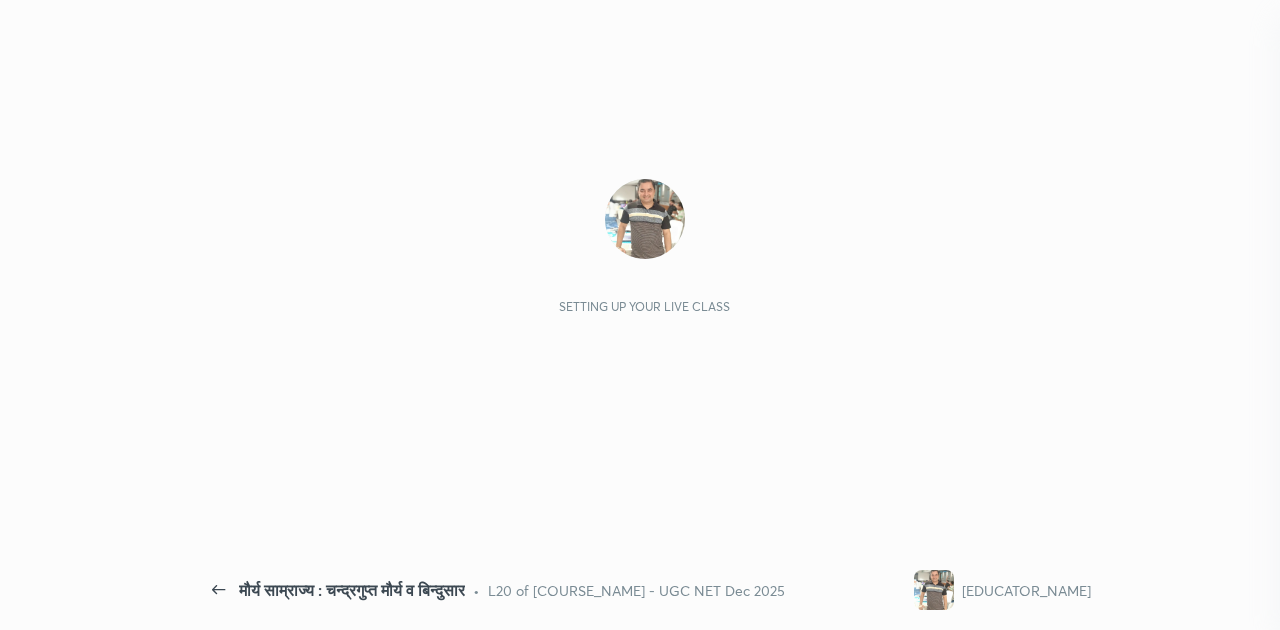 scroll, scrollTop: 0, scrollLeft: 0, axis: both 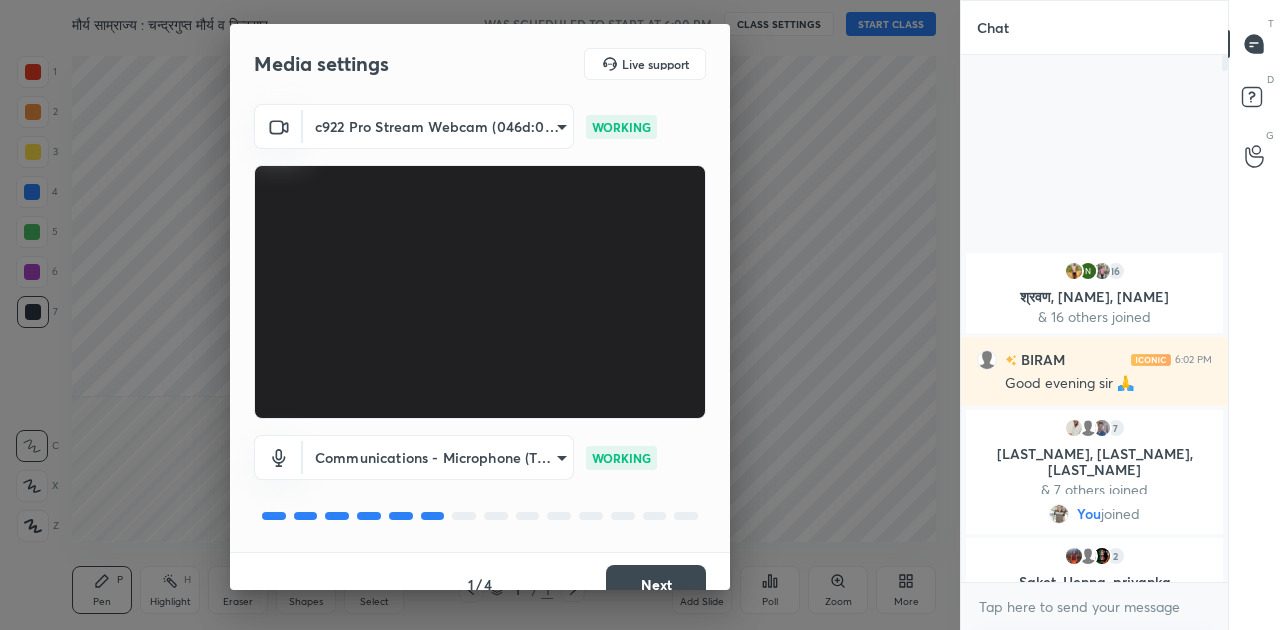 click on "Next" at bounding box center (656, 585) 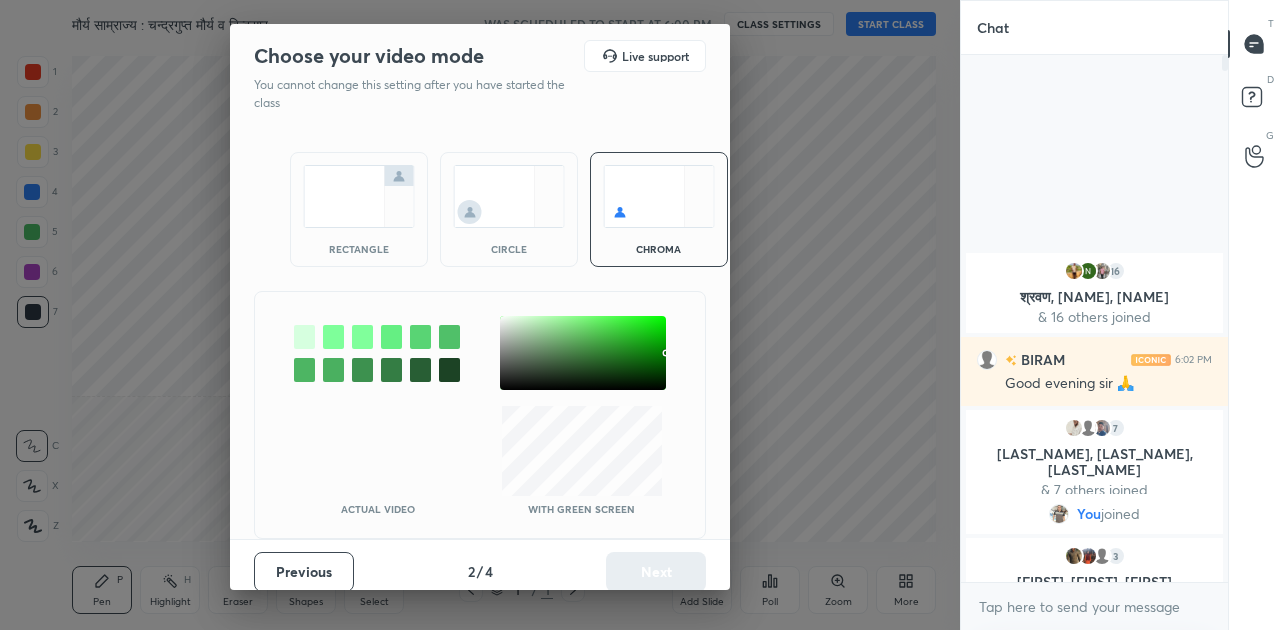 click at bounding box center [359, 196] 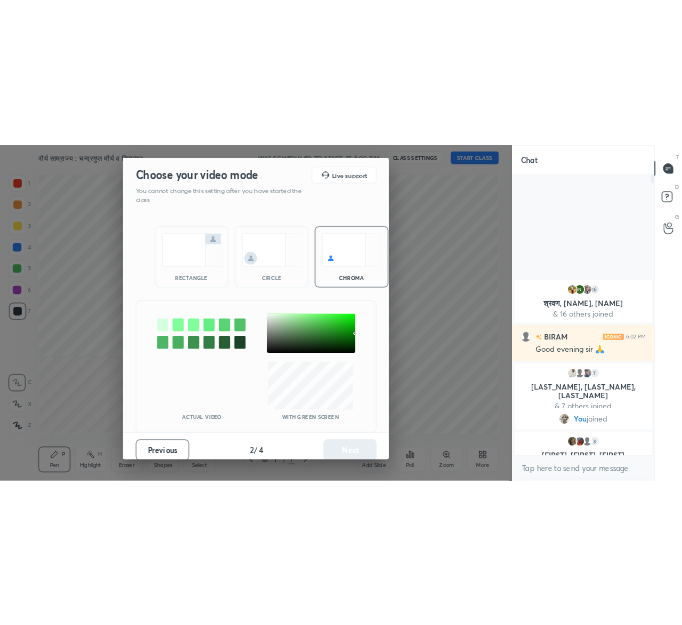 scroll, scrollTop: 389, scrollLeft: 261, axis: both 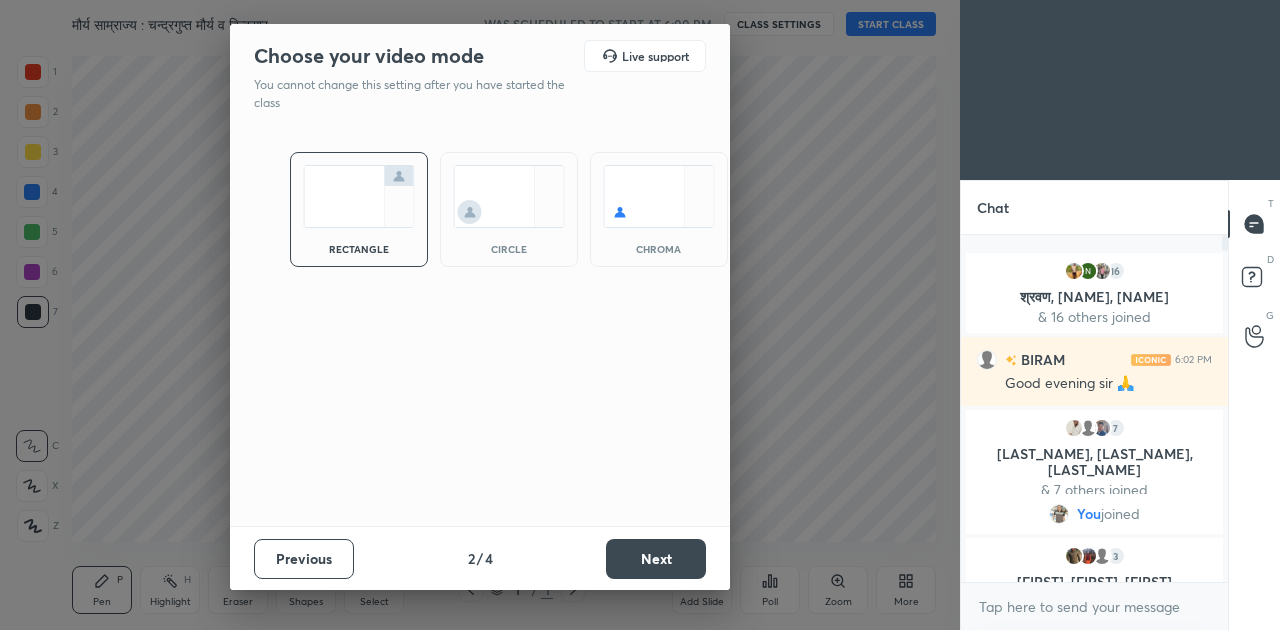 click on "Next" at bounding box center [656, 559] 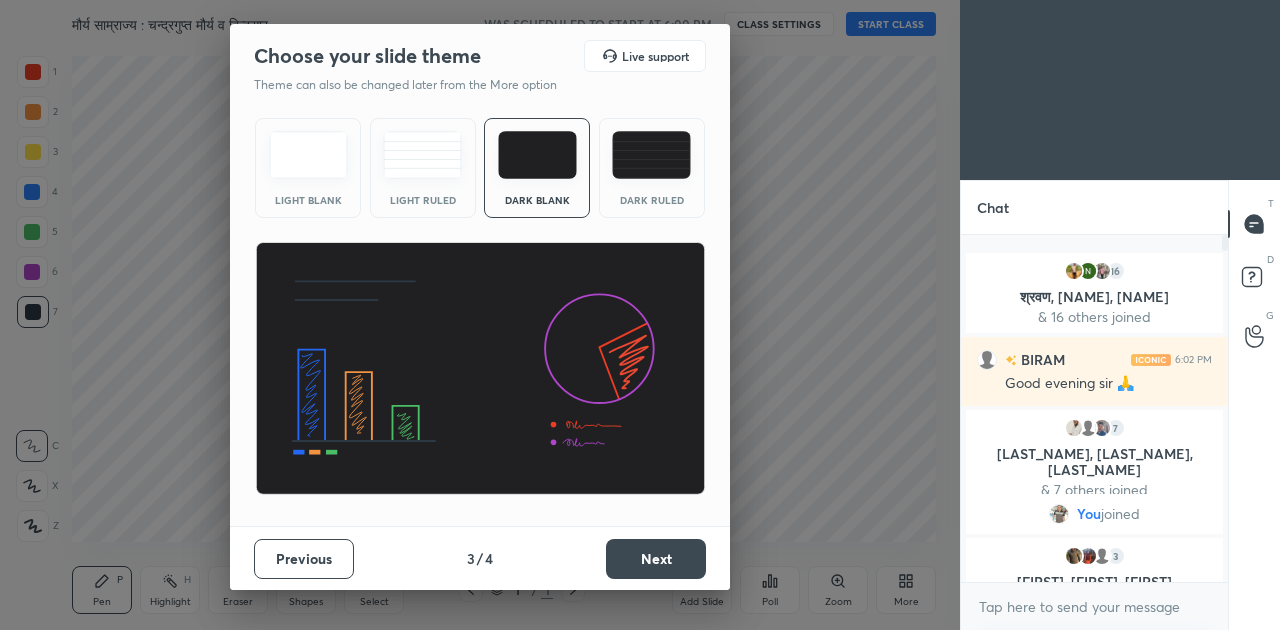 click on "Next" at bounding box center (656, 559) 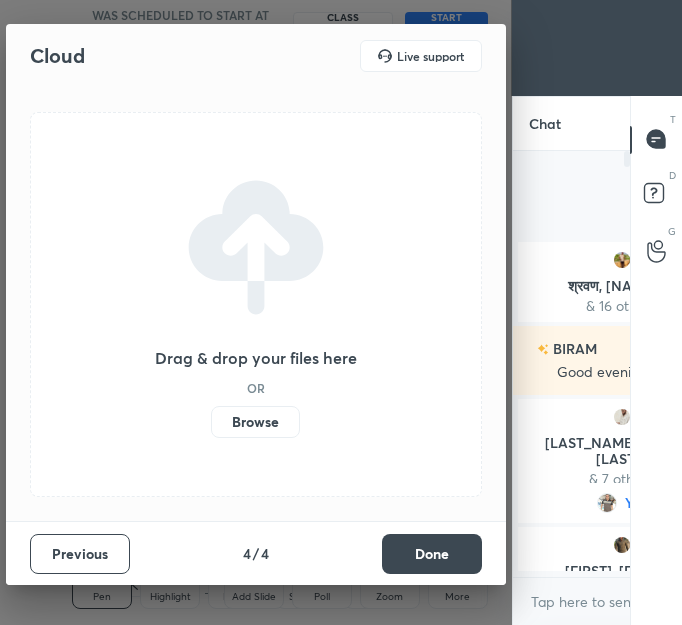 scroll, scrollTop: 496, scrollLeft: 432, axis: both 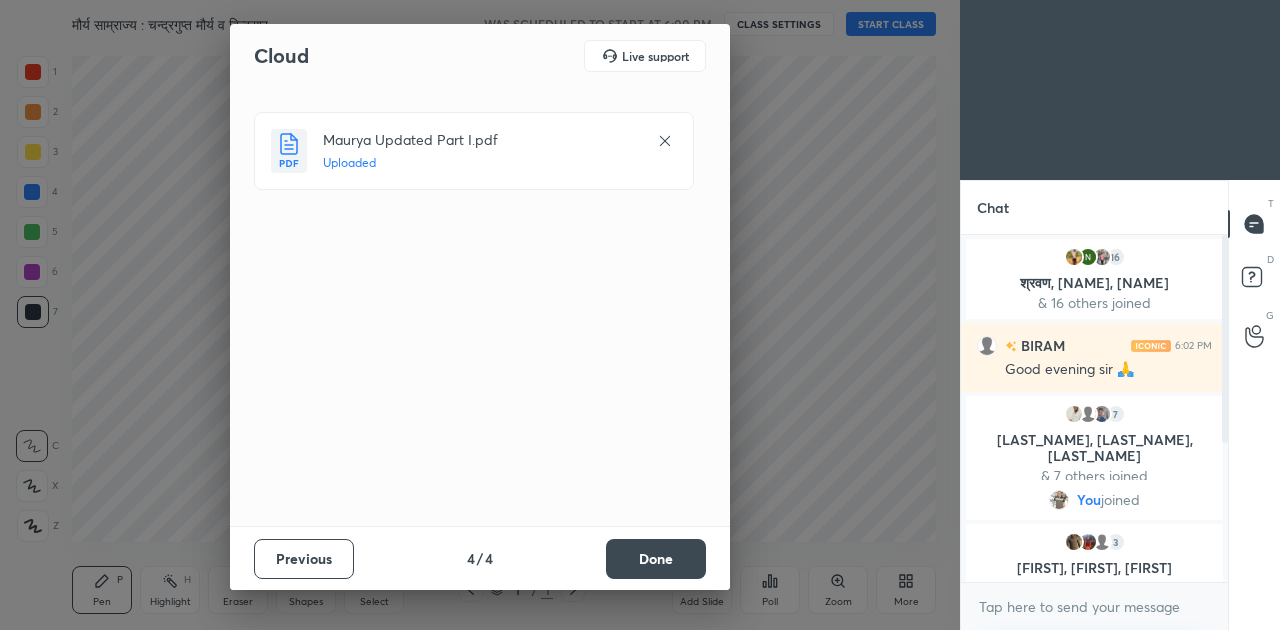click on "Done" at bounding box center [656, 559] 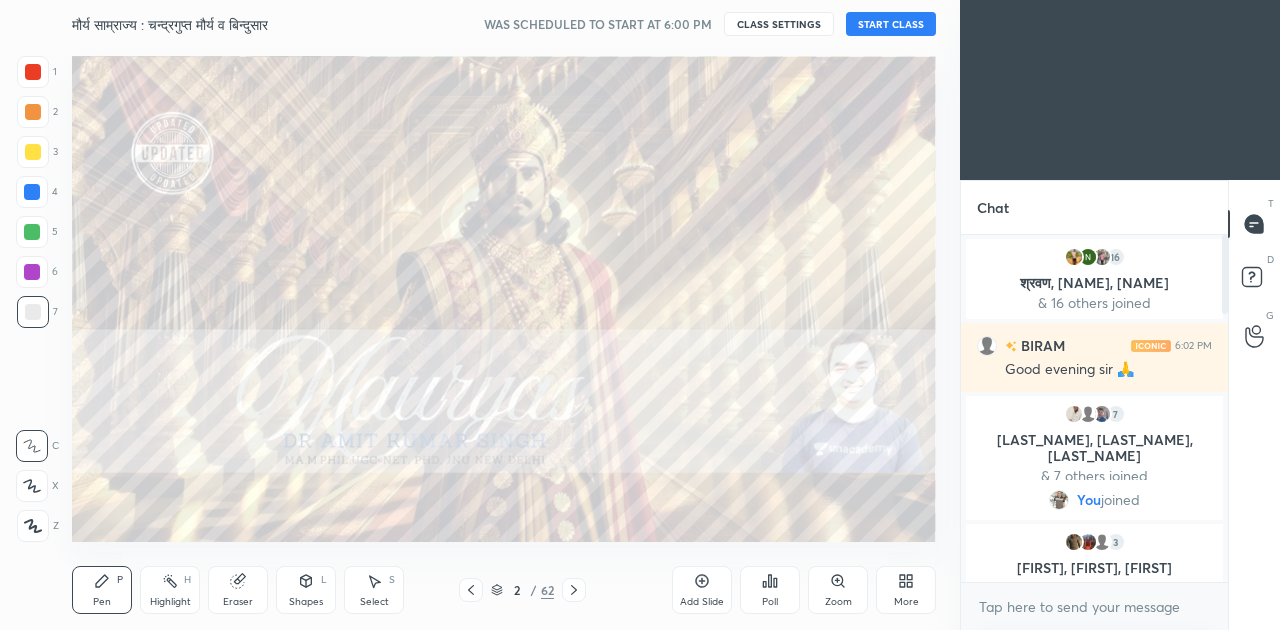 click on "START CLASS" at bounding box center [891, 24] 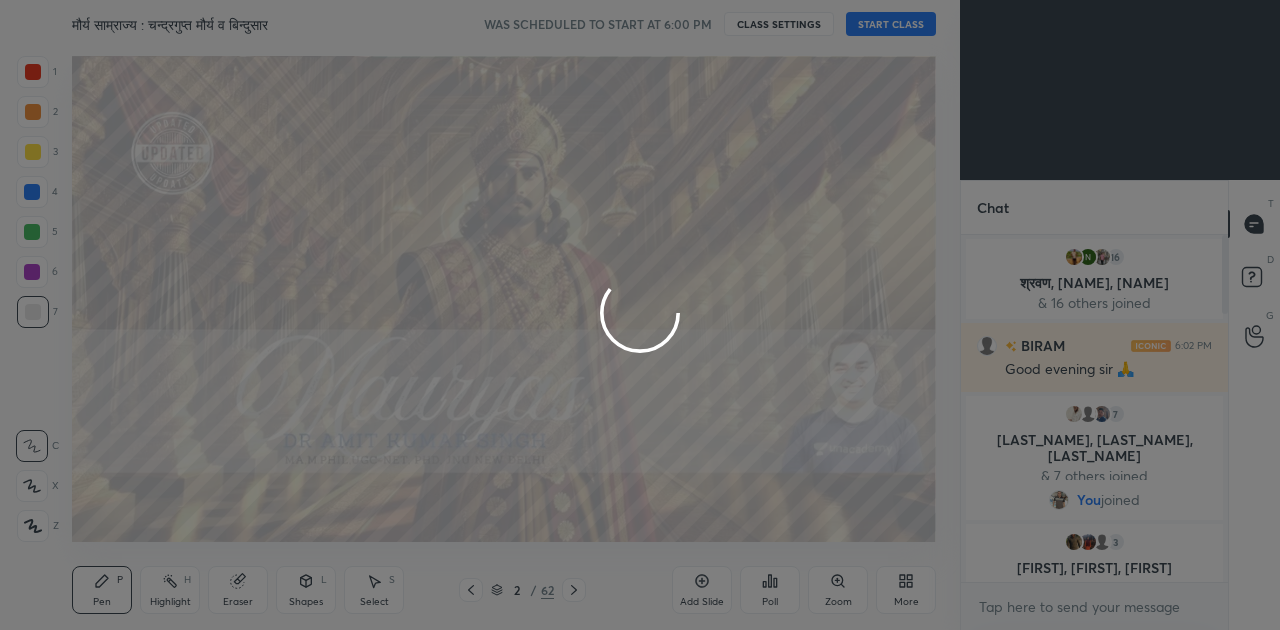 type on "x" 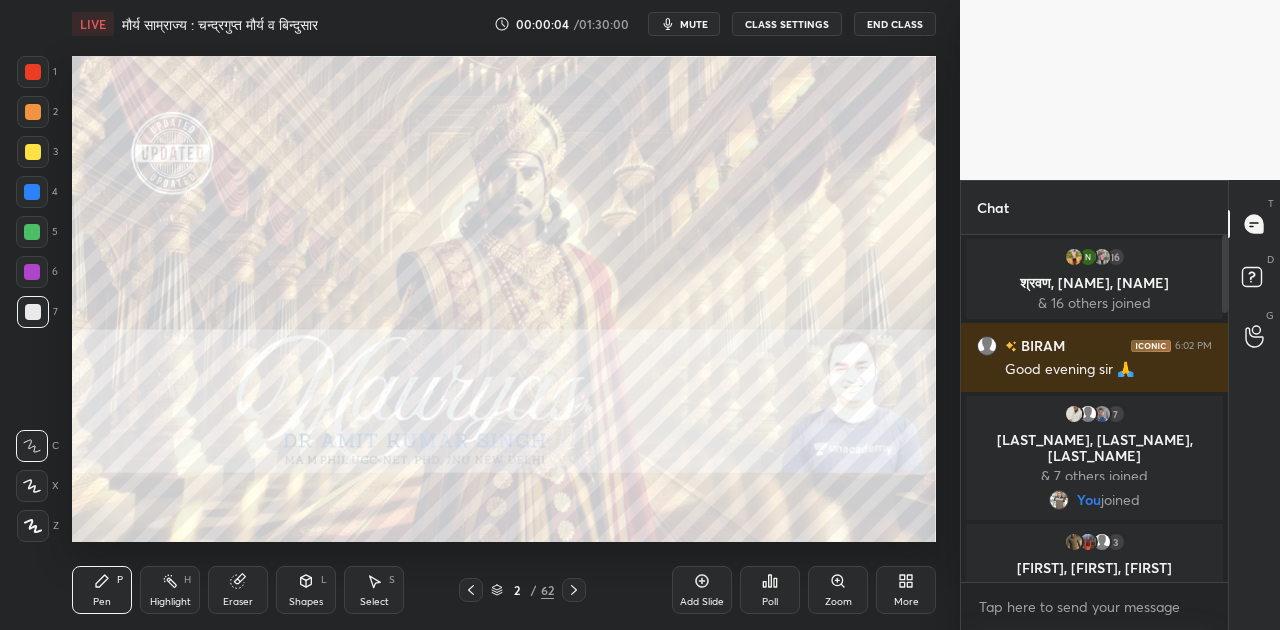 click on "mute" at bounding box center [694, 24] 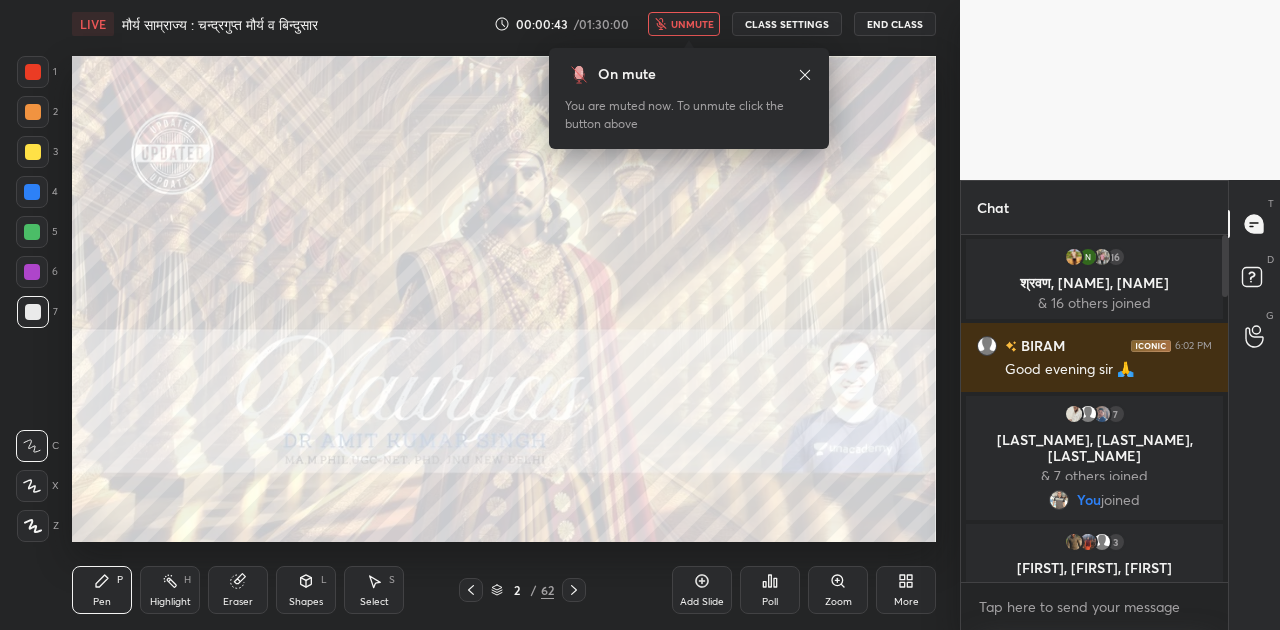 type 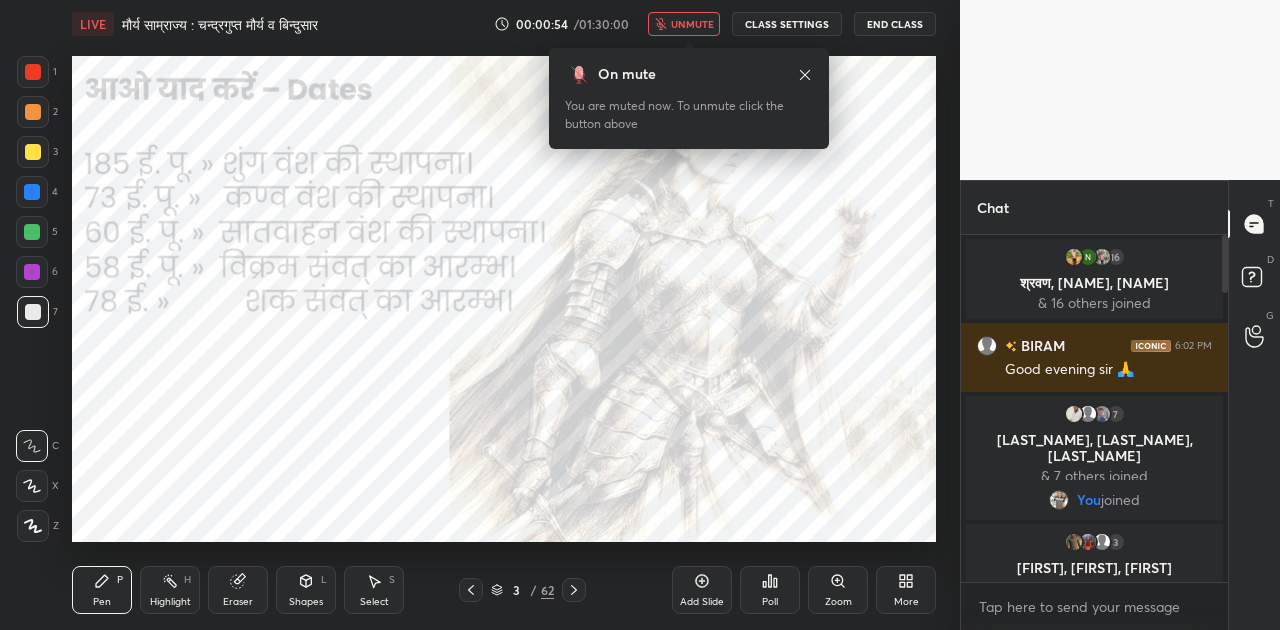 click at bounding box center [471, 590] 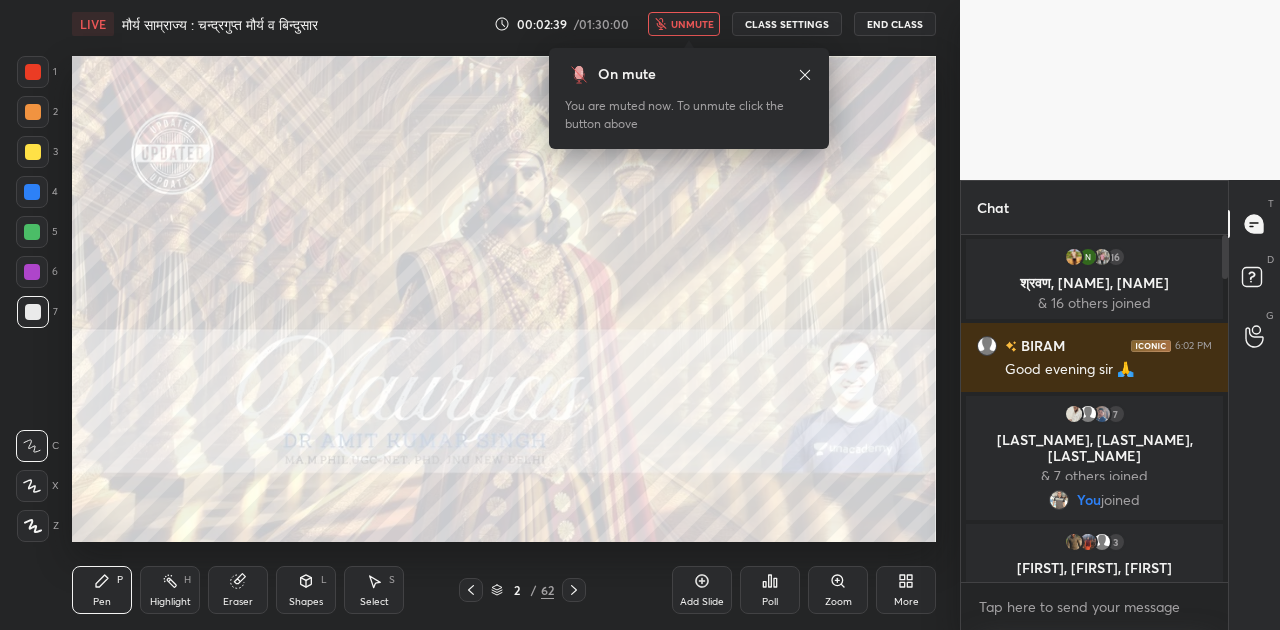 click on "unmute" at bounding box center (684, 24) 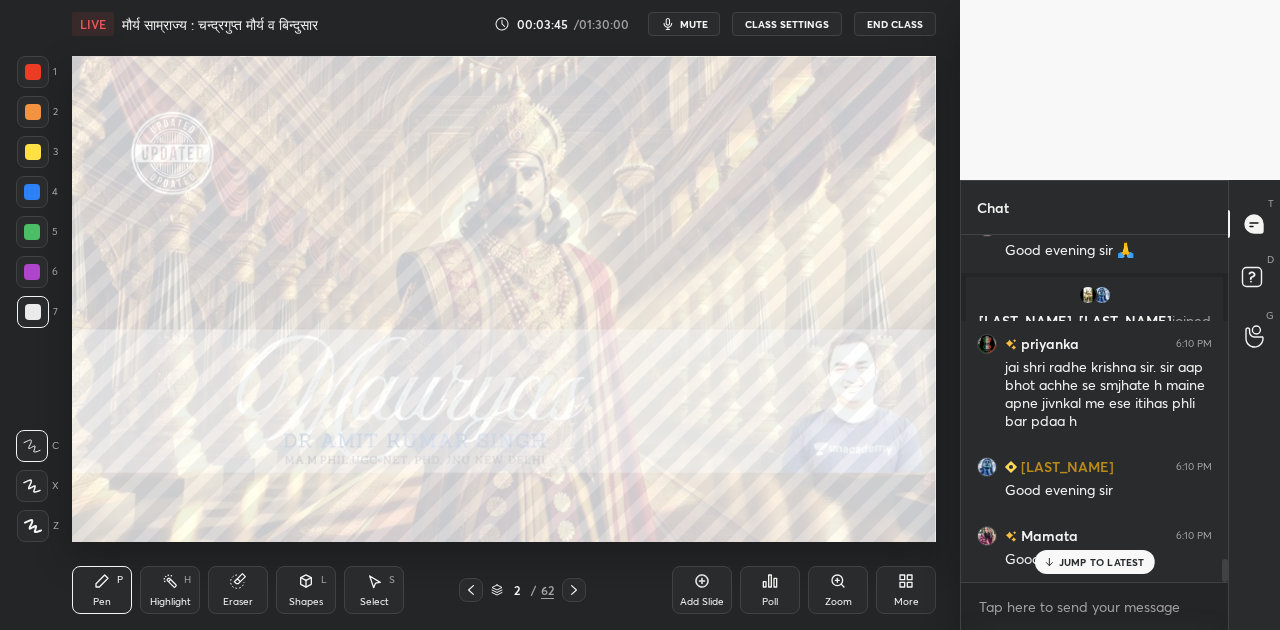 scroll, scrollTop: 4966, scrollLeft: 0, axis: vertical 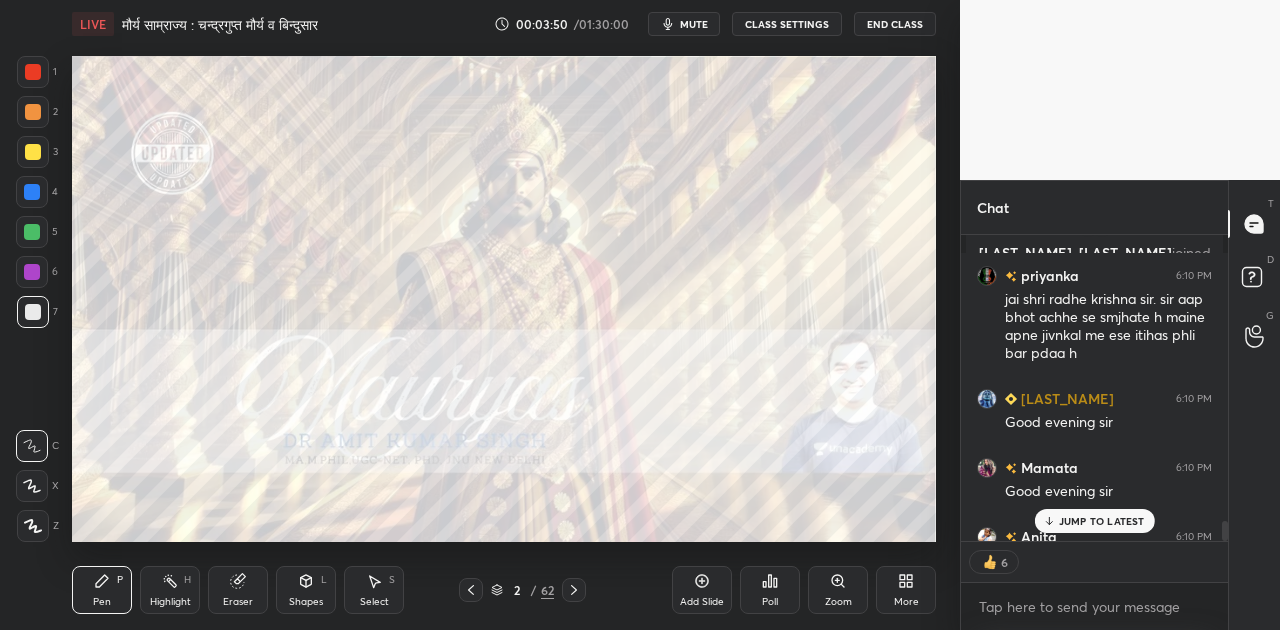 click on "JUMP TO LATEST" at bounding box center [1094, 521] 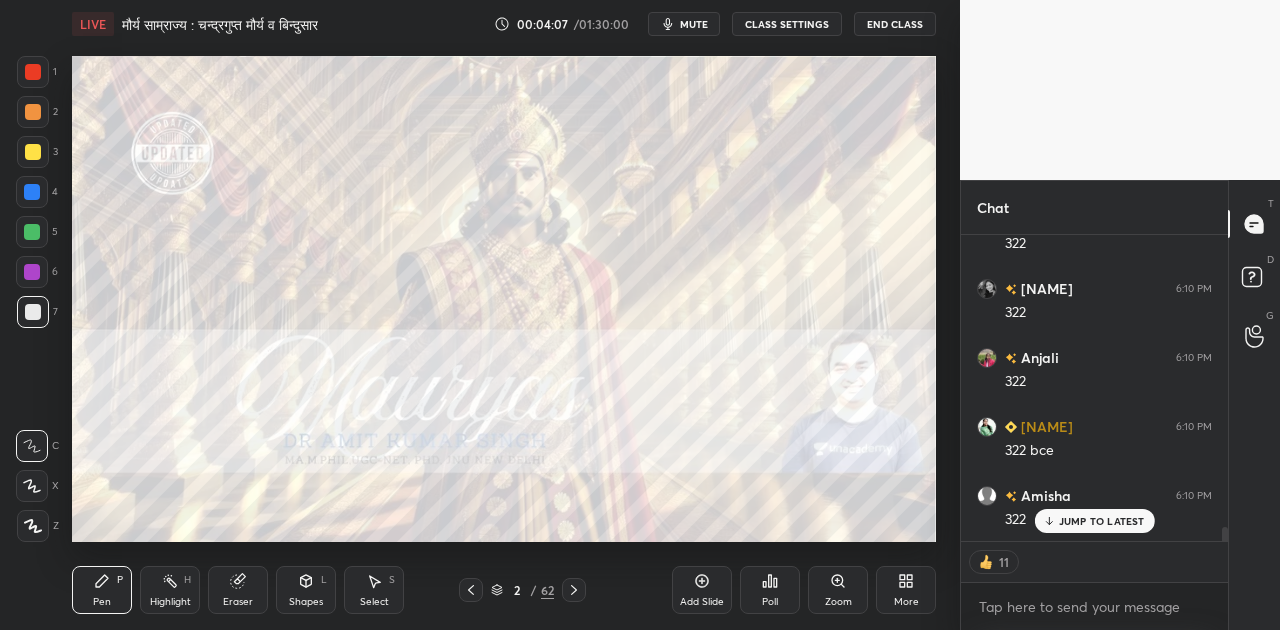 scroll, scrollTop: 6318, scrollLeft: 0, axis: vertical 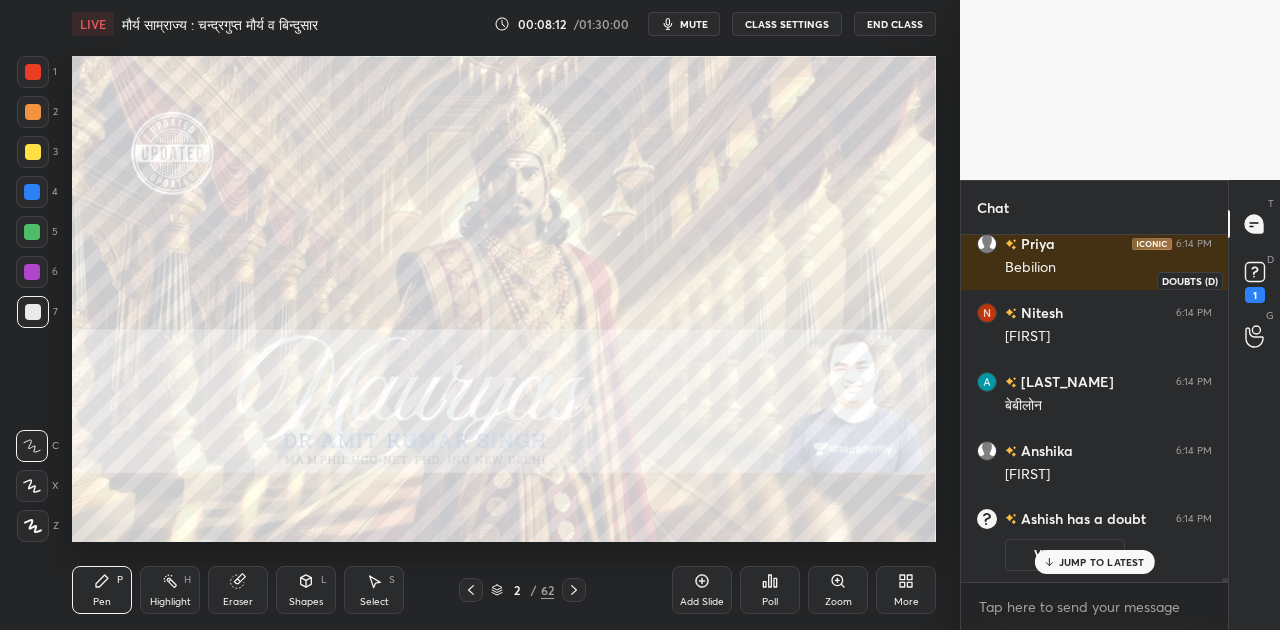 click 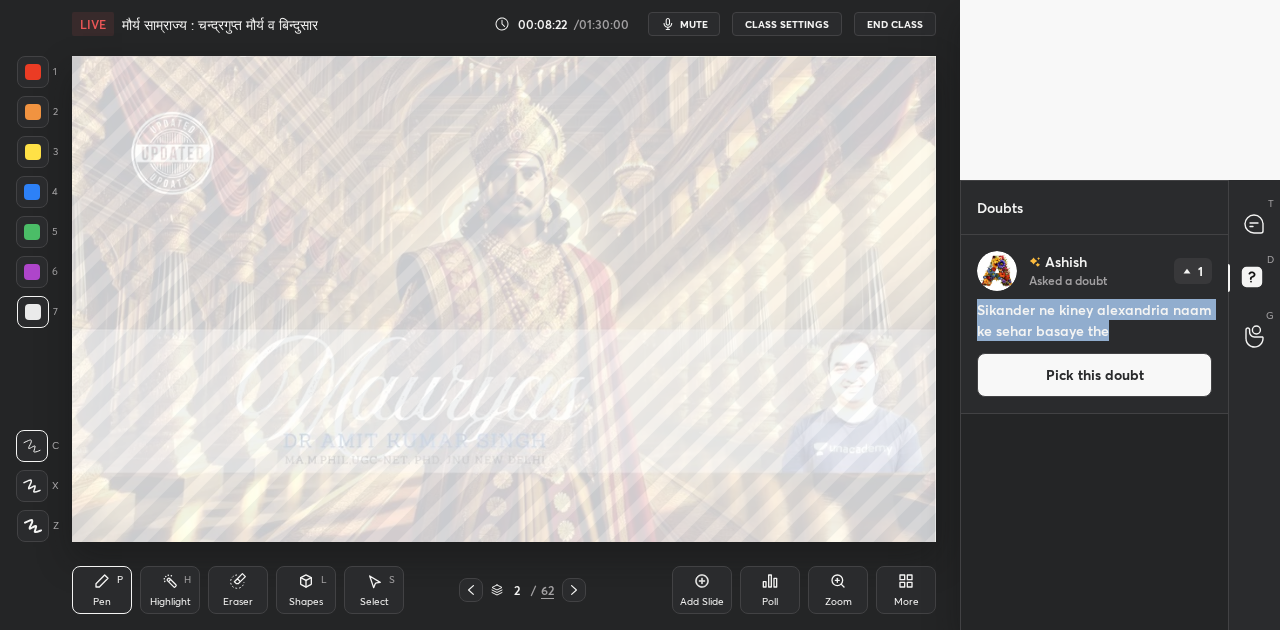 drag, startPoint x: 978, startPoint y: 306, endPoint x: 1113, endPoint y: 334, distance: 137.87312 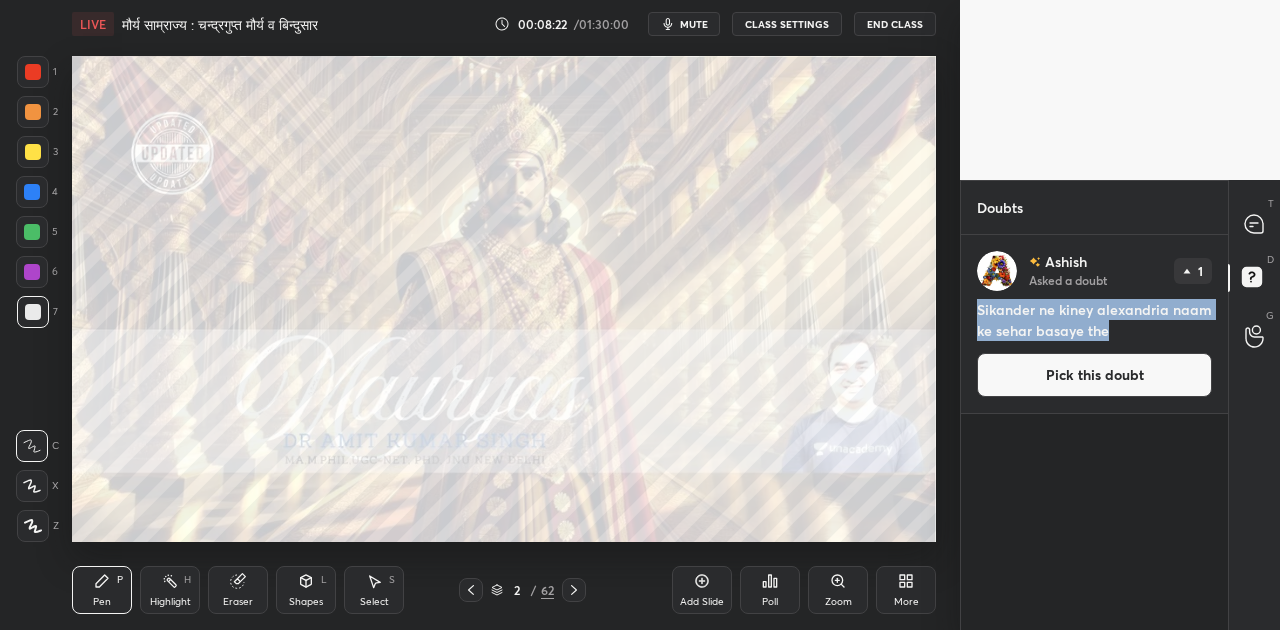 click on "Sikander ne kiney alexandria naam ke sehar basaye the" at bounding box center [1094, 320] 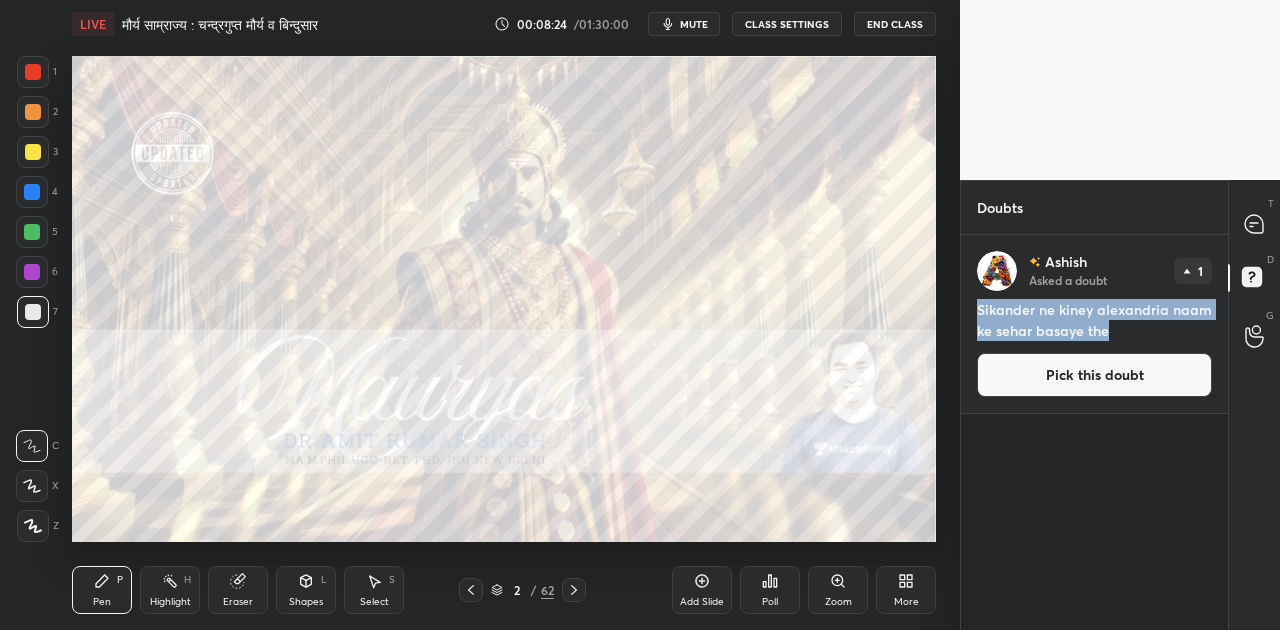 copy on "Sikander ne kiney alexandria naam ke sehar basaye the" 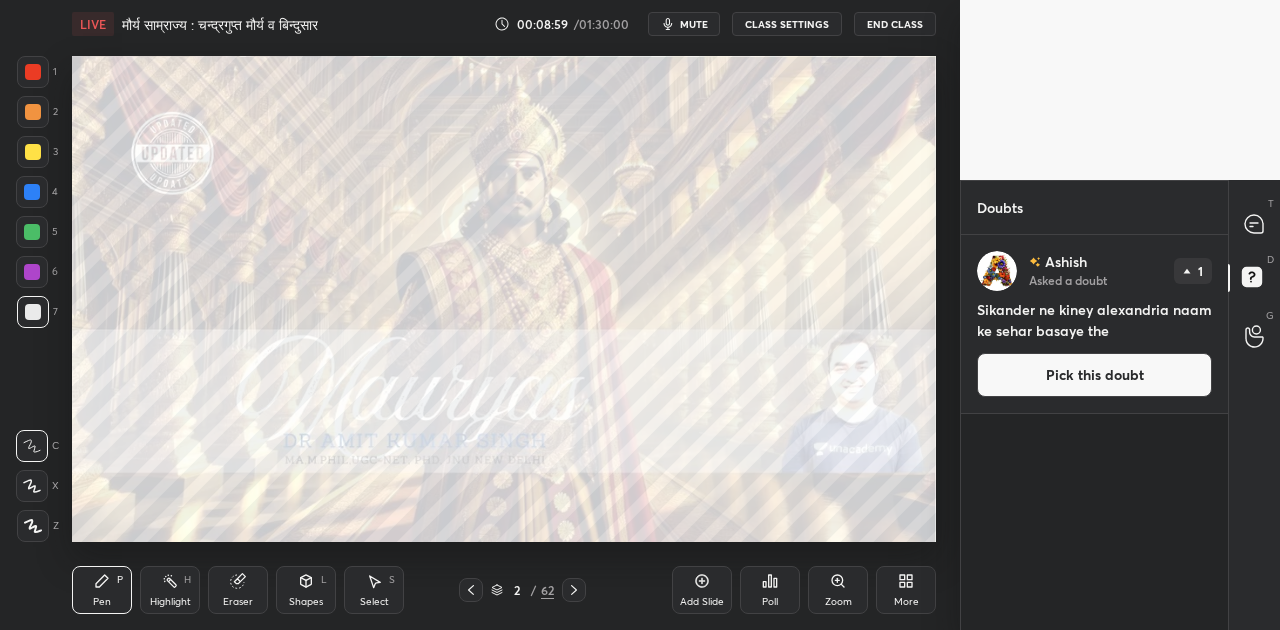 click on "Pick this doubt" at bounding box center (1094, 375) 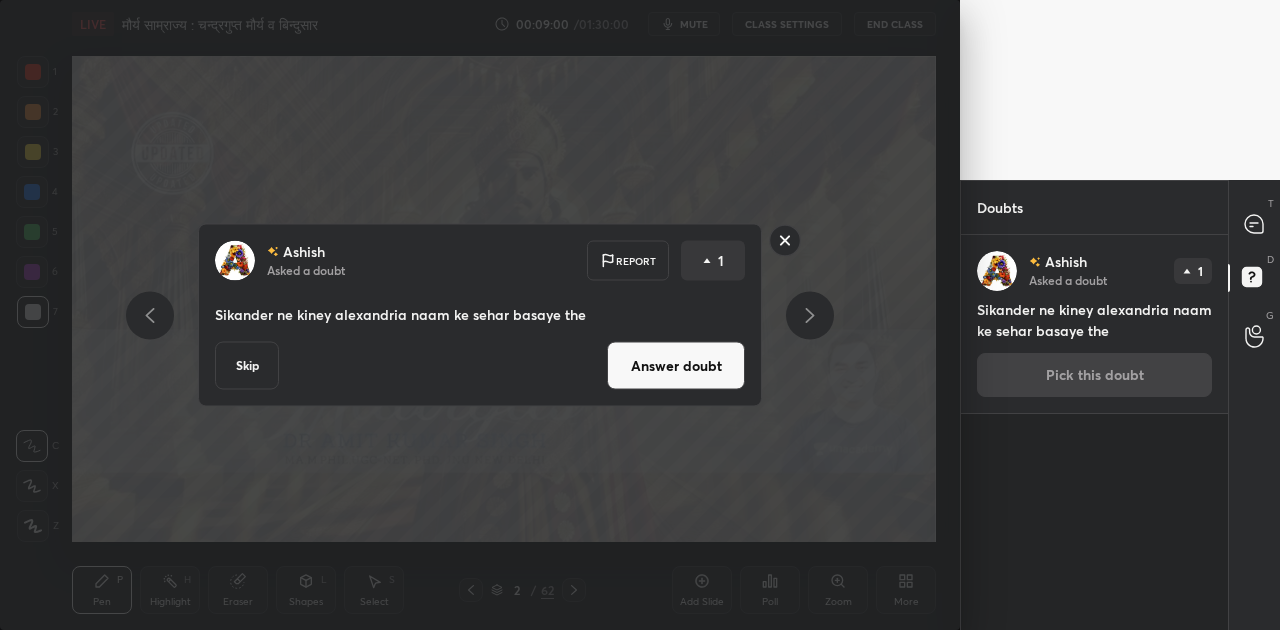 click on "Answer doubt" at bounding box center [676, 366] 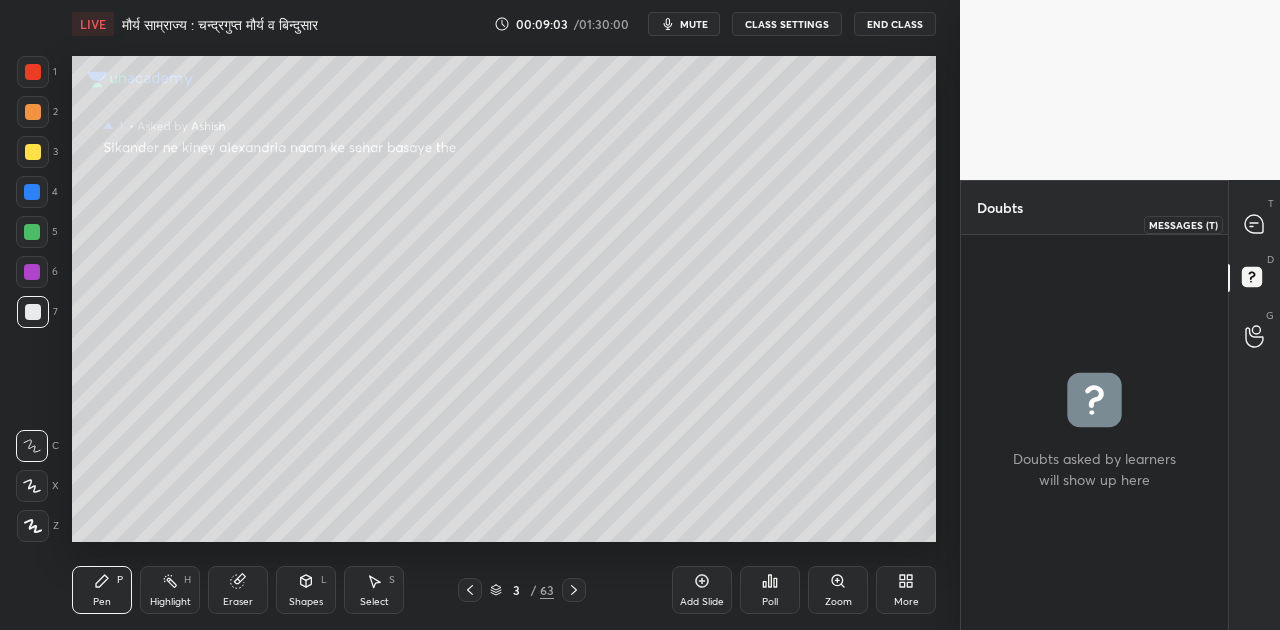 click 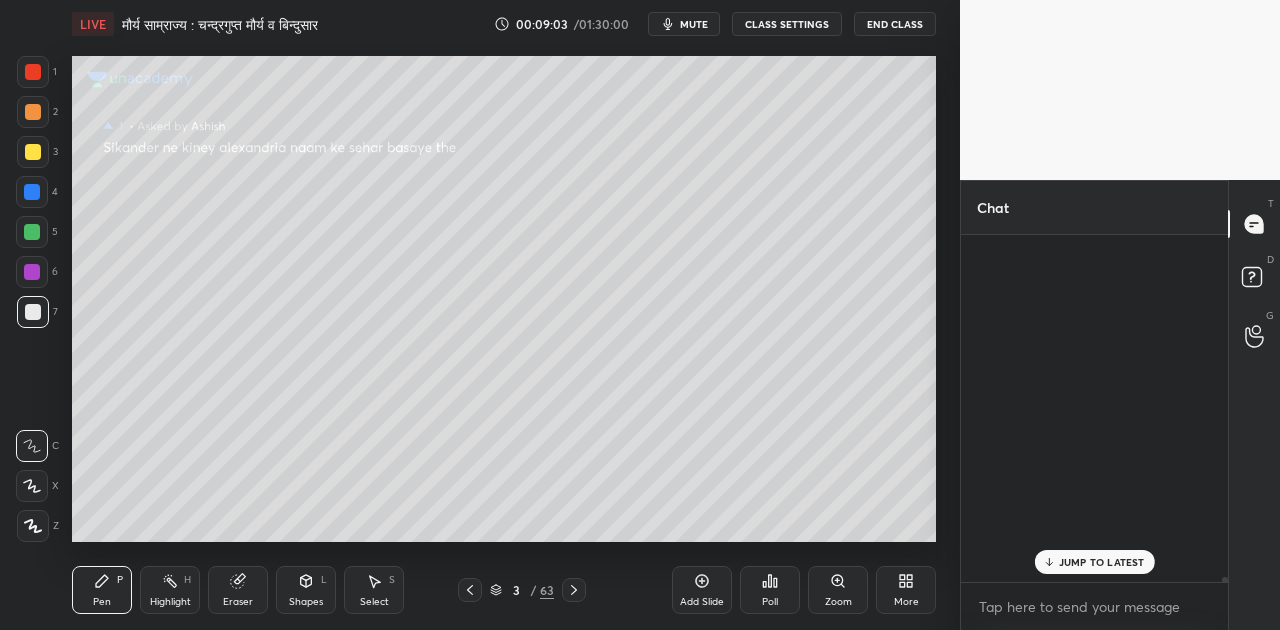 scroll, scrollTop: 27430, scrollLeft: 0, axis: vertical 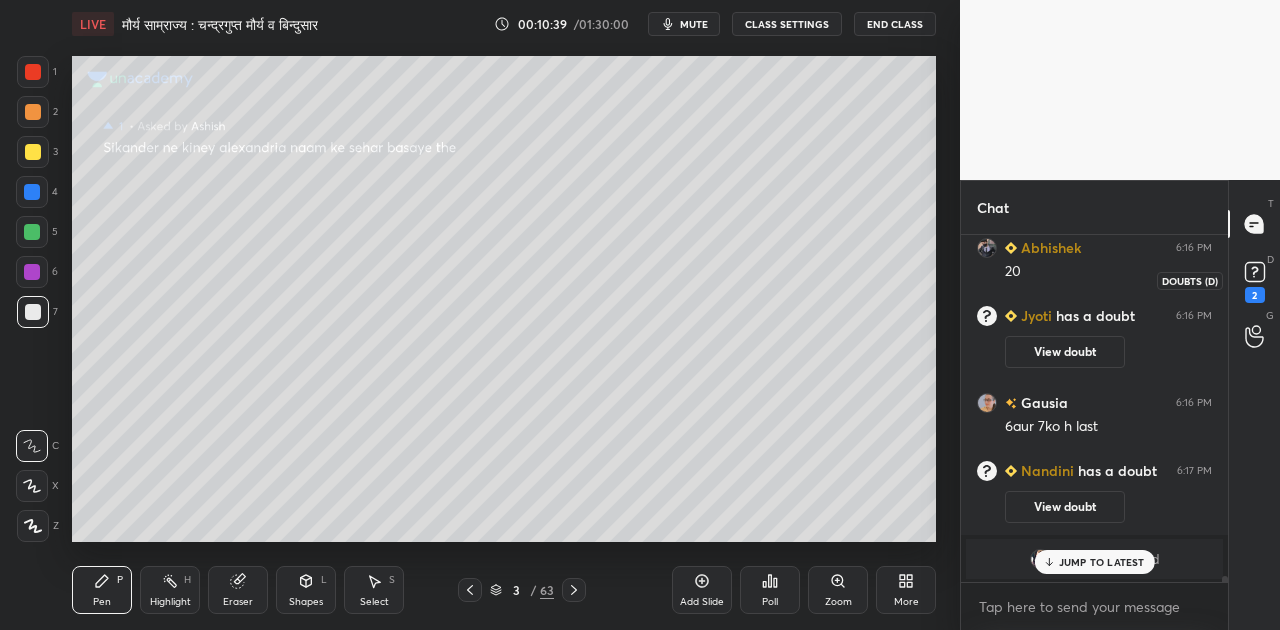 click 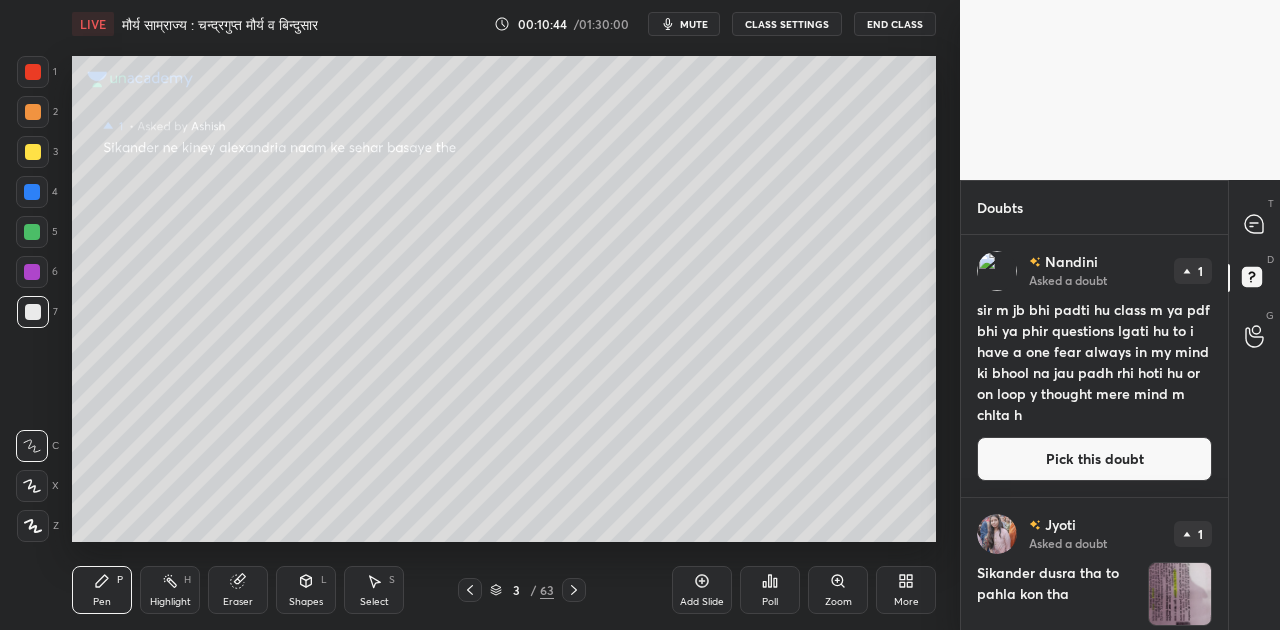 click on "Pick this doubt" at bounding box center [1094, 459] 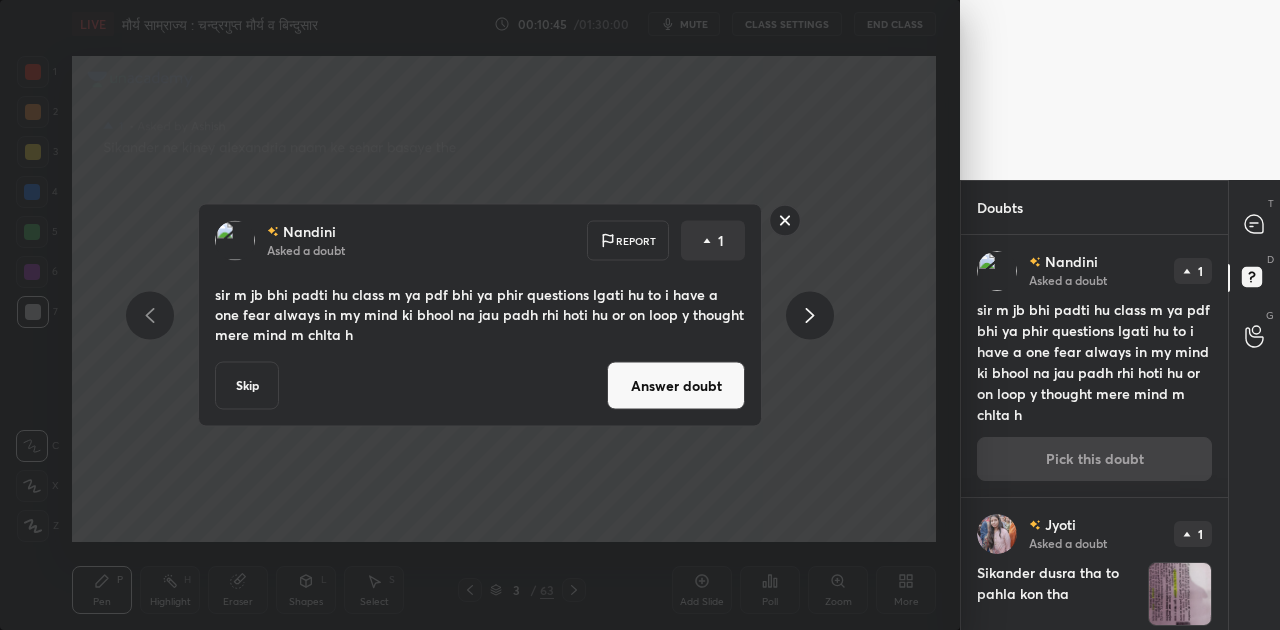click on "Answer doubt" at bounding box center [676, 386] 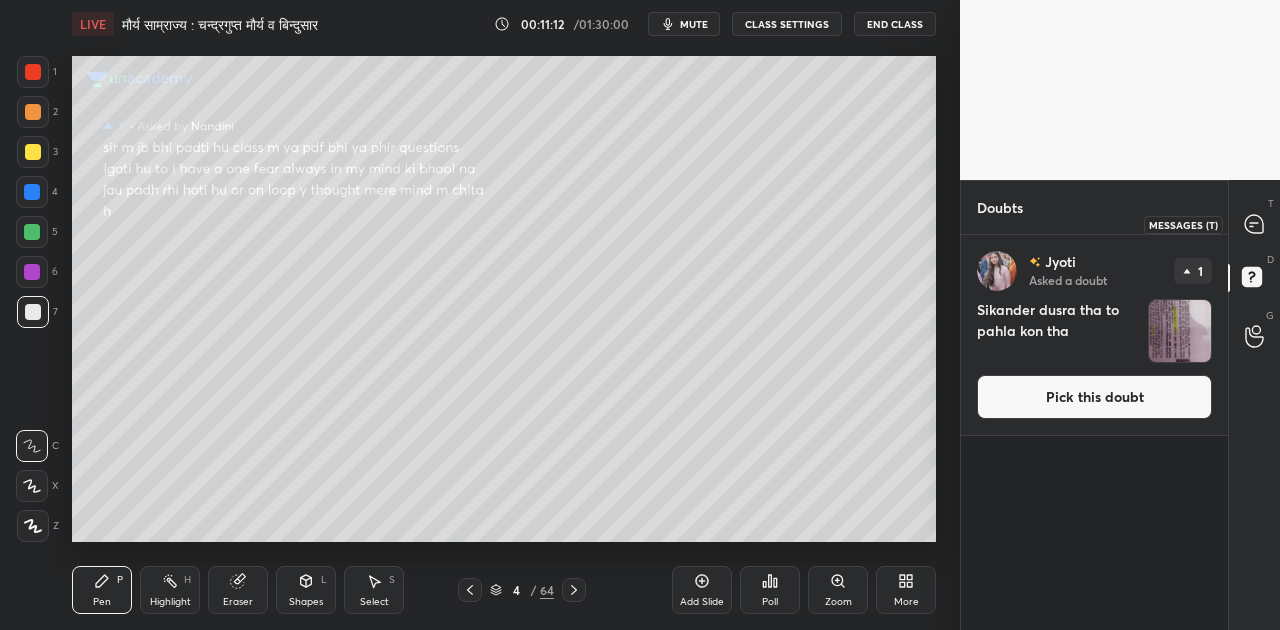 click 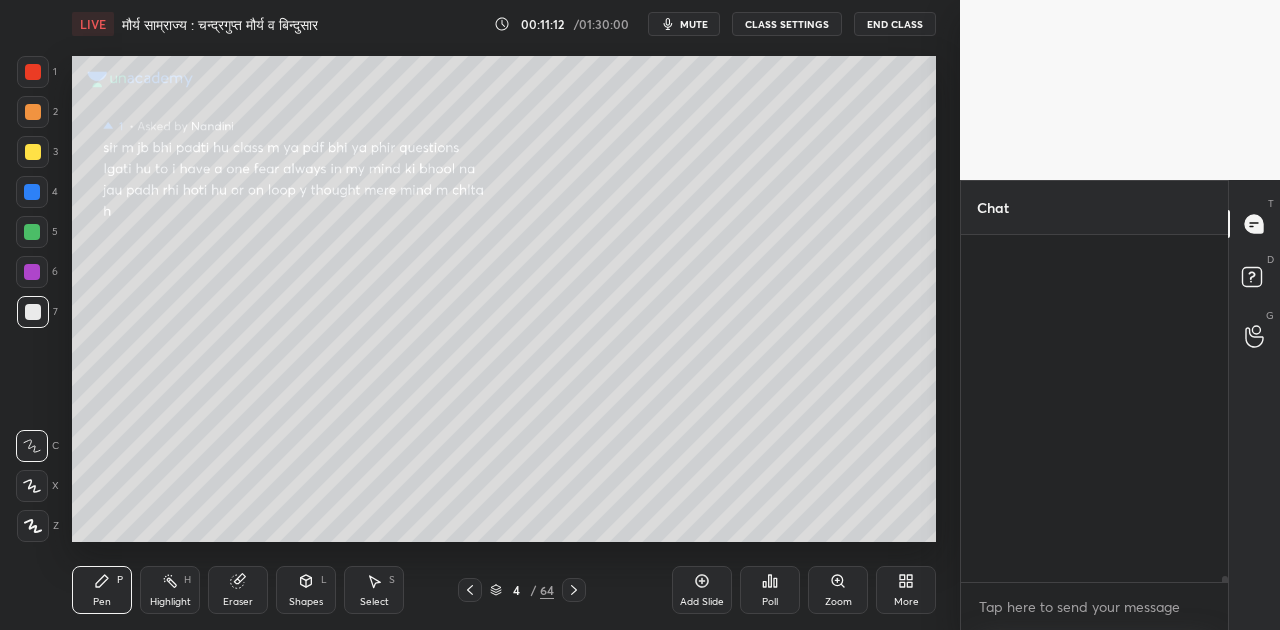scroll, scrollTop: 21130, scrollLeft: 0, axis: vertical 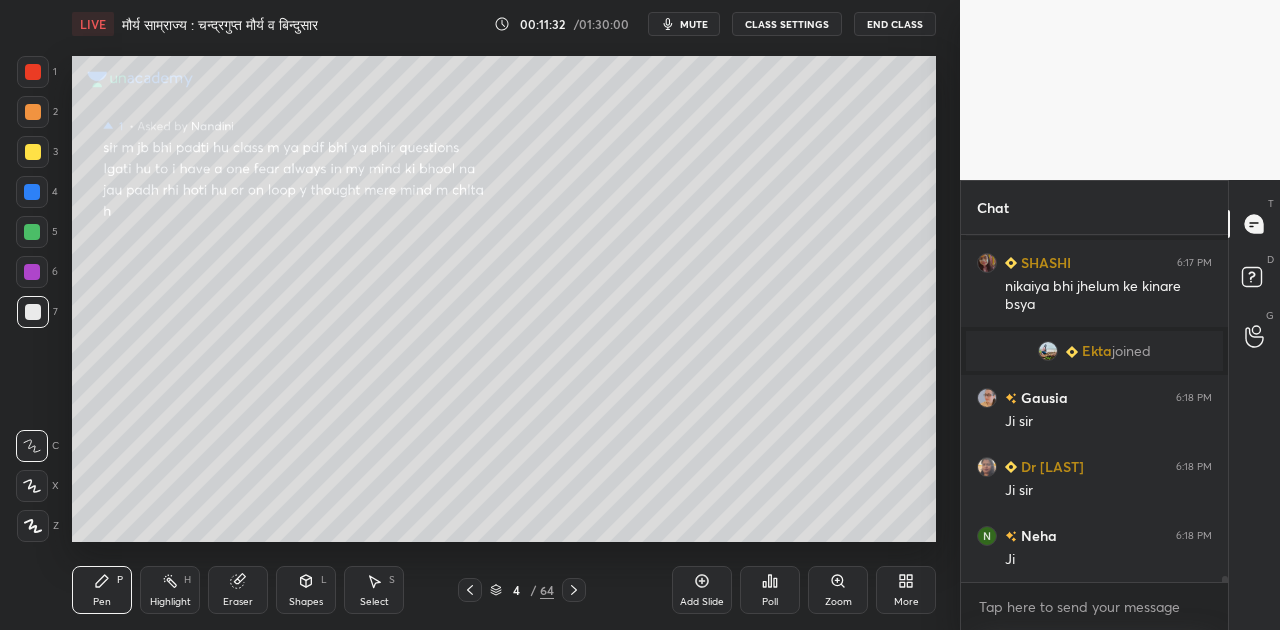 click on "Shapes L" at bounding box center (306, 590) 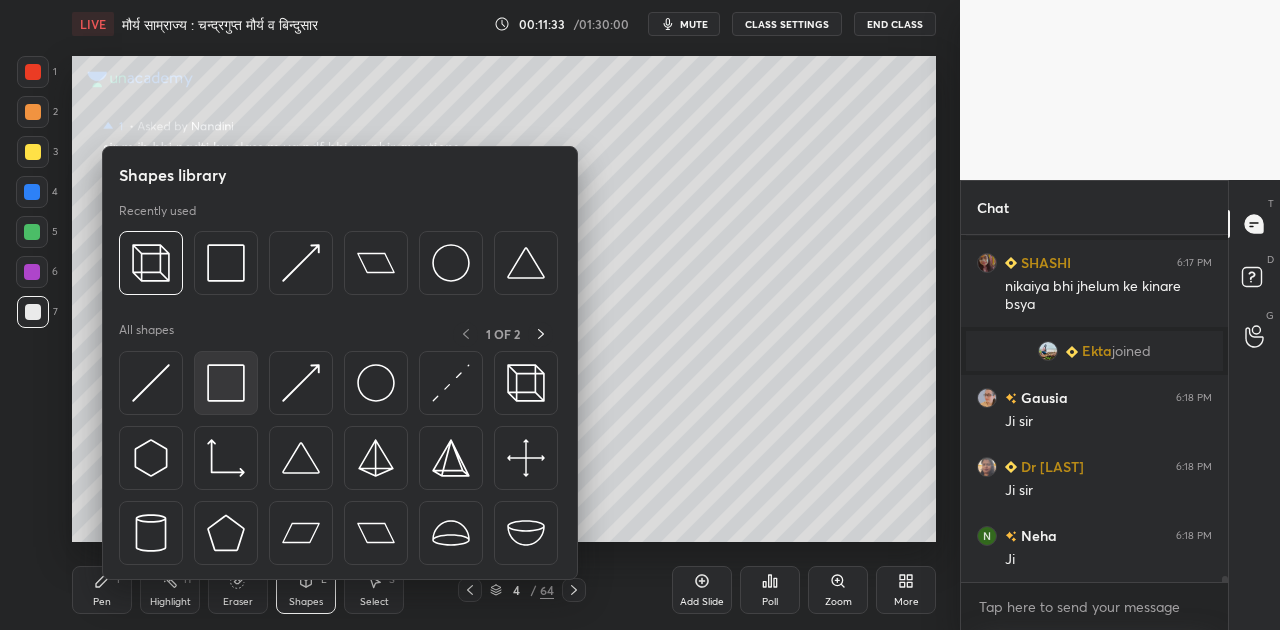 click at bounding box center (226, 383) 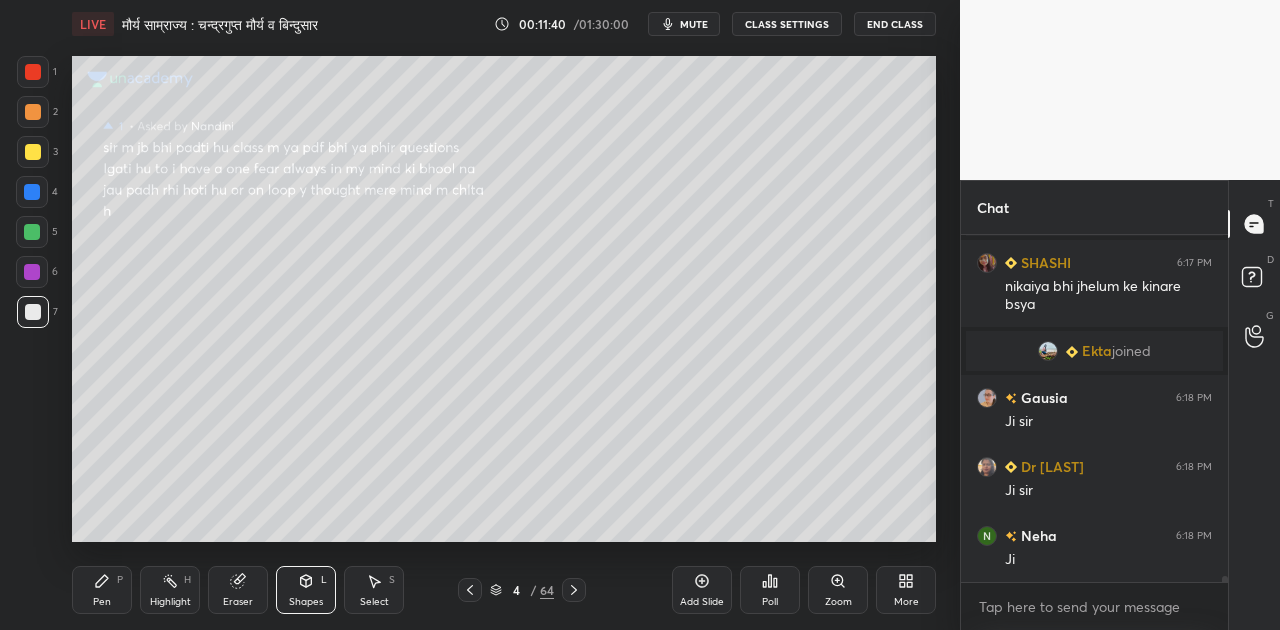click 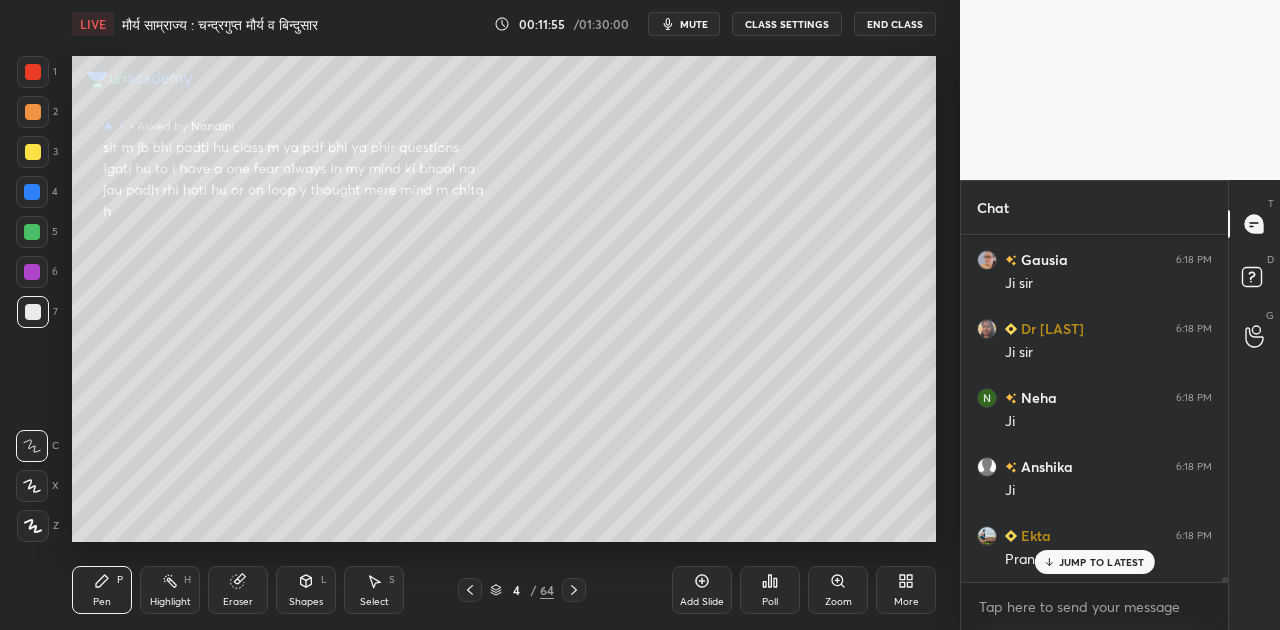 scroll, scrollTop: 21594, scrollLeft: 0, axis: vertical 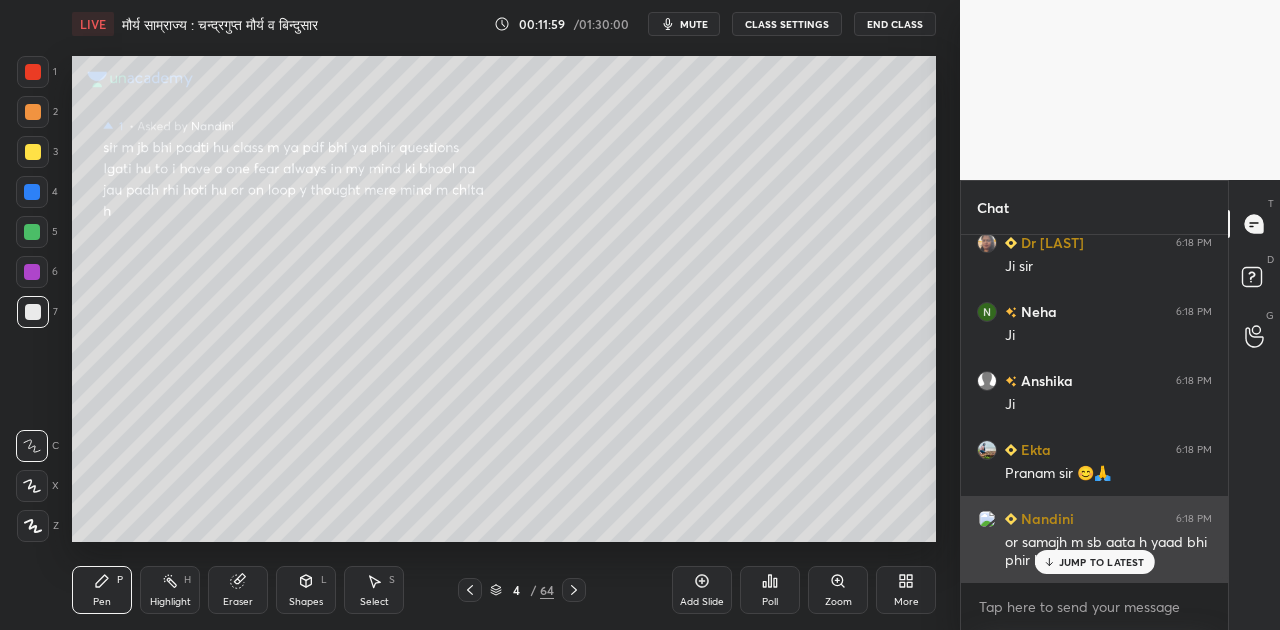click on "JUMP TO LATEST" at bounding box center [1102, 562] 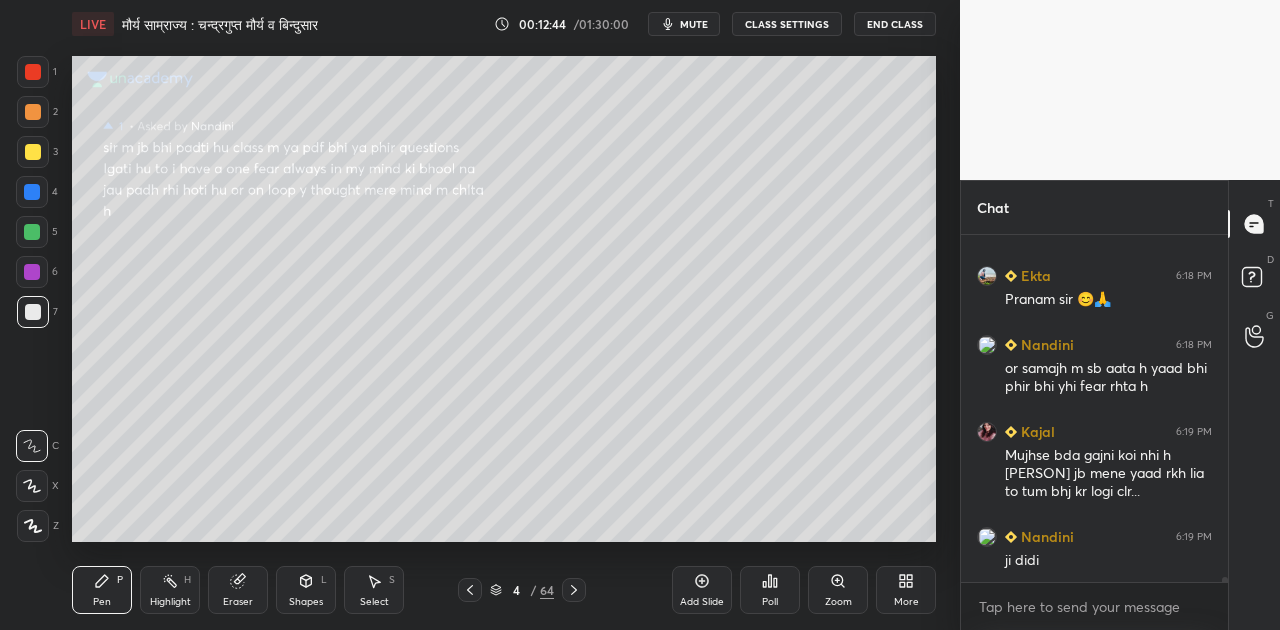 scroll, scrollTop: 21816, scrollLeft: 0, axis: vertical 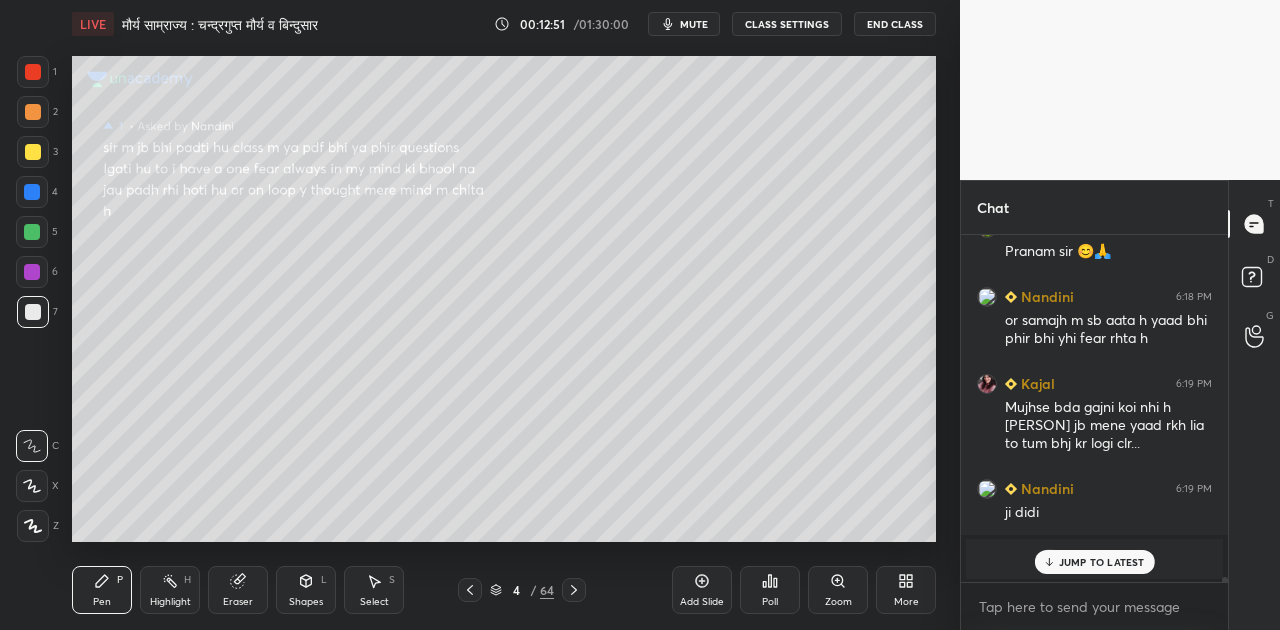 click on "Shapes L" at bounding box center (306, 590) 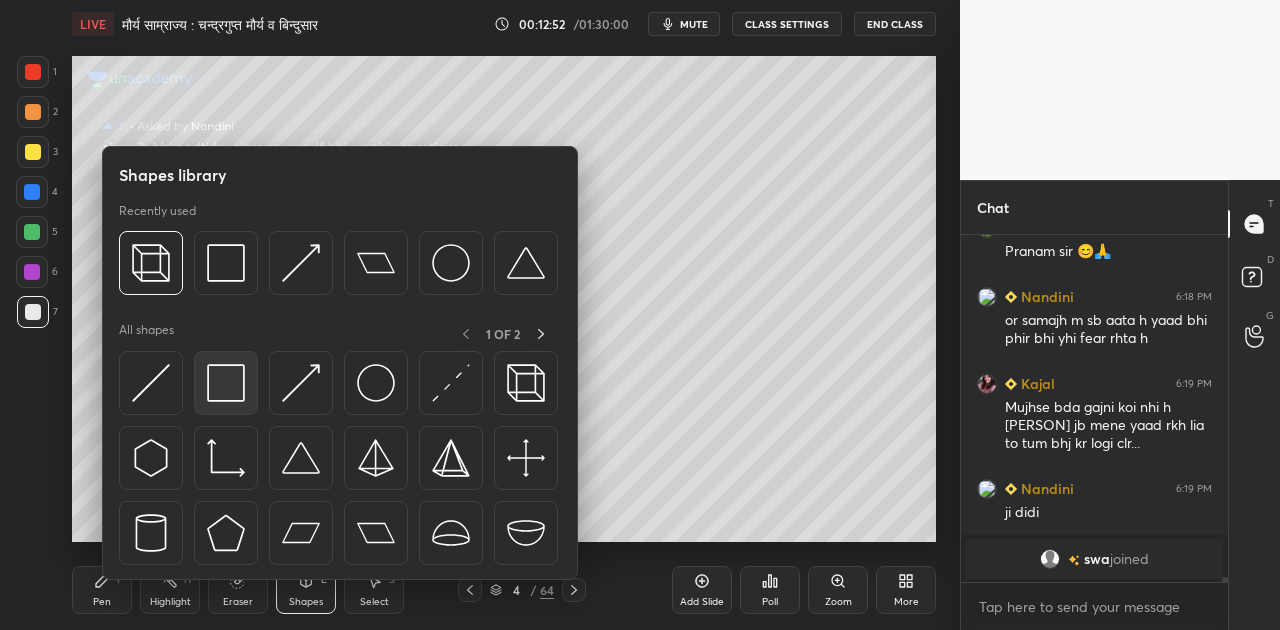 scroll, scrollTop: 21886, scrollLeft: 0, axis: vertical 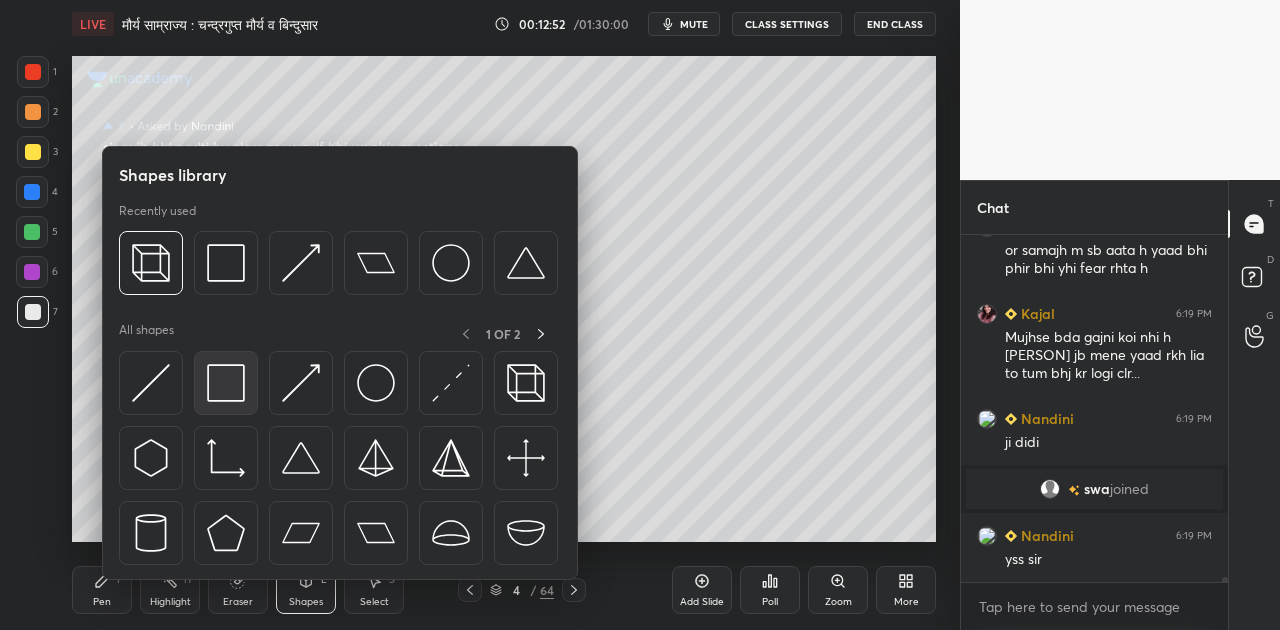click at bounding box center (226, 383) 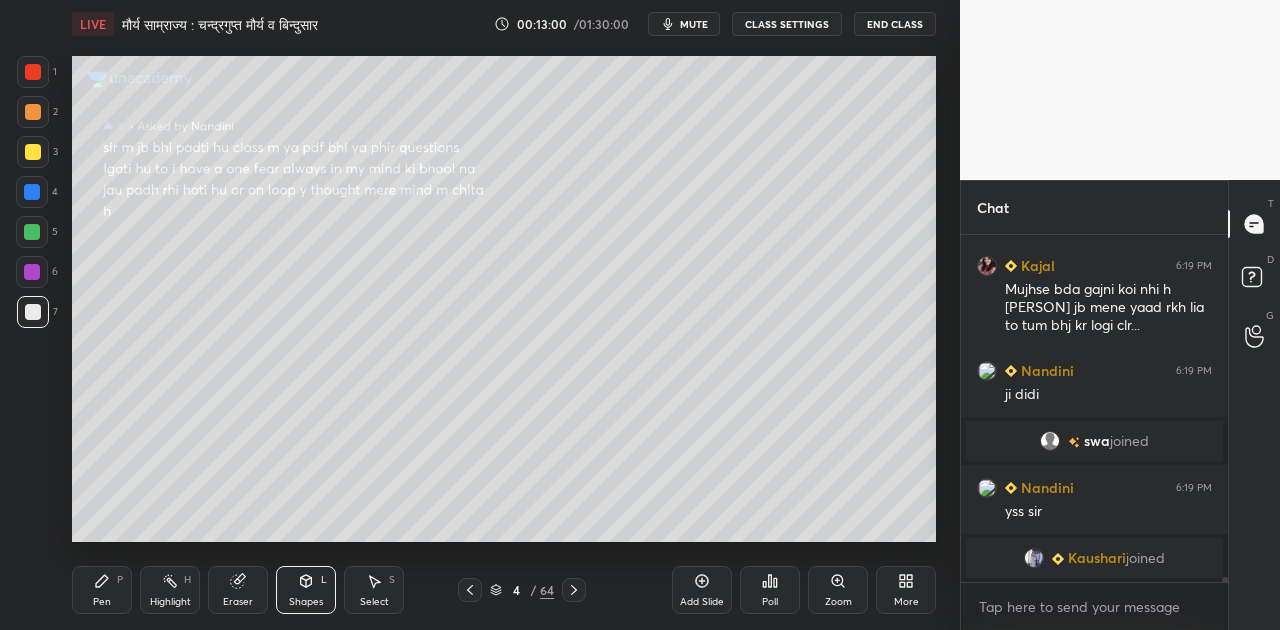 scroll, scrollTop: 21448, scrollLeft: 0, axis: vertical 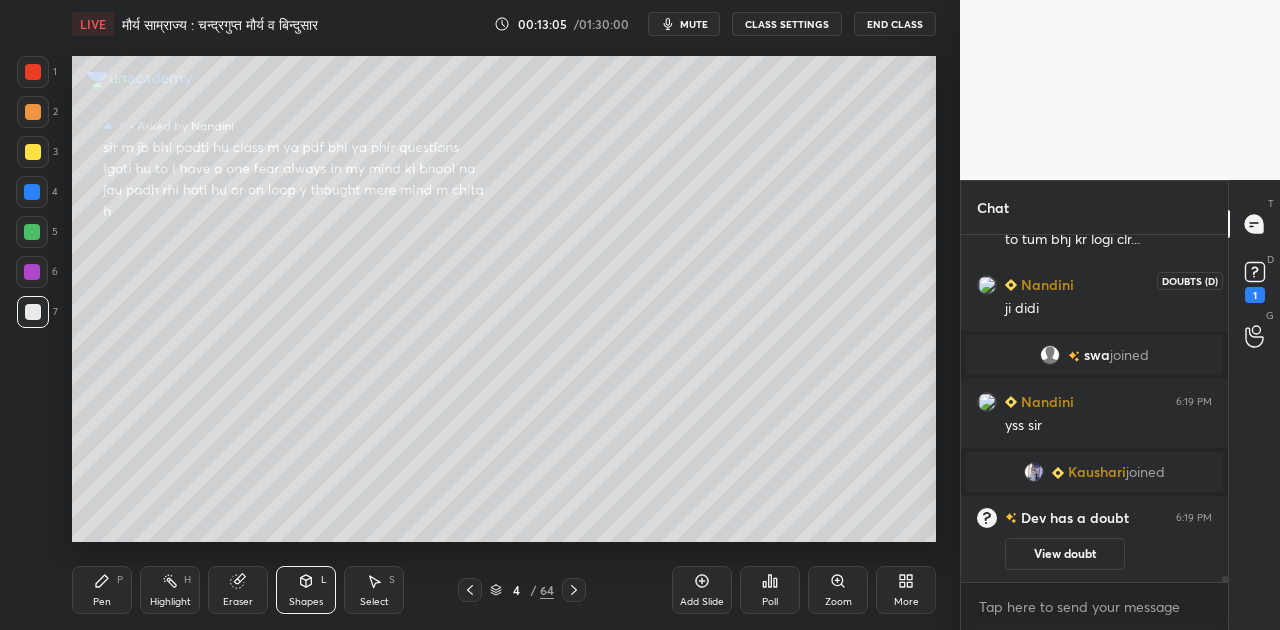 click on "1" at bounding box center [1255, 280] 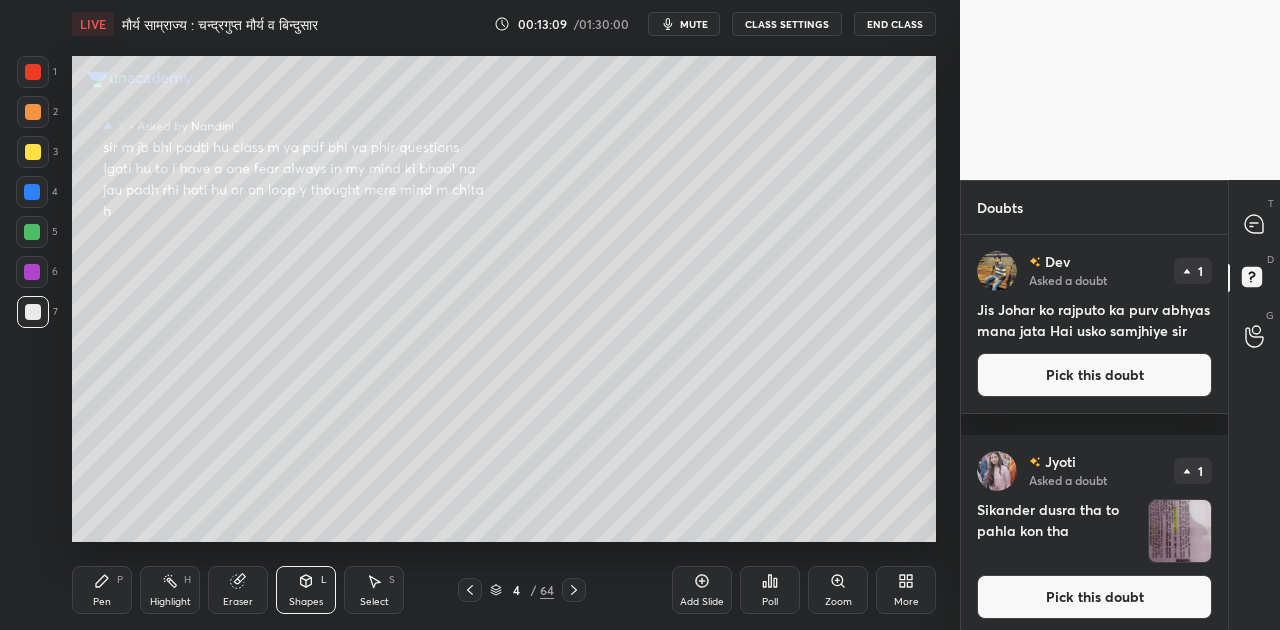 click on "Pick this doubt" at bounding box center (1094, 375) 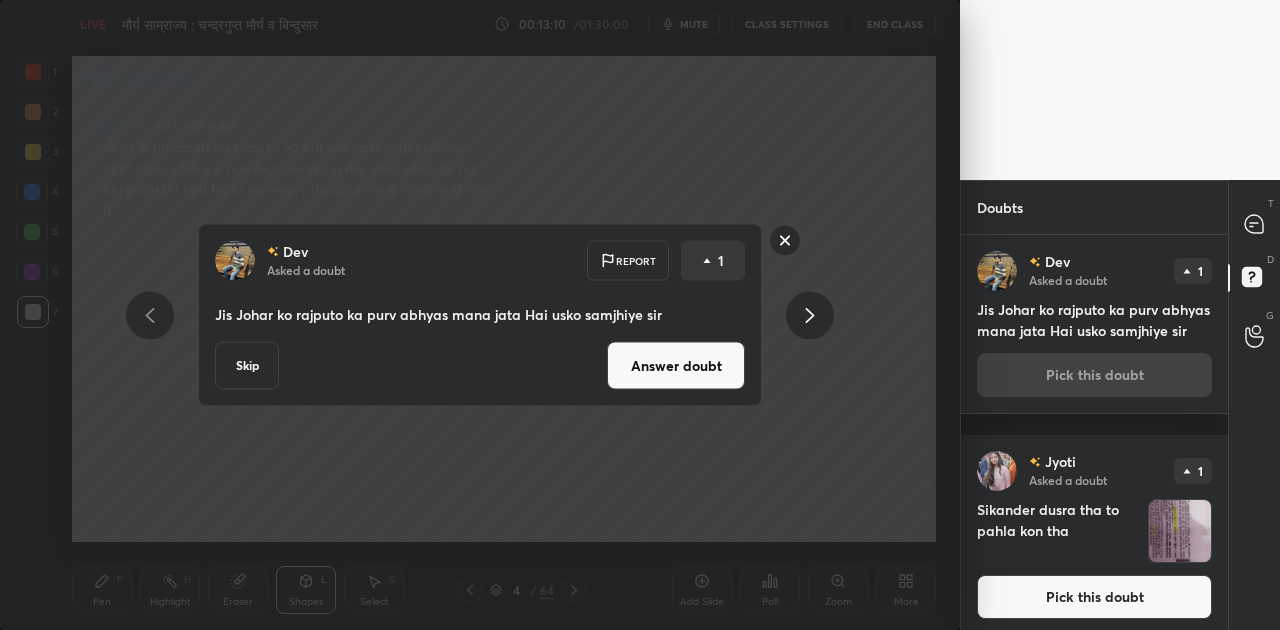 click on "Answer doubt" at bounding box center [676, 366] 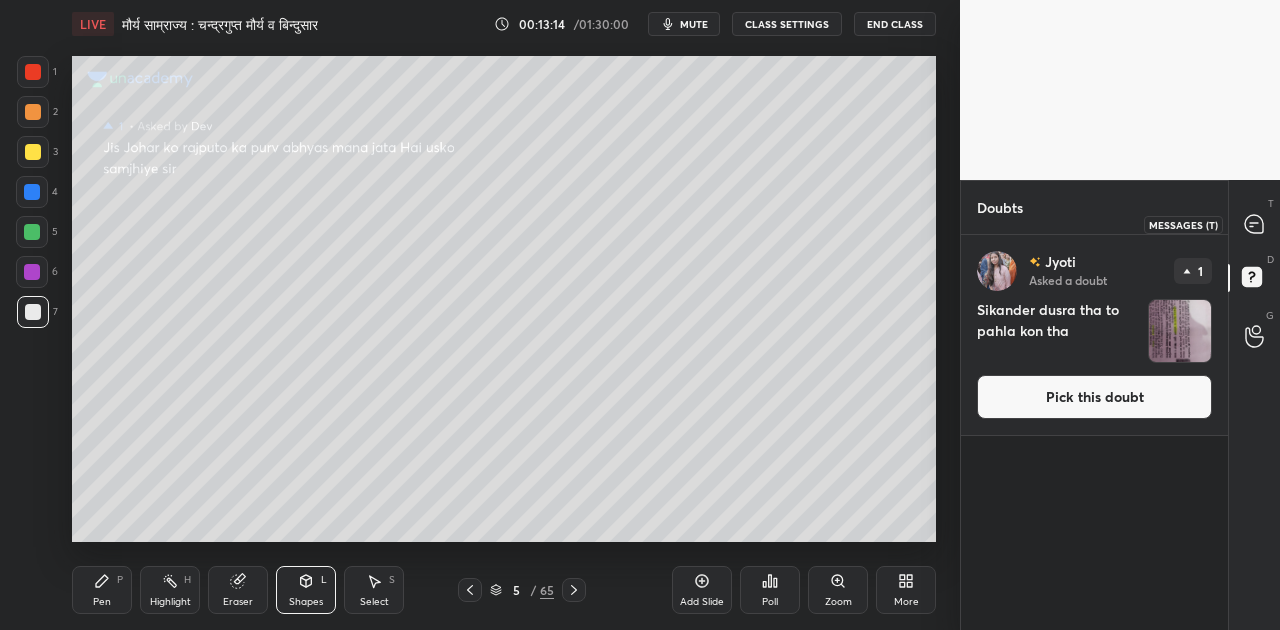 click 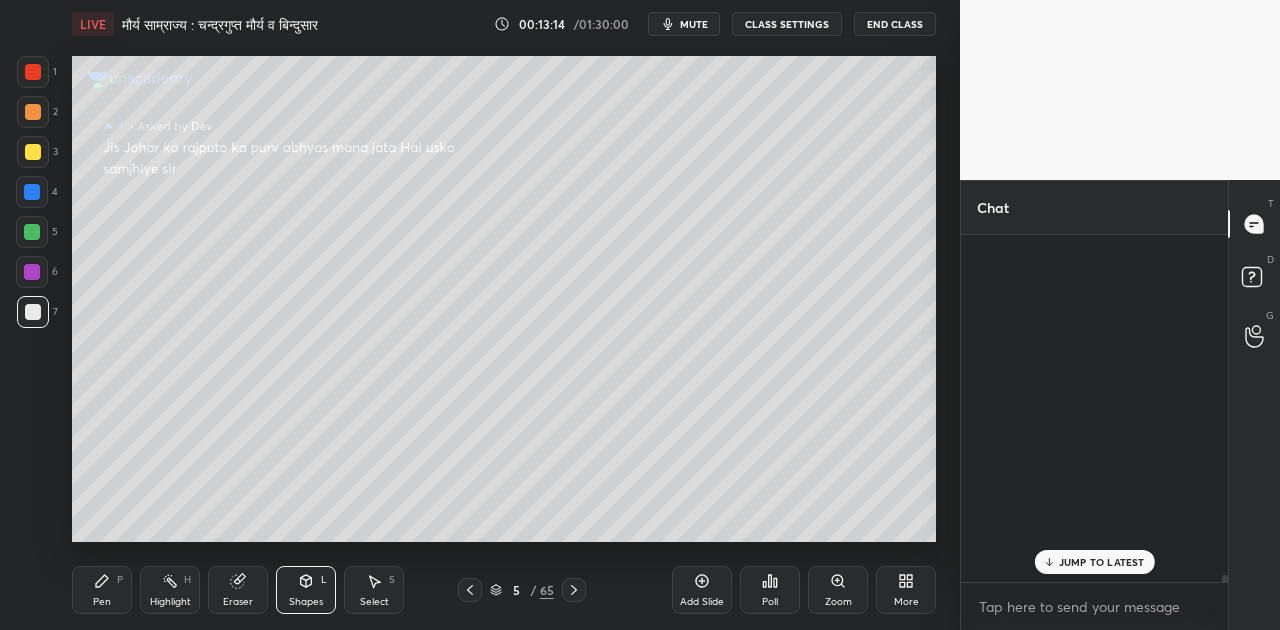 scroll, scrollTop: 21832, scrollLeft: 0, axis: vertical 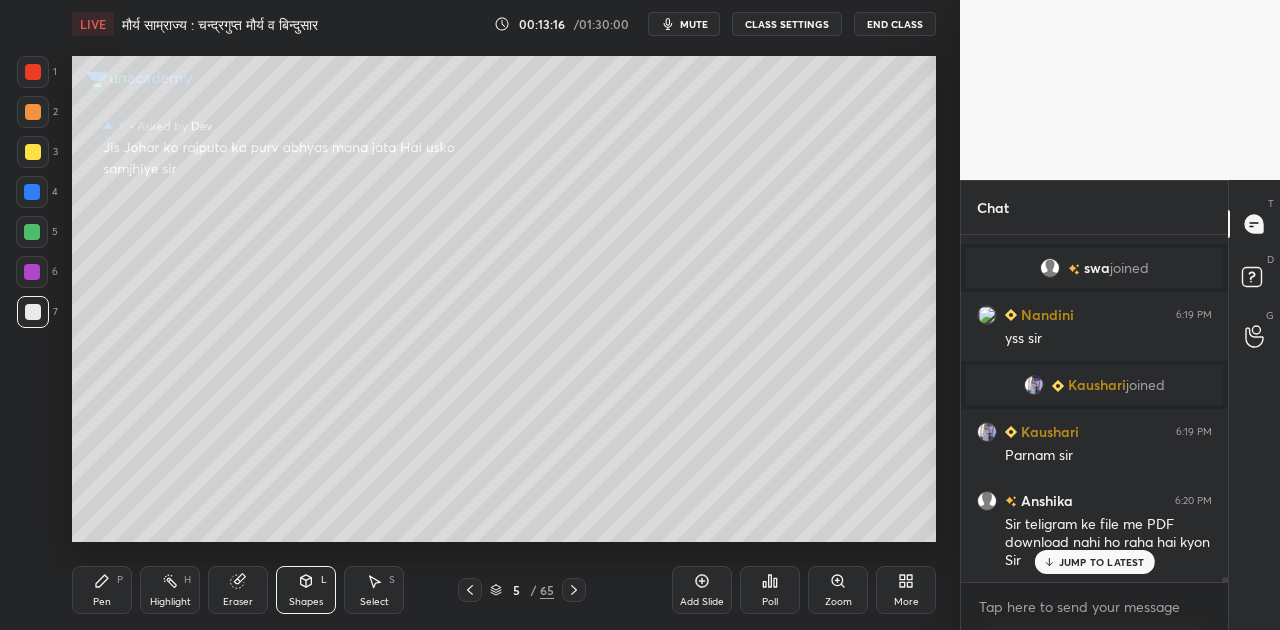 click on "JUMP TO LATEST" at bounding box center (1094, 562) 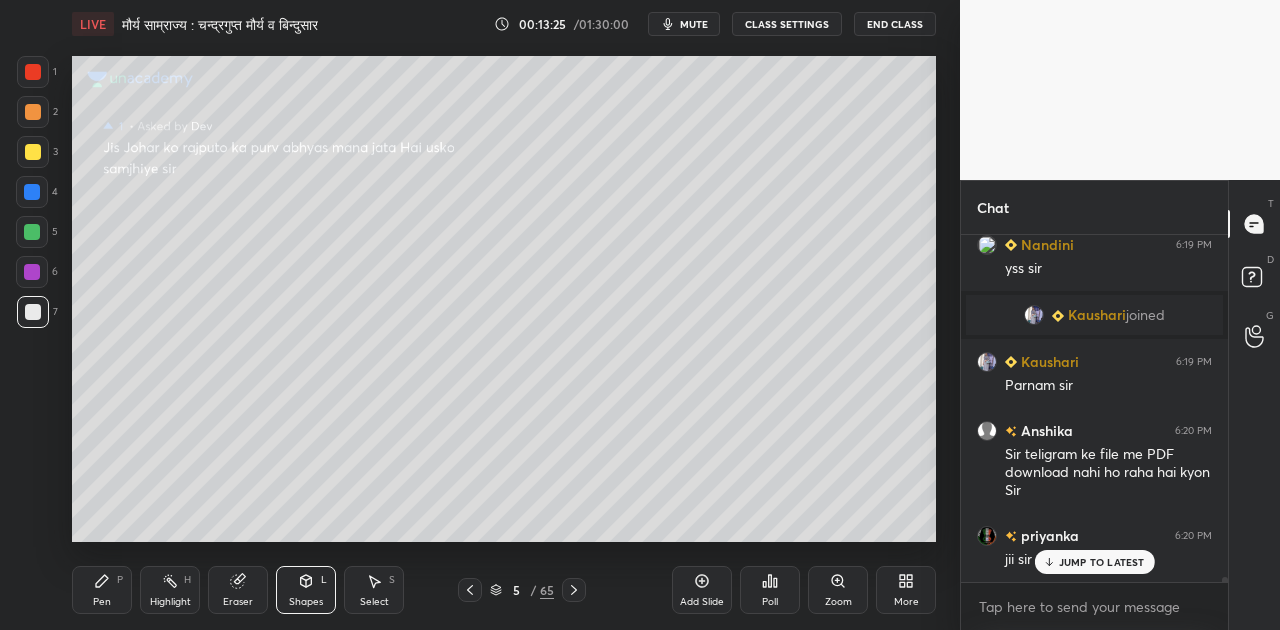 scroll, scrollTop: 22062, scrollLeft: 0, axis: vertical 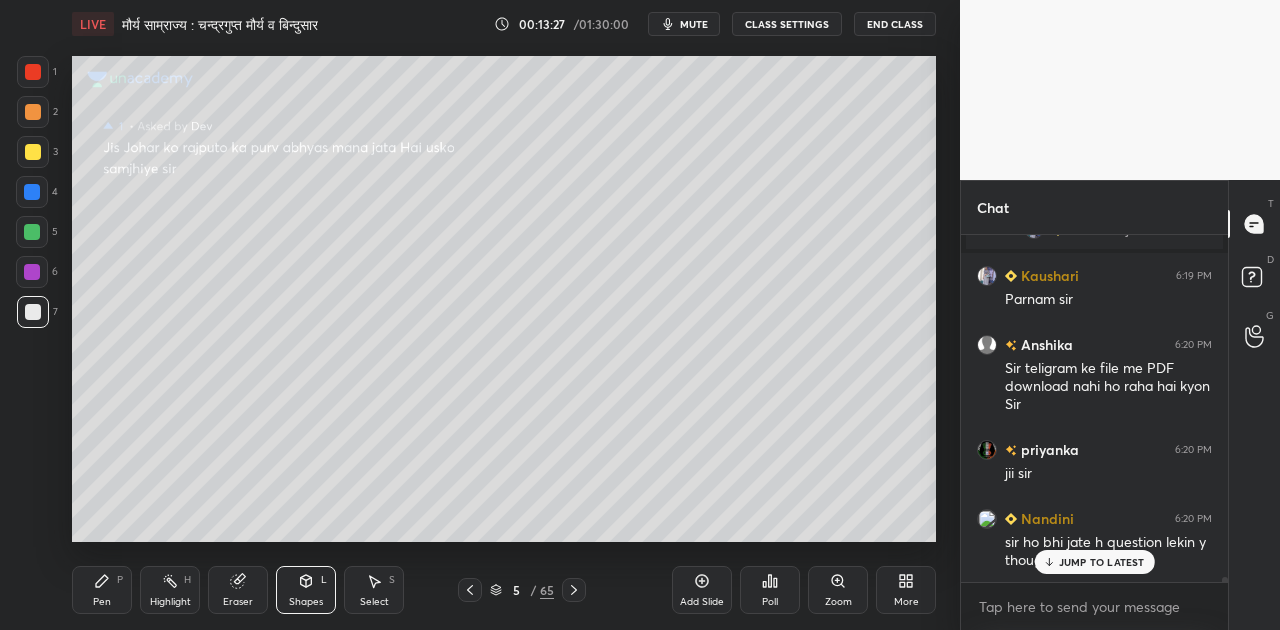 click on "JUMP TO LATEST" at bounding box center (1102, 562) 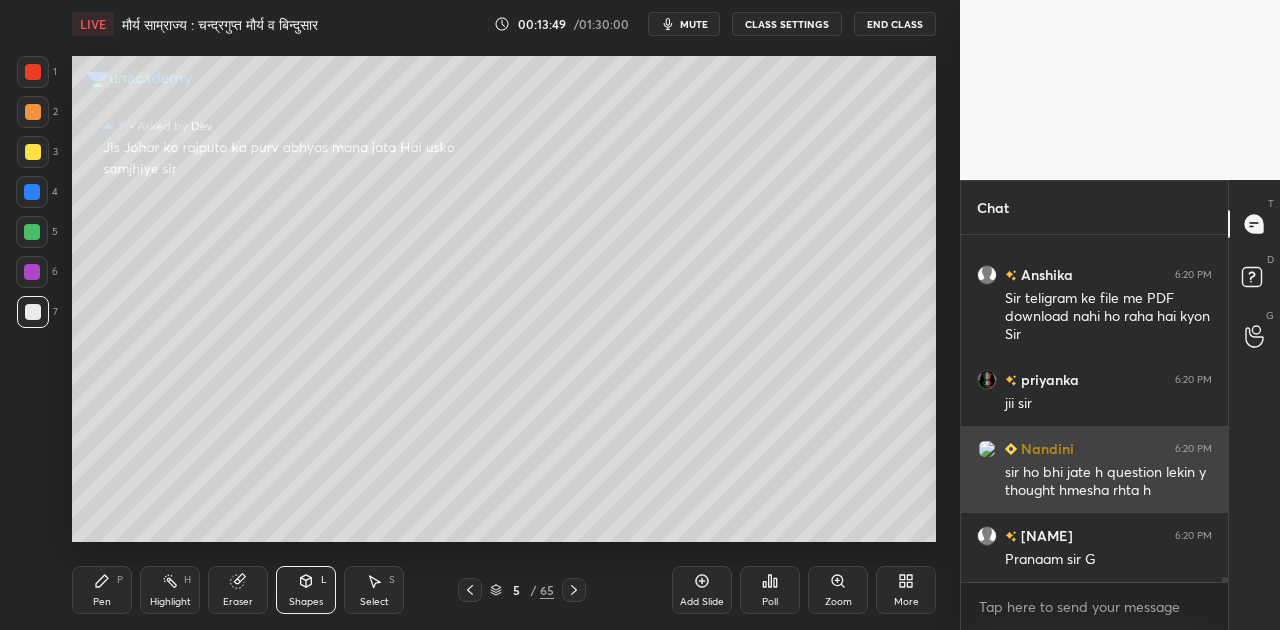 scroll, scrollTop: 22180, scrollLeft: 0, axis: vertical 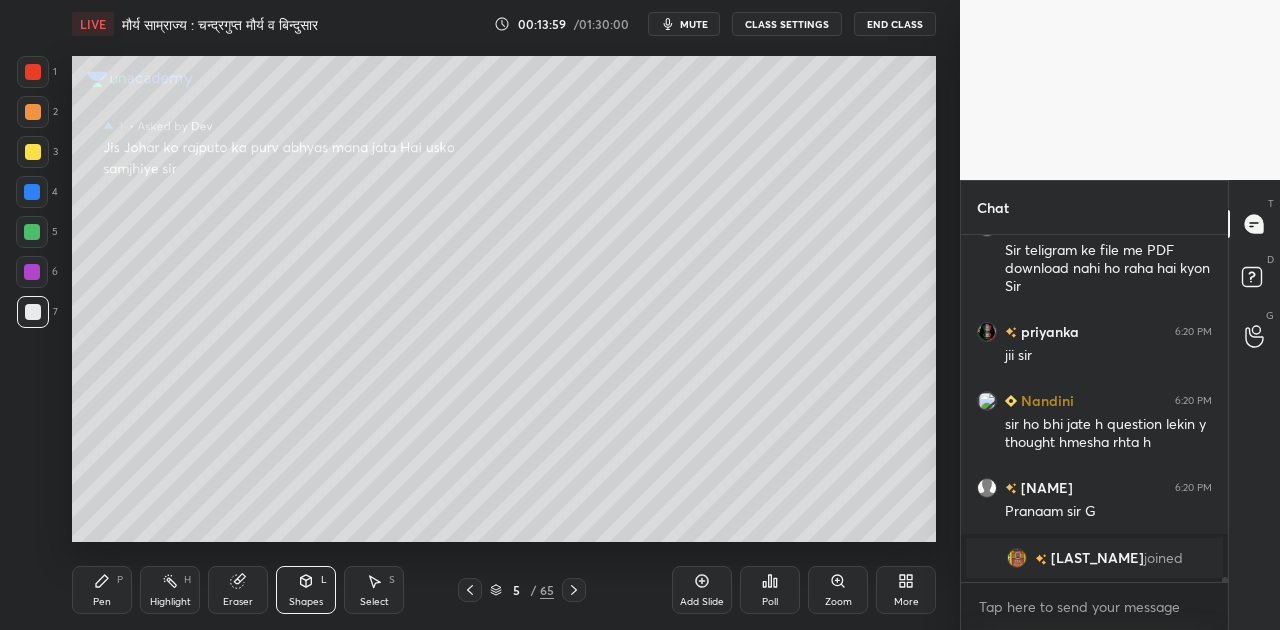 click on "Pen P" at bounding box center (102, 590) 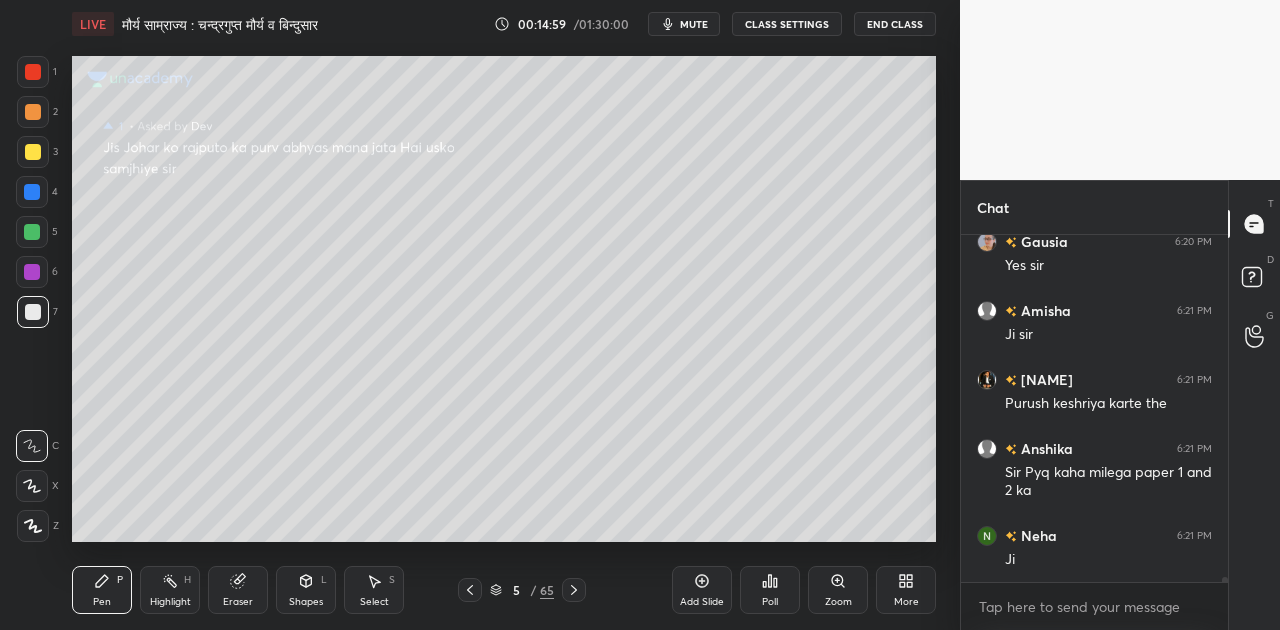 scroll, scrollTop: 22150, scrollLeft: 0, axis: vertical 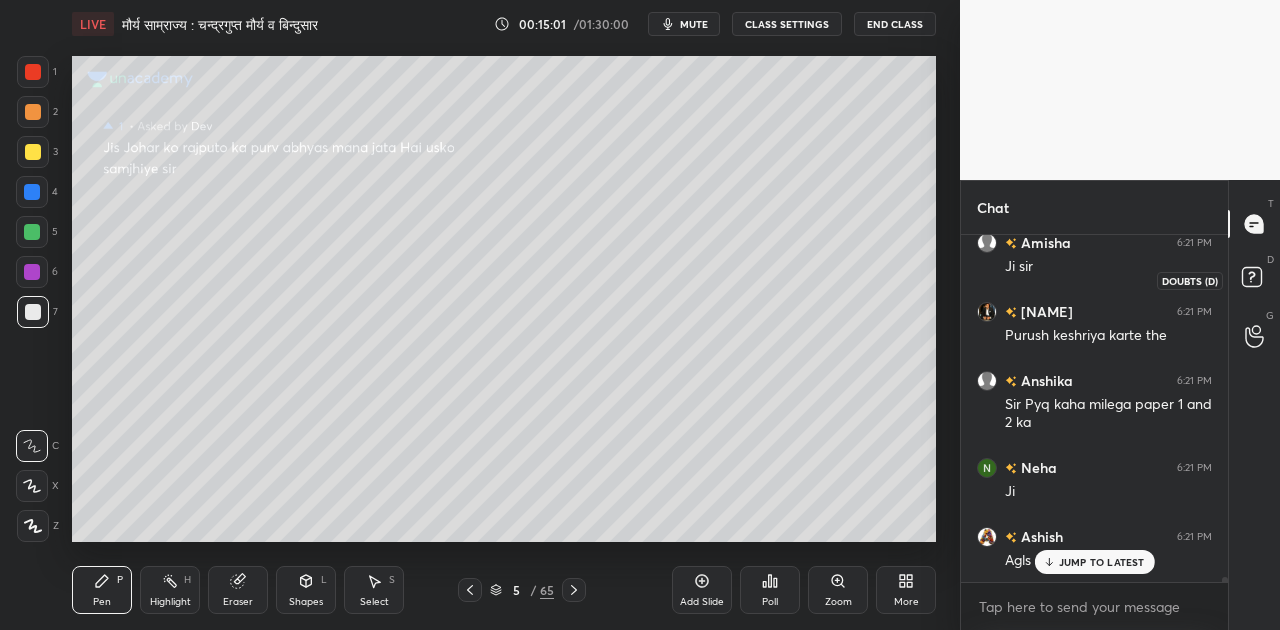 click 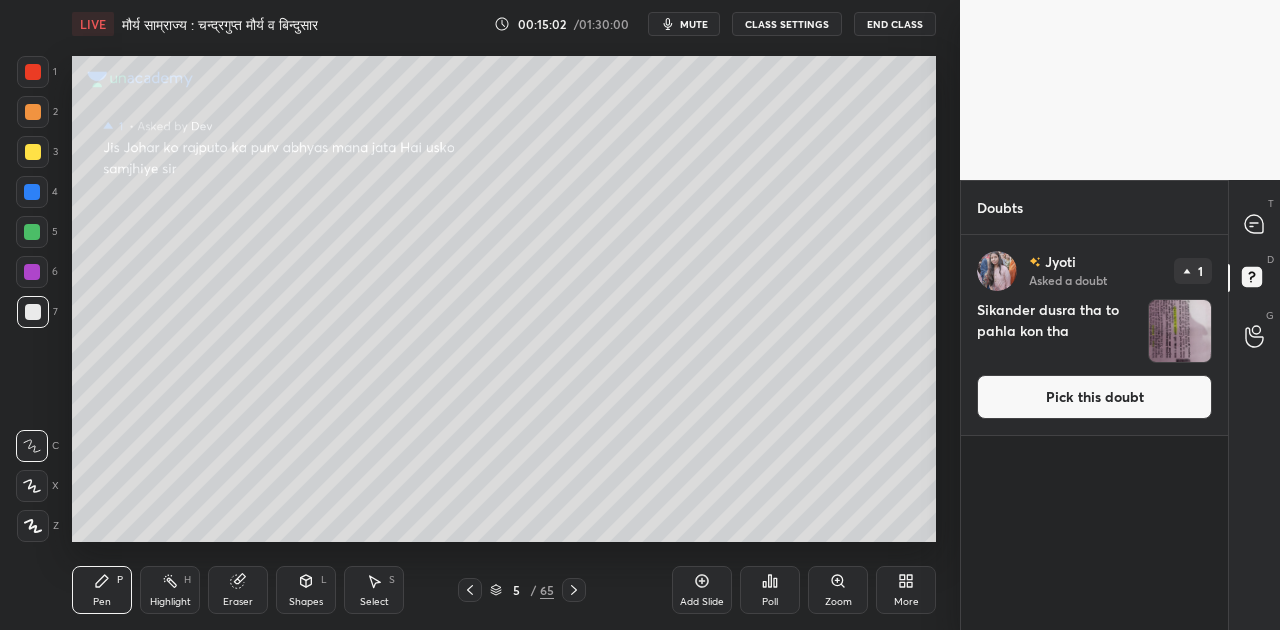 click on "Pick this doubt" at bounding box center [1094, 397] 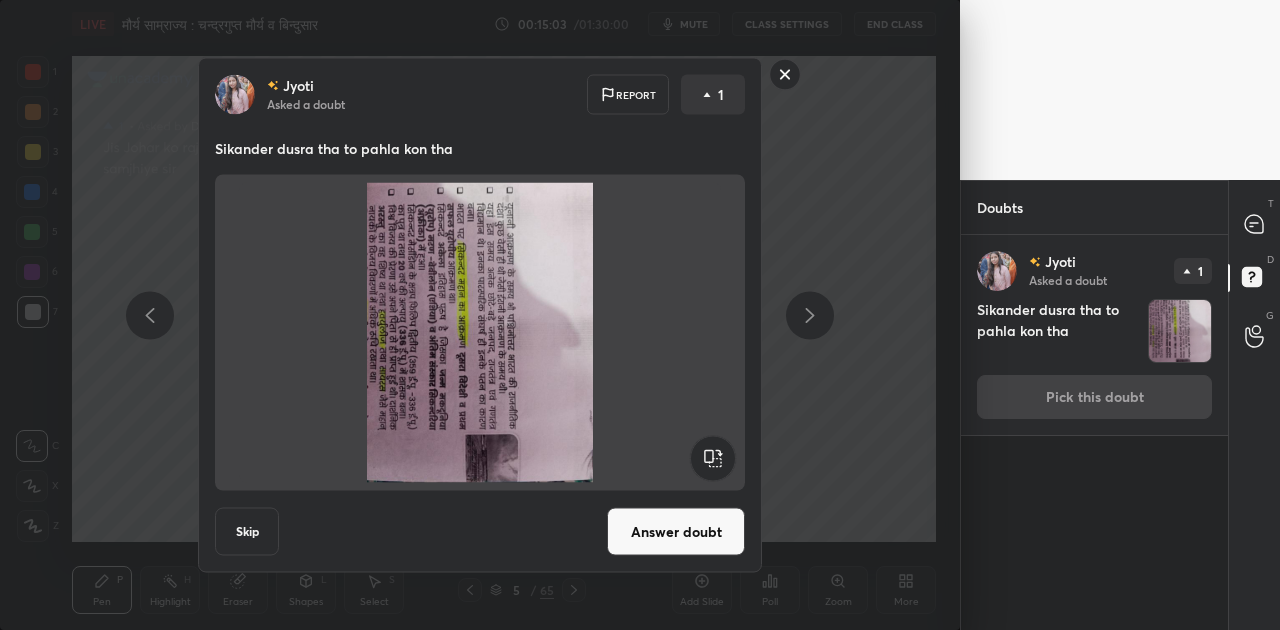 click 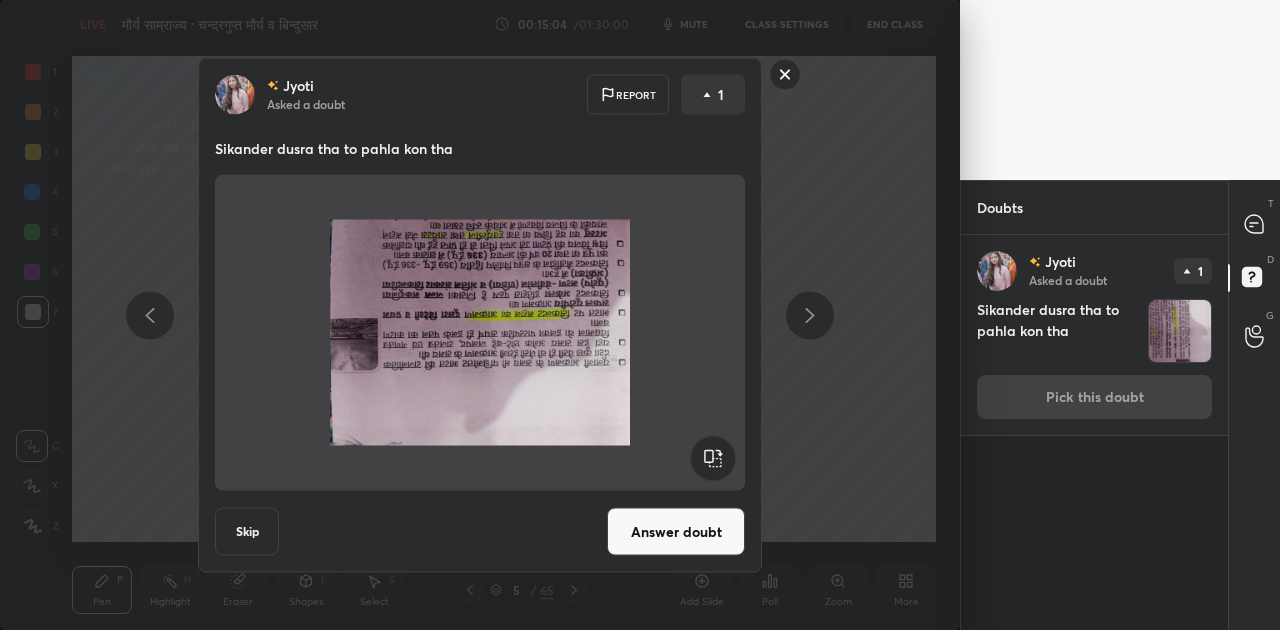 click 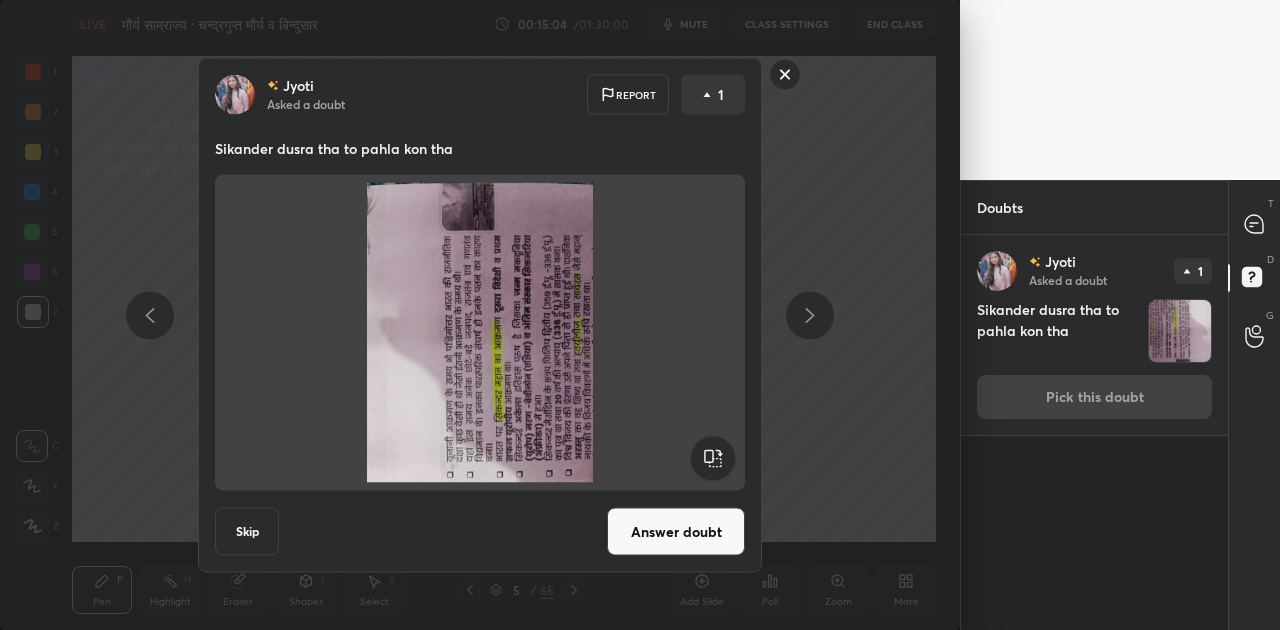 click 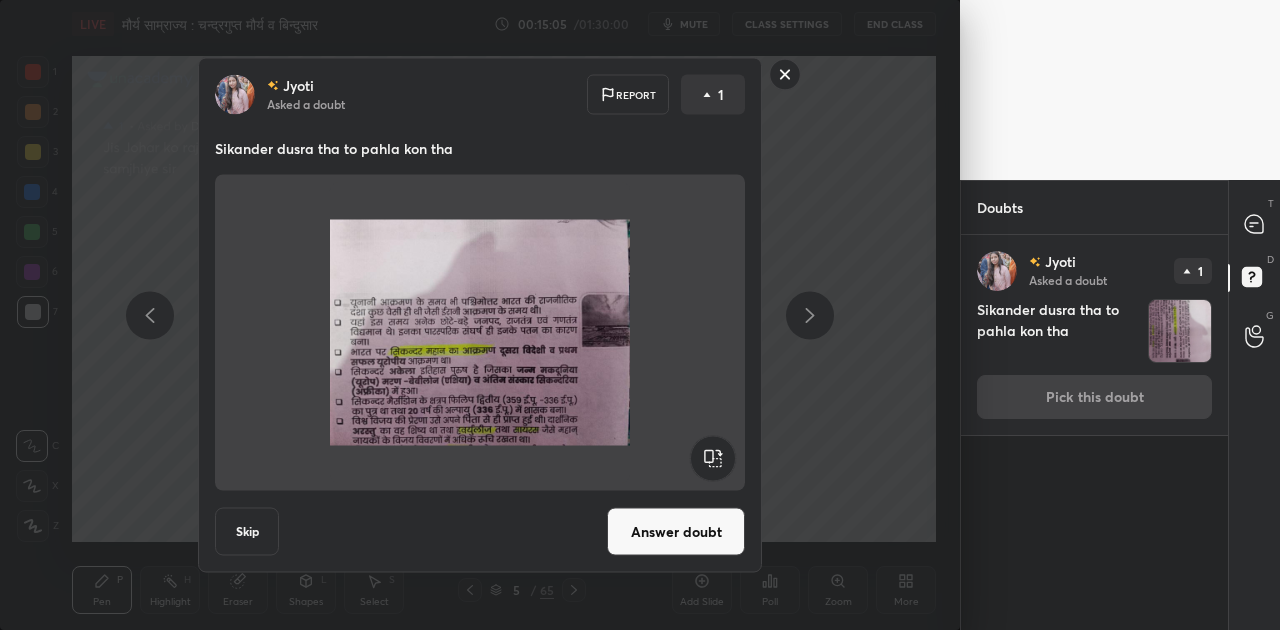 click on "Answer doubt" at bounding box center (676, 532) 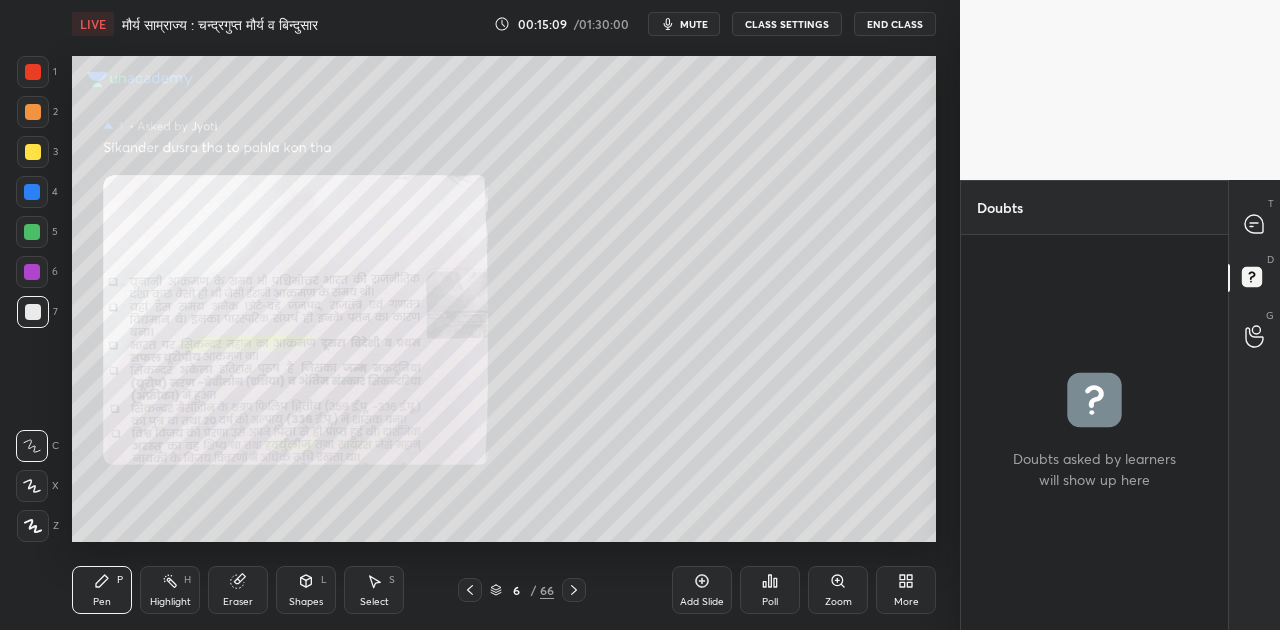 click on "Zoom" at bounding box center (838, 590) 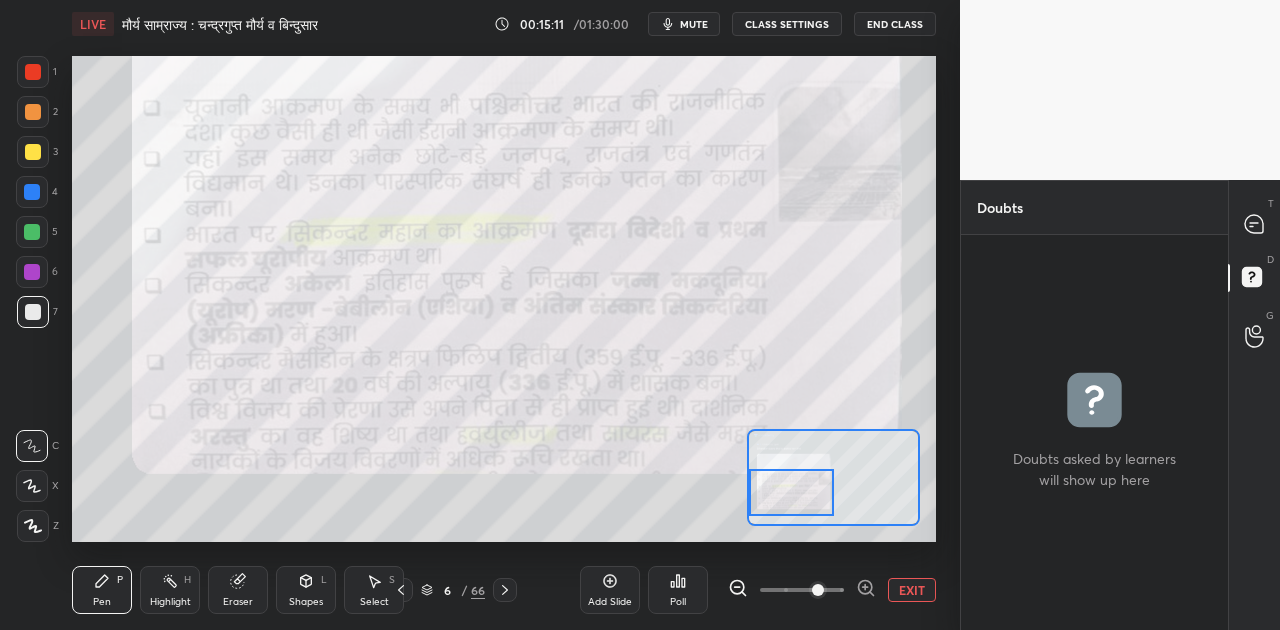 drag, startPoint x: 837, startPoint y: 490, endPoint x: 778, endPoint y: 505, distance: 60.876926 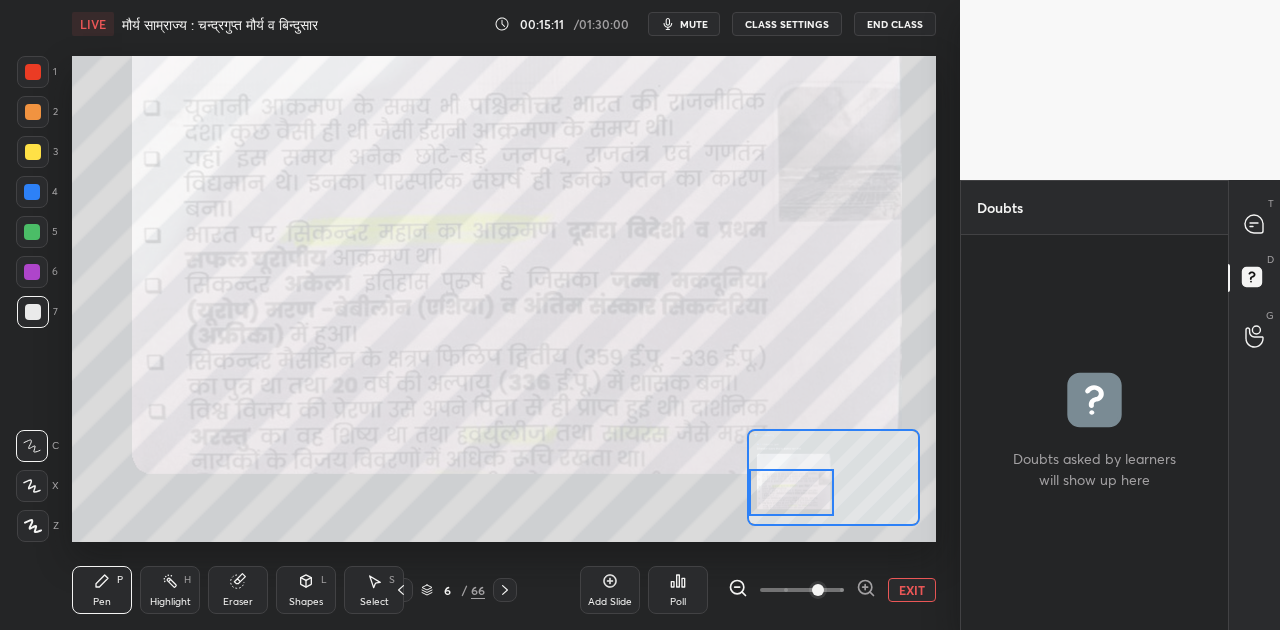 click at bounding box center (791, 492) 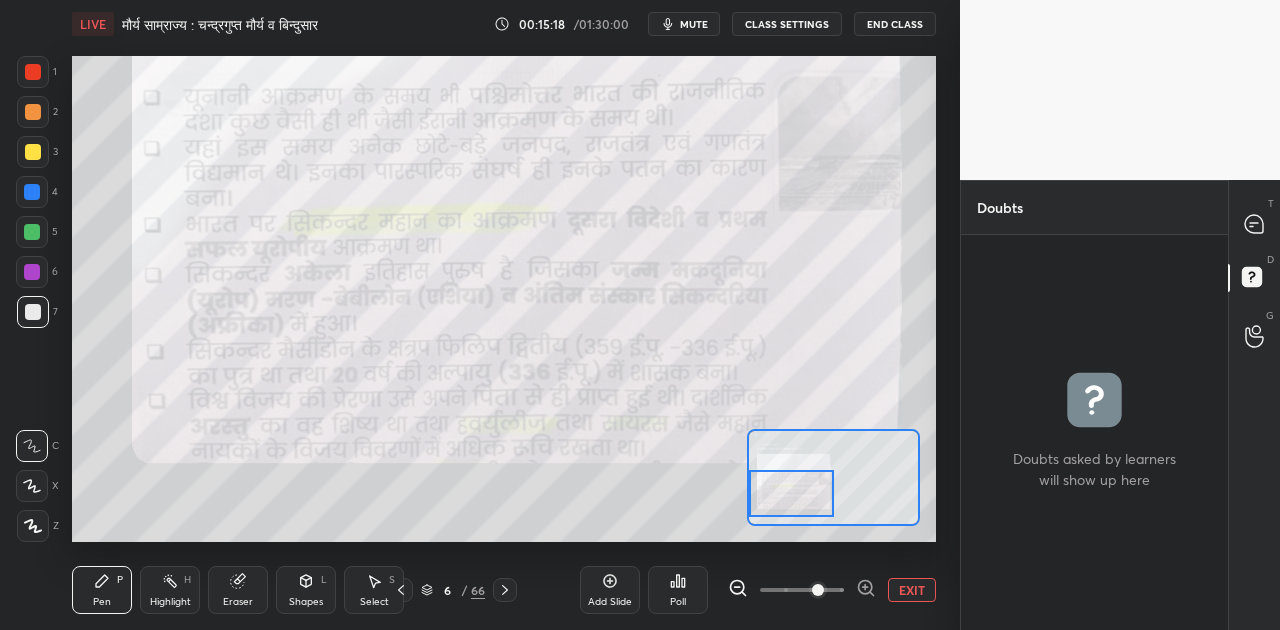 click at bounding box center (791, 493) 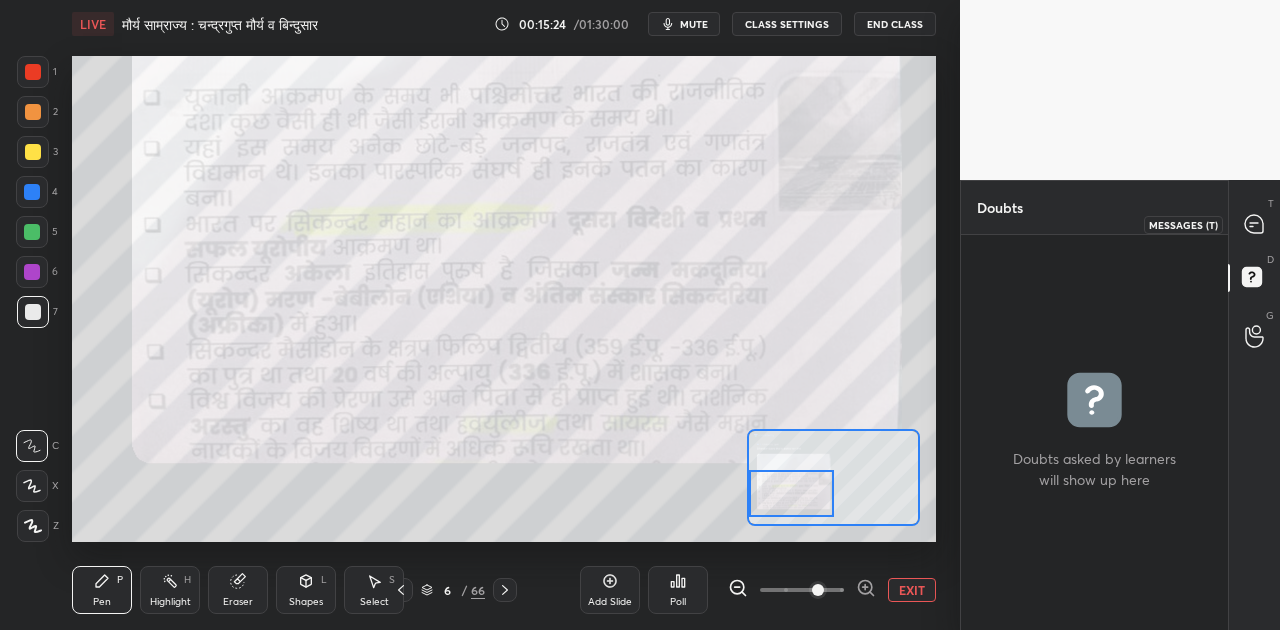 click at bounding box center [1255, 224] 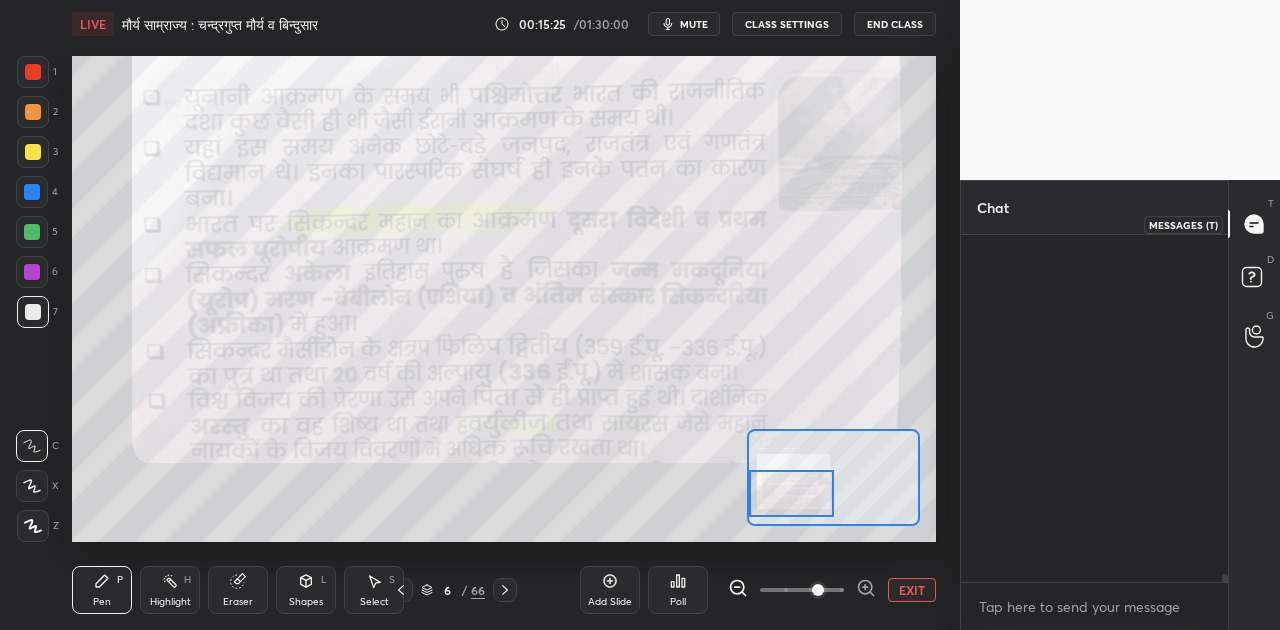 scroll, scrollTop: 22730, scrollLeft: 0, axis: vertical 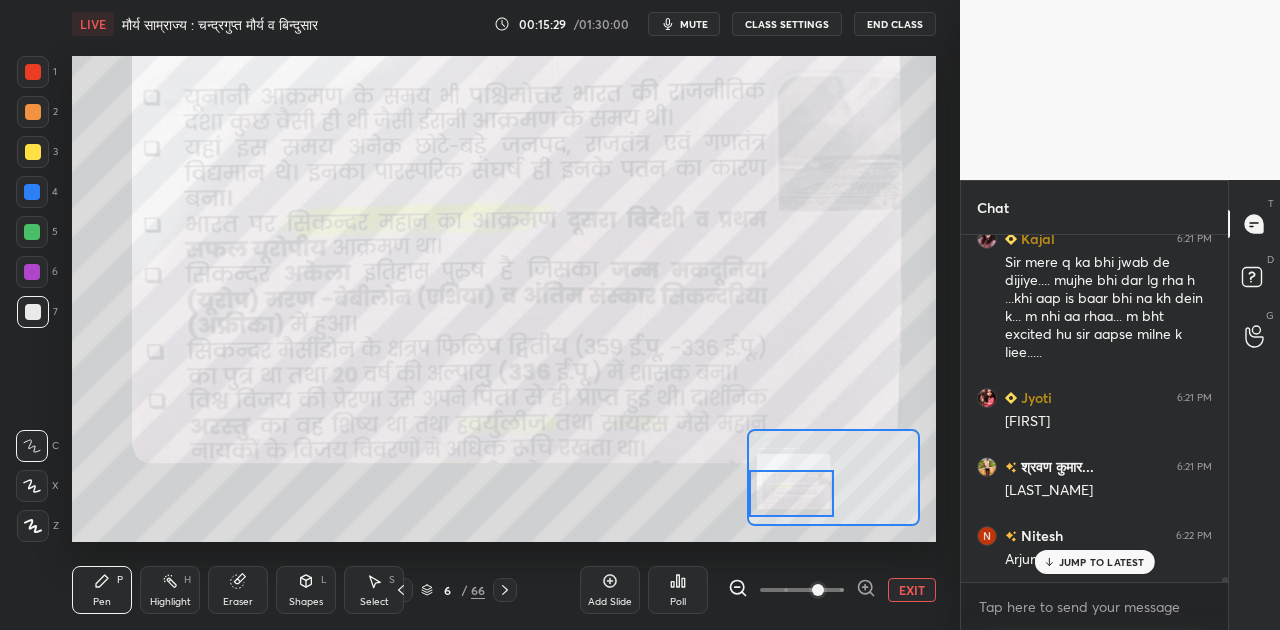 click on "EXIT" at bounding box center [912, 590] 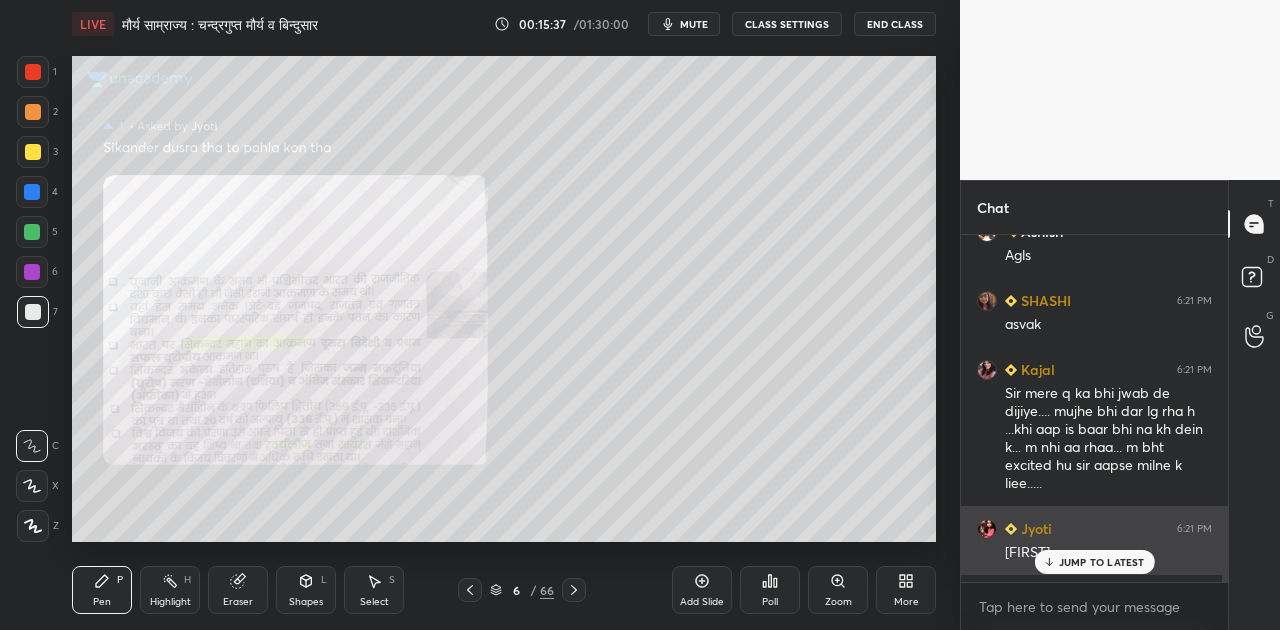 scroll, scrollTop: 22849, scrollLeft: 0, axis: vertical 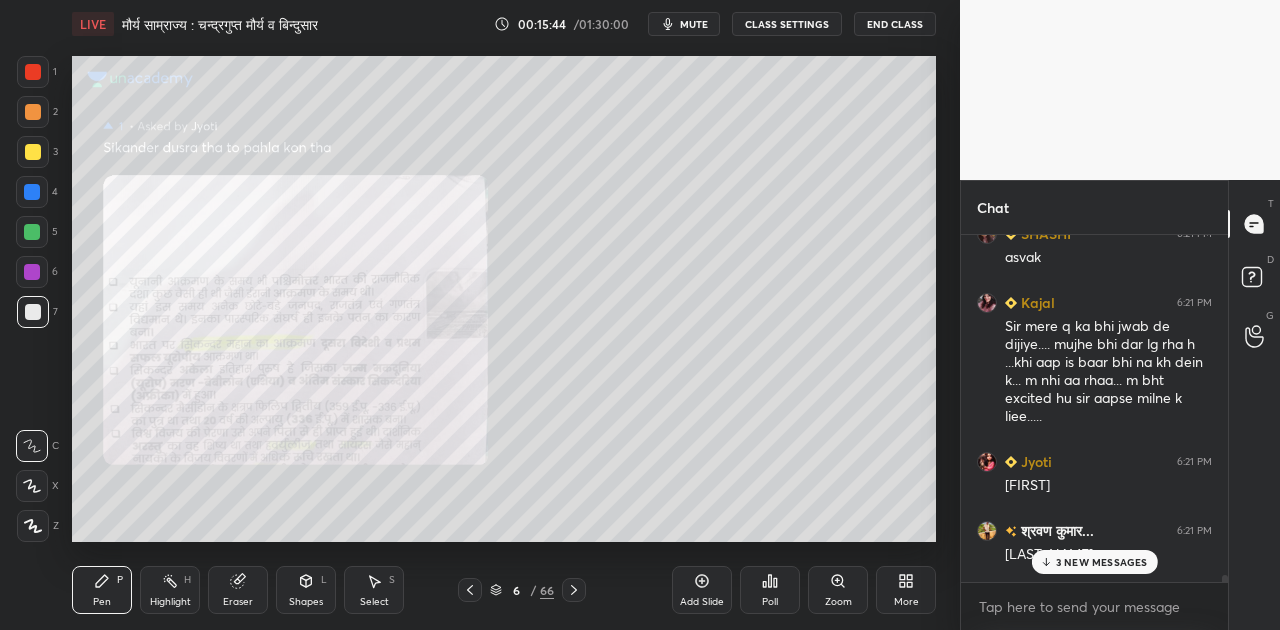 click on "3 NEW MESSAGES" at bounding box center [1094, 562] 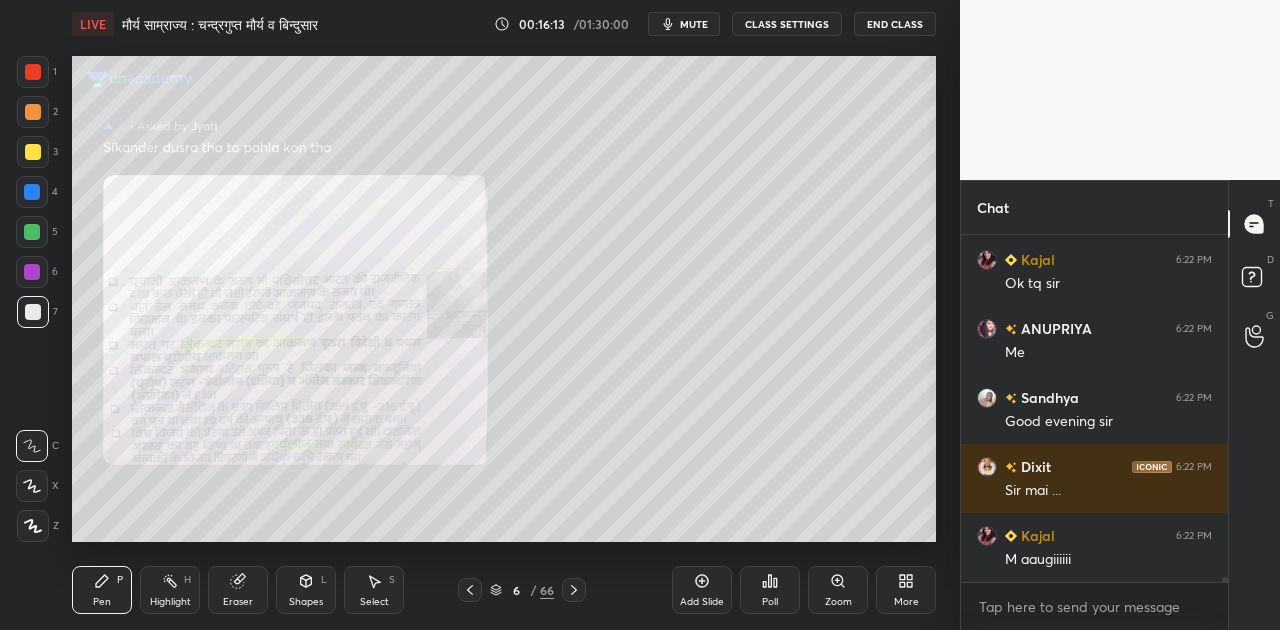 scroll, scrollTop: 23650, scrollLeft: 0, axis: vertical 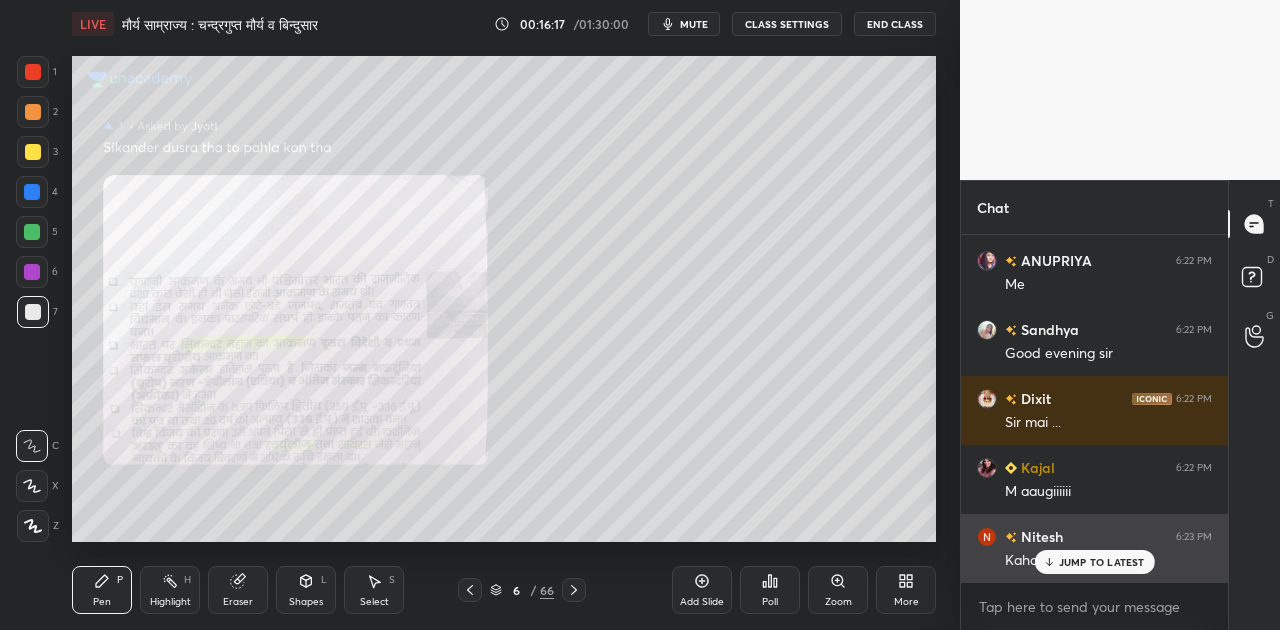 drag, startPoint x: 1081, startPoint y: 570, endPoint x: 1056, endPoint y: 548, distance: 33.30165 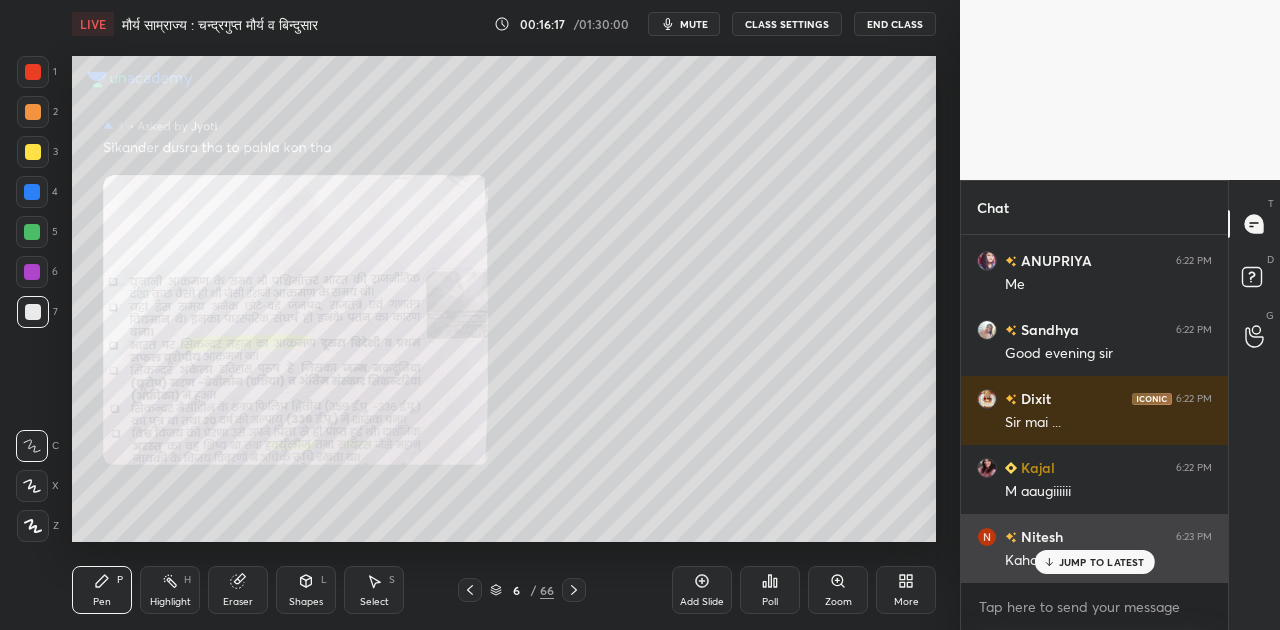 click on "JUMP TO LATEST" at bounding box center [1094, 562] 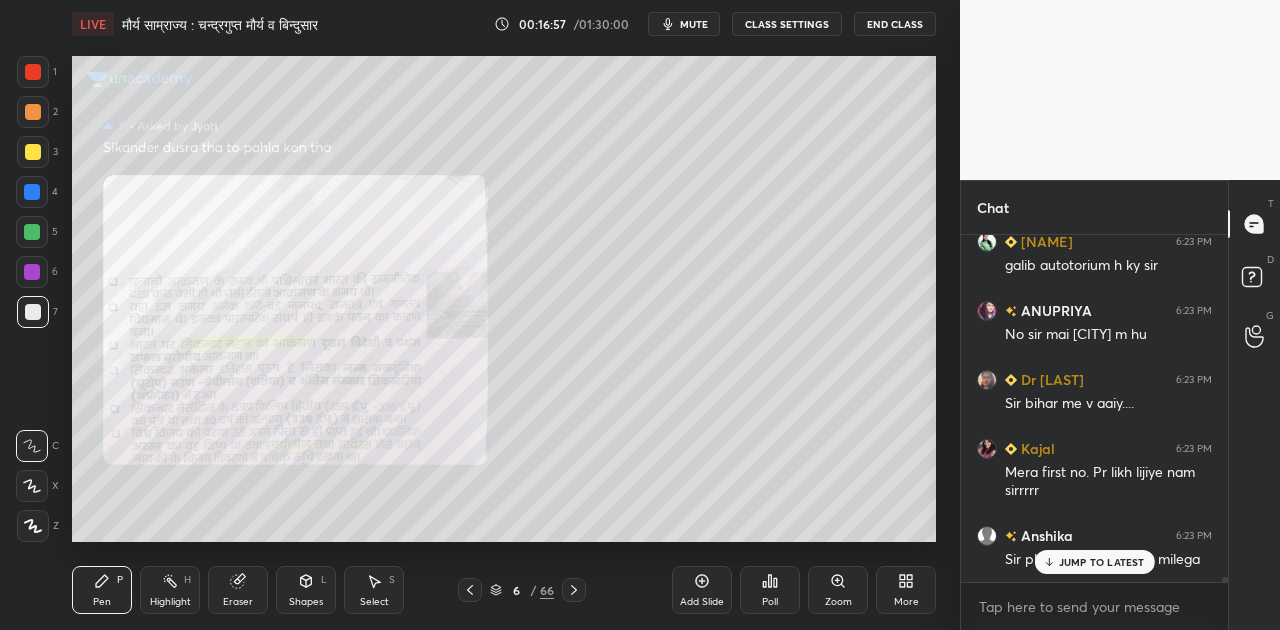 scroll, scrollTop: 24100, scrollLeft: 0, axis: vertical 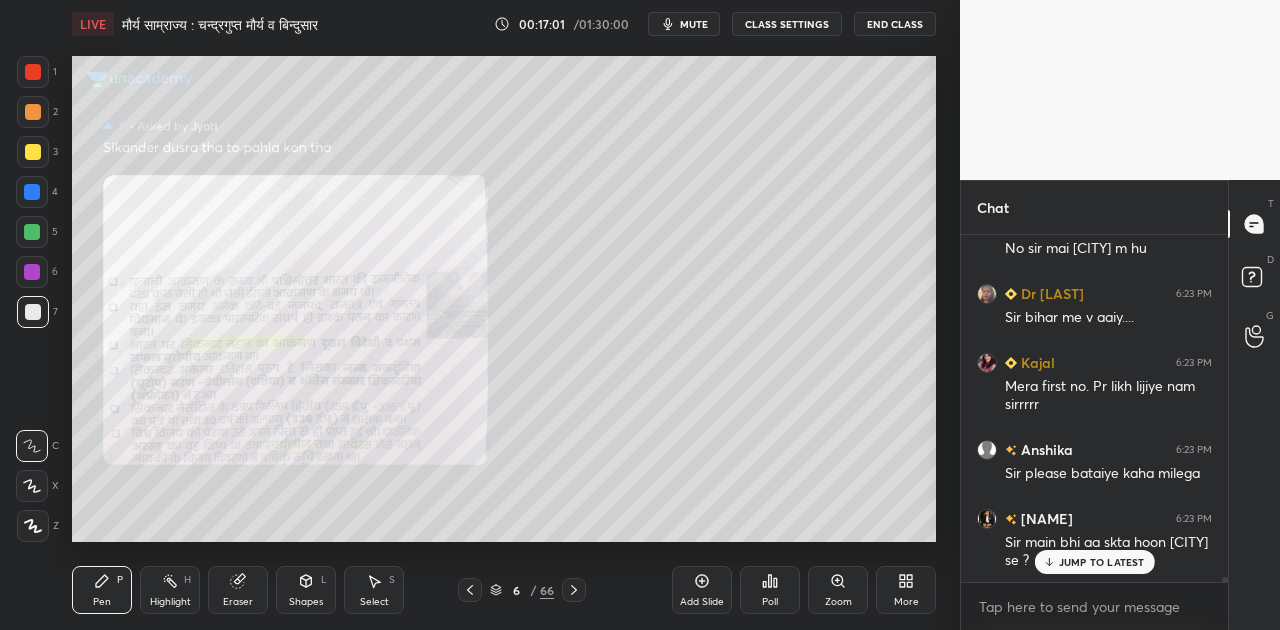 click on "JUMP TO LATEST" at bounding box center (1102, 562) 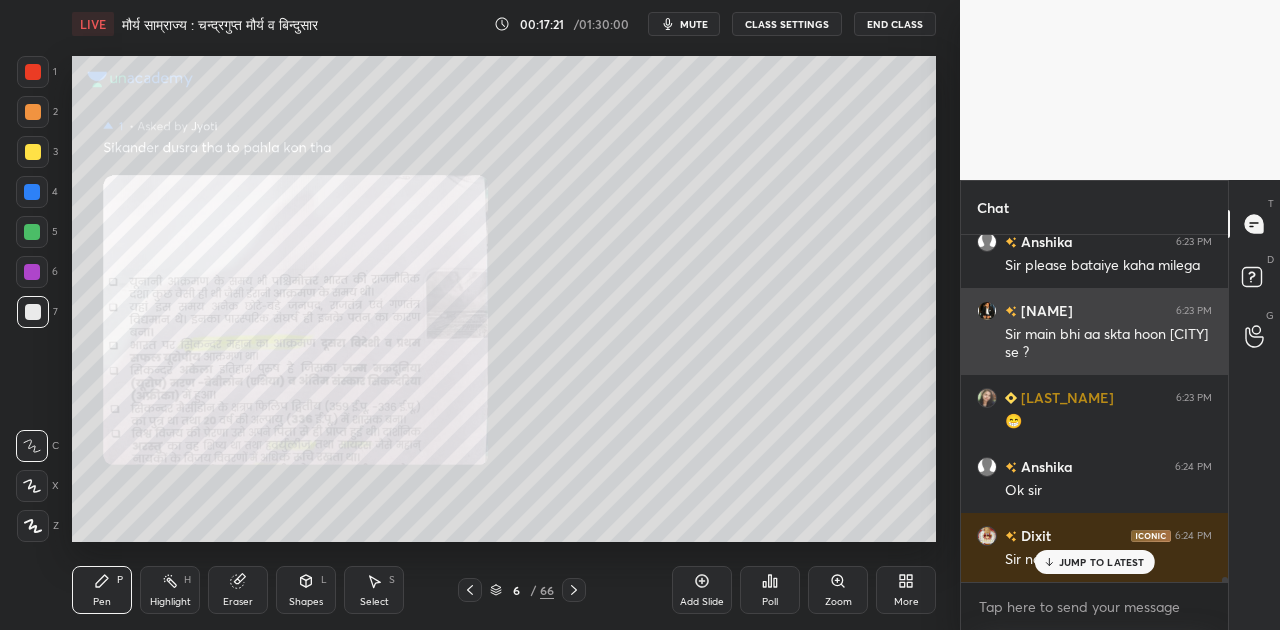 scroll, scrollTop: 24376, scrollLeft: 0, axis: vertical 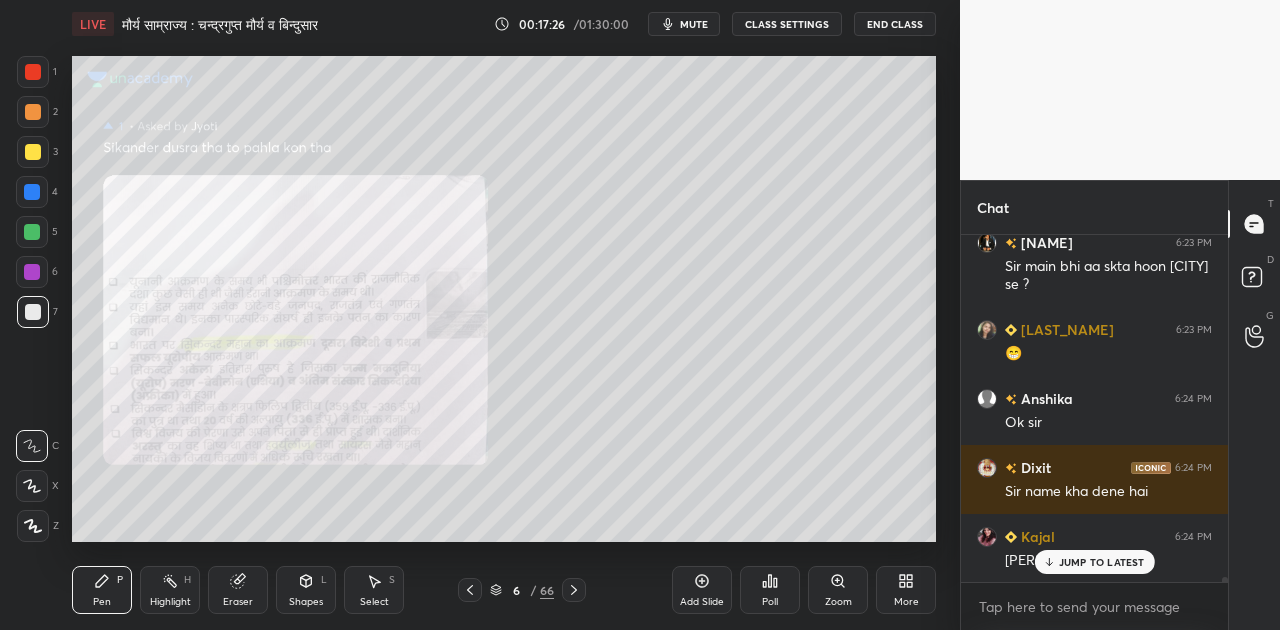 click on "JUMP TO LATEST" at bounding box center [1102, 562] 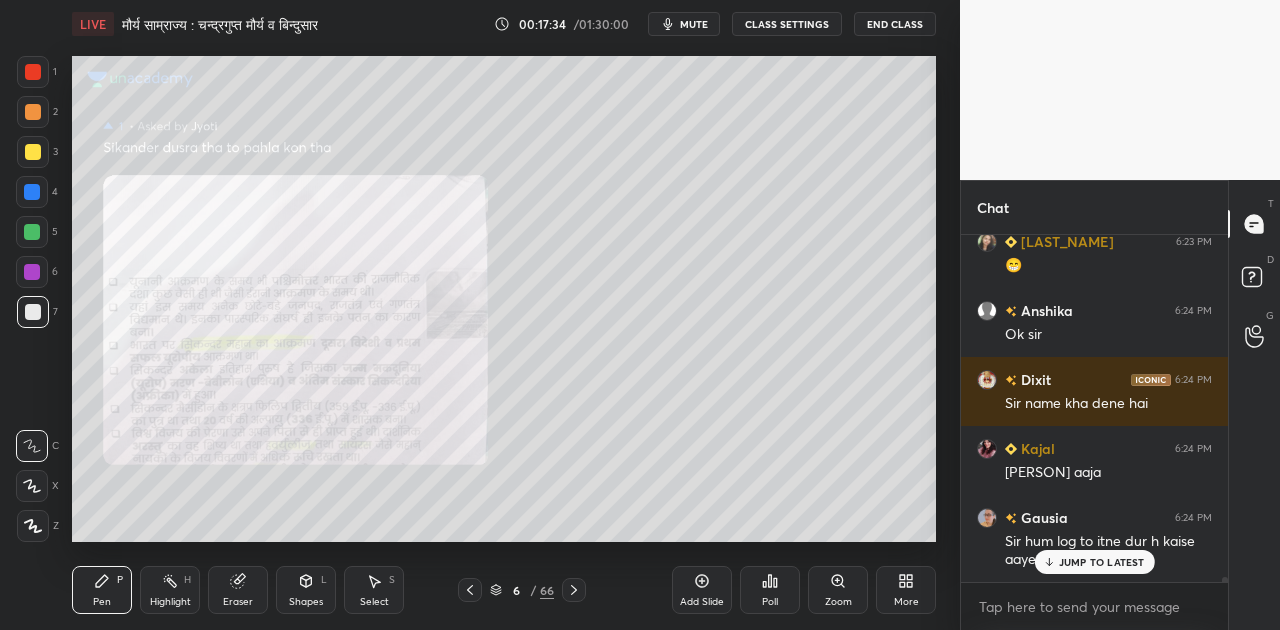 scroll, scrollTop: 24532, scrollLeft: 0, axis: vertical 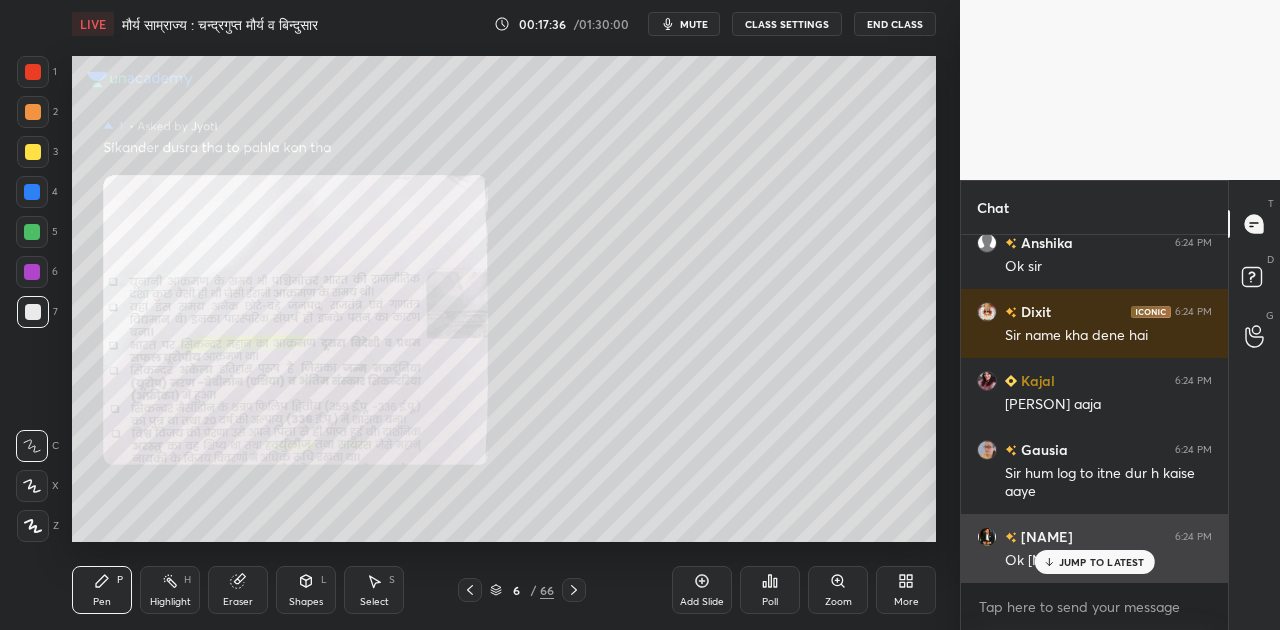 drag, startPoint x: 1087, startPoint y: 560, endPoint x: 1073, endPoint y: 546, distance: 19.79899 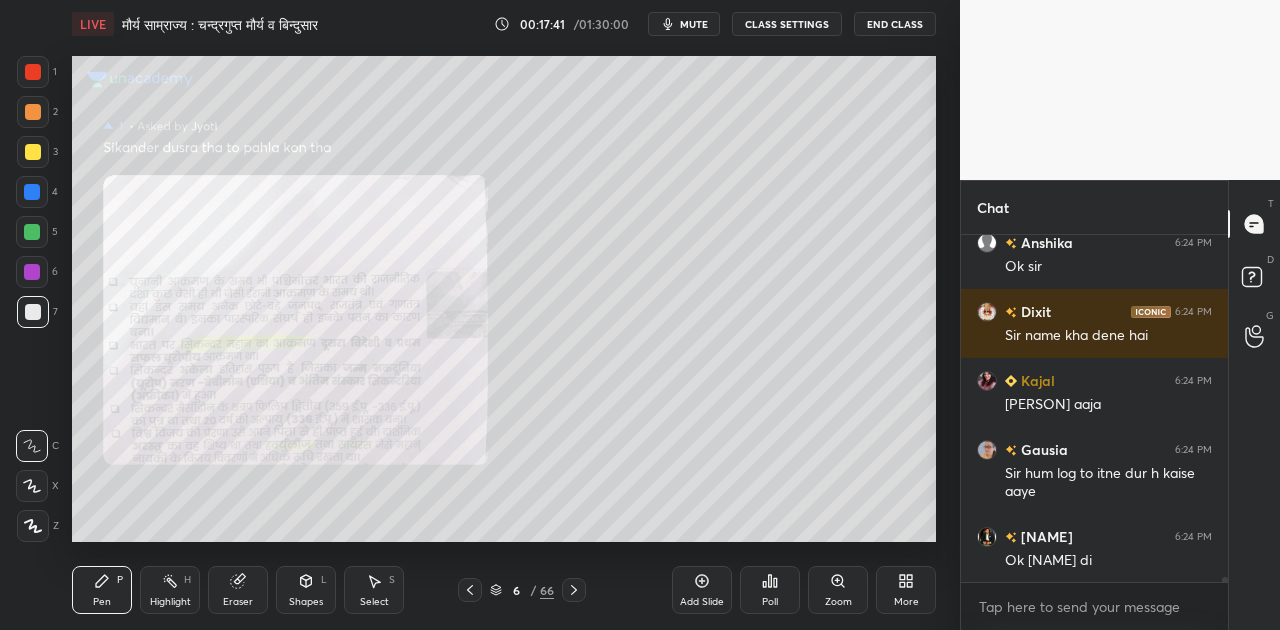 click at bounding box center [574, 590] 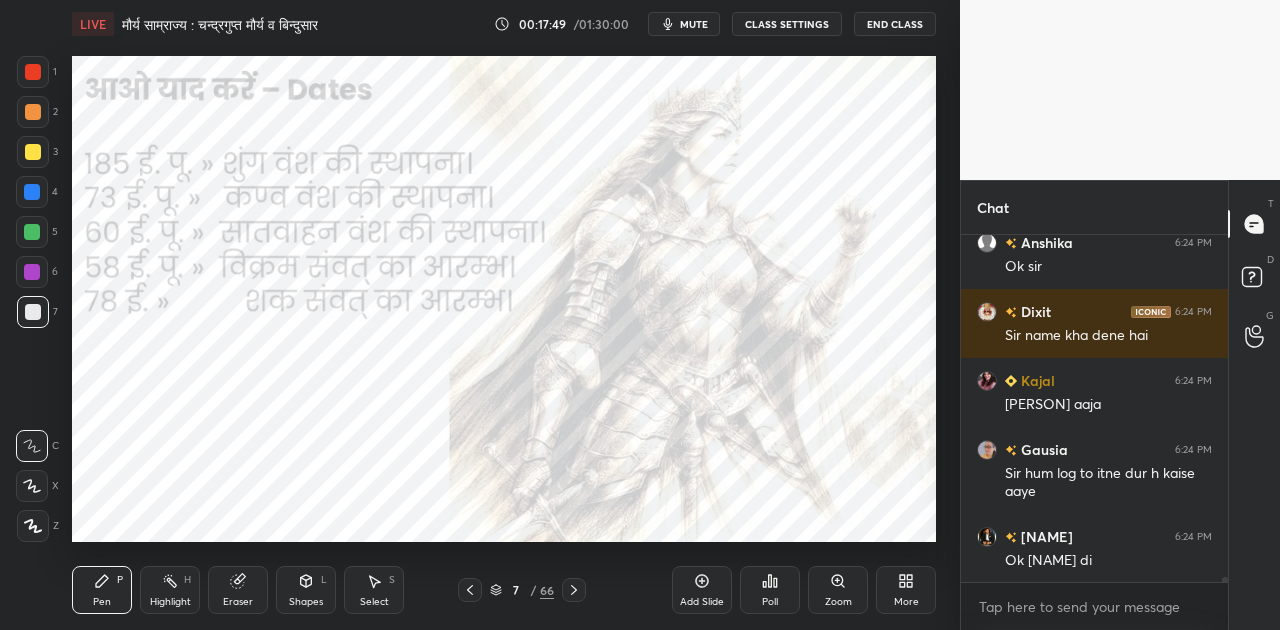 drag, startPoint x: 572, startPoint y: 587, endPoint x: 586, endPoint y: 567, distance: 24.41311 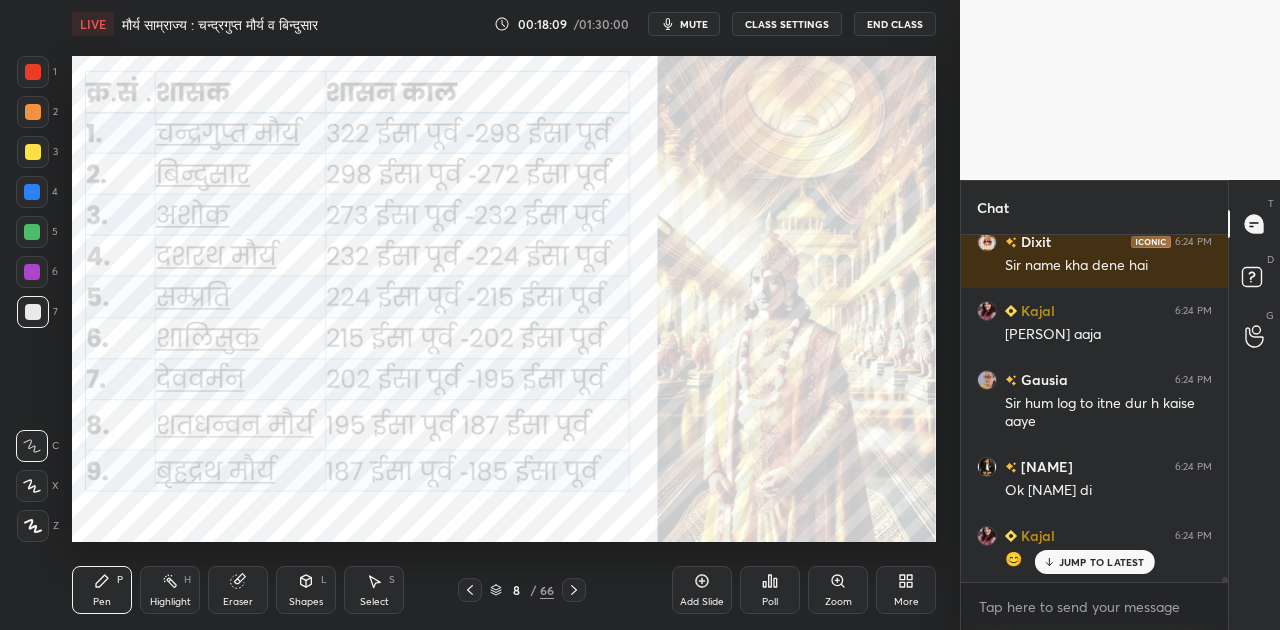 scroll, scrollTop: 24670, scrollLeft: 0, axis: vertical 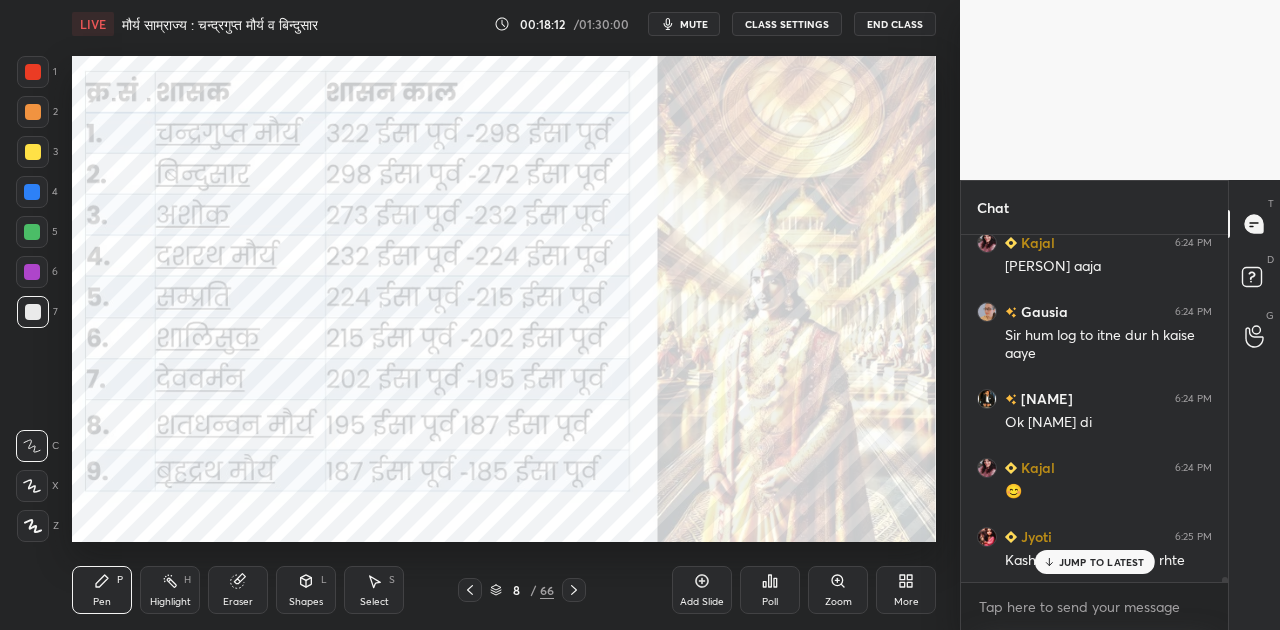 click 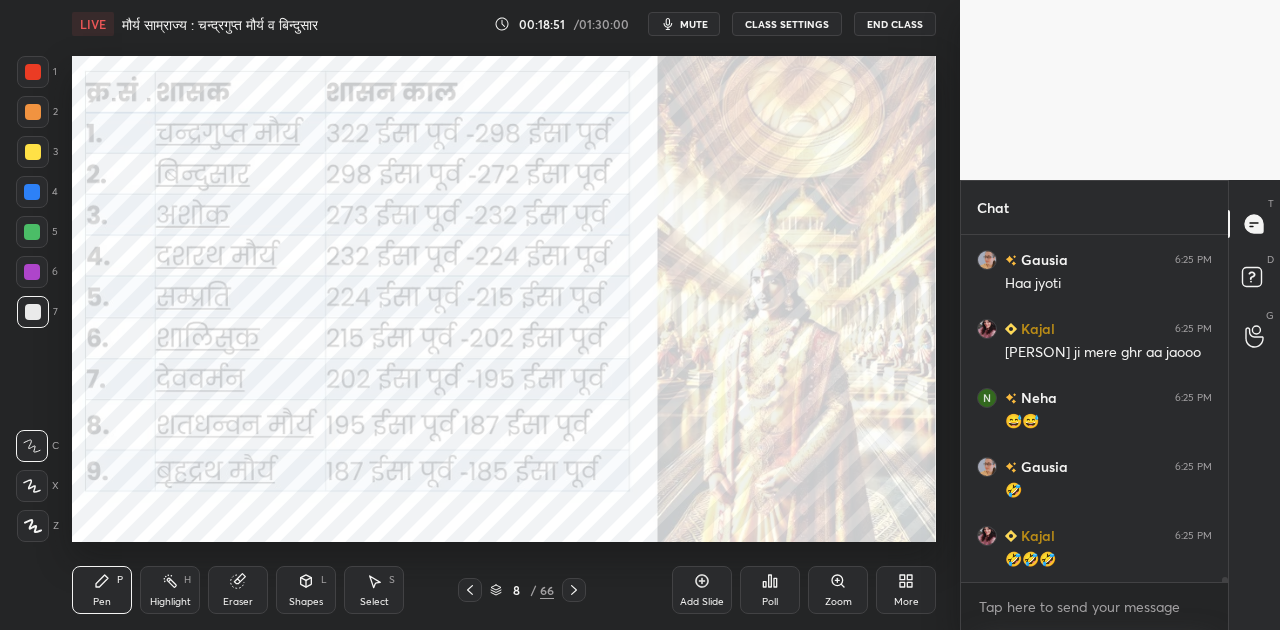 scroll, scrollTop: 25102, scrollLeft: 0, axis: vertical 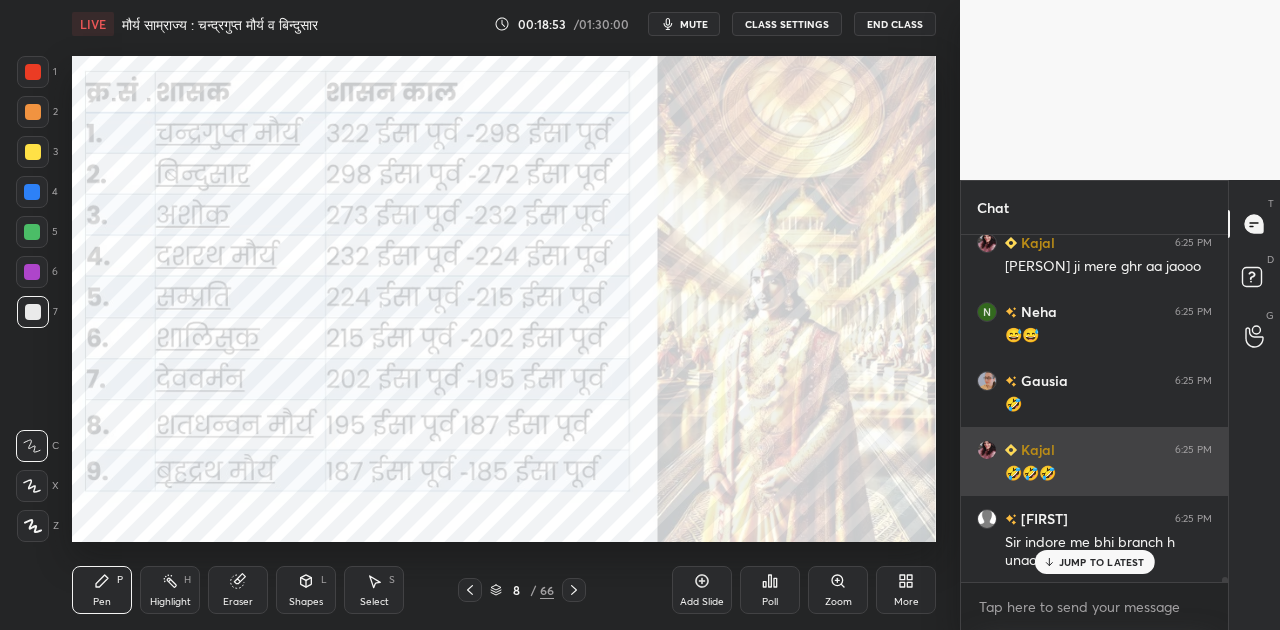 drag, startPoint x: 1106, startPoint y: 560, endPoint x: 987, endPoint y: 490, distance: 138.06158 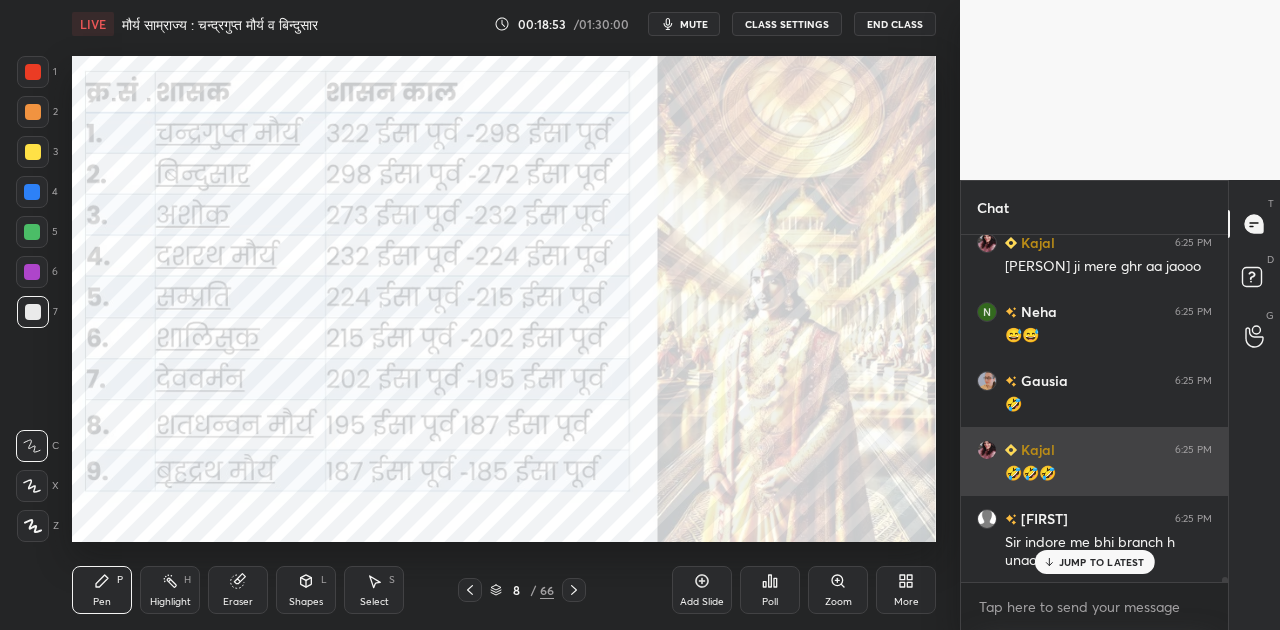click on "JUMP TO LATEST" at bounding box center (1102, 562) 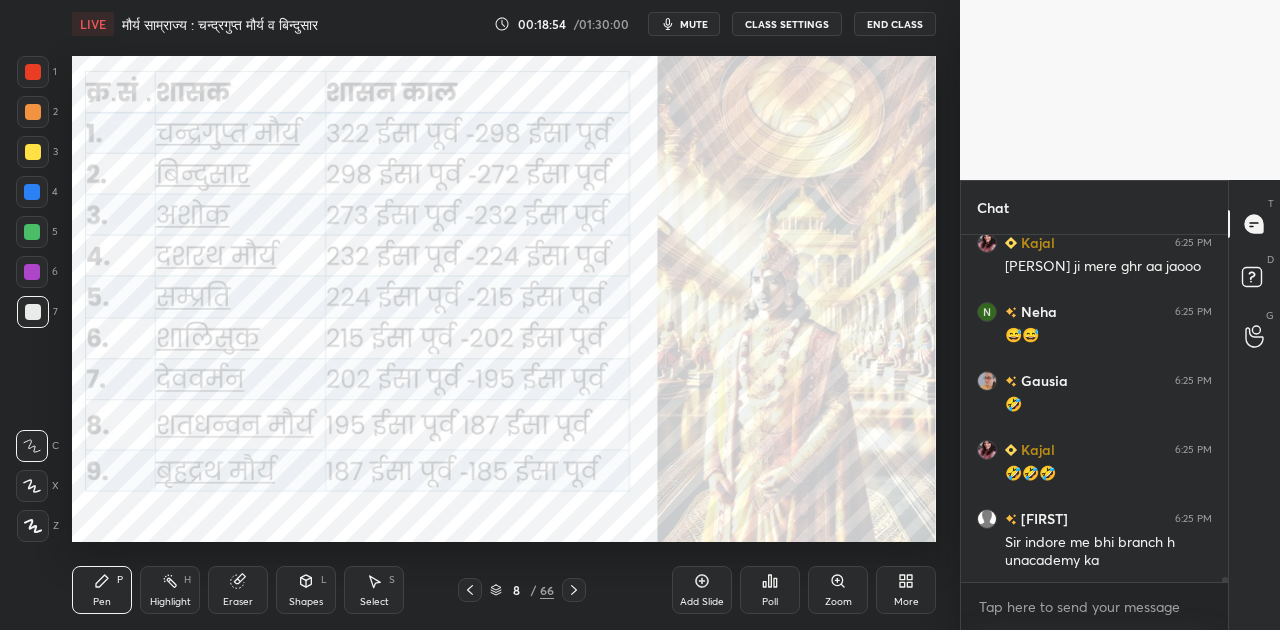 scroll, scrollTop: 25150, scrollLeft: 0, axis: vertical 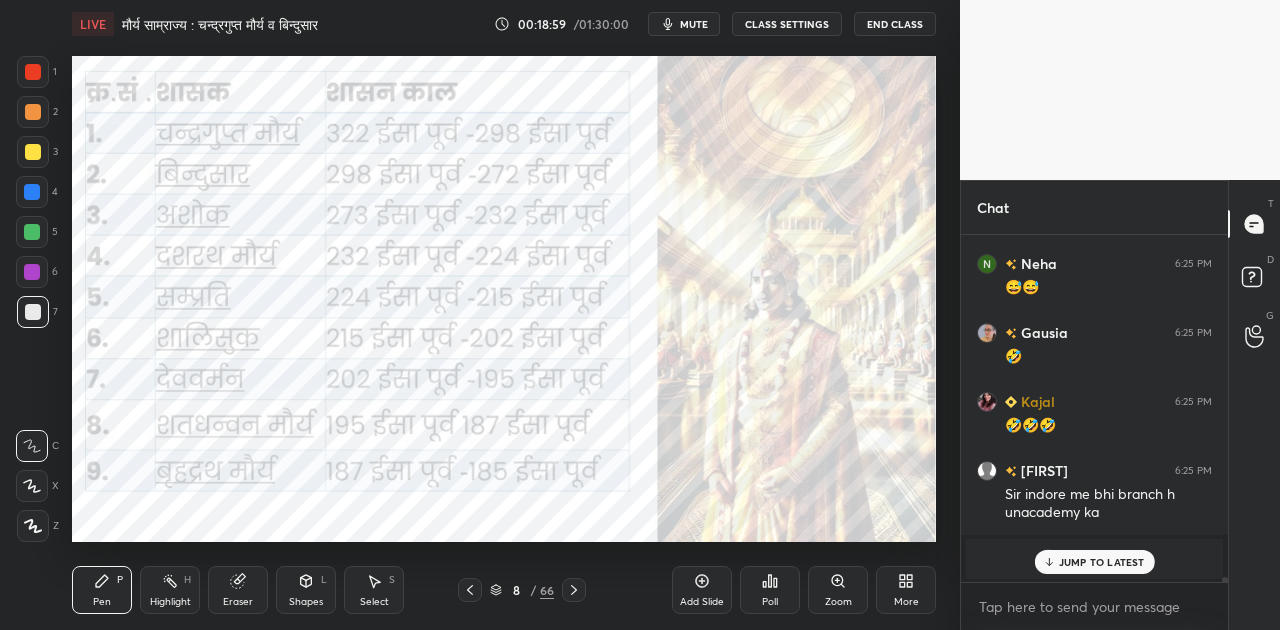 click 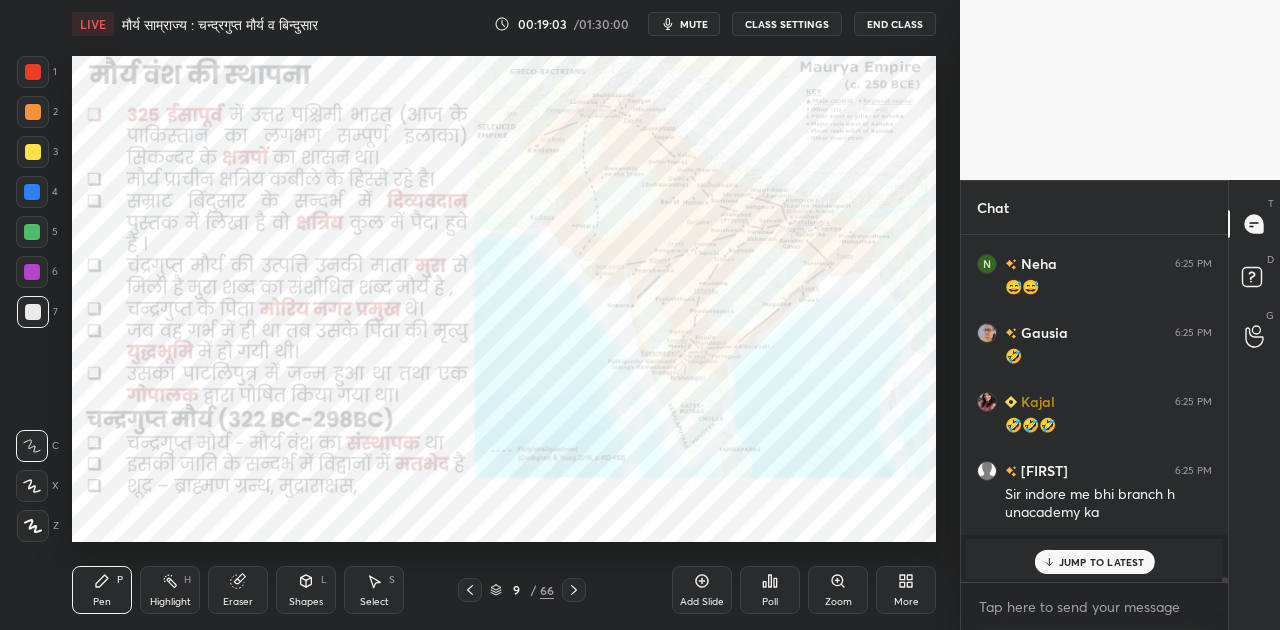 scroll, scrollTop: 23876, scrollLeft: 0, axis: vertical 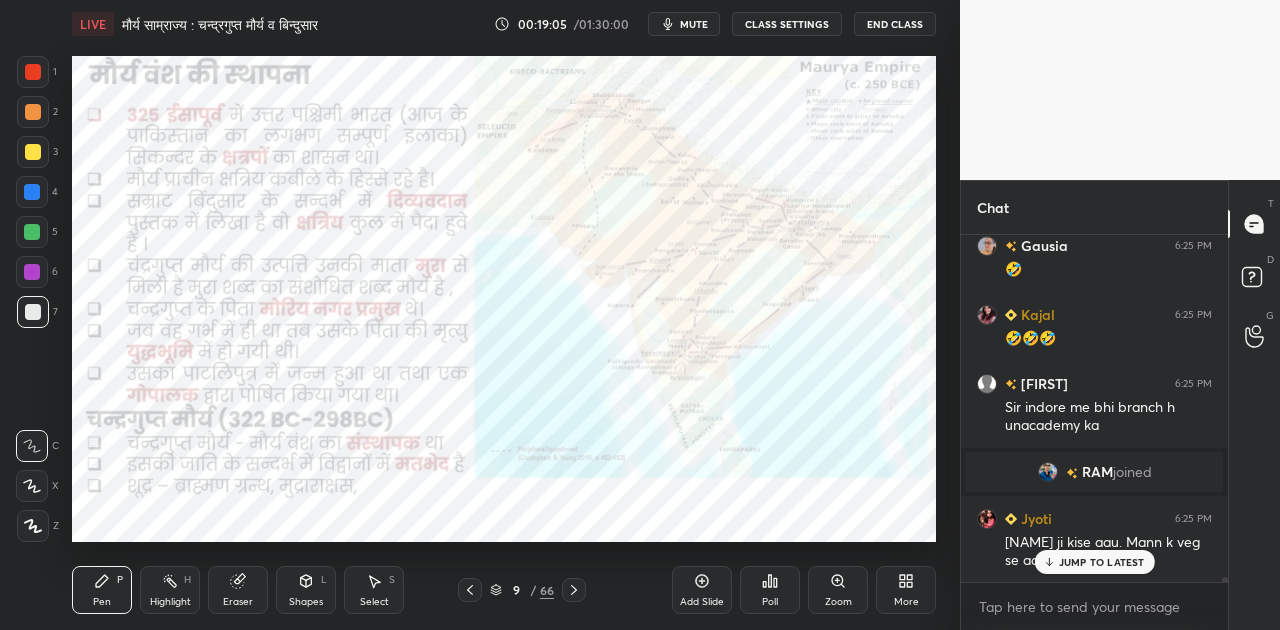 click on "JUMP TO LATEST" at bounding box center [1102, 562] 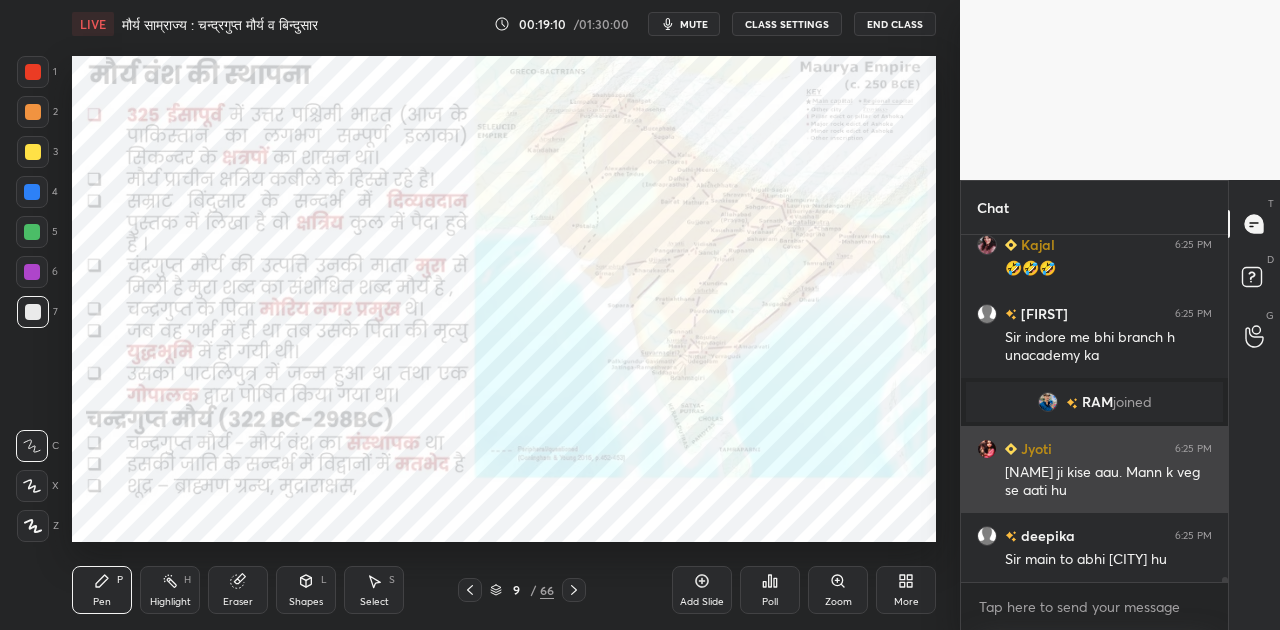 scroll, scrollTop: 24050, scrollLeft: 0, axis: vertical 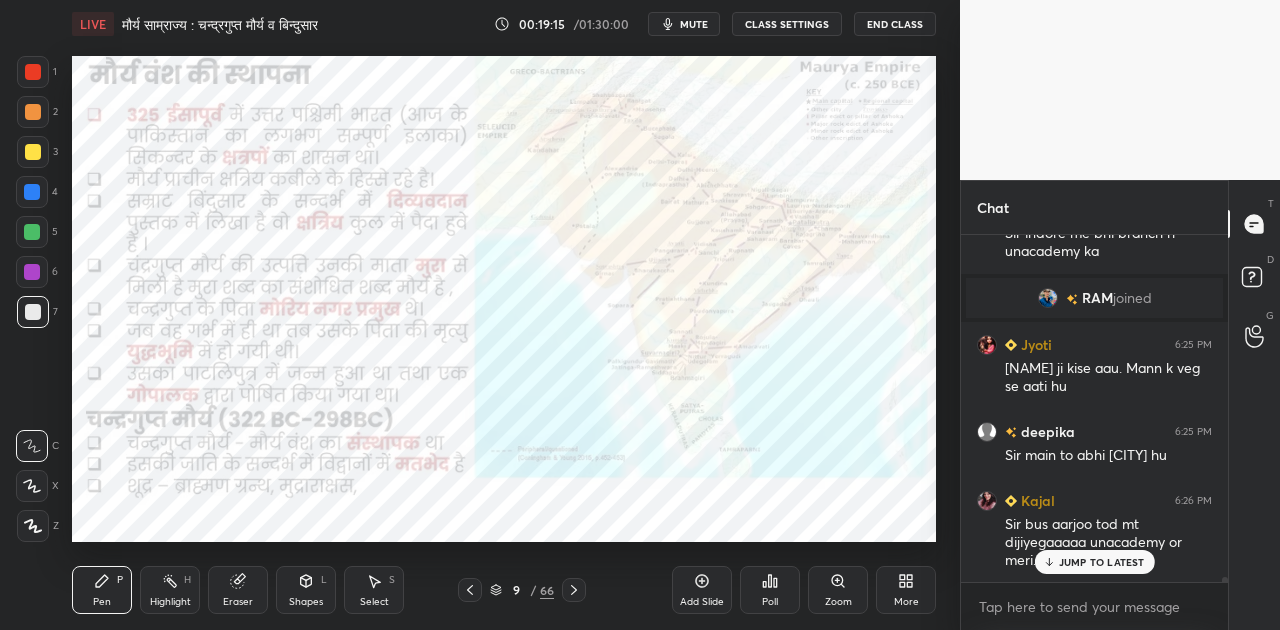 click on "JUMP TO LATEST" at bounding box center [1102, 562] 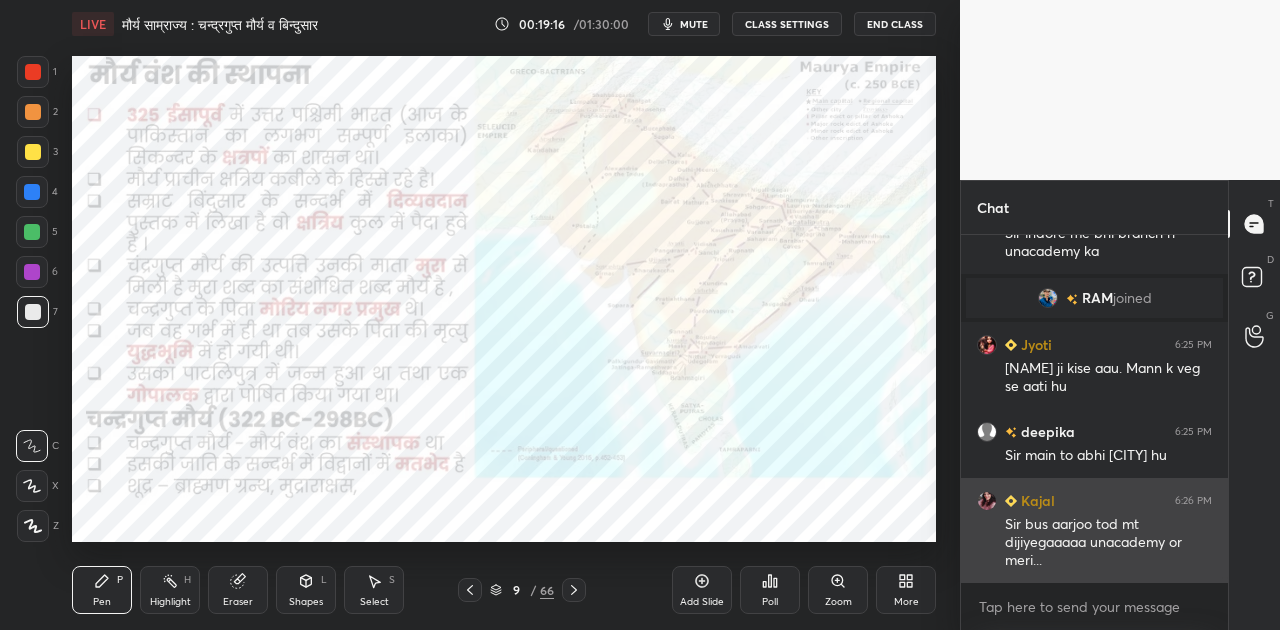 scroll, scrollTop: 24120, scrollLeft: 0, axis: vertical 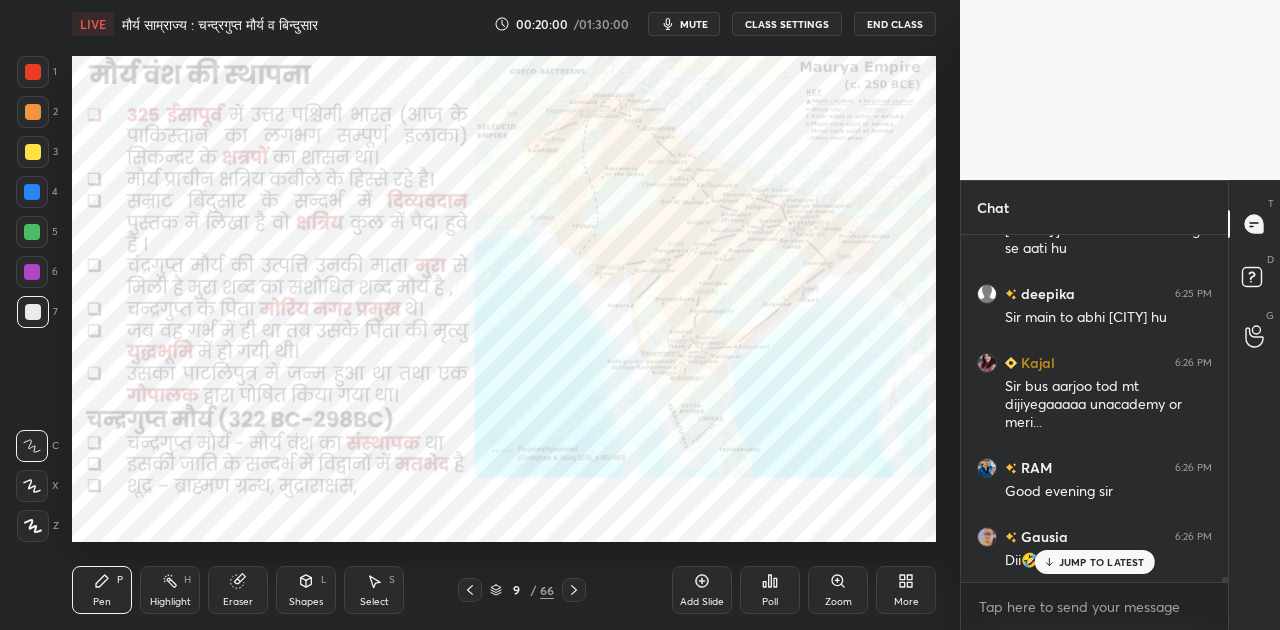 click 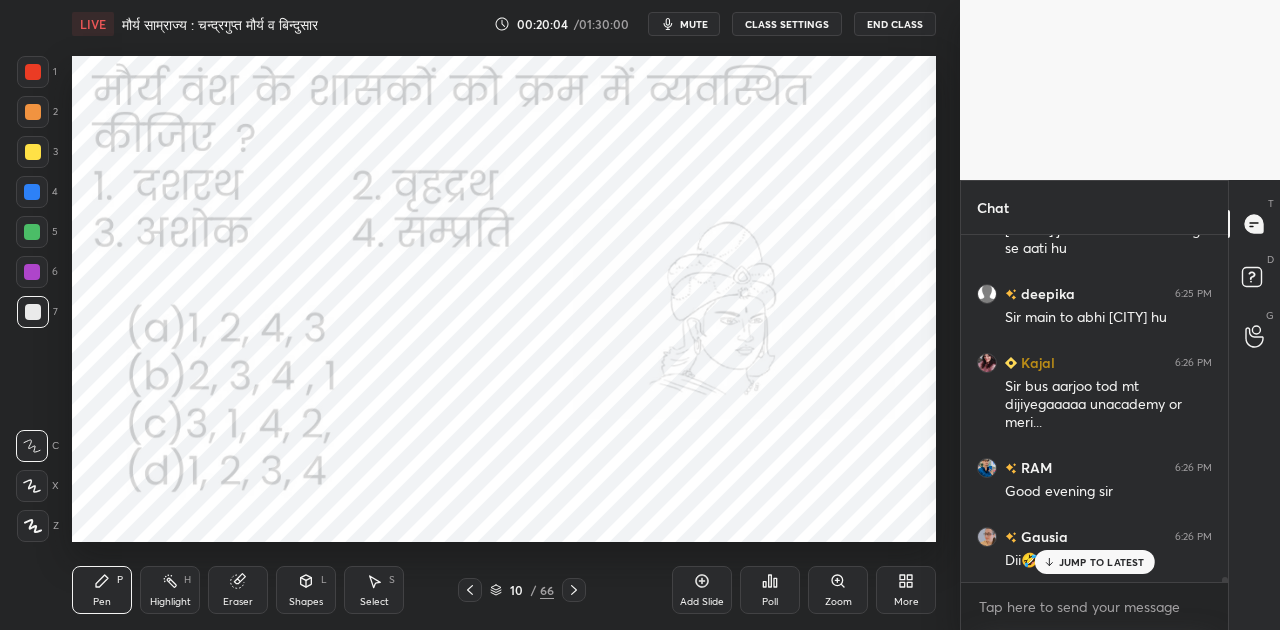 click on "JUMP TO LATEST" at bounding box center (1102, 562) 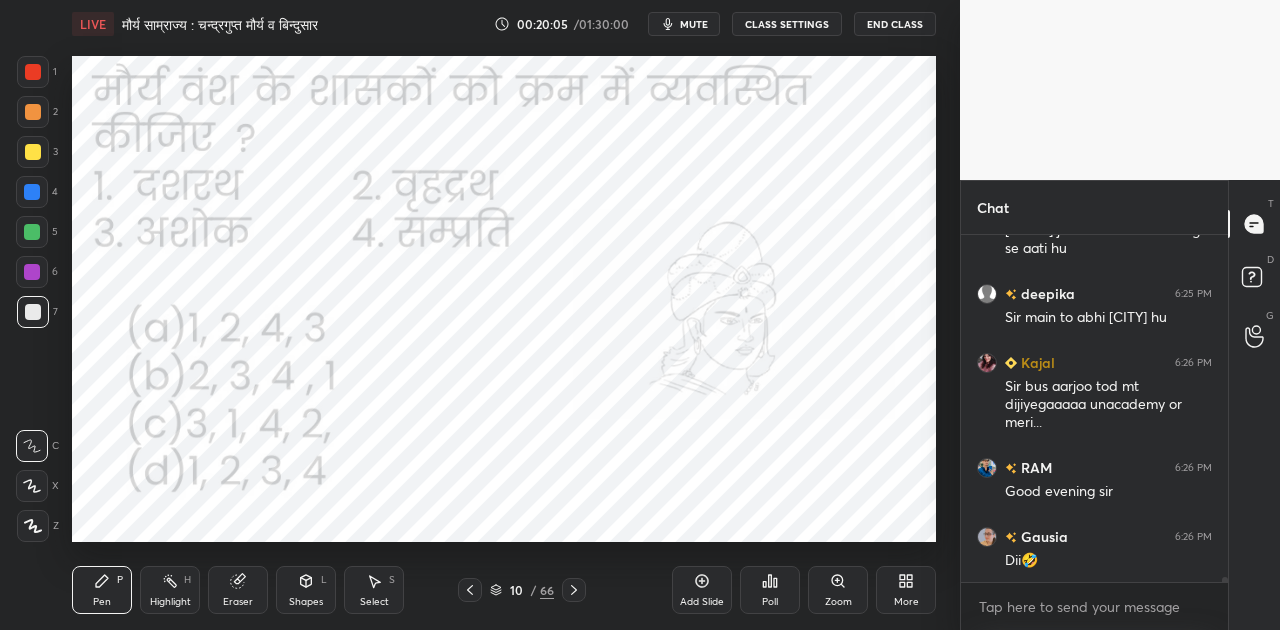 scroll, scrollTop: 24236, scrollLeft: 0, axis: vertical 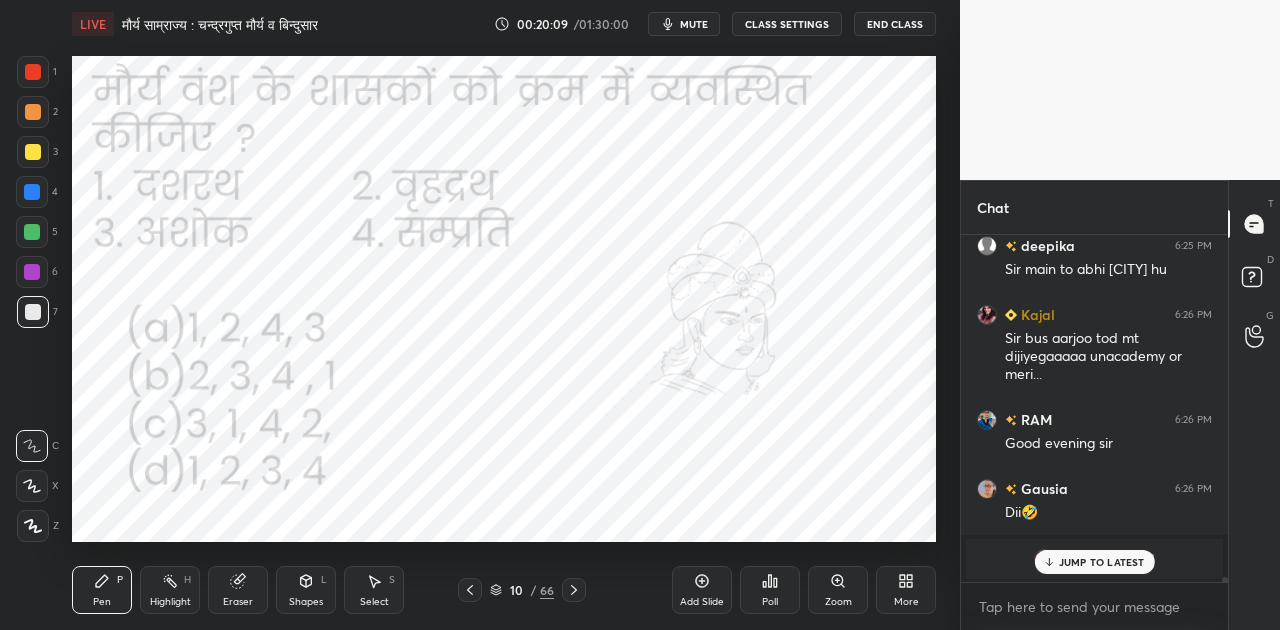click on "JUMP TO LATEST" at bounding box center [1102, 562] 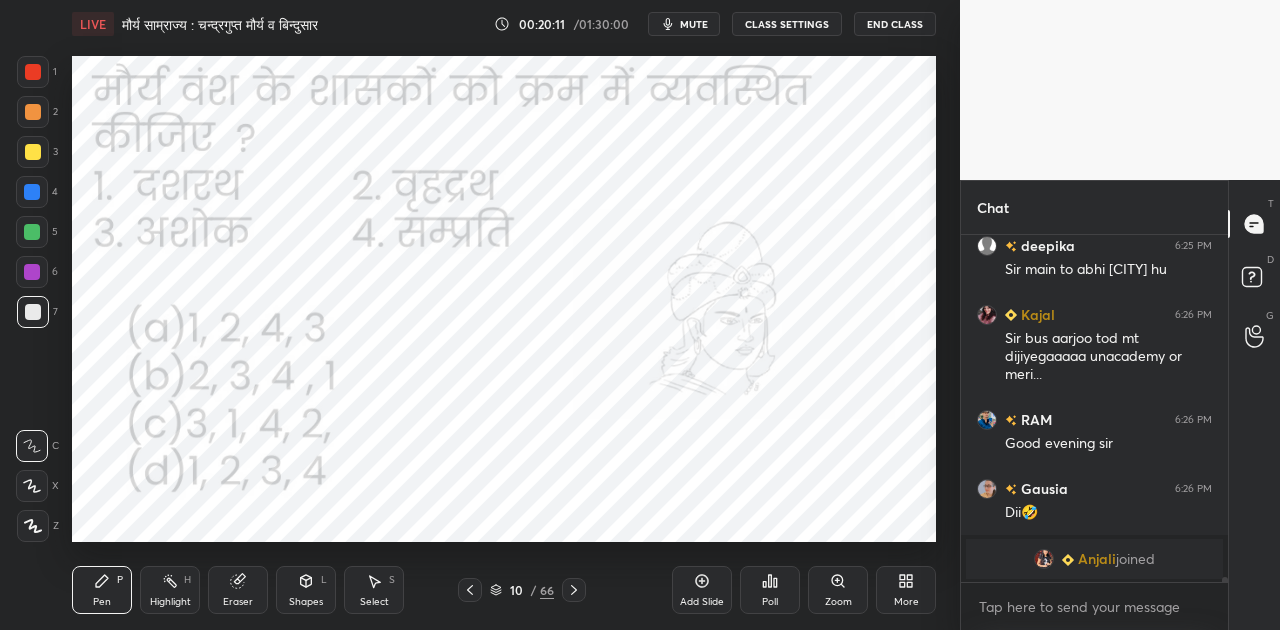 click on "mute" at bounding box center (694, 24) 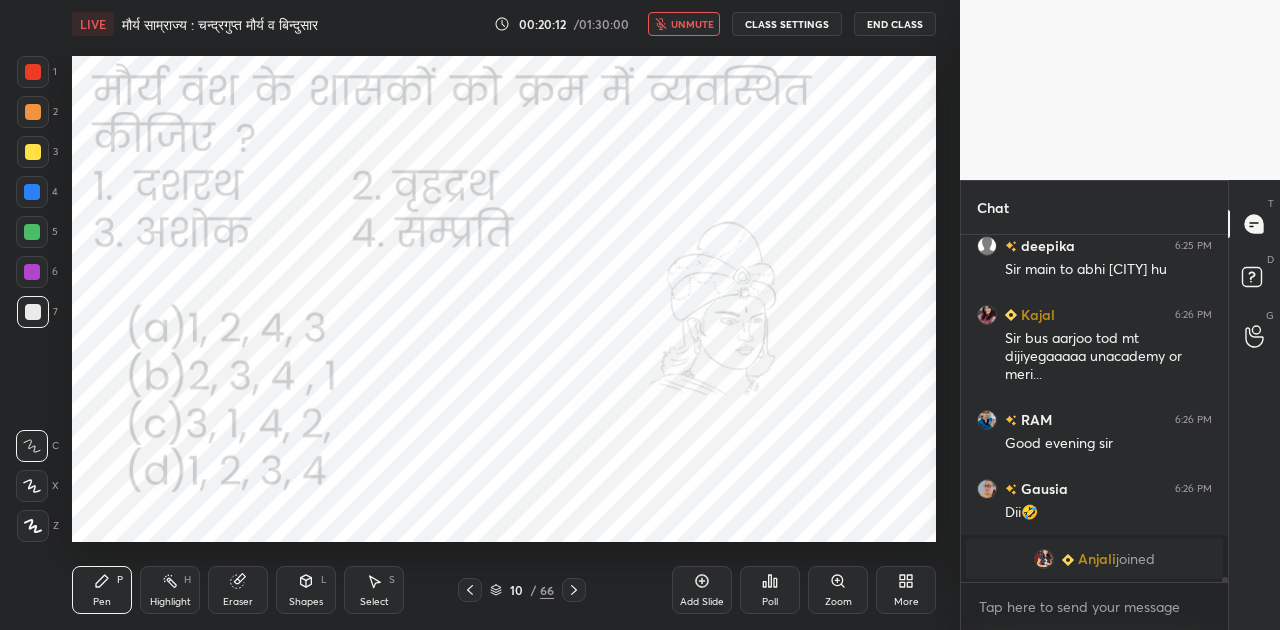click on "Poll" at bounding box center (770, 590) 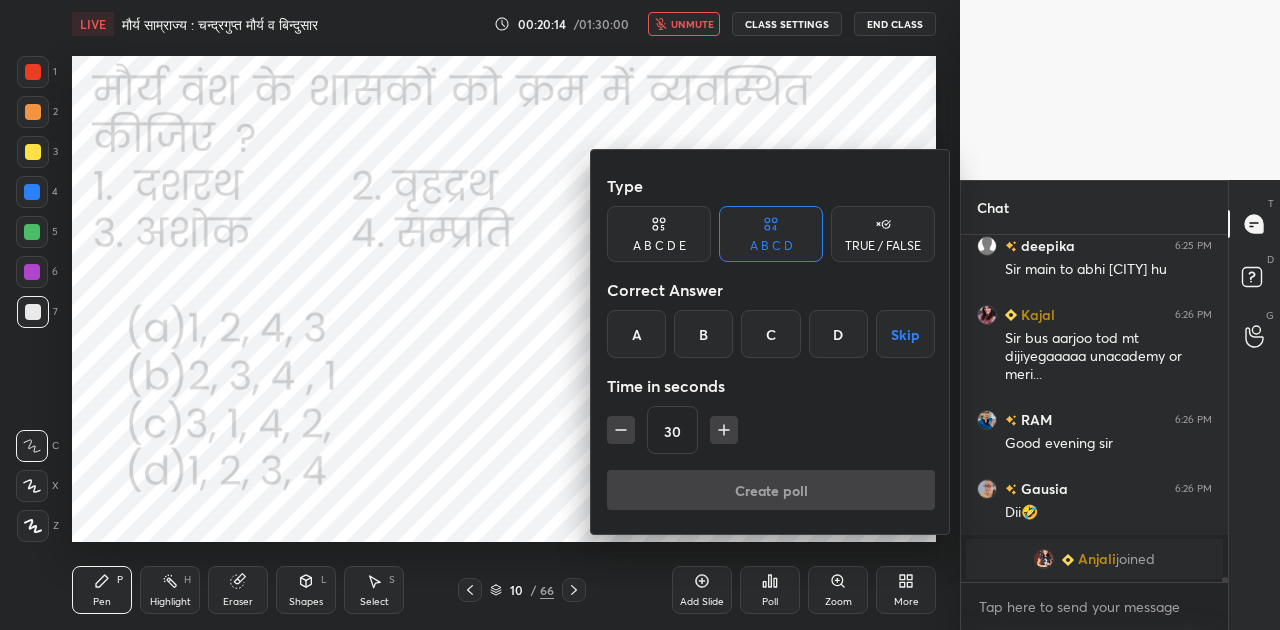 click on "C" at bounding box center [770, 334] 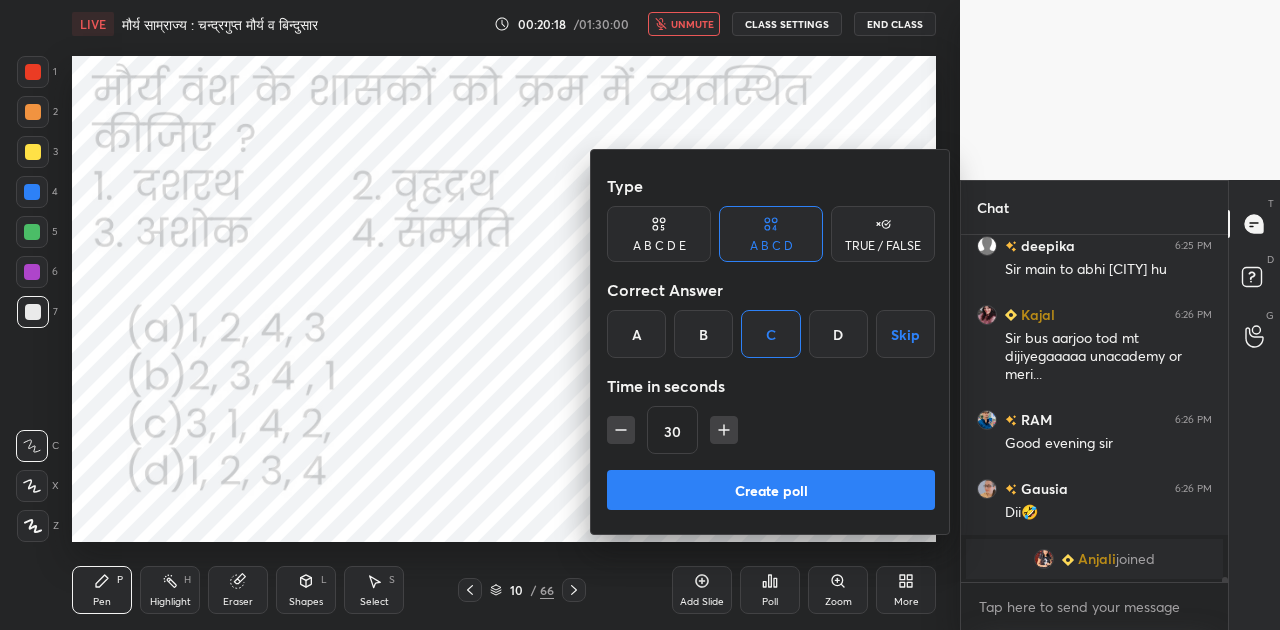 scroll, scrollTop: 300, scrollLeft: 261, axis: both 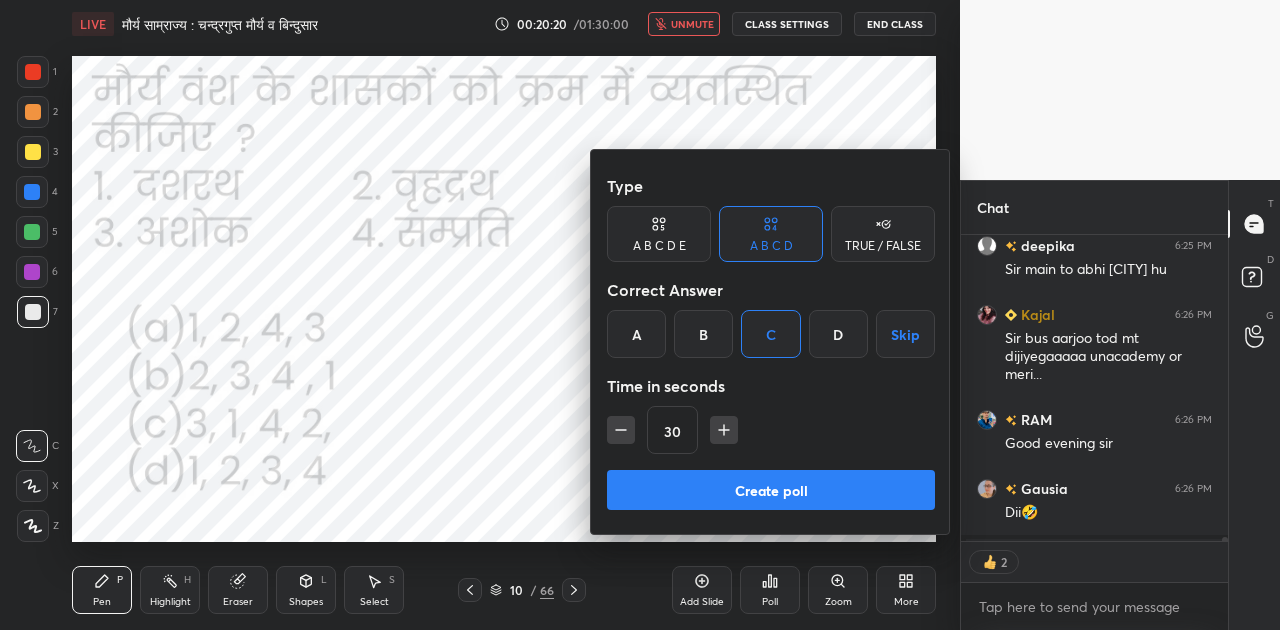 click on "Create poll" at bounding box center [771, 490] 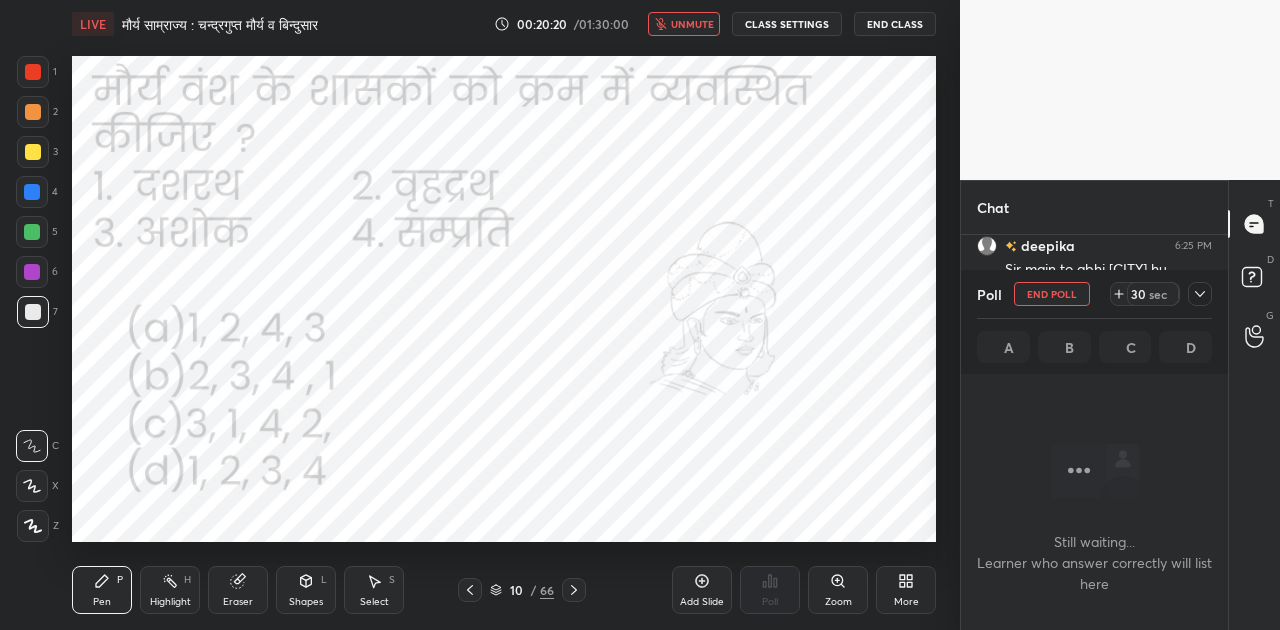 scroll, scrollTop: 267, scrollLeft: 261, axis: both 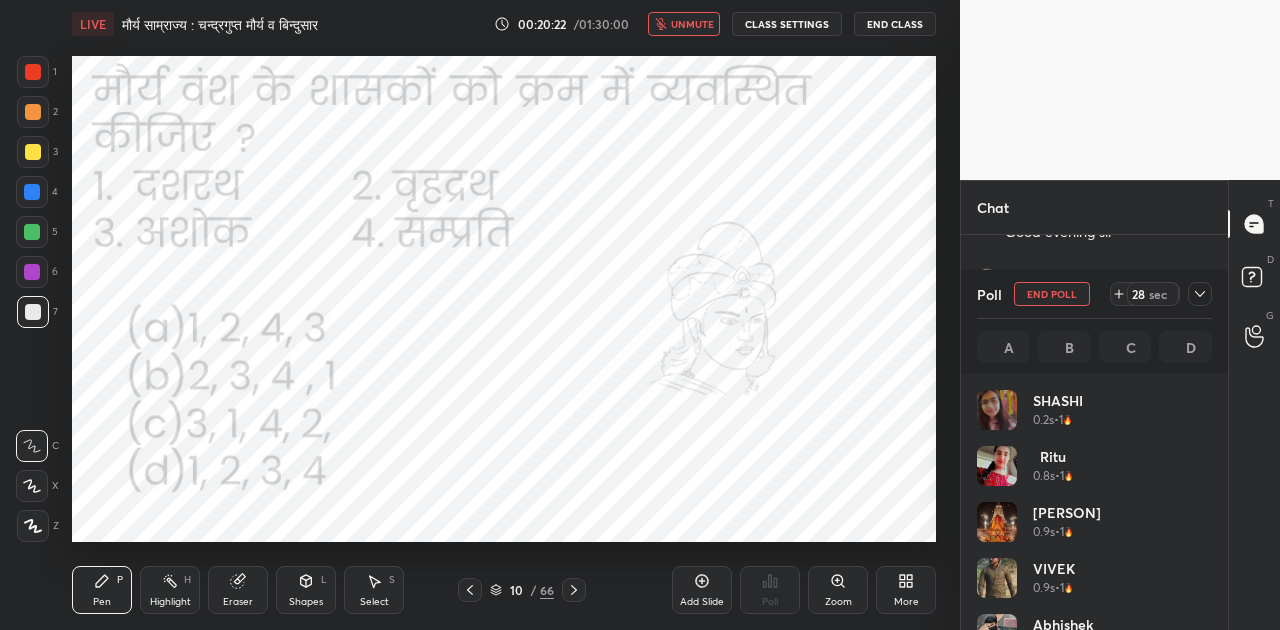 click on "unmute" at bounding box center [684, 24] 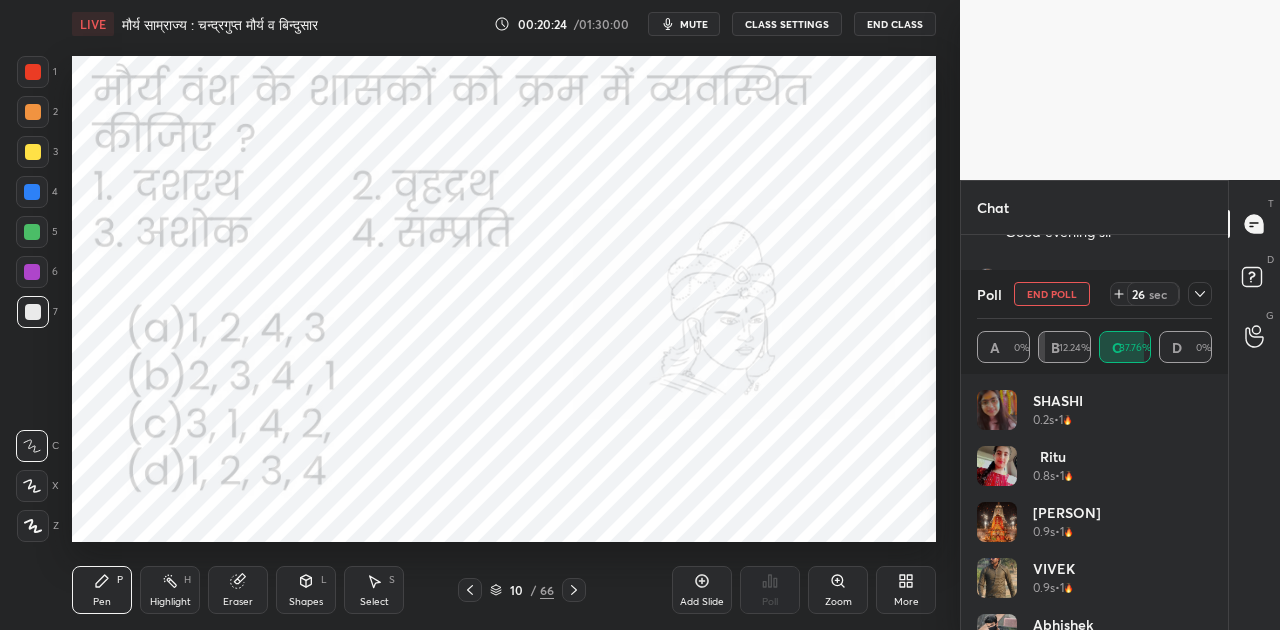 scroll, scrollTop: 24386, scrollLeft: 0, axis: vertical 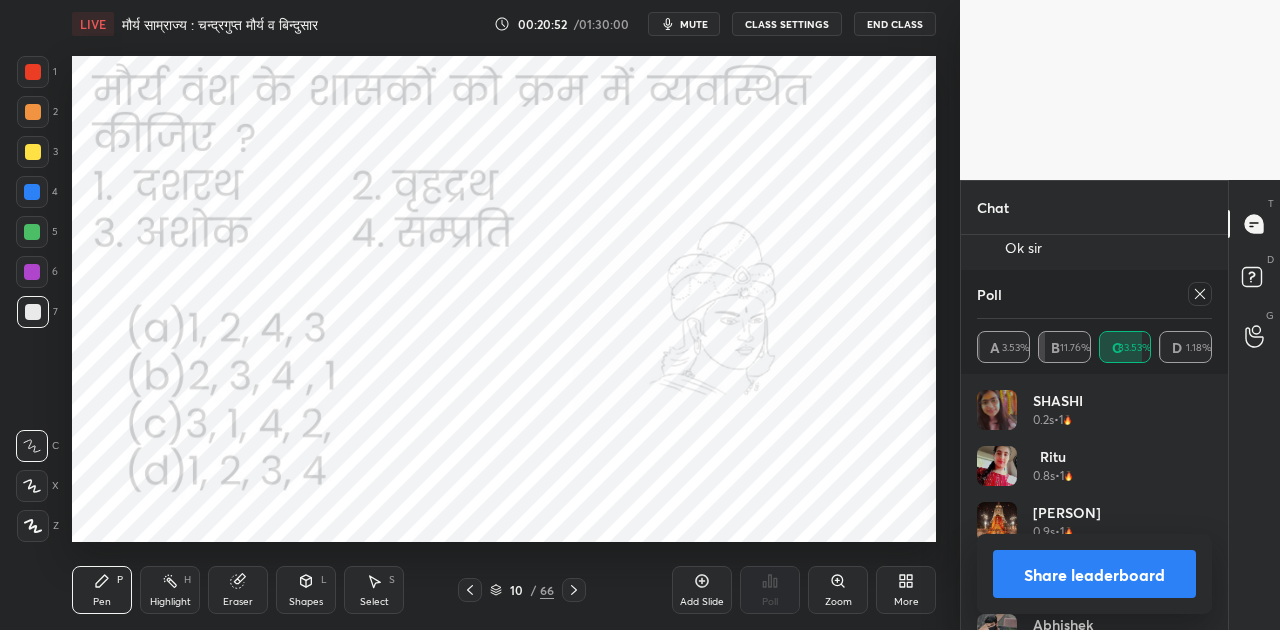 click on "Share leaderboard" at bounding box center [1094, 574] 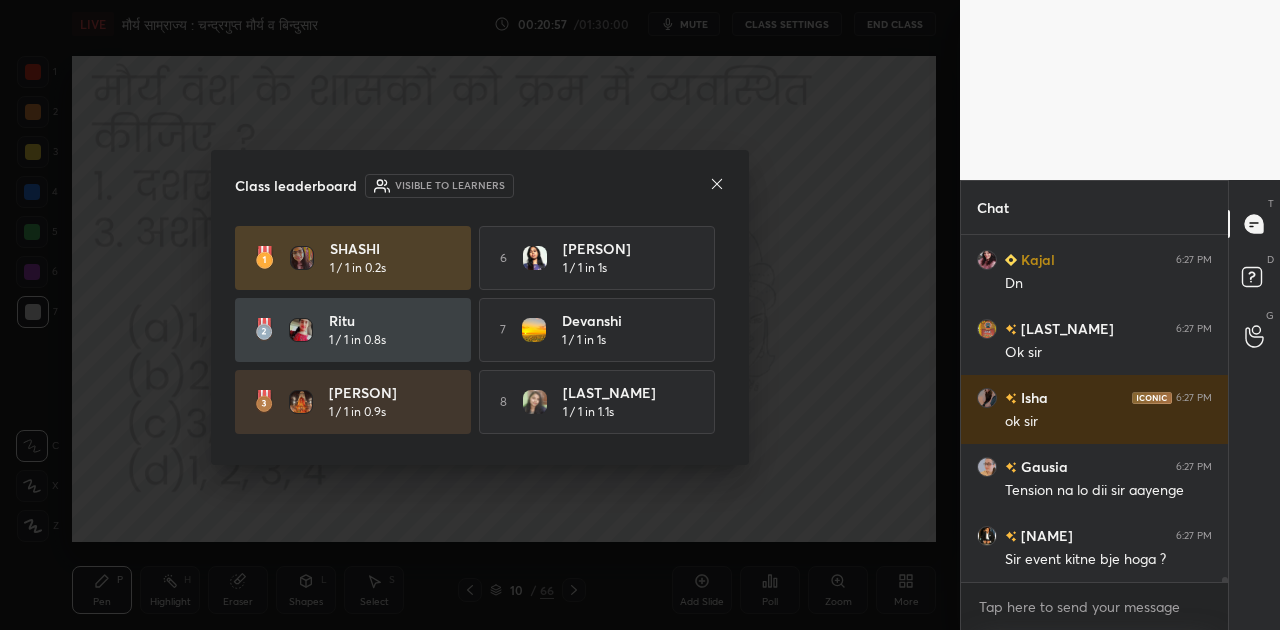 click 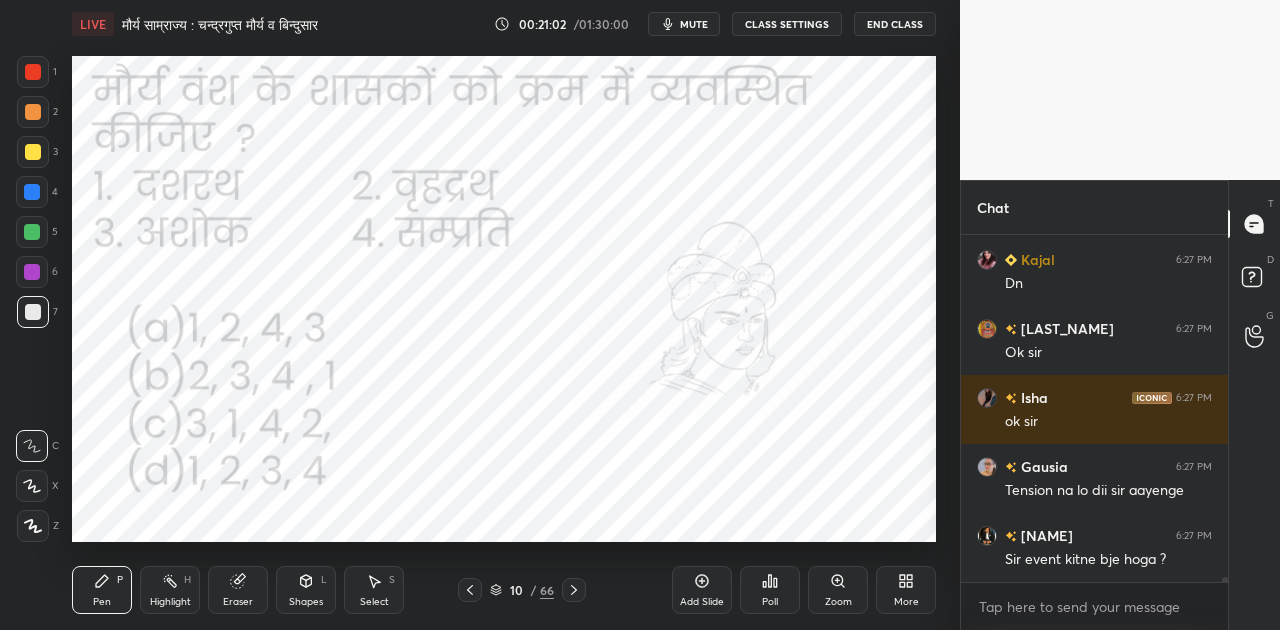 click 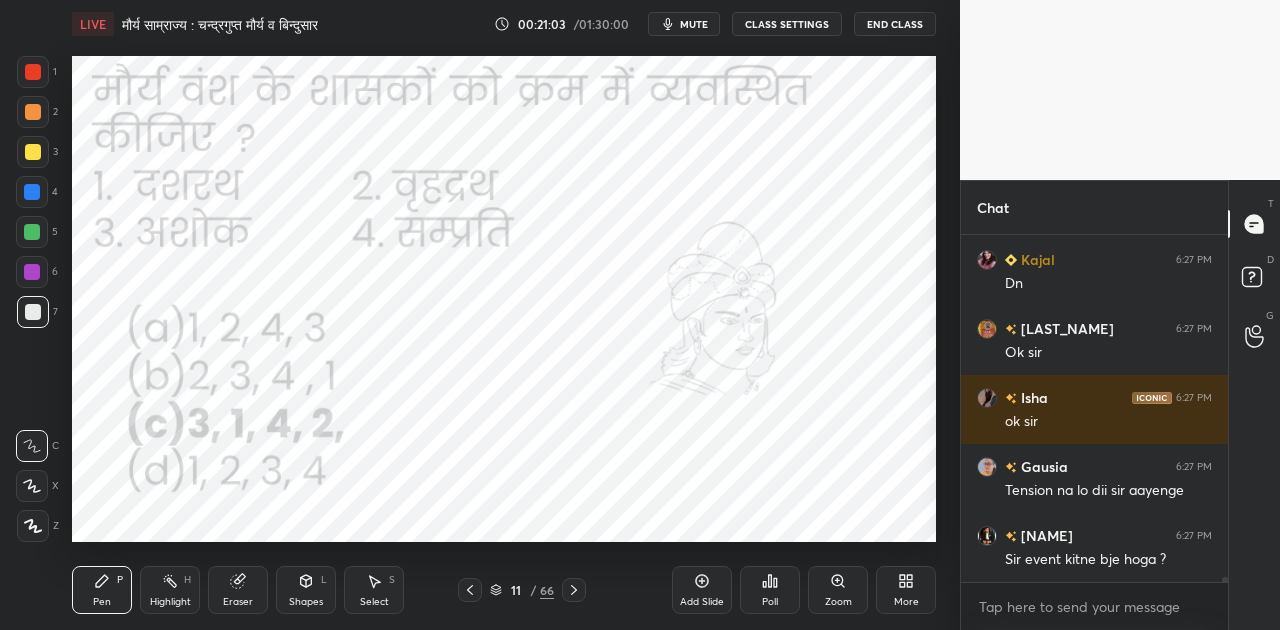 click 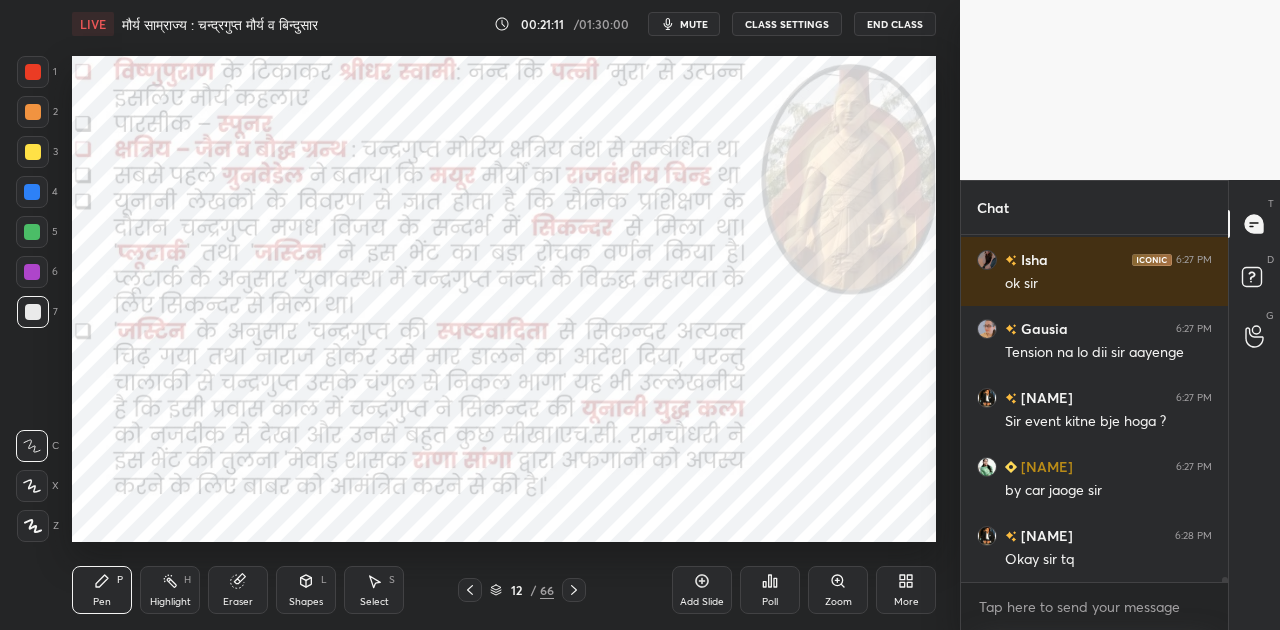 click 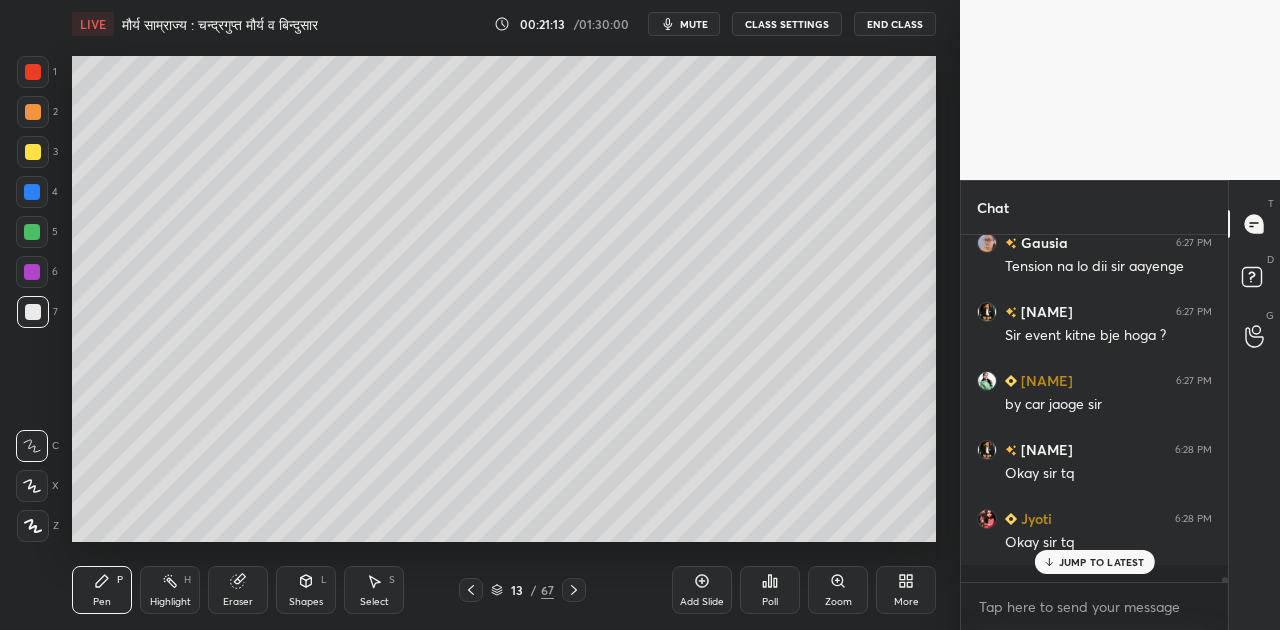 click on "JUMP TO LATEST" at bounding box center [1094, 562] 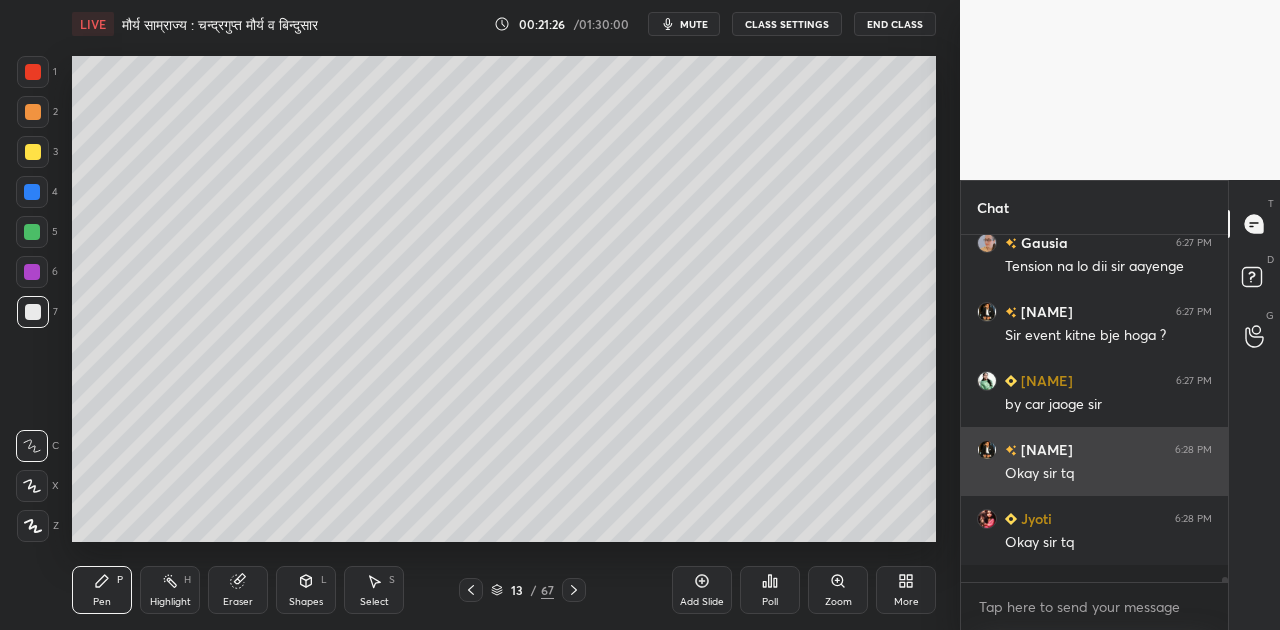 scroll, scrollTop: 24950, scrollLeft: 0, axis: vertical 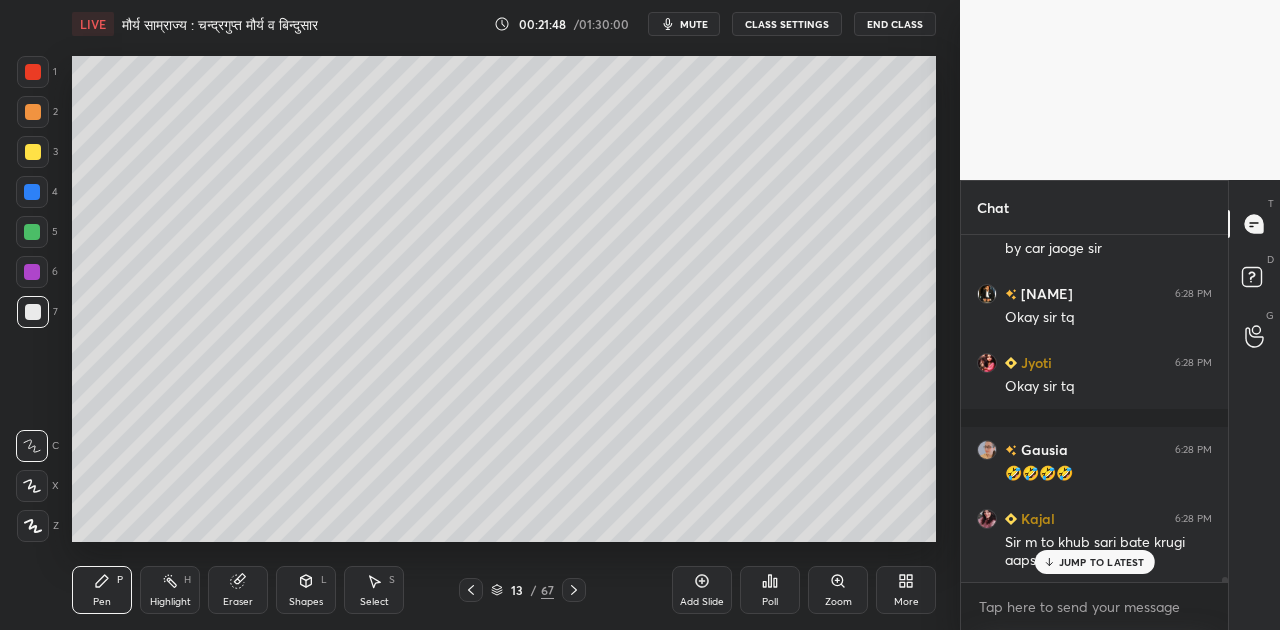 click on "JUMP TO LATEST" at bounding box center [1102, 562] 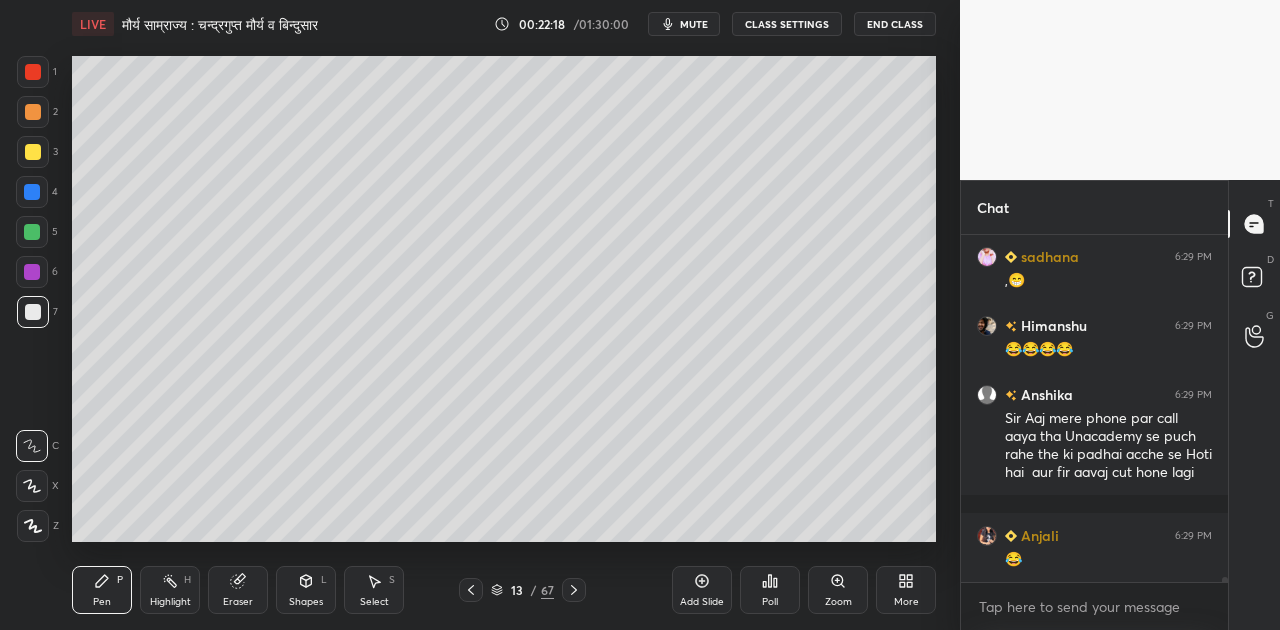 scroll, scrollTop: 26094, scrollLeft: 0, axis: vertical 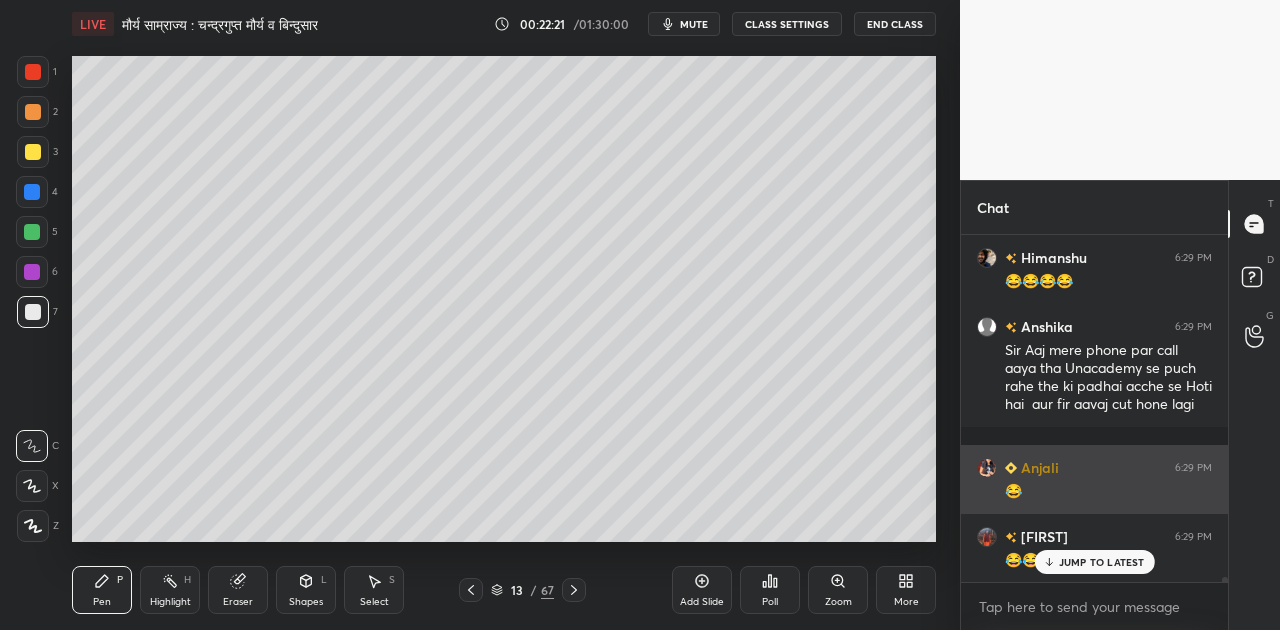 drag, startPoint x: 1100, startPoint y: 562, endPoint x: 1000, endPoint y: 501, distance: 117.13667 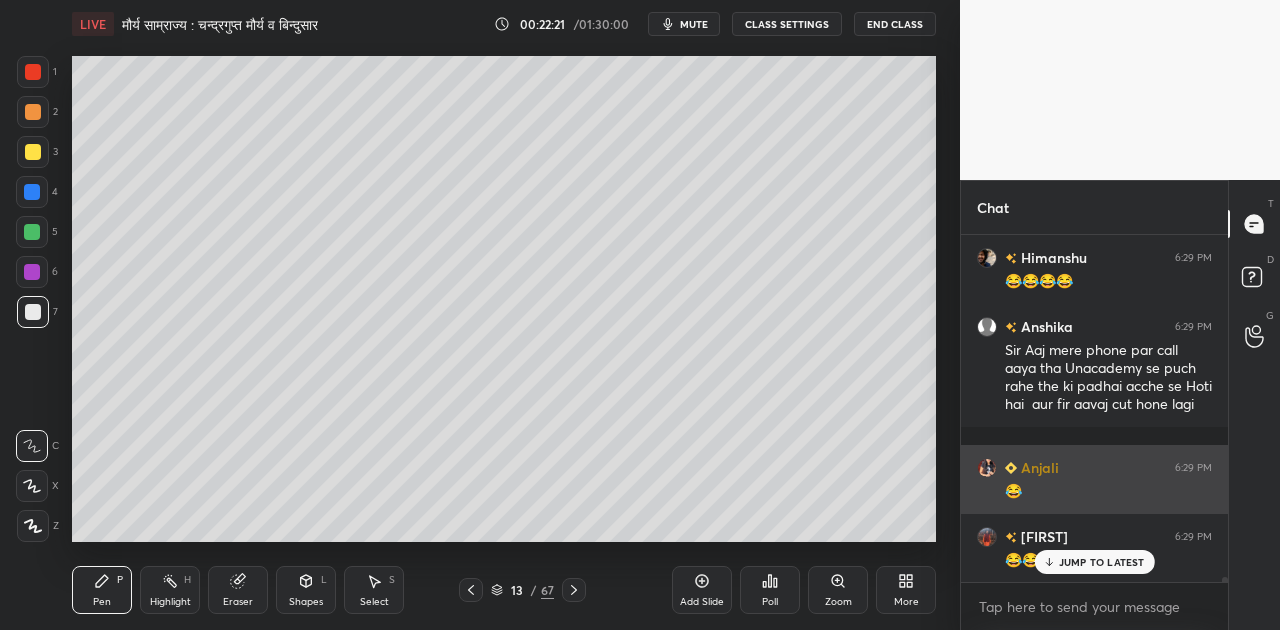 click on "JUMP TO LATEST" at bounding box center [1102, 562] 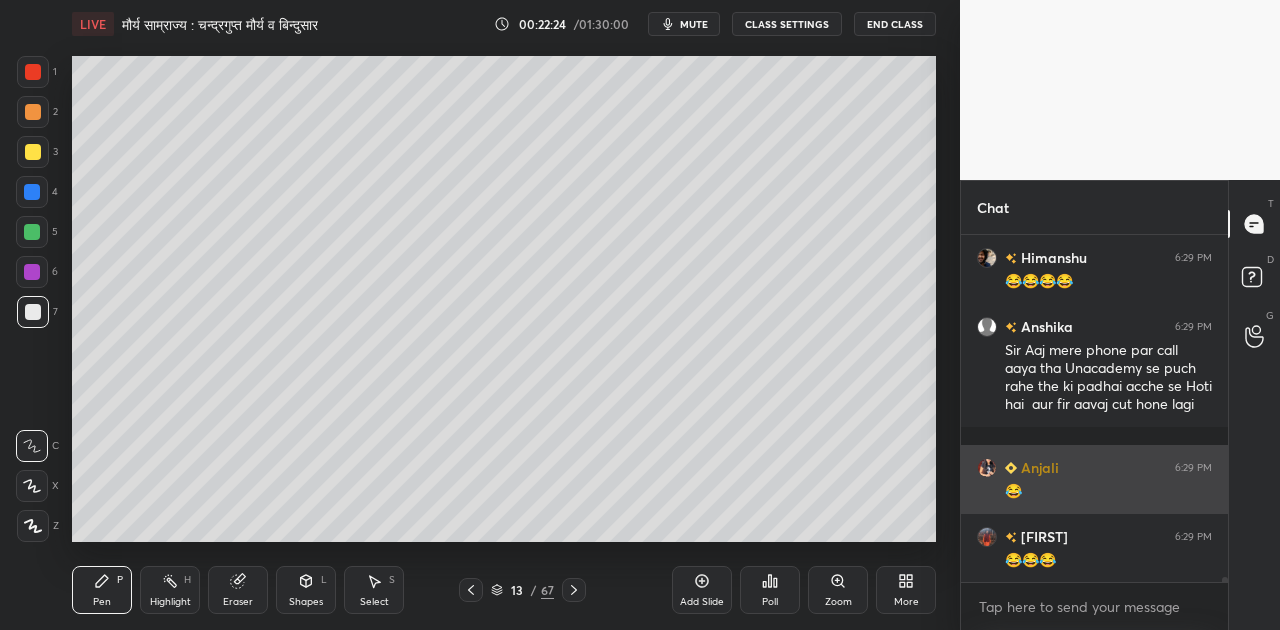 scroll, scrollTop: 26164, scrollLeft: 0, axis: vertical 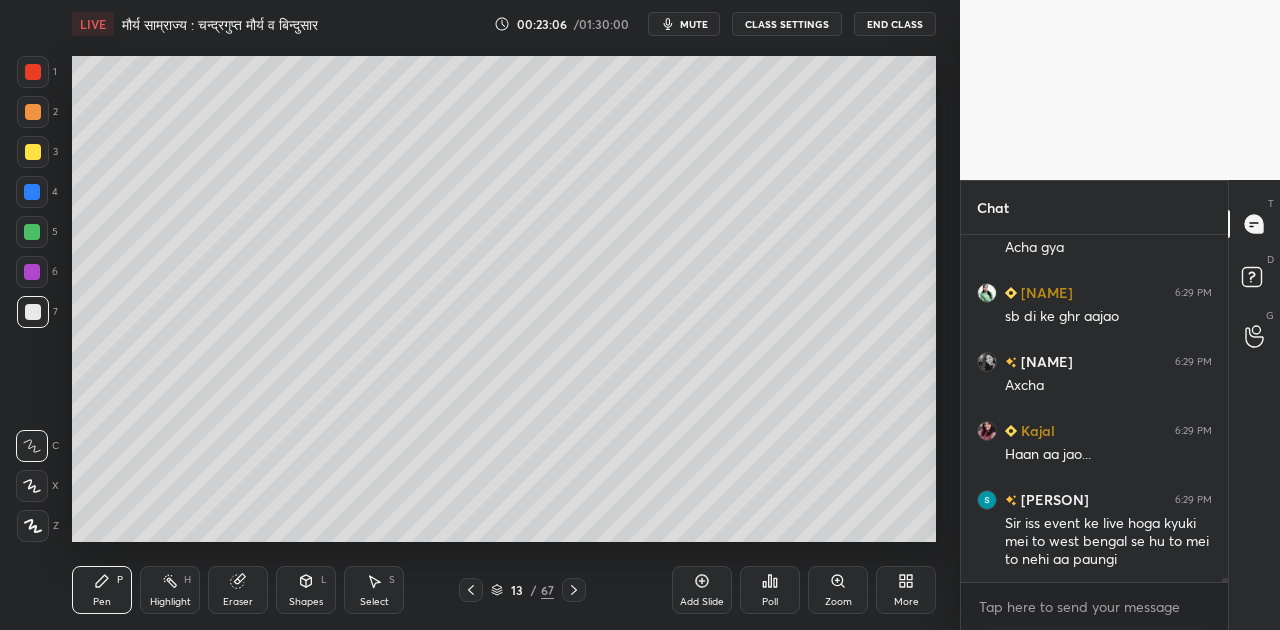 click 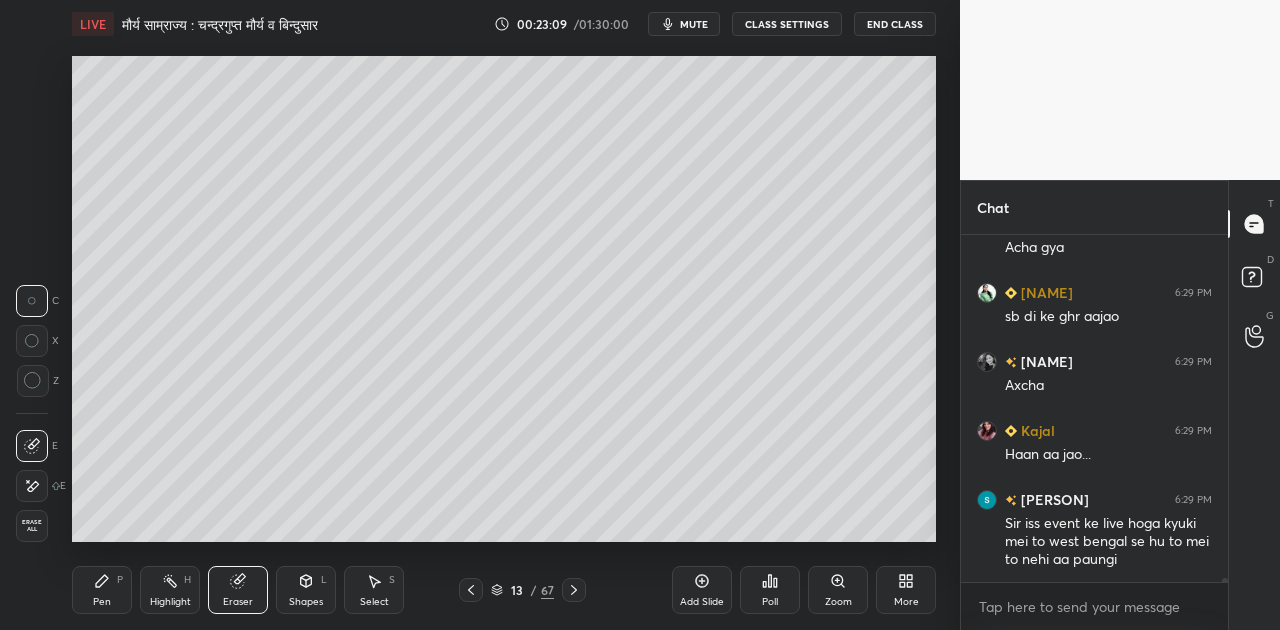click 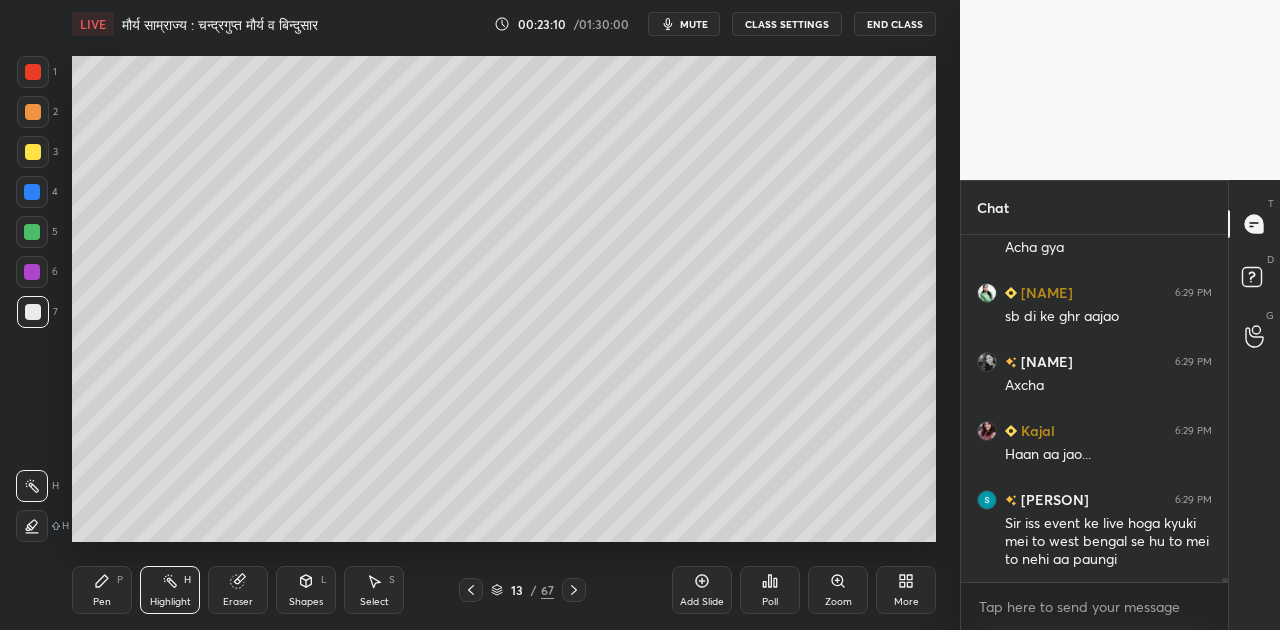 click 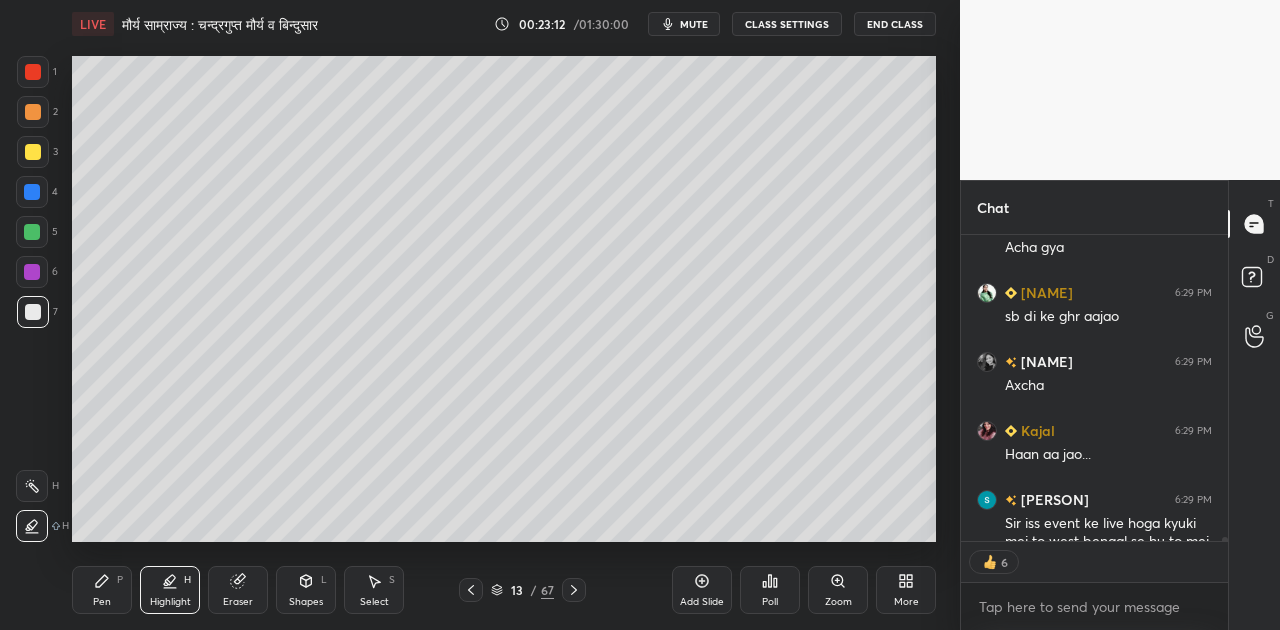 click at bounding box center [33, 152] 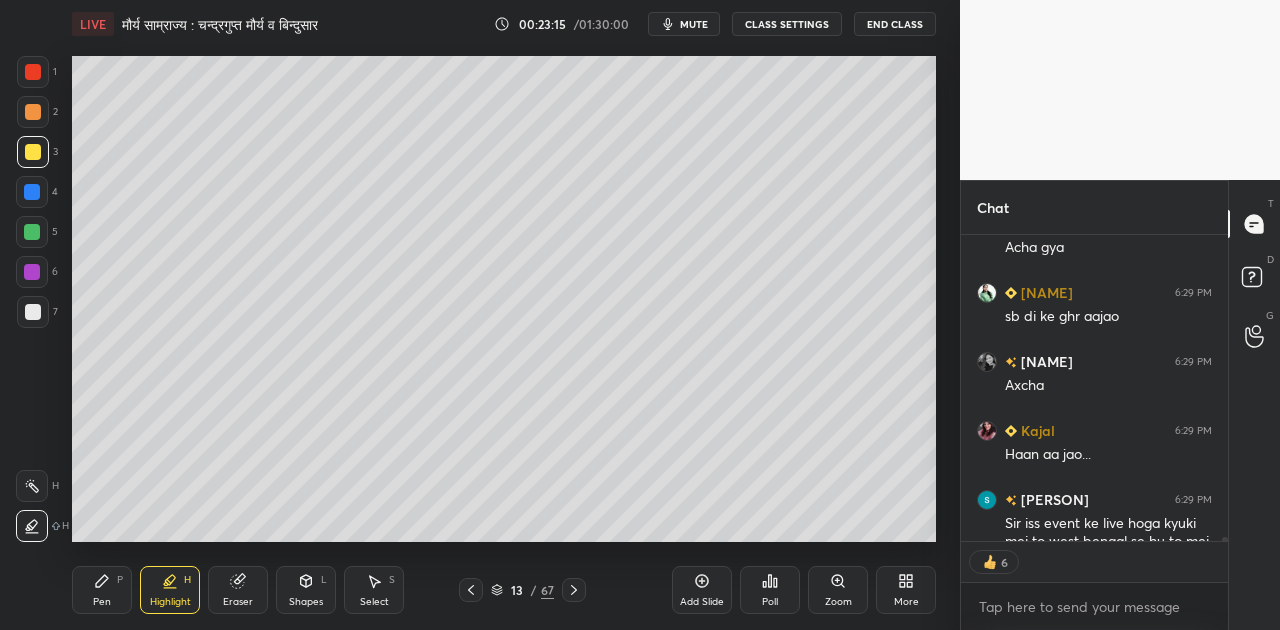 scroll, scrollTop: 26564, scrollLeft: 0, axis: vertical 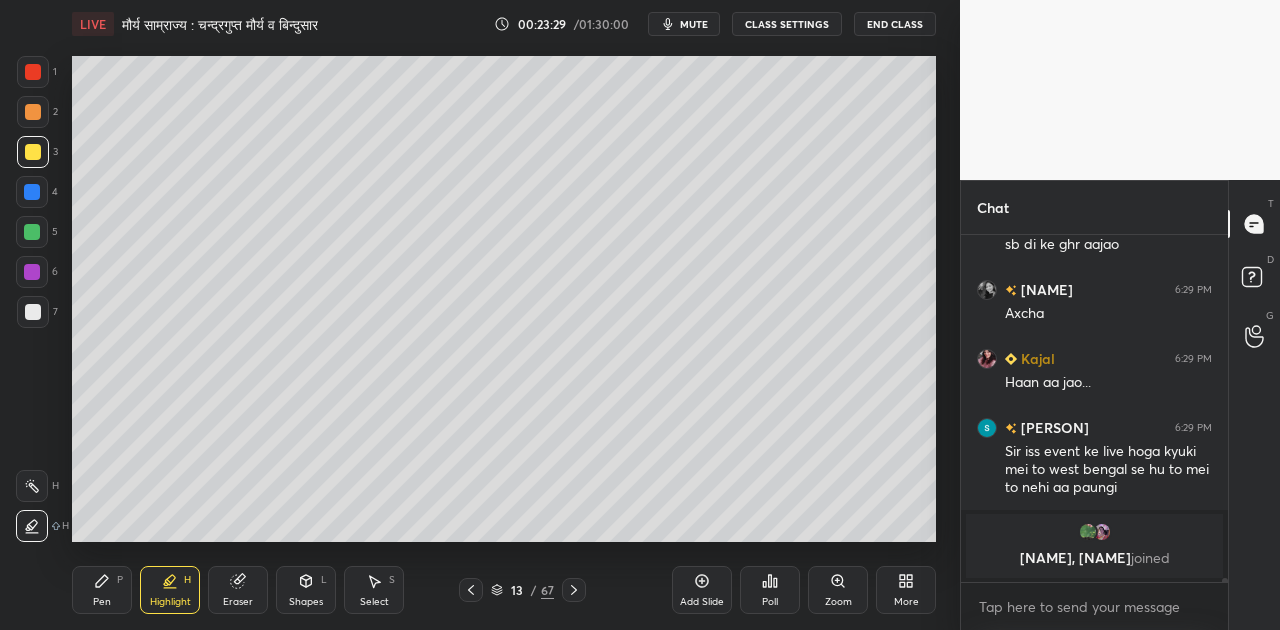 click 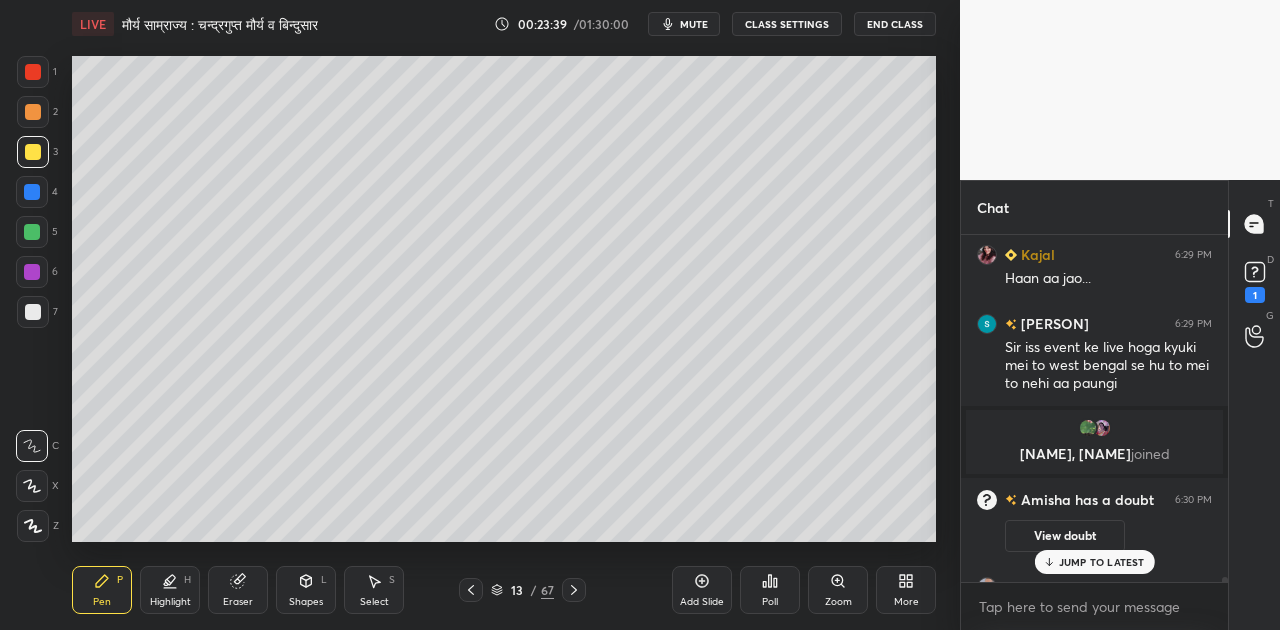 scroll, scrollTop: 25934, scrollLeft: 0, axis: vertical 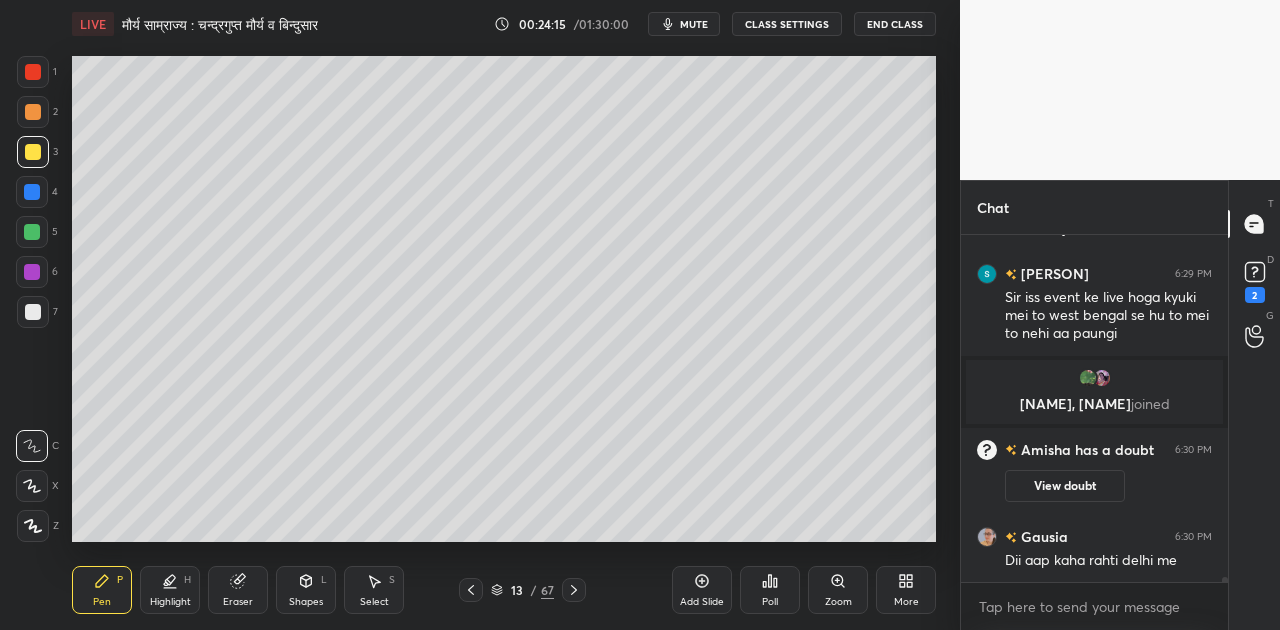 click 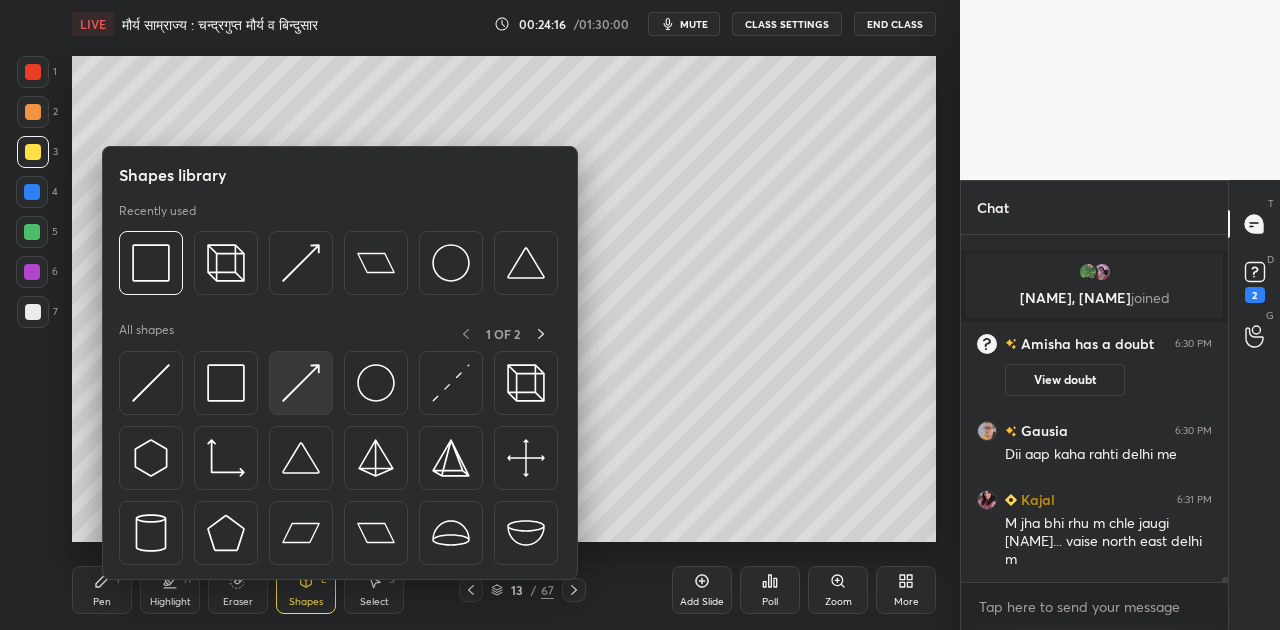 click at bounding box center [301, 383] 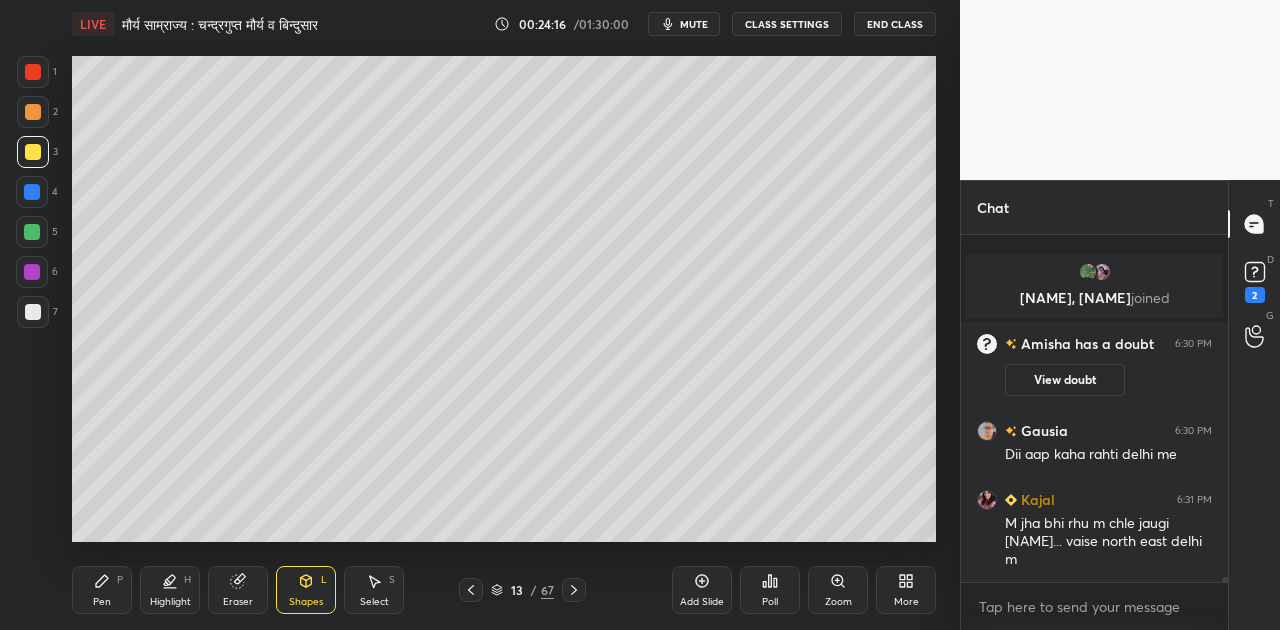 scroll, scrollTop: 26126, scrollLeft: 0, axis: vertical 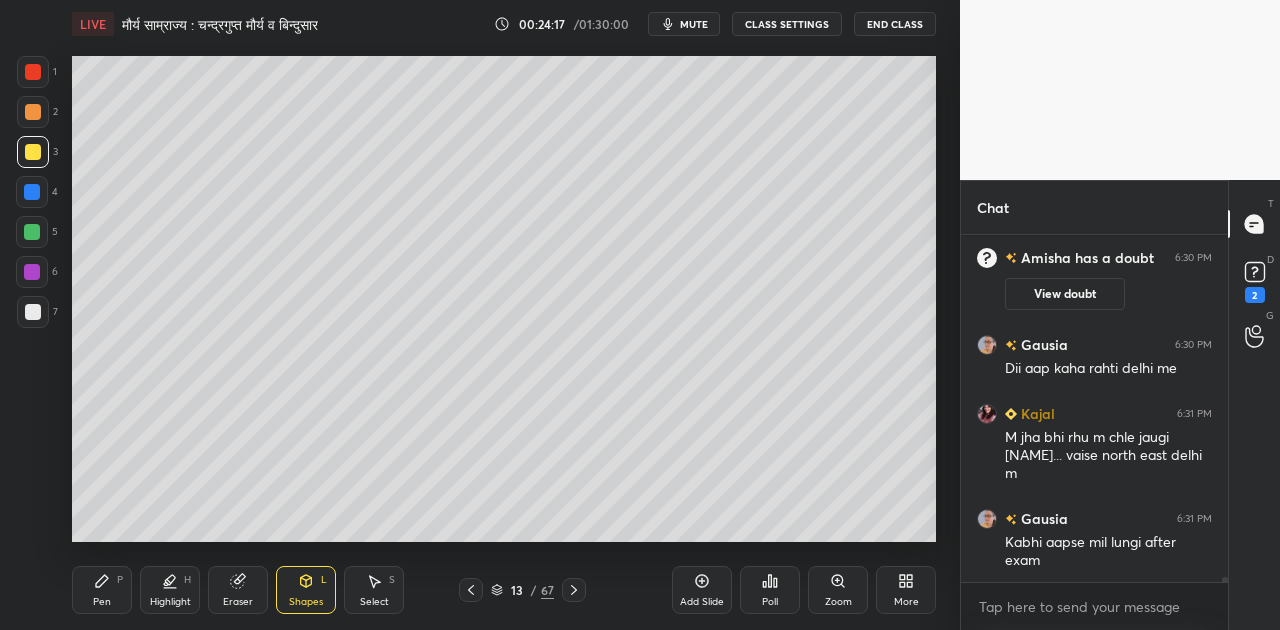 click at bounding box center (32, 232) 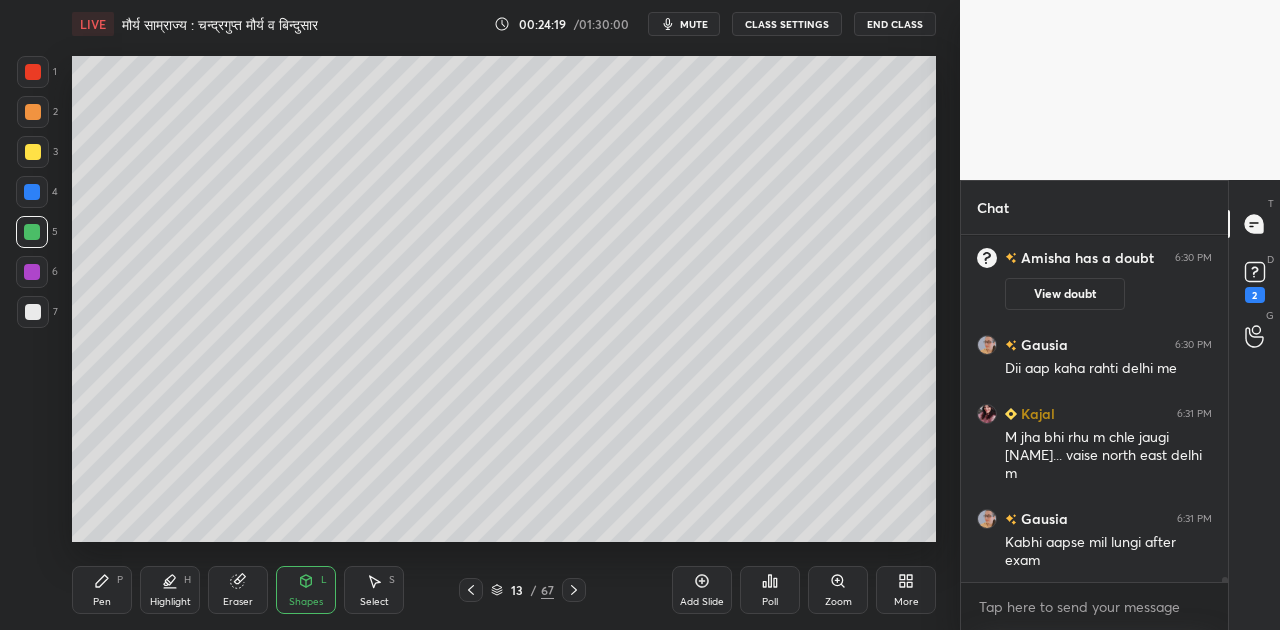scroll, scrollTop: 26196, scrollLeft: 0, axis: vertical 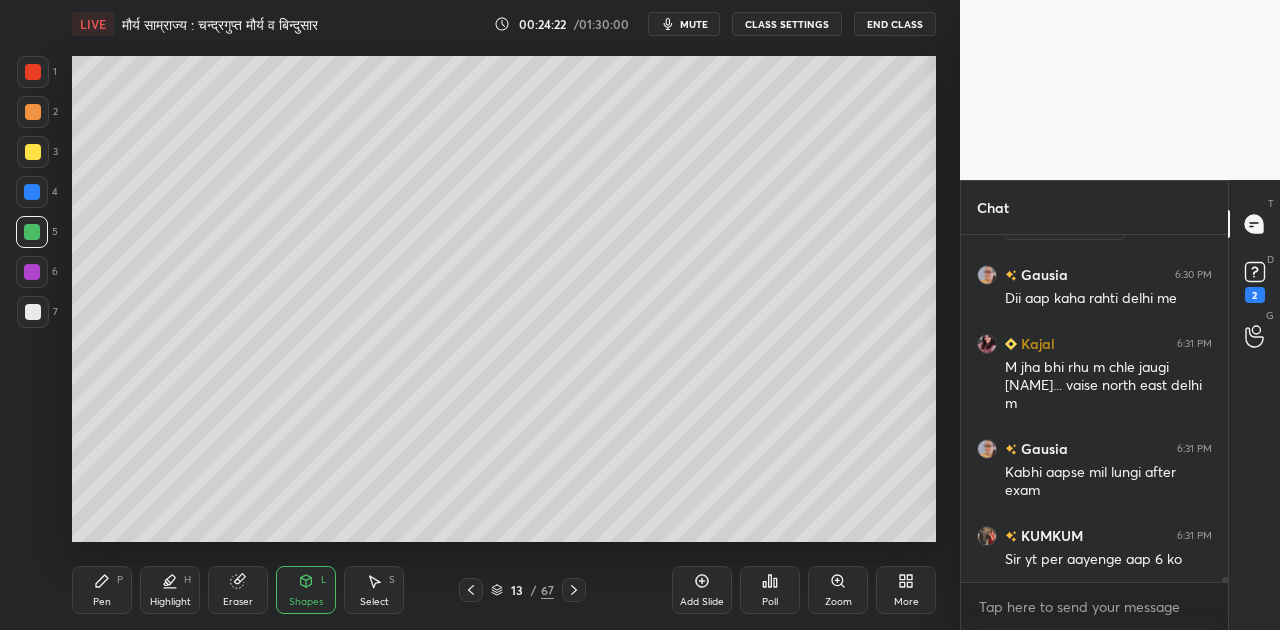 click 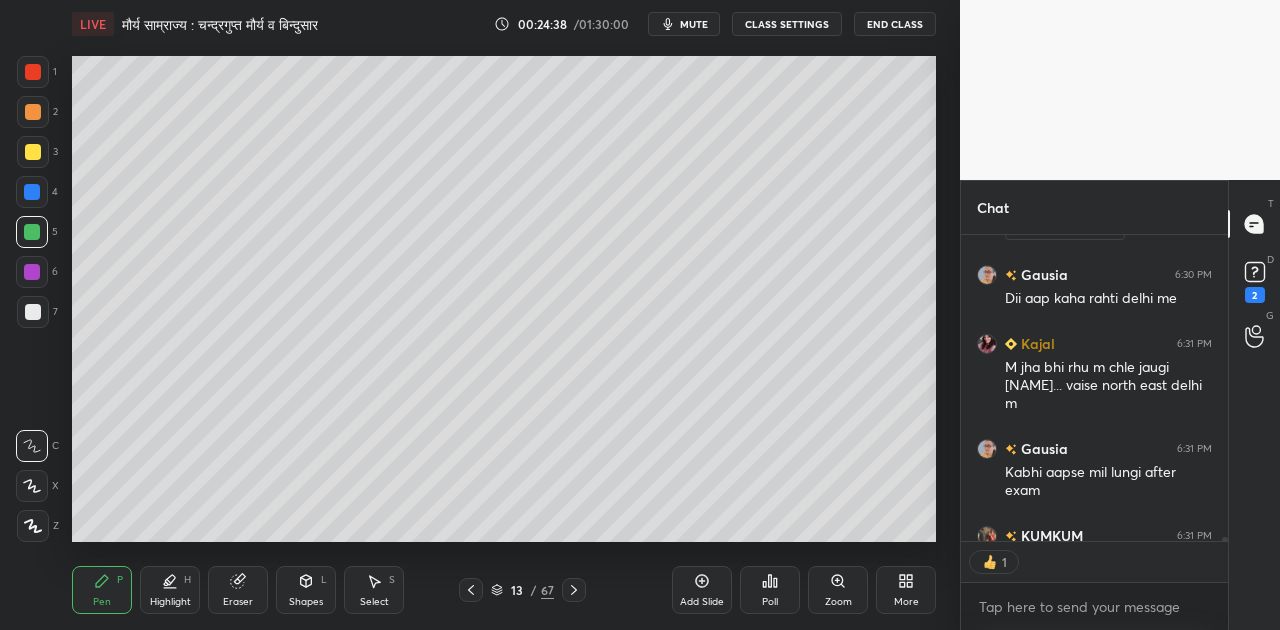 scroll, scrollTop: 300, scrollLeft: 261, axis: both 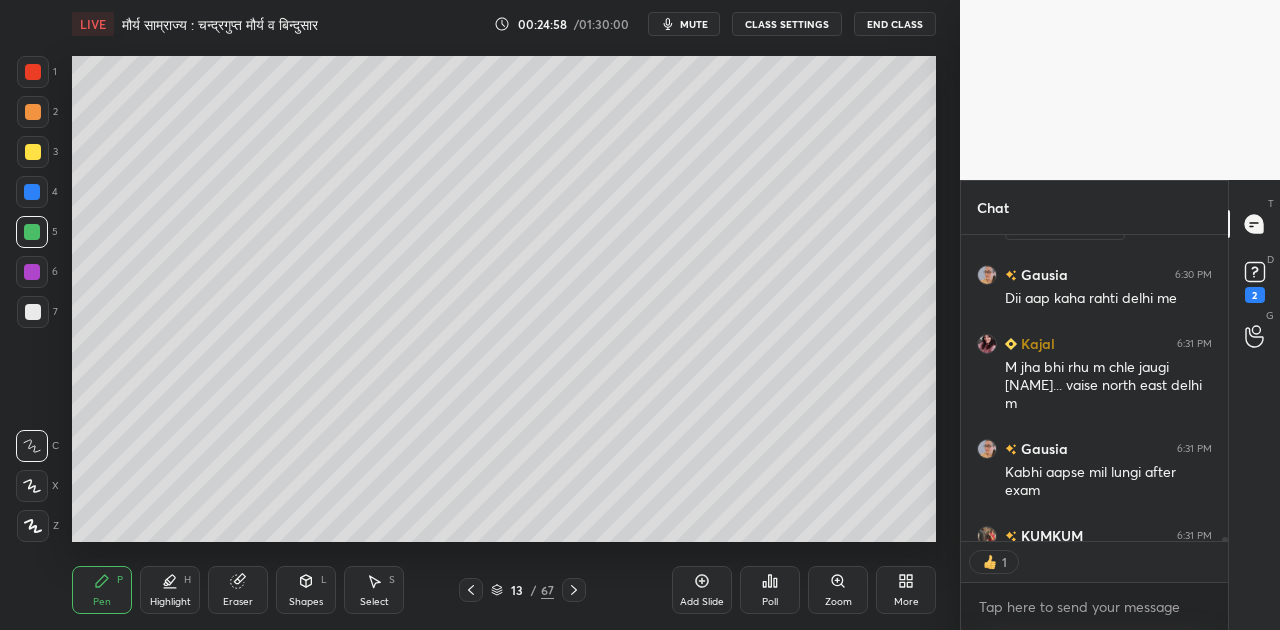 click 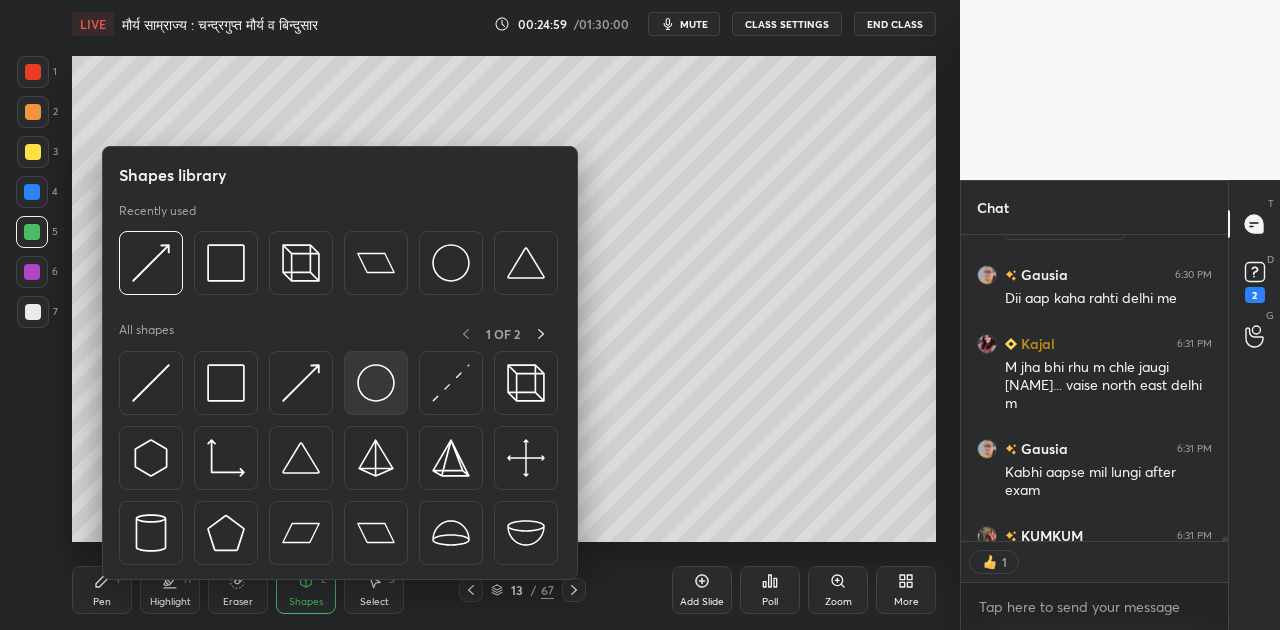 click at bounding box center [376, 383] 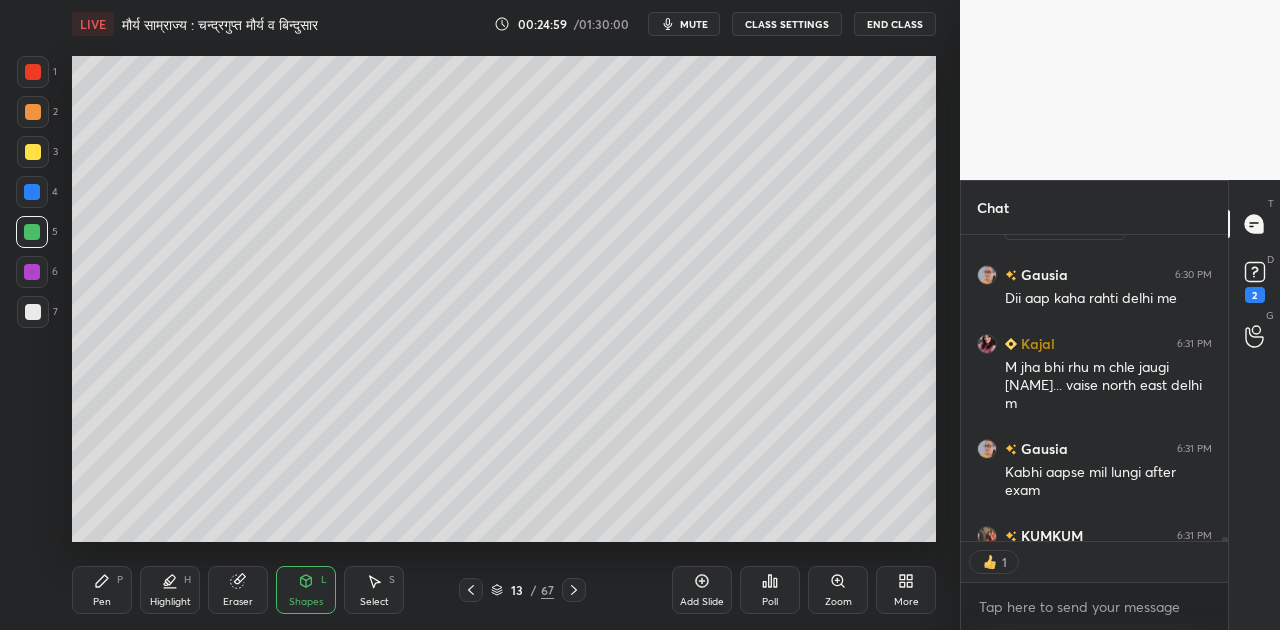 scroll, scrollTop: 6, scrollLeft: 6, axis: both 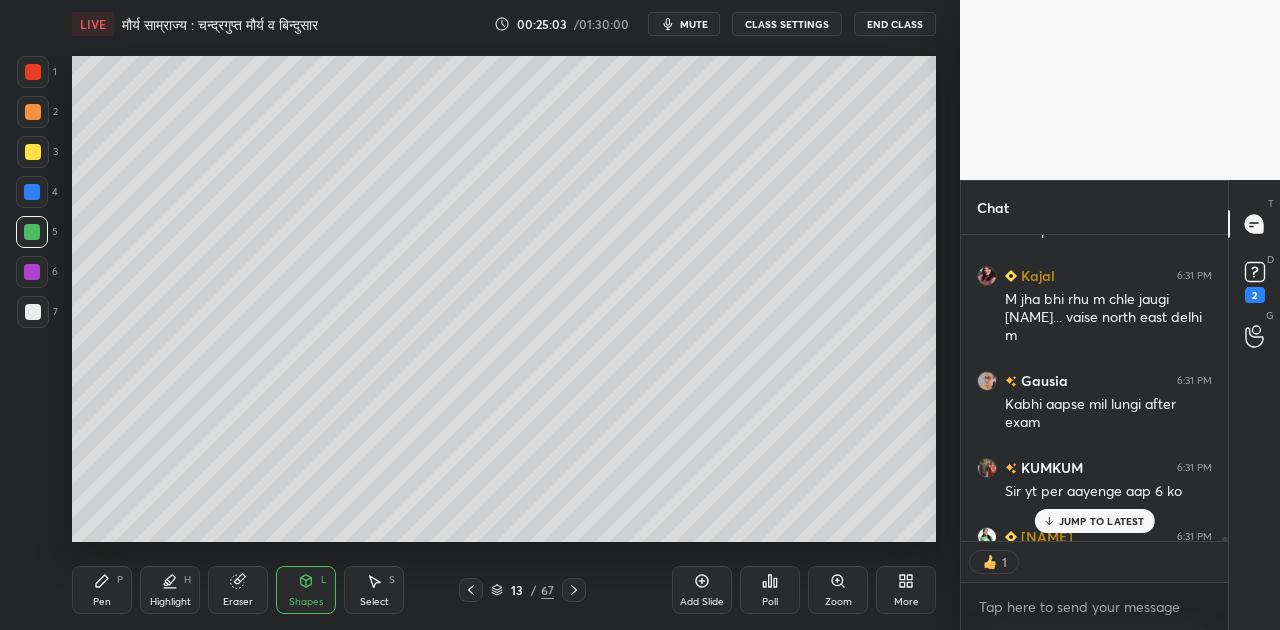 click 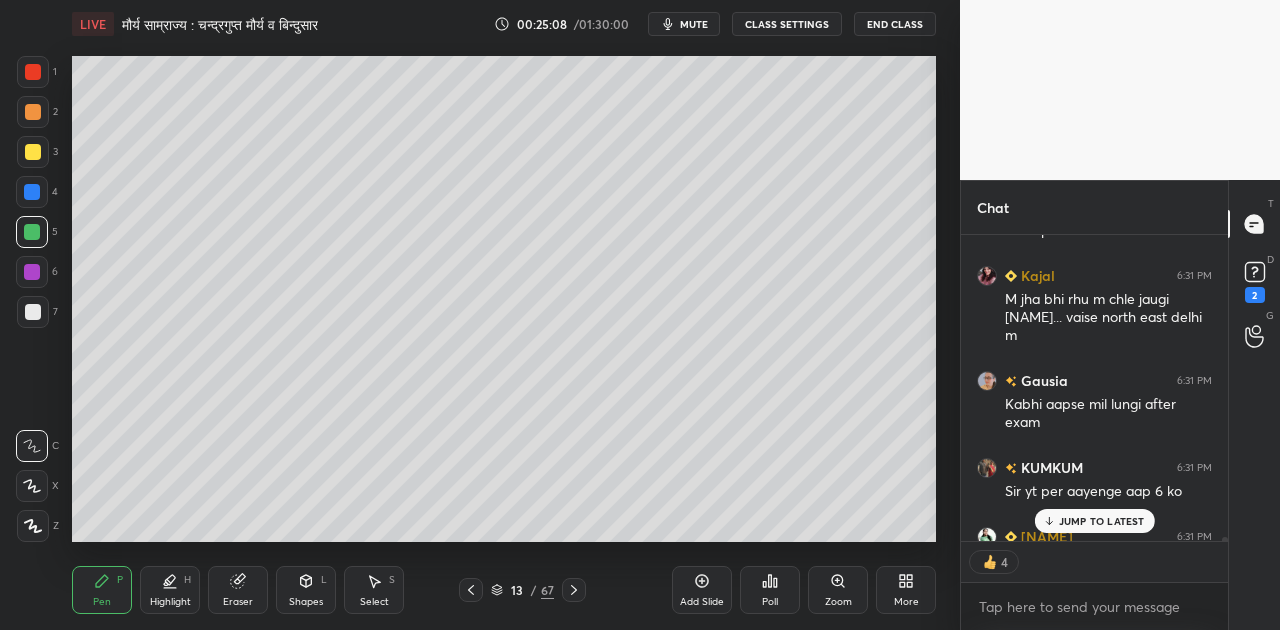 click 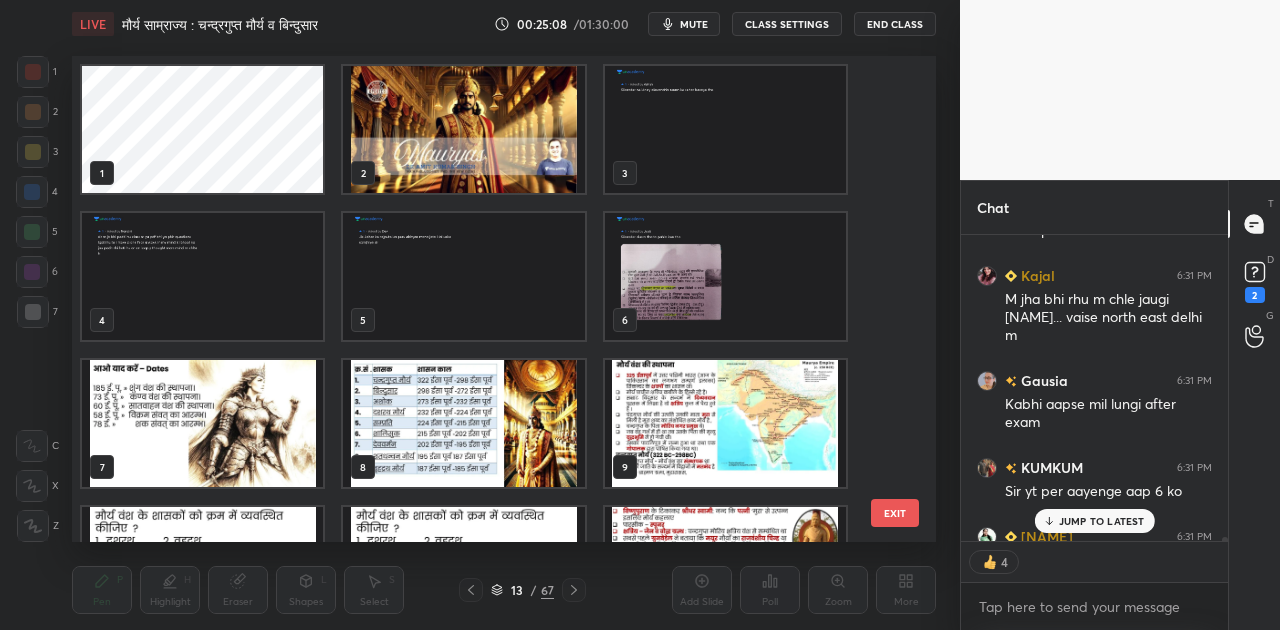 scroll, scrollTop: 248, scrollLeft: 0, axis: vertical 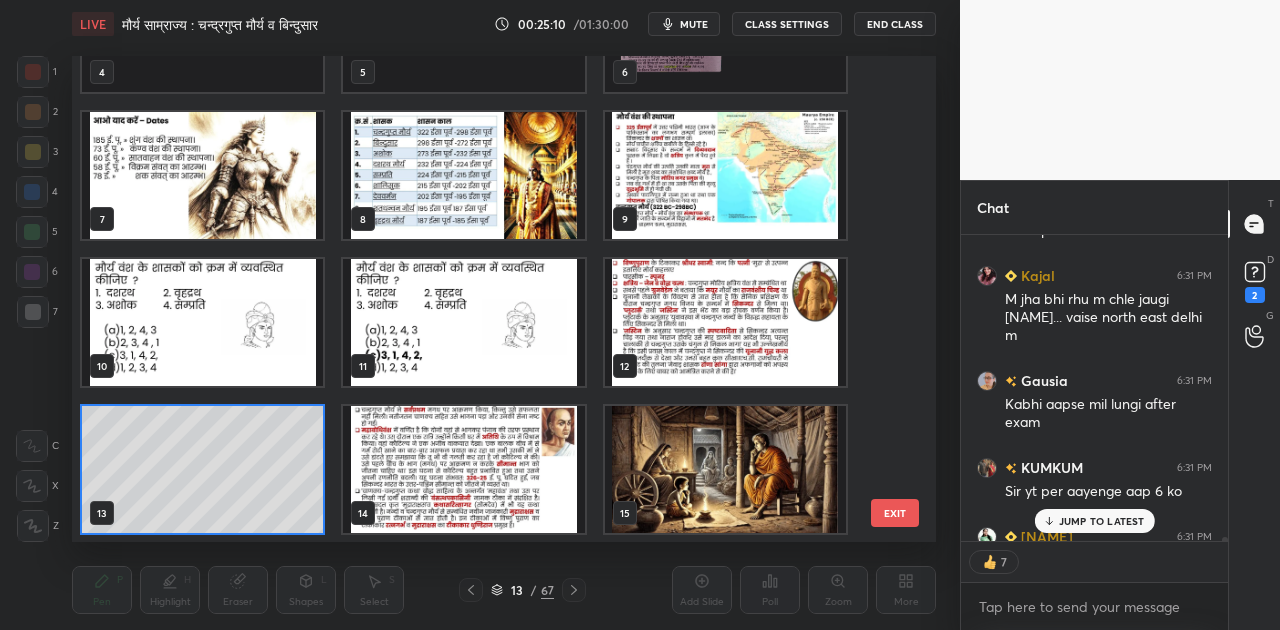 click at bounding box center [725, 469] 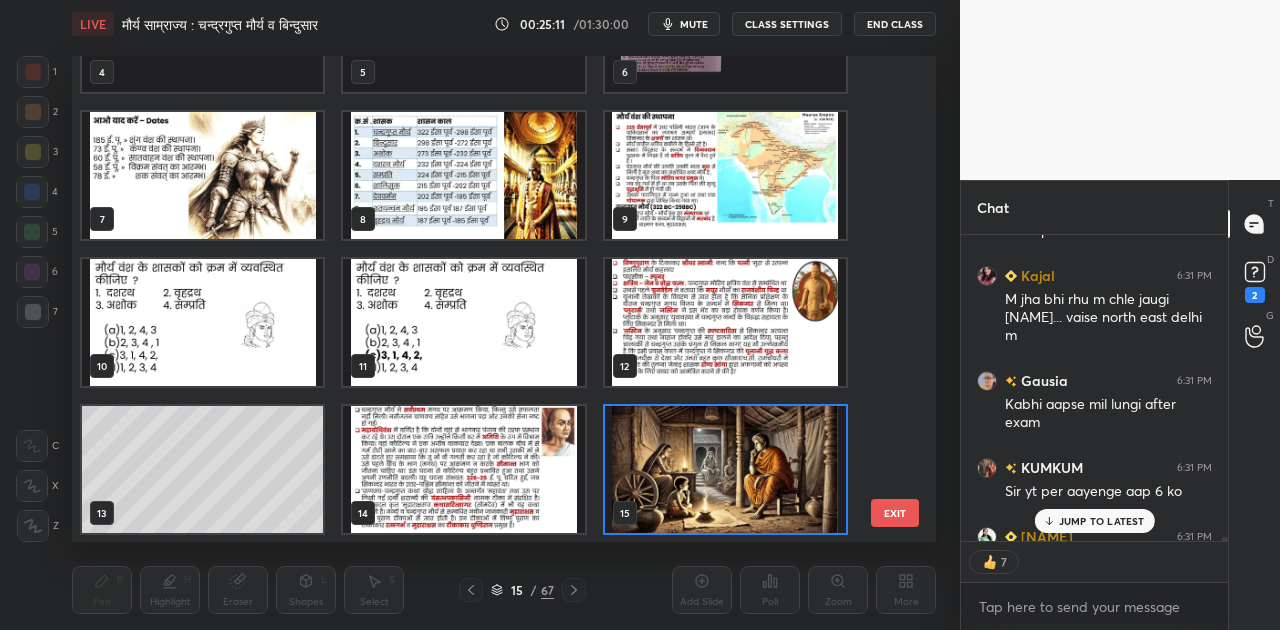 click at bounding box center [725, 469] 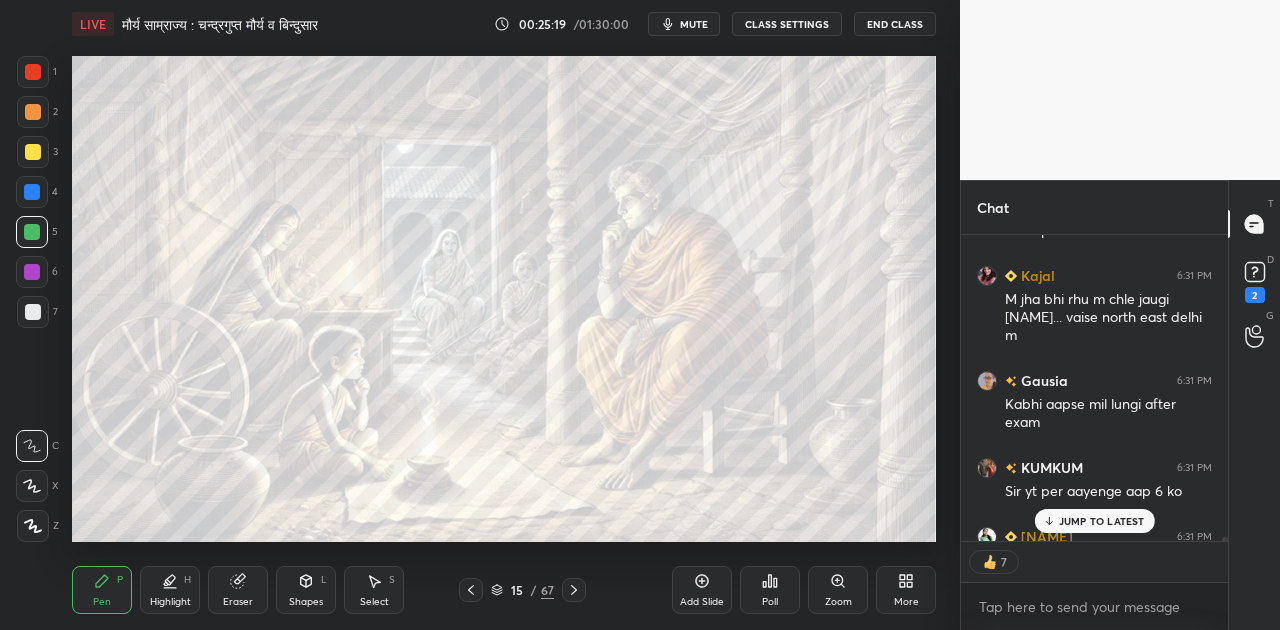 scroll, scrollTop: 6, scrollLeft: 6, axis: both 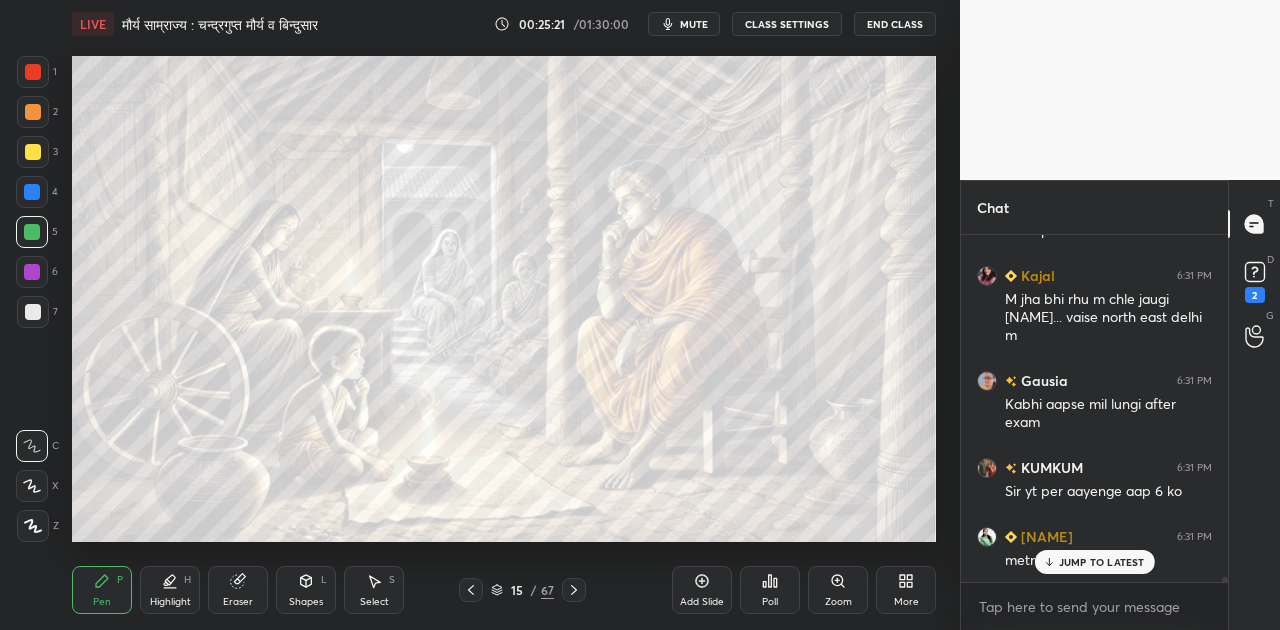 click 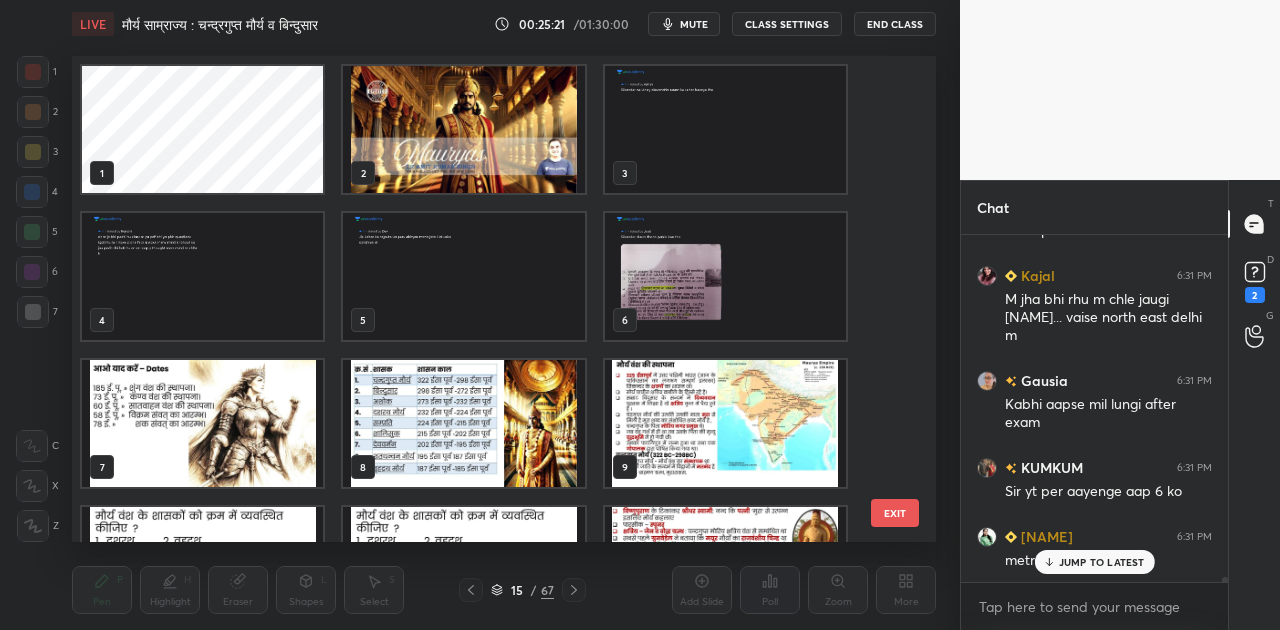 scroll, scrollTop: 248, scrollLeft: 0, axis: vertical 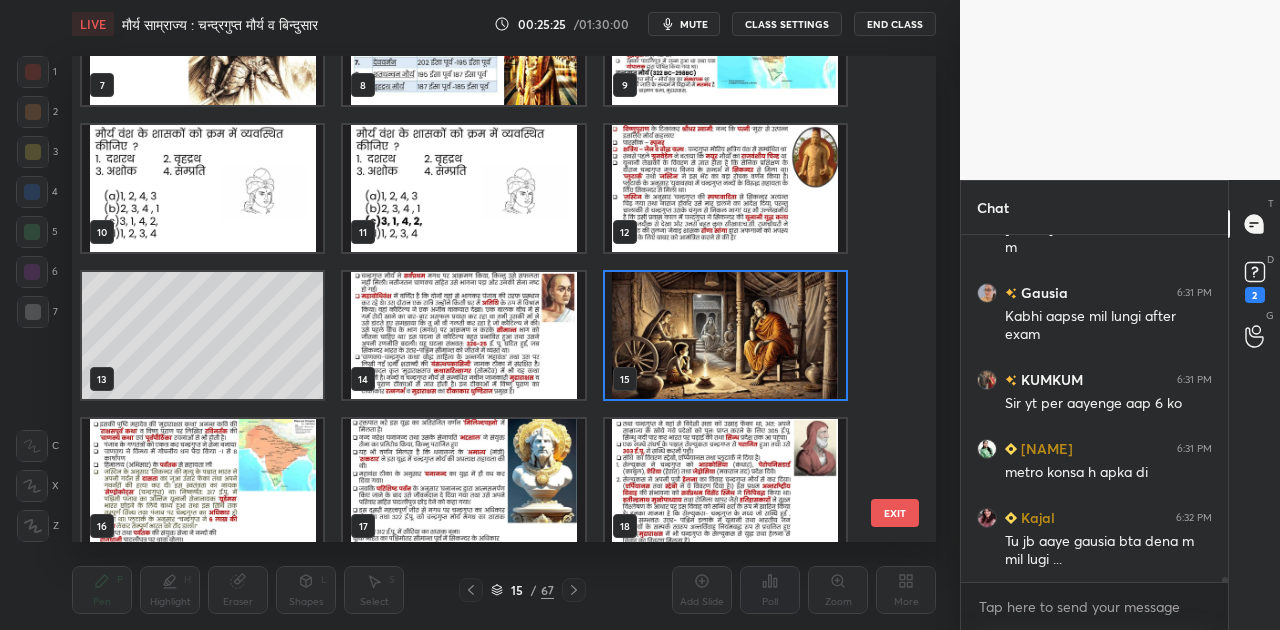 click at bounding box center [725, 335] 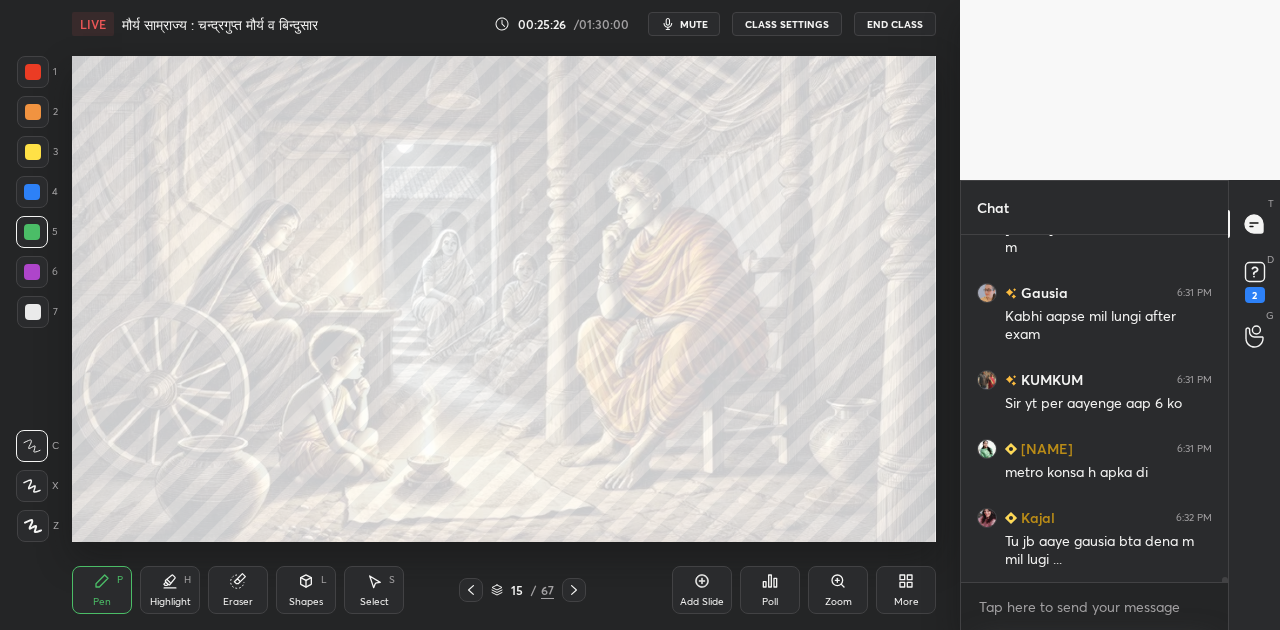 click at bounding box center [725, 335] 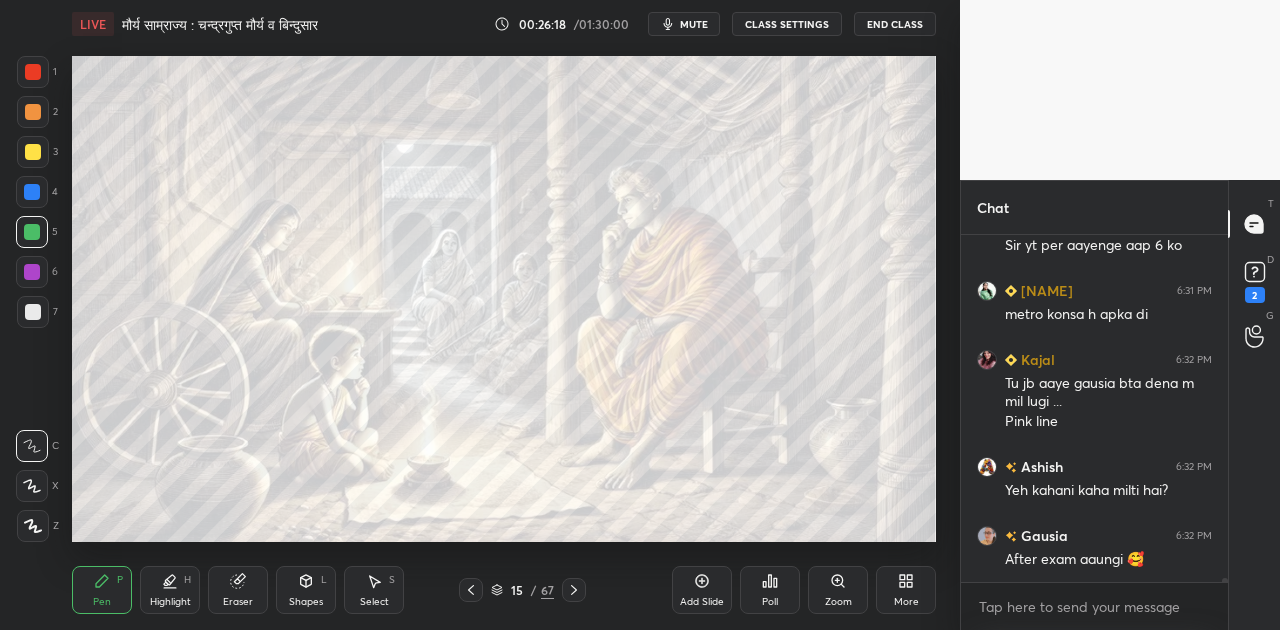 scroll, scrollTop: 26578, scrollLeft: 0, axis: vertical 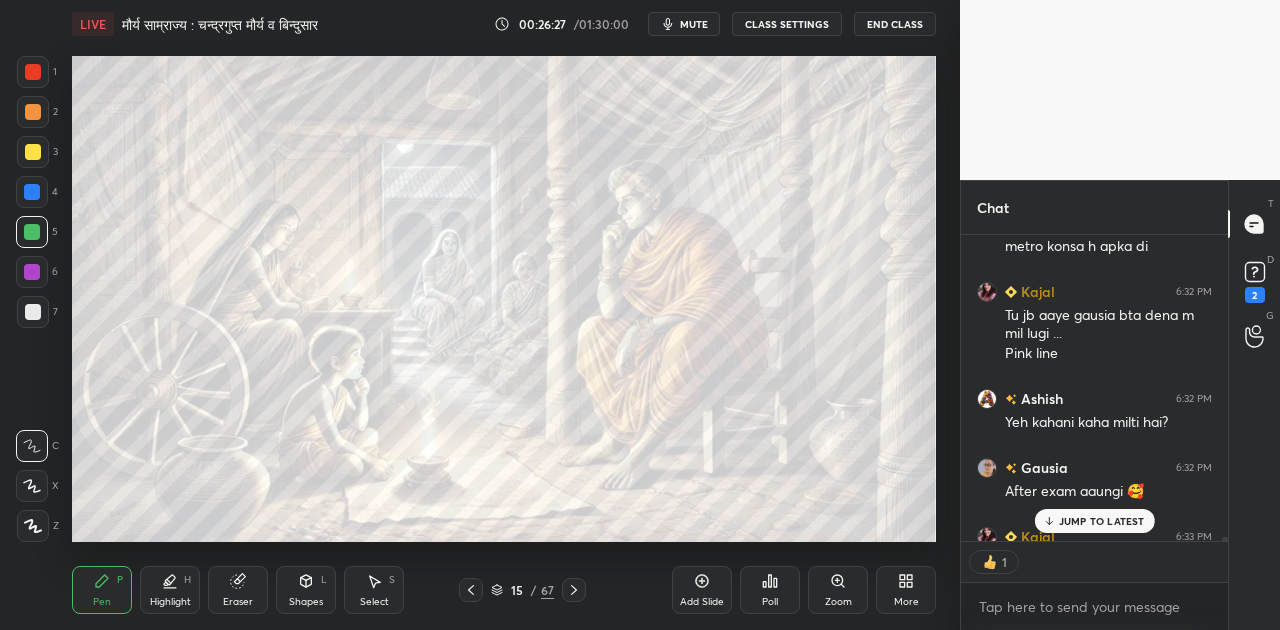click on "JUMP TO LATEST" at bounding box center [1094, 521] 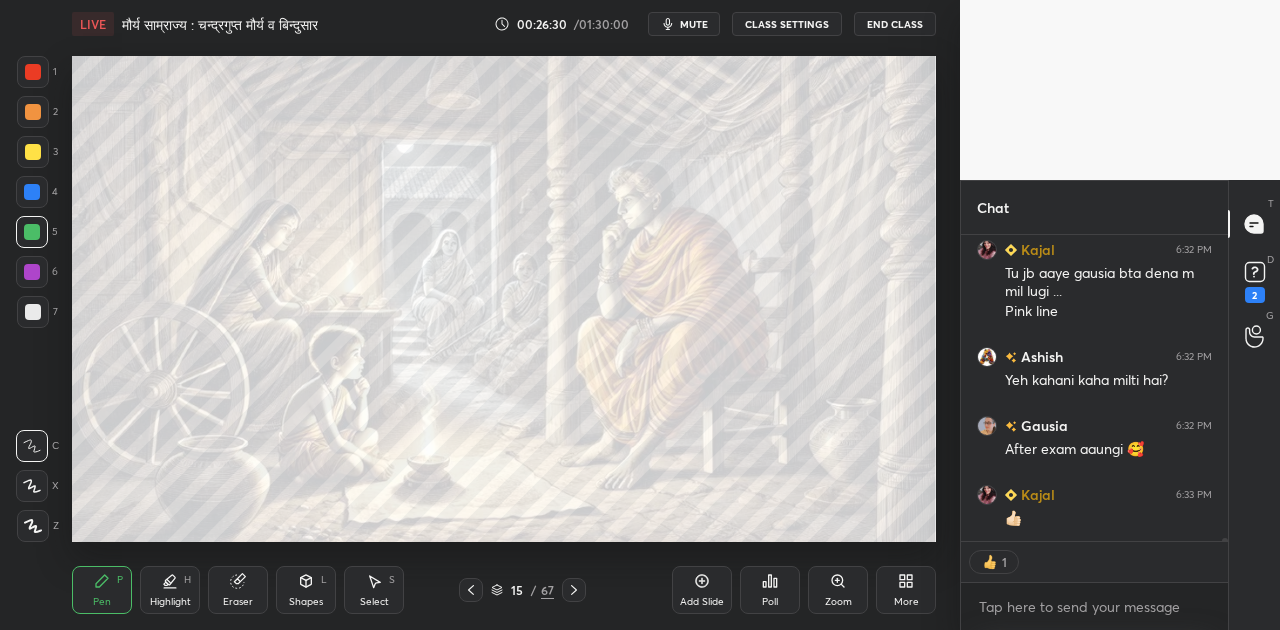 scroll, scrollTop: 6, scrollLeft: 6, axis: both 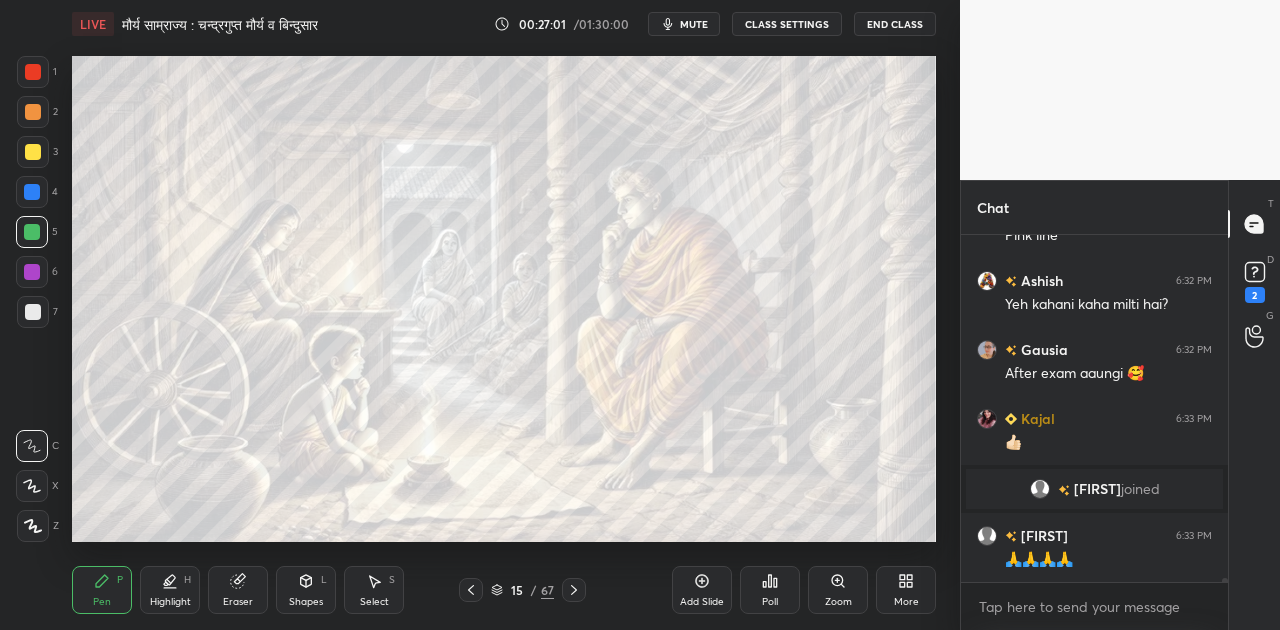 click 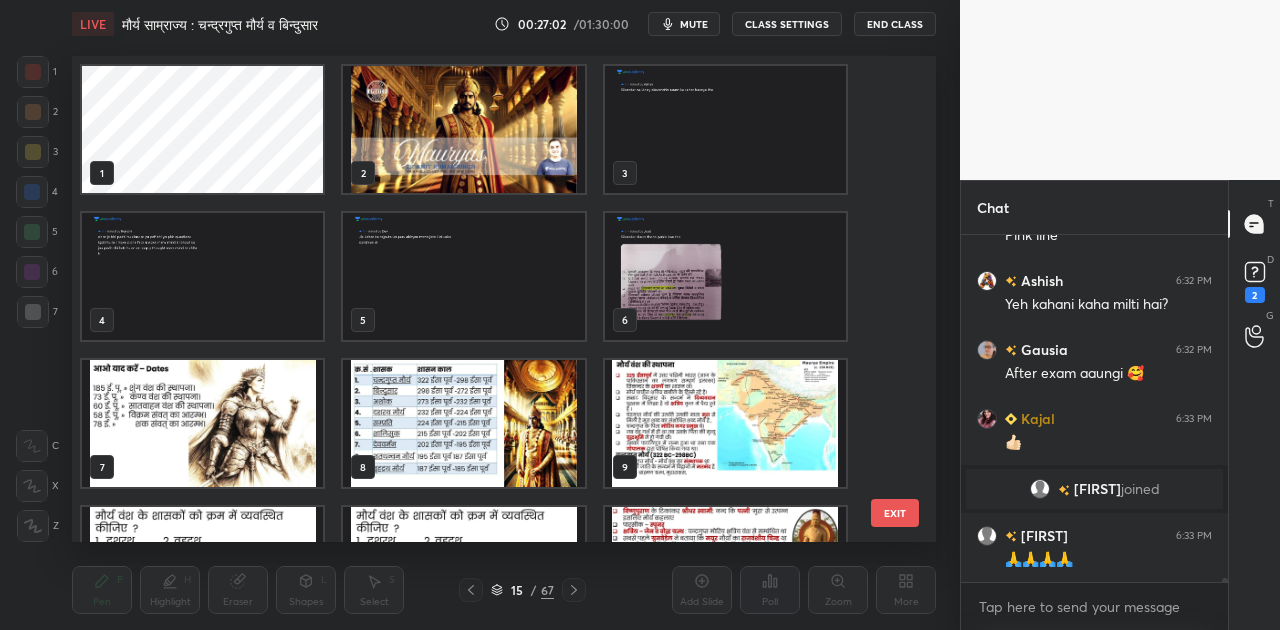 scroll, scrollTop: 248, scrollLeft: 0, axis: vertical 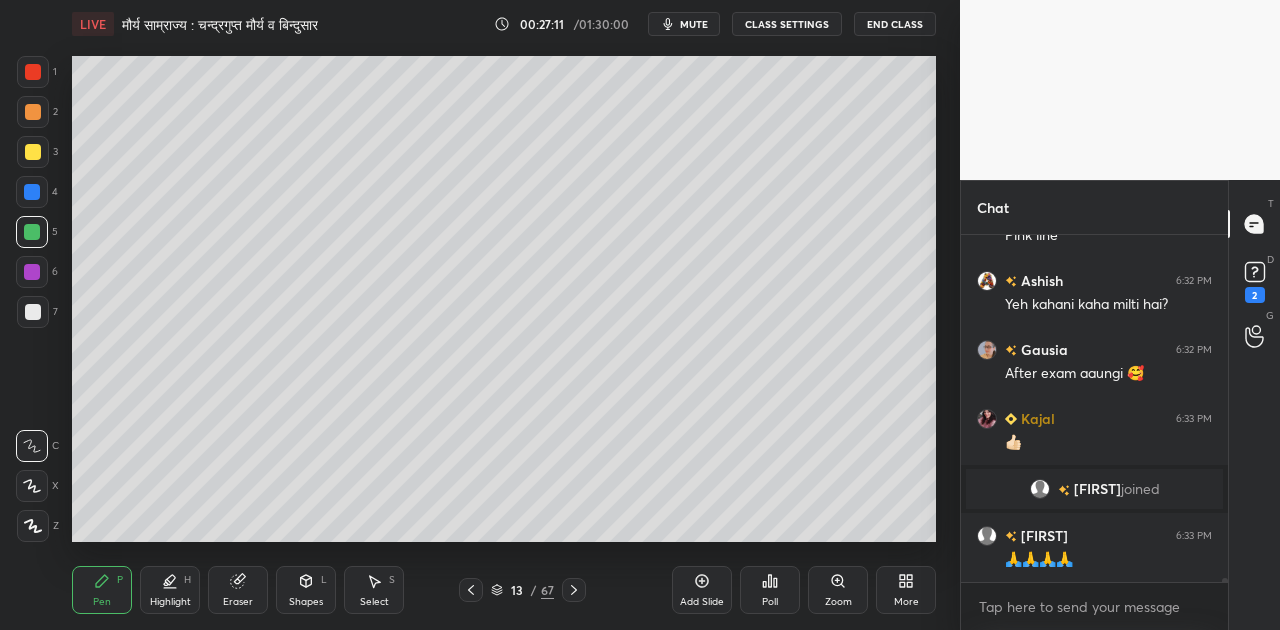 click at bounding box center (33, 72) 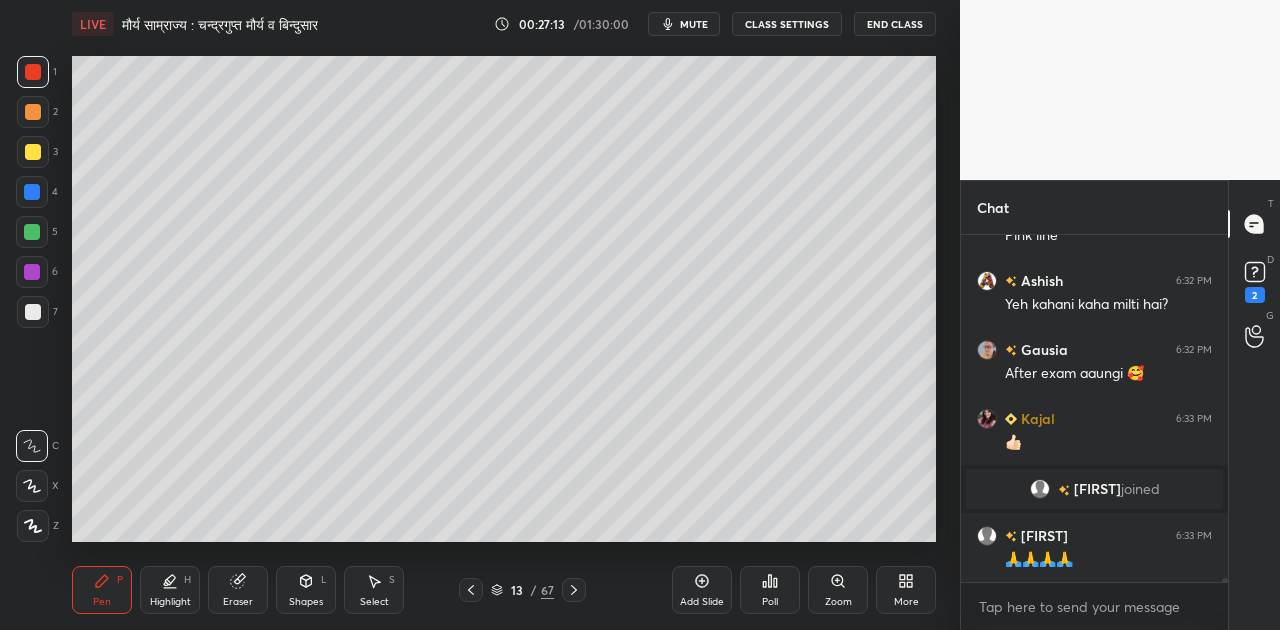 click on "Highlight" at bounding box center [170, 602] 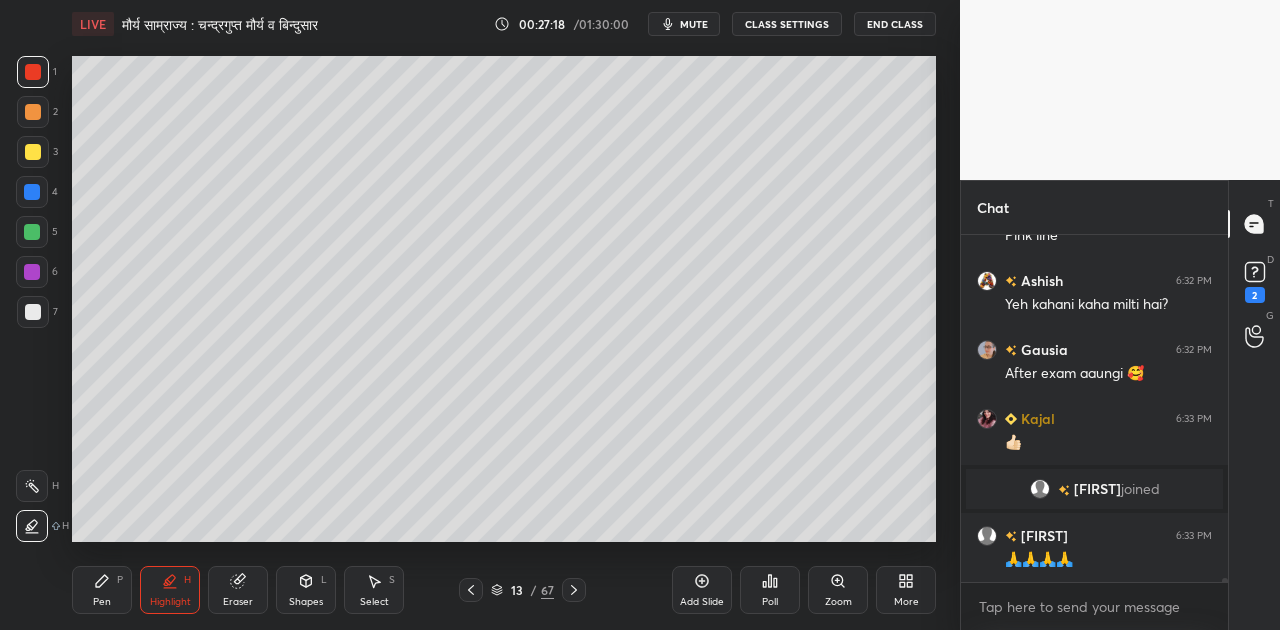 click on "Pen P" at bounding box center (102, 590) 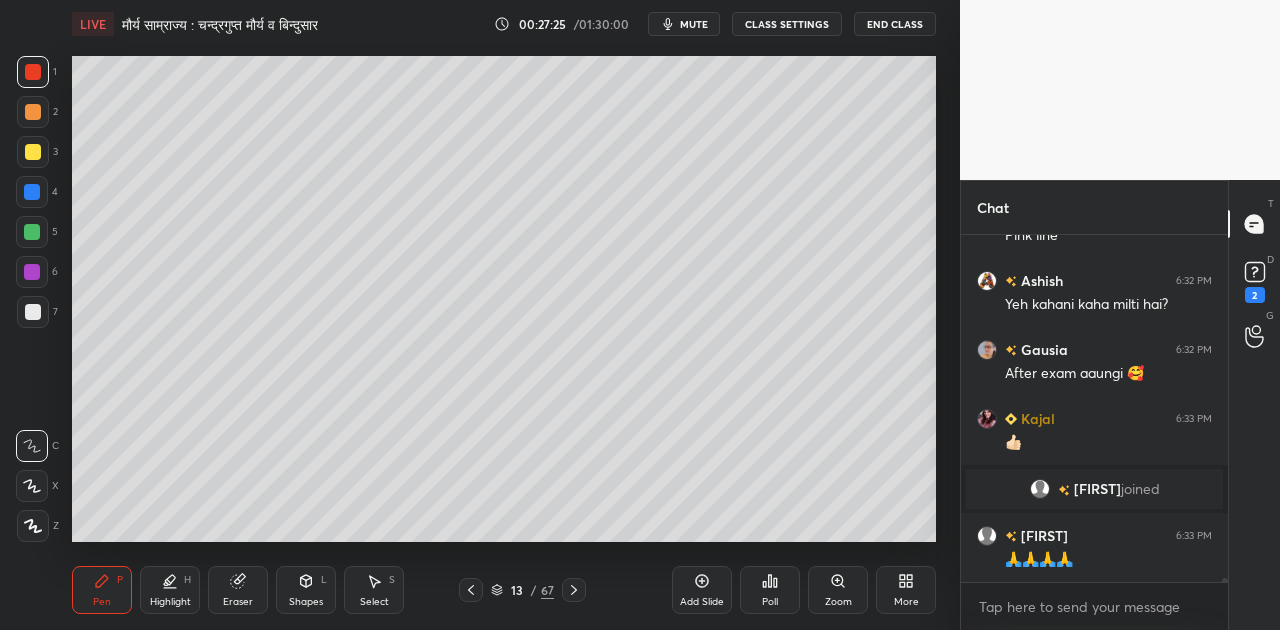 click at bounding box center (33, 312) 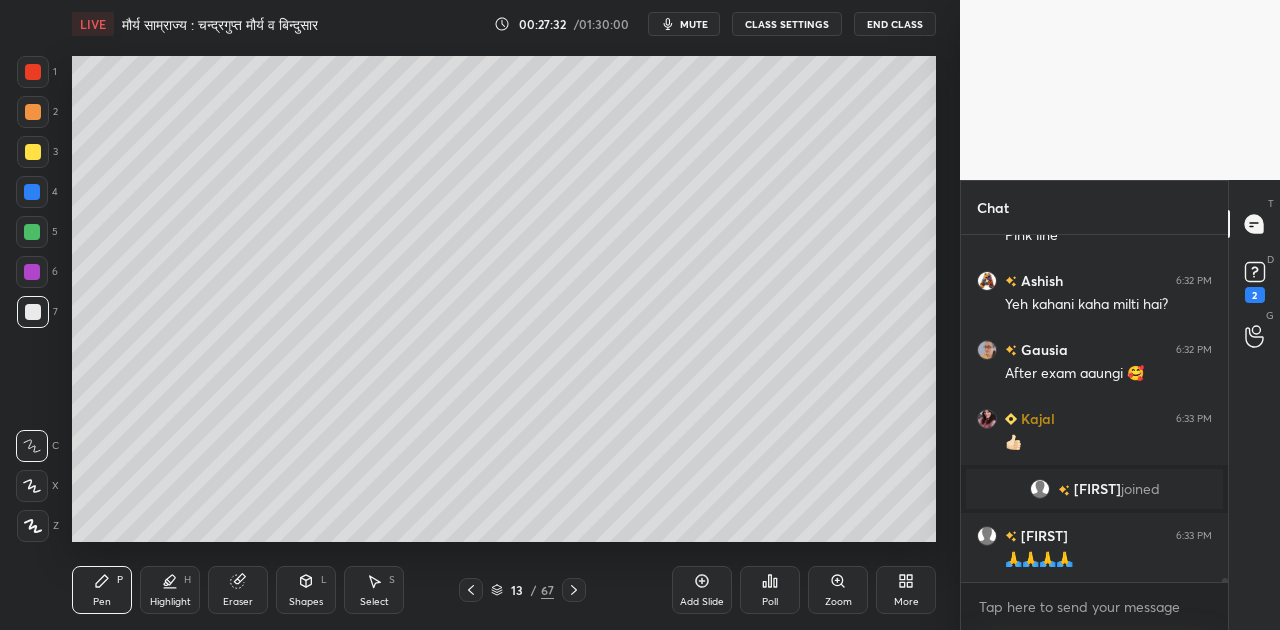 click on "mute" at bounding box center (694, 24) 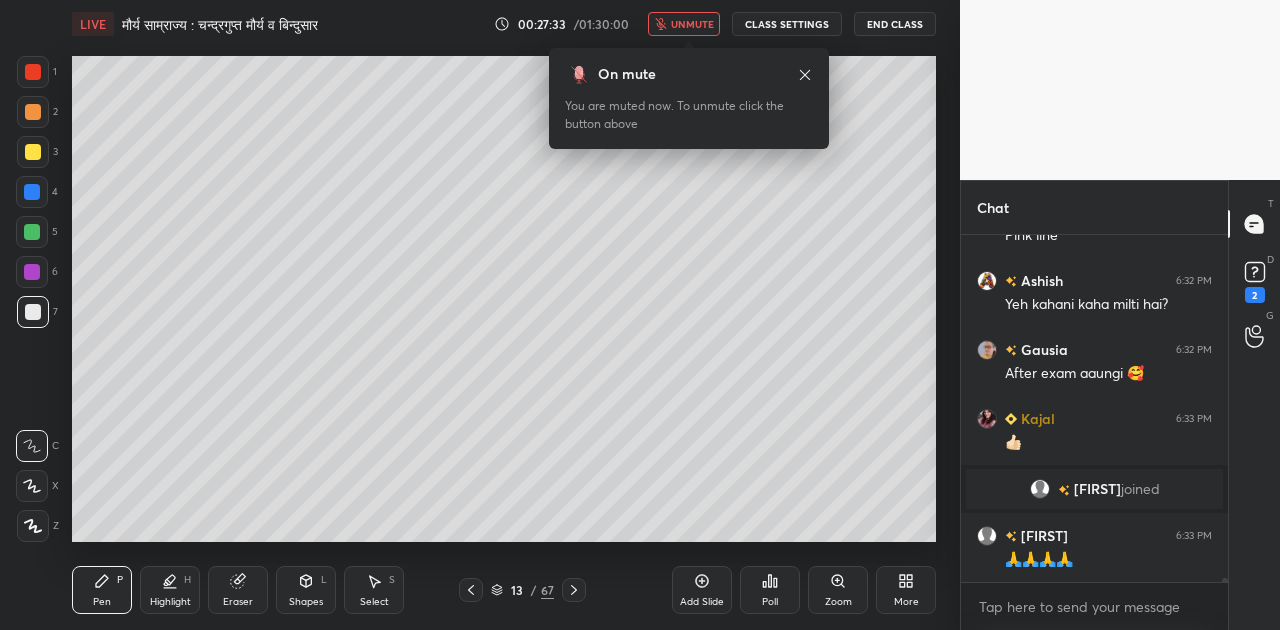 click on "unmute" at bounding box center (692, 24) 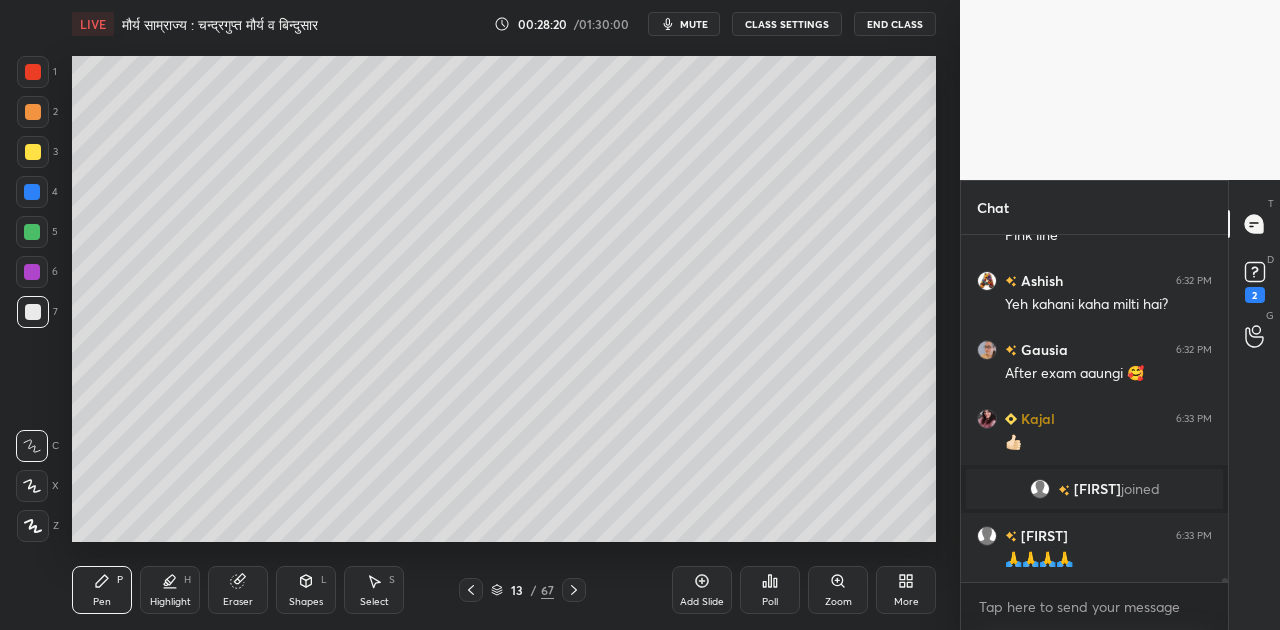 click at bounding box center (32, 232) 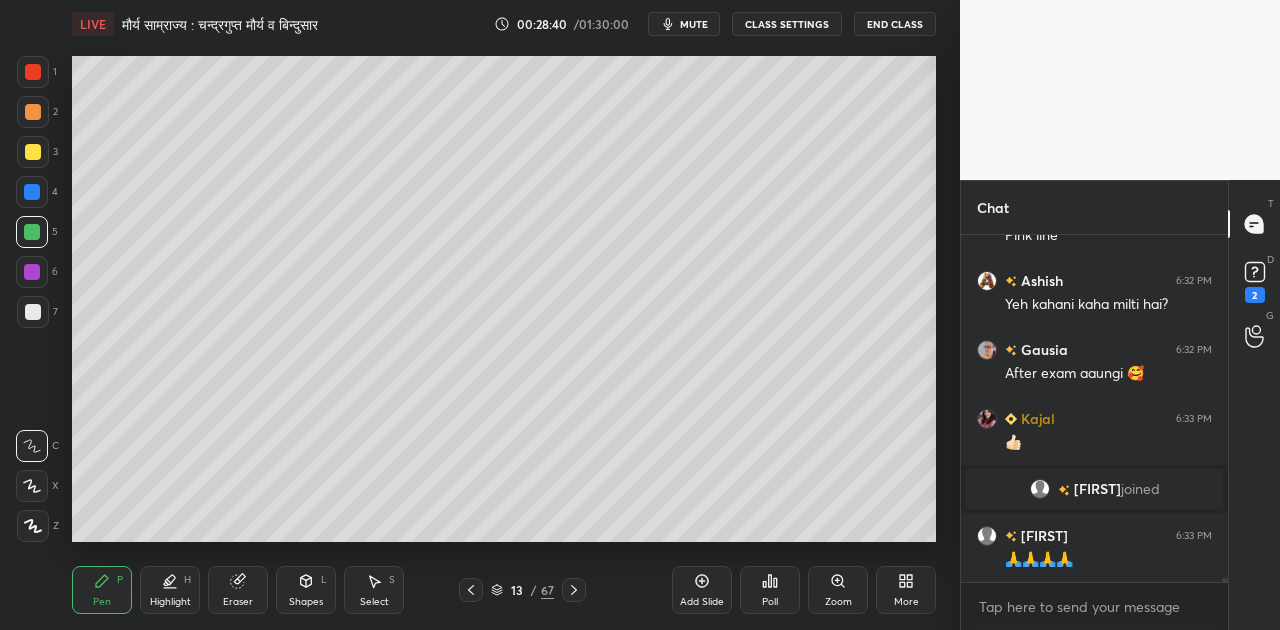 click at bounding box center [33, 312] 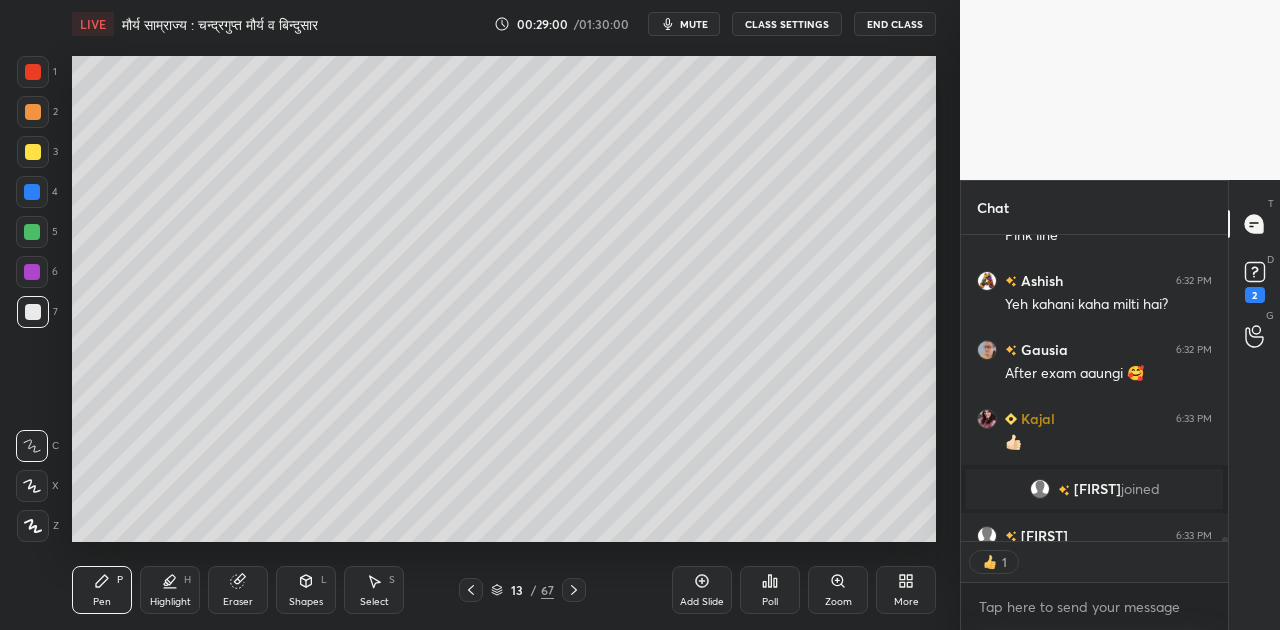 scroll, scrollTop: 300, scrollLeft: 261, axis: both 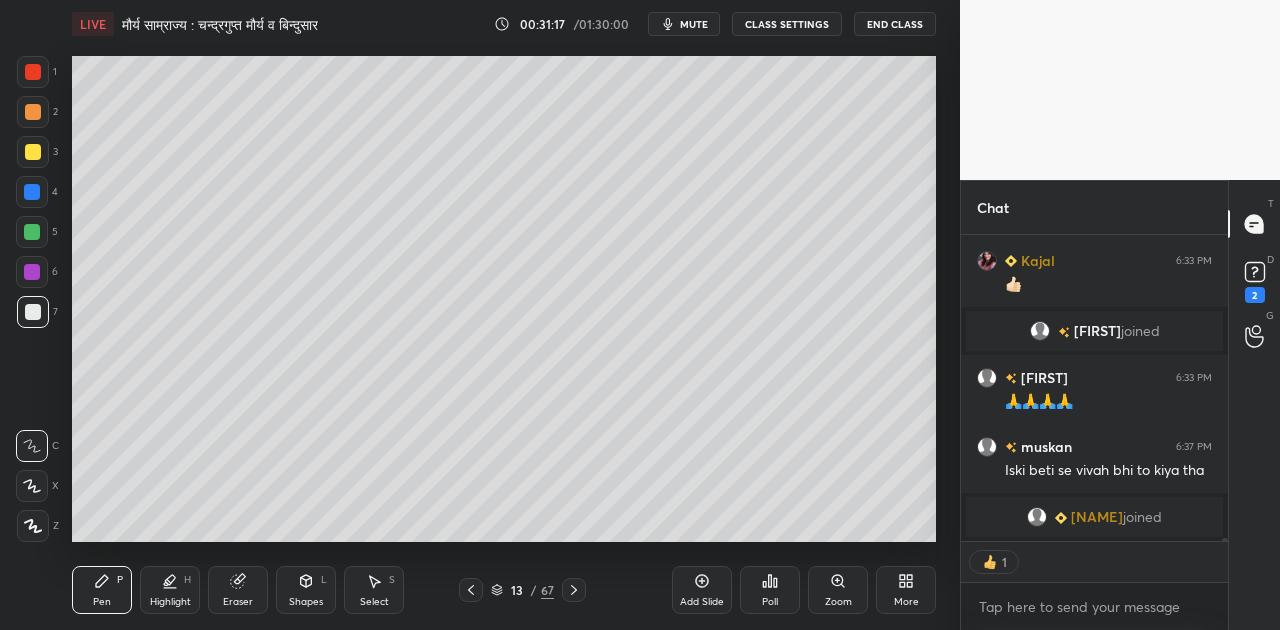 click on "[NAME]" at bounding box center [1097, 517] 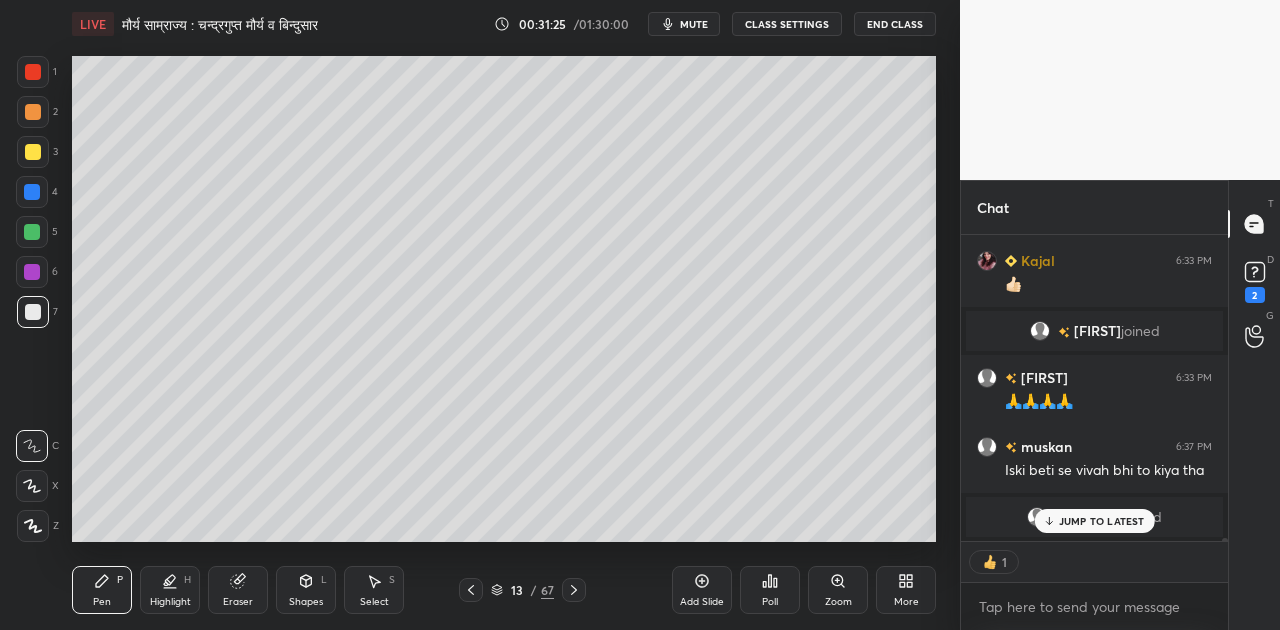 scroll, scrollTop: 26922, scrollLeft: 0, axis: vertical 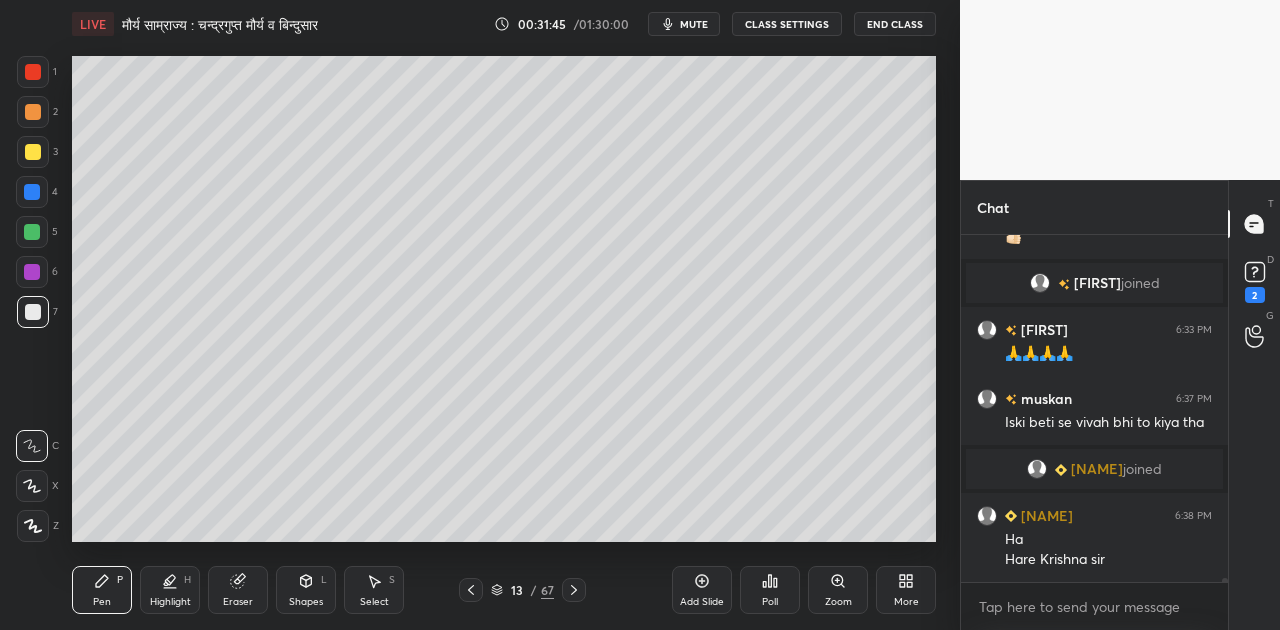 click on "Shapes L" at bounding box center [306, 590] 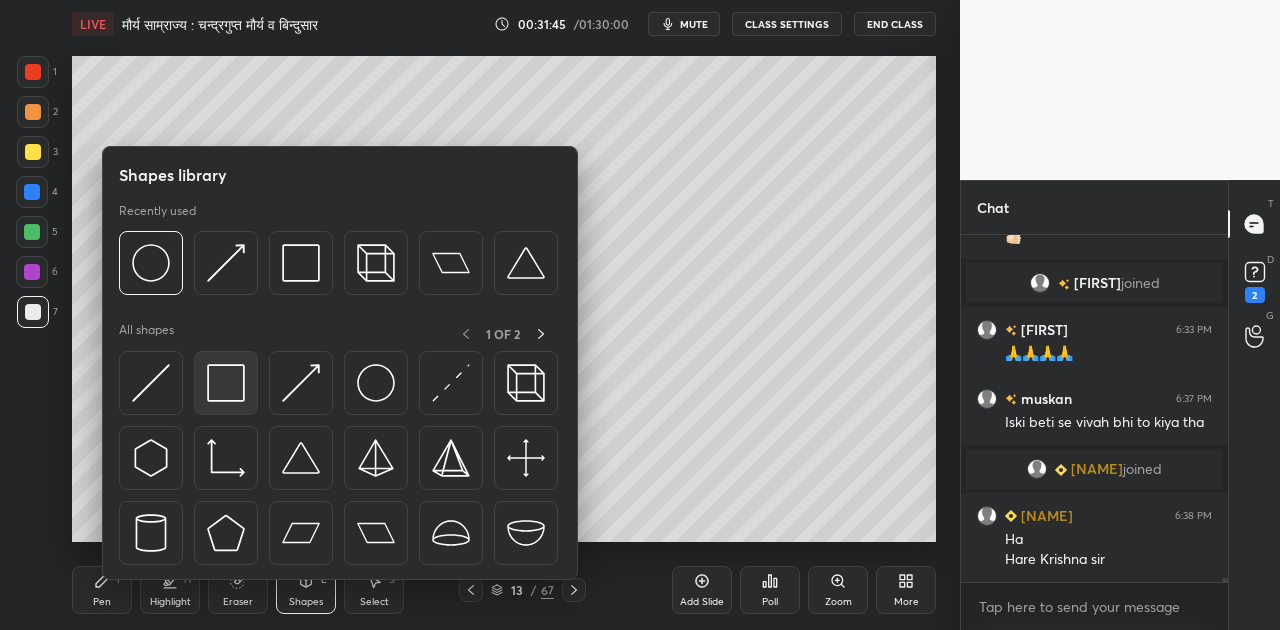click at bounding box center [226, 383] 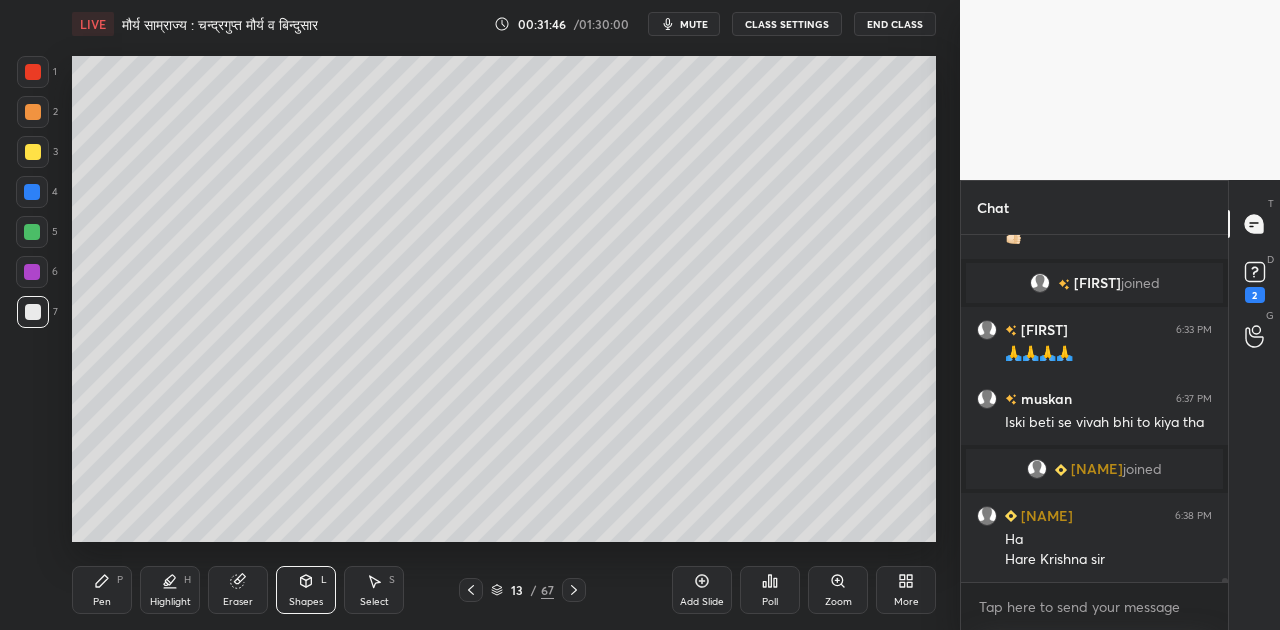 click at bounding box center (32, 232) 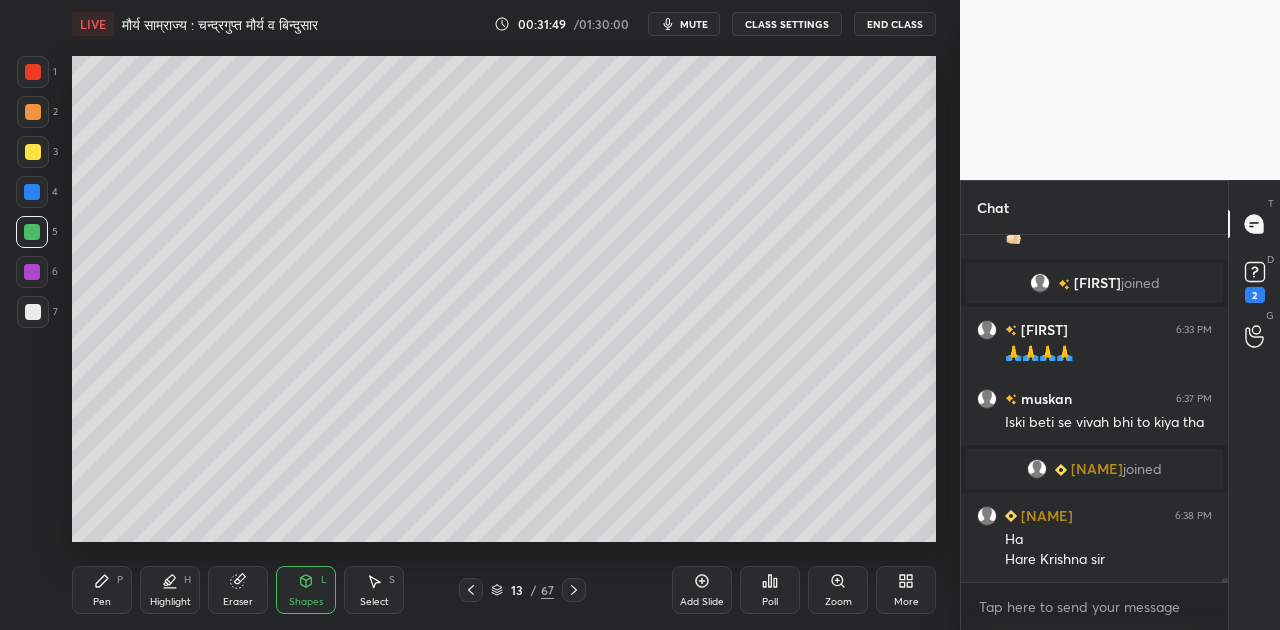 click 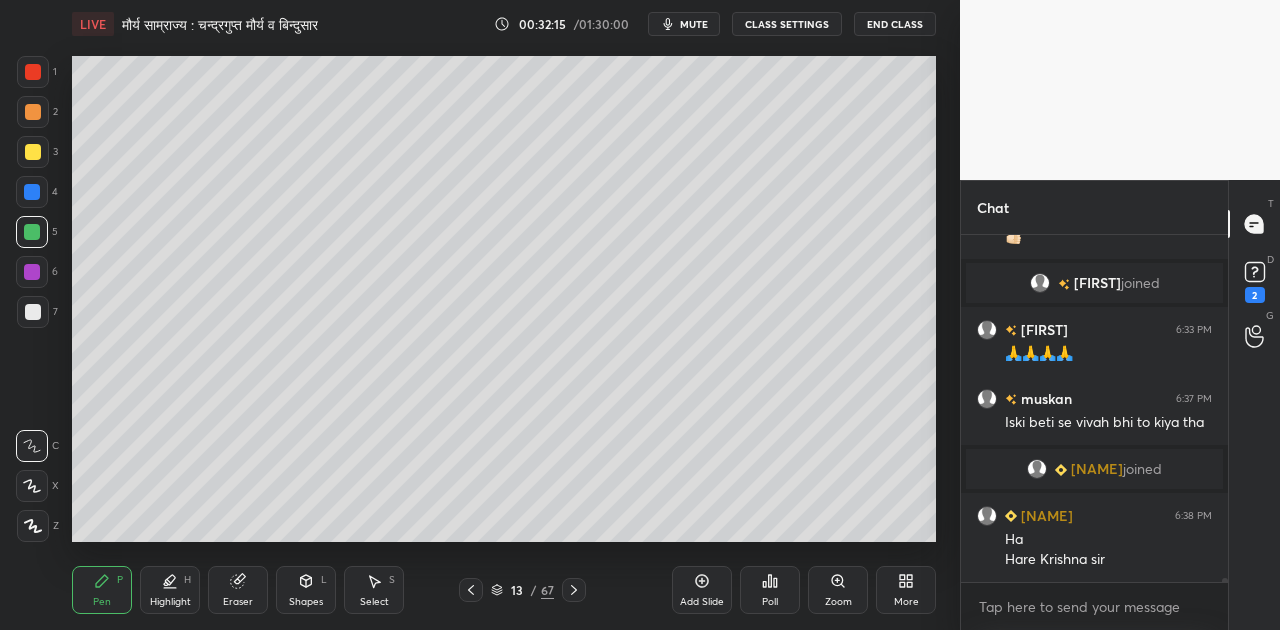 scroll, scrollTop: 26970, scrollLeft: 0, axis: vertical 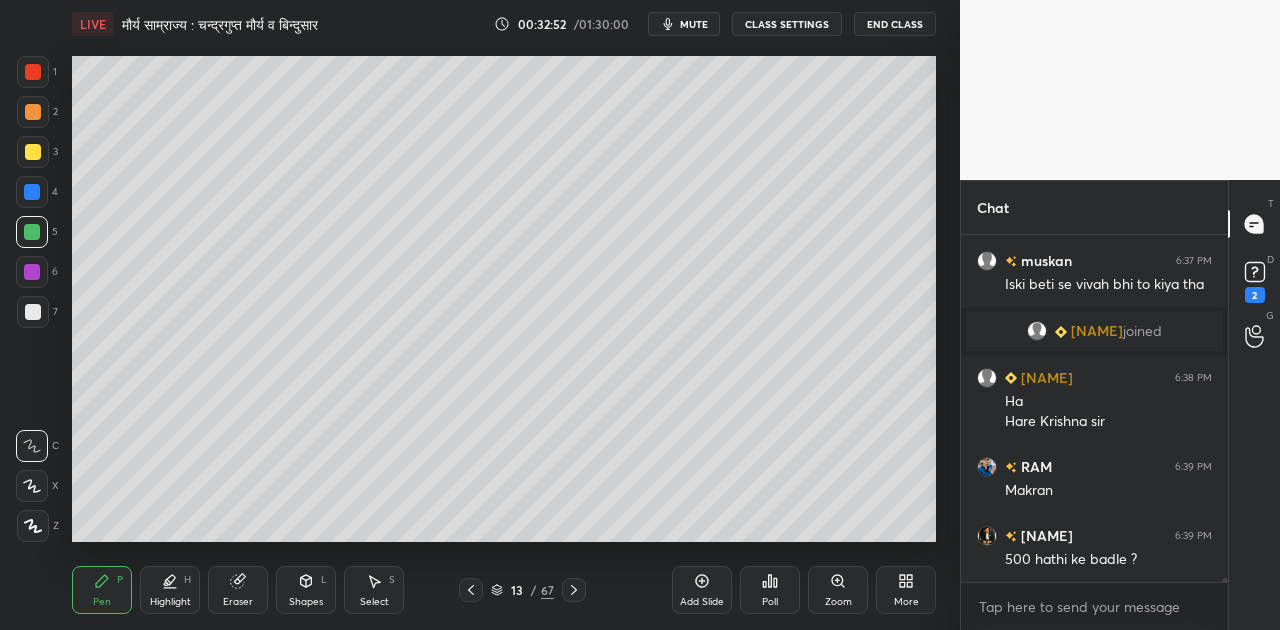 click at bounding box center (33, 312) 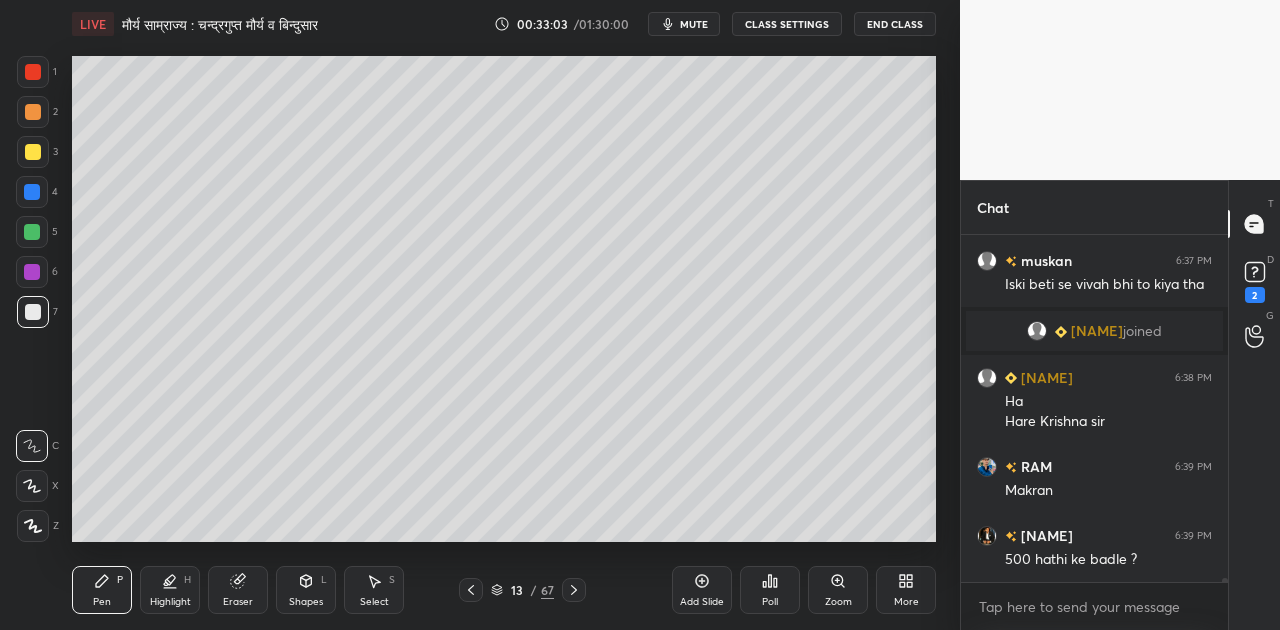 scroll, scrollTop: 300, scrollLeft: 261, axis: both 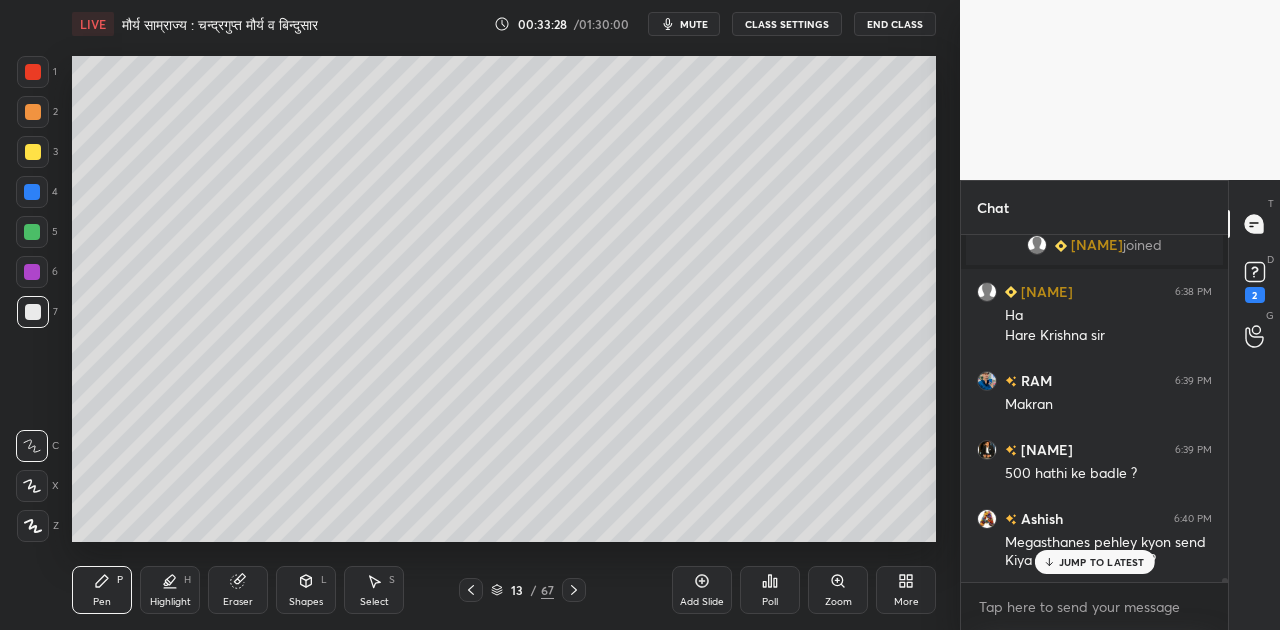 click 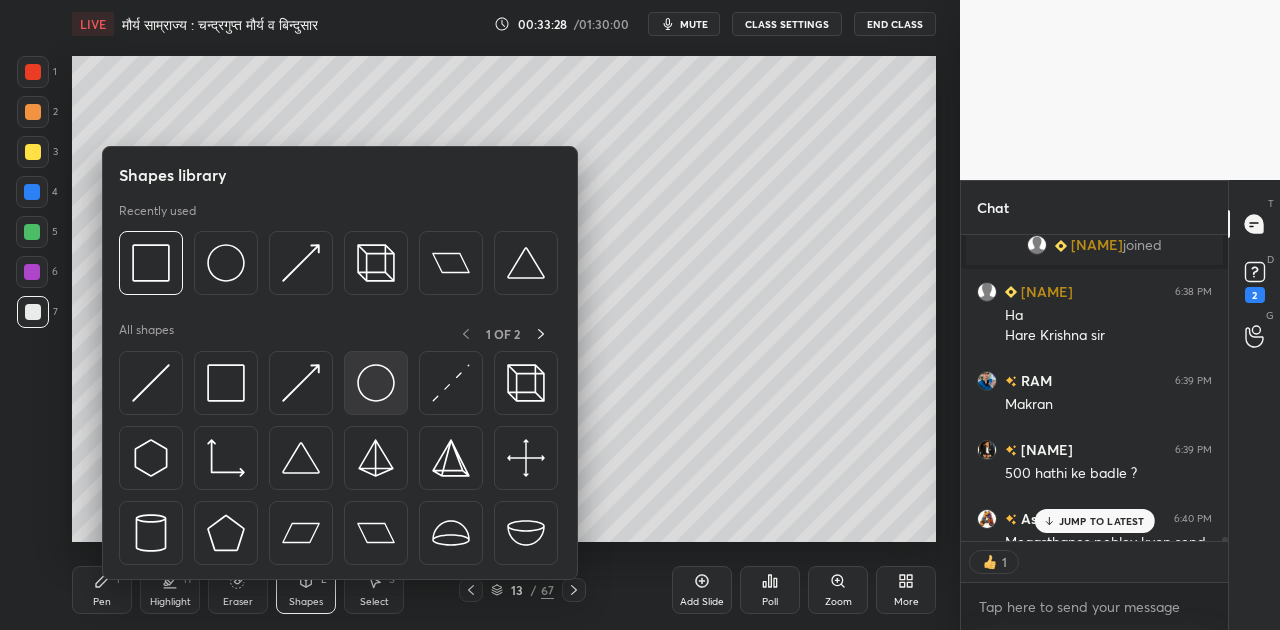 scroll, scrollTop: 300, scrollLeft: 261, axis: both 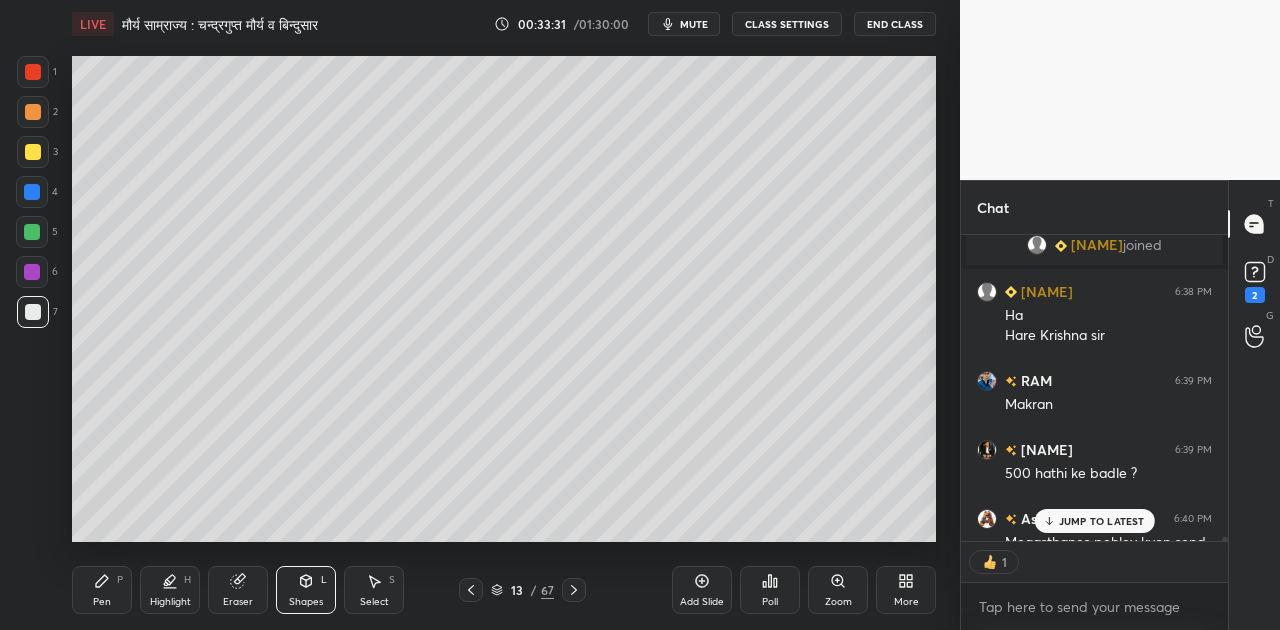 click on "Shapes L" at bounding box center (306, 590) 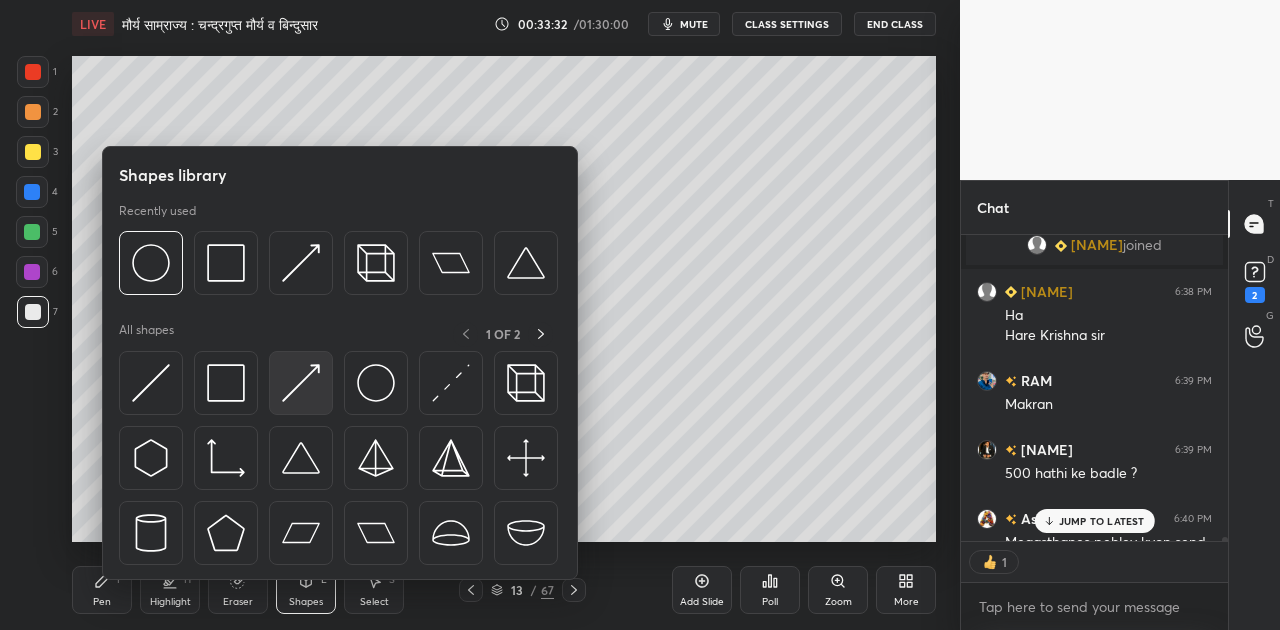 click at bounding box center [301, 383] 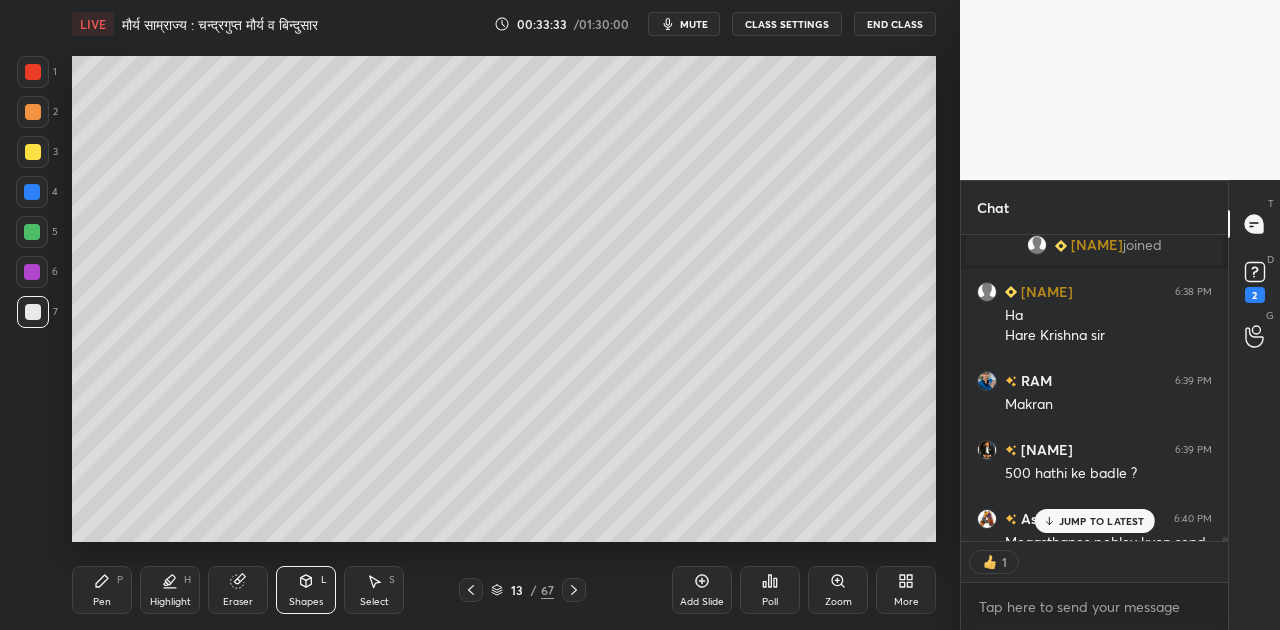 click at bounding box center (32, 232) 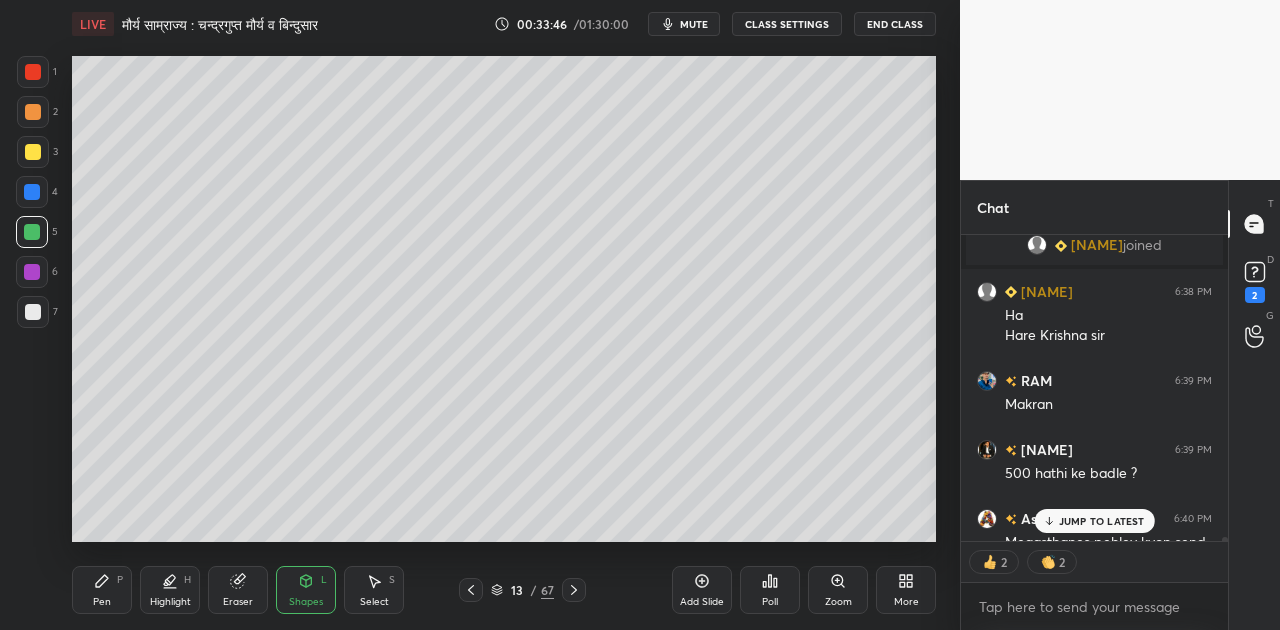 scroll, scrollTop: 27188, scrollLeft: 0, axis: vertical 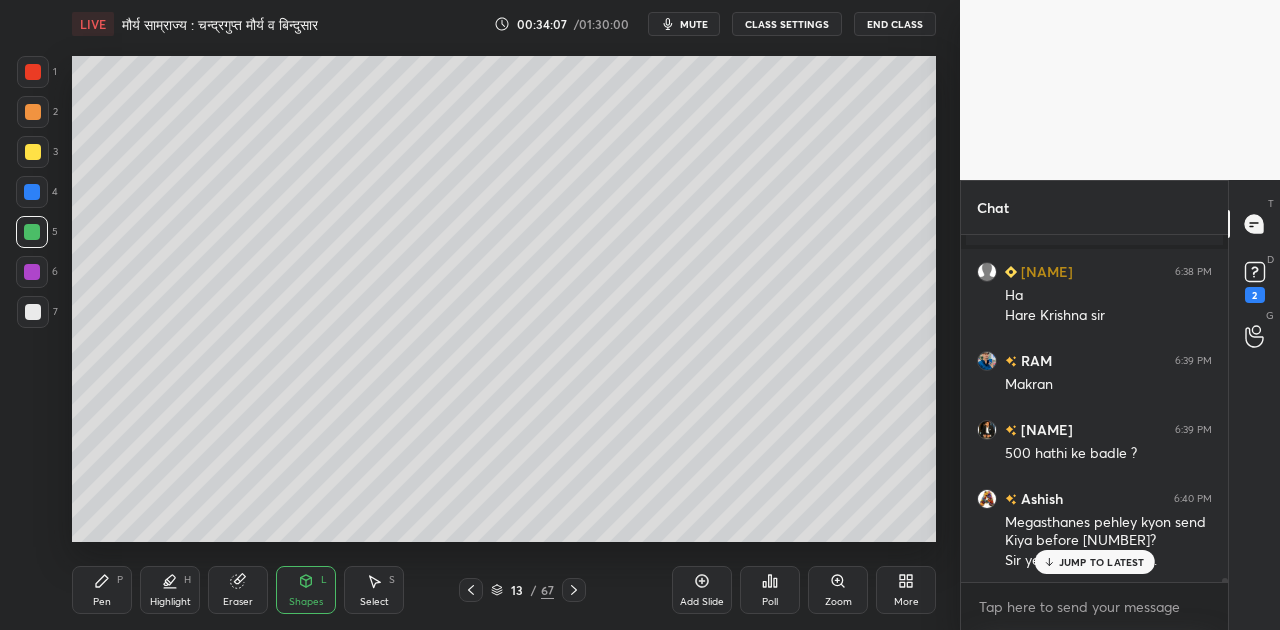 click on "Shapes L" at bounding box center [306, 590] 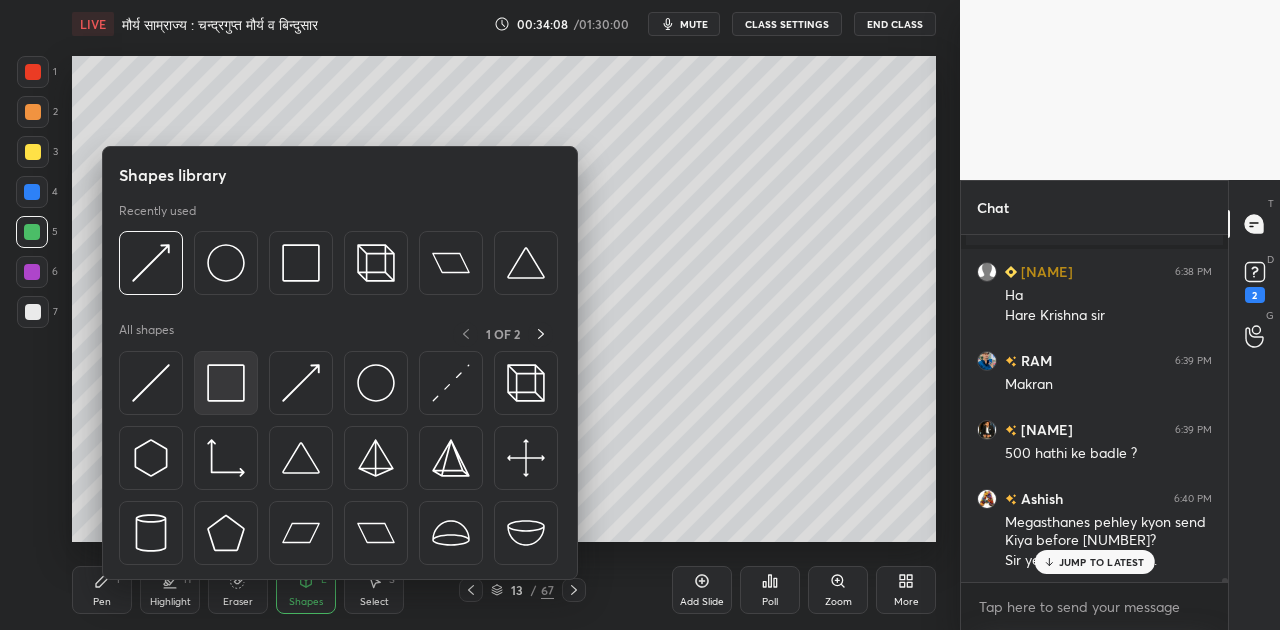 click at bounding box center (226, 383) 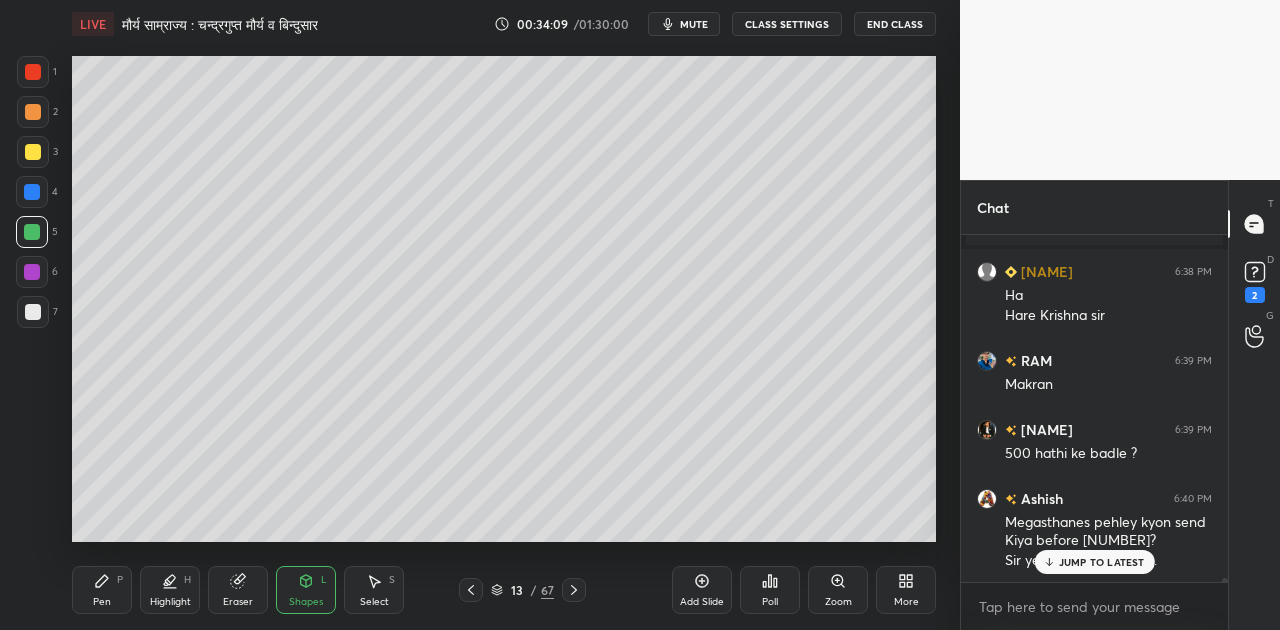 click at bounding box center (32, 272) 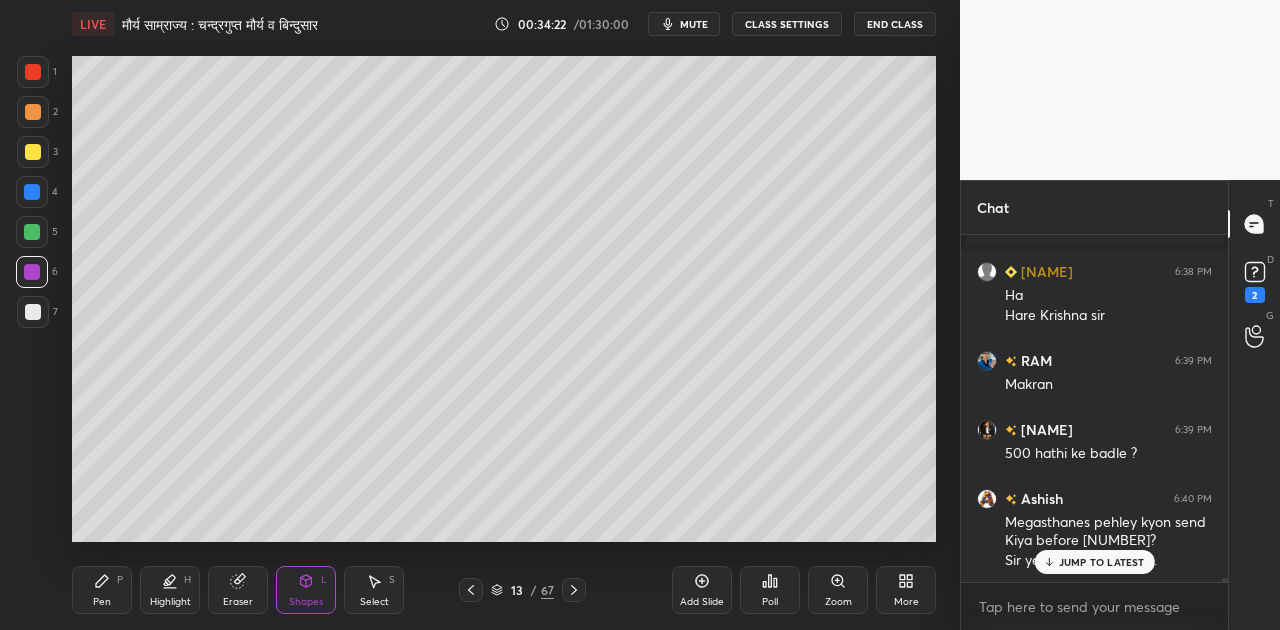 click on "JUMP TO LATEST" at bounding box center (1102, 562) 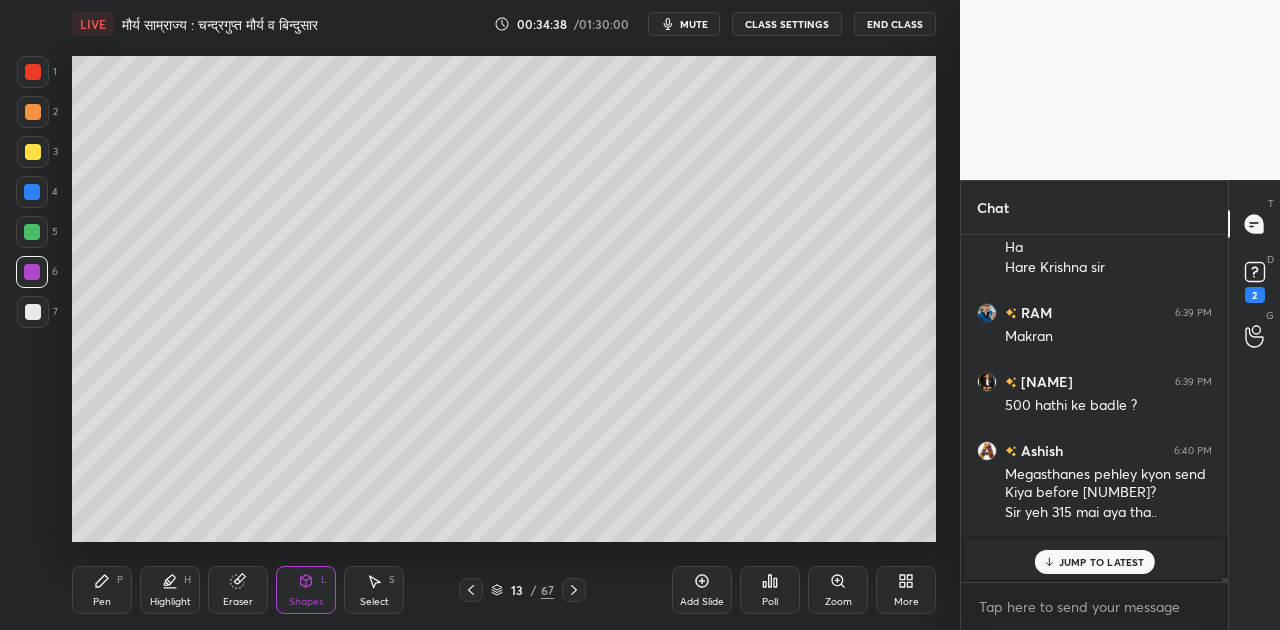 scroll, scrollTop: 26808, scrollLeft: 0, axis: vertical 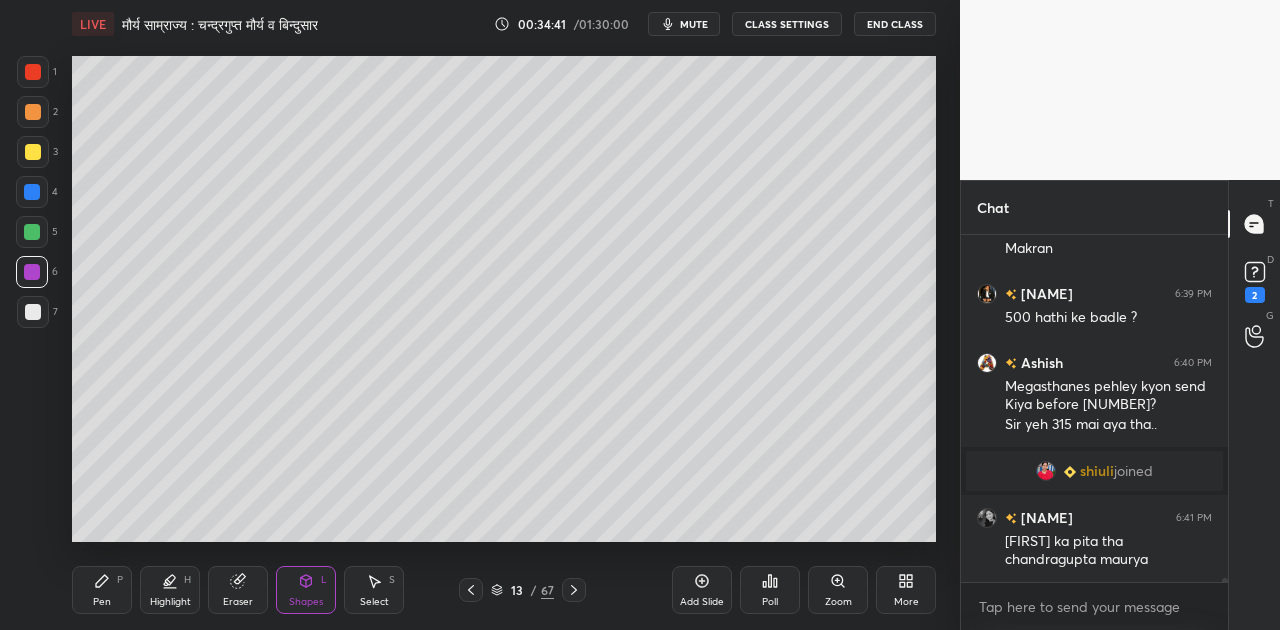 click 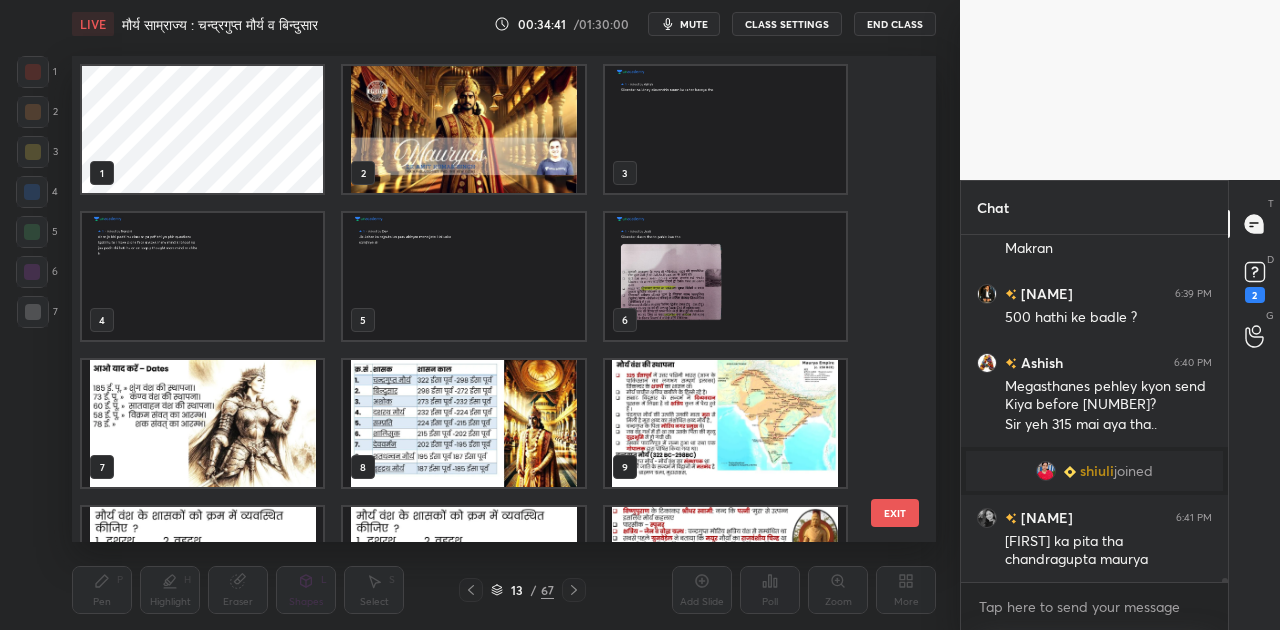 scroll, scrollTop: 248, scrollLeft: 0, axis: vertical 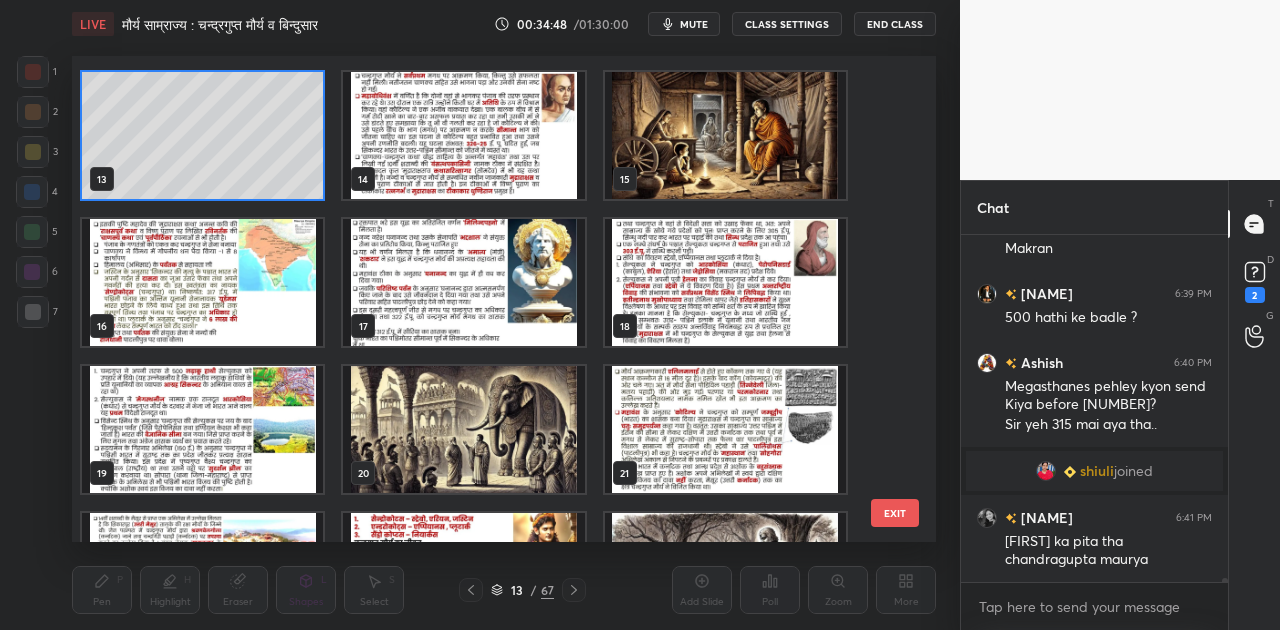 click at bounding box center (463, 429) 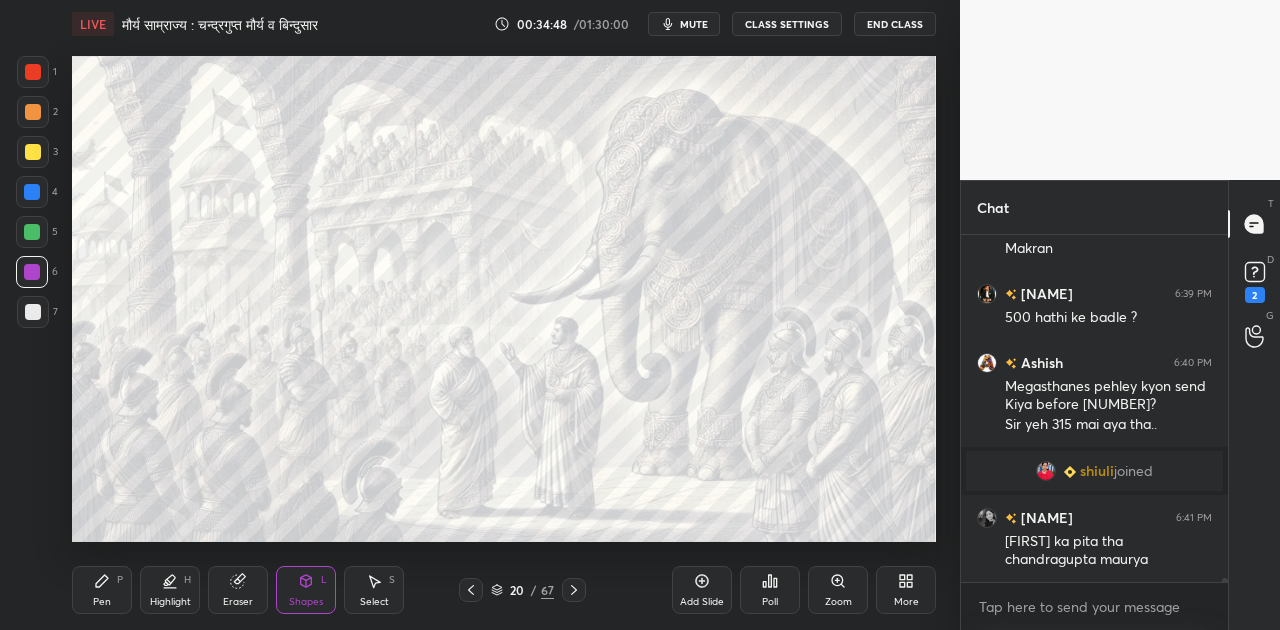 click at bounding box center [463, 429] 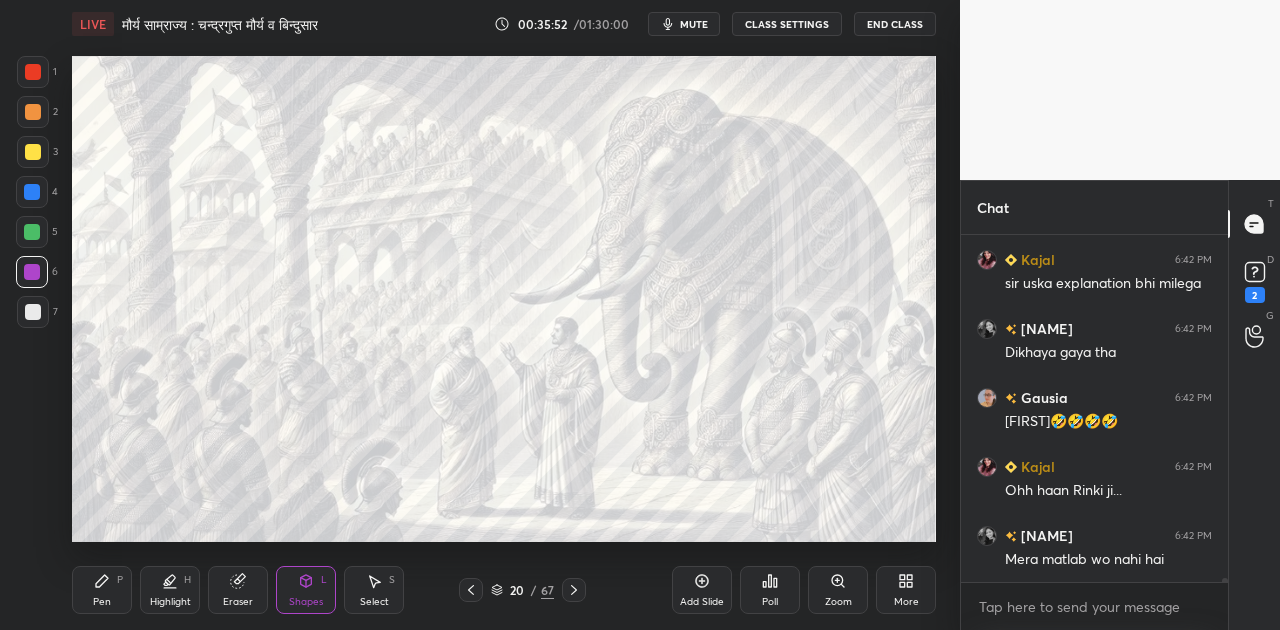 scroll, scrollTop: 27878, scrollLeft: 0, axis: vertical 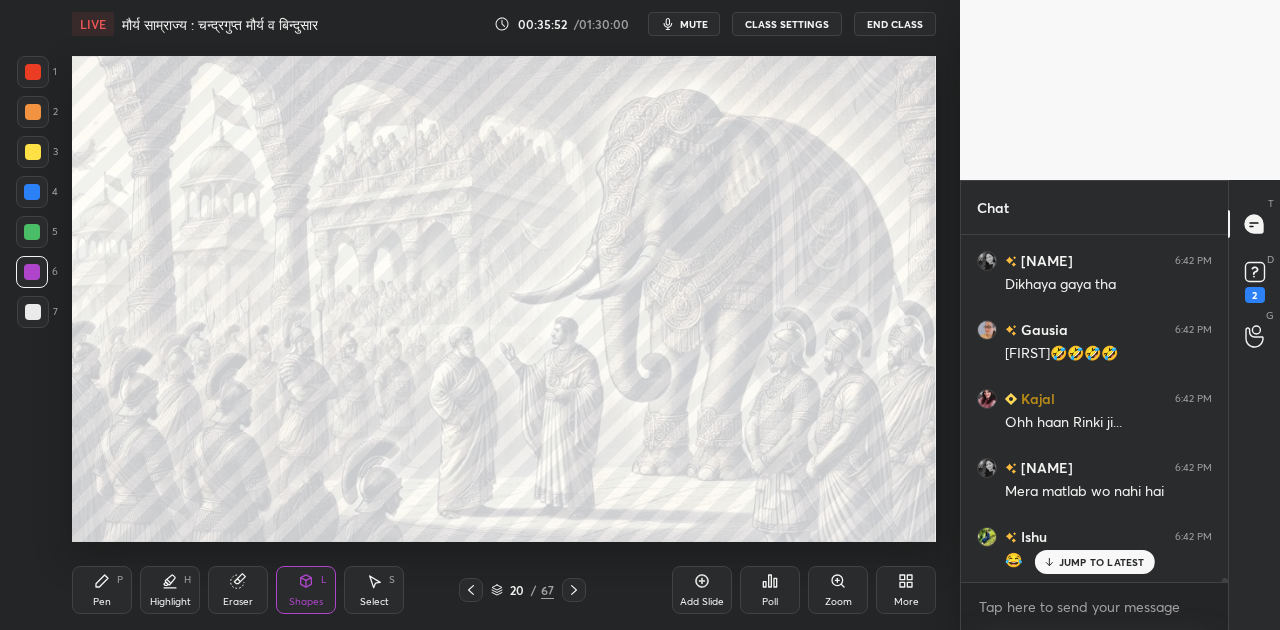 click 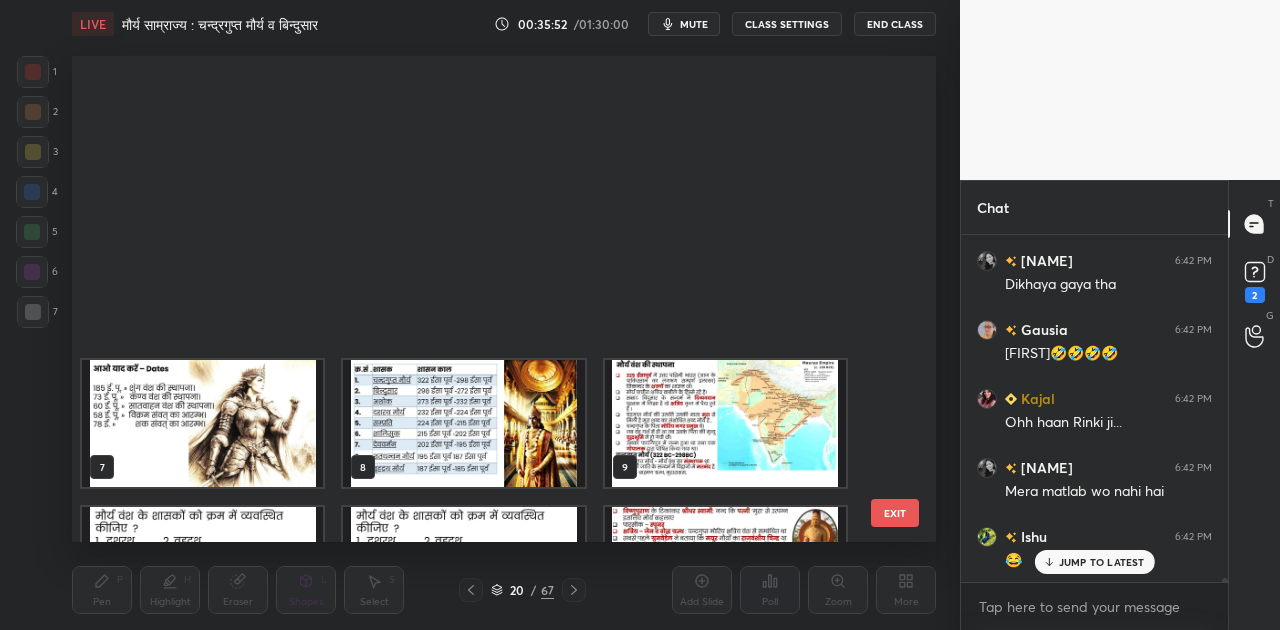 scroll, scrollTop: 542, scrollLeft: 0, axis: vertical 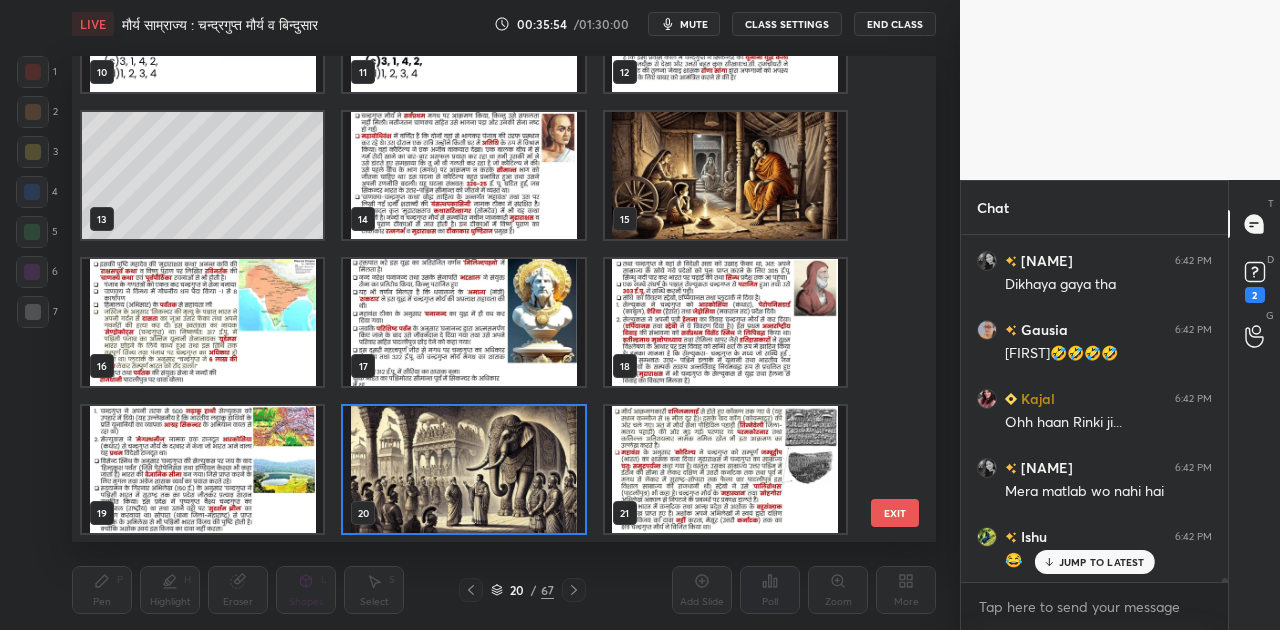 click at bounding box center [725, 469] 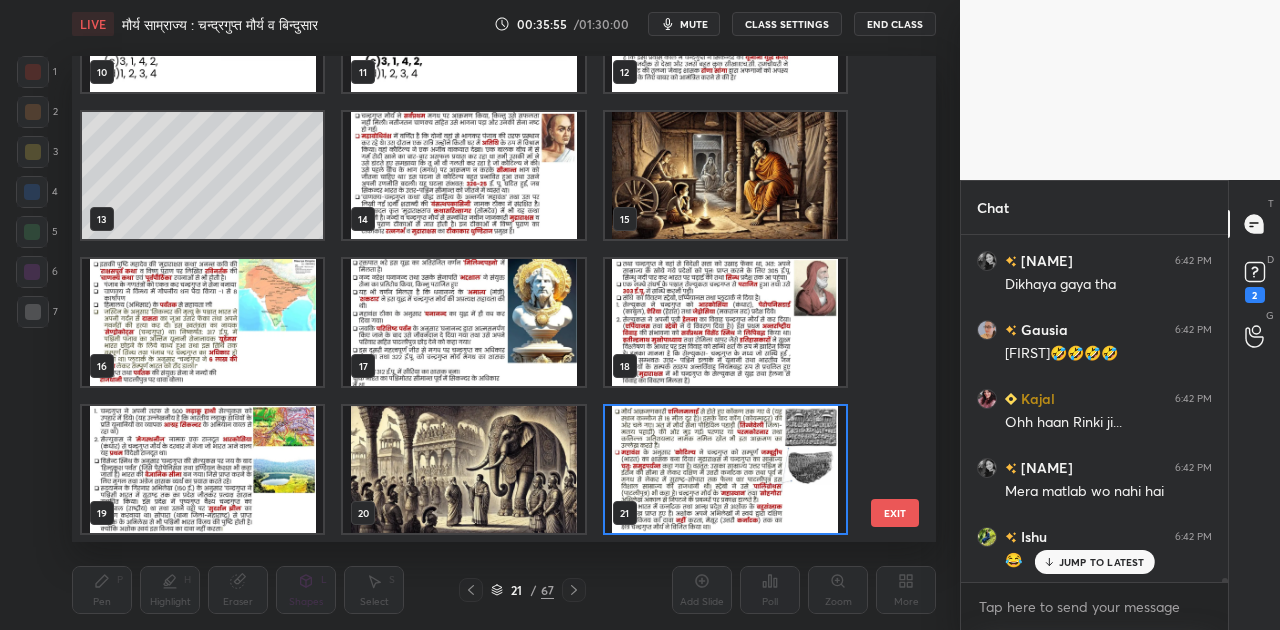 click at bounding box center (725, 469) 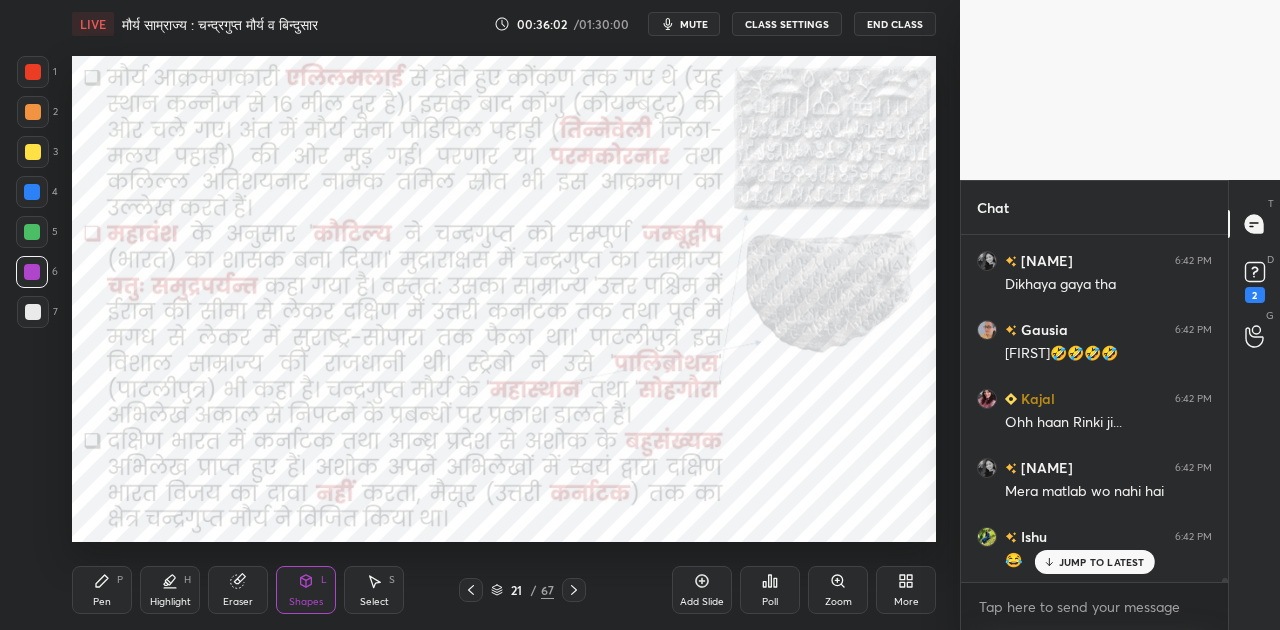 click on "Pen" at bounding box center (102, 602) 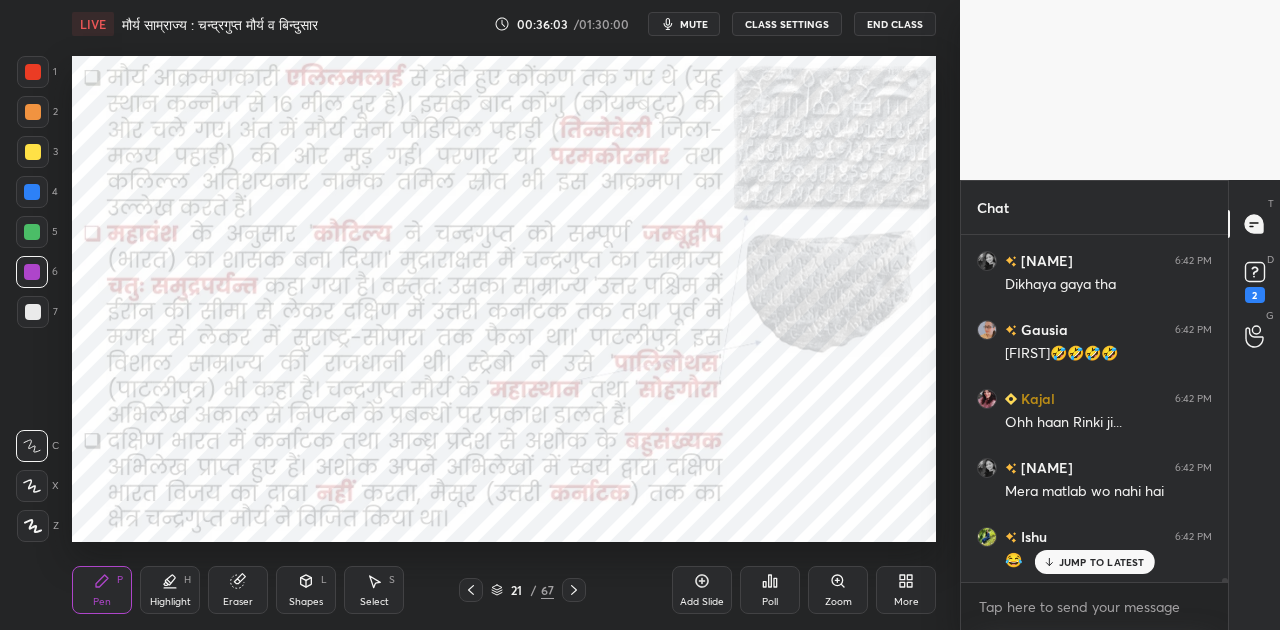 click at bounding box center [33, 312] 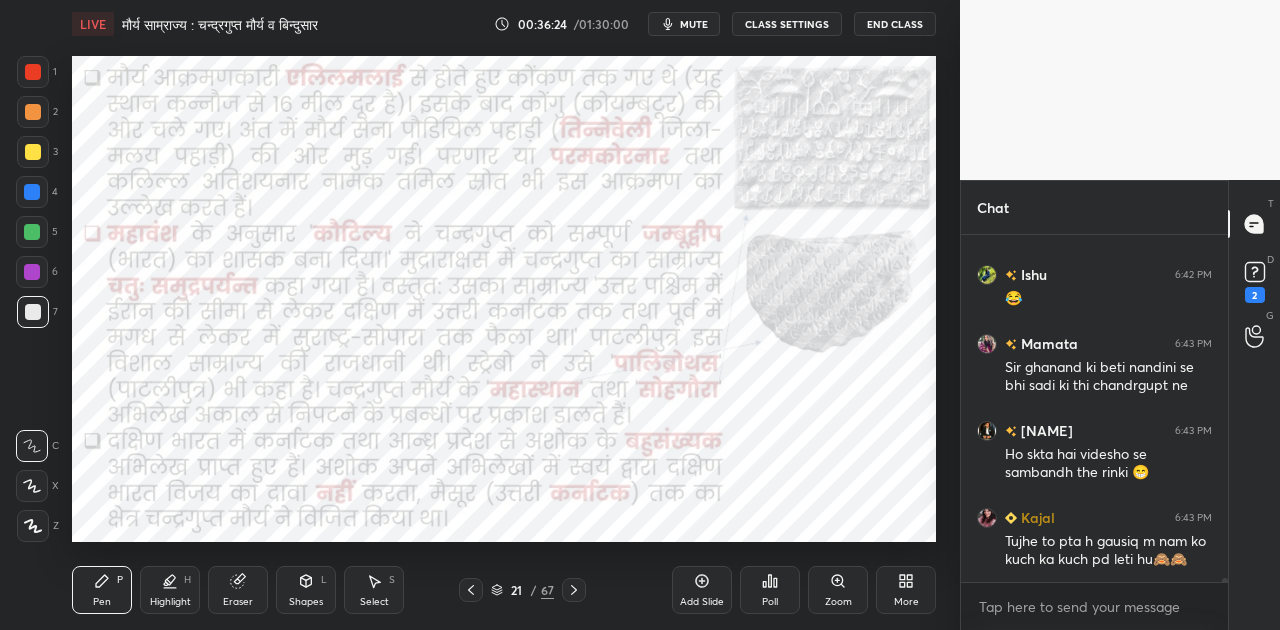 scroll, scrollTop: 28226, scrollLeft: 0, axis: vertical 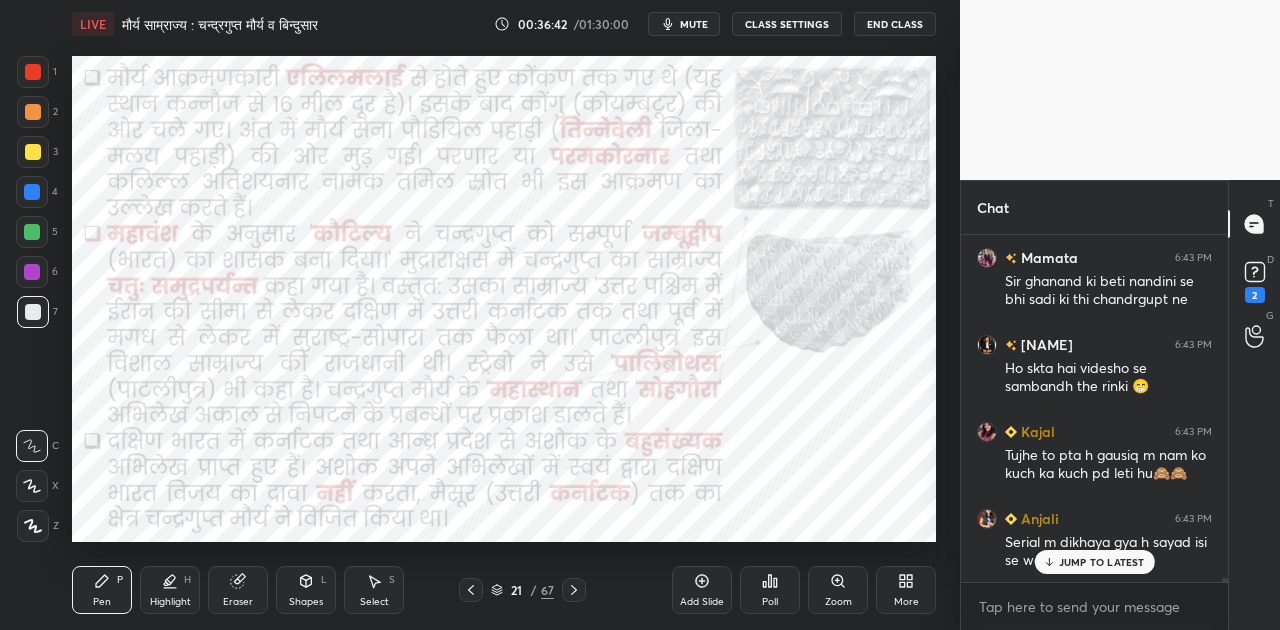click 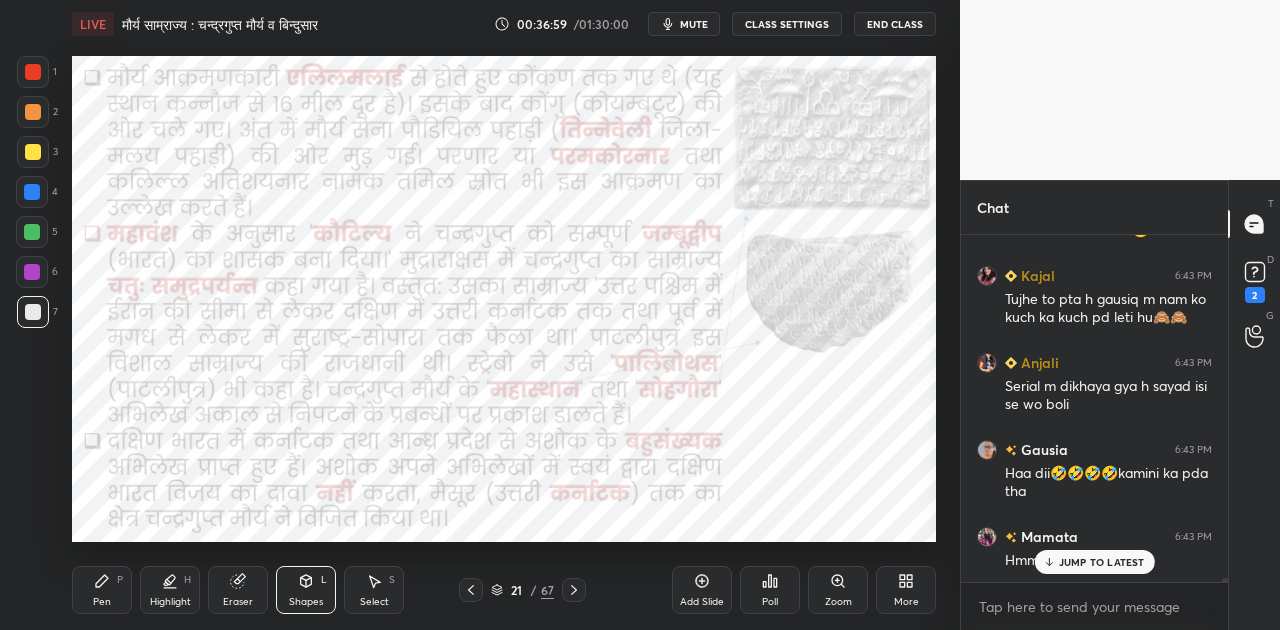 scroll, scrollTop: 28452, scrollLeft: 0, axis: vertical 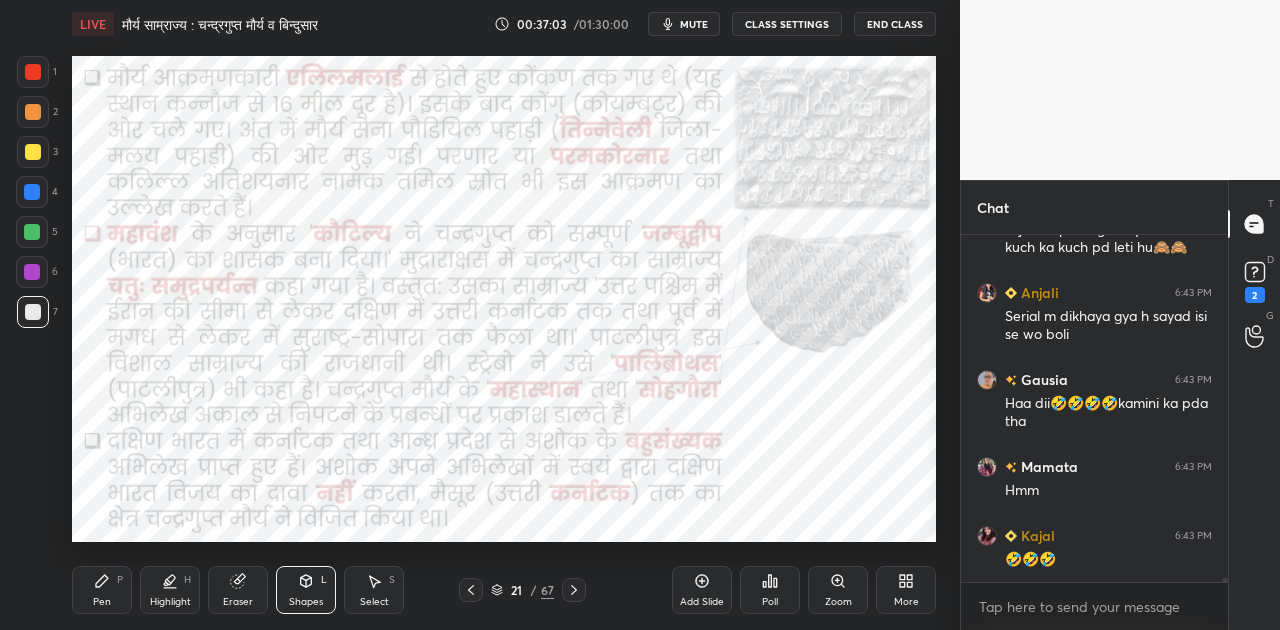 click 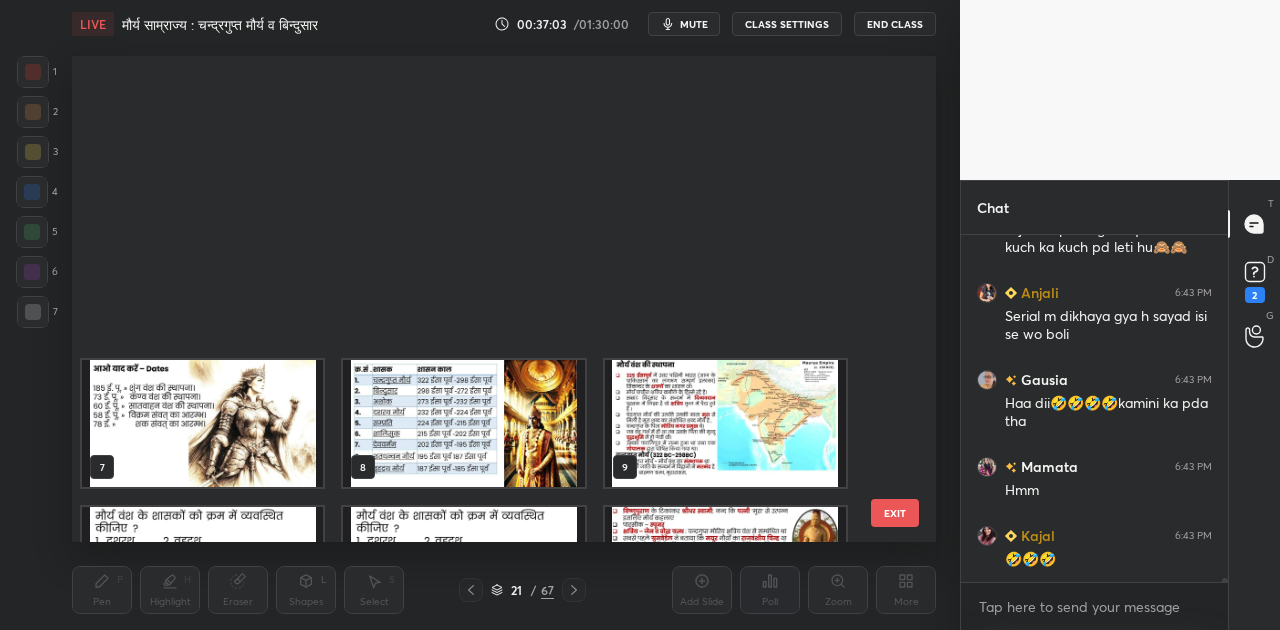 scroll, scrollTop: 542, scrollLeft: 0, axis: vertical 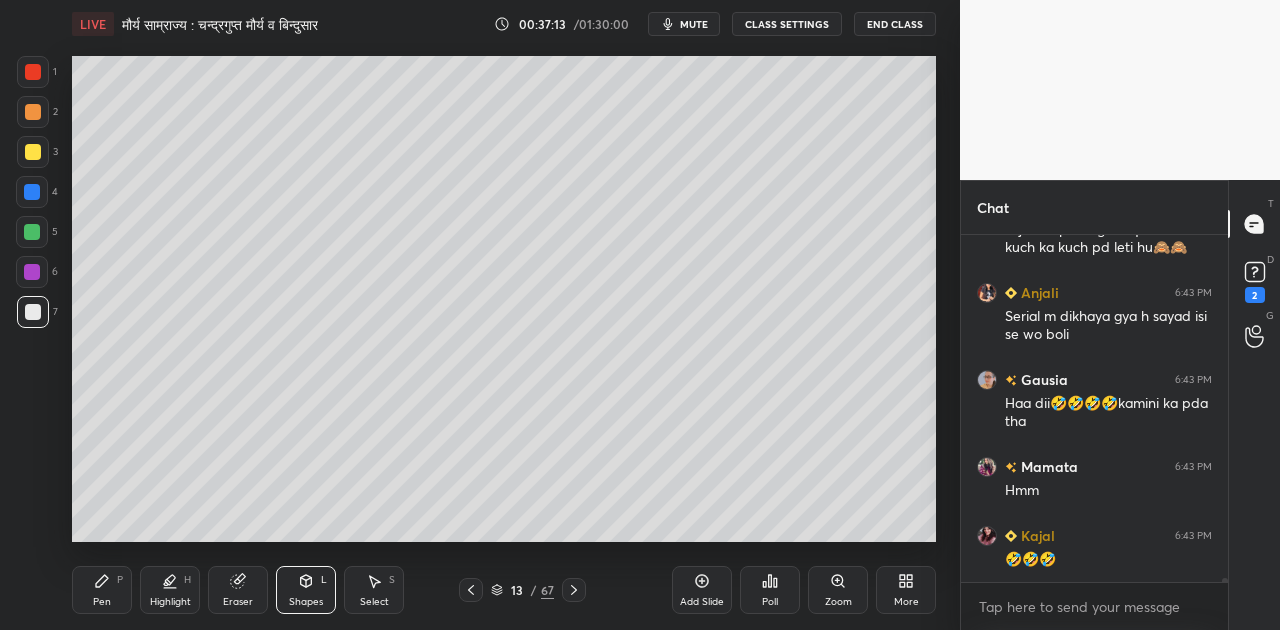 click on "Shapes L" at bounding box center [306, 590] 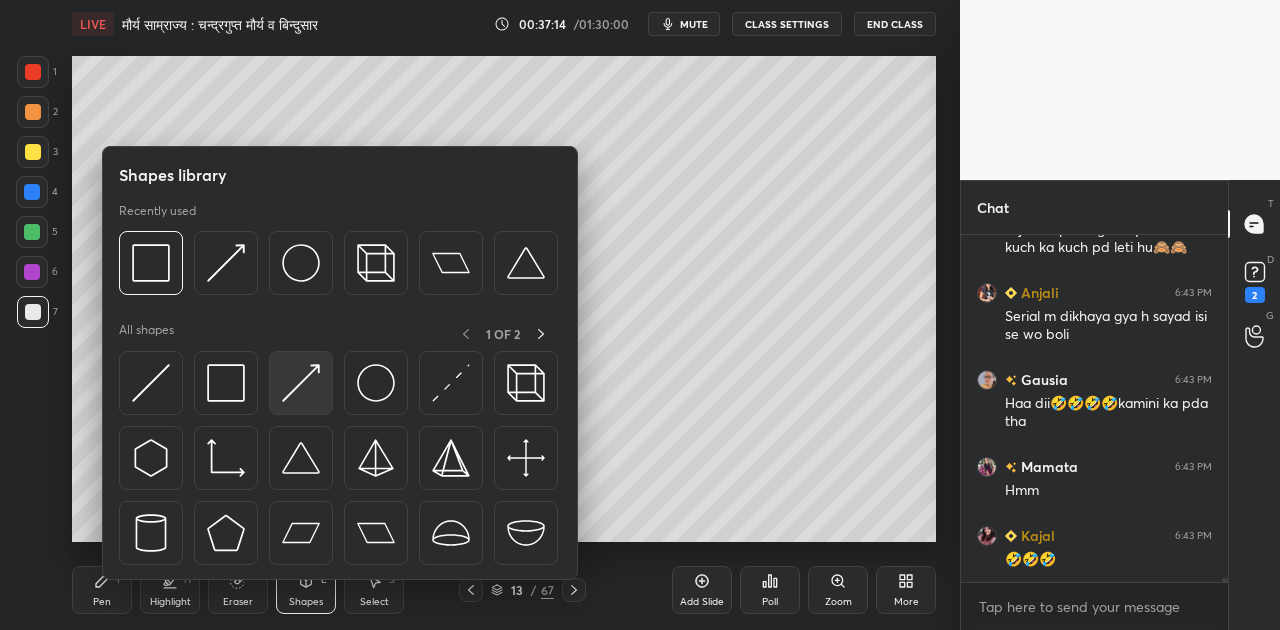 click at bounding box center (301, 383) 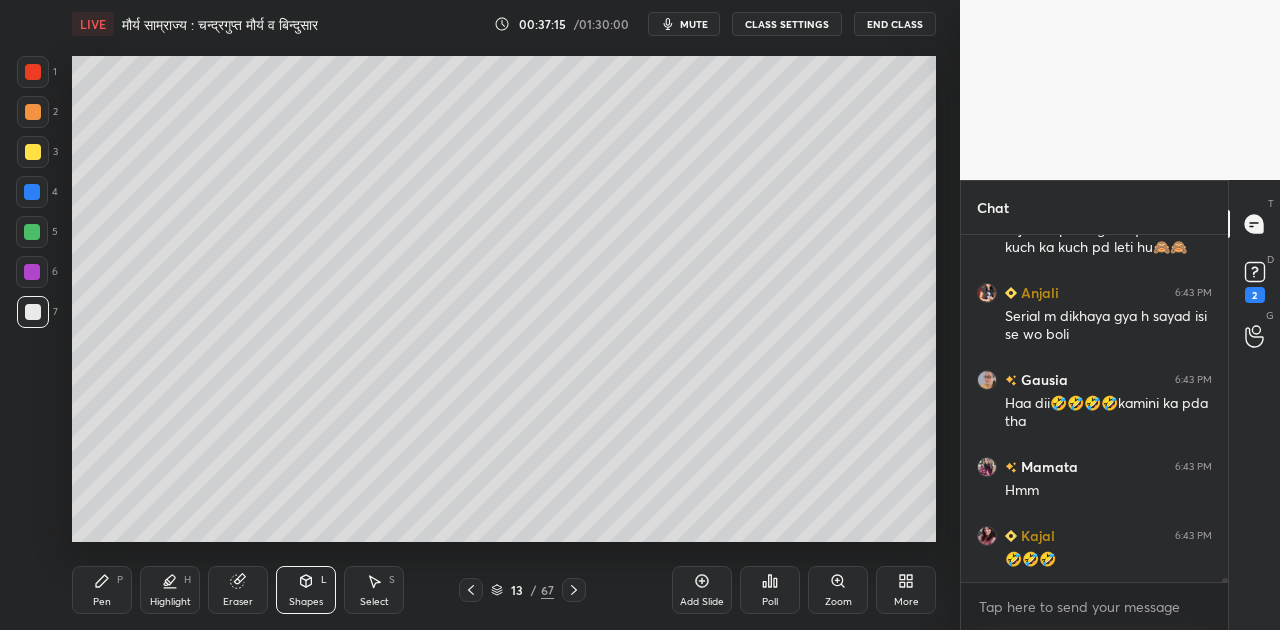 click at bounding box center (33, 72) 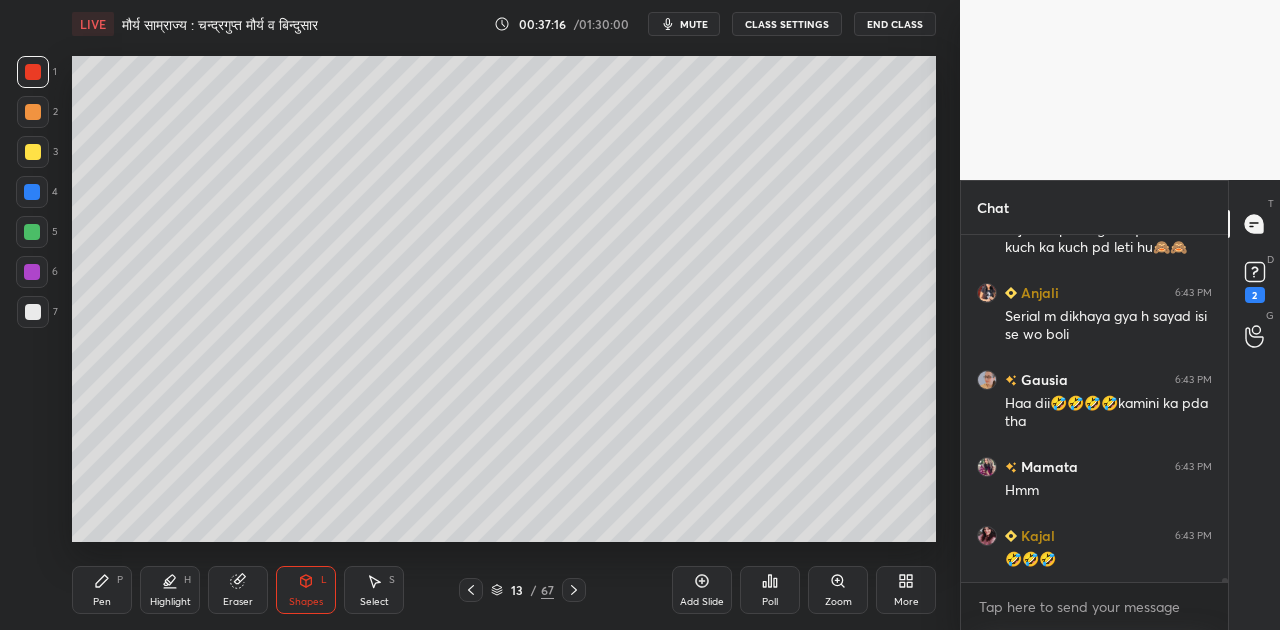 scroll, scrollTop: 28538, scrollLeft: 0, axis: vertical 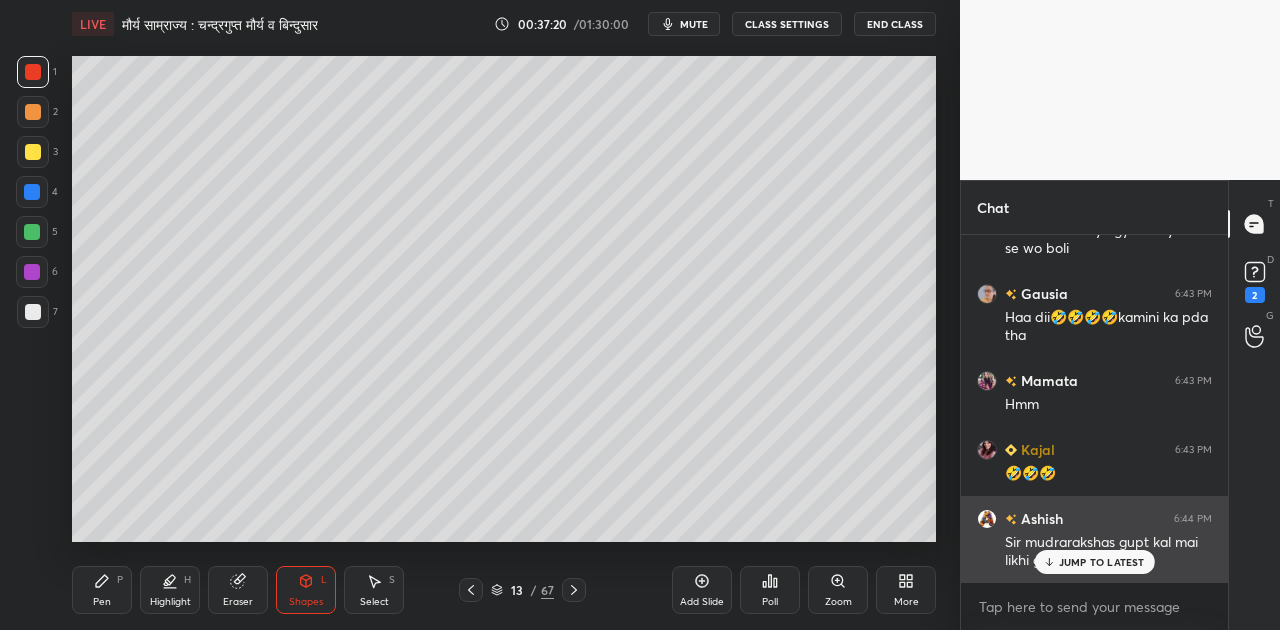 click on "JUMP TO LATEST" at bounding box center [1102, 562] 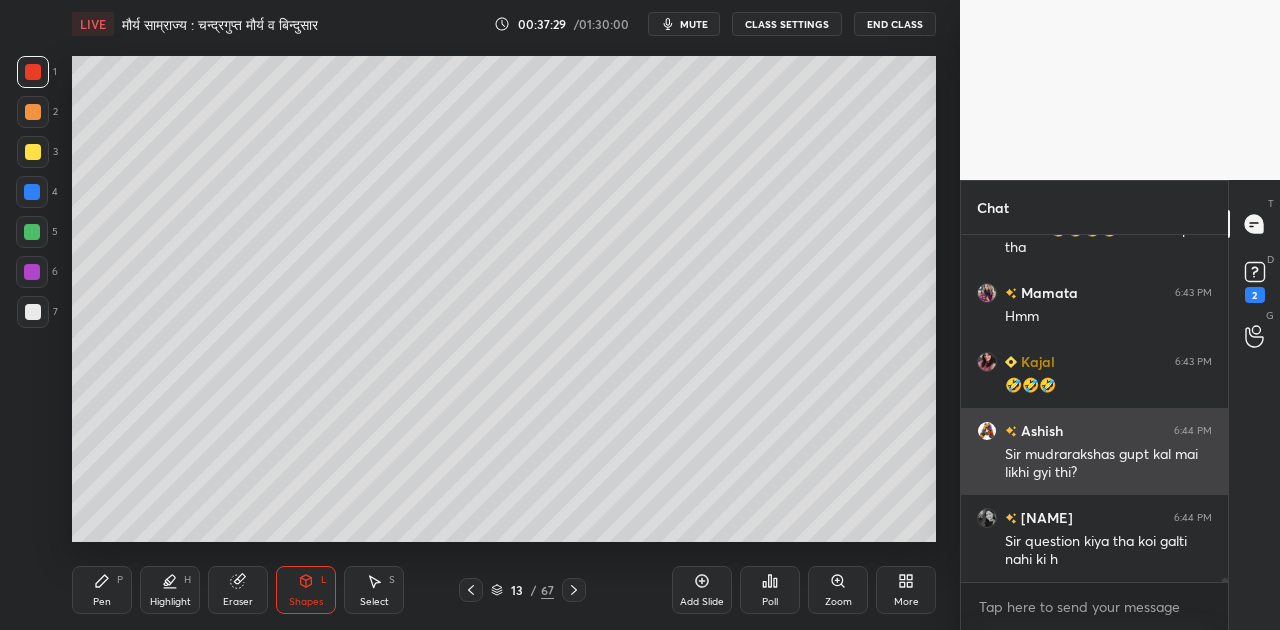 scroll, scrollTop: 28694, scrollLeft: 0, axis: vertical 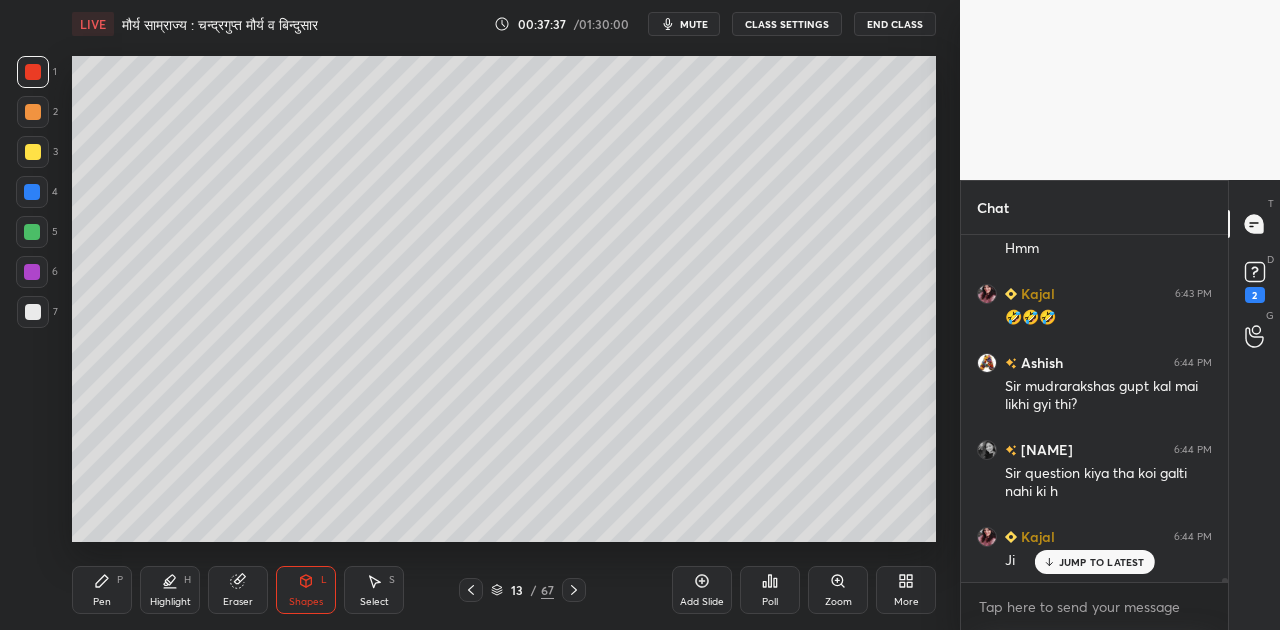 click on "JUMP TO LATEST" at bounding box center [1102, 562] 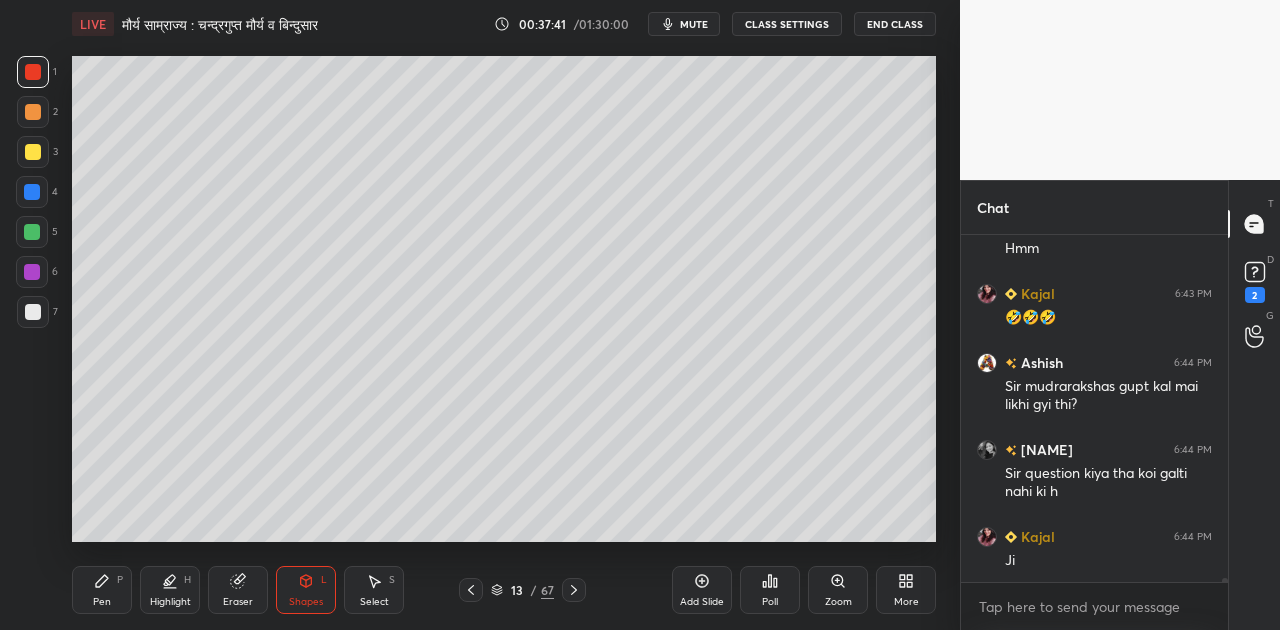 click 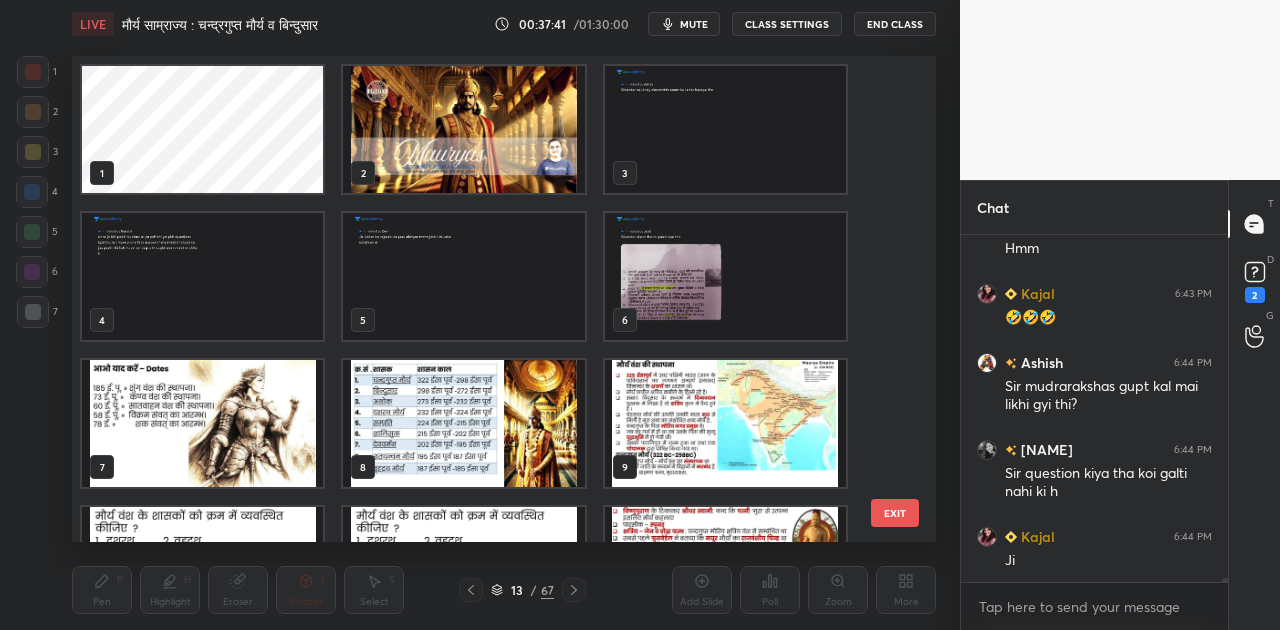 scroll, scrollTop: 248, scrollLeft: 0, axis: vertical 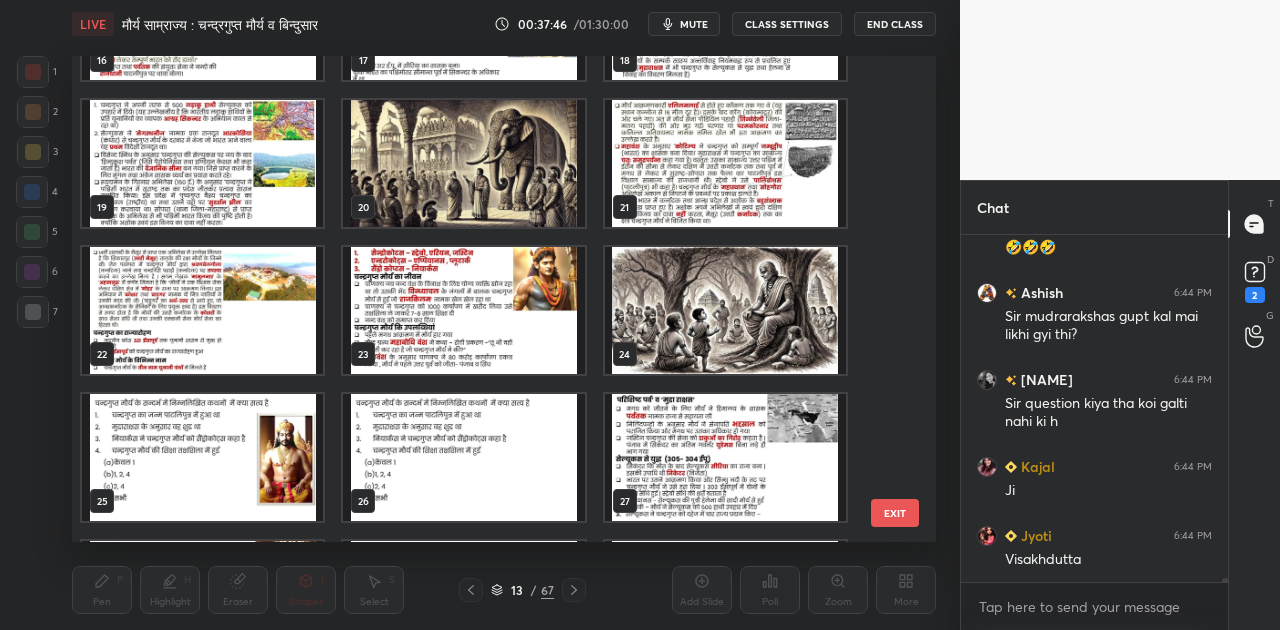 click at bounding box center [202, 310] 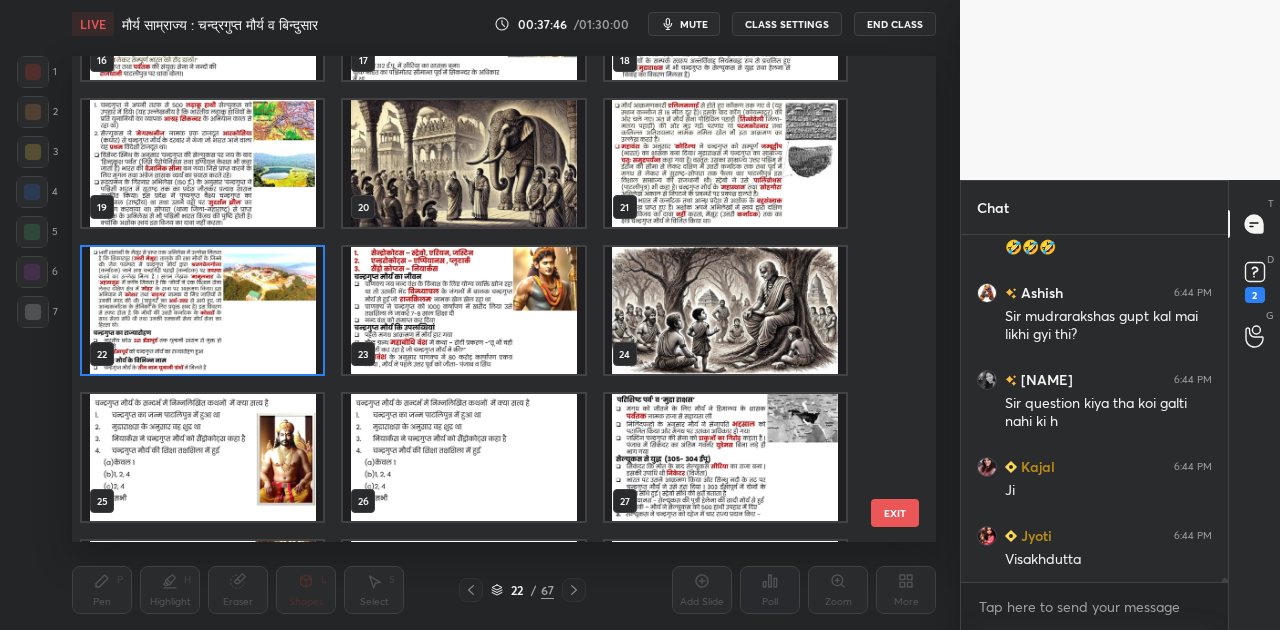 click at bounding box center (202, 310) 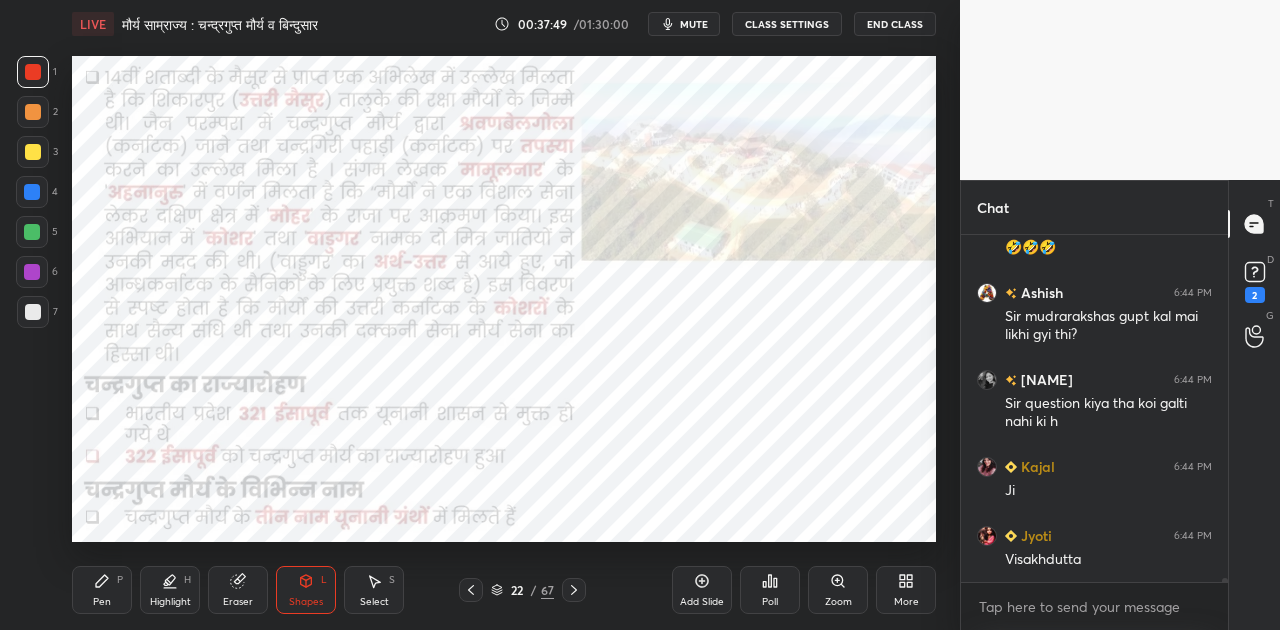 scroll, scrollTop: 28832, scrollLeft: 0, axis: vertical 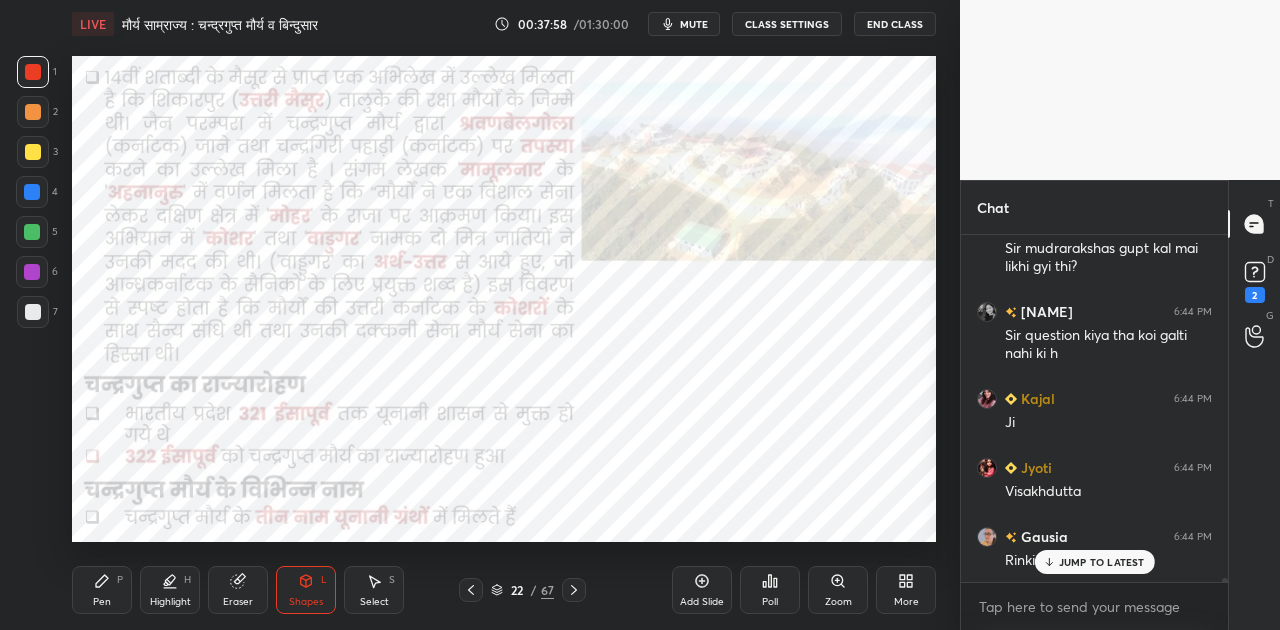click 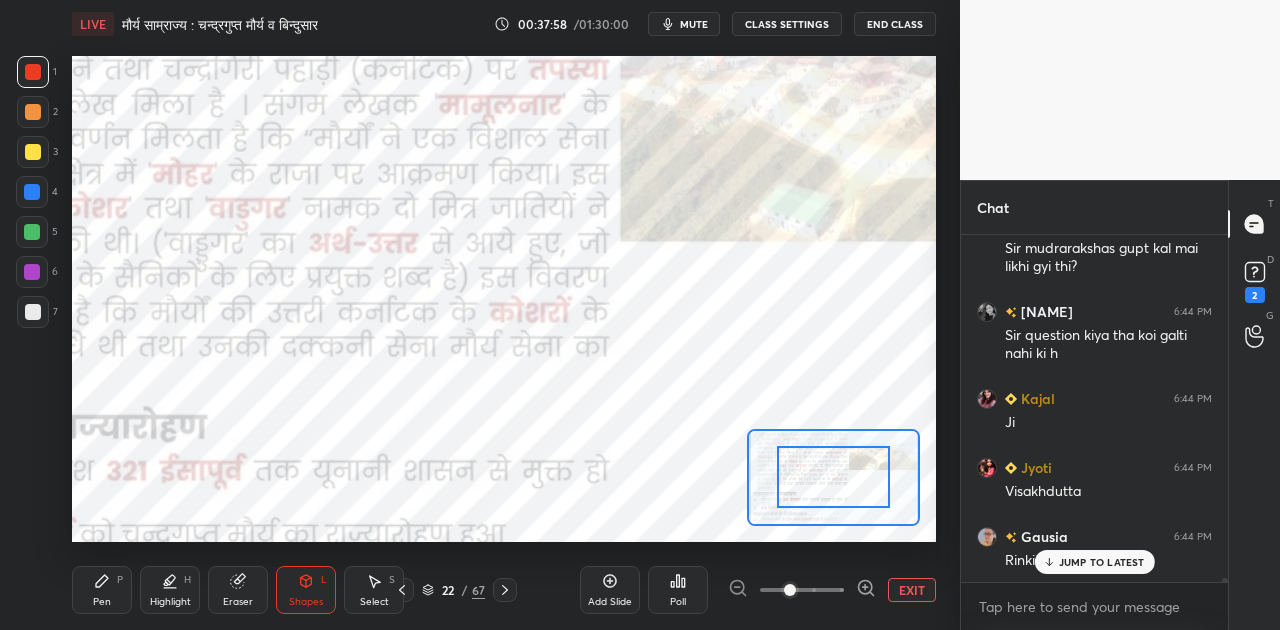 click at bounding box center (802, 590) 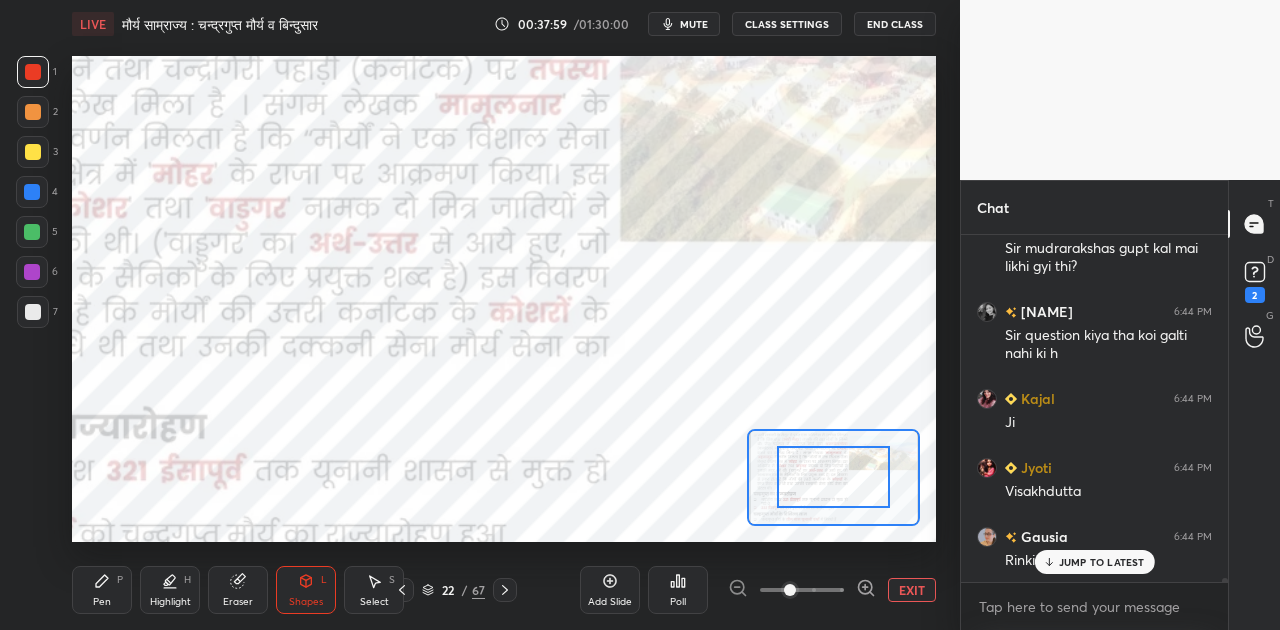 drag, startPoint x: 844, startPoint y: 584, endPoint x: 856, endPoint y: 582, distance: 12.165525 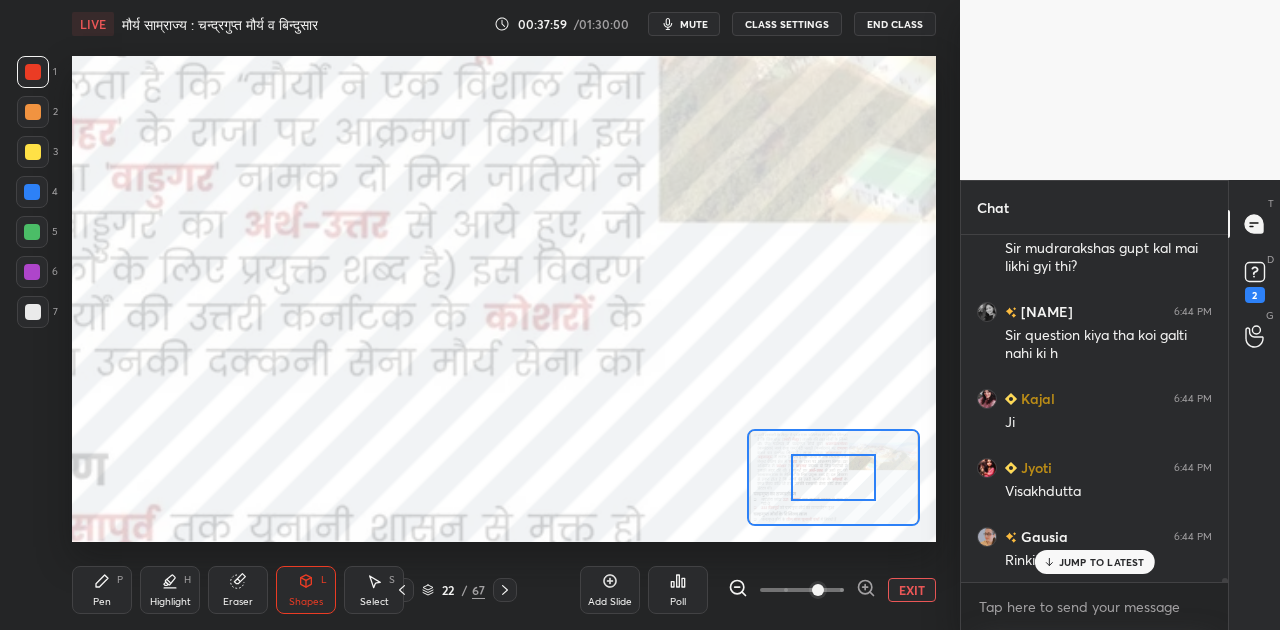 click 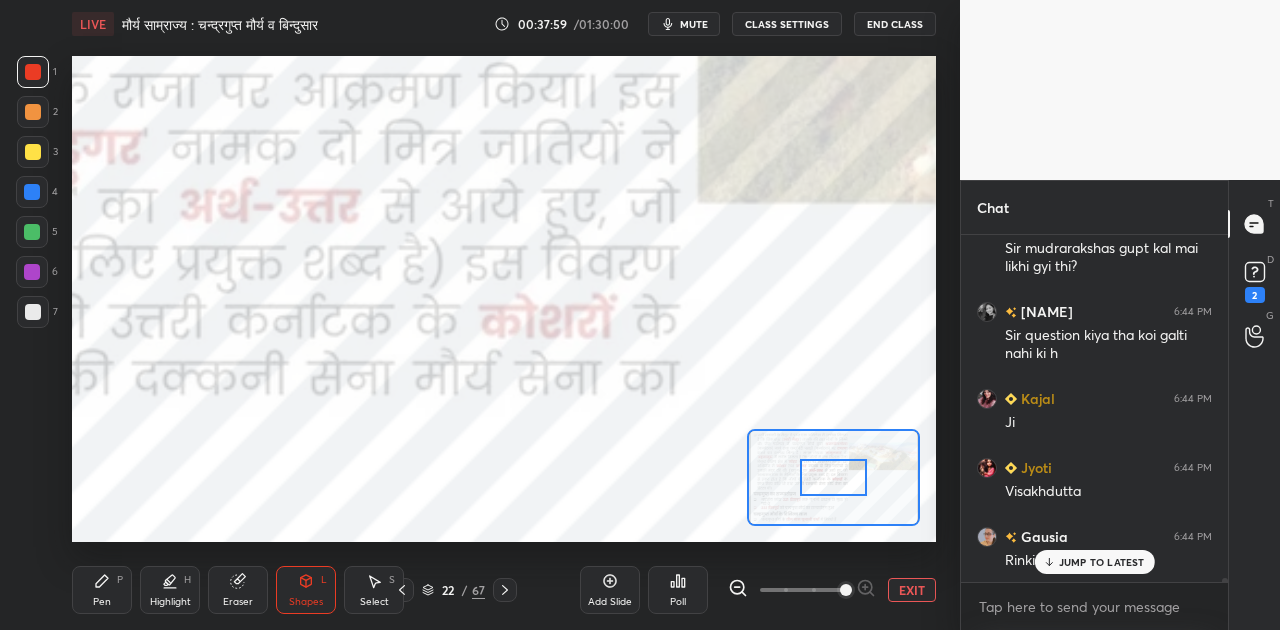 click at bounding box center (846, 590) 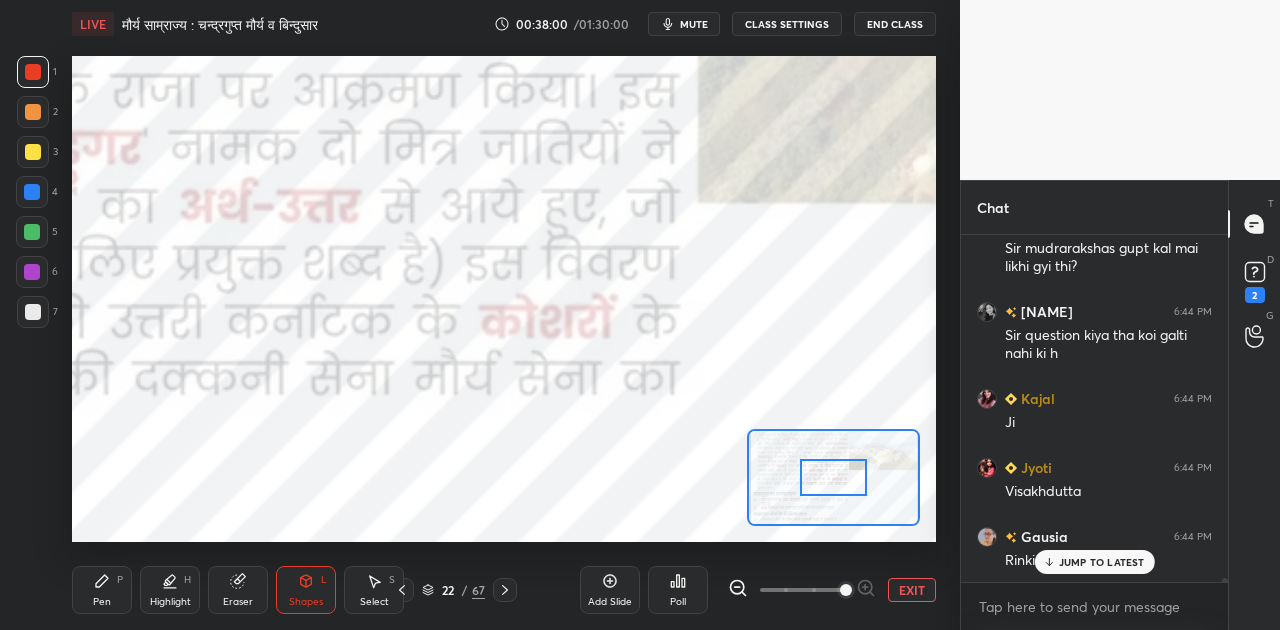 click at bounding box center (846, 590) 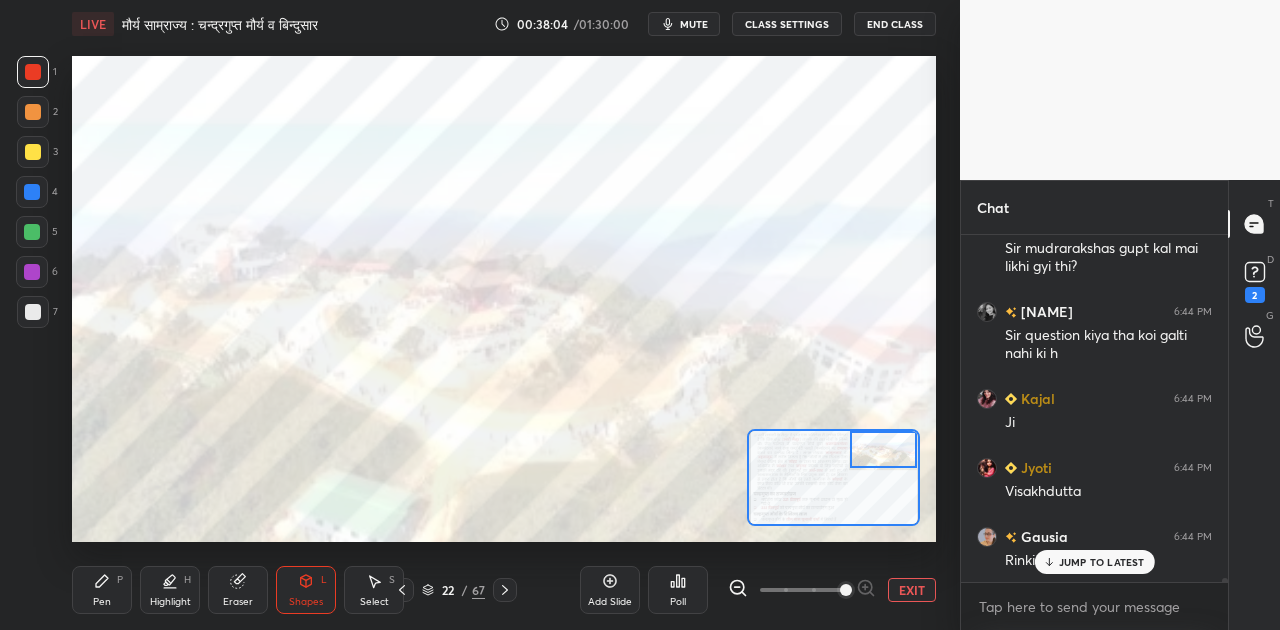 drag, startPoint x: 833, startPoint y: 490, endPoint x: 888, endPoint y: 461, distance: 62.177166 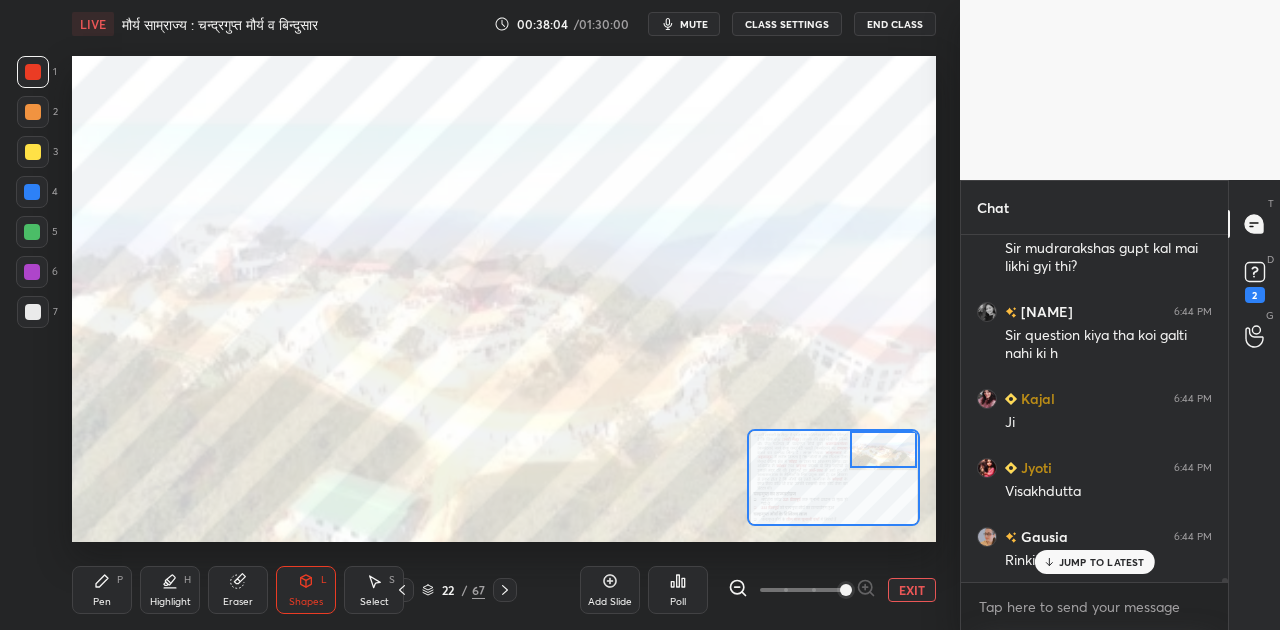 click at bounding box center [884, 449] 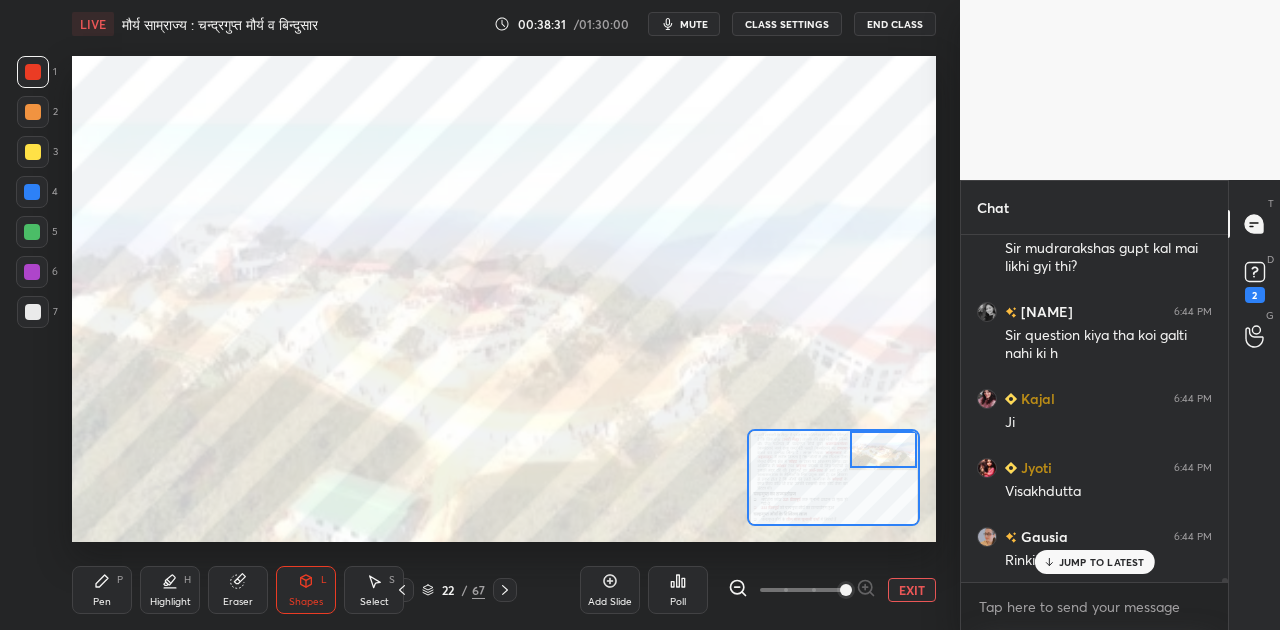 click on "JUMP TO LATEST" at bounding box center (1102, 562) 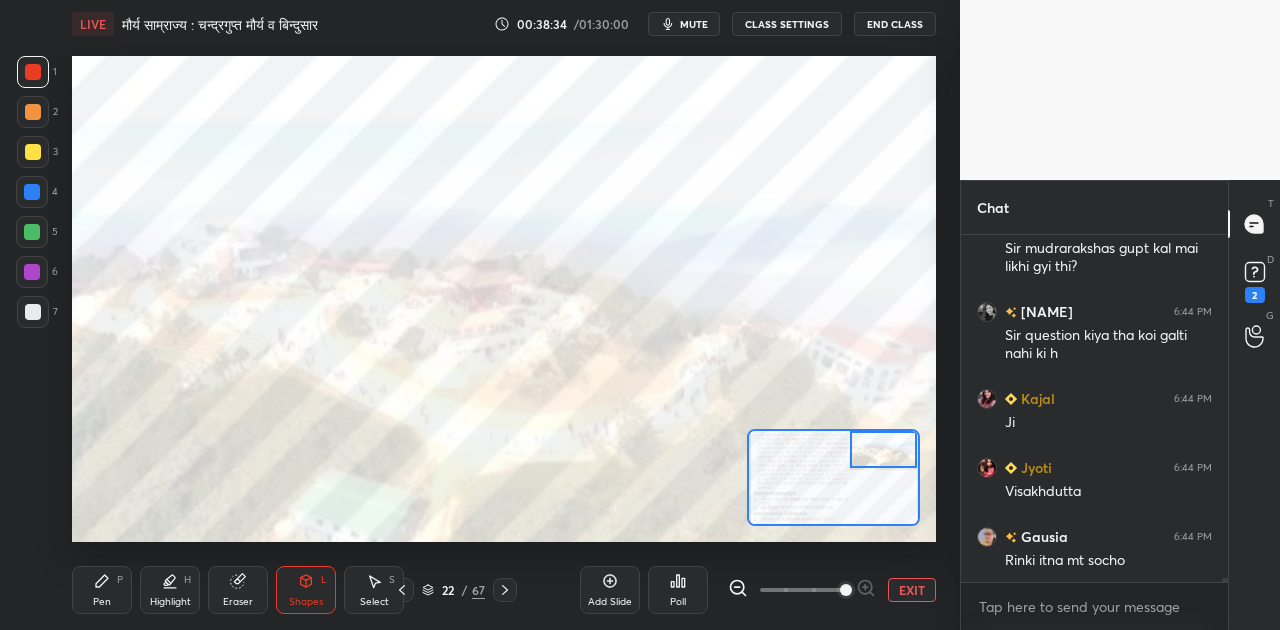 click on "EXIT" at bounding box center (912, 590) 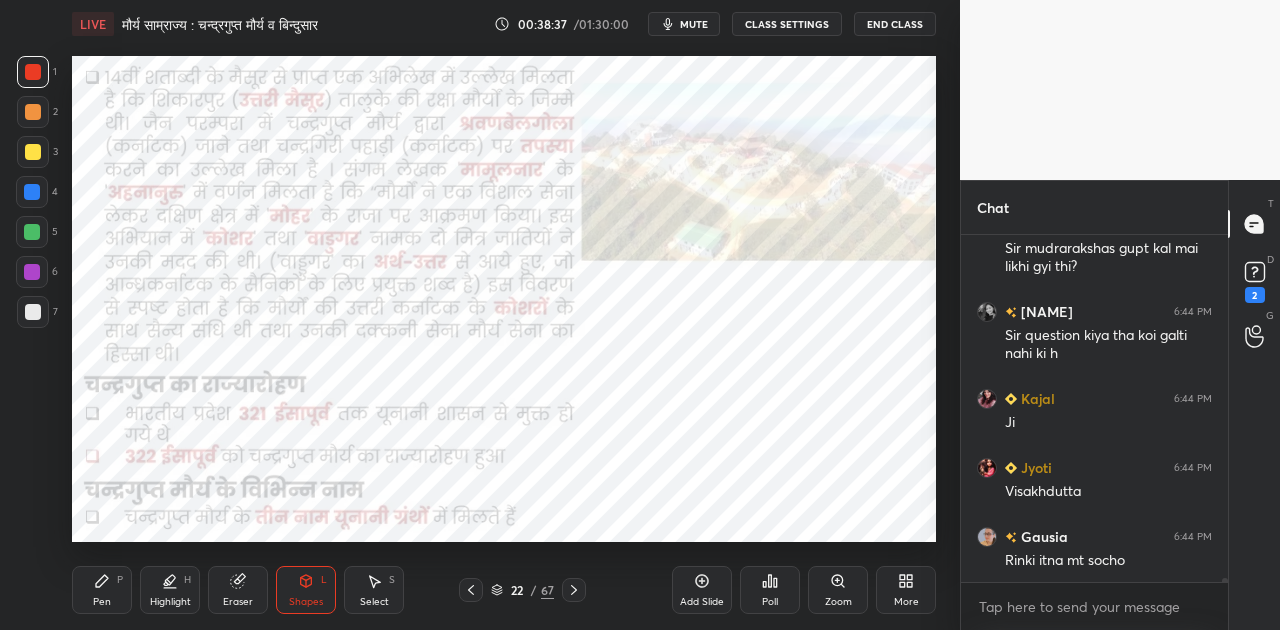 scroll, scrollTop: 28902, scrollLeft: 0, axis: vertical 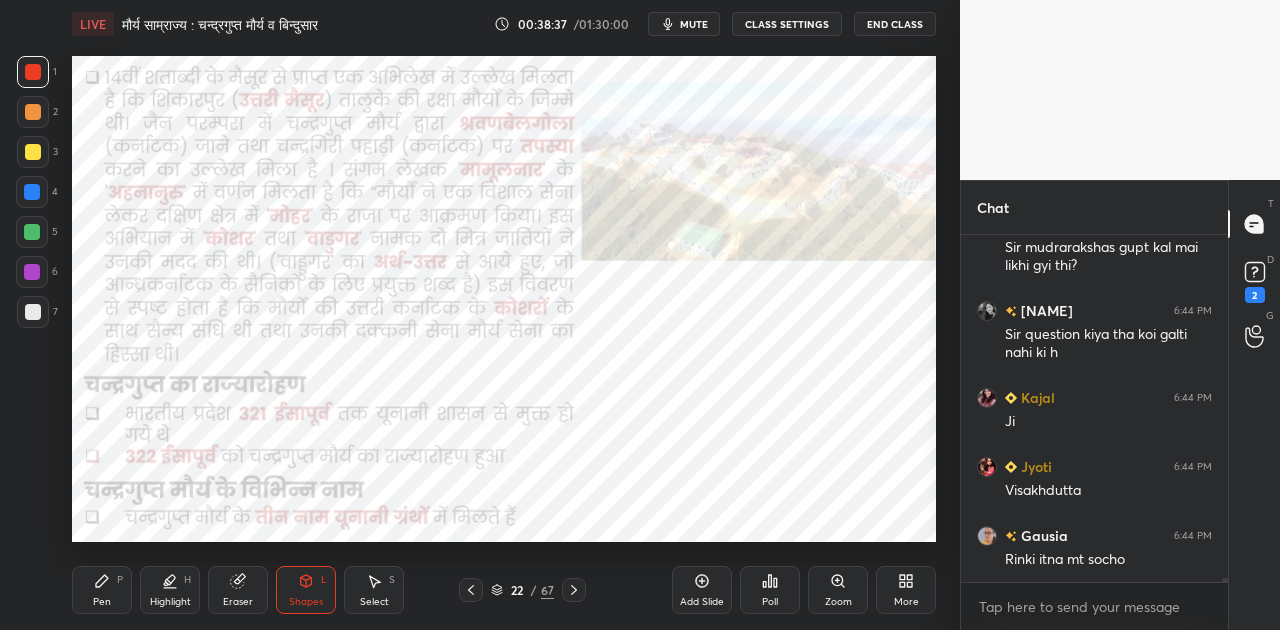 click 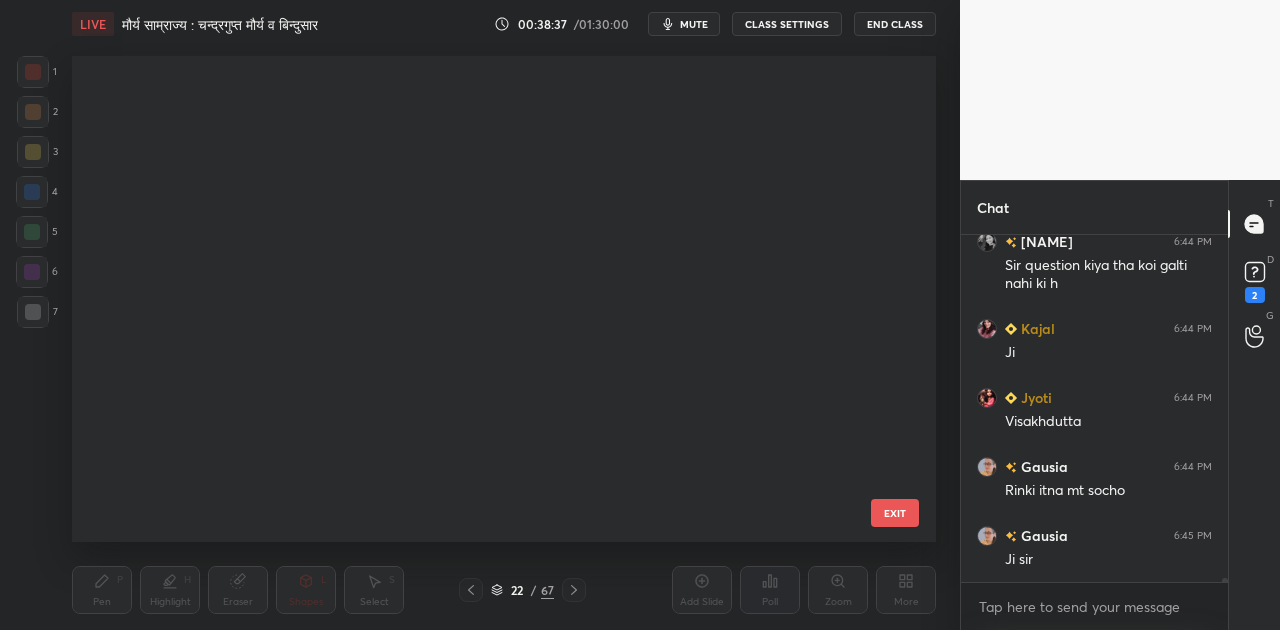 scroll, scrollTop: 690, scrollLeft: 0, axis: vertical 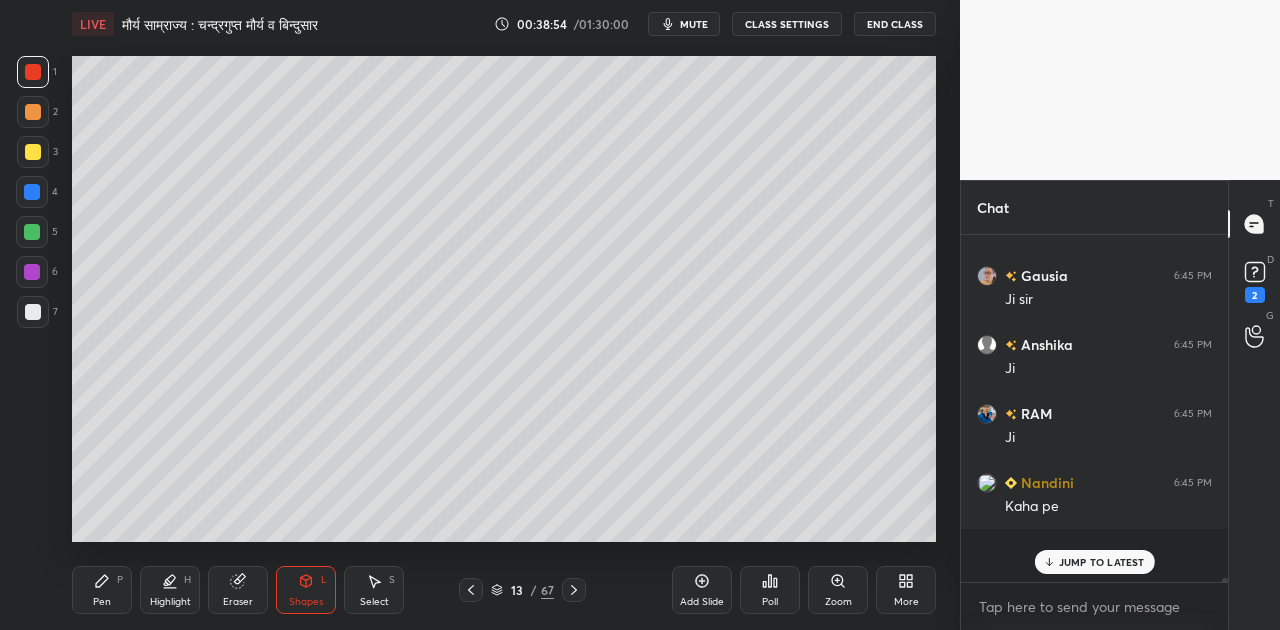 click 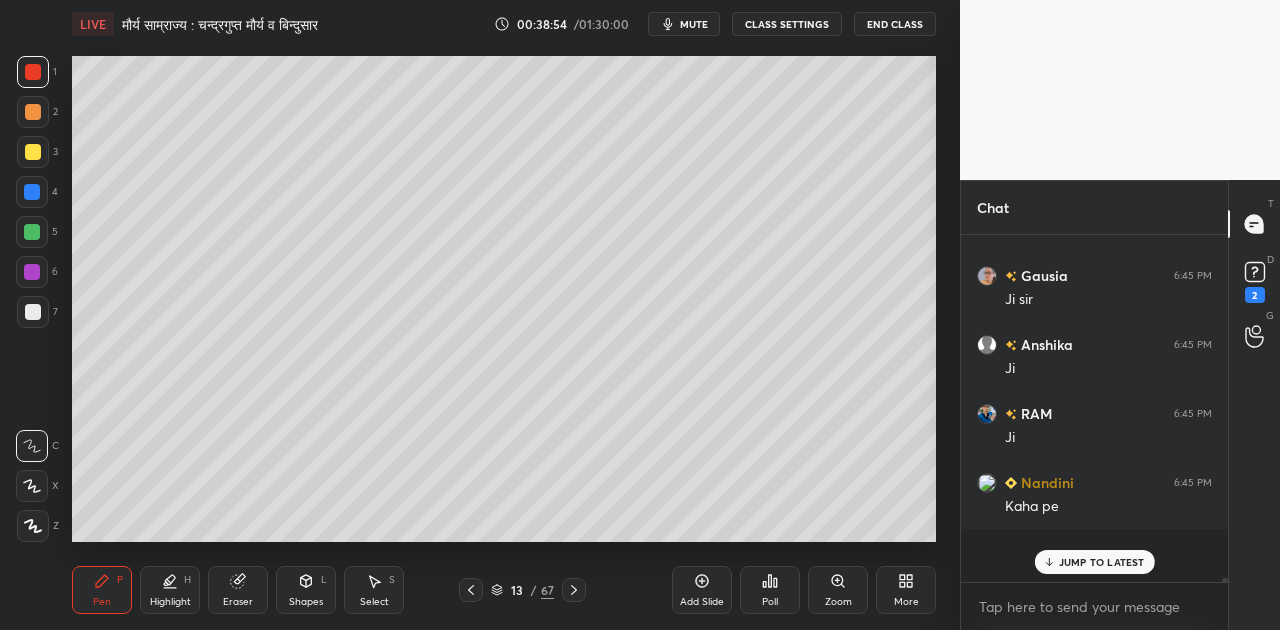 click at bounding box center [33, 312] 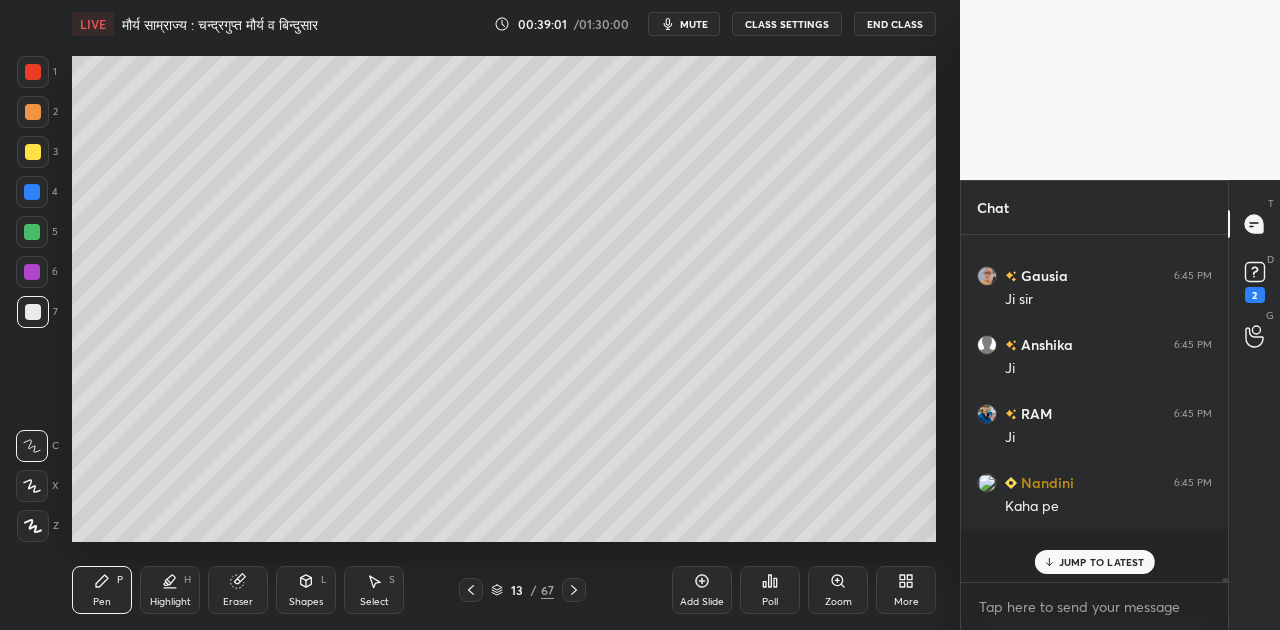 click on "JUMP TO LATEST" at bounding box center [1102, 562] 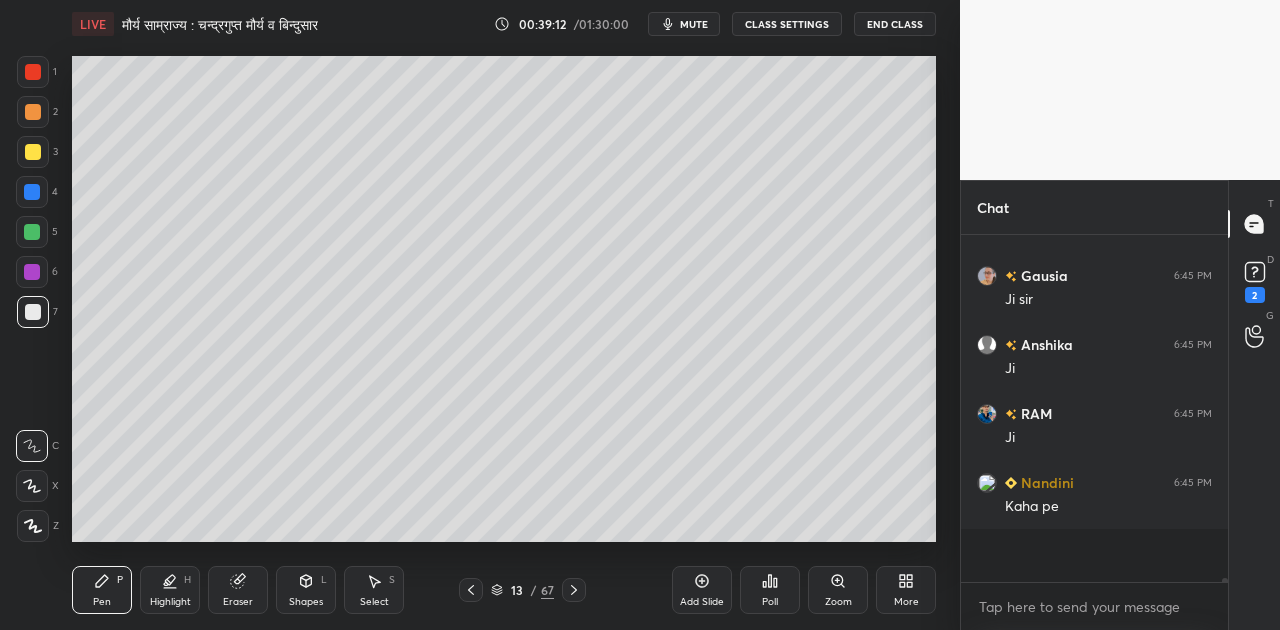 scroll, scrollTop: 29248, scrollLeft: 0, axis: vertical 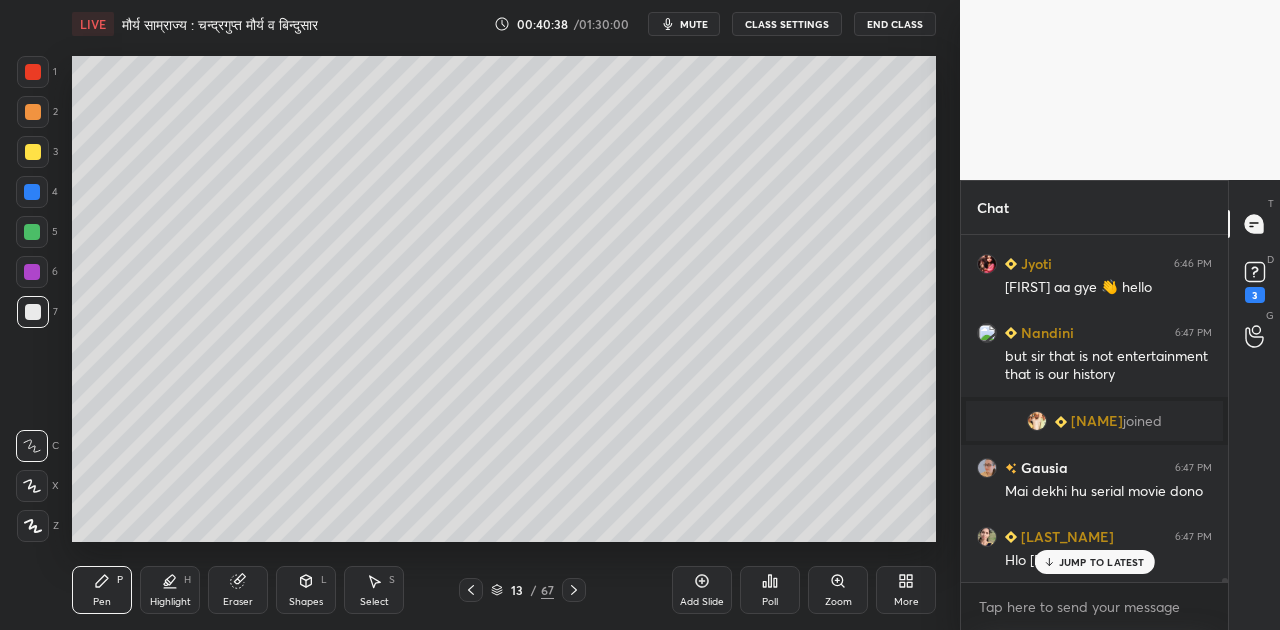 click on "JUMP TO LATEST" at bounding box center [1094, 562] 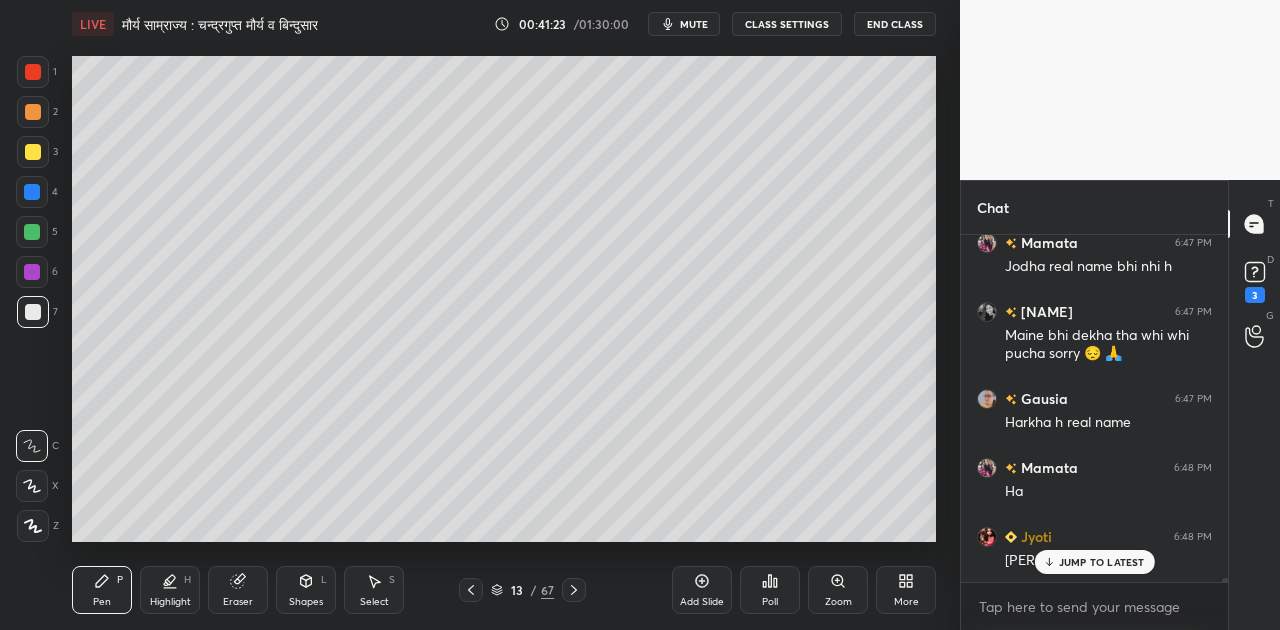 scroll, scrollTop: 30014, scrollLeft: 0, axis: vertical 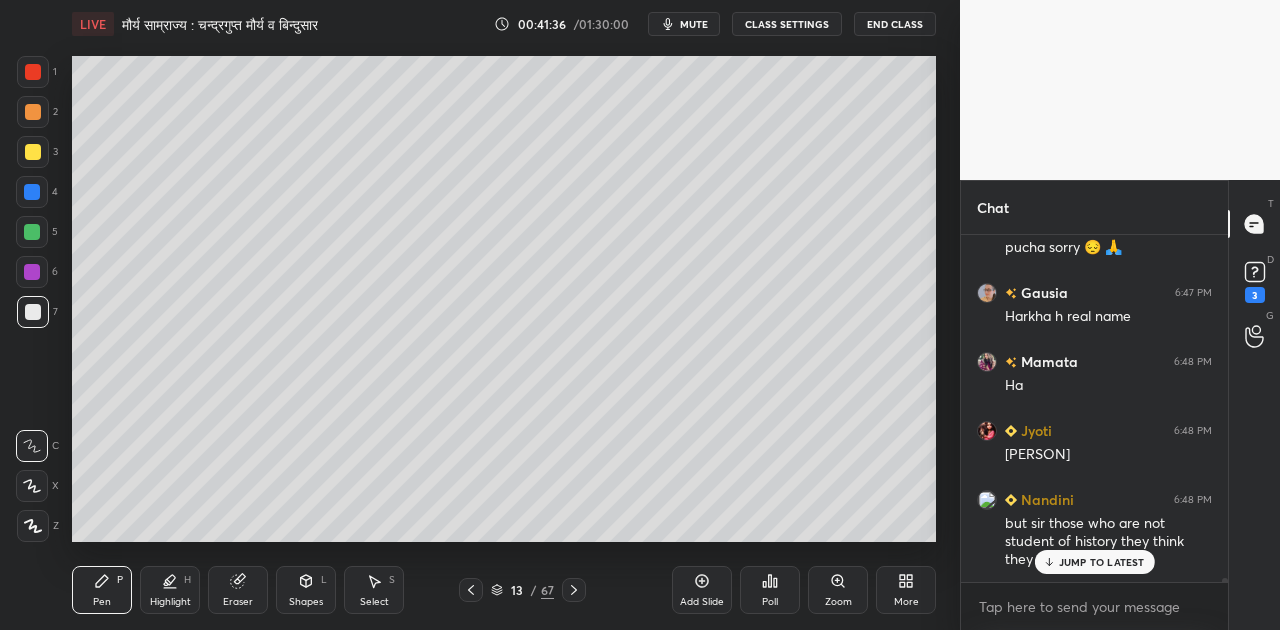 click 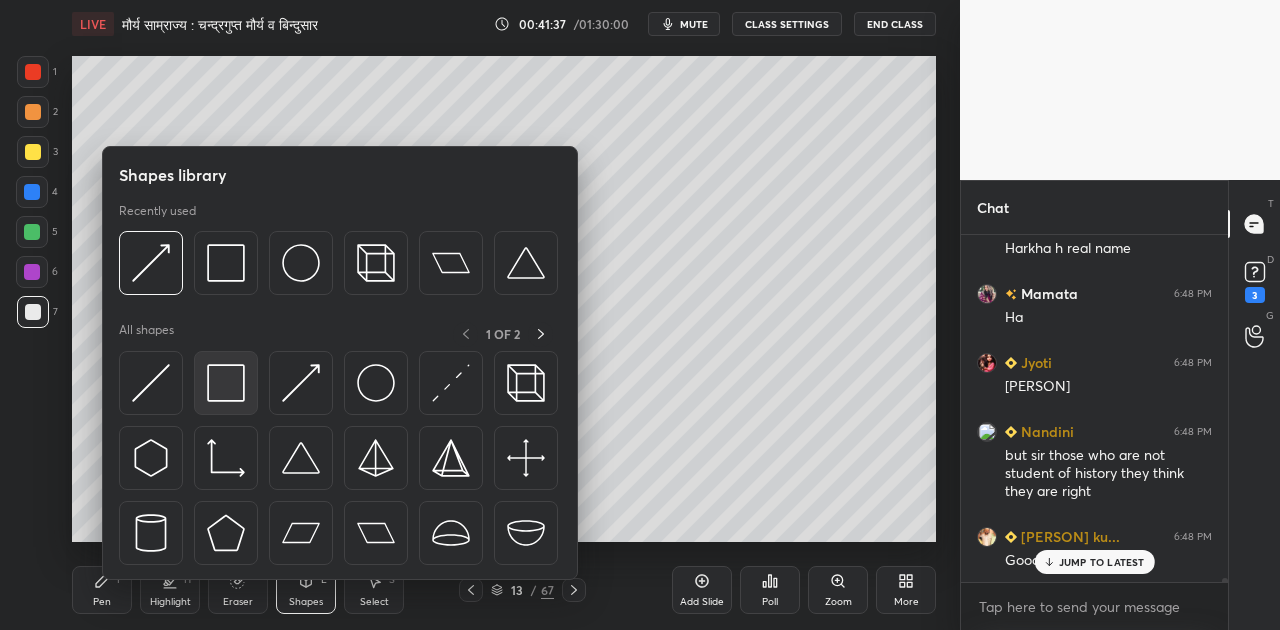 click at bounding box center (226, 383) 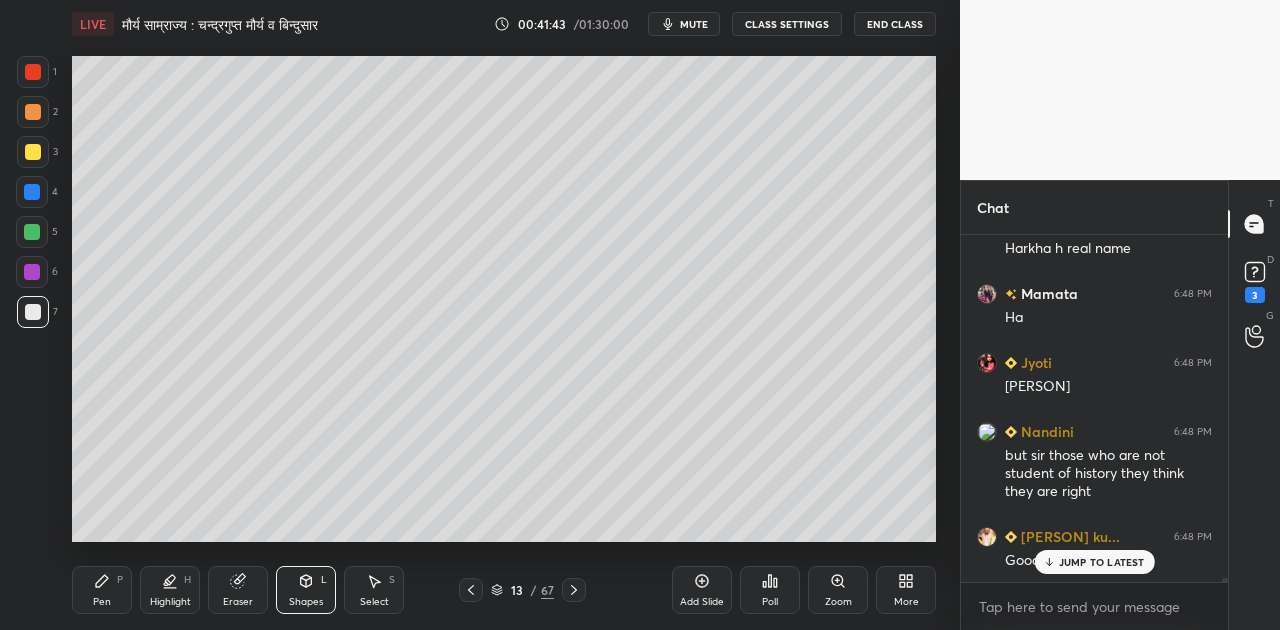 scroll, scrollTop: 30102, scrollLeft: 0, axis: vertical 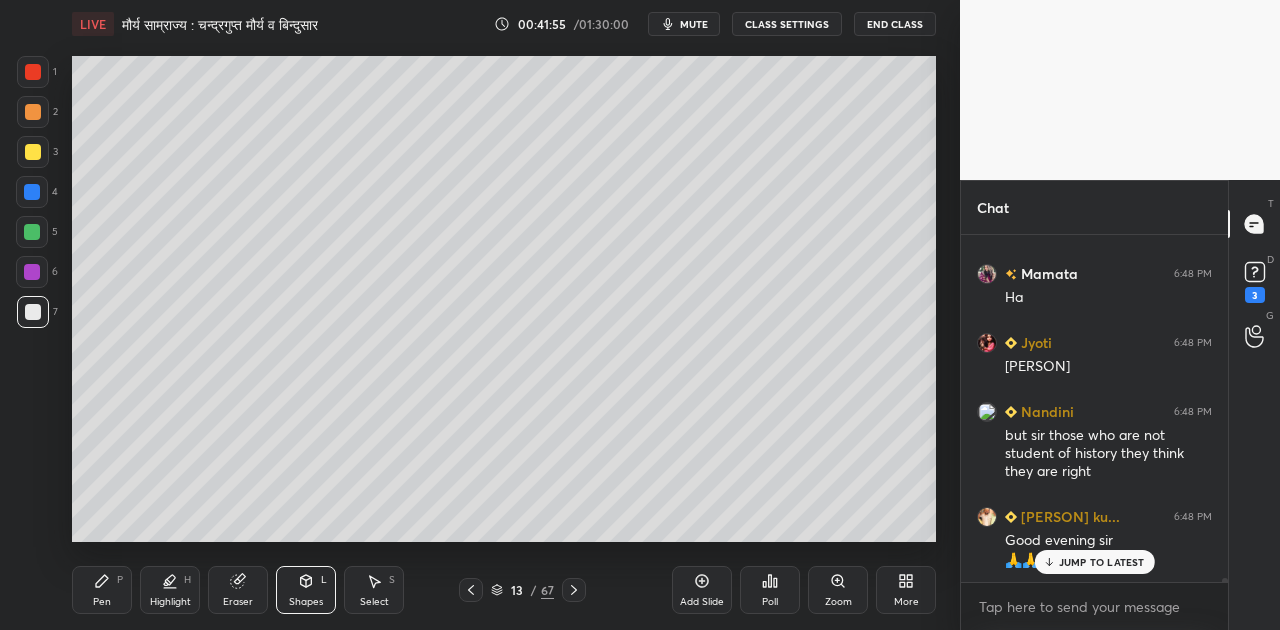 drag, startPoint x: 1064, startPoint y: 568, endPoint x: 959, endPoint y: 536, distance: 109.76794 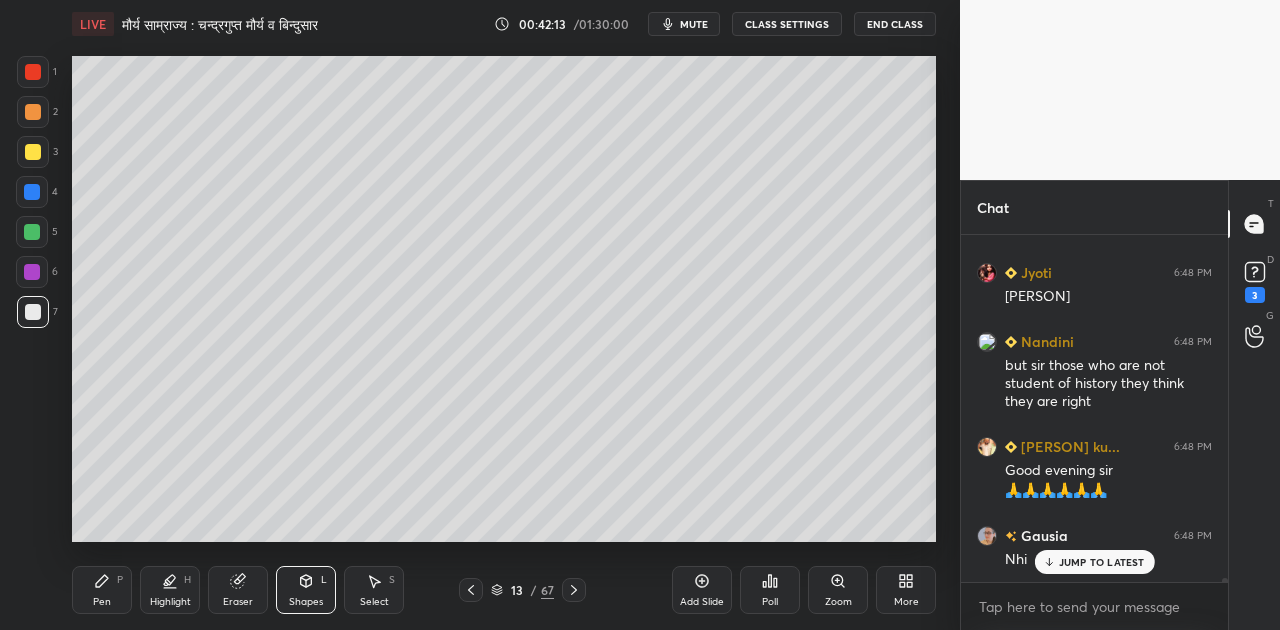 scroll, scrollTop: 30240, scrollLeft: 0, axis: vertical 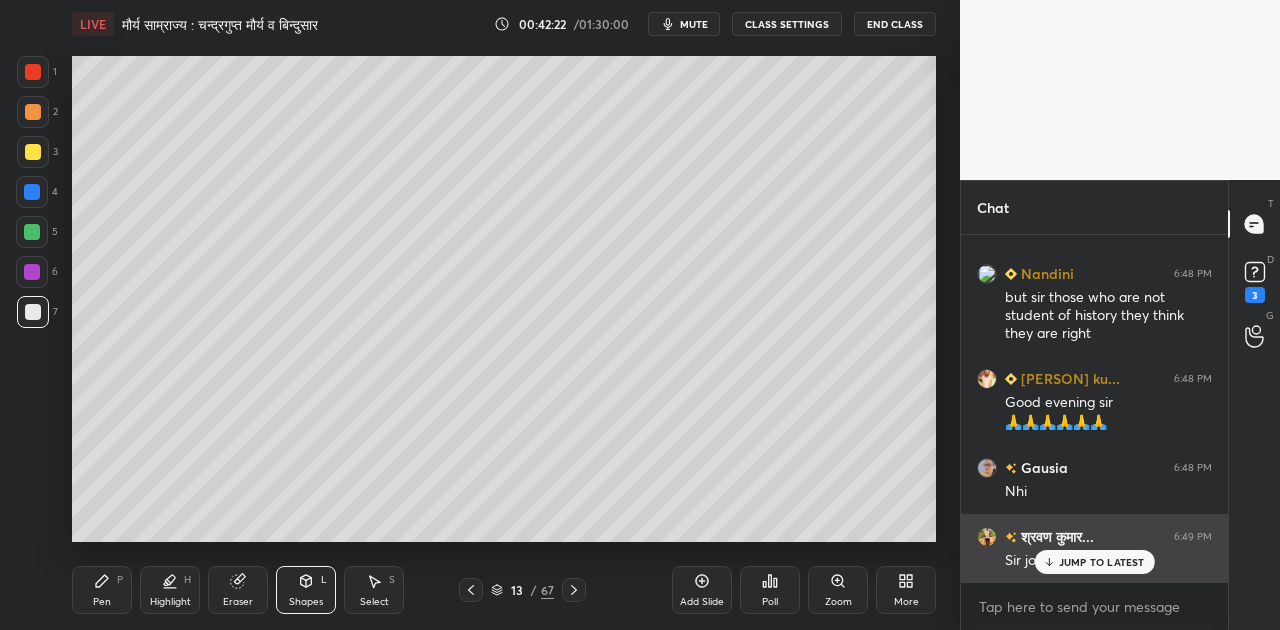 click on "JUMP TO LATEST" at bounding box center (1094, 562) 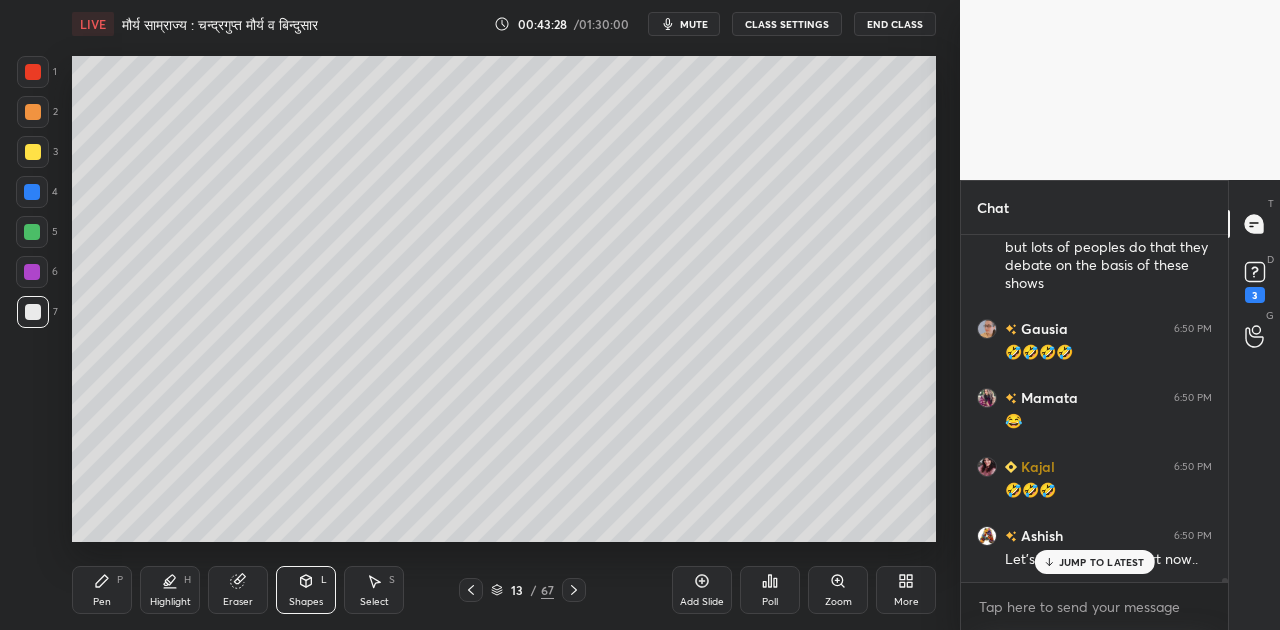 scroll, scrollTop: 30828, scrollLeft: 0, axis: vertical 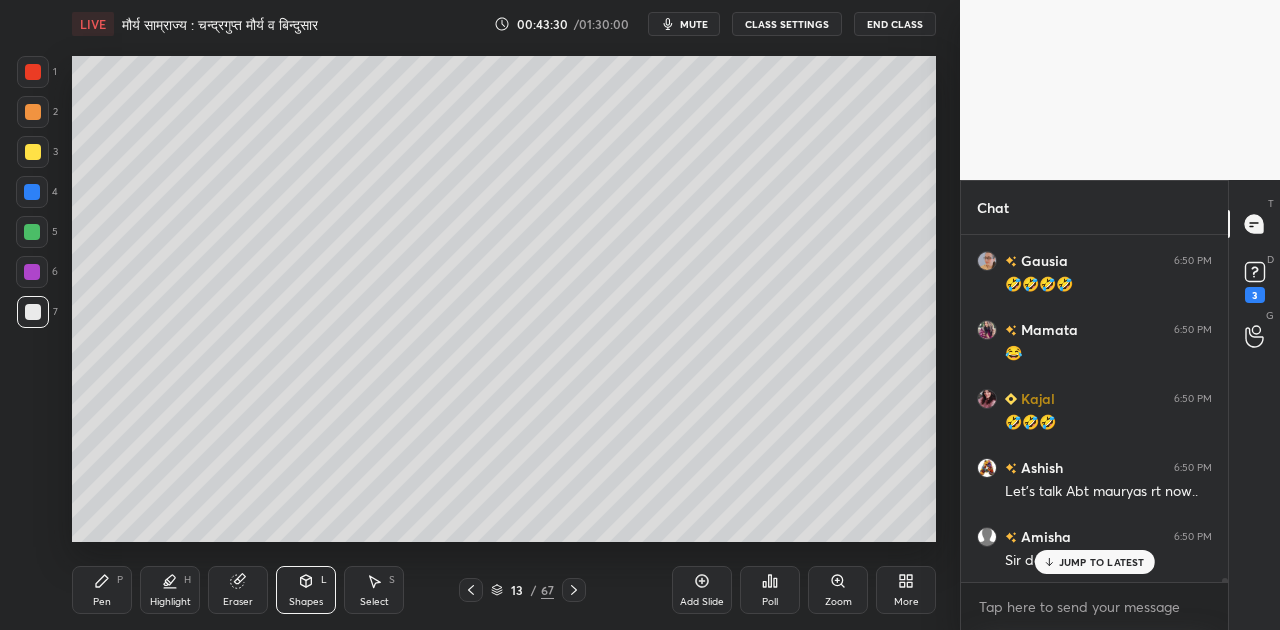 click on "JUMP TO LATEST" at bounding box center (1094, 562) 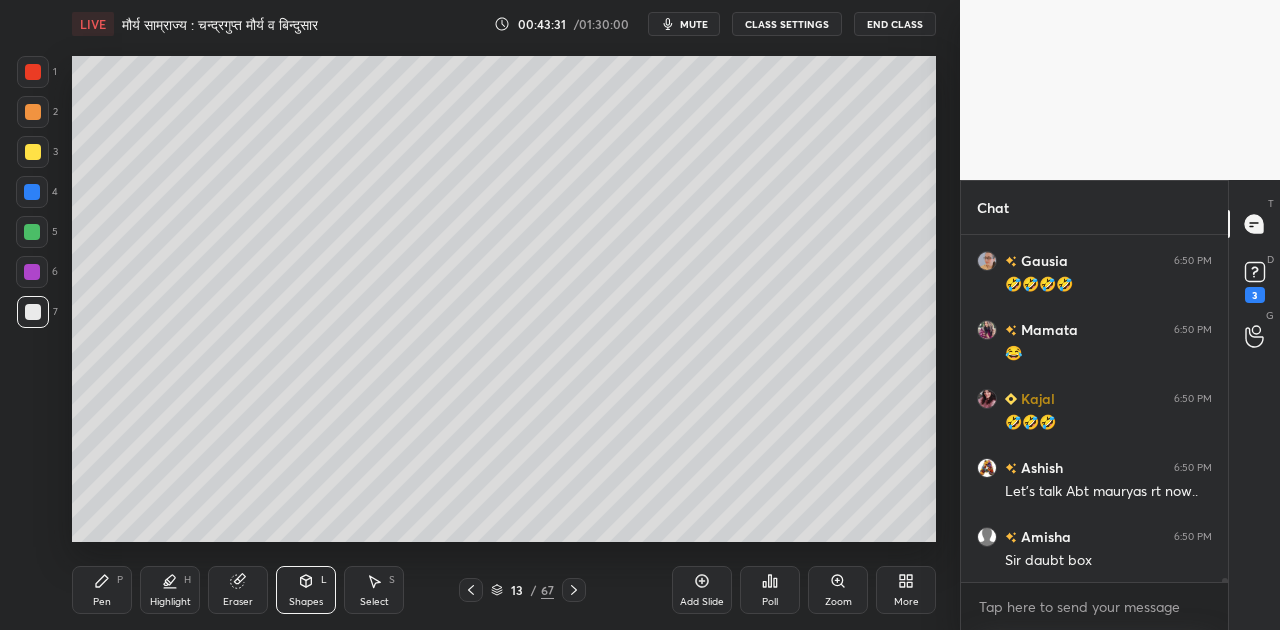 scroll, scrollTop: 30898, scrollLeft: 0, axis: vertical 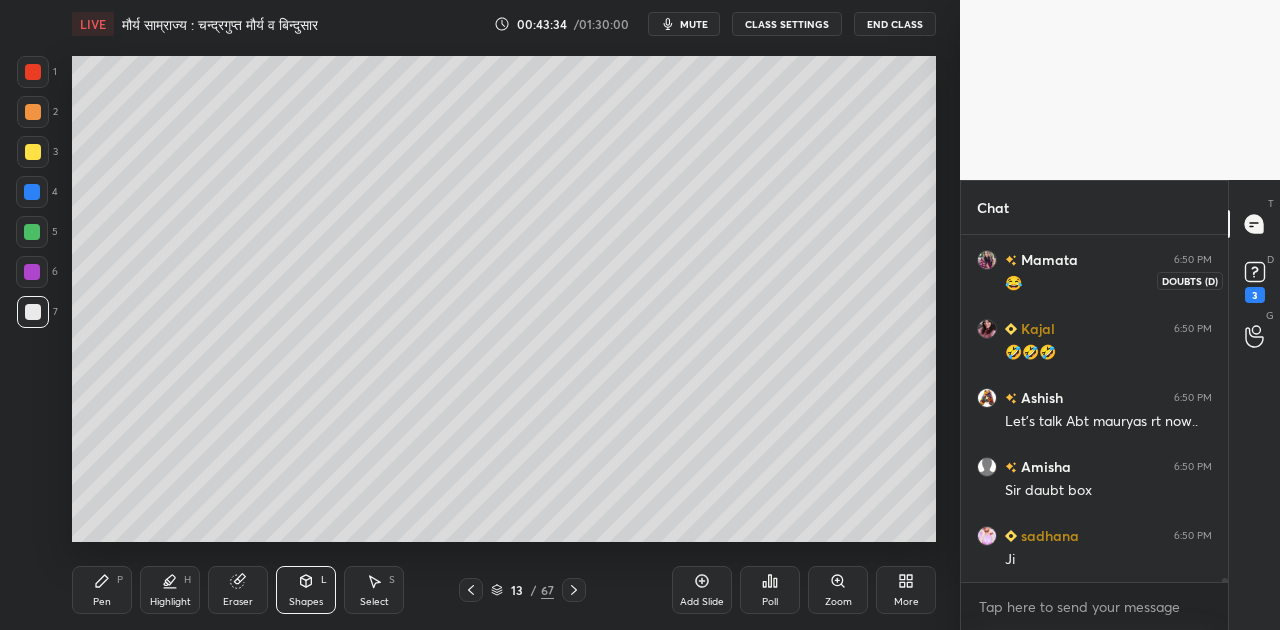 click 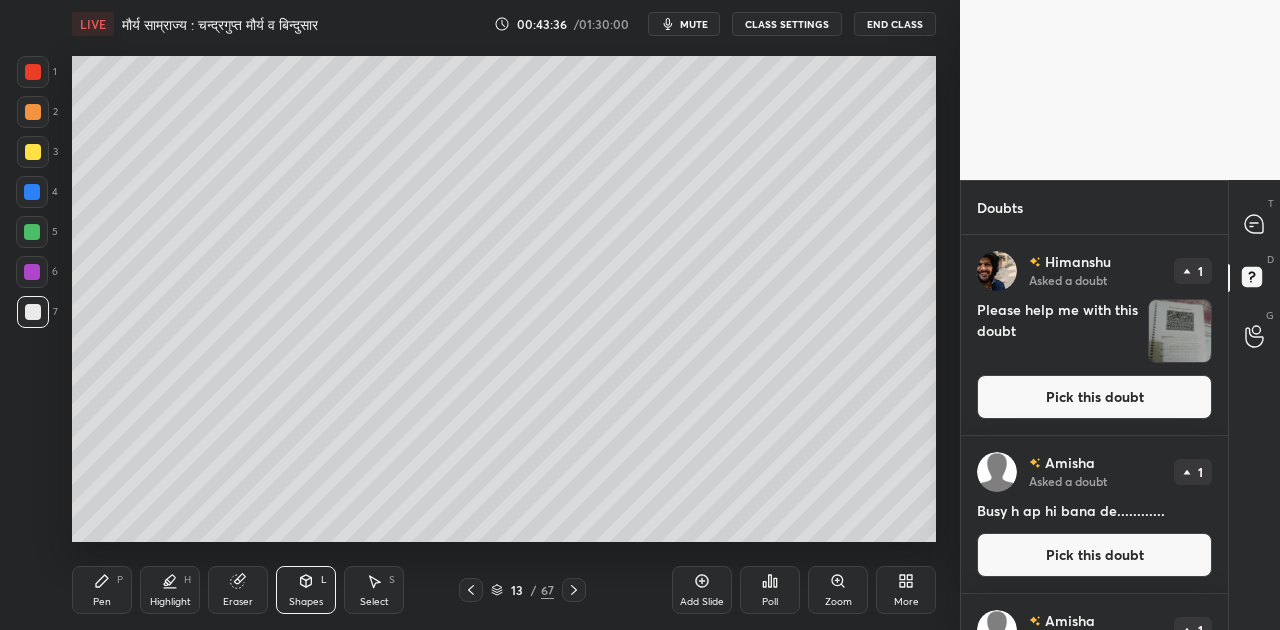 click on "Pick this doubt" at bounding box center (1094, 397) 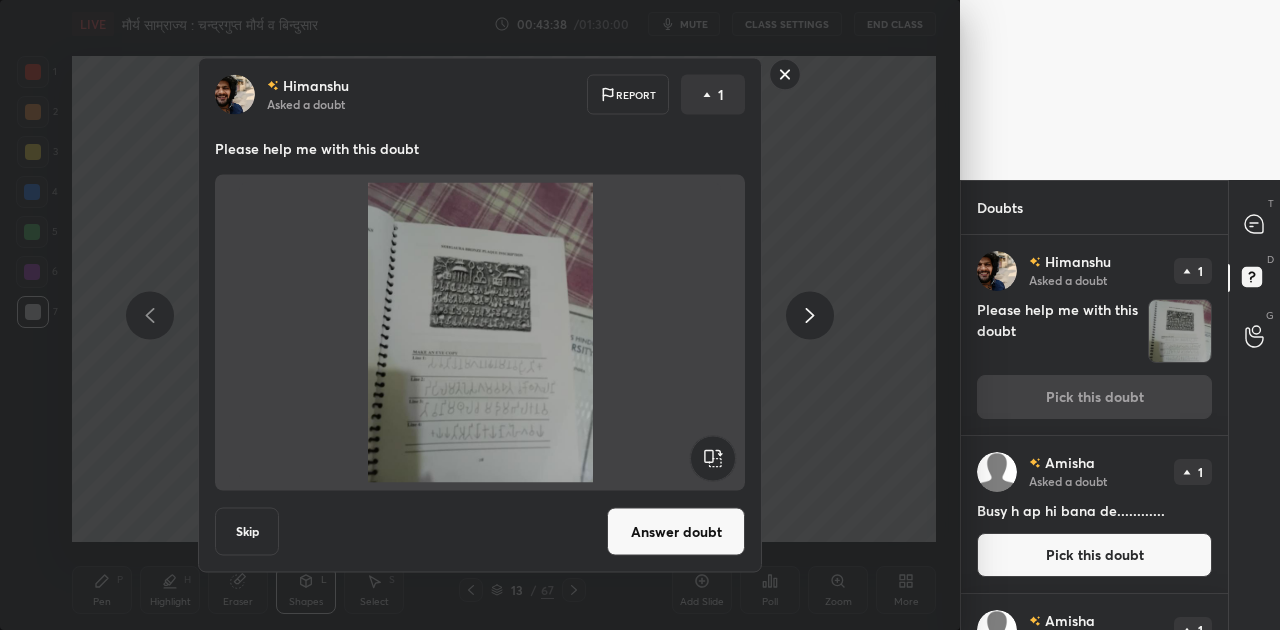 click on "Answer doubt" at bounding box center (676, 532) 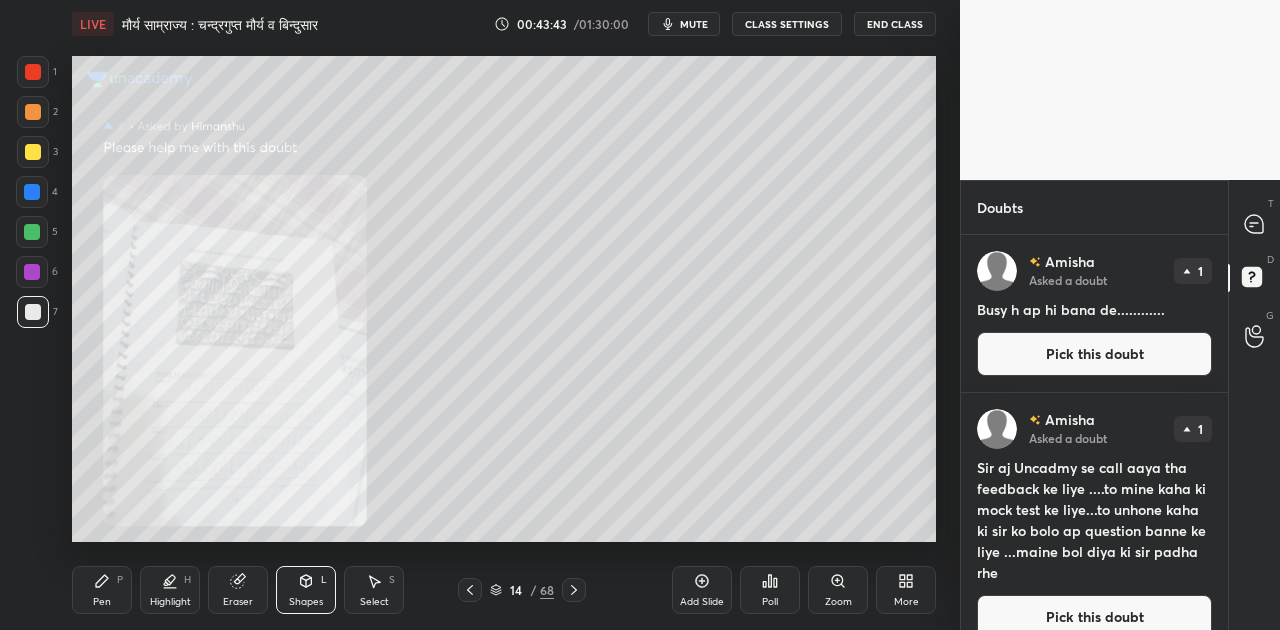 click on "Zoom" at bounding box center [838, 590] 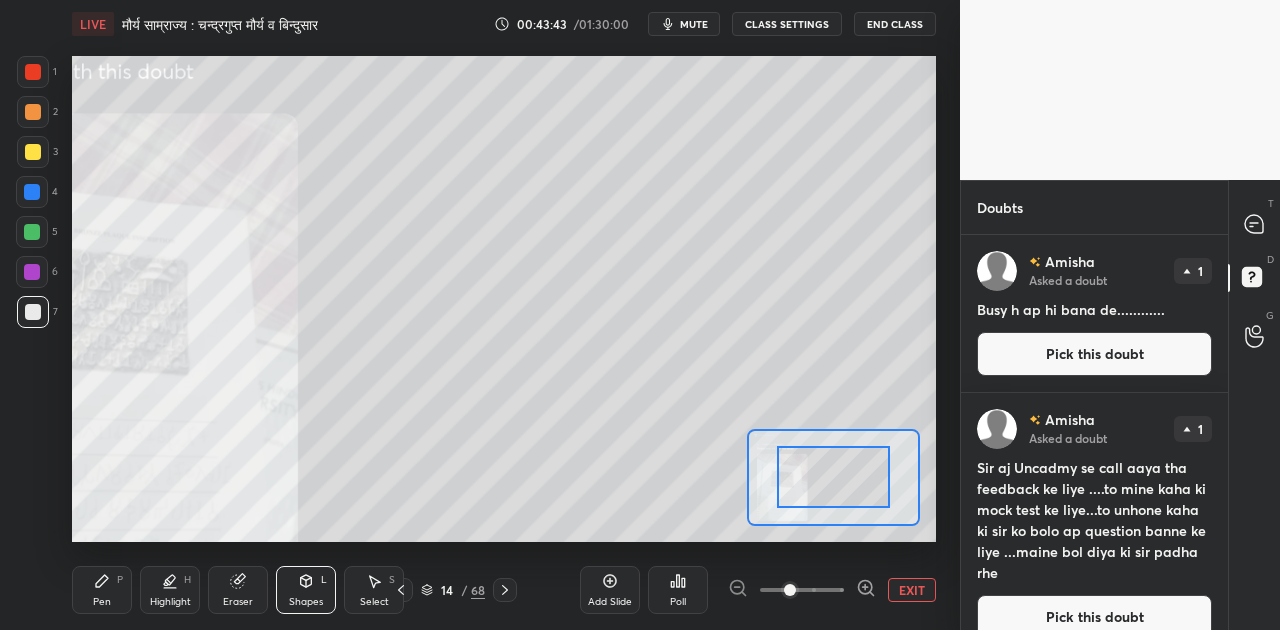 click at bounding box center [802, 590] 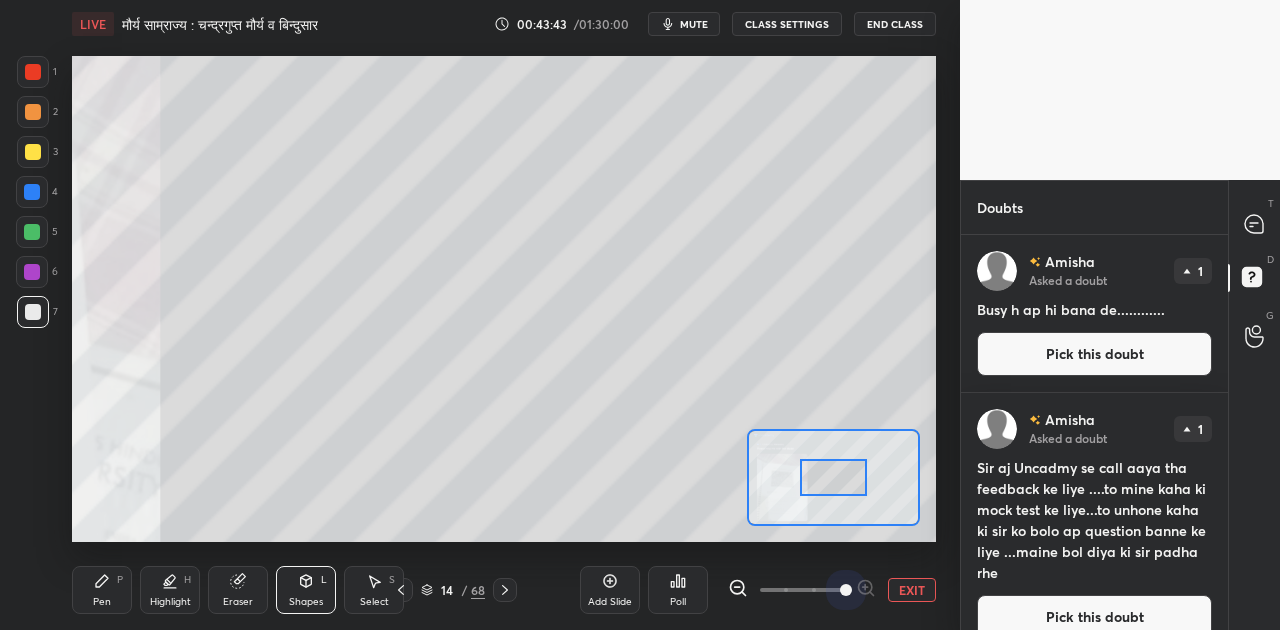 click at bounding box center (846, 590) 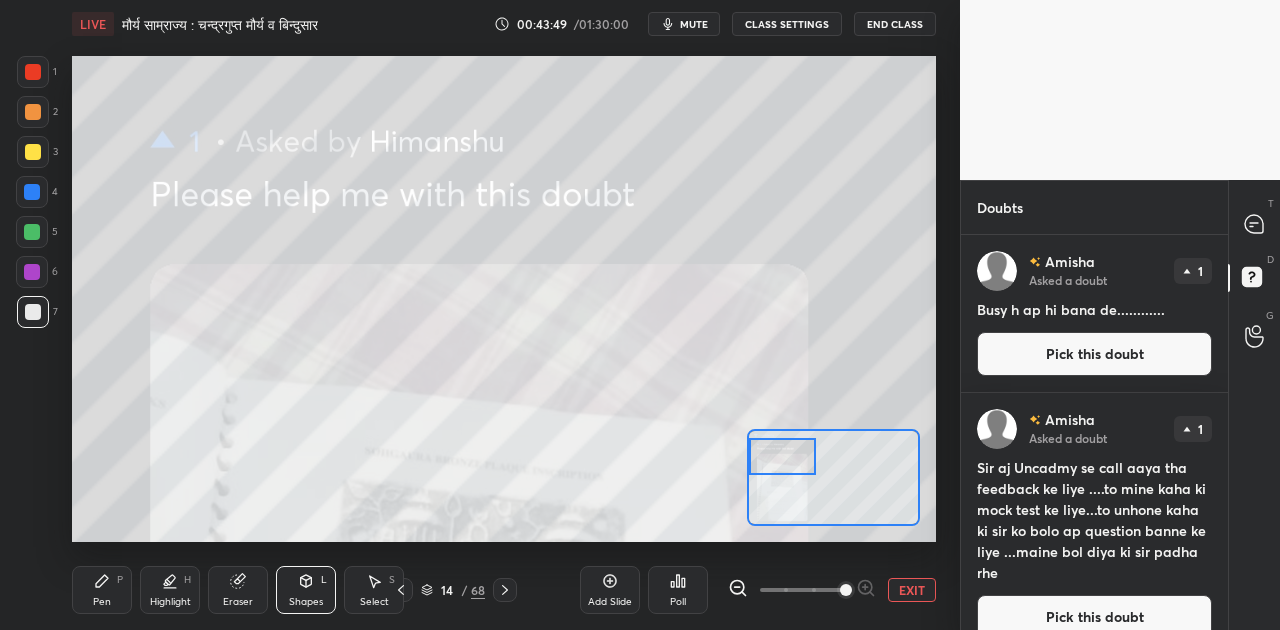 click on "Setting up your live class Poll for   secs No correct answer Start poll" at bounding box center (504, 299) 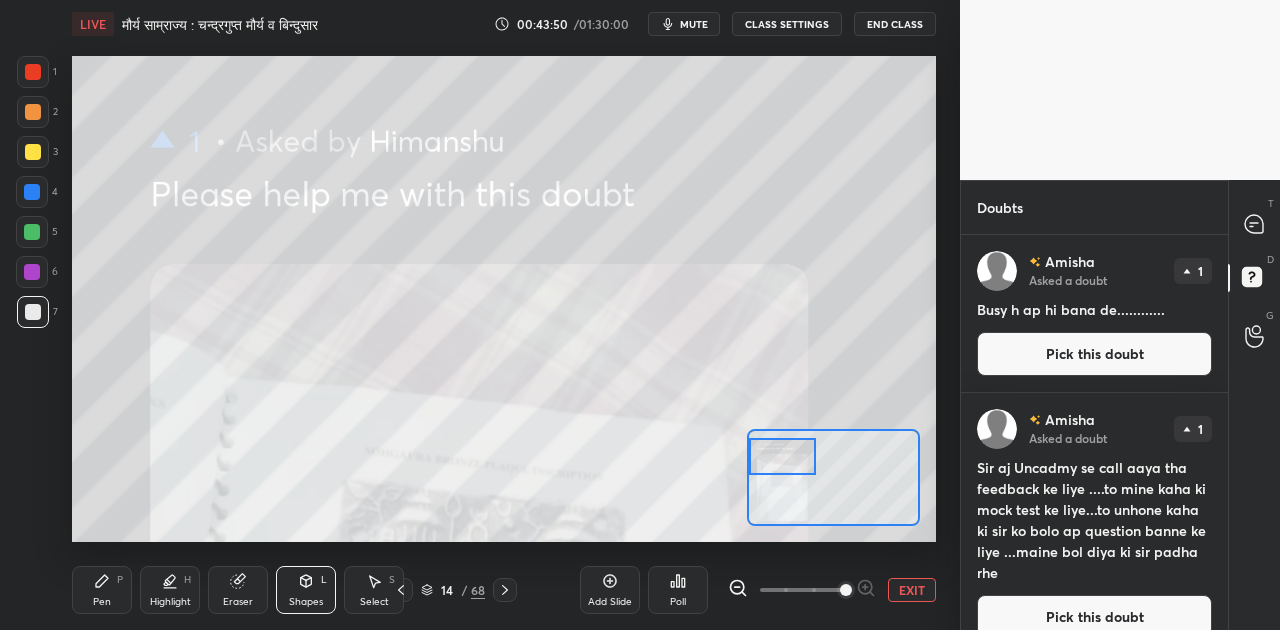drag, startPoint x: 789, startPoint y: 488, endPoint x: 754, endPoint y: 570, distance: 89.157166 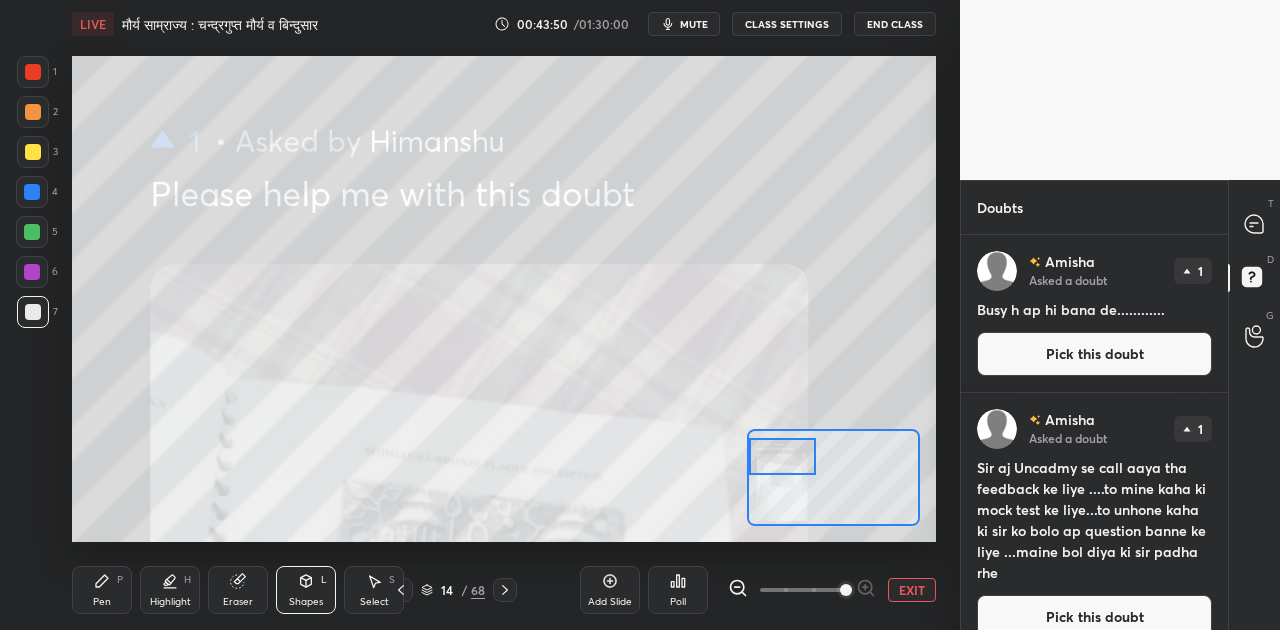 click on "LIVE मौर्य साम्राज्य : चन्द्रगुप्त मौर्य व बिन्दुसार 00:43:50 /  01:30:00 mute CLASS SETTINGS End Class Setting up your live class Poll for   secs No correct answer Start poll Back मौर्य साम्राज्य : चन्द्रगुप्त मौर्य व बिन्दुसार • L20 of प्राचीन भारतीय इतिहास पर सम्पूर्ण पाठ्यक्रम - UGC NET Dec 2025 Dr Amit Kumar Singh Pen P Highlight H Eraser Shapes L Select S 14 / 68 Add Slide Poll EXIT" at bounding box center [504, 315] 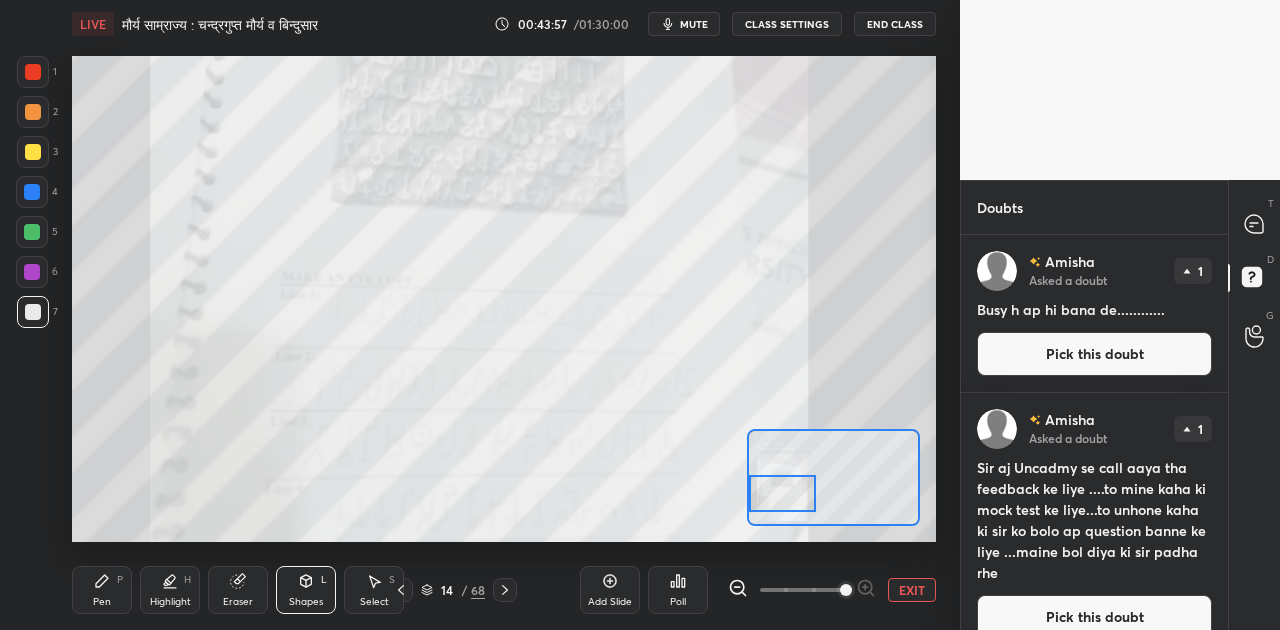 drag, startPoint x: 777, startPoint y: 463, endPoint x: 753, endPoint y: 500, distance: 44.102154 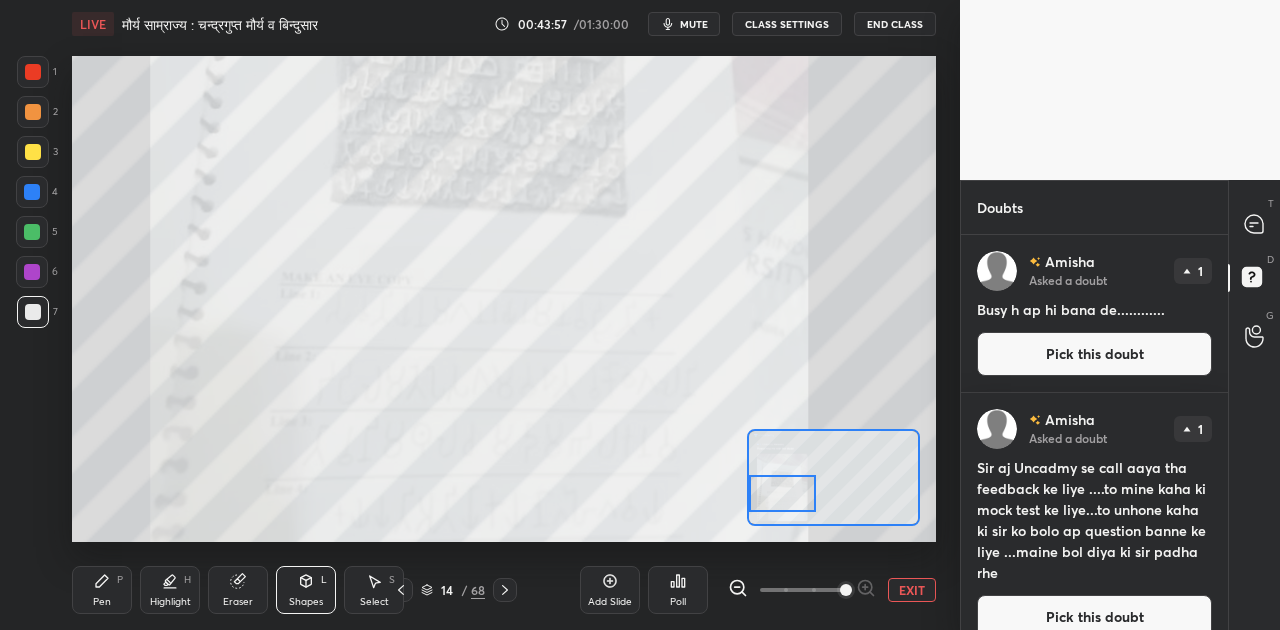 click at bounding box center [783, 493] 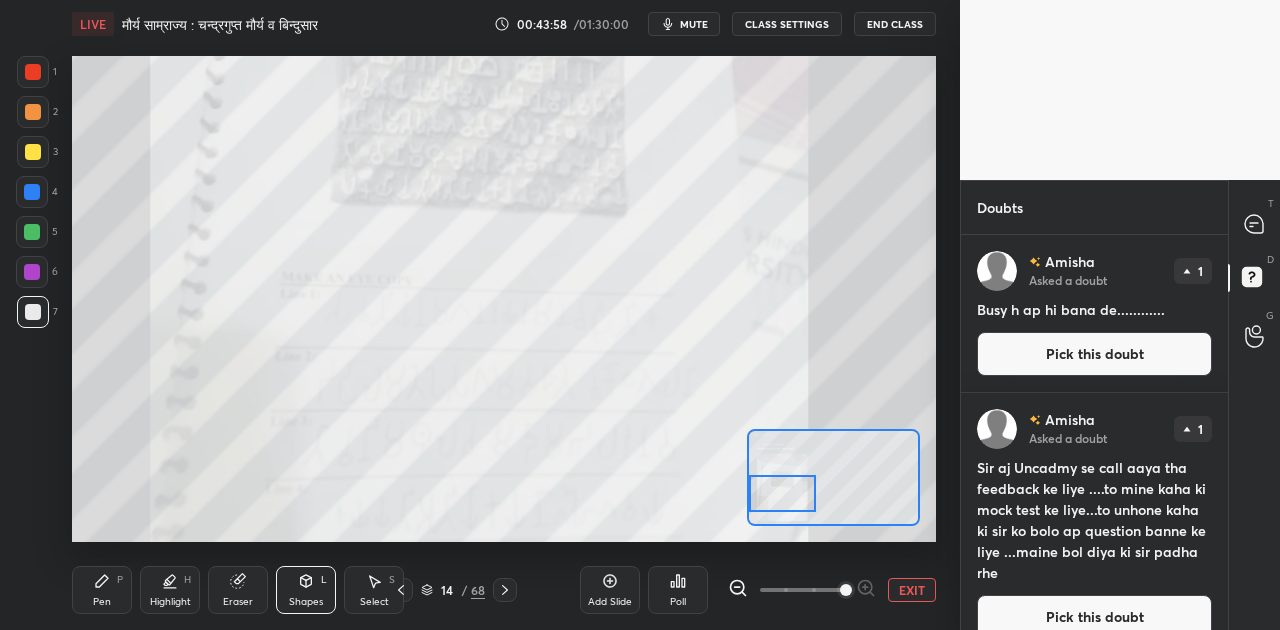 click on "EXIT" at bounding box center (912, 590) 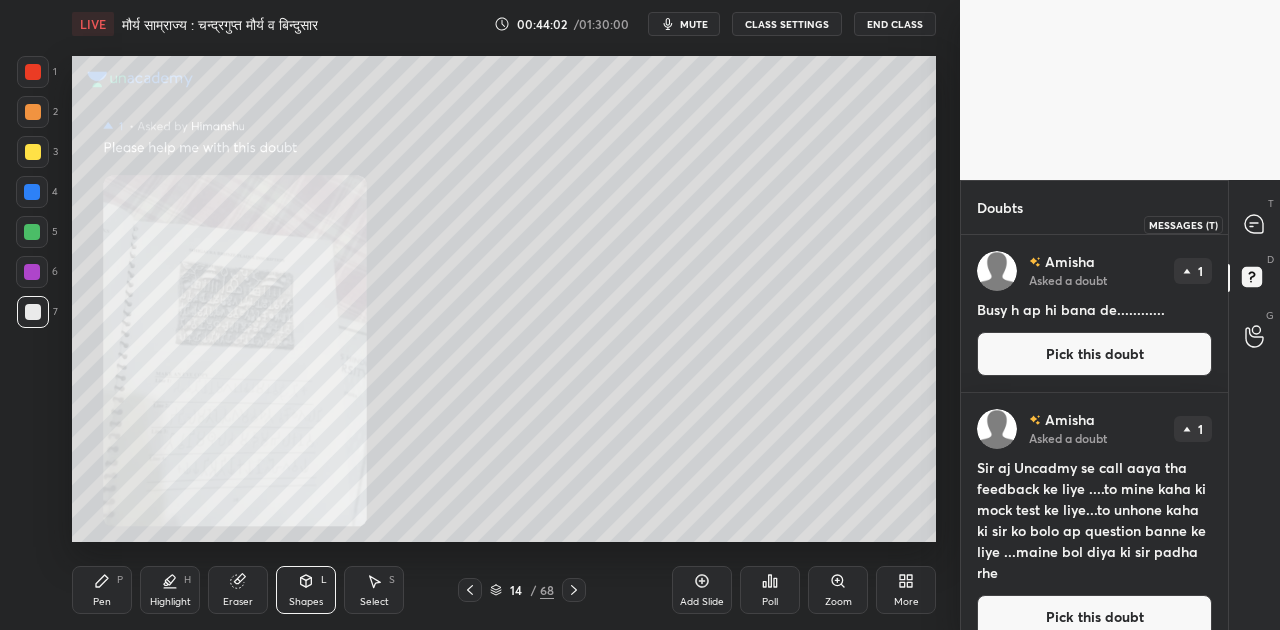 click 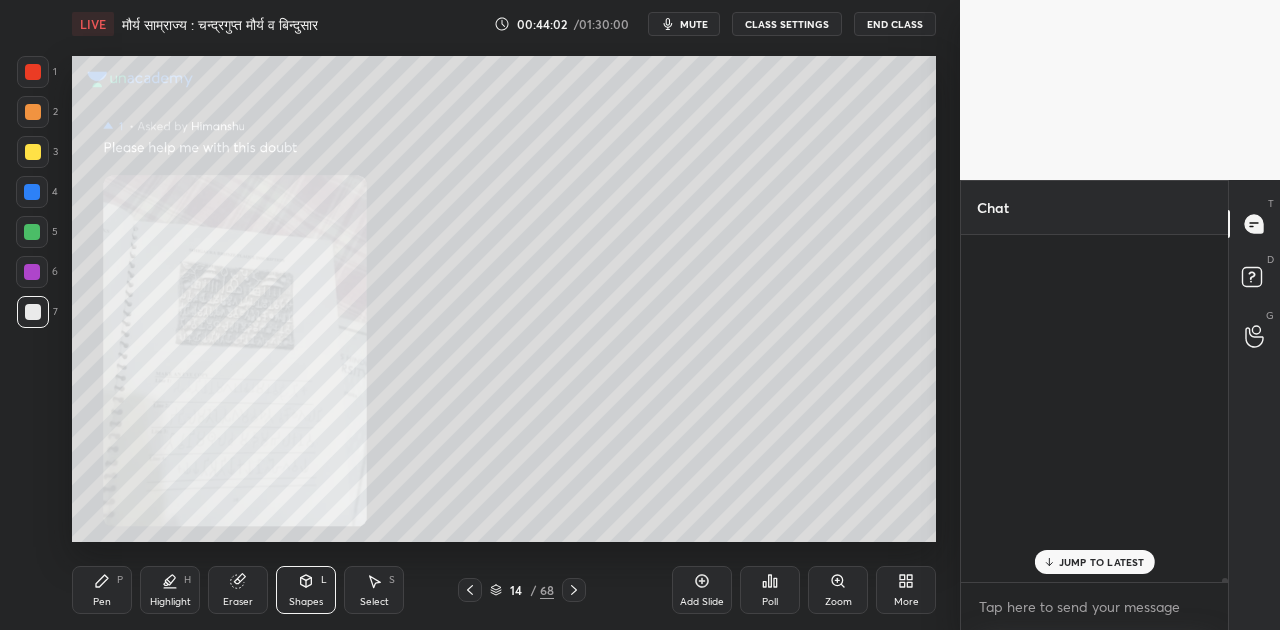scroll, scrollTop: 31286, scrollLeft: 0, axis: vertical 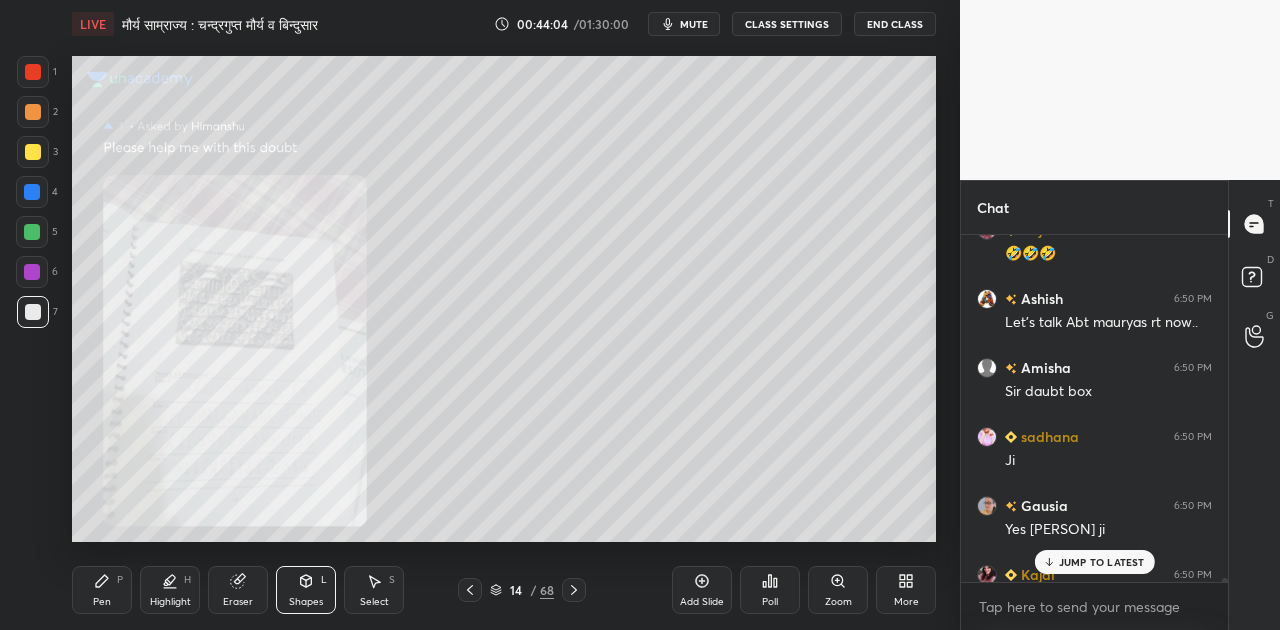 click on "JUMP TO LATEST" at bounding box center (1102, 562) 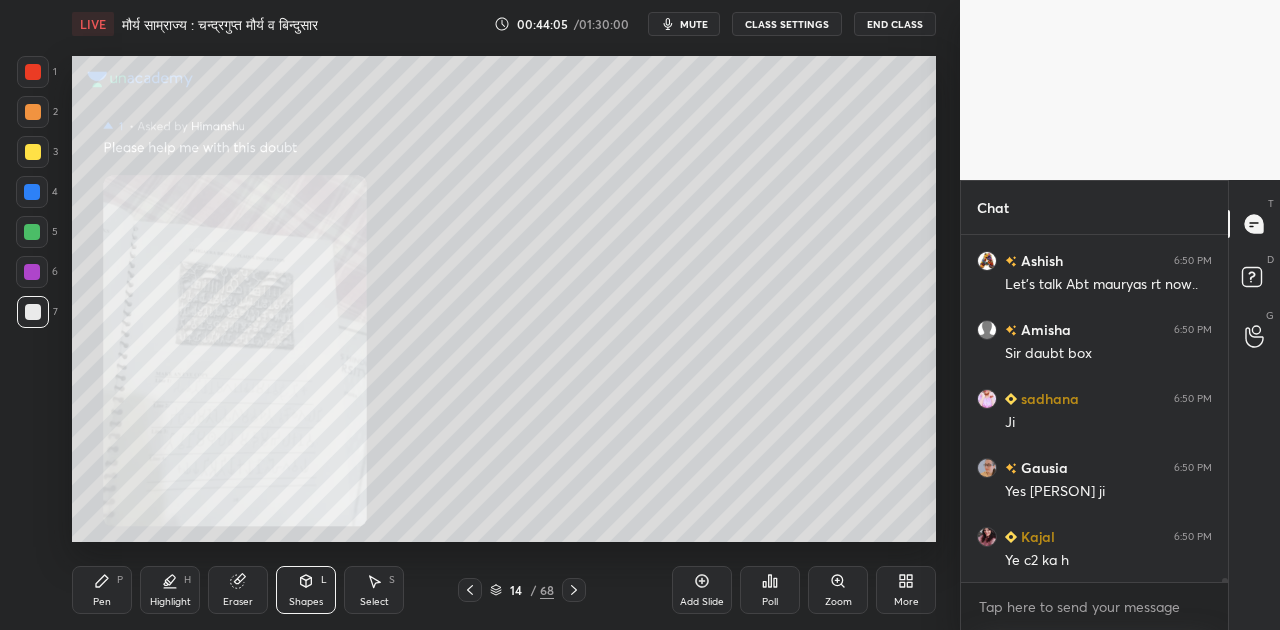 scroll, scrollTop: 31394, scrollLeft: 0, axis: vertical 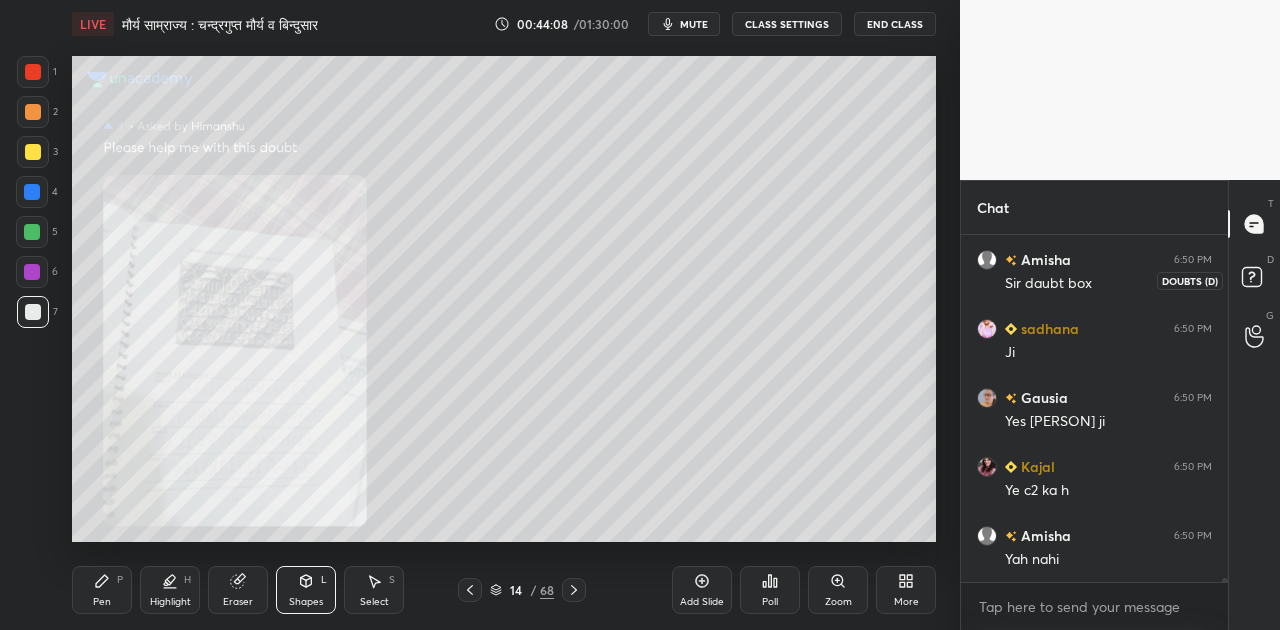 click 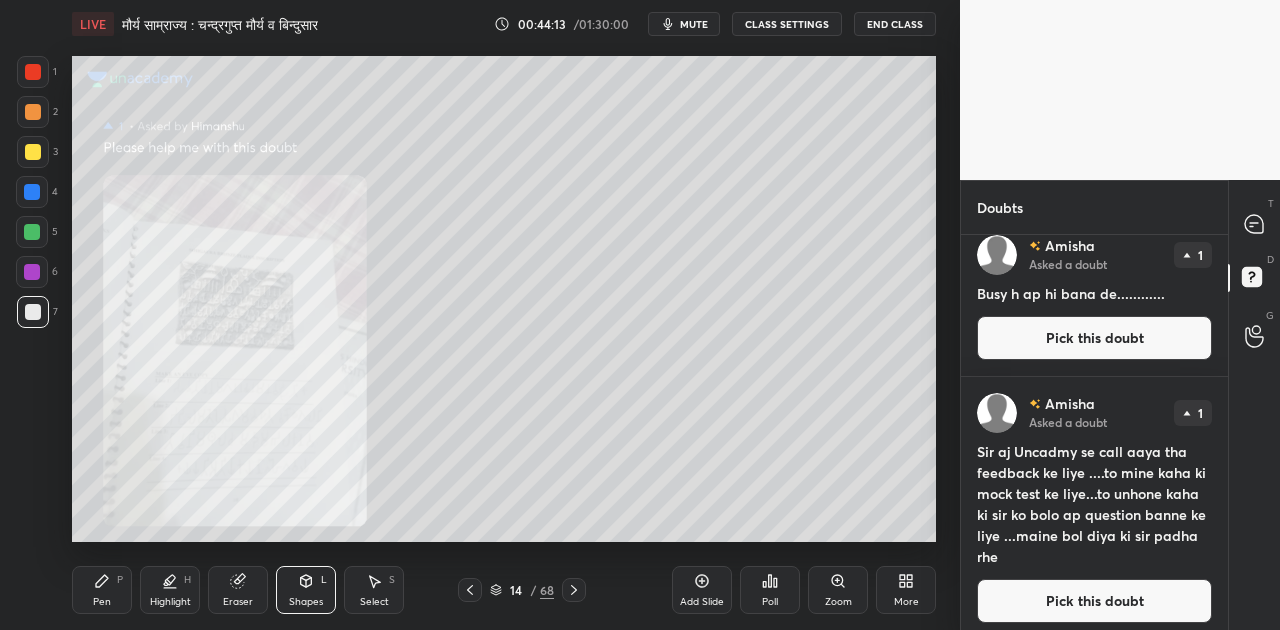 scroll, scrollTop: 26, scrollLeft: 0, axis: vertical 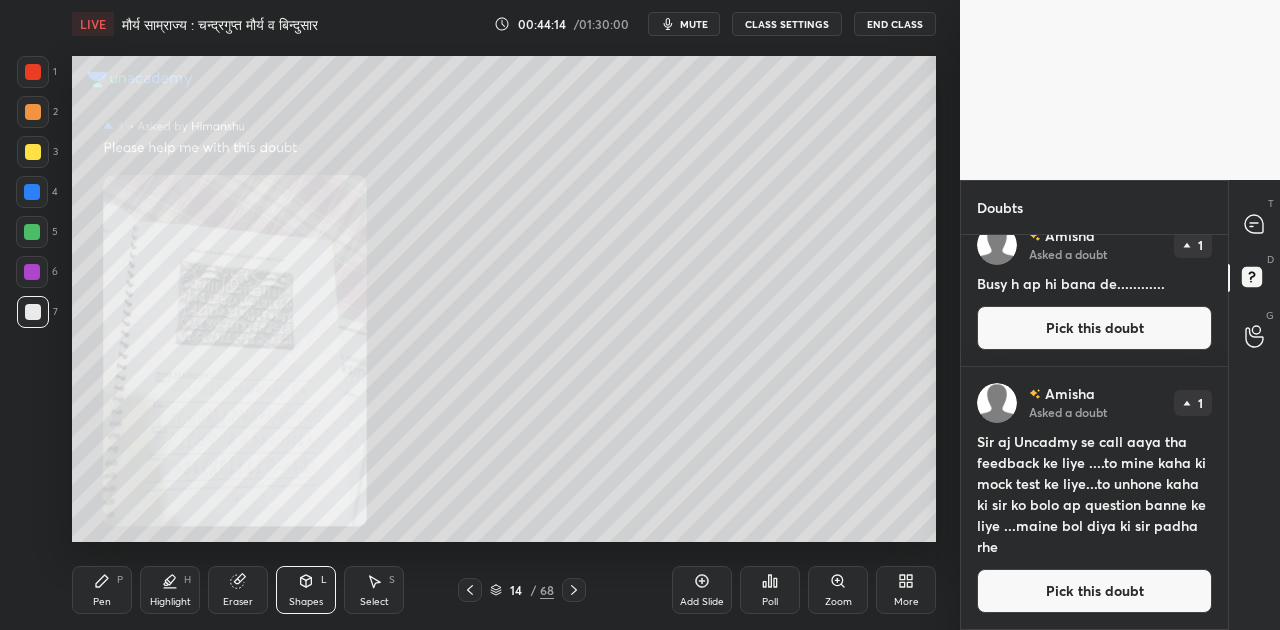 click on "Pick this doubt" at bounding box center [1094, 591] 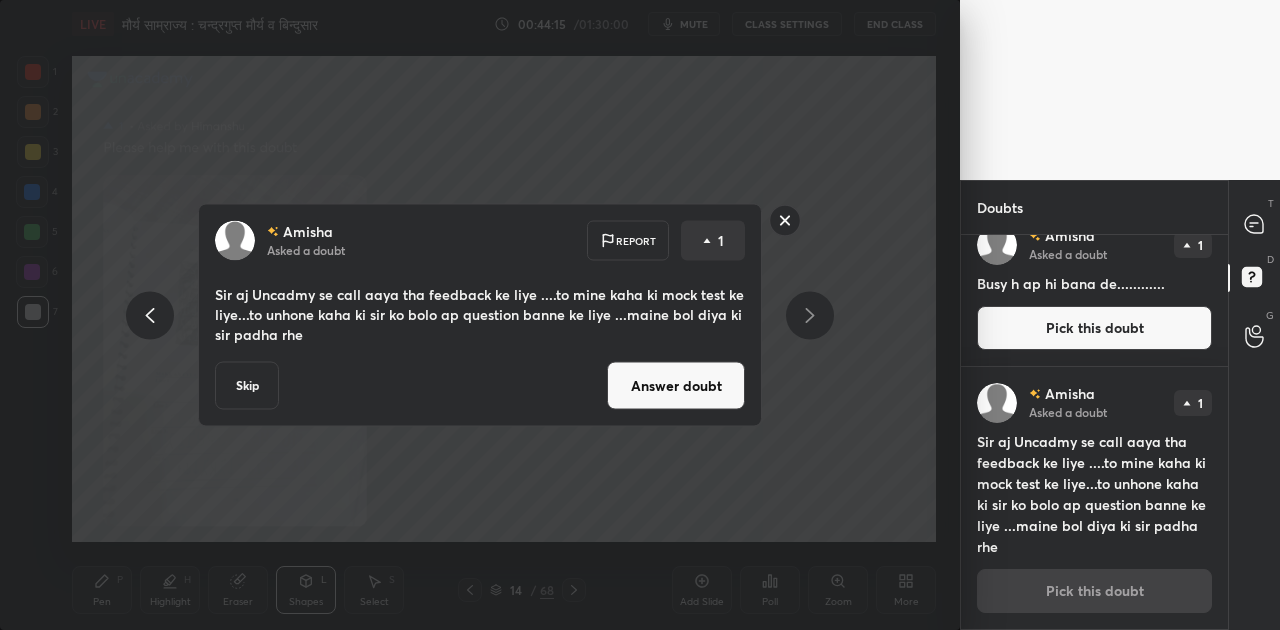 click on "Answer doubt" at bounding box center [676, 386] 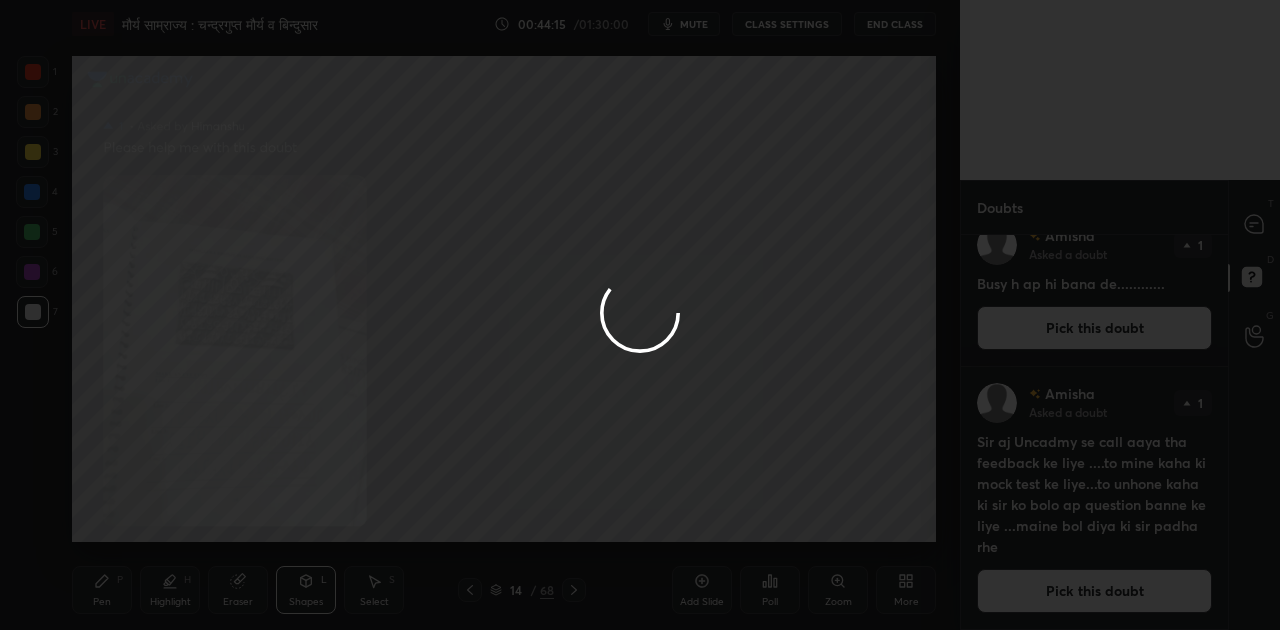 scroll, scrollTop: 0, scrollLeft: 0, axis: both 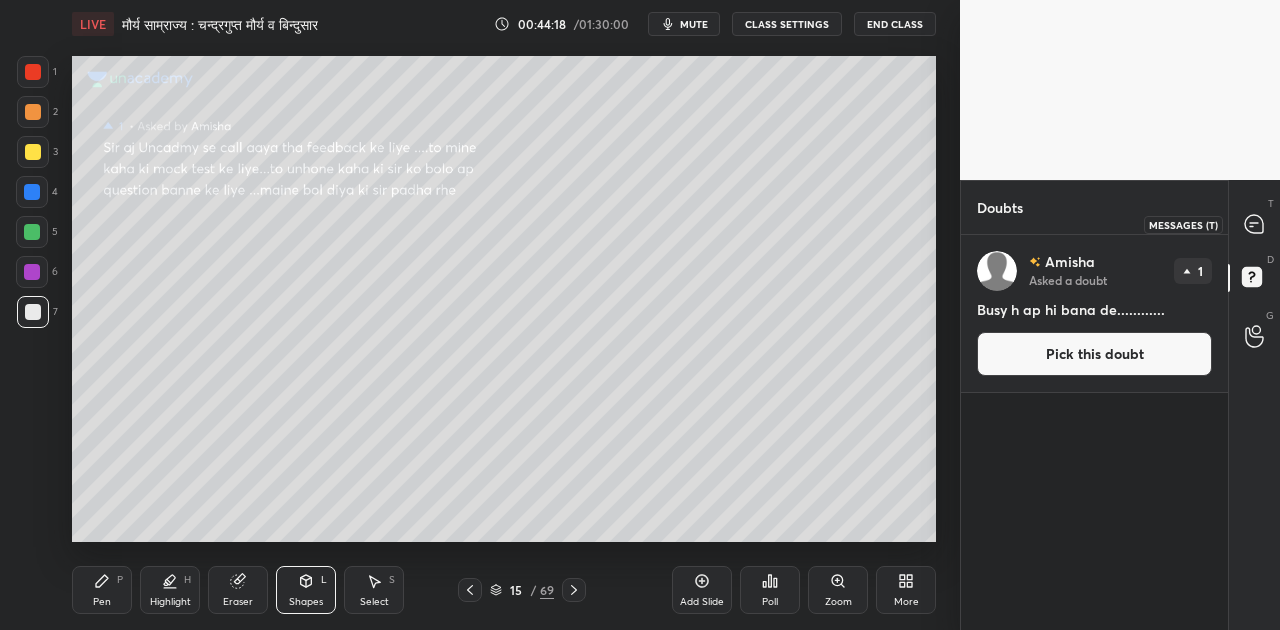 click 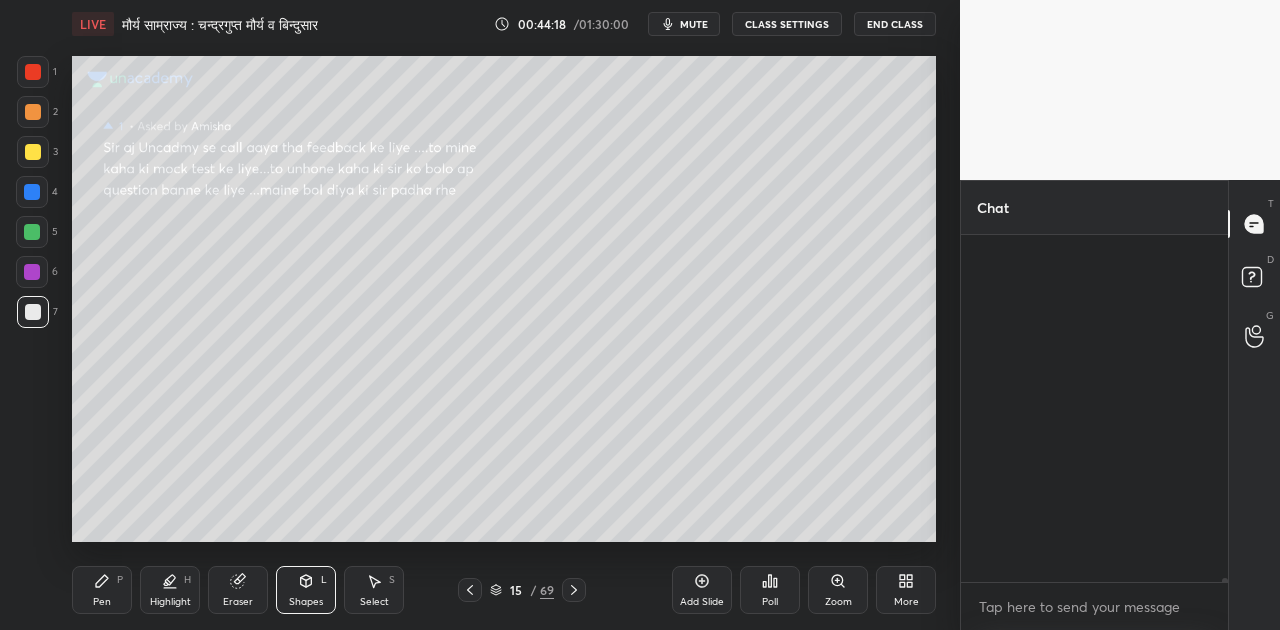 scroll, scrollTop: 31394, scrollLeft: 0, axis: vertical 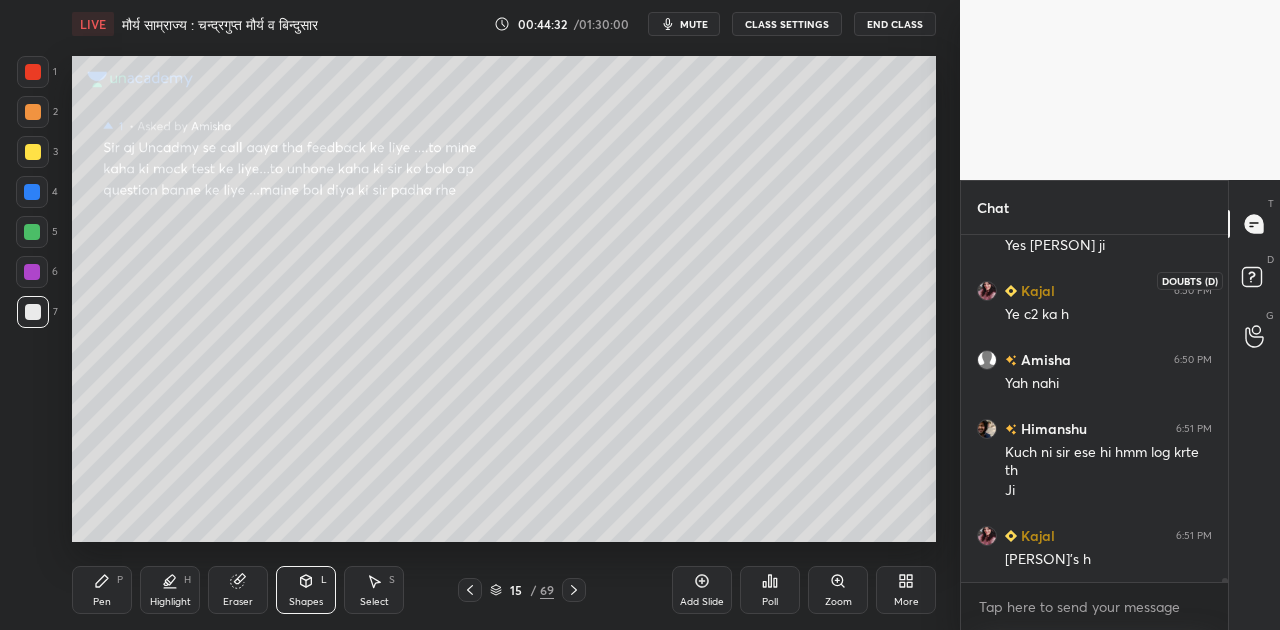 click 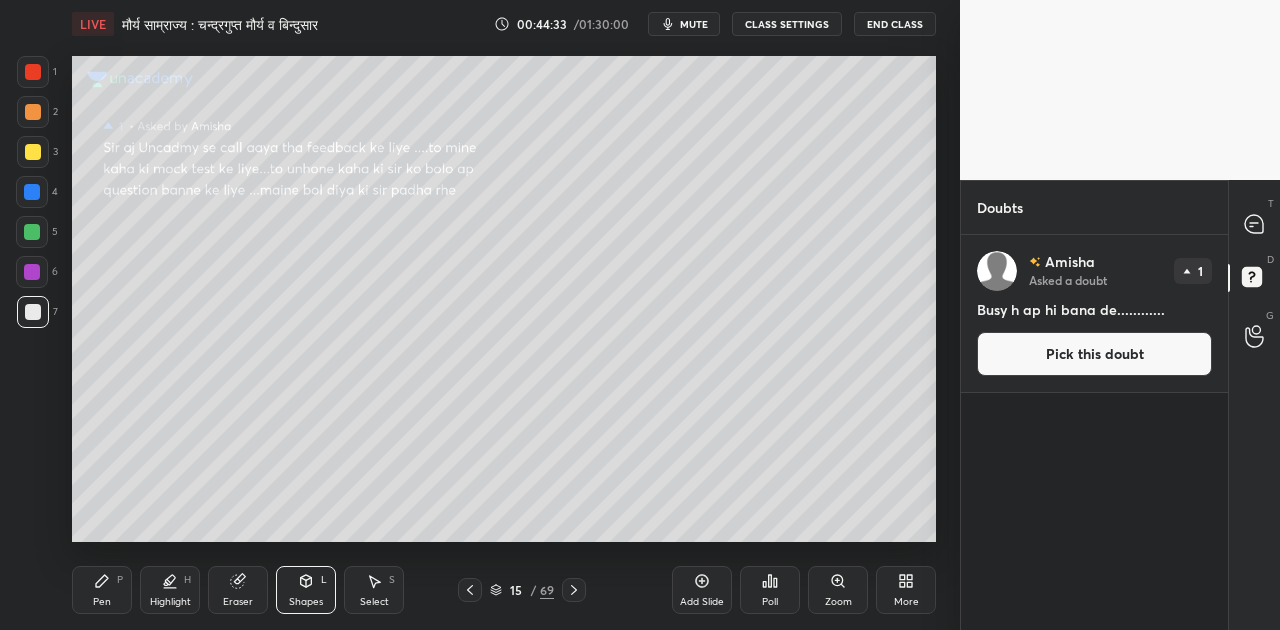 click on "Pick this doubt" at bounding box center (1094, 354) 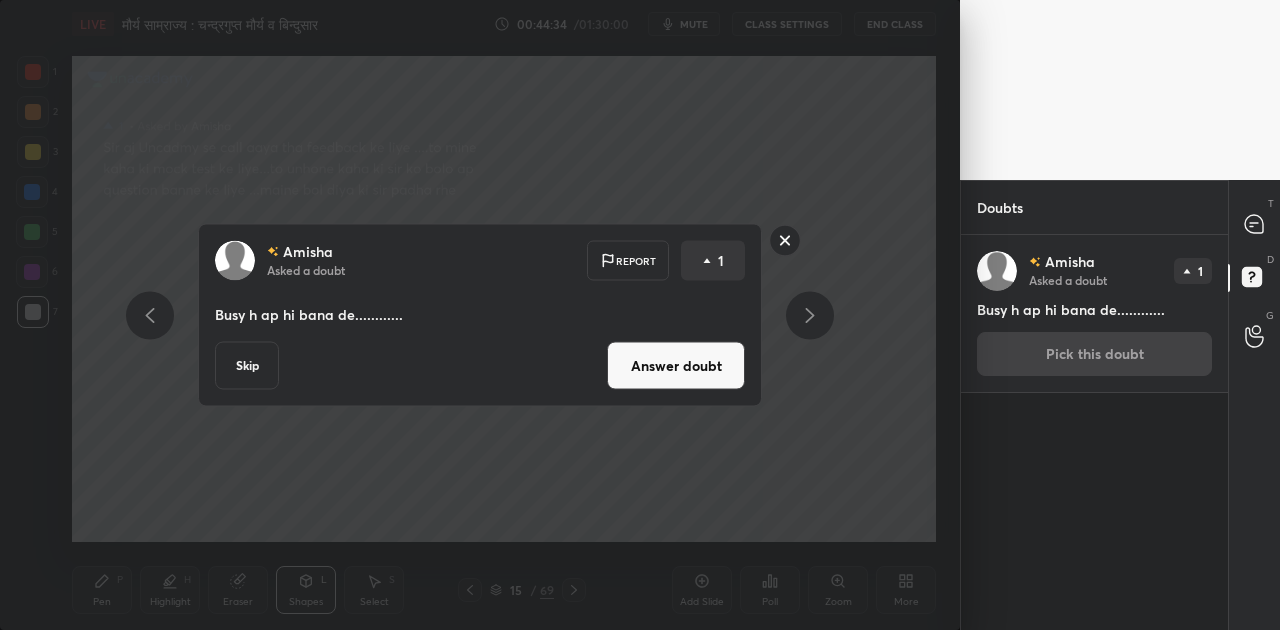 click on "Answer doubt" at bounding box center (676, 366) 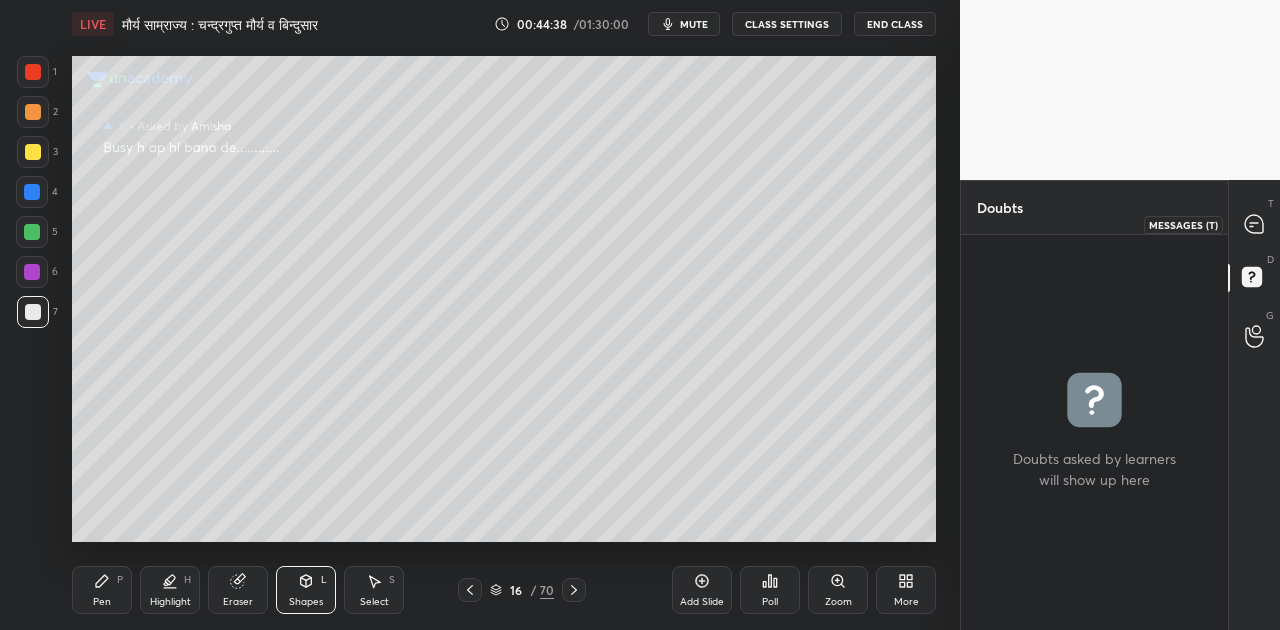 click 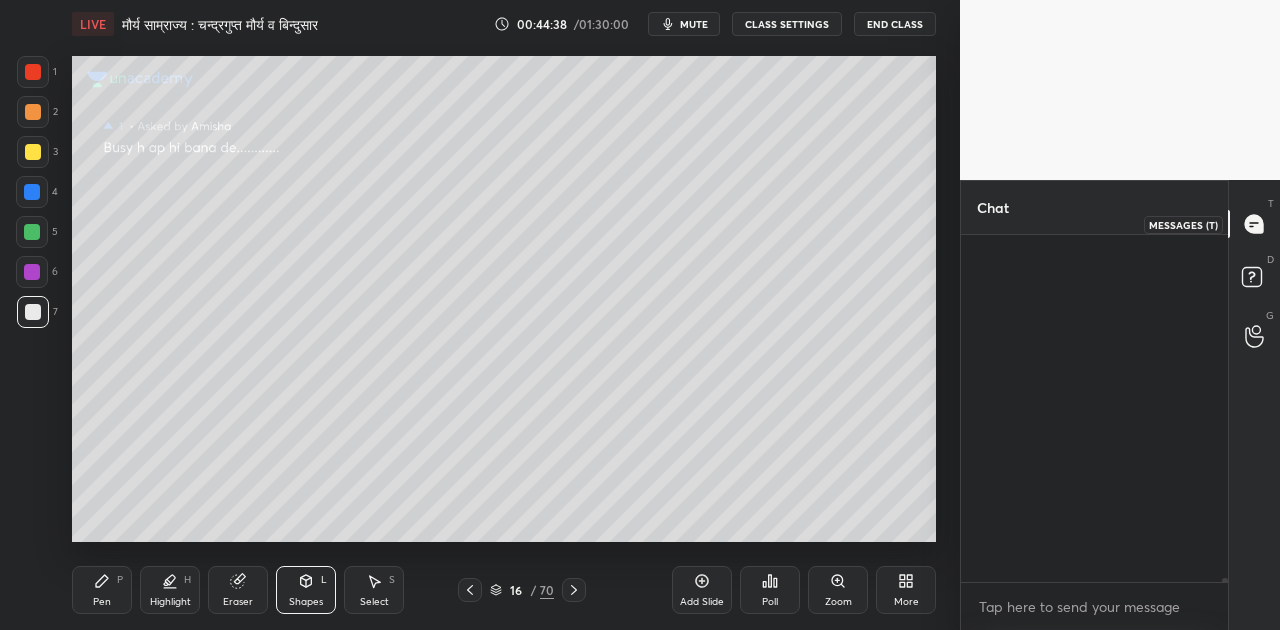 scroll, scrollTop: 31470, scrollLeft: 0, axis: vertical 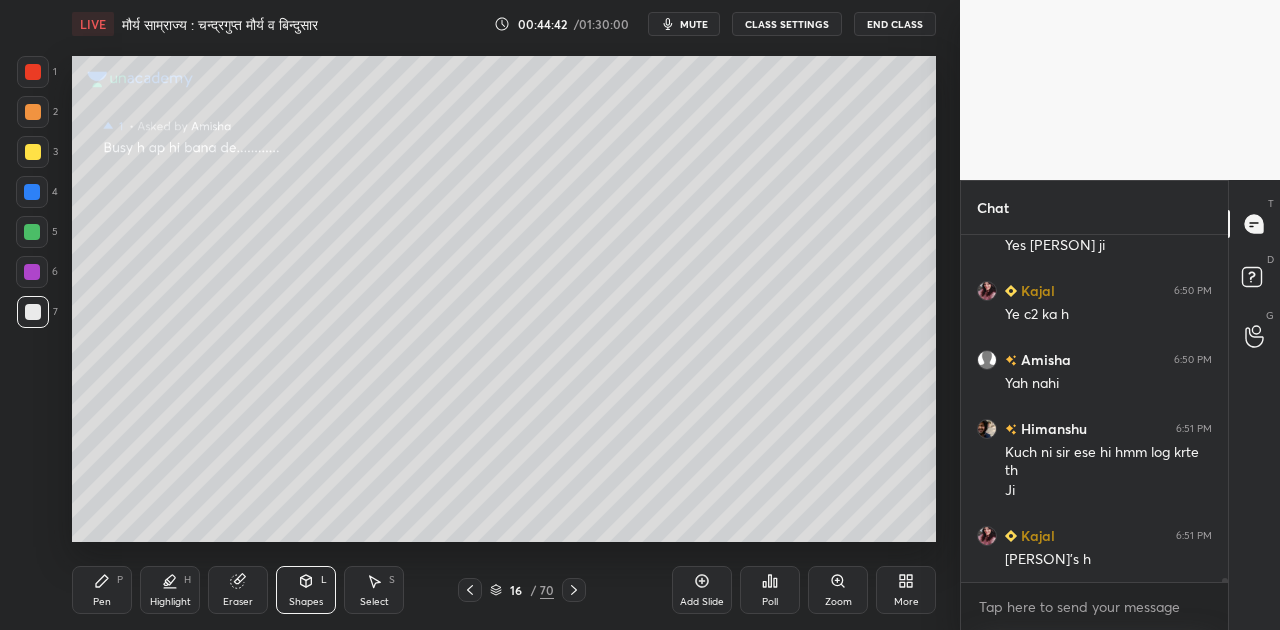 click 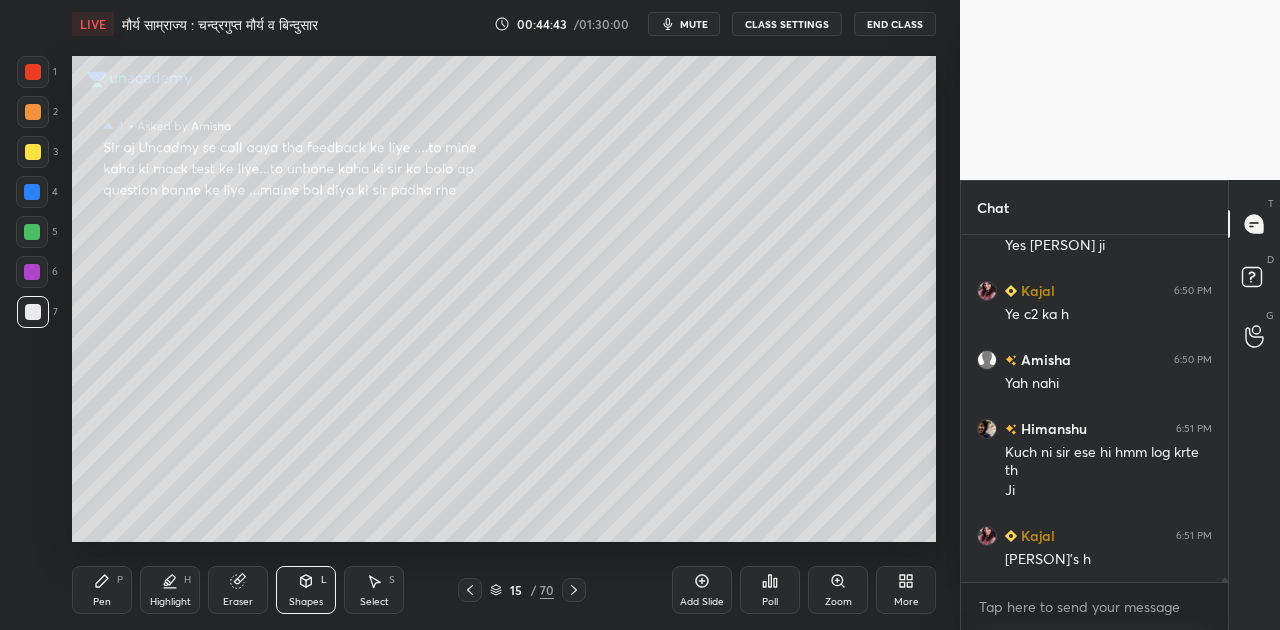 click 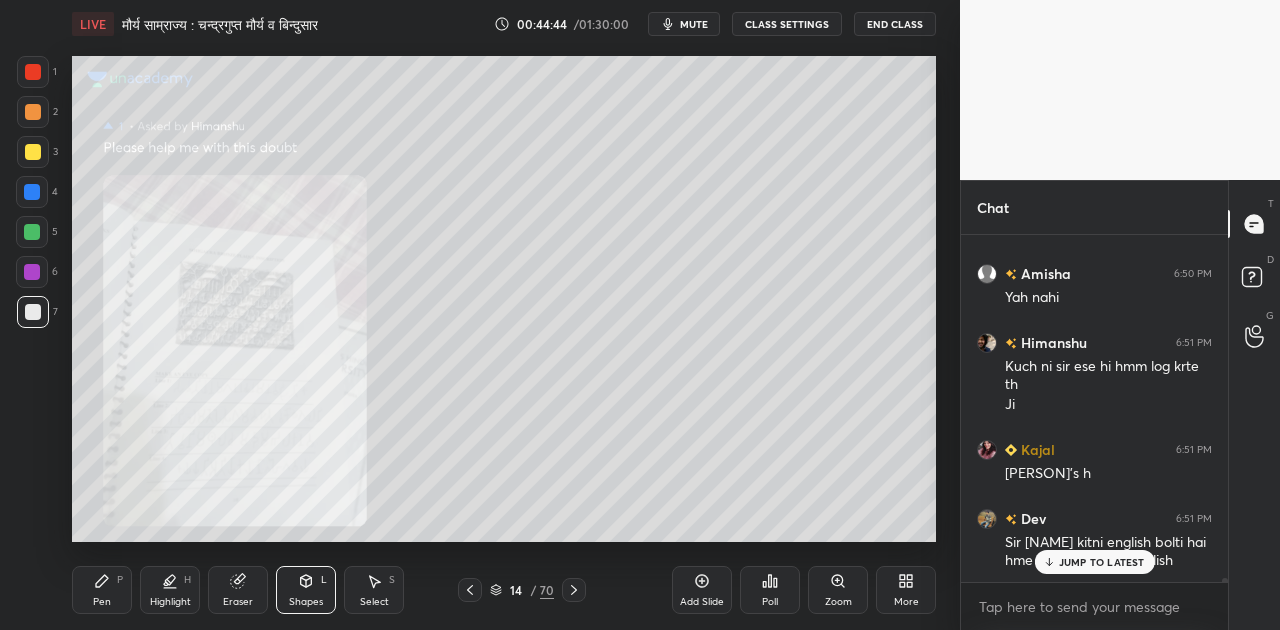 scroll, scrollTop: 31694, scrollLeft: 0, axis: vertical 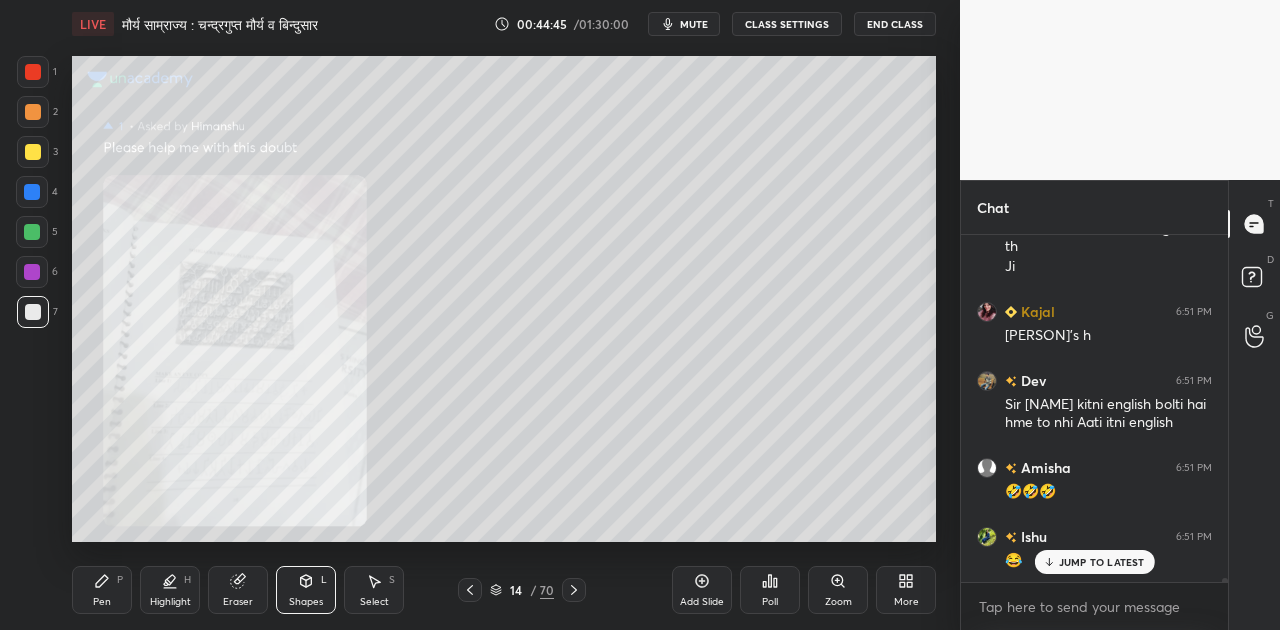 click 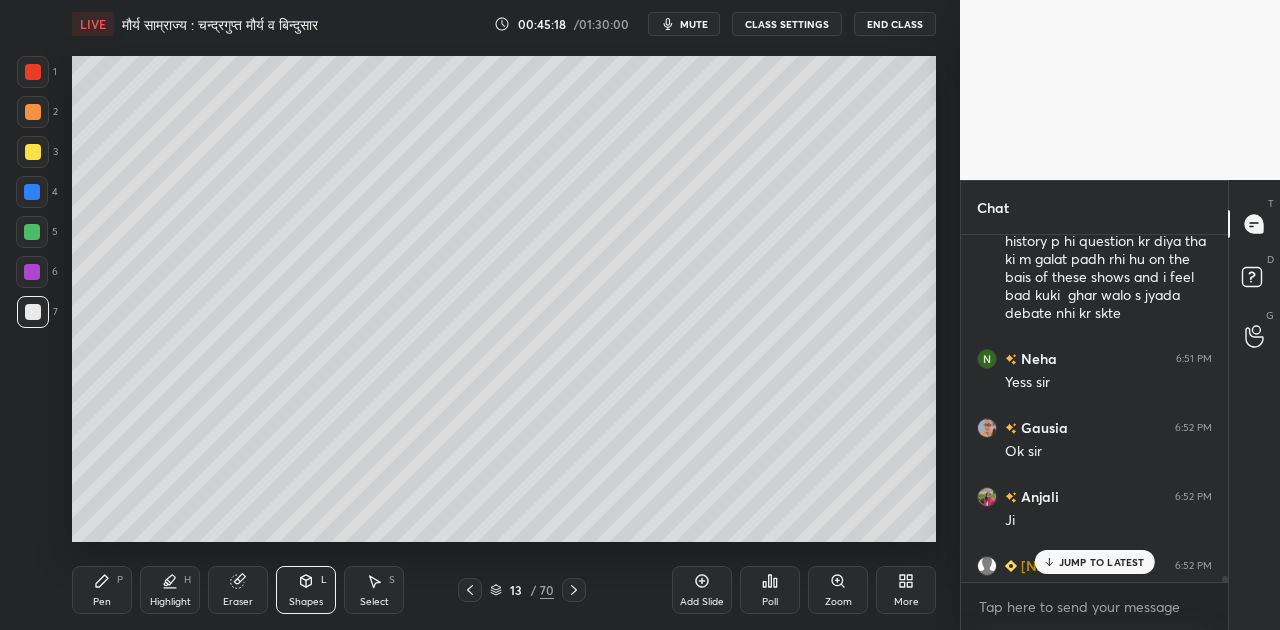 scroll, scrollTop: 32693, scrollLeft: 0, axis: vertical 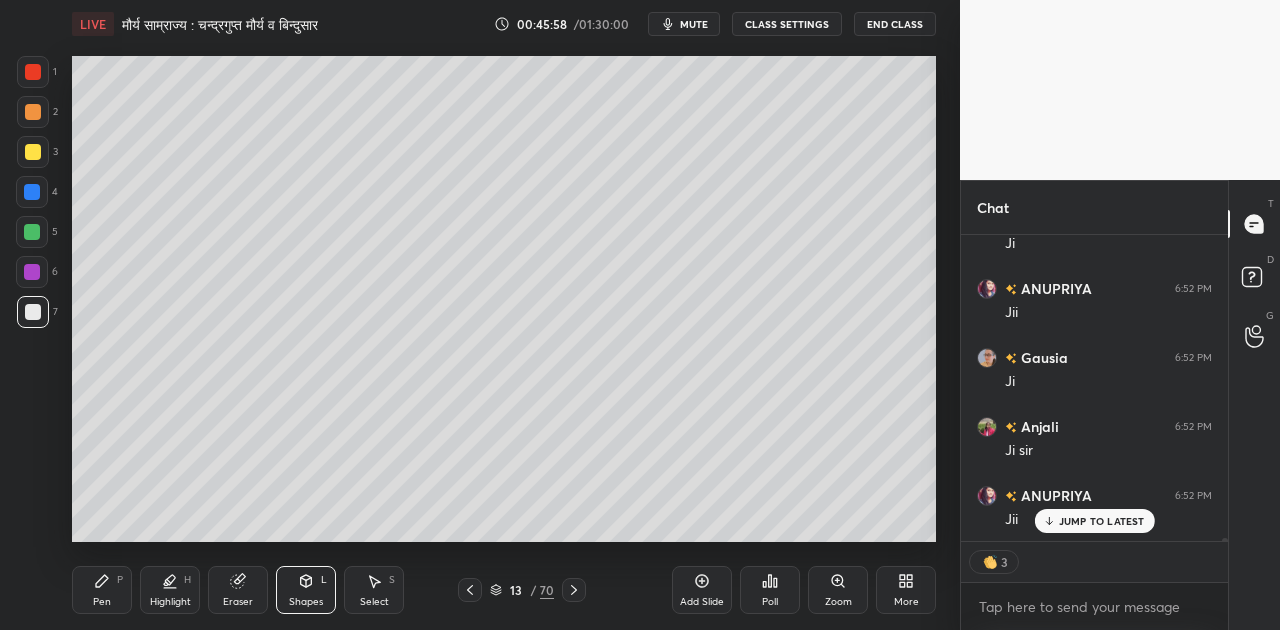 click 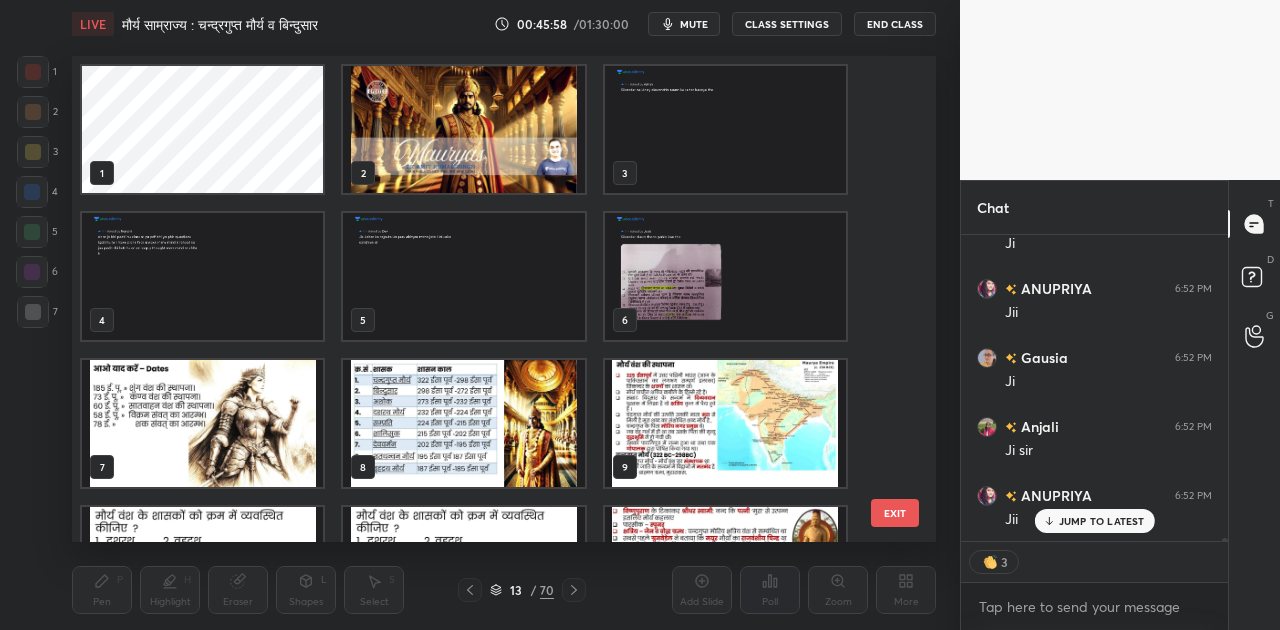 scroll, scrollTop: 248, scrollLeft: 0, axis: vertical 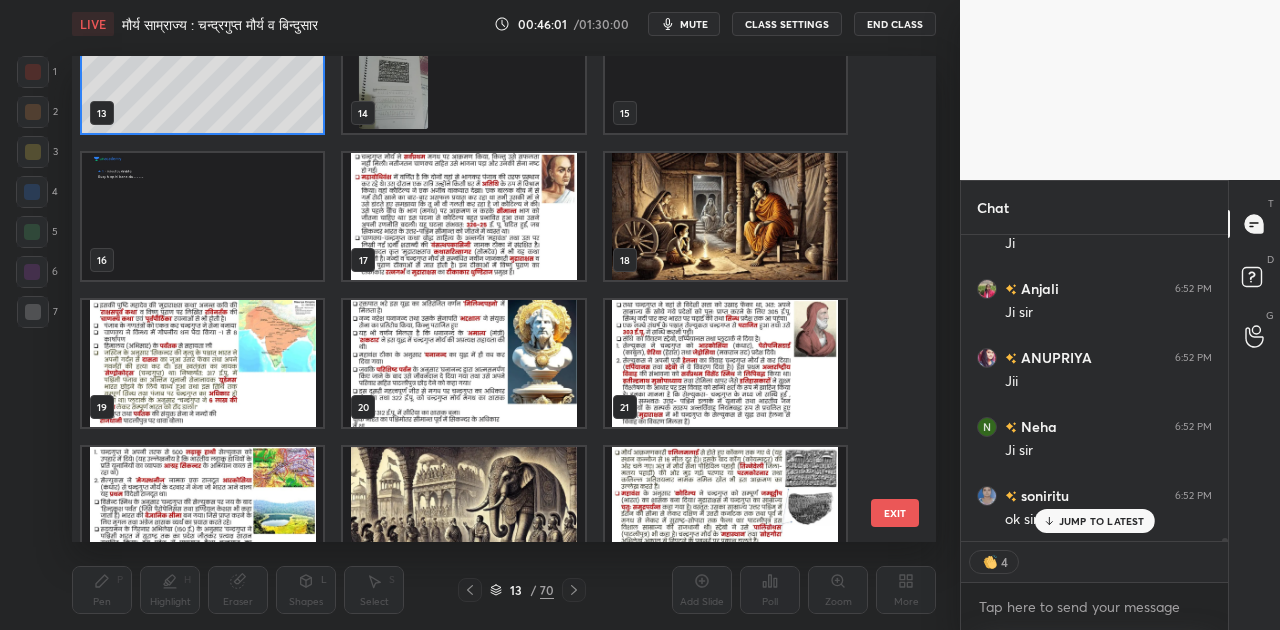 click at bounding box center (463, 363) 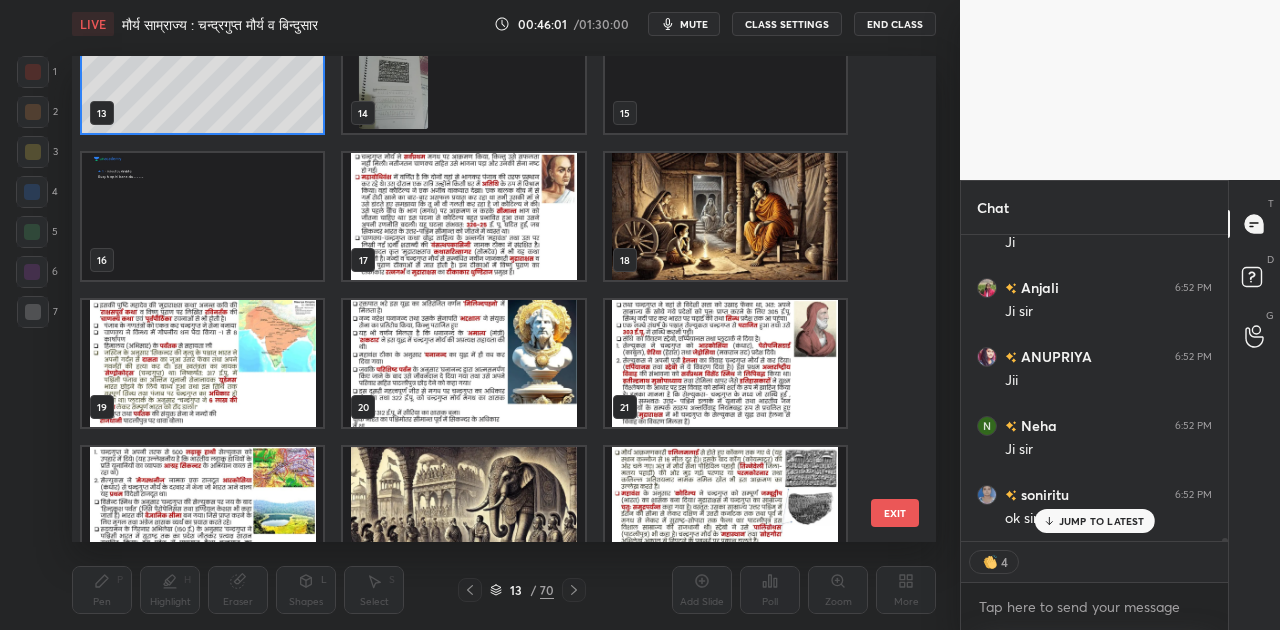 click at bounding box center (463, 363) 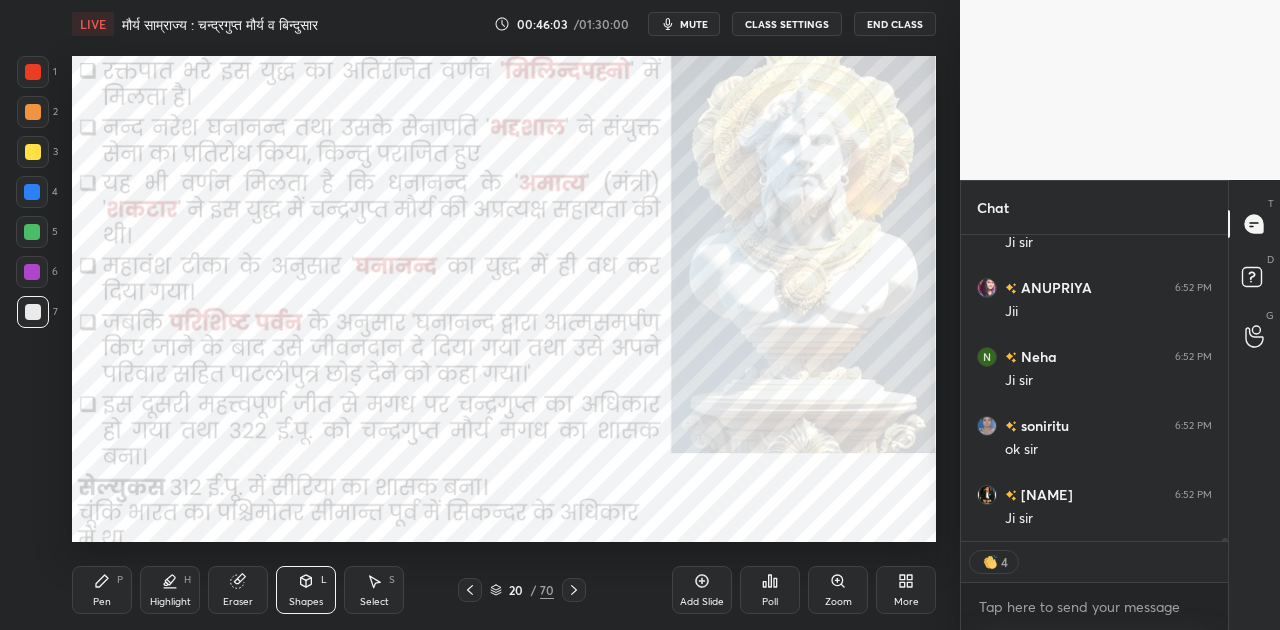 click 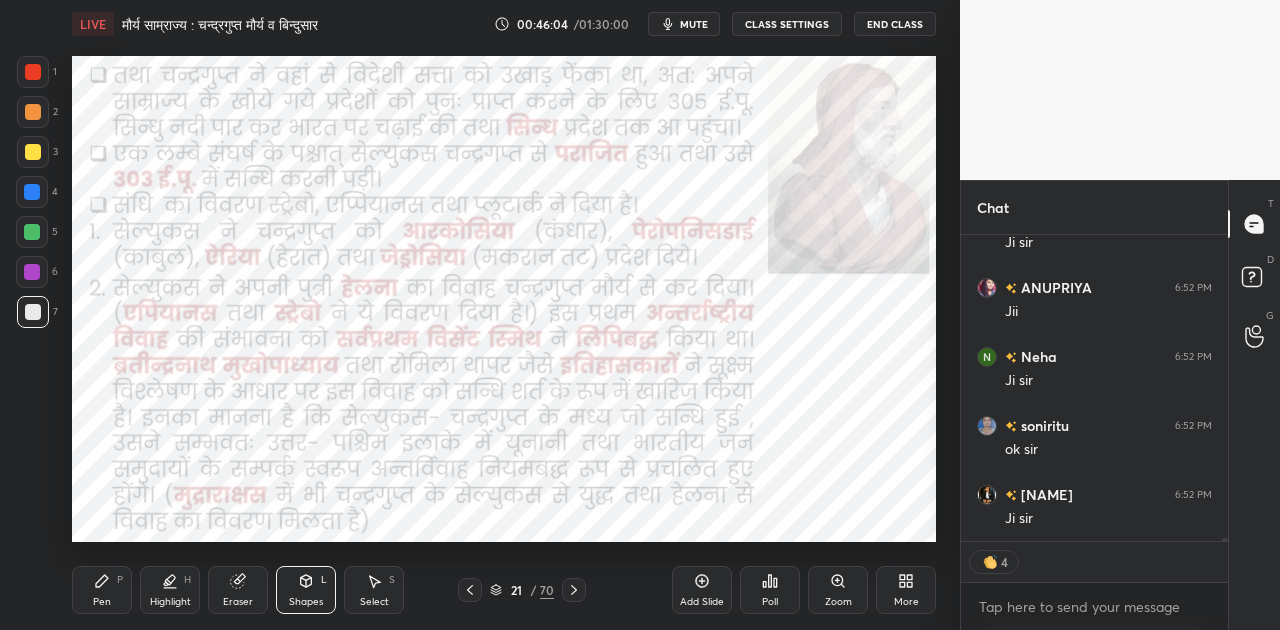 click 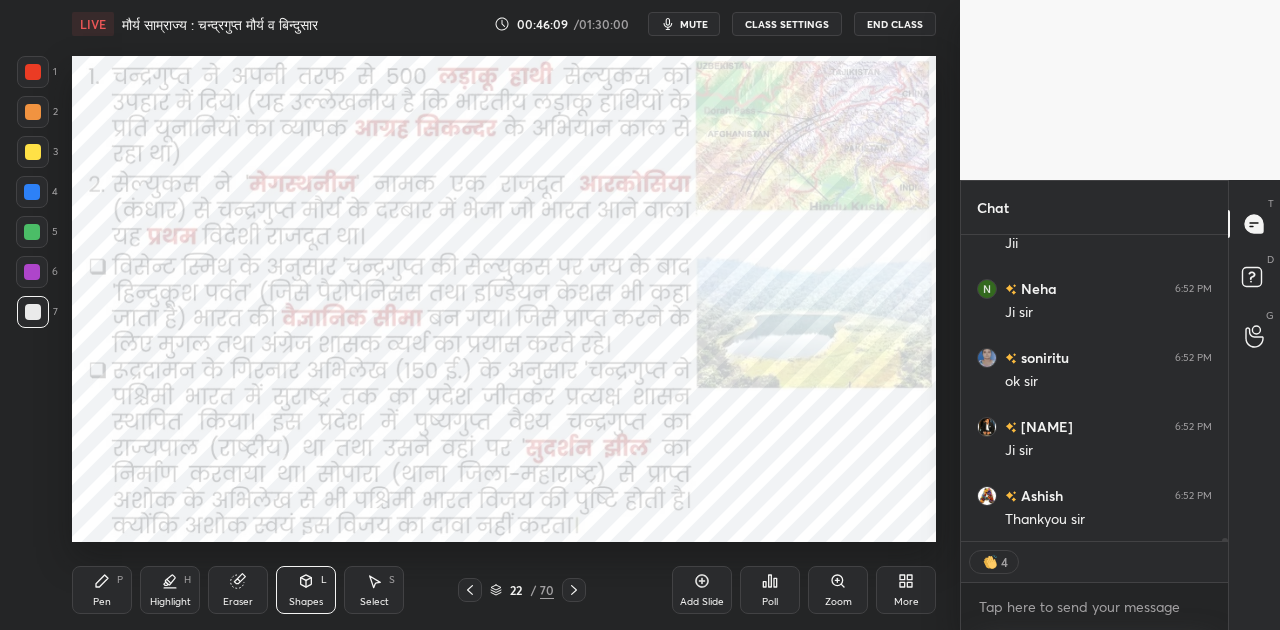 scroll, scrollTop: 34586, scrollLeft: 0, axis: vertical 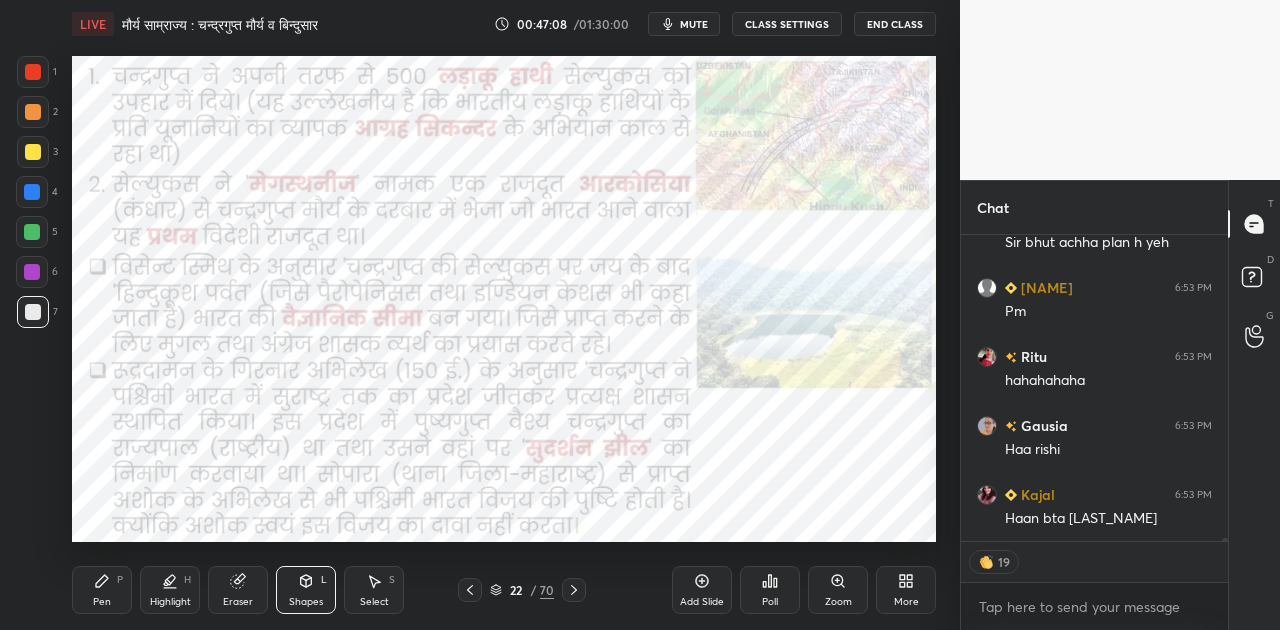 click 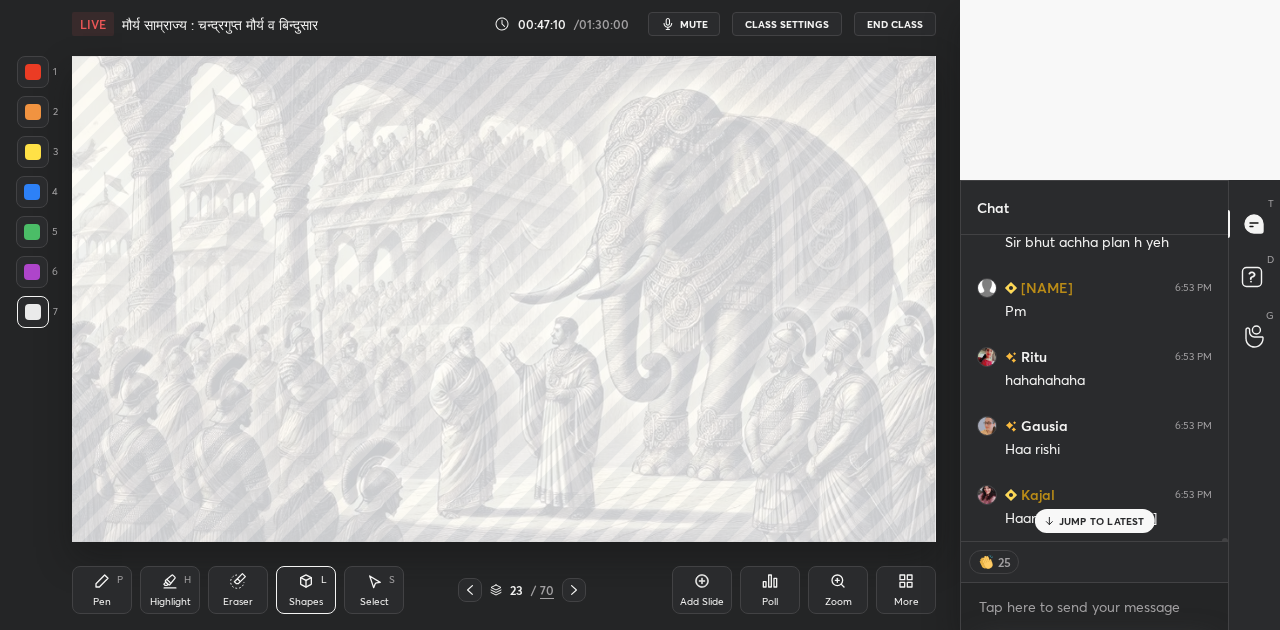 scroll, scrollTop: 35620, scrollLeft: 0, axis: vertical 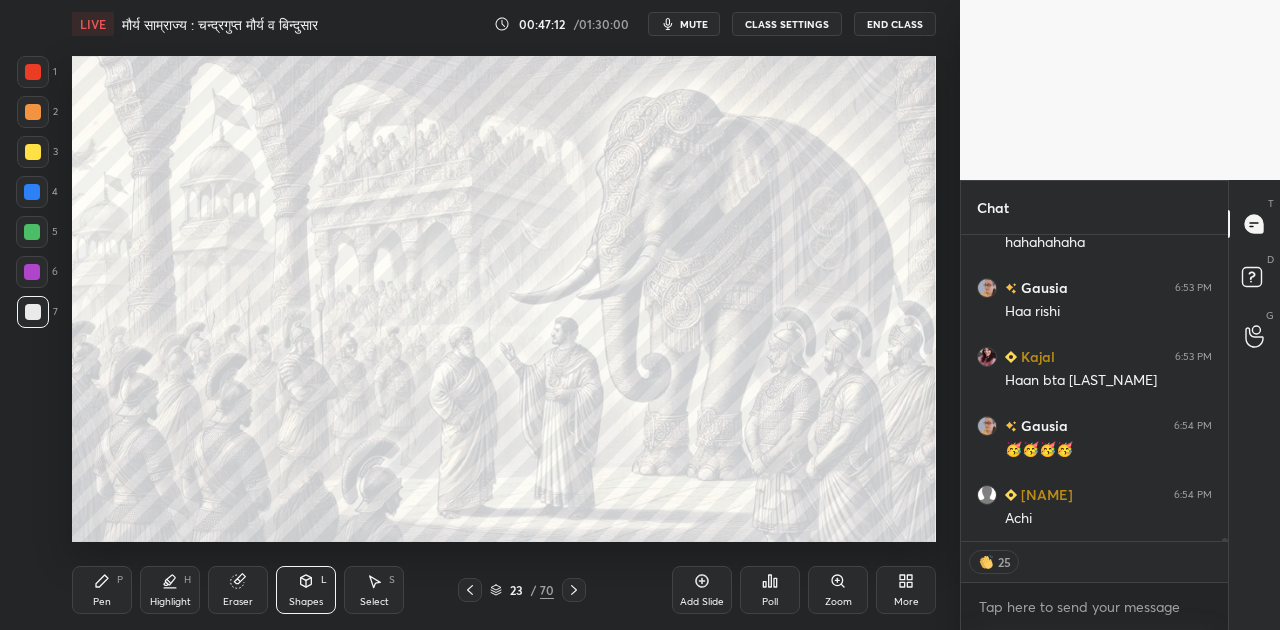 click on "Achi" at bounding box center [1108, 519] 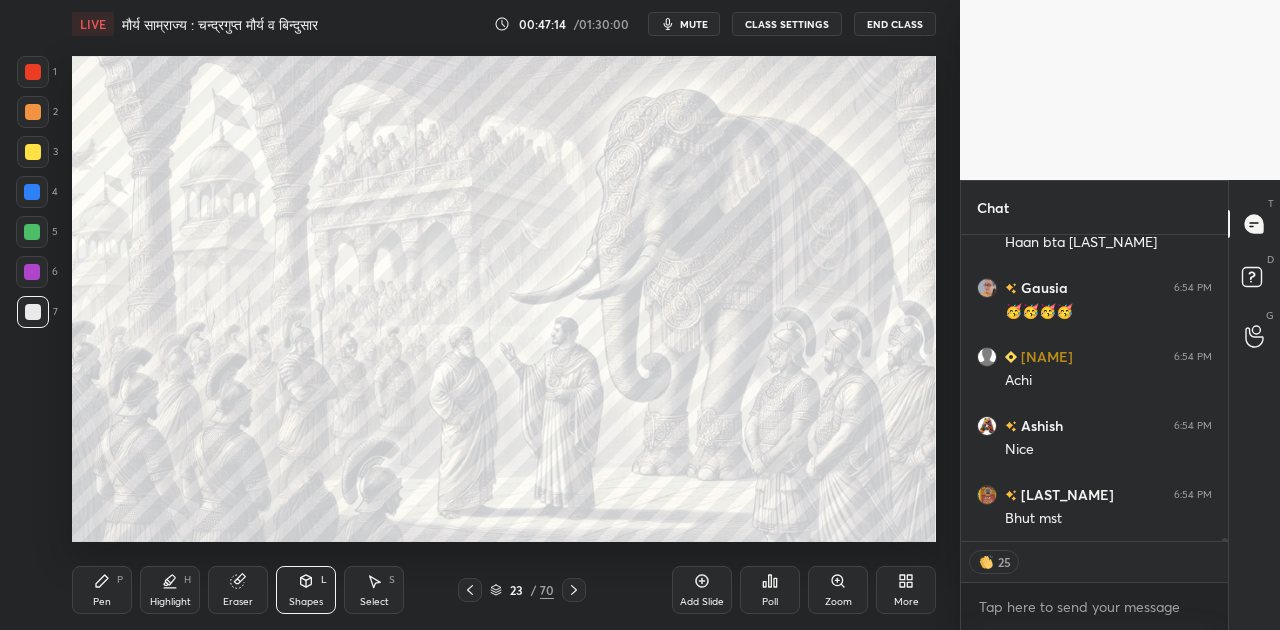 scroll, scrollTop: 35896, scrollLeft: 0, axis: vertical 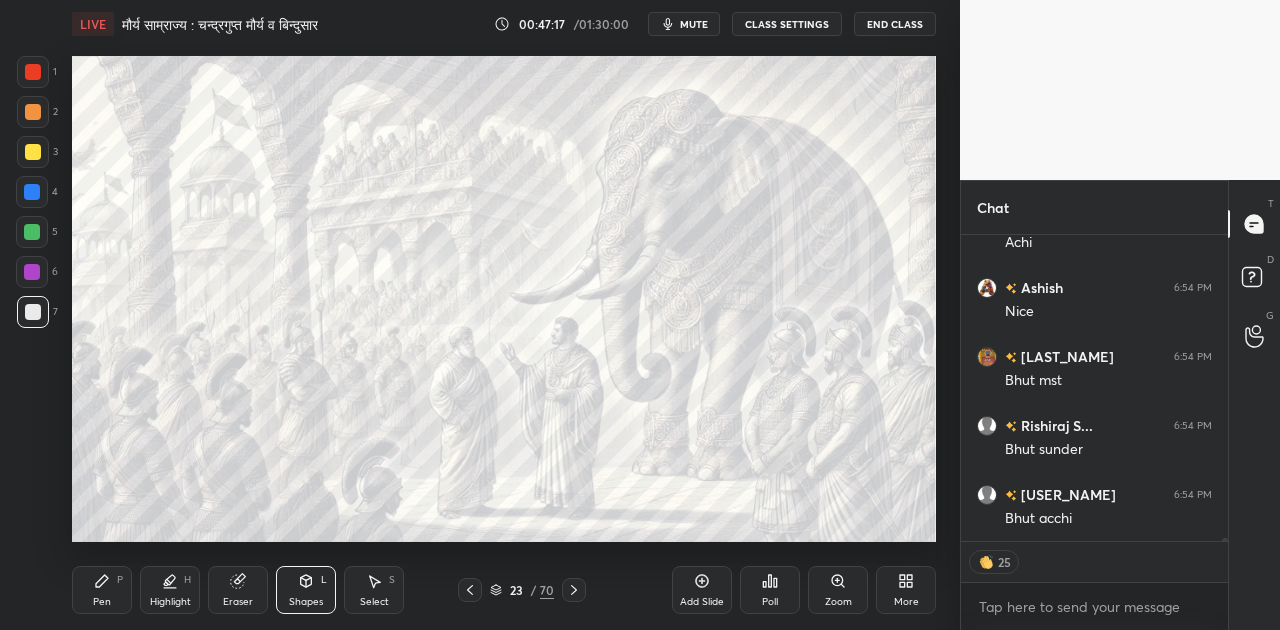 click on "Bhut acchi" at bounding box center [1108, 519] 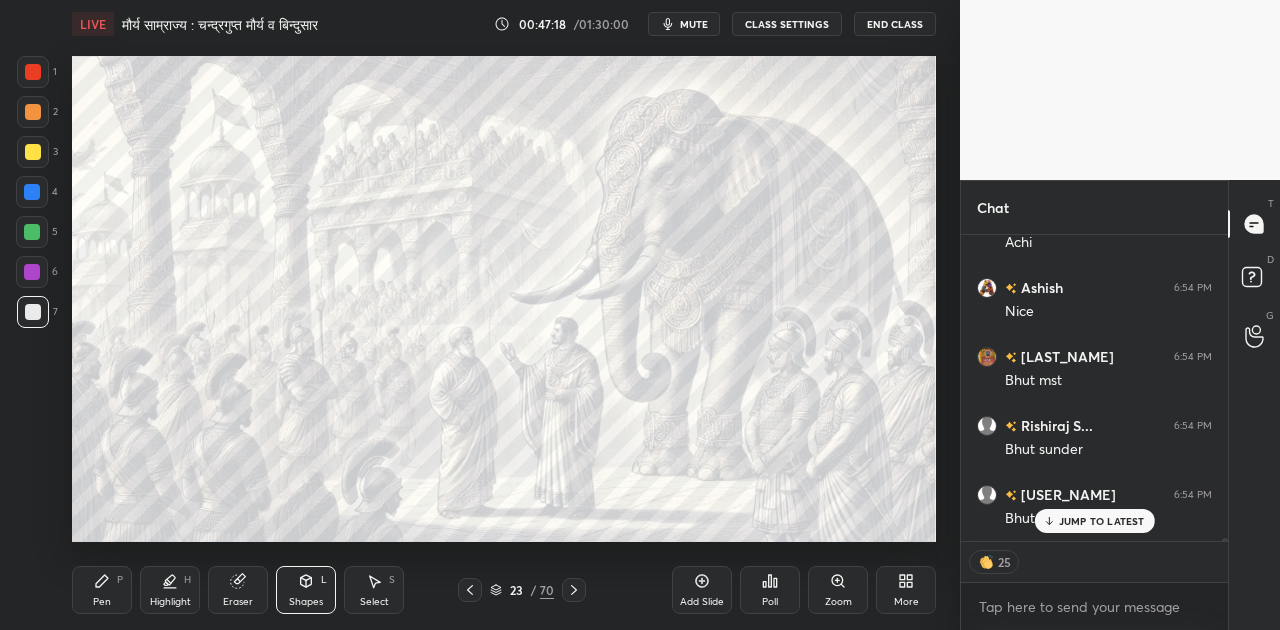 scroll, scrollTop: 36034, scrollLeft: 0, axis: vertical 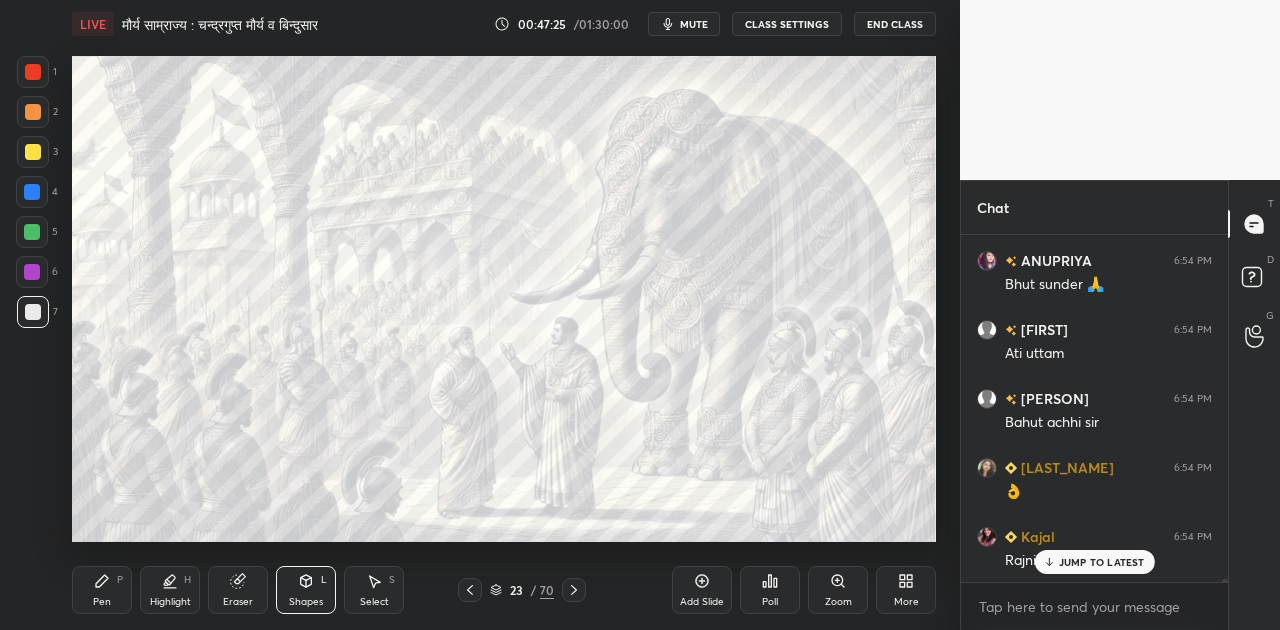 click on "JUMP TO LATEST" at bounding box center [1102, 562] 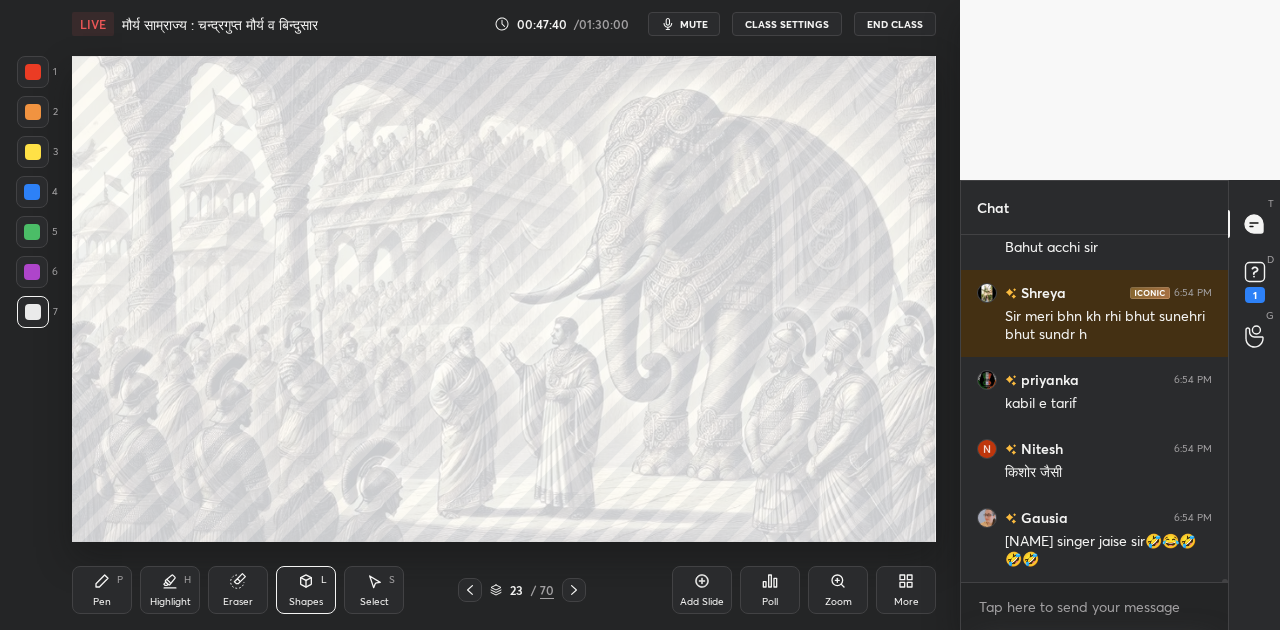 scroll, scrollTop: 34114, scrollLeft: 0, axis: vertical 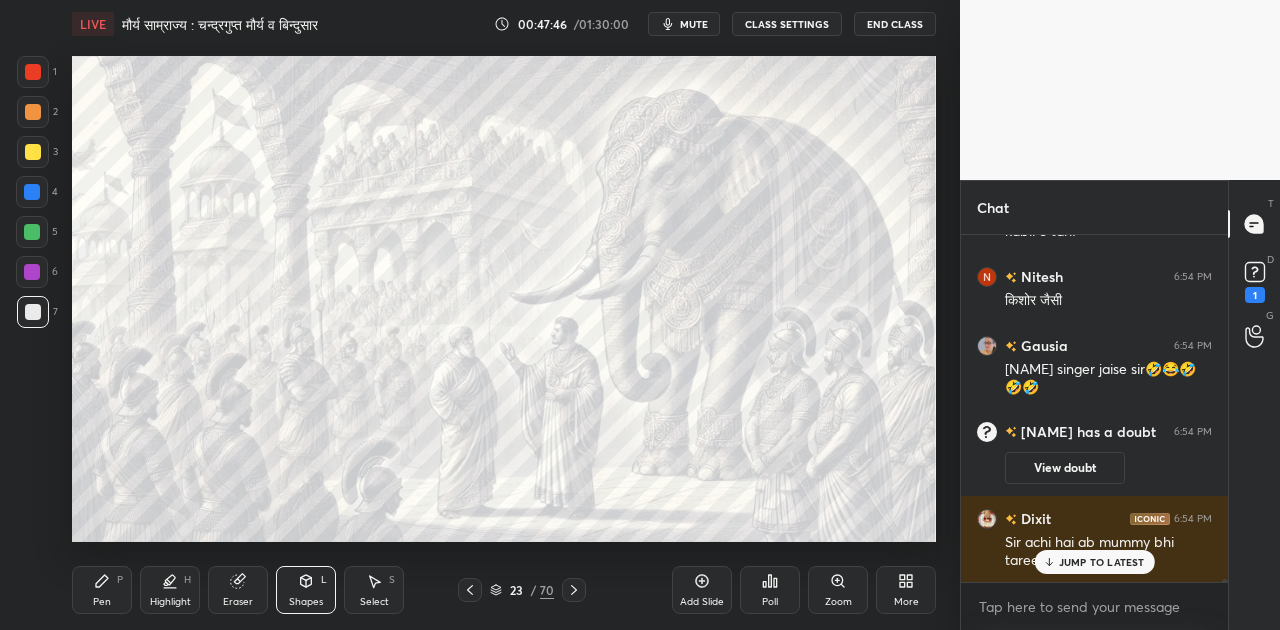 click on "JUMP TO LATEST" at bounding box center (1102, 562) 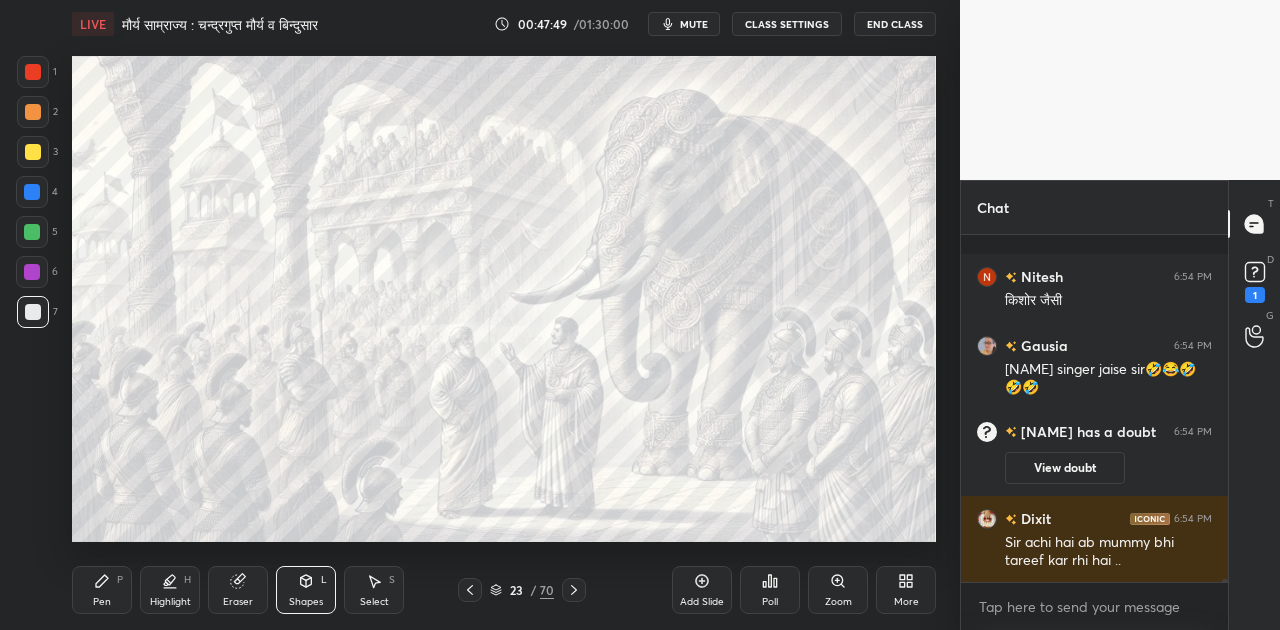 scroll, scrollTop: 34238, scrollLeft: 0, axis: vertical 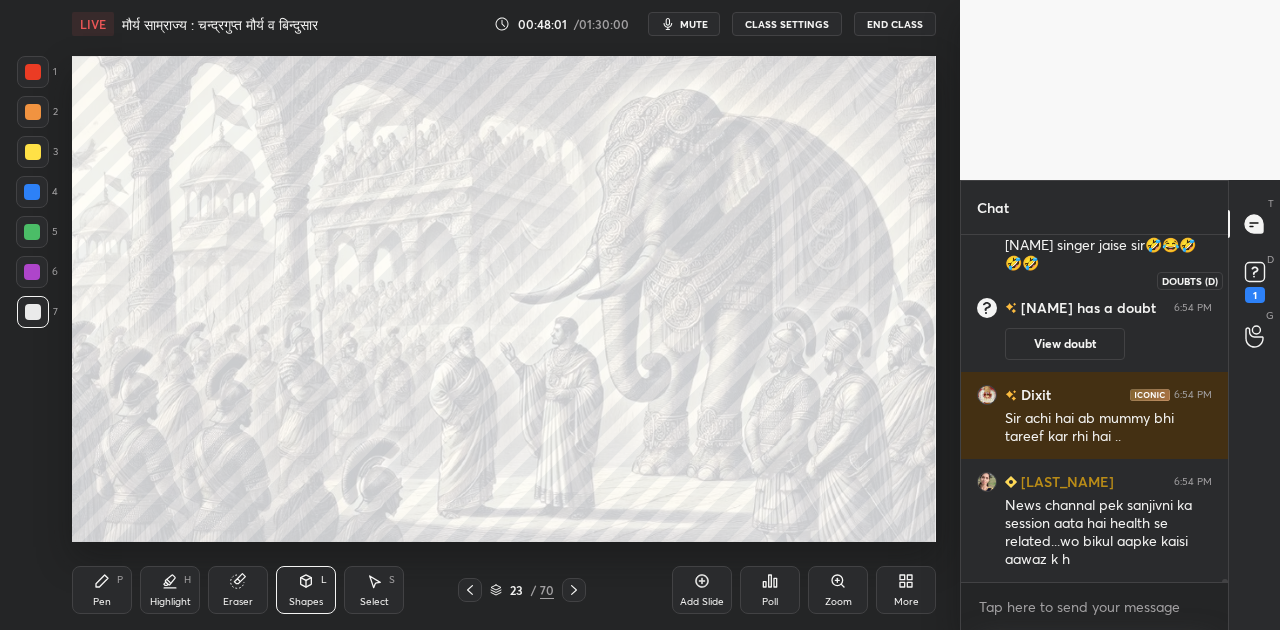 click 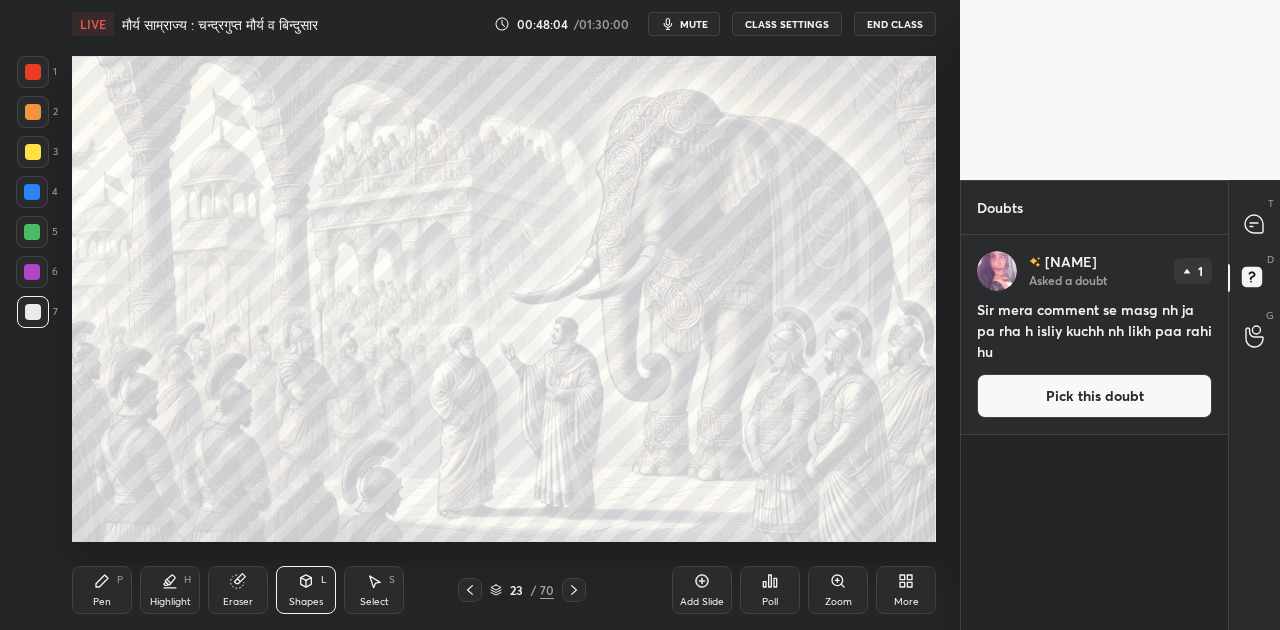 click on "Pick this doubt" at bounding box center (1094, 396) 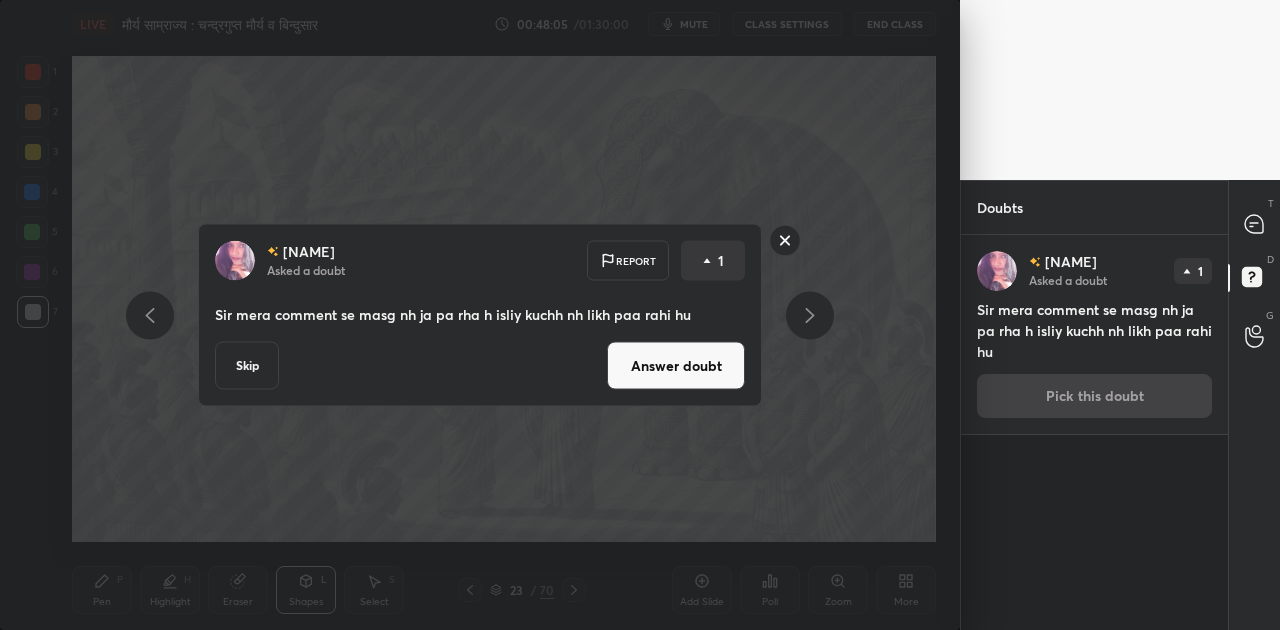 click on "Answer doubt" at bounding box center (676, 366) 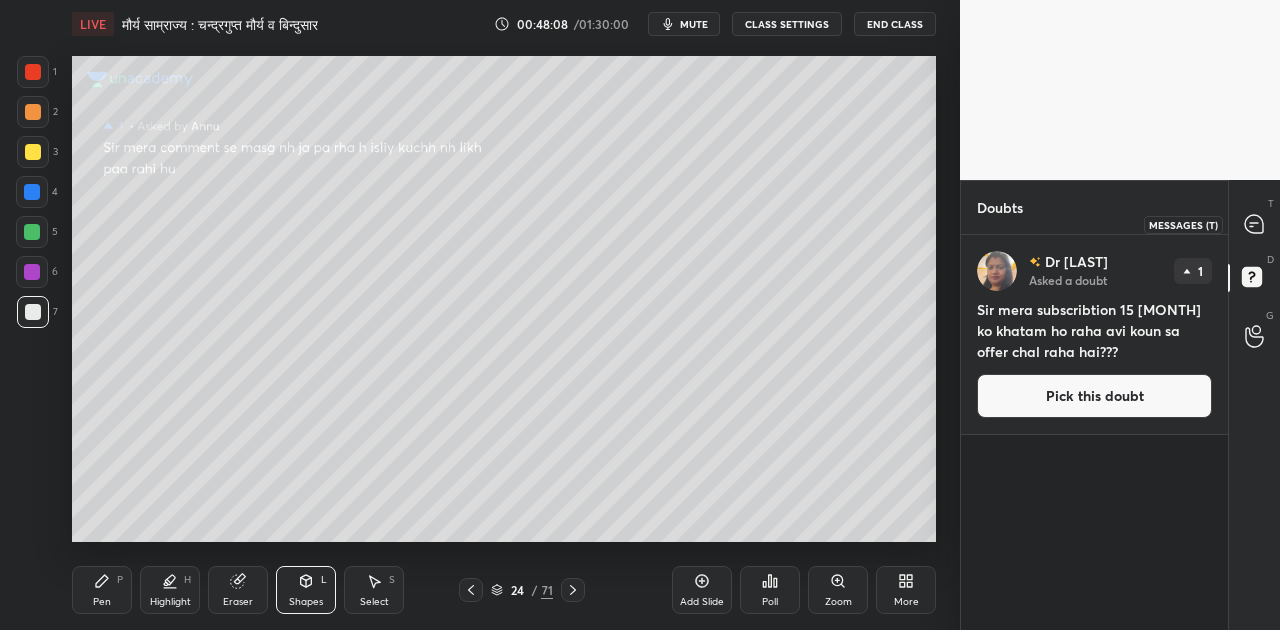 click 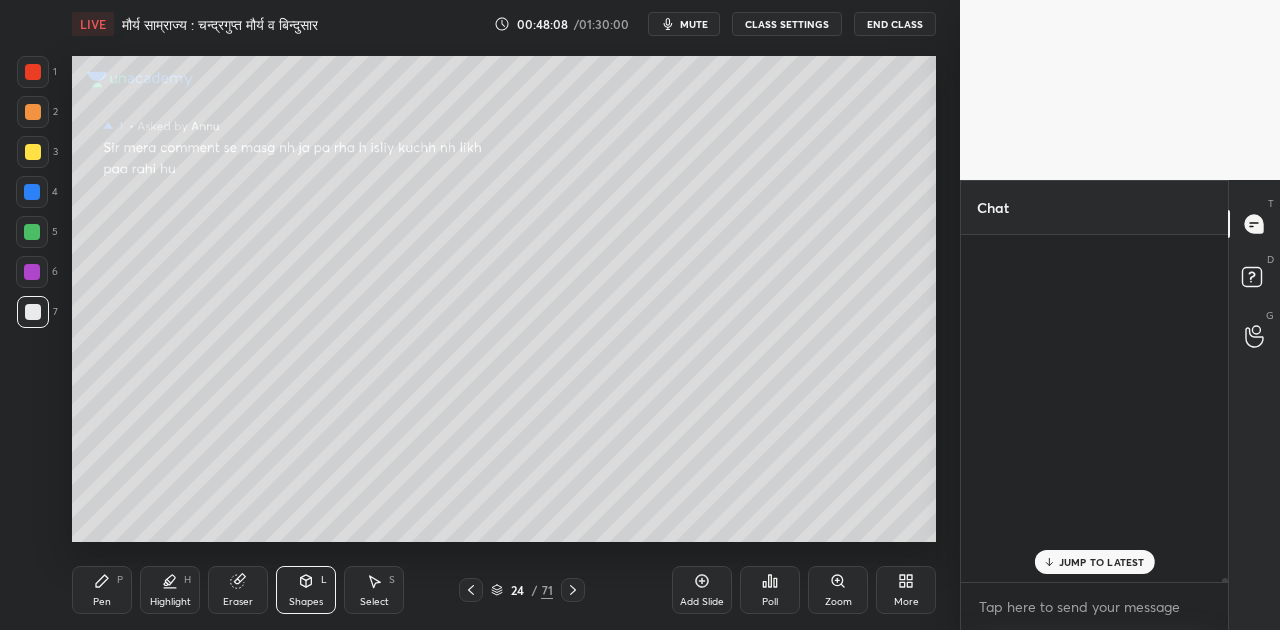 scroll, scrollTop: 34622, scrollLeft: 0, axis: vertical 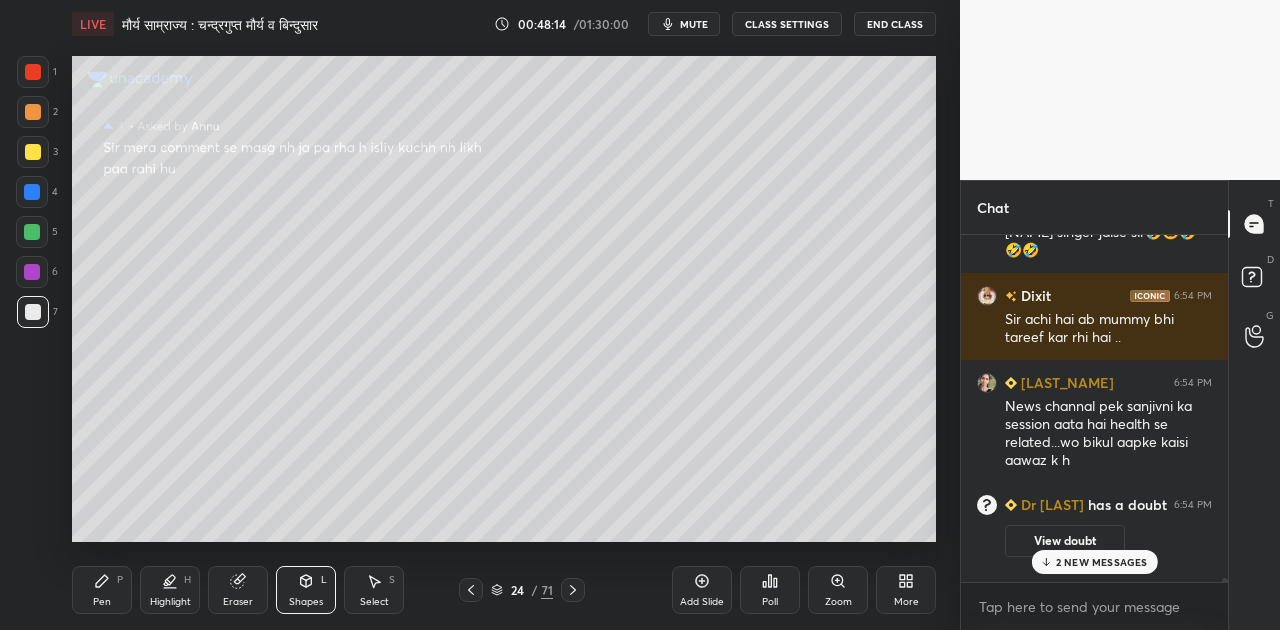 click on "2 NEW MESSAGES" at bounding box center (1102, 562) 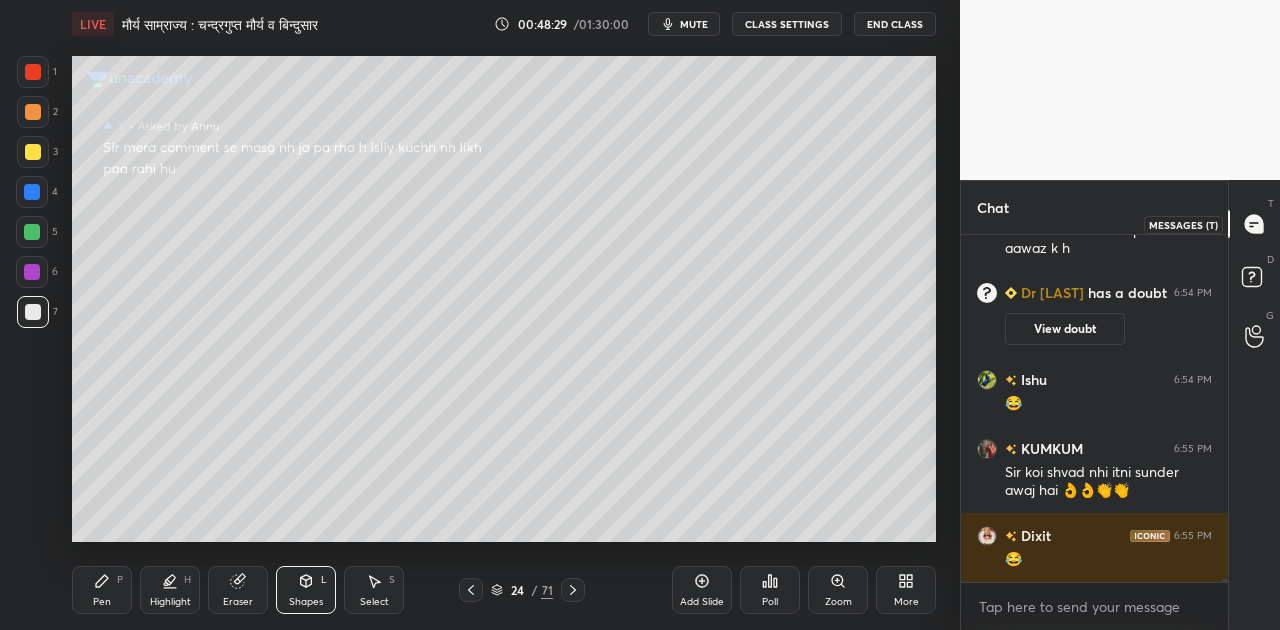 click 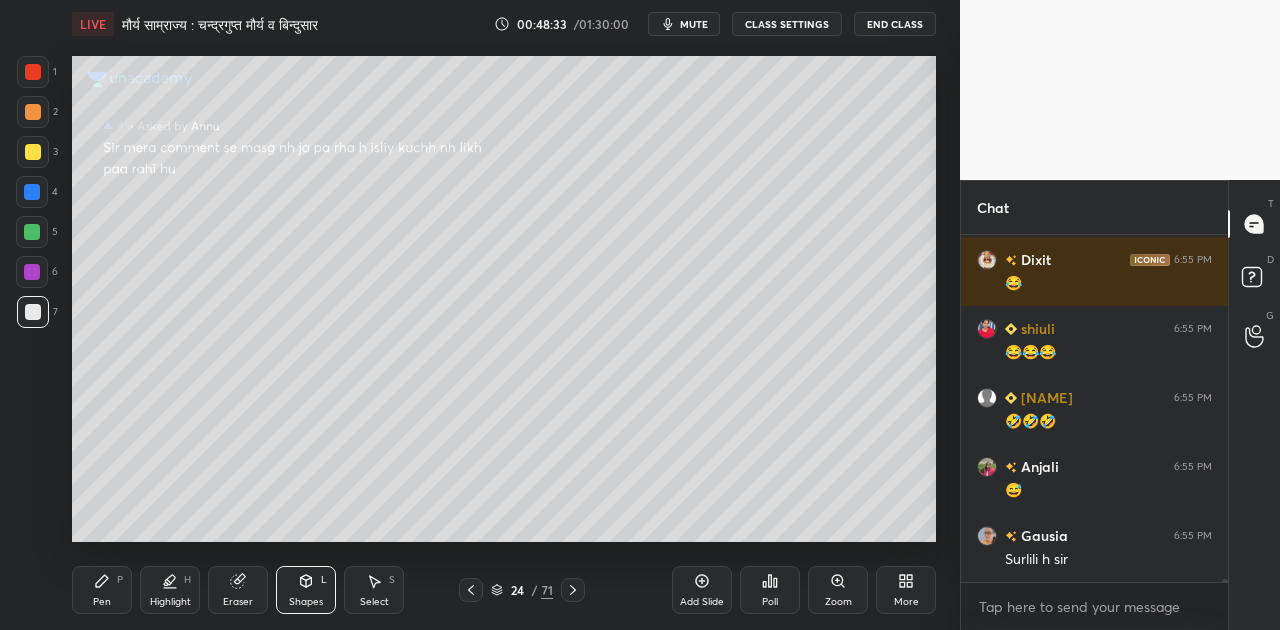 scroll, scrollTop: 35178, scrollLeft: 0, axis: vertical 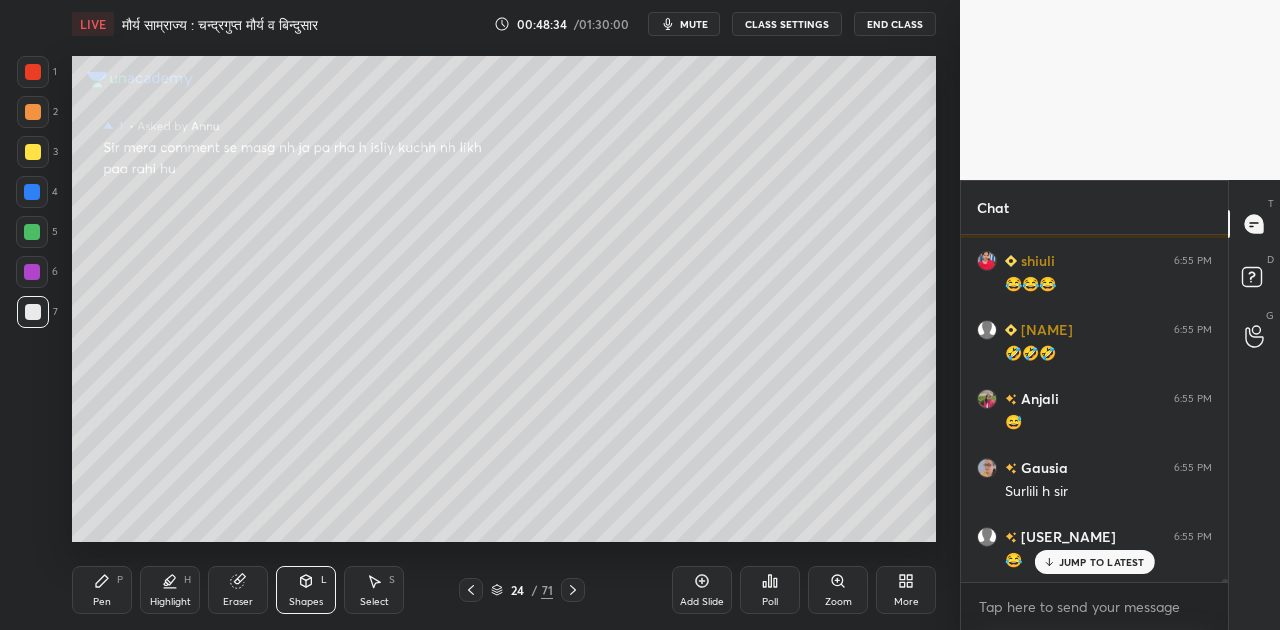 click 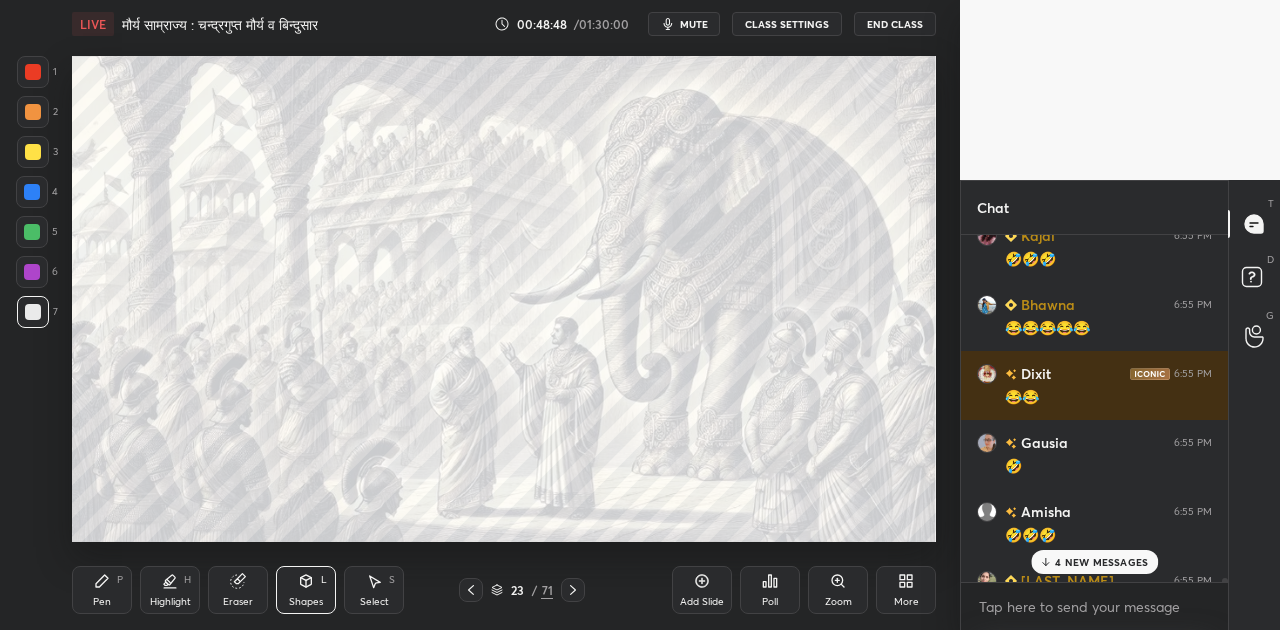 scroll, scrollTop: 36060, scrollLeft: 0, axis: vertical 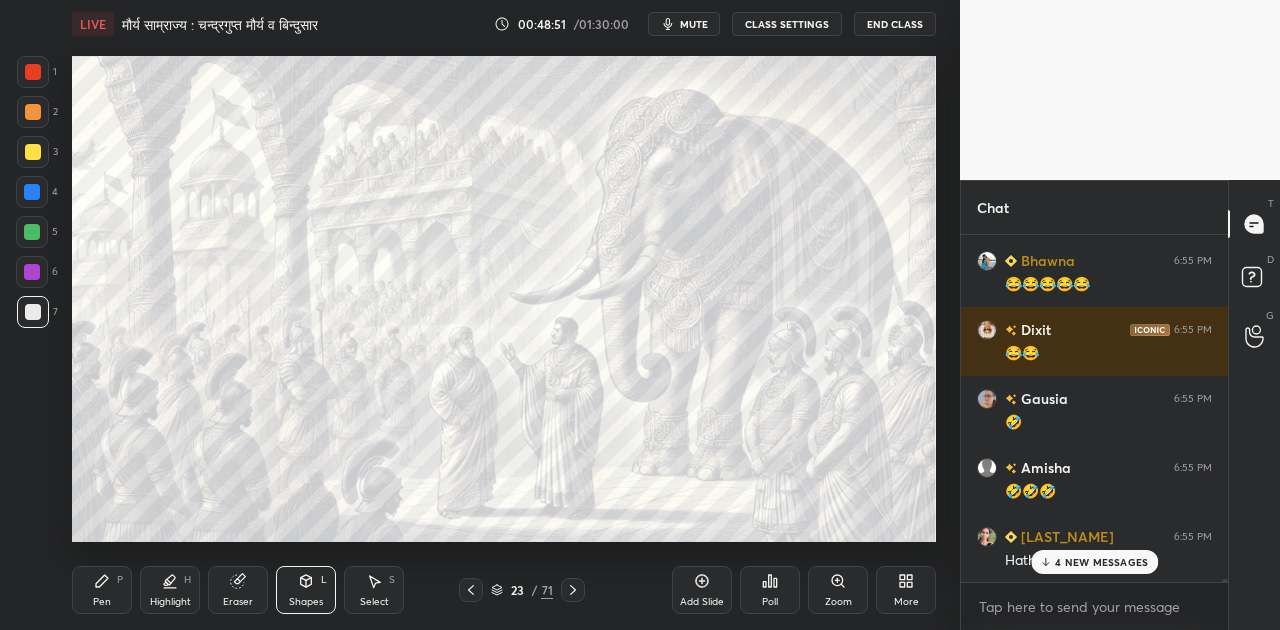 click 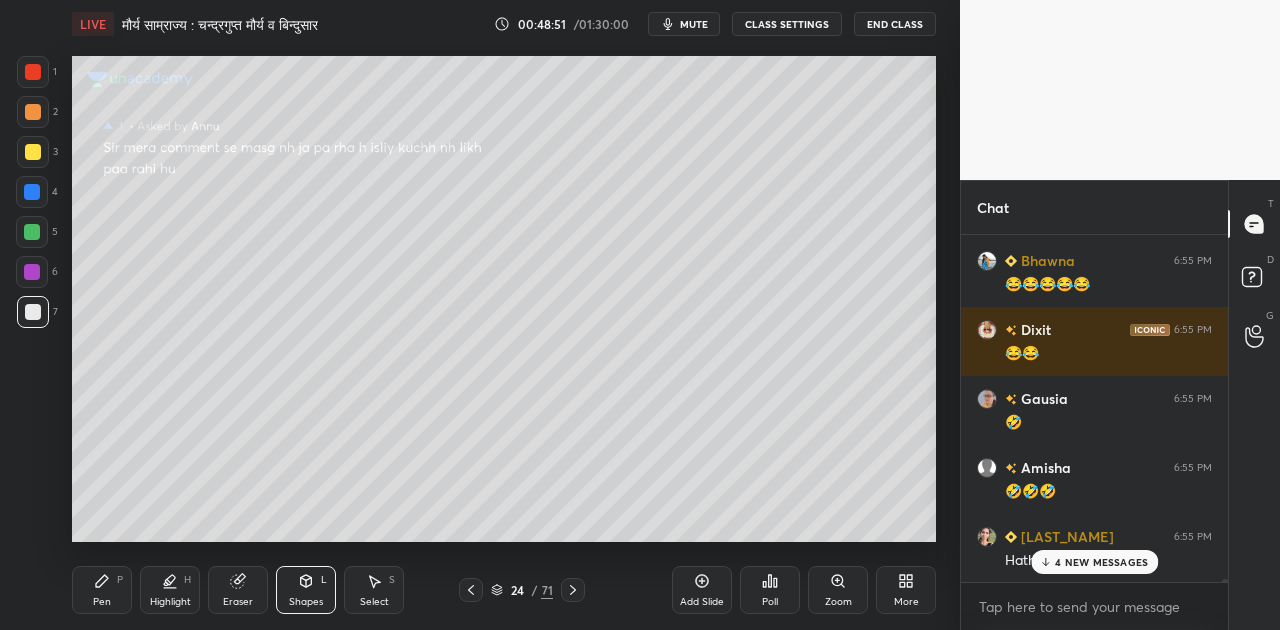 click 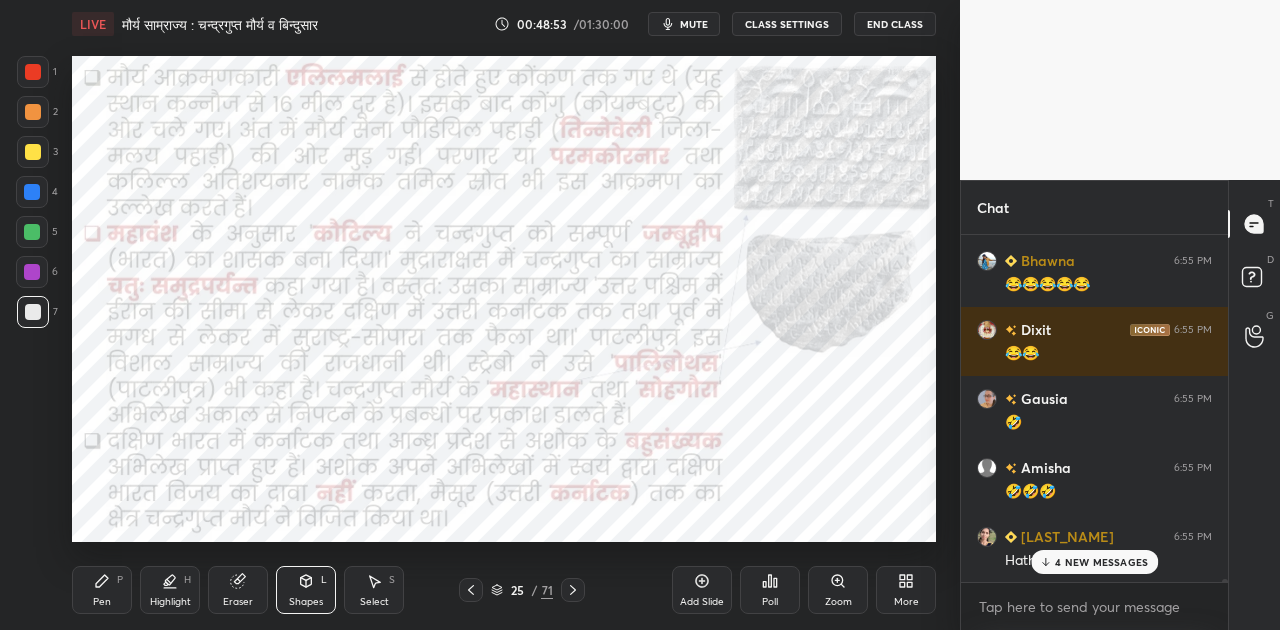 click 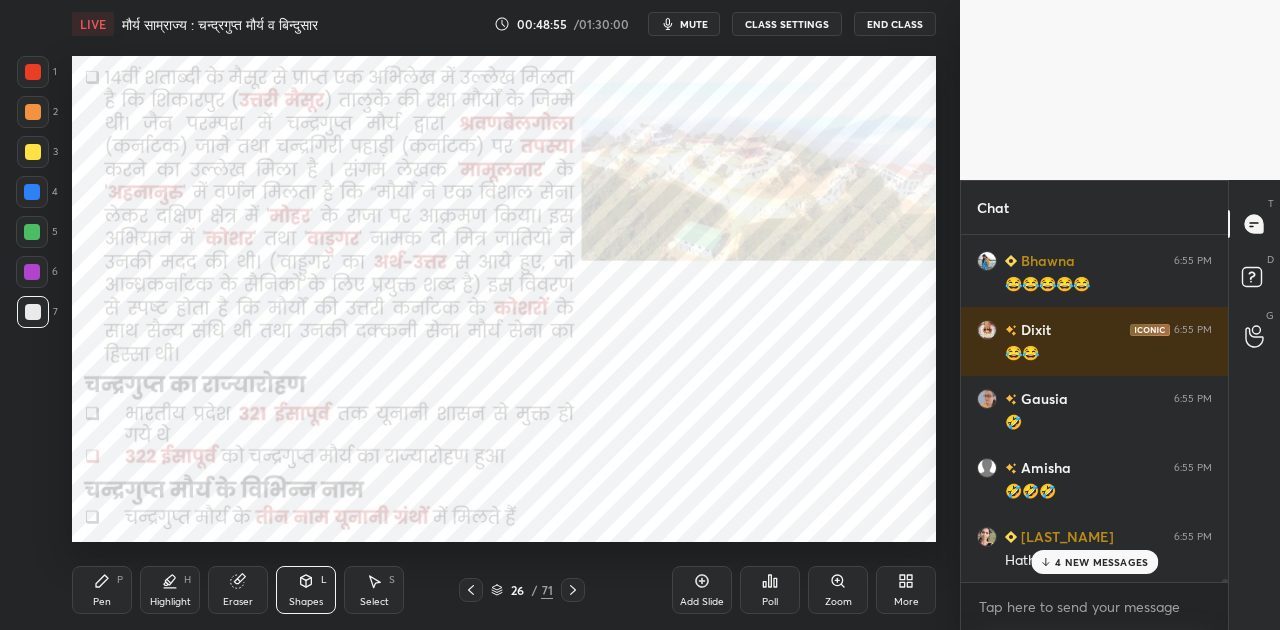 click 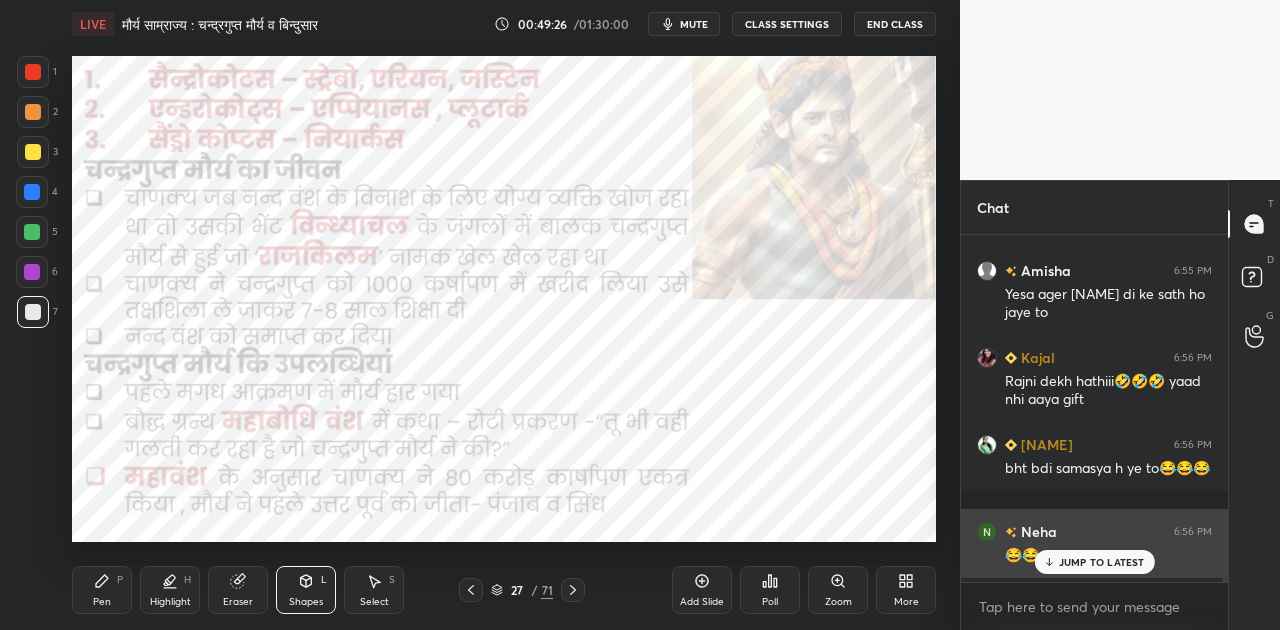 scroll, scrollTop: 36666, scrollLeft: 0, axis: vertical 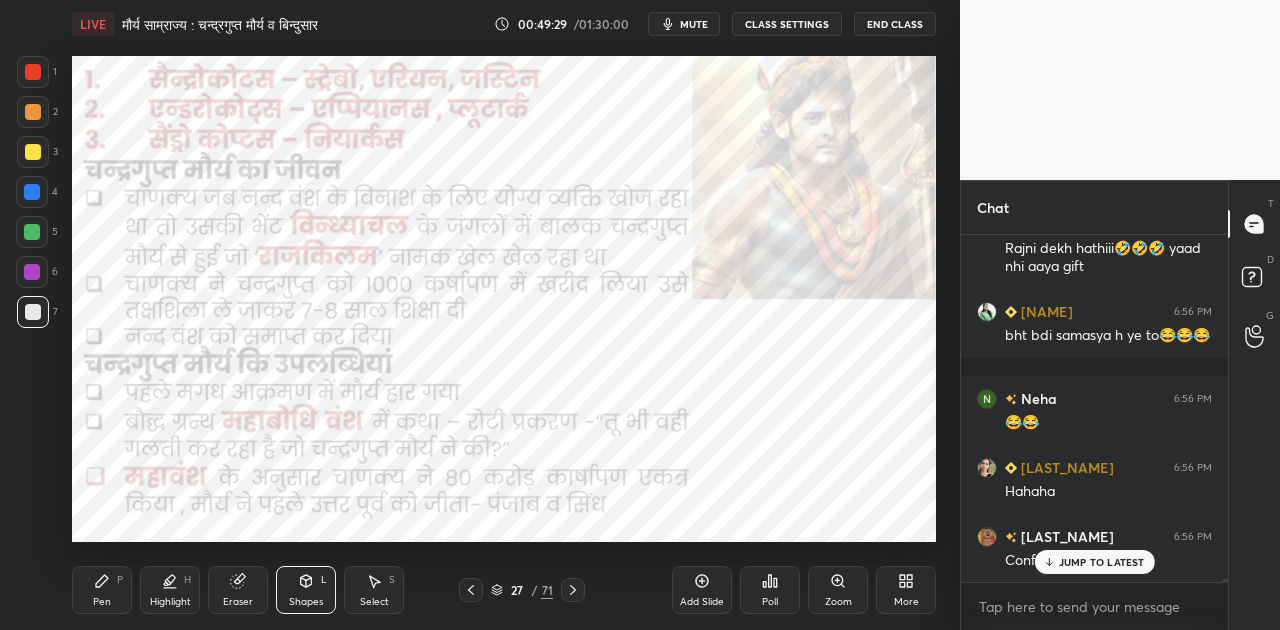 click on "JUMP TO LATEST" at bounding box center [1102, 562] 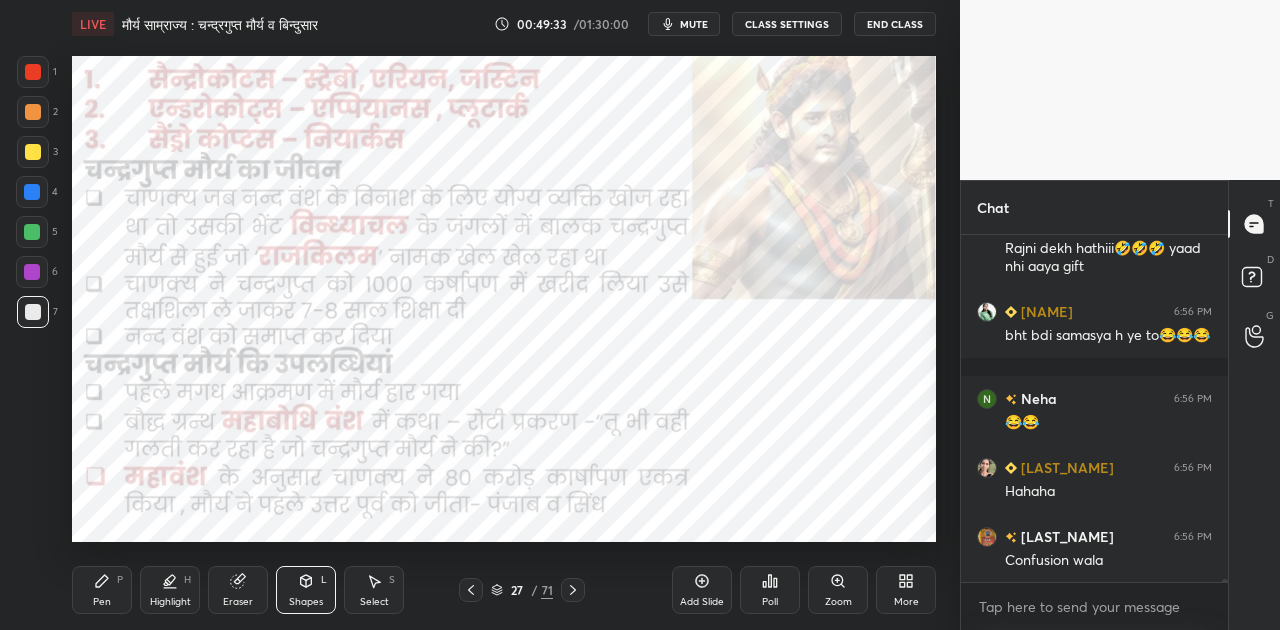 click 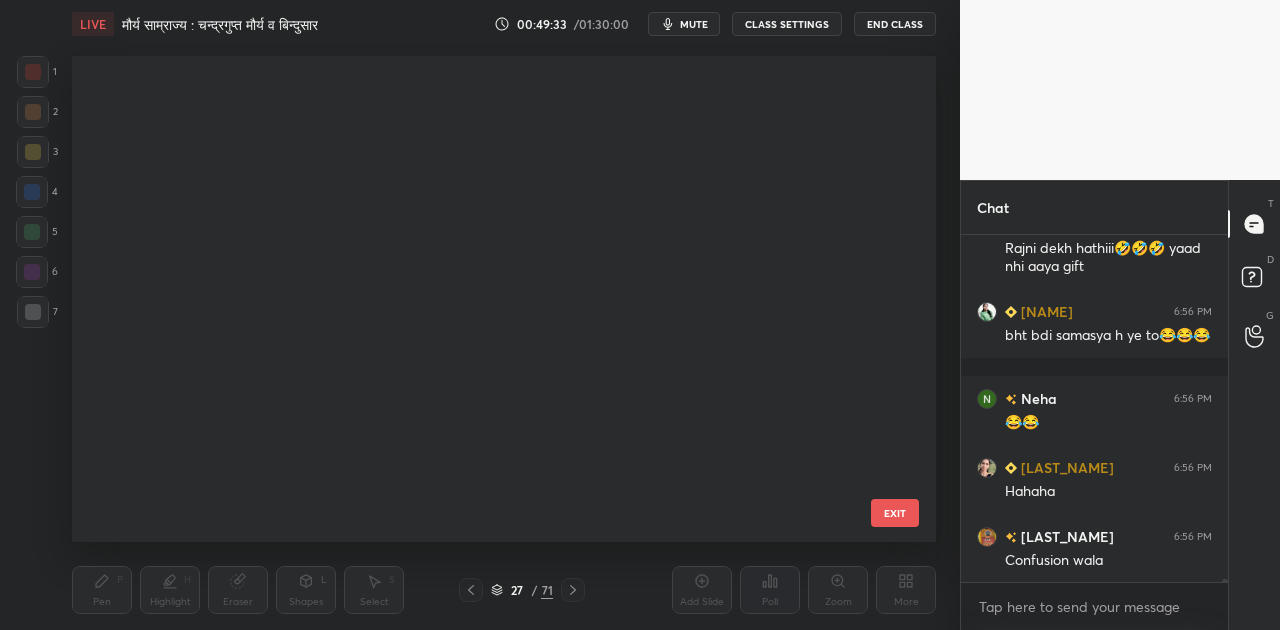 scroll, scrollTop: 836, scrollLeft: 0, axis: vertical 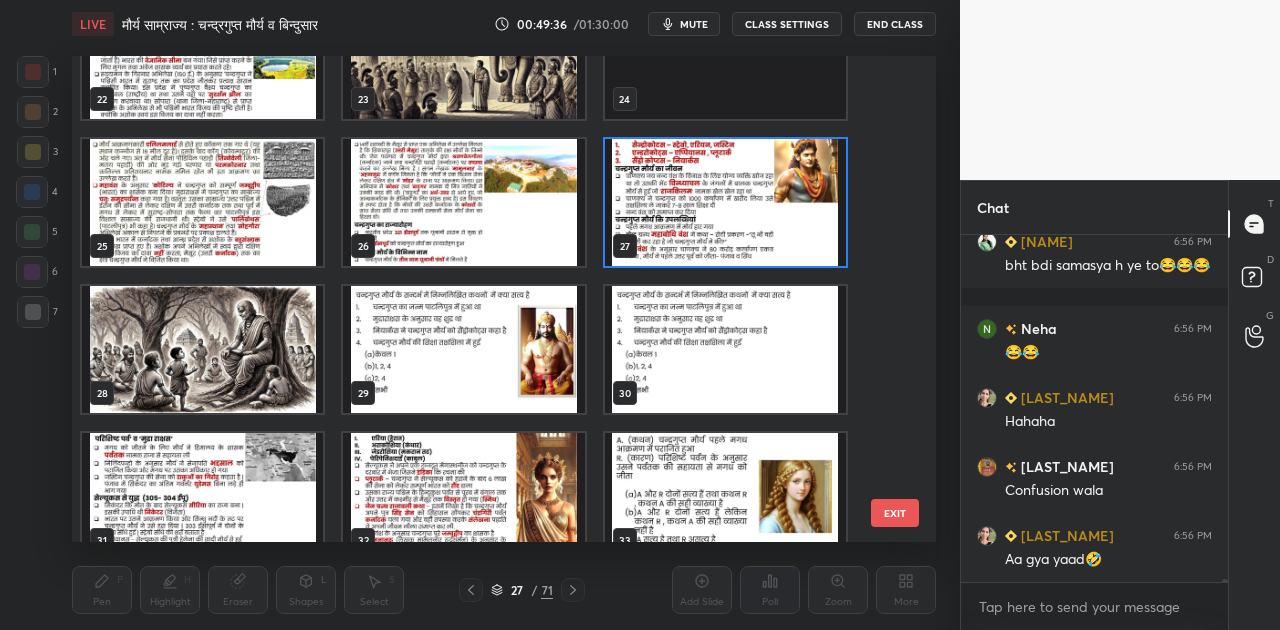 click at bounding box center (202, 349) 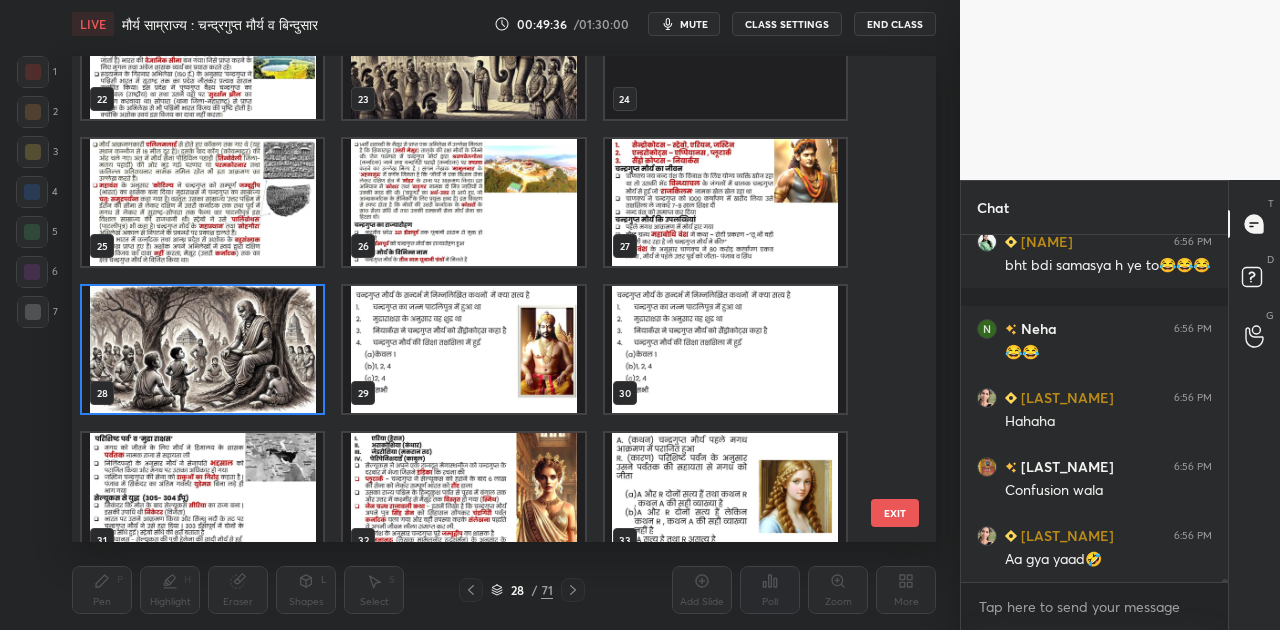 click at bounding box center (202, 349) 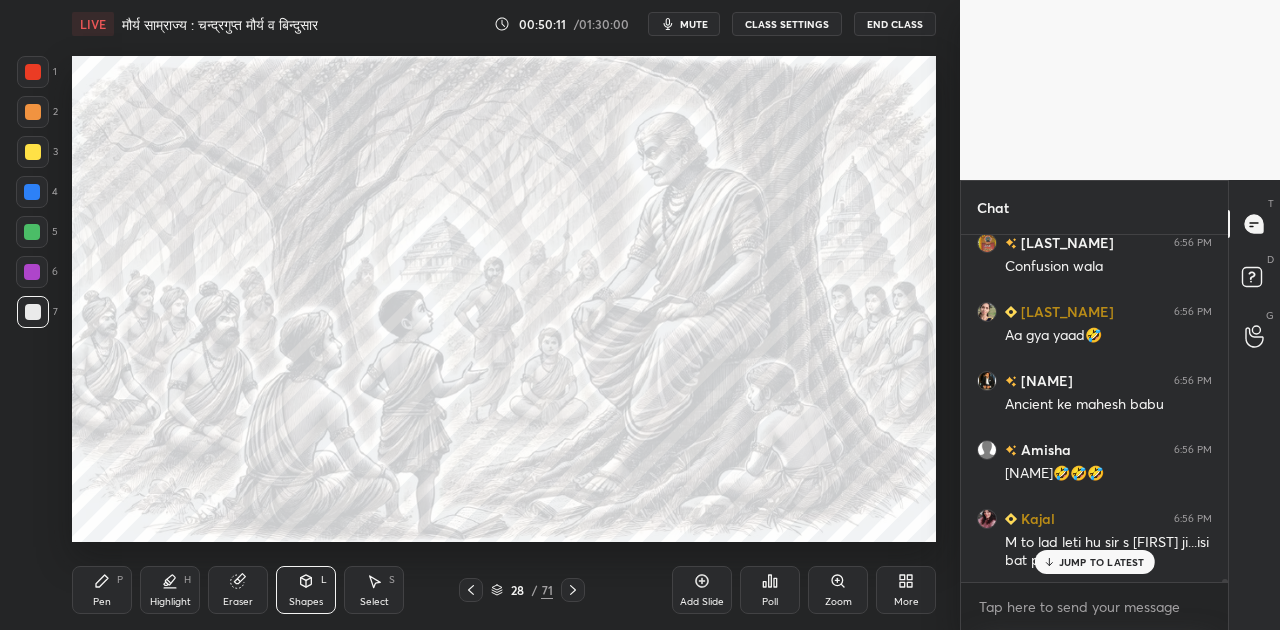 scroll, scrollTop: 37030, scrollLeft: 0, axis: vertical 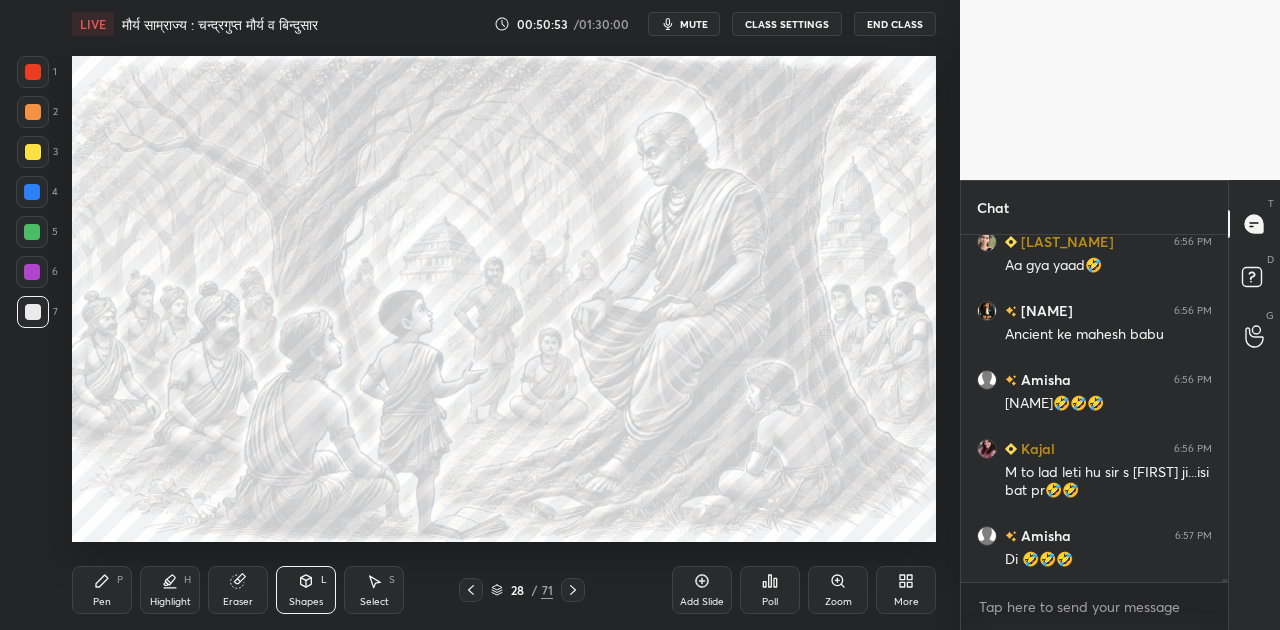 click 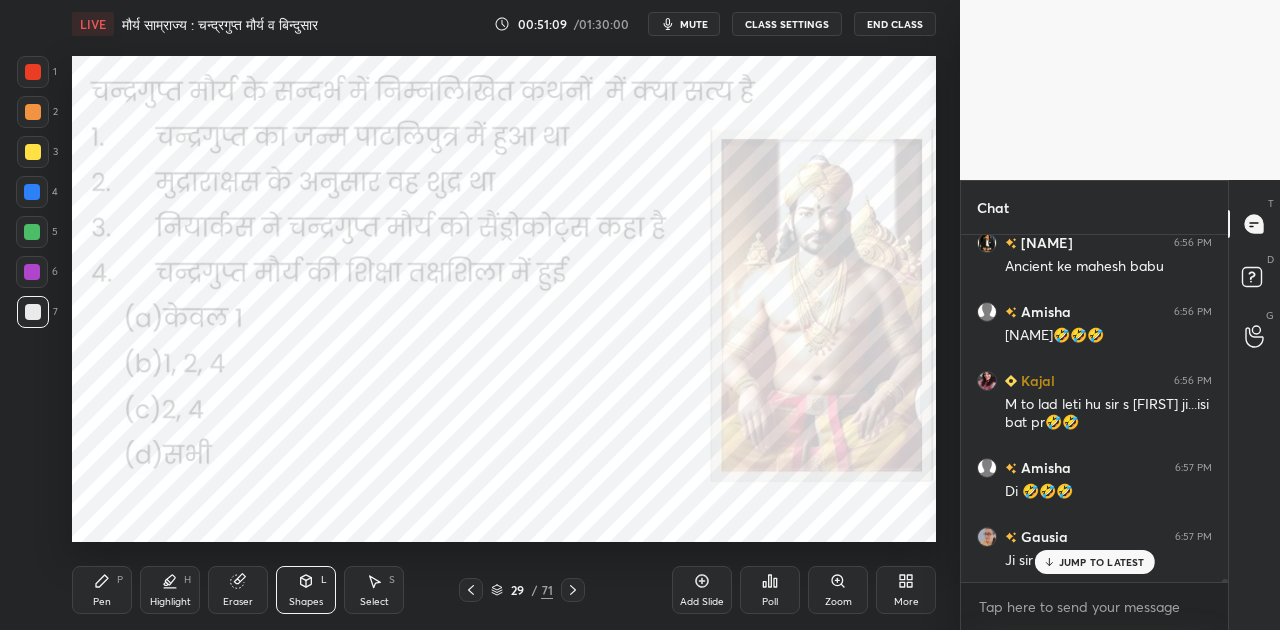 scroll, scrollTop: 37186, scrollLeft: 0, axis: vertical 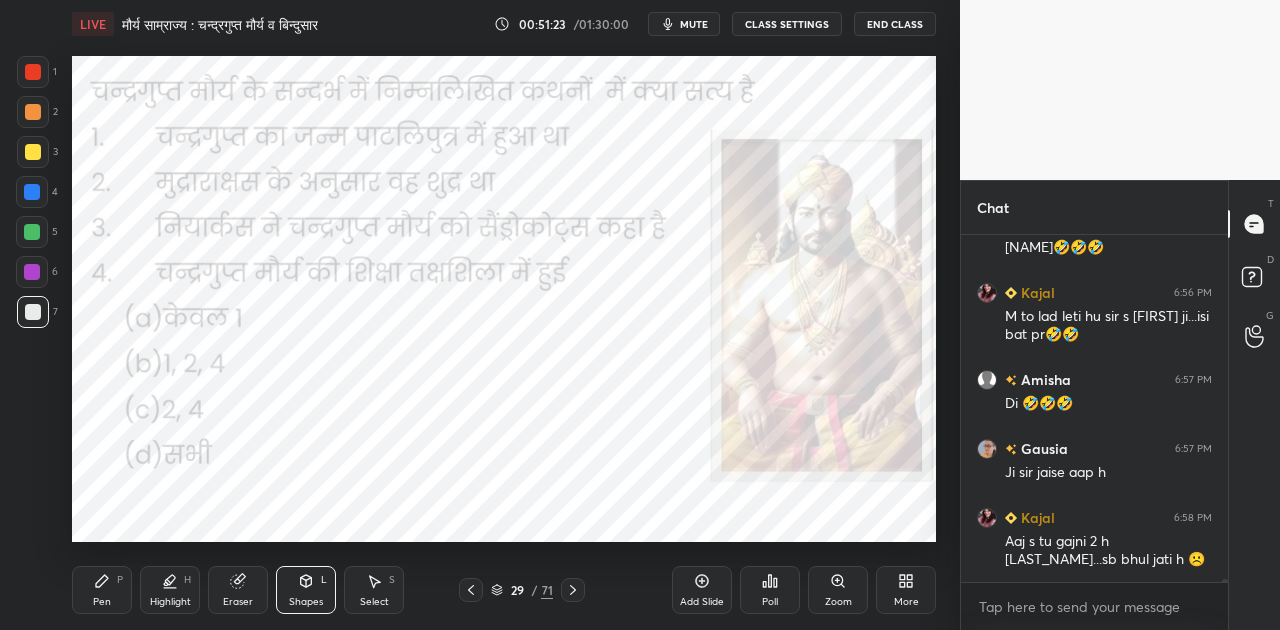 click on "mute" at bounding box center [694, 24] 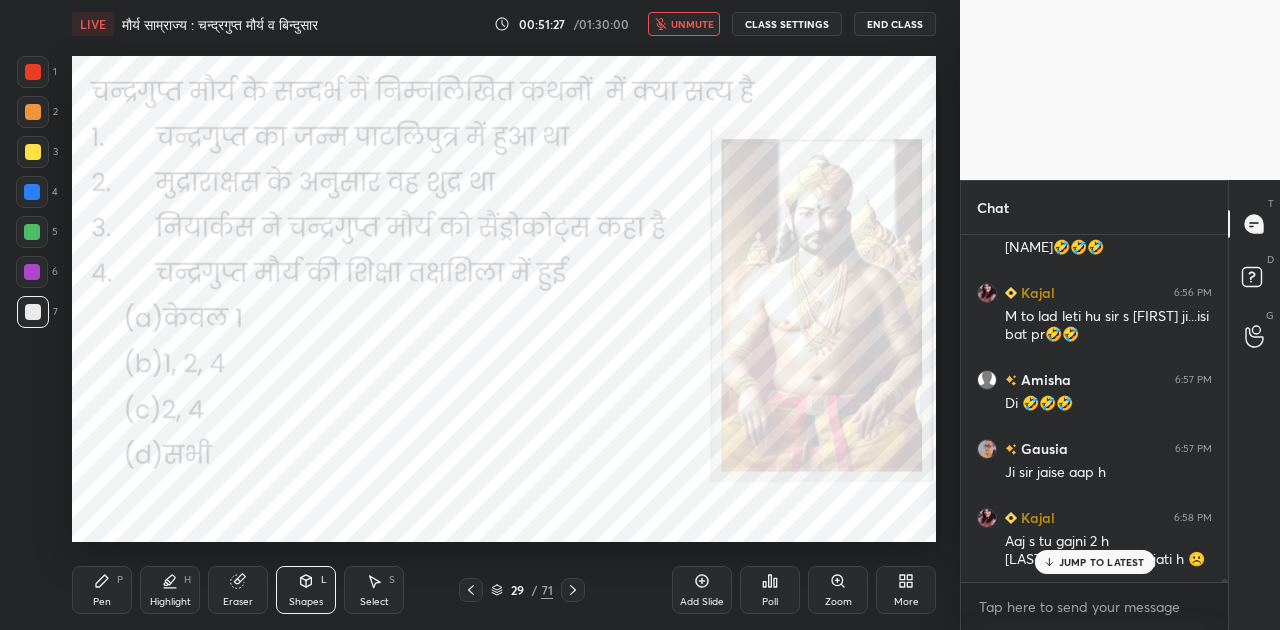 scroll, scrollTop: 37254, scrollLeft: 0, axis: vertical 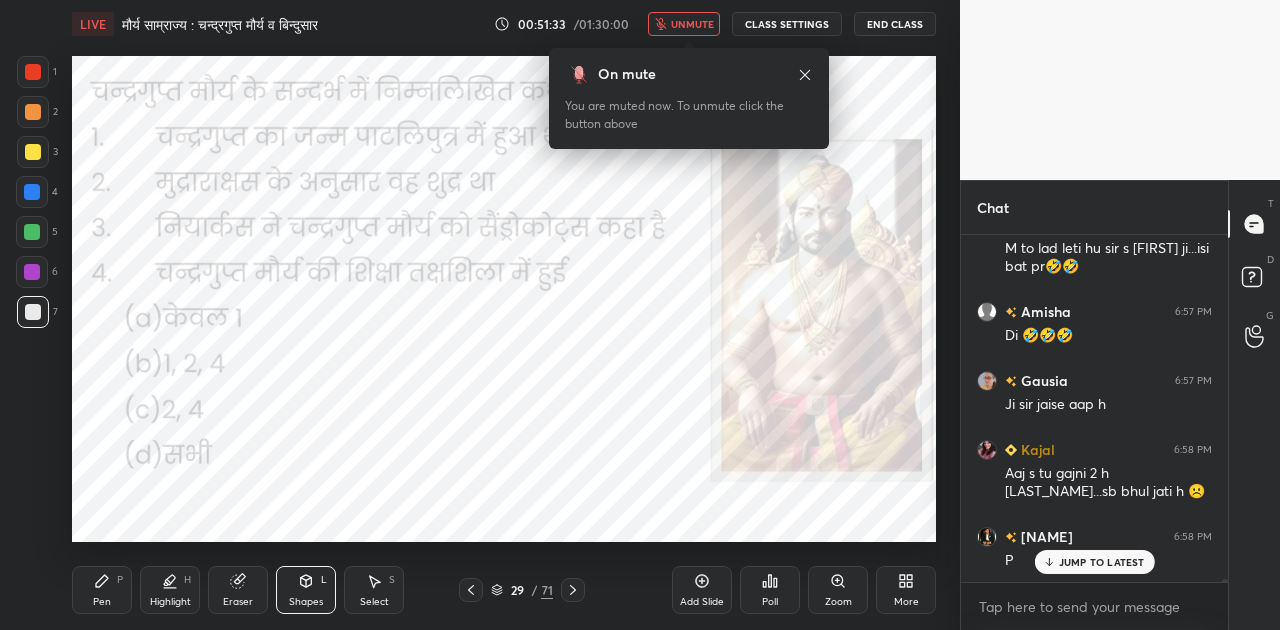 click on "Poll" at bounding box center [770, 590] 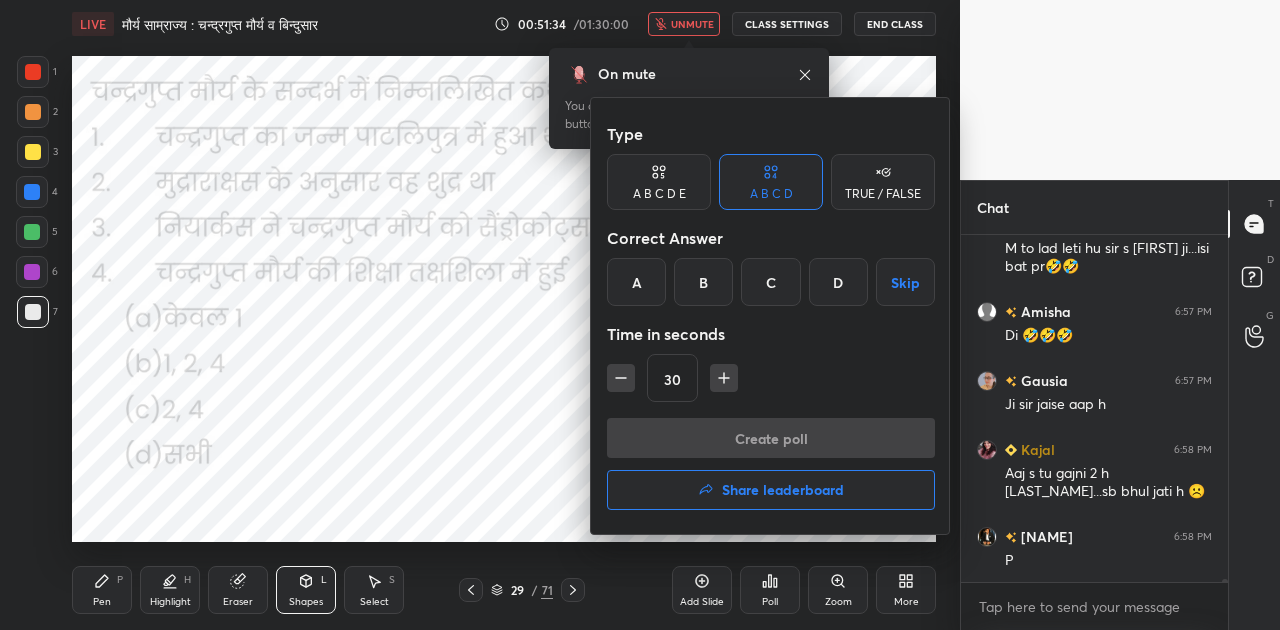 scroll, scrollTop: 37324, scrollLeft: 0, axis: vertical 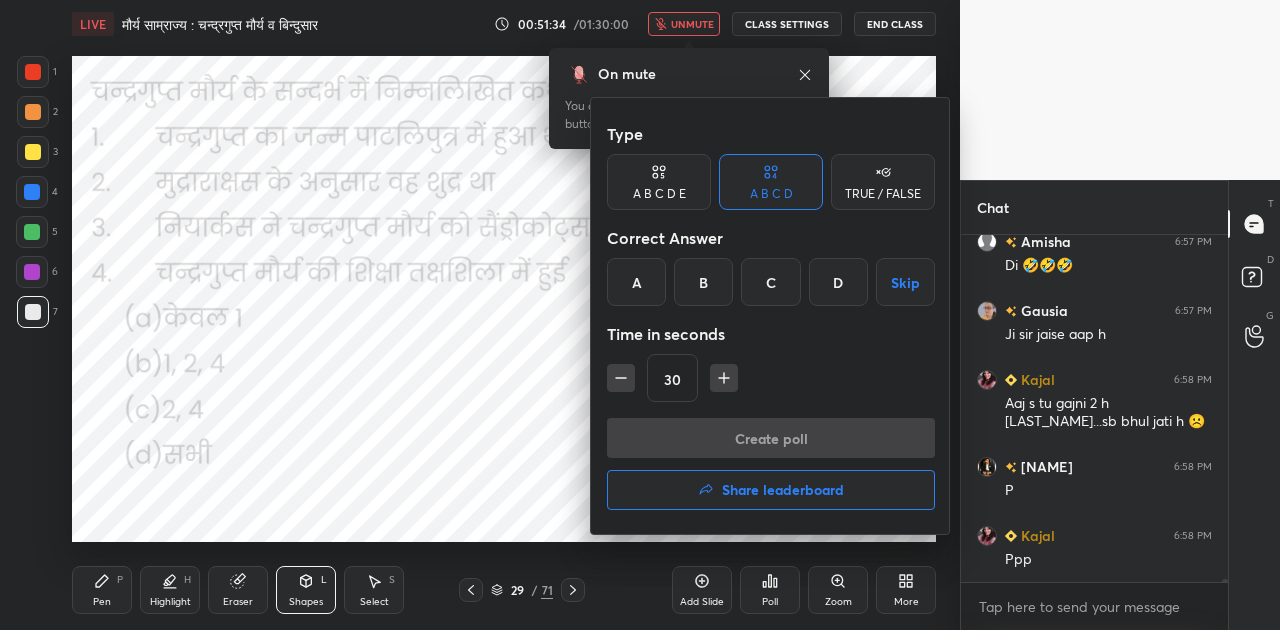 click on "B" at bounding box center [703, 282] 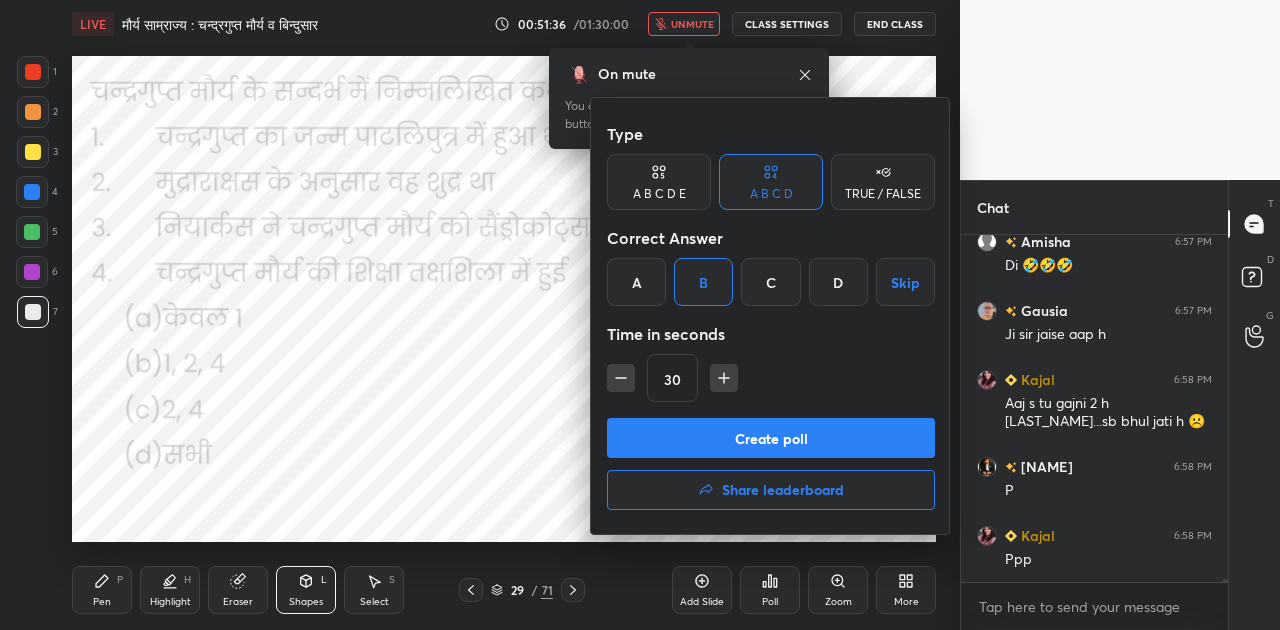 click on "Create poll" at bounding box center (771, 438) 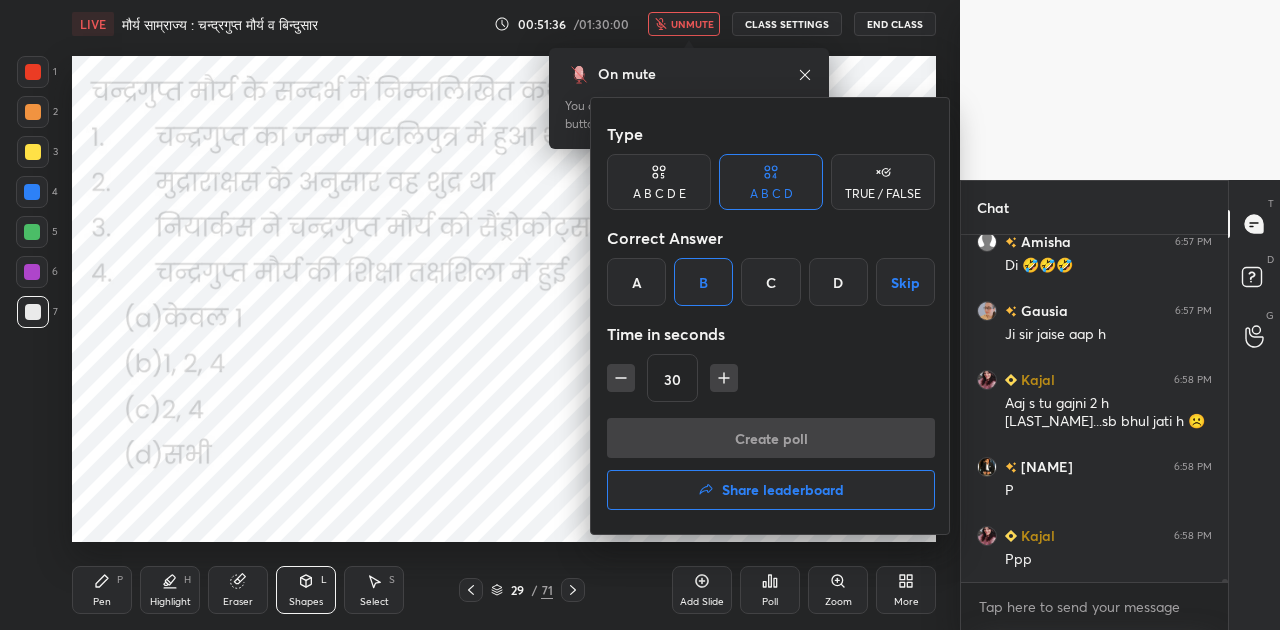 scroll, scrollTop: 299, scrollLeft: 261, axis: both 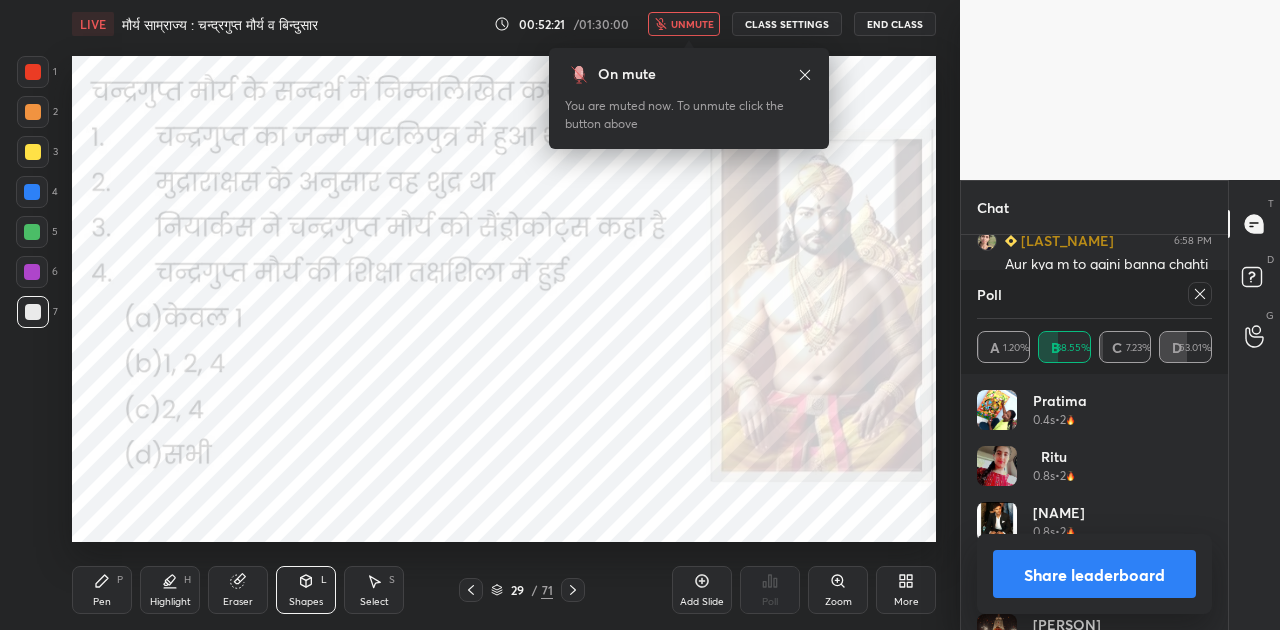 click on "unmute" at bounding box center (692, 24) 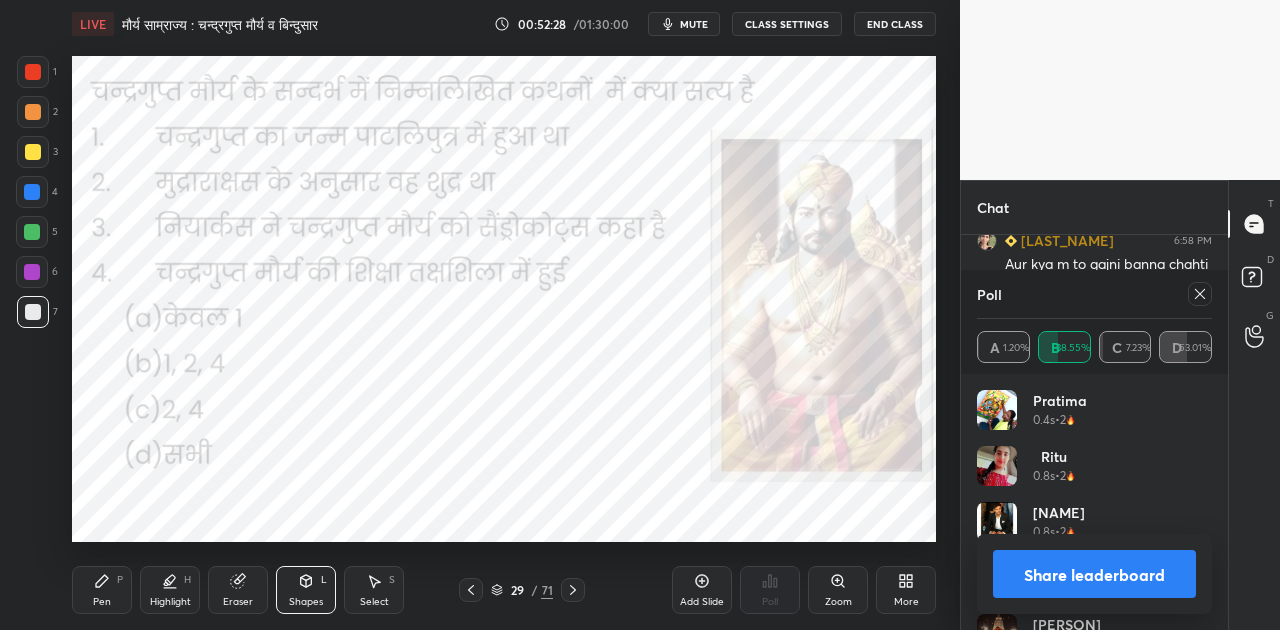 click on "Share leaderboard" at bounding box center [1094, 574] 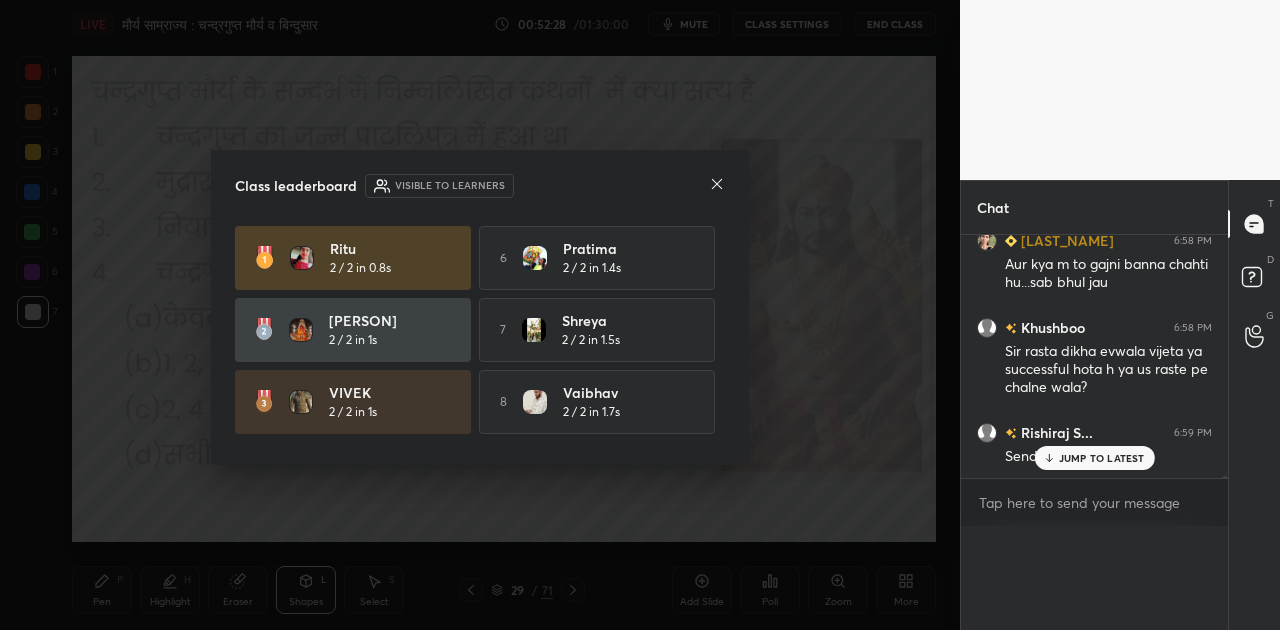 scroll, scrollTop: 0, scrollLeft: 0, axis: both 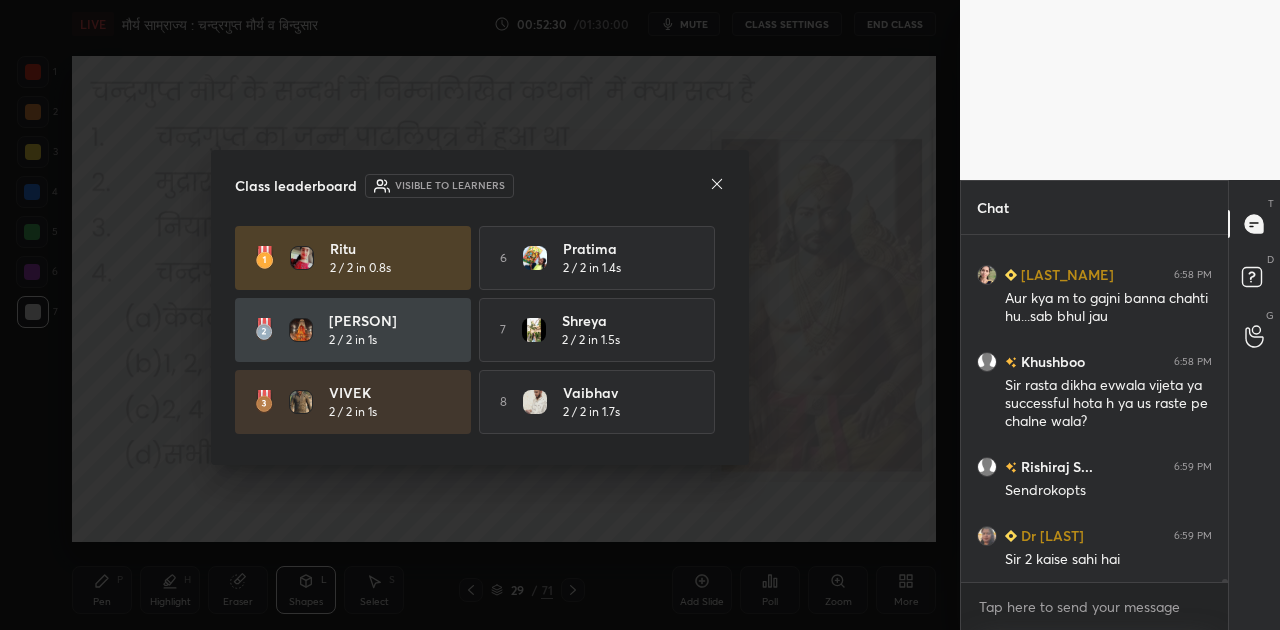 click 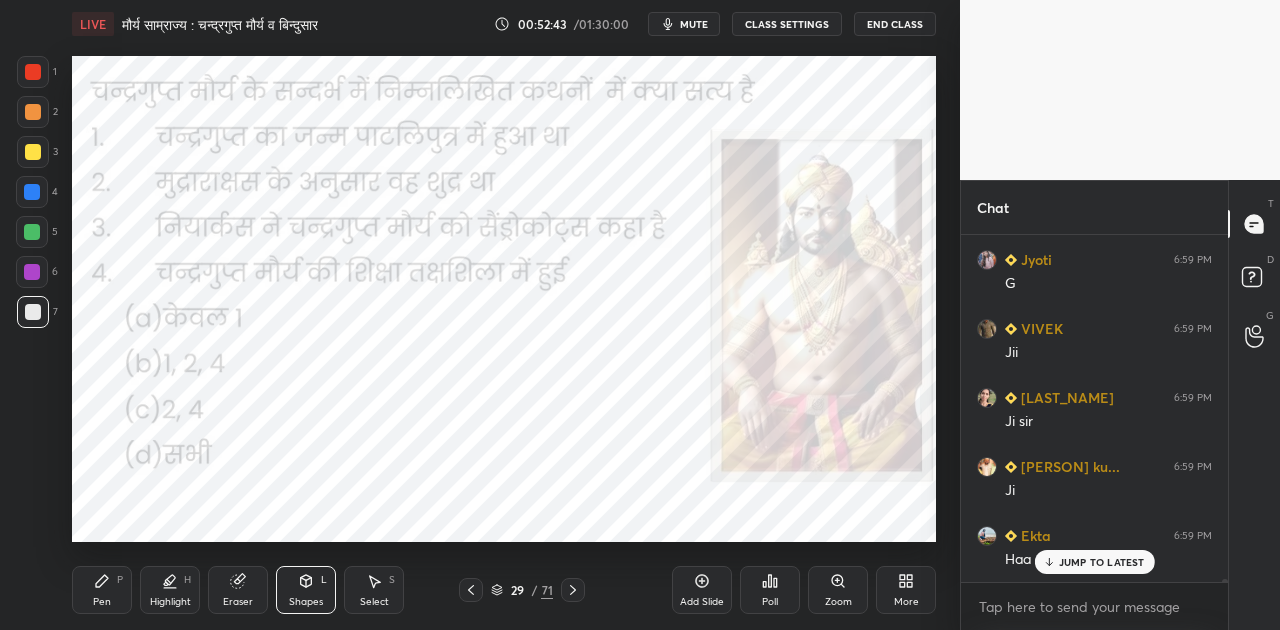 scroll, scrollTop: 38294, scrollLeft: 0, axis: vertical 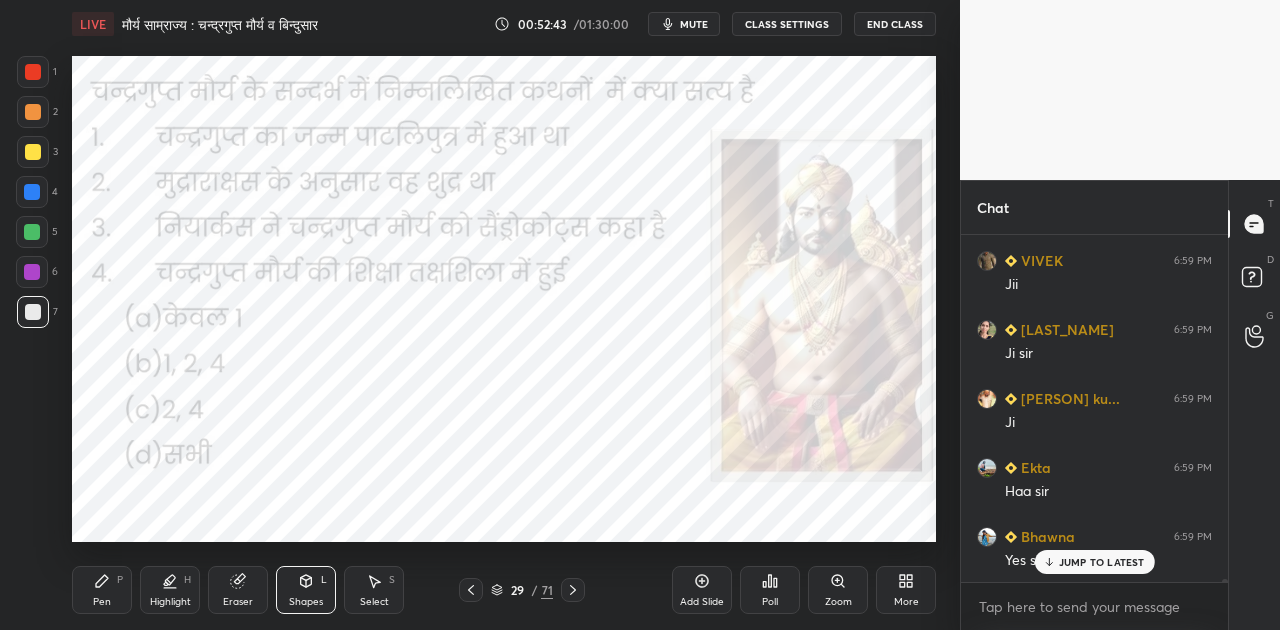 click at bounding box center [573, 590] 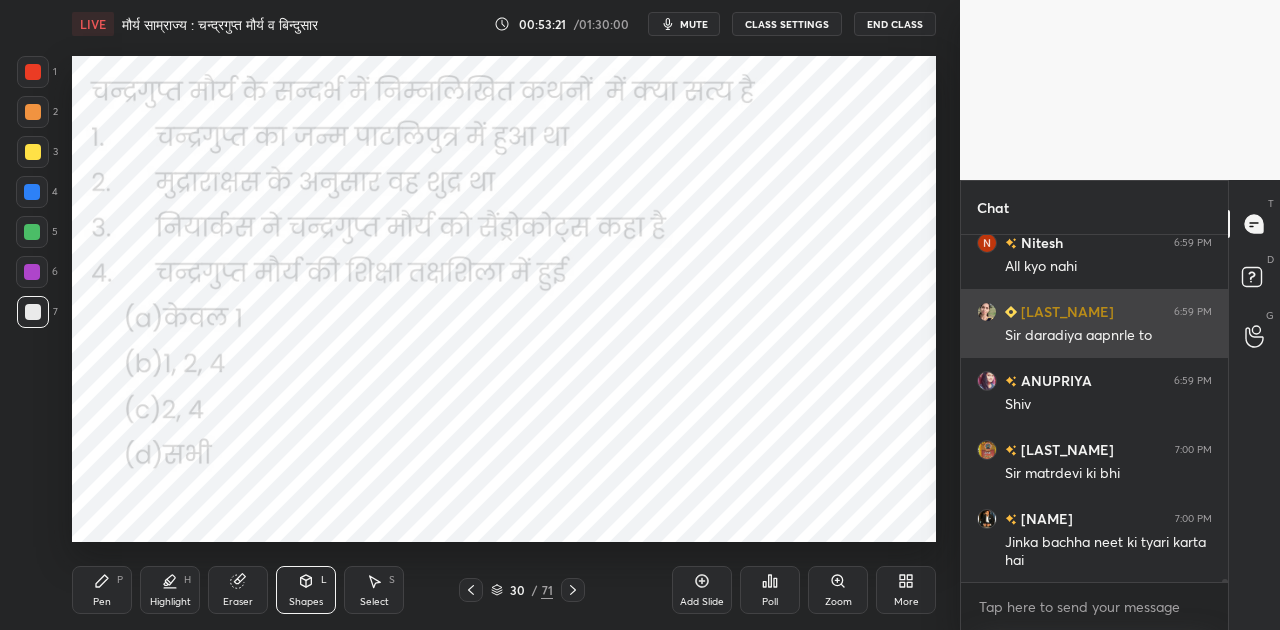 scroll, scrollTop: 38952, scrollLeft: 0, axis: vertical 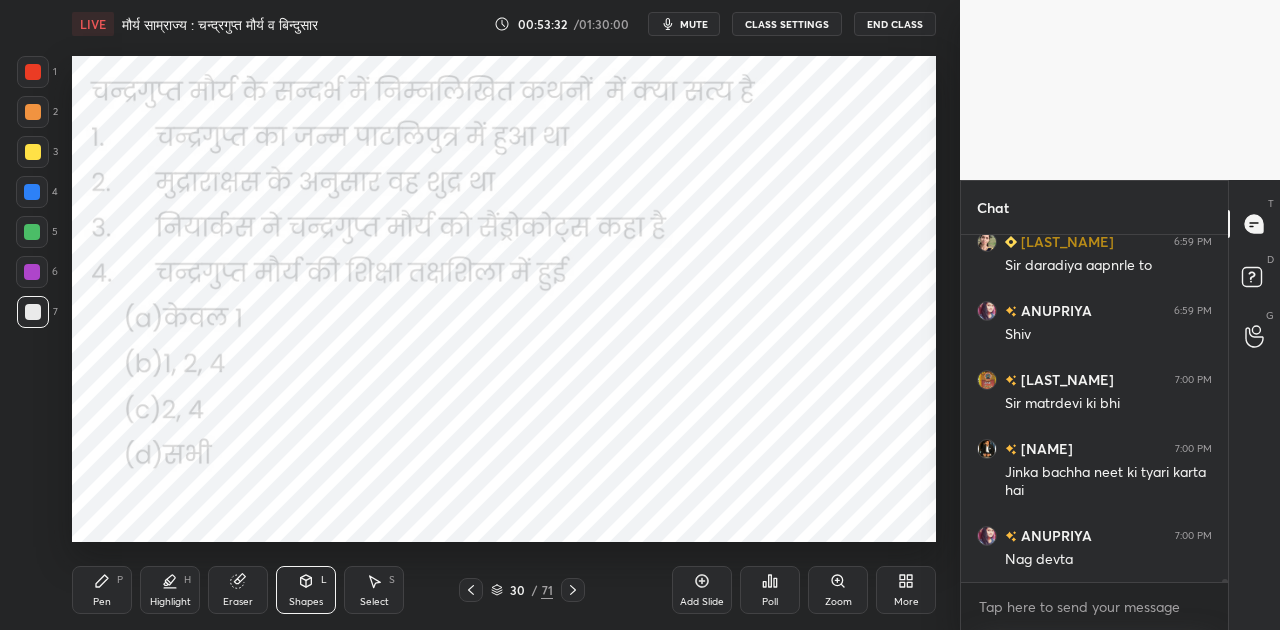 click 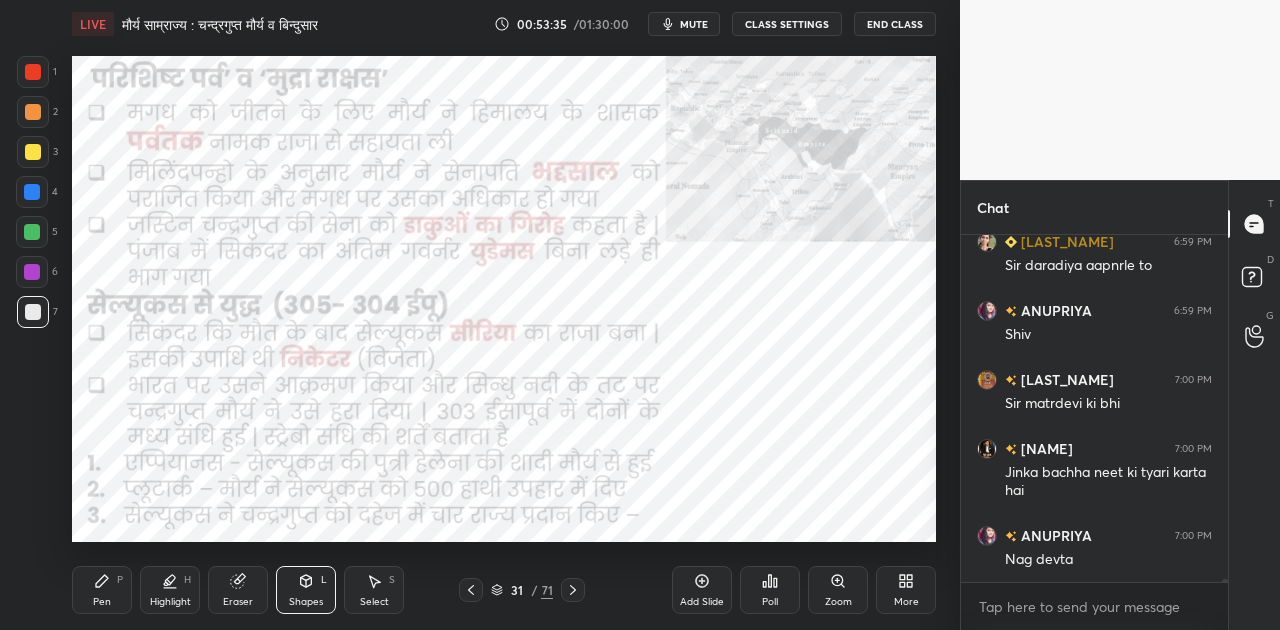 scroll, scrollTop: 39056, scrollLeft: 0, axis: vertical 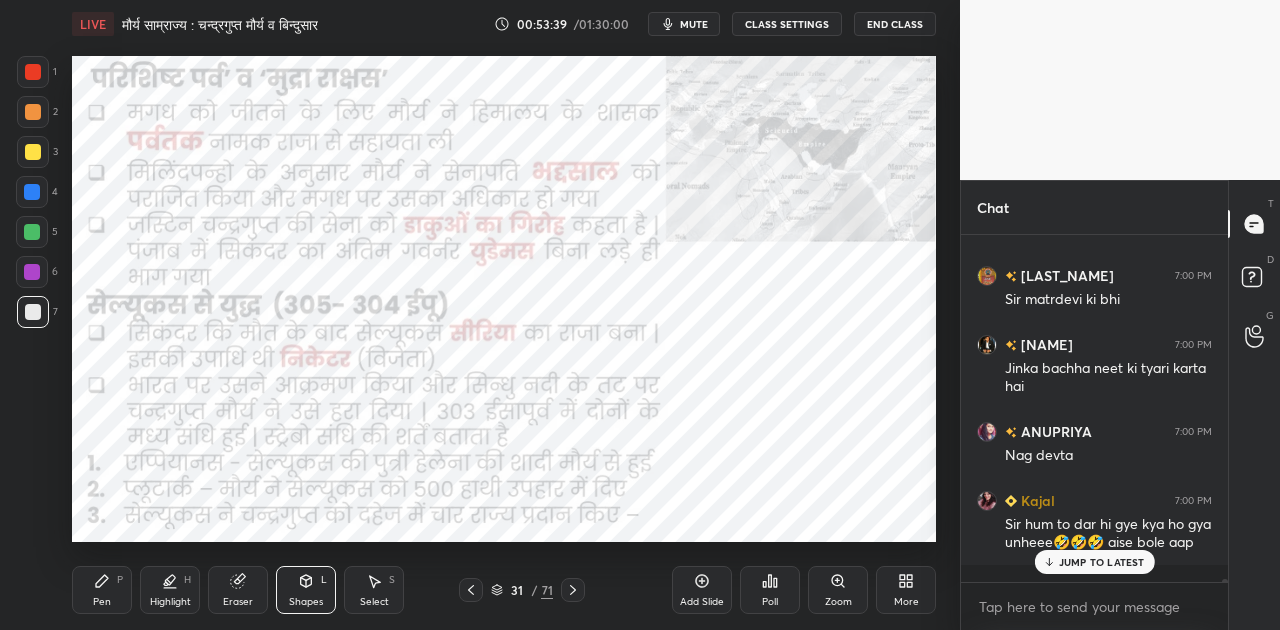 click 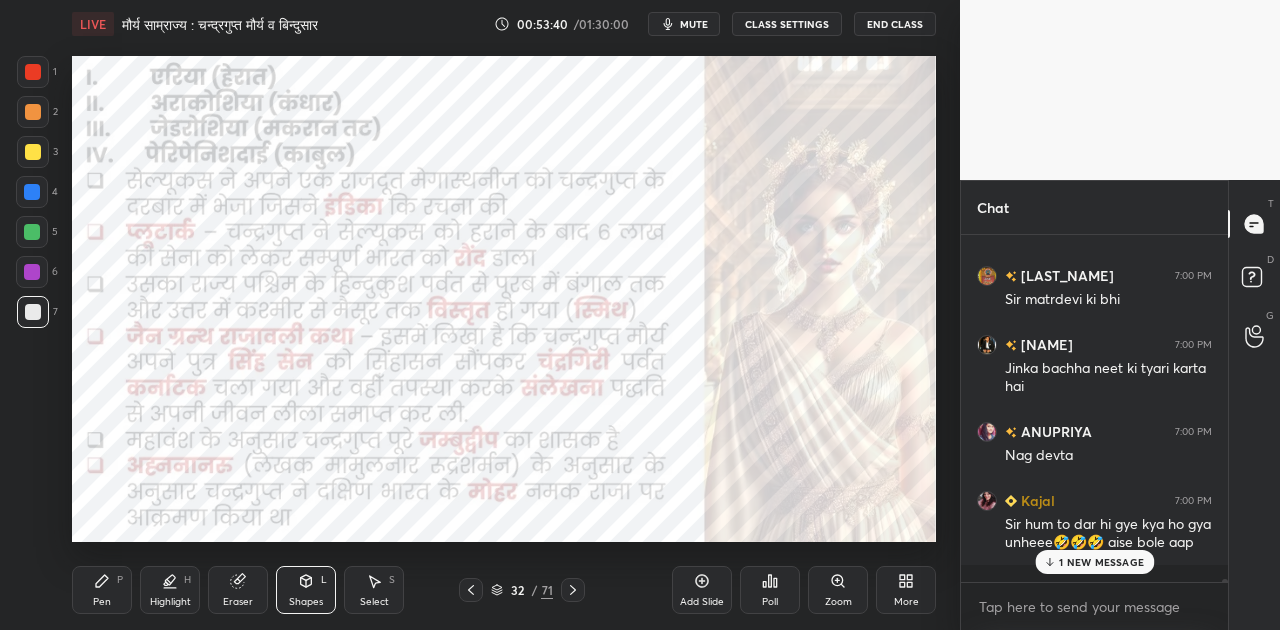 scroll, scrollTop: 39126, scrollLeft: 0, axis: vertical 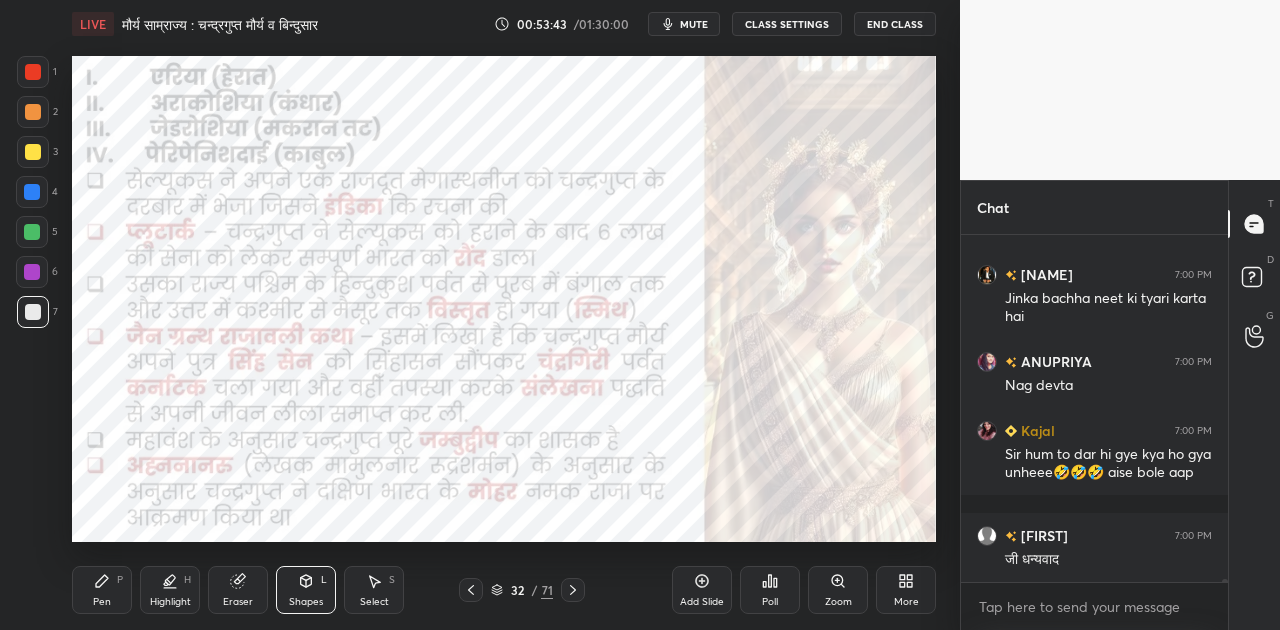 click 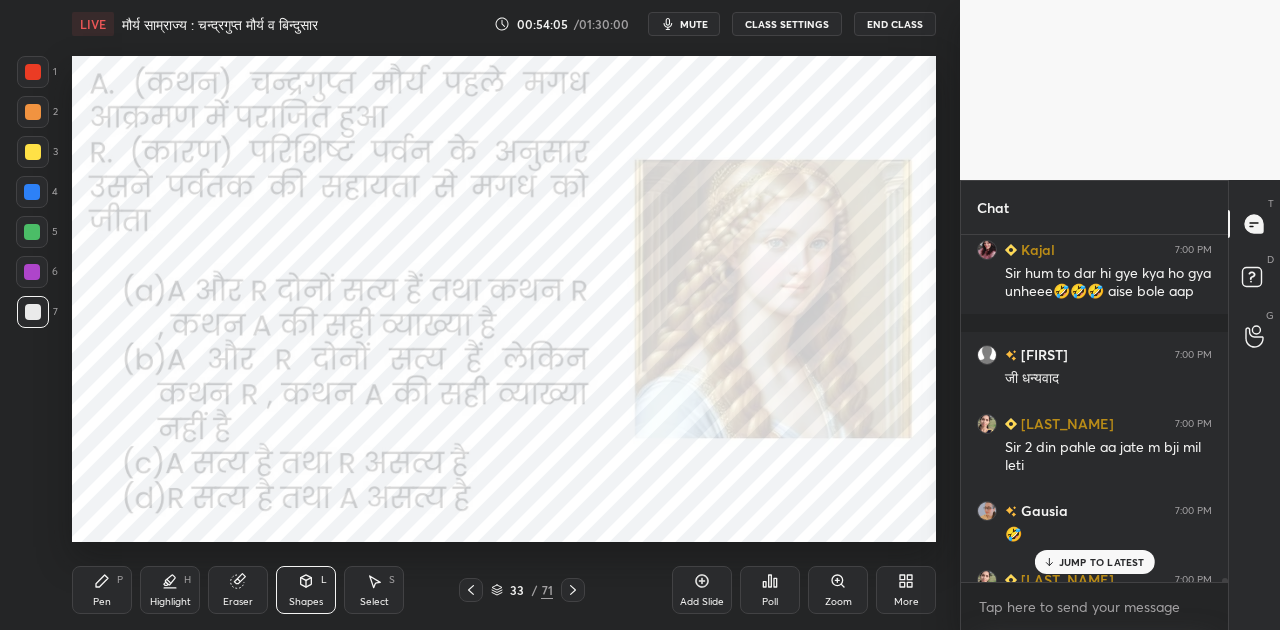 scroll, scrollTop: 39284, scrollLeft: 0, axis: vertical 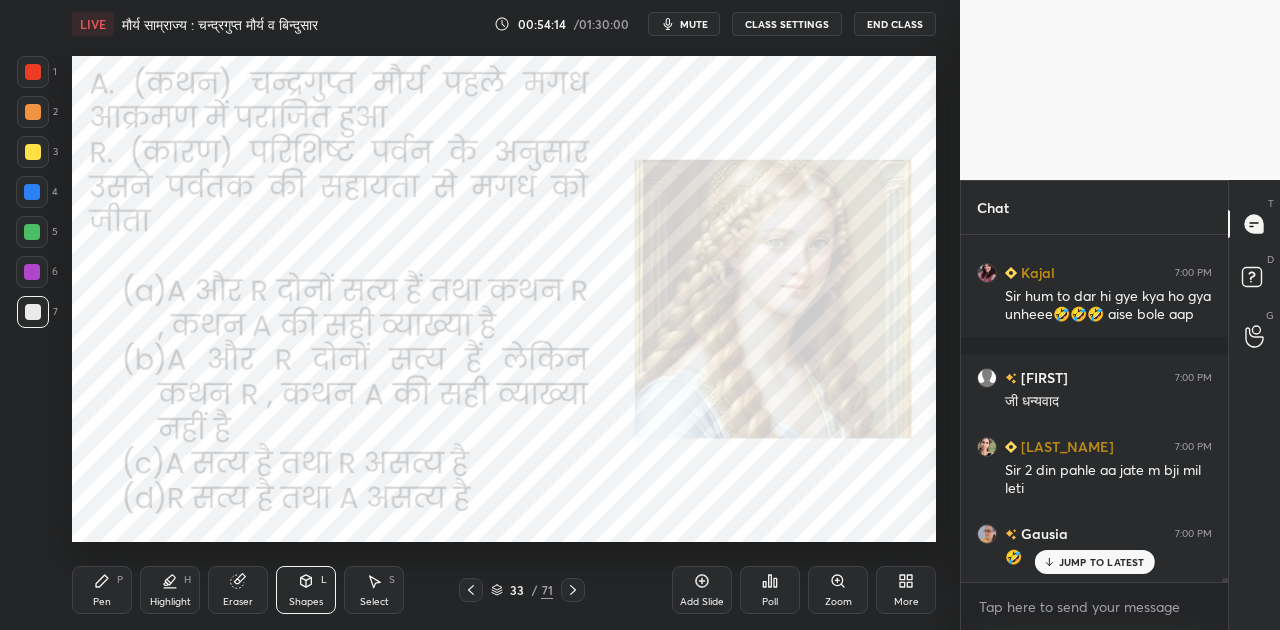click on "JUMP TO LATEST" at bounding box center [1094, 562] 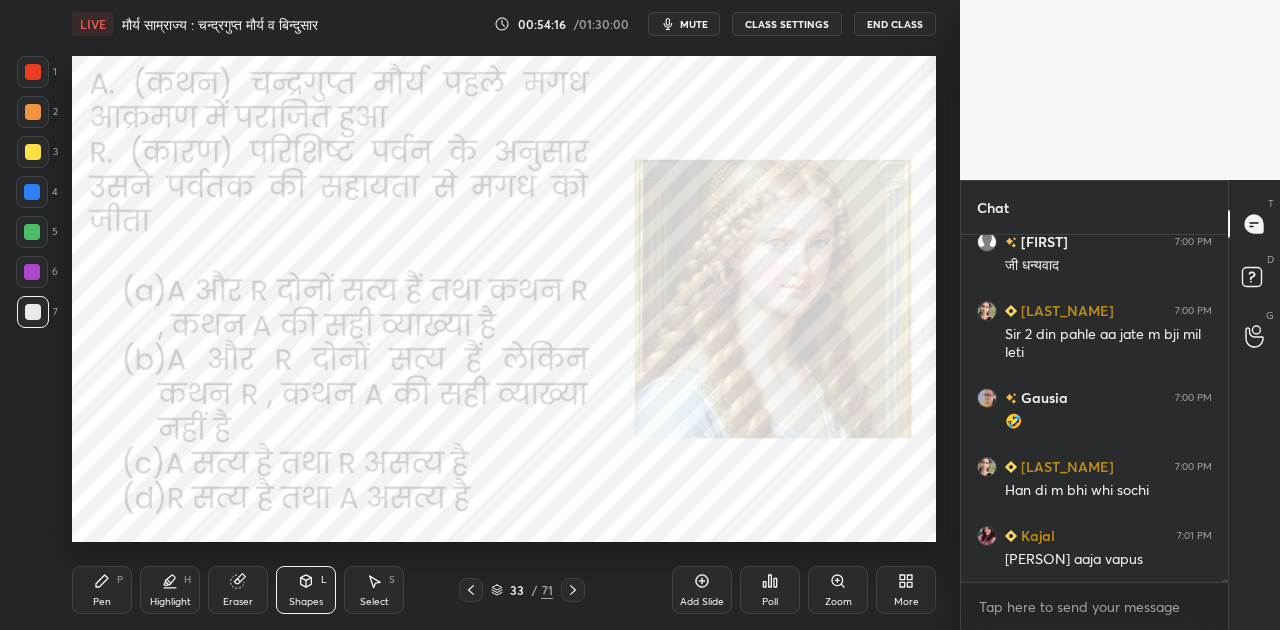 scroll, scrollTop: 39488, scrollLeft: 0, axis: vertical 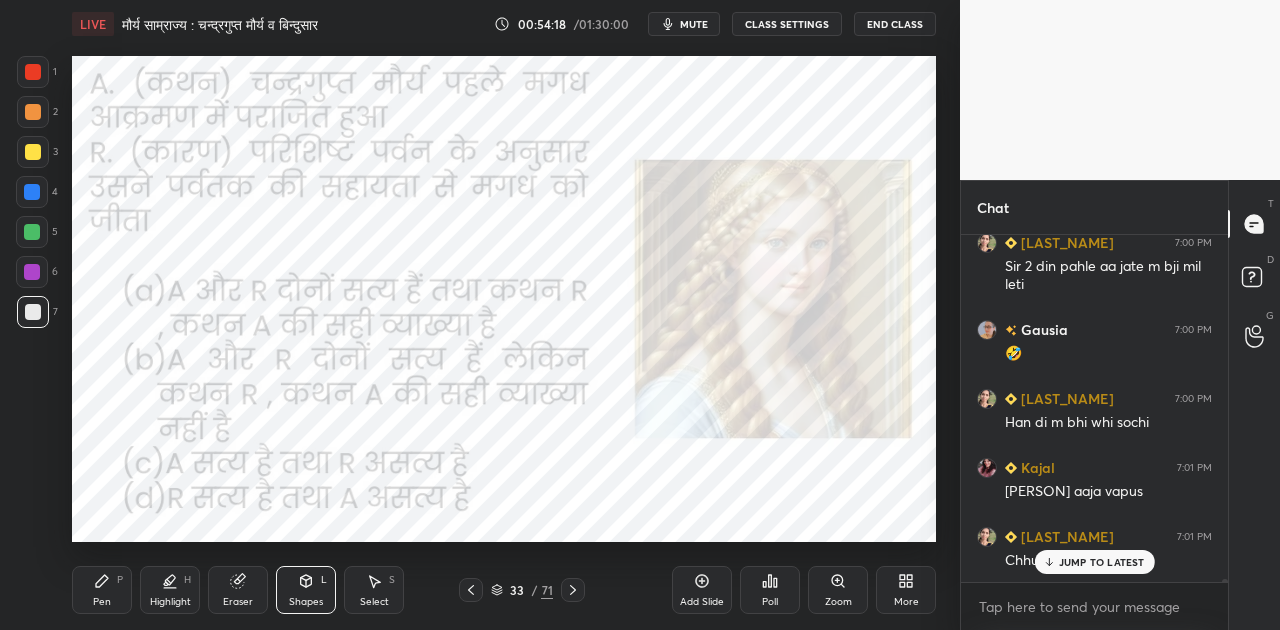 click on "JUMP TO LATEST" at bounding box center [1102, 562] 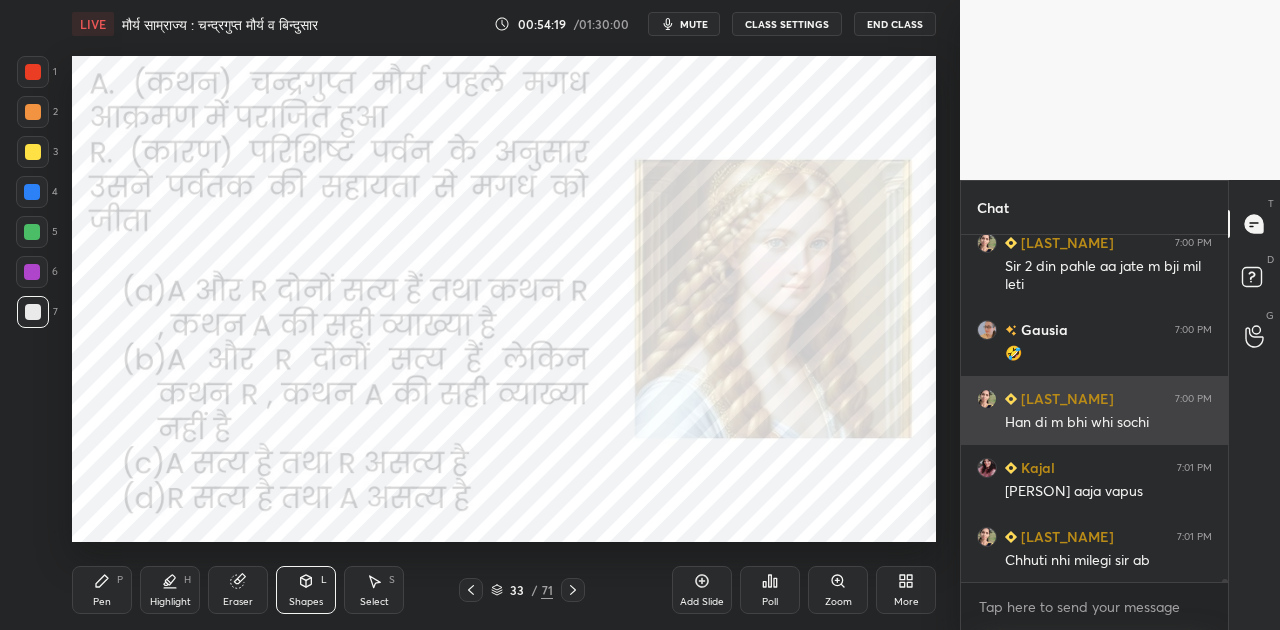 scroll, scrollTop: 39558, scrollLeft: 0, axis: vertical 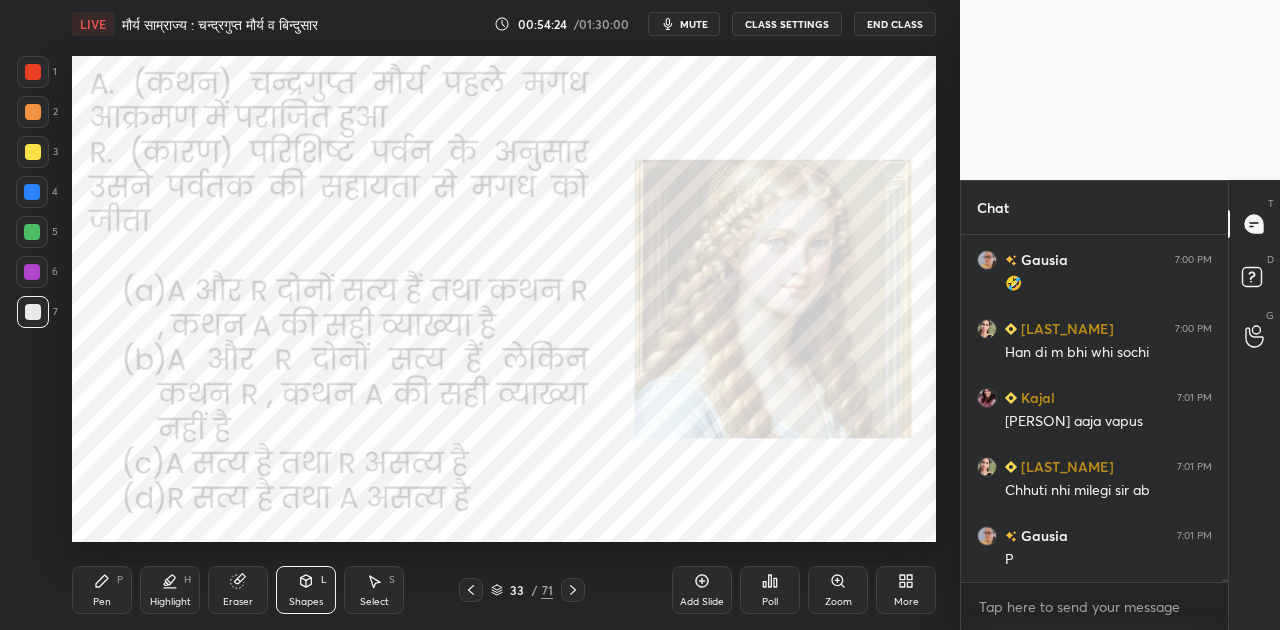 click 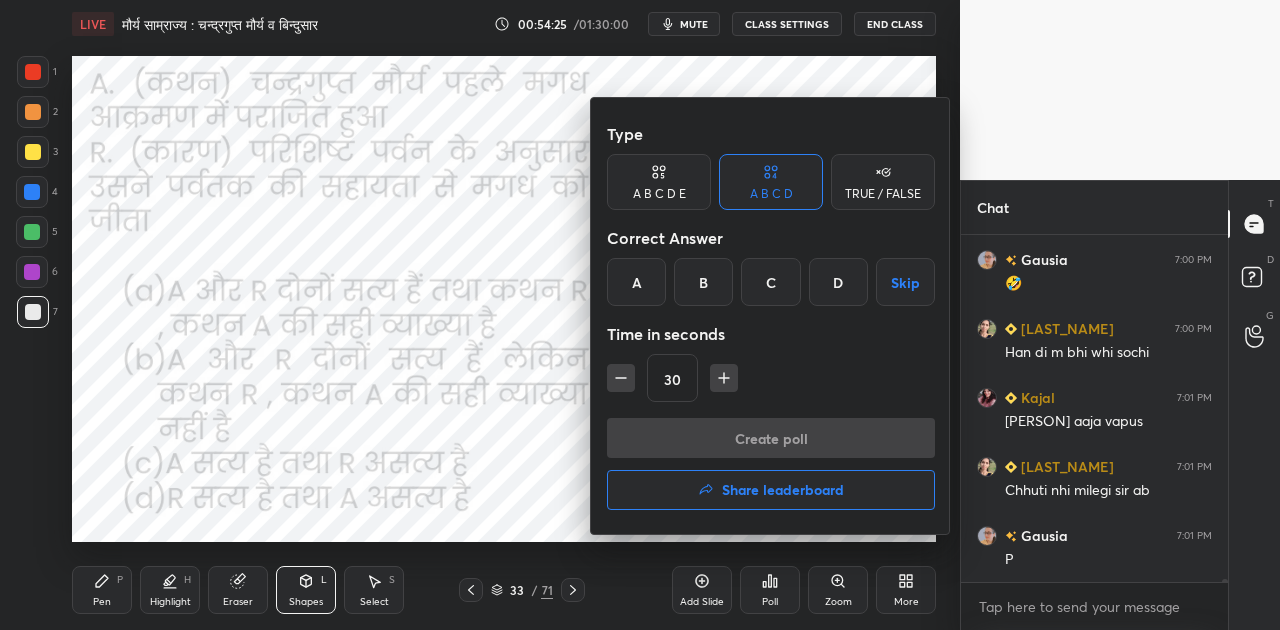 click on "B" at bounding box center (703, 282) 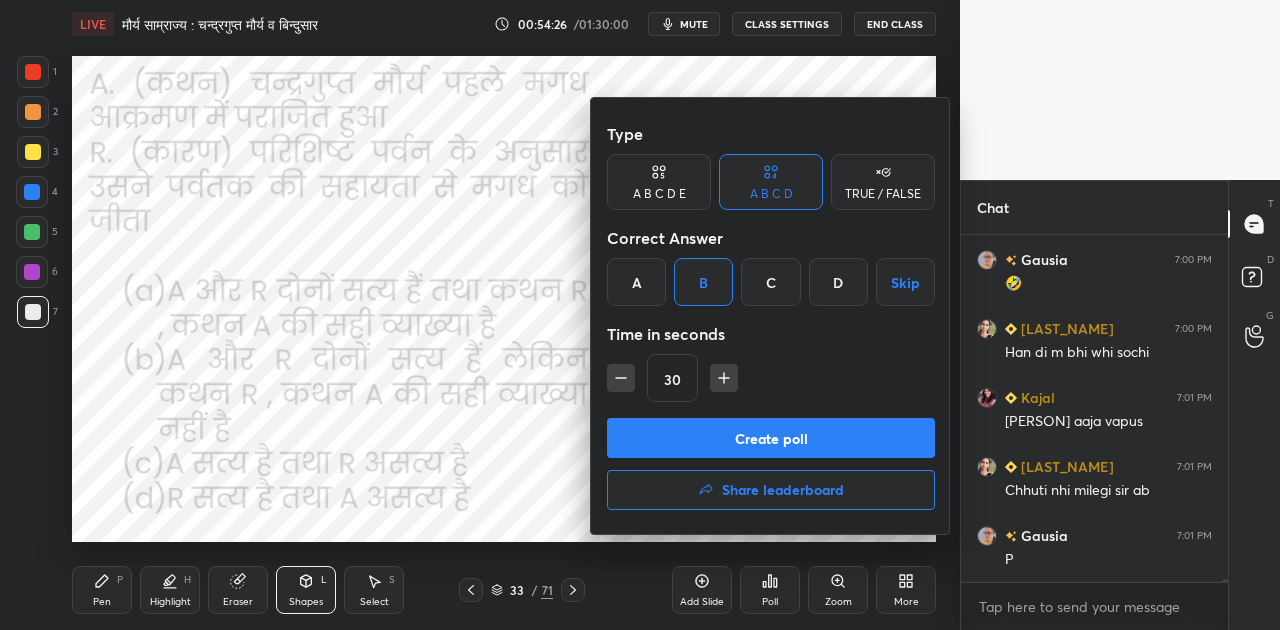 click on "Create poll" at bounding box center (771, 438) 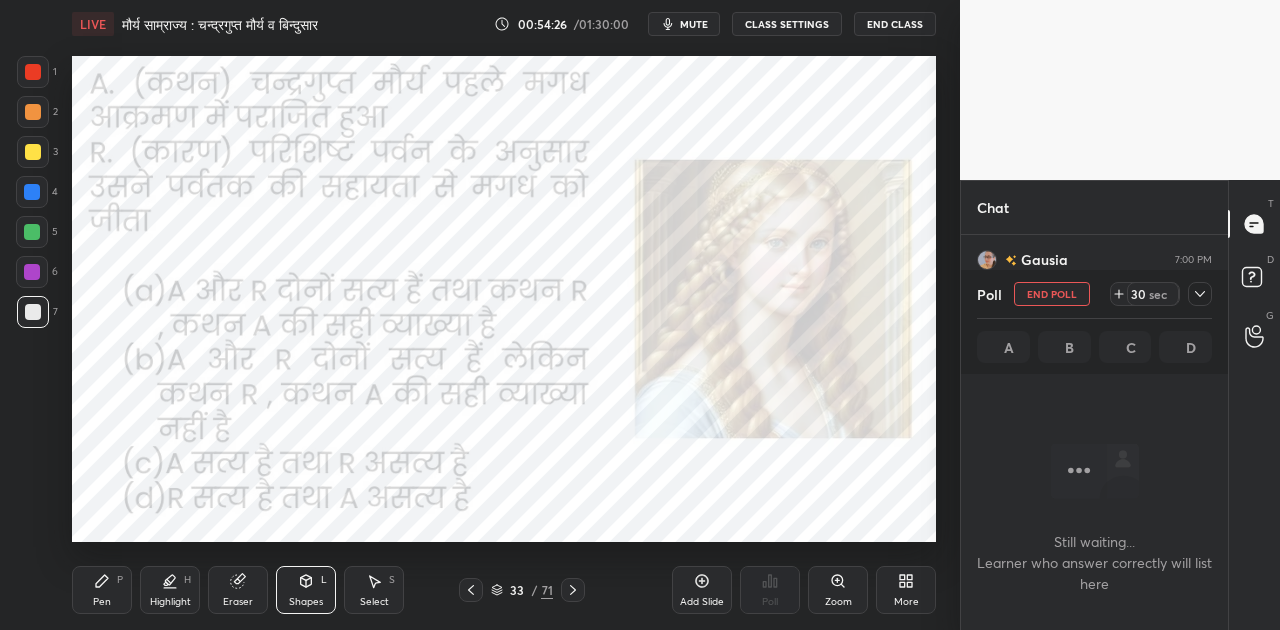 scroll, scrollTop: 6, scrollLeft: 6, axis: both 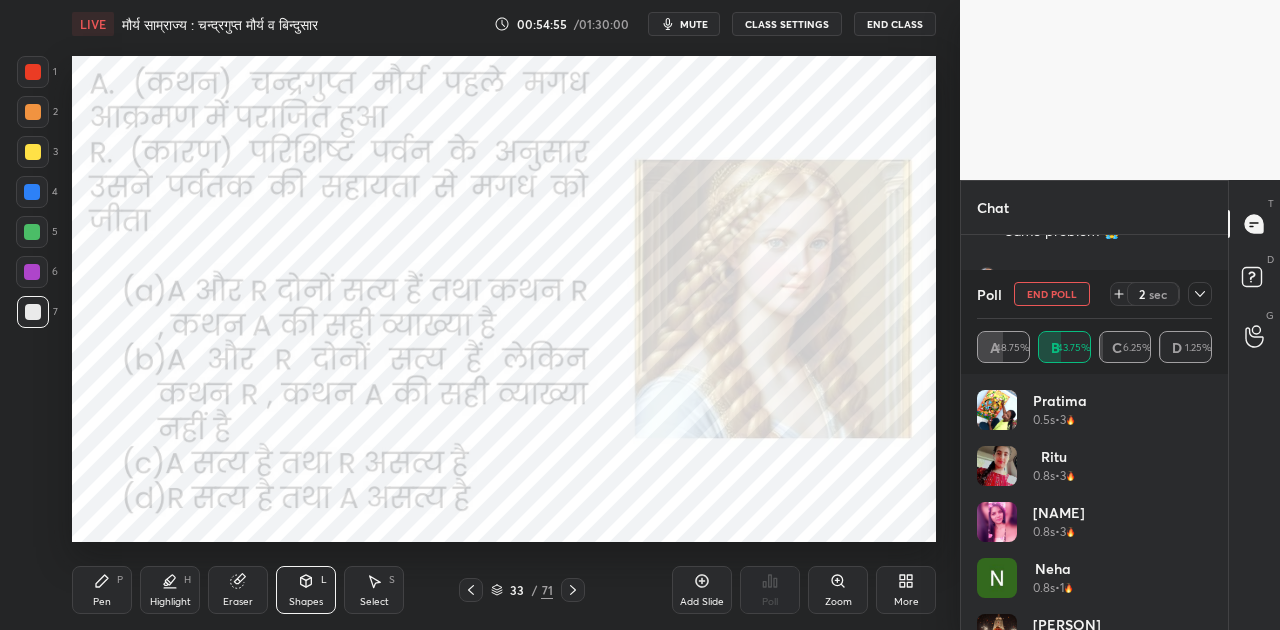 click on "mute" at bounding box center [694, 24] 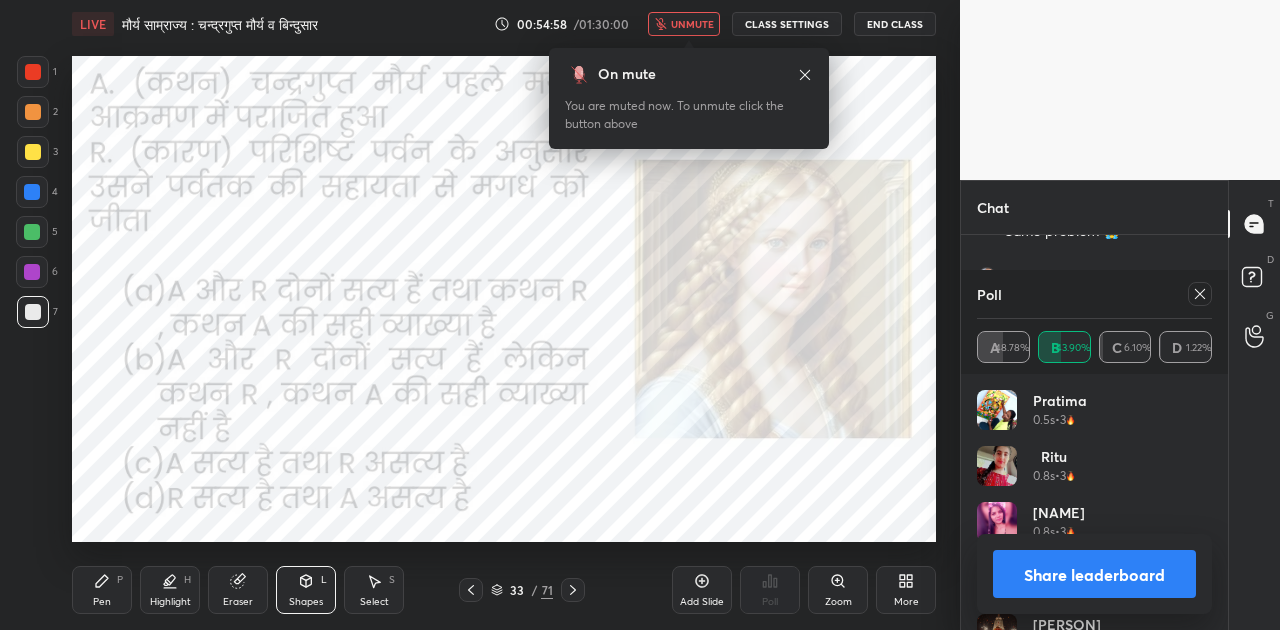 click on "unmute" at bounding box center [692, 24] 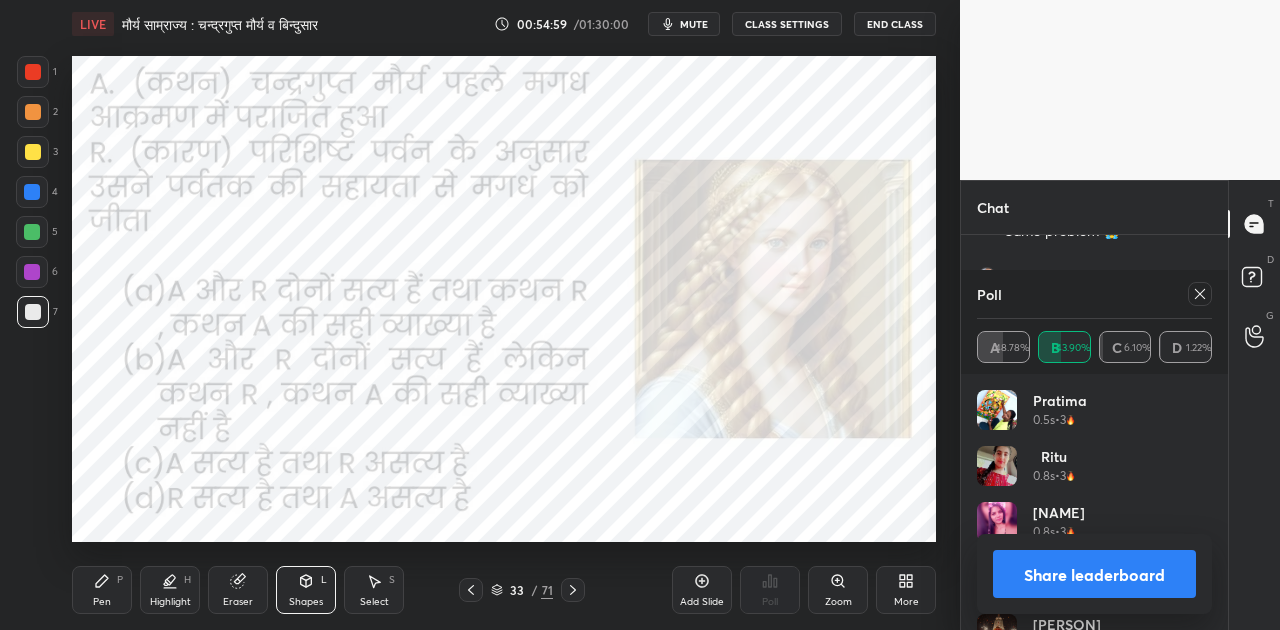 scroll, scrollTop: 40094, scrollLeft: 0, axis: vertical 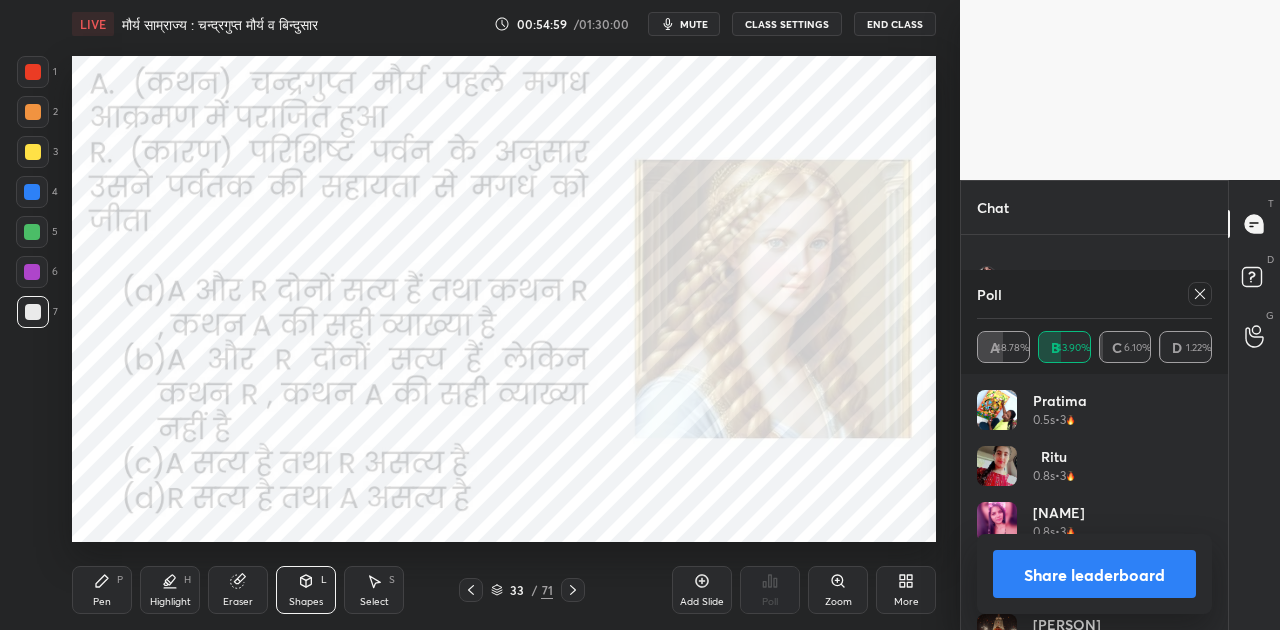 click on "Share leaderboard" at bounding box center (1094, 574) 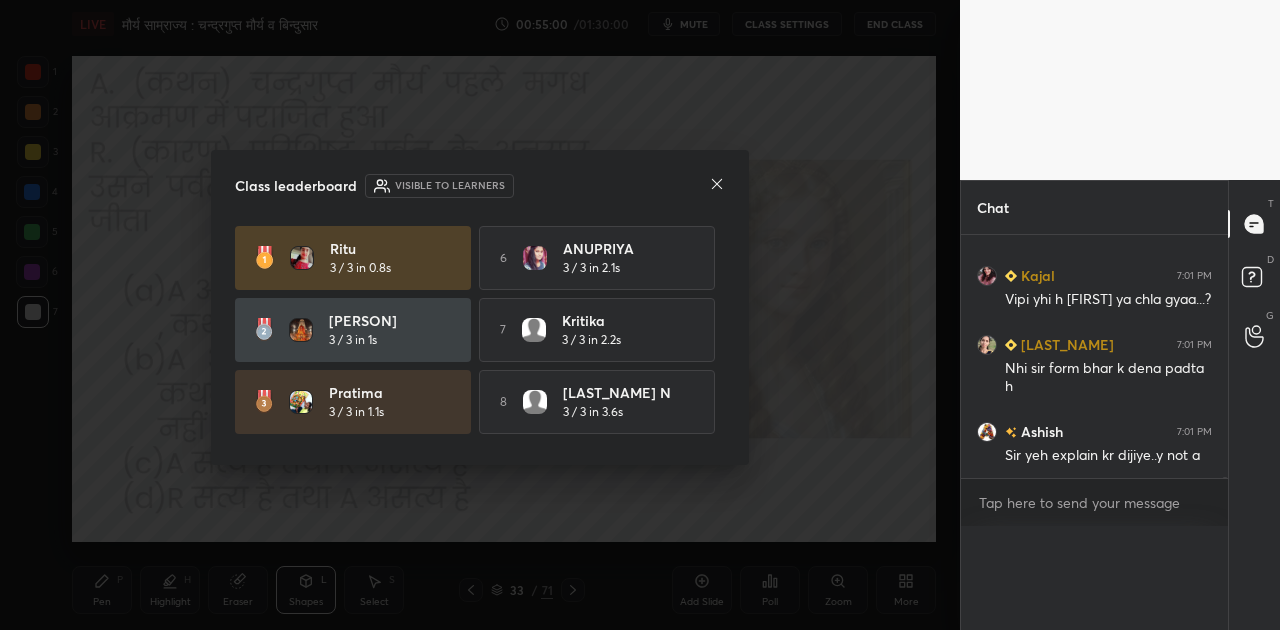scroll, scrollTop: 0, scrollLeft: 0, axis: both 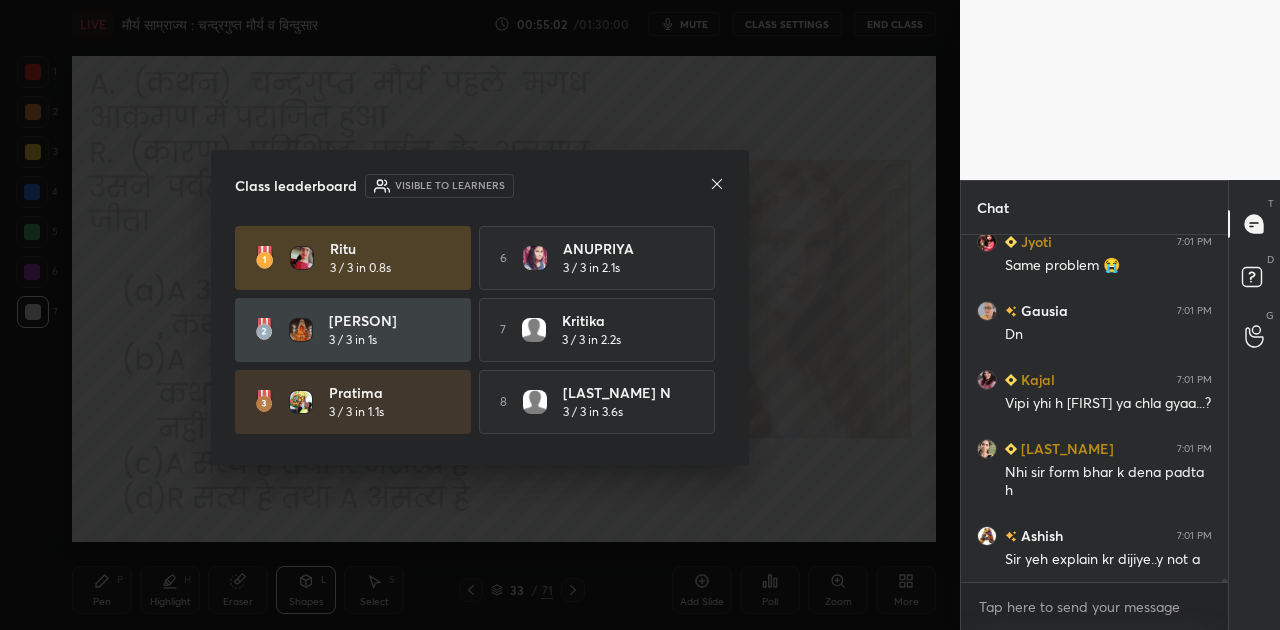 click 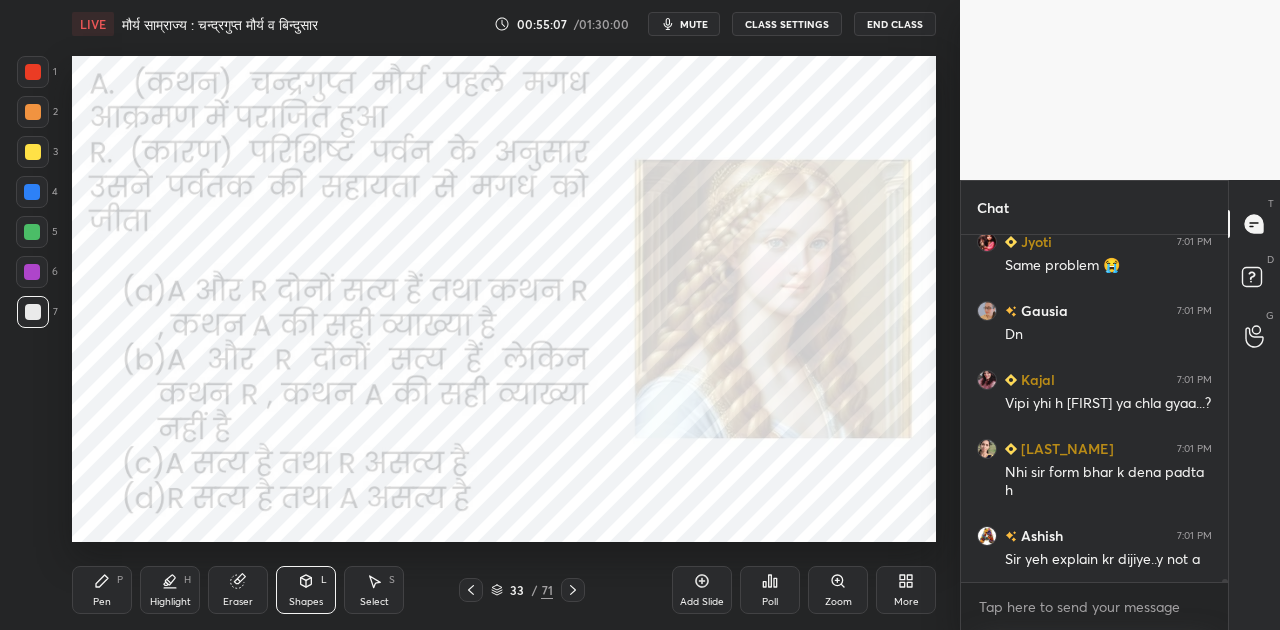click 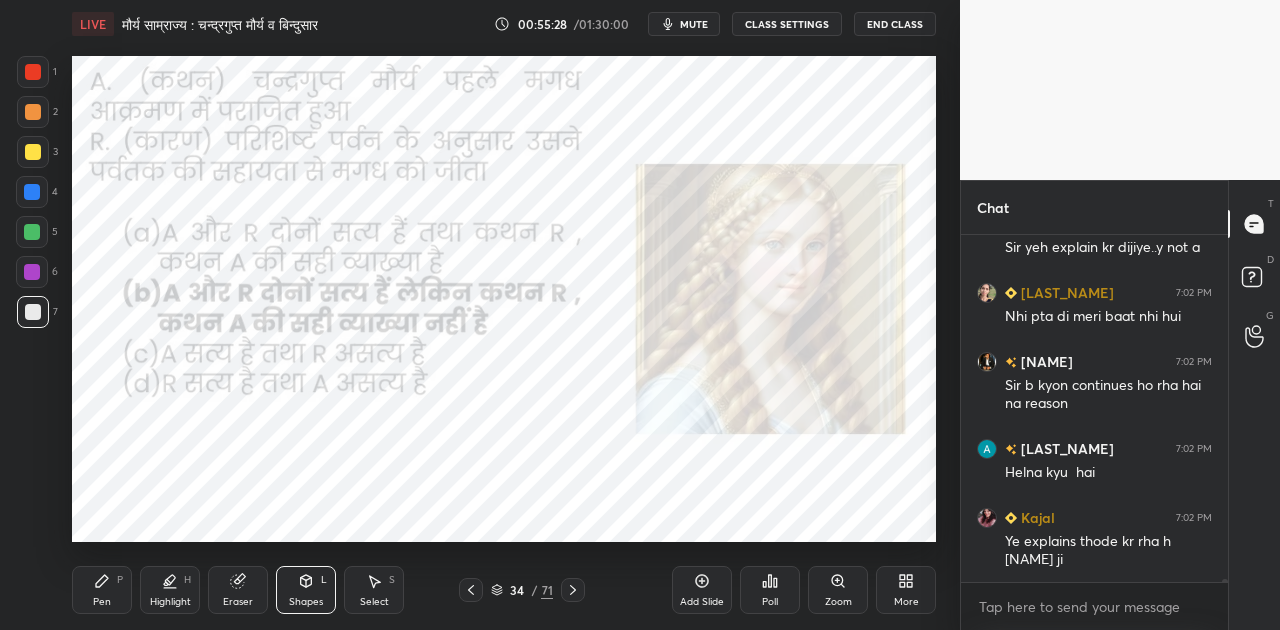 click 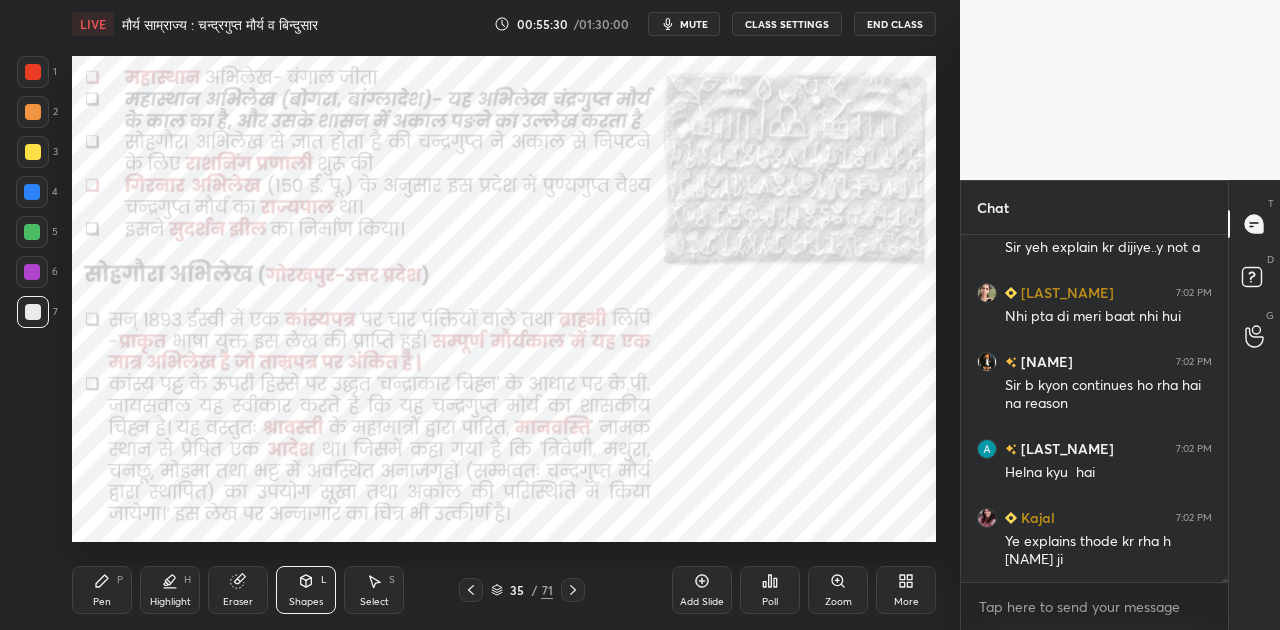 click 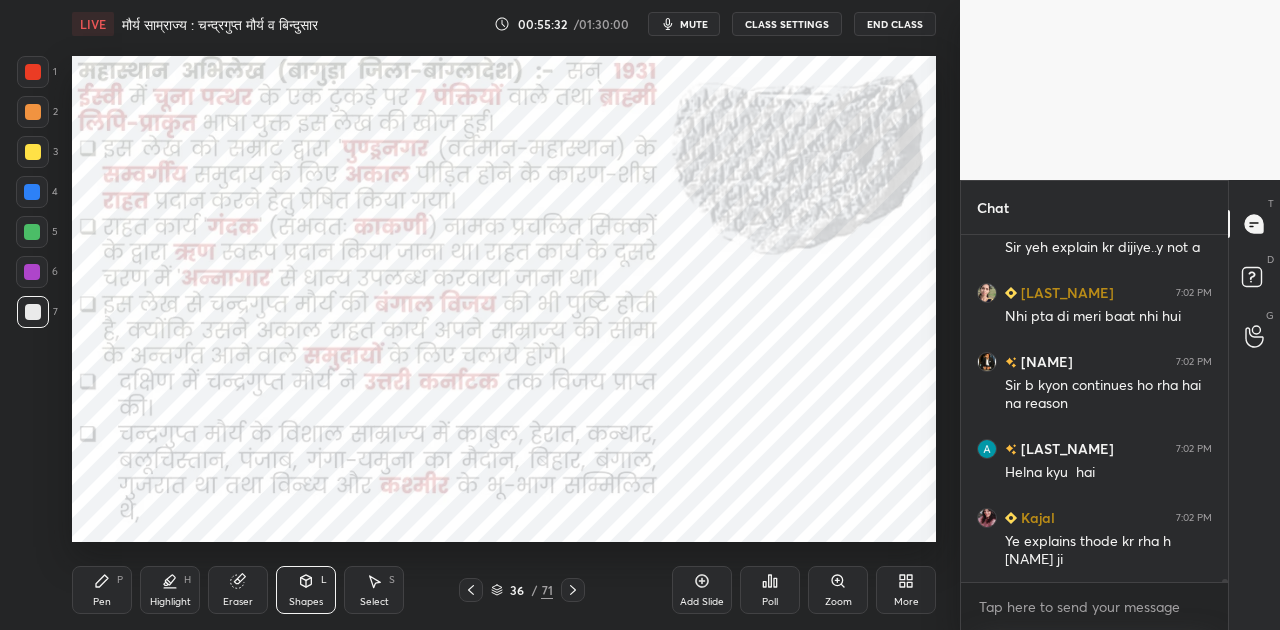 click 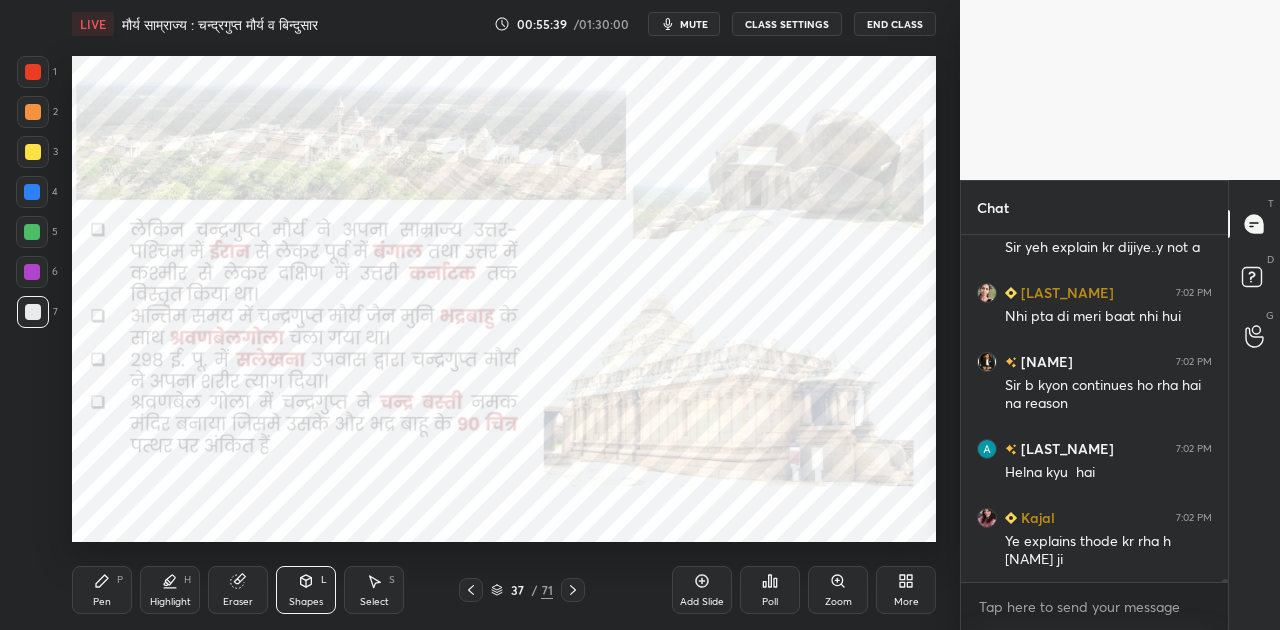 click at bounding box center [32, 192] 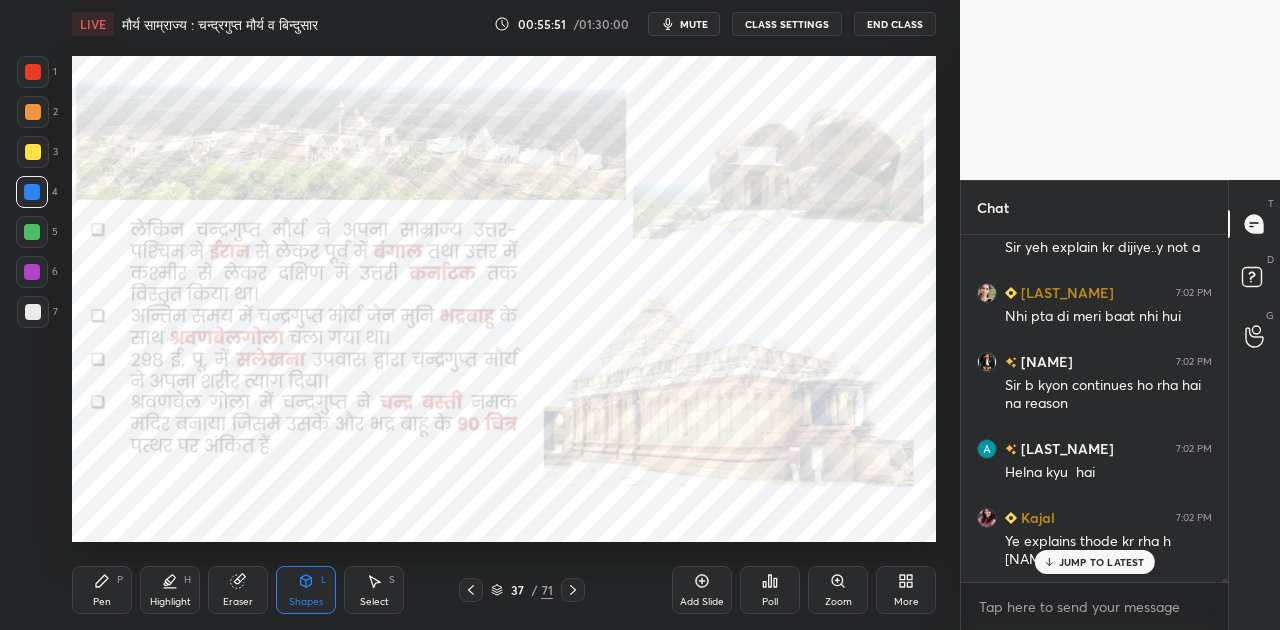scroll, scrollTop: 40370, scrollLeft: 0, axis: vertical 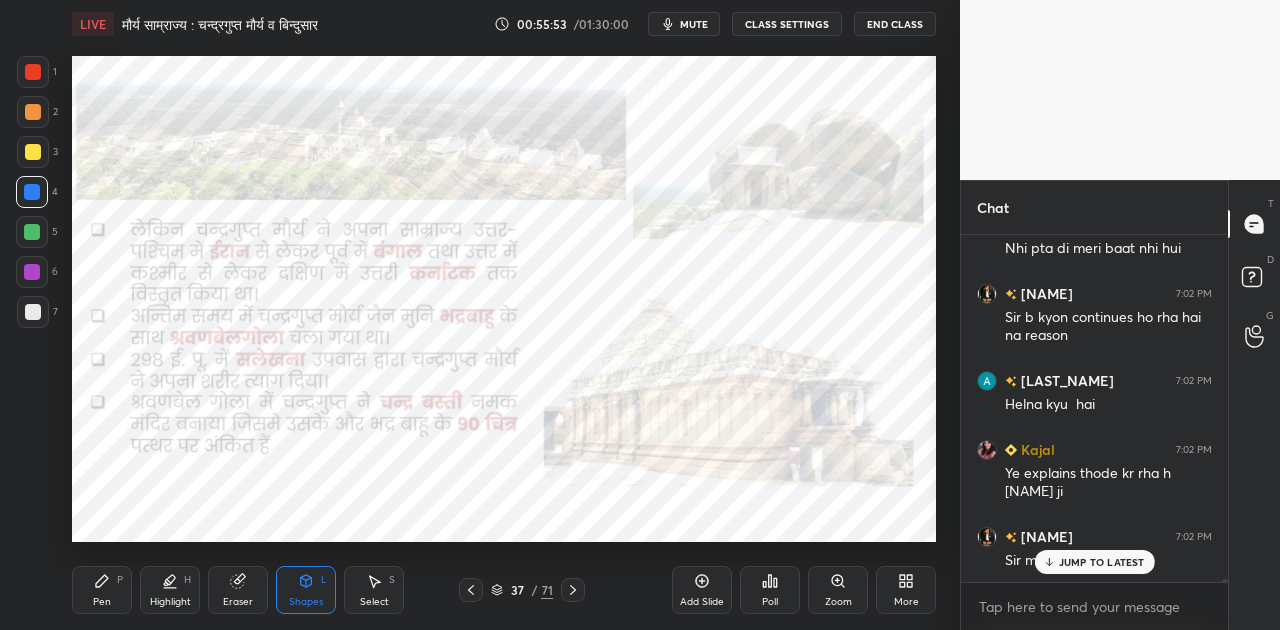 drag, startPoint x: 1106, startPoint y: 566, endPoint x: 958, endPoint y: 465, distance: 179.17868 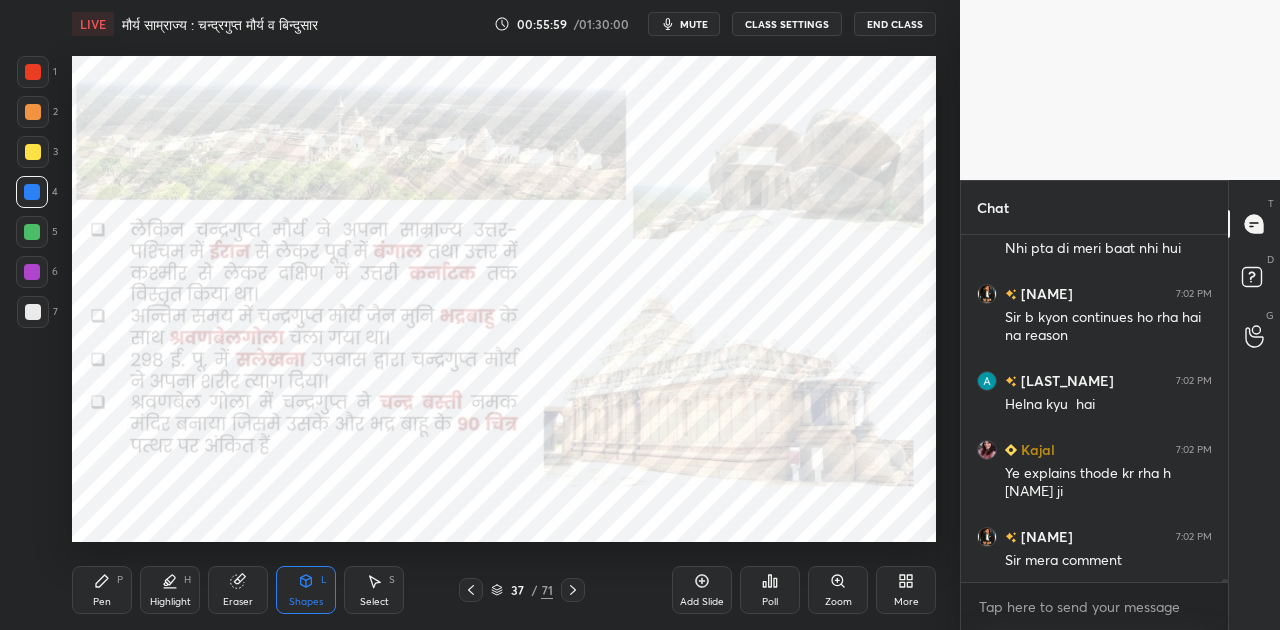 click at bounding box center [471, 590] 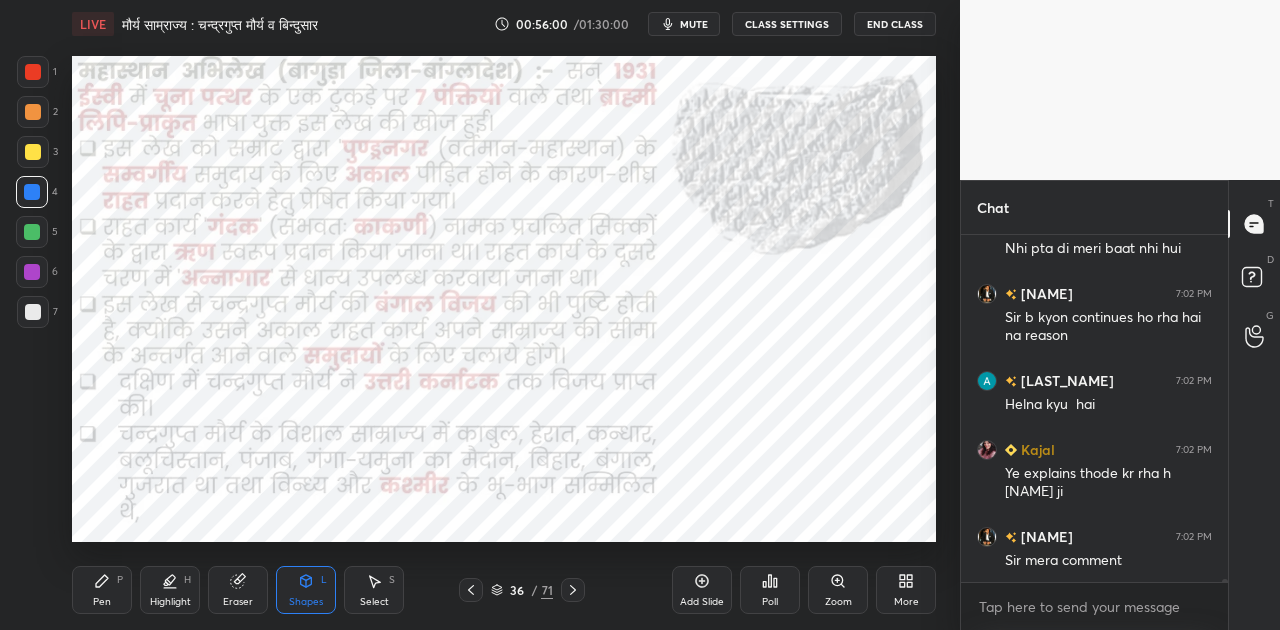 click at bounding box center (471, 590) 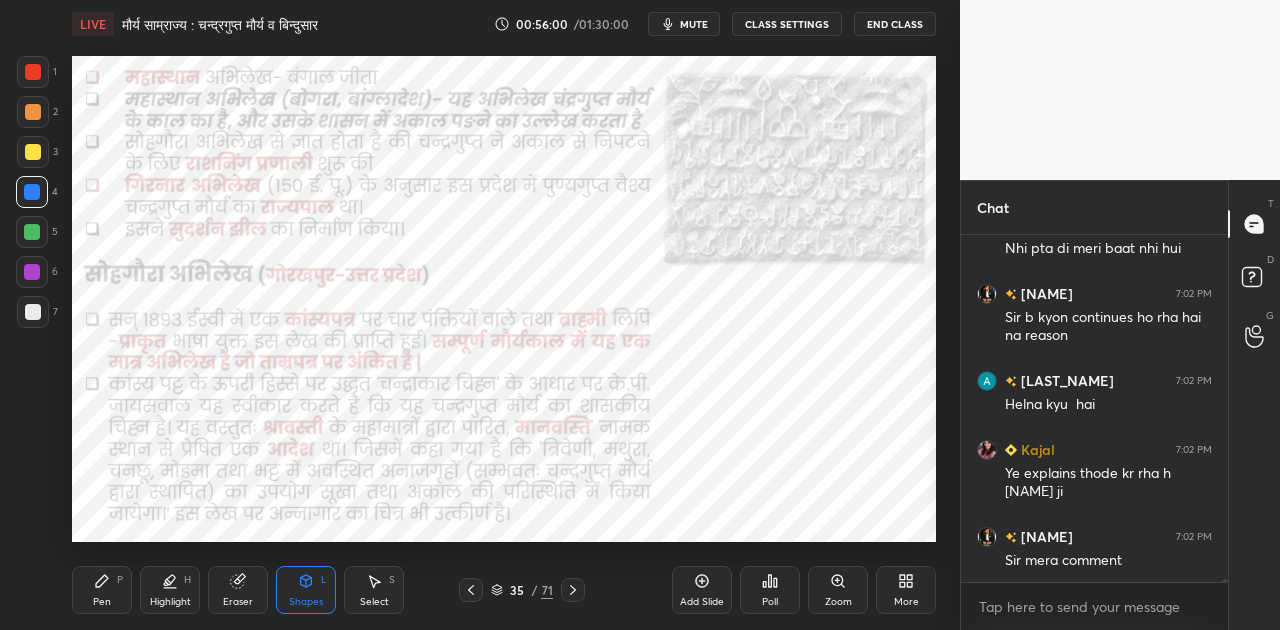 click at bounding box center (471, 590) 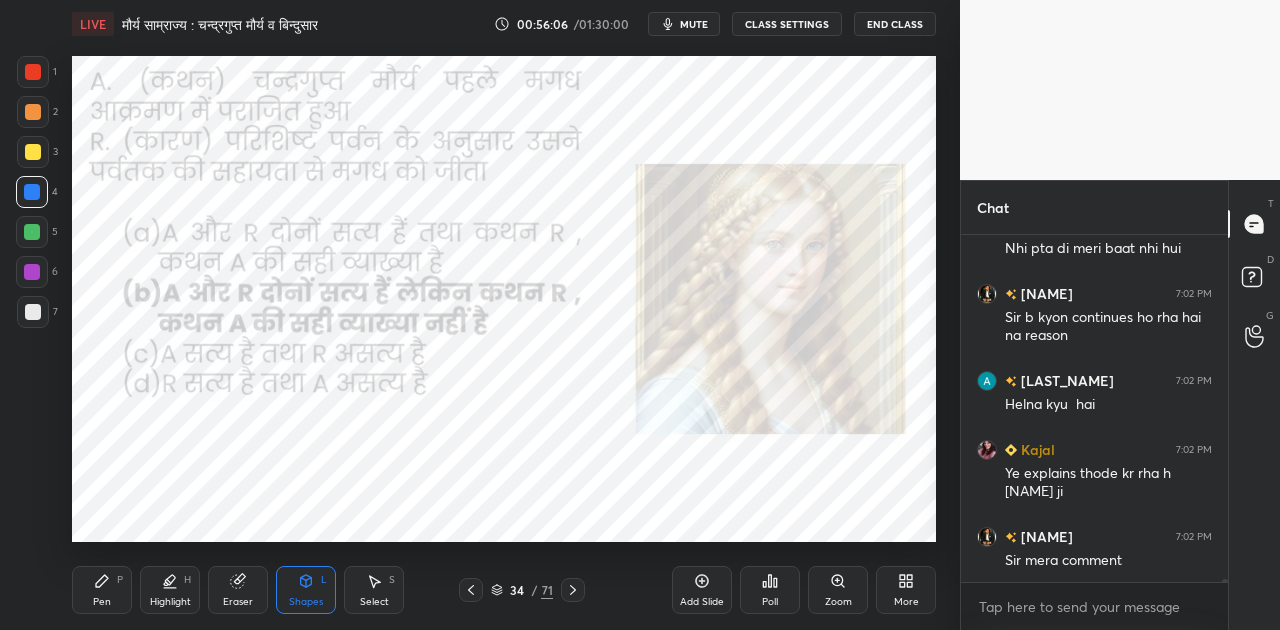 click on "Pen P" at bounding box center [102, 590] 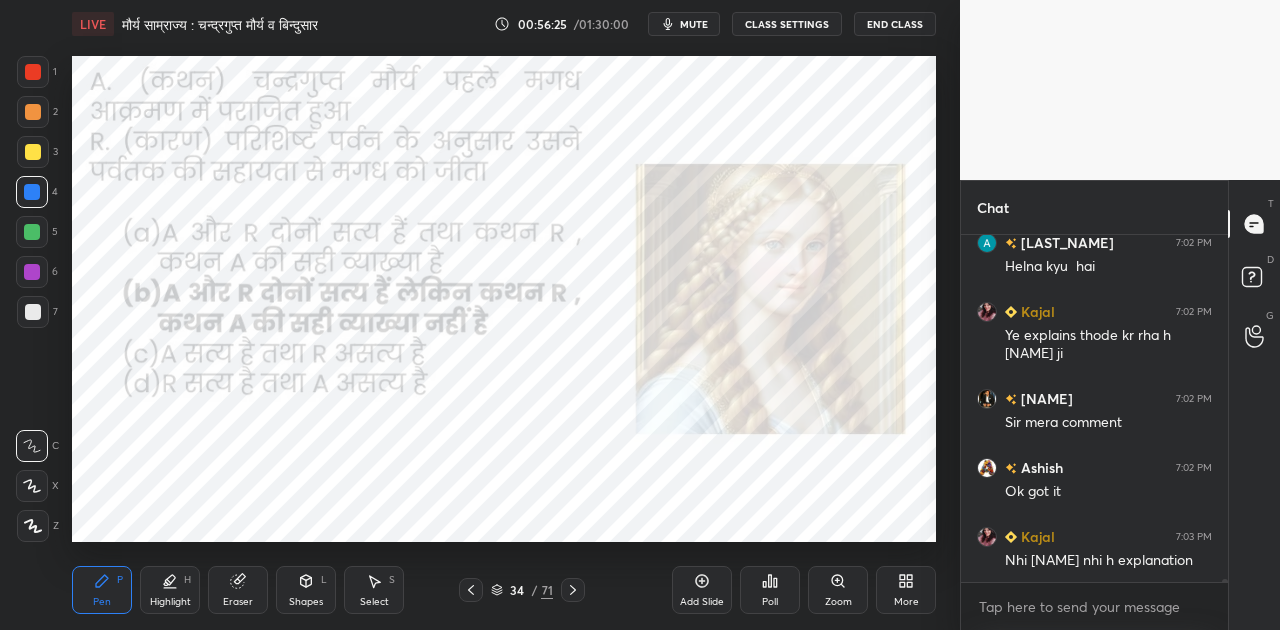 scroll, scrollTop: 40650, scrollLeft: 0, axis: vertical 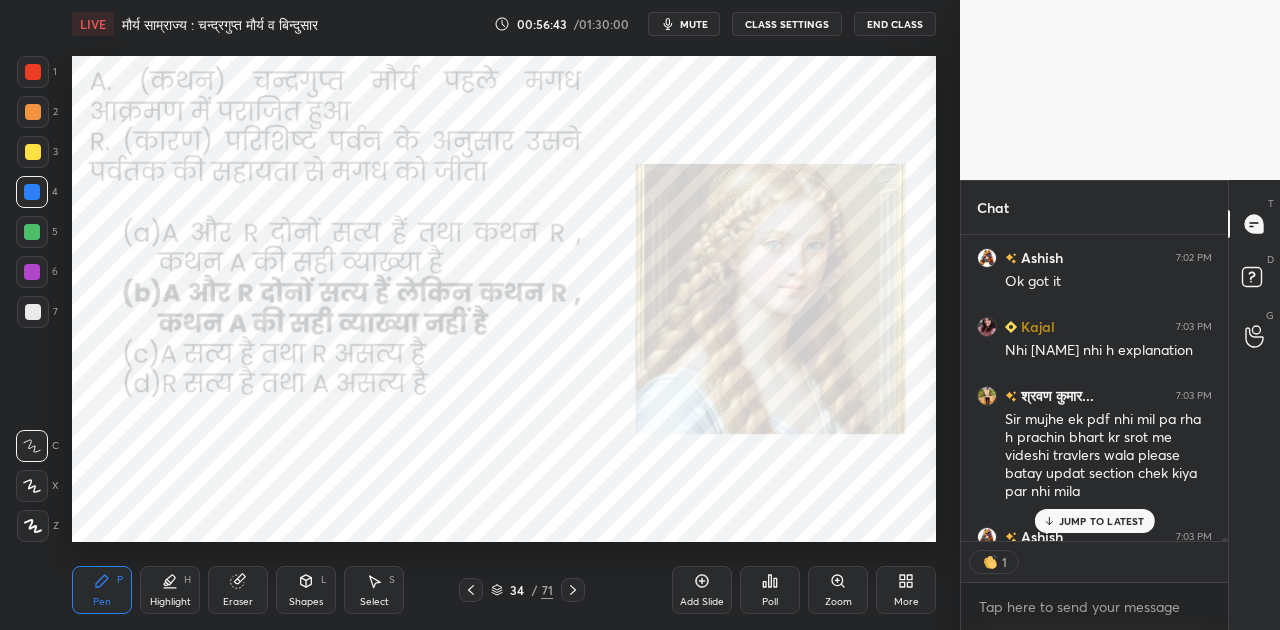 click 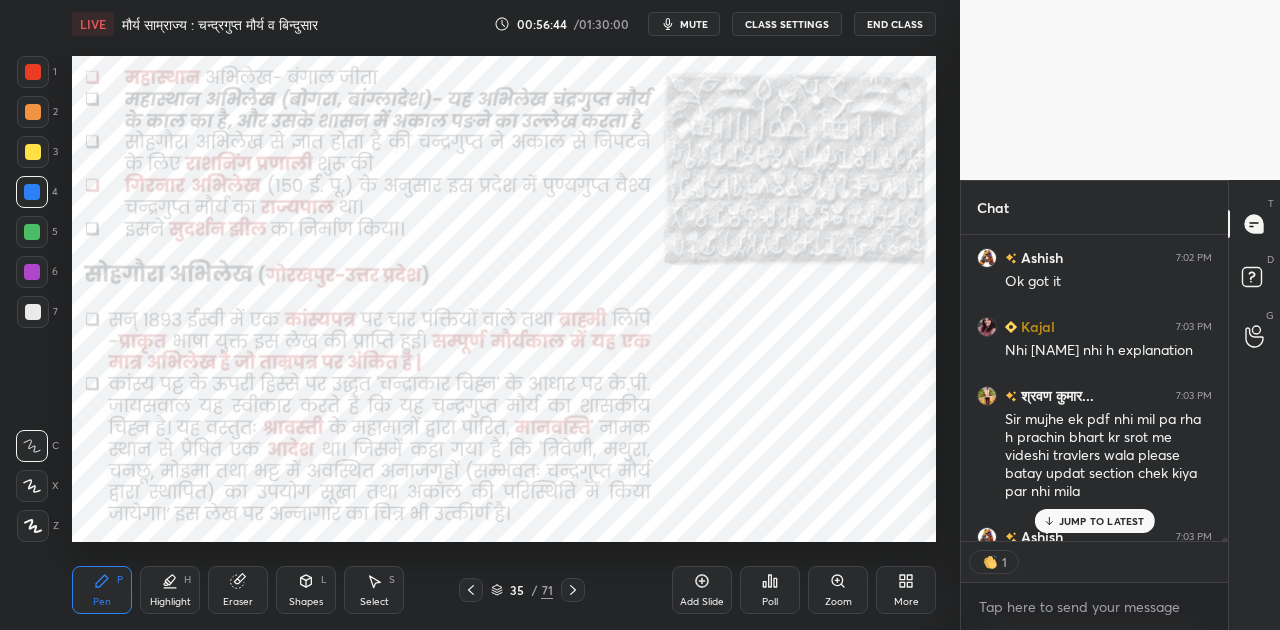 click 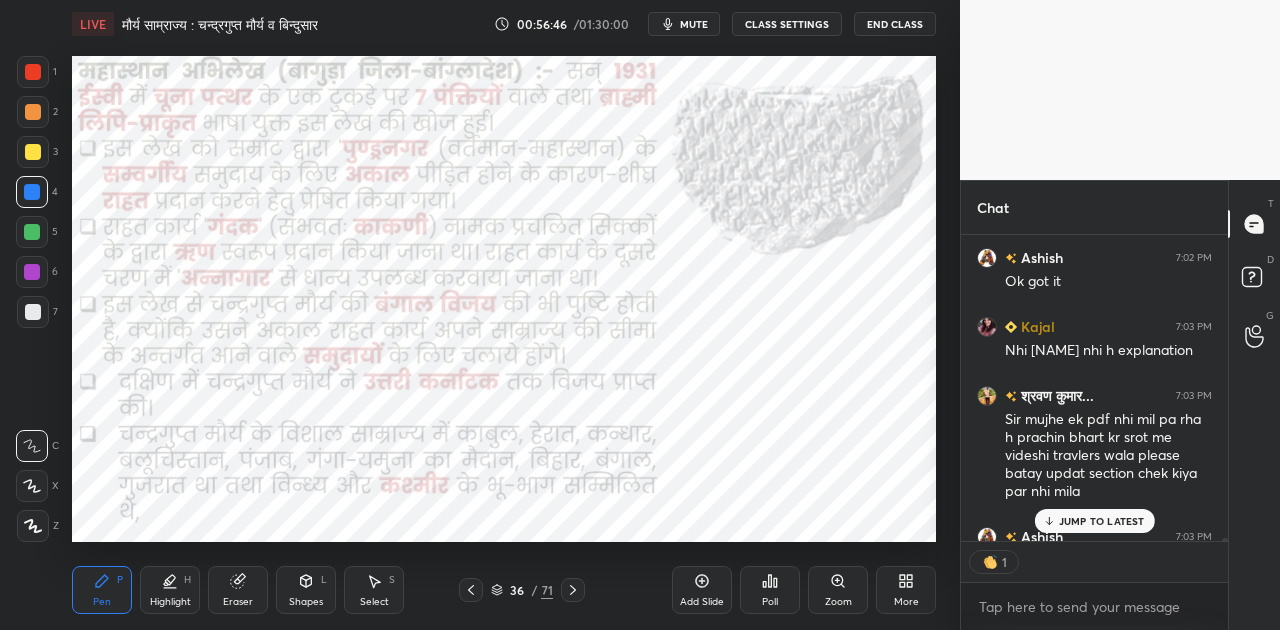 click 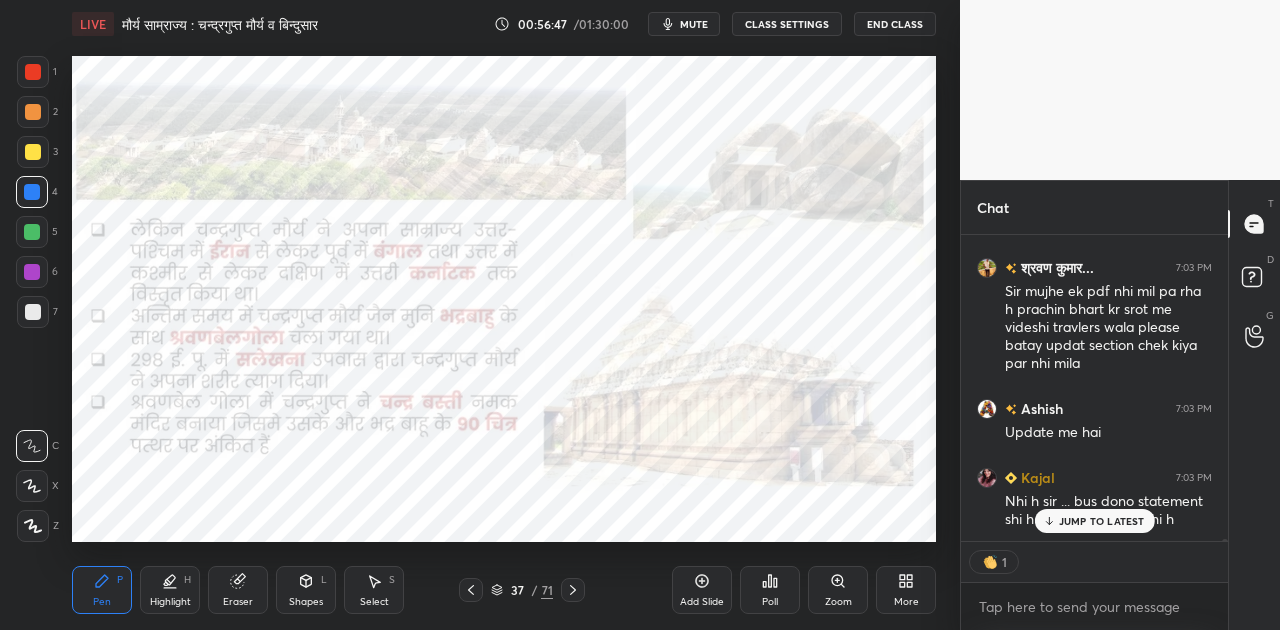 click 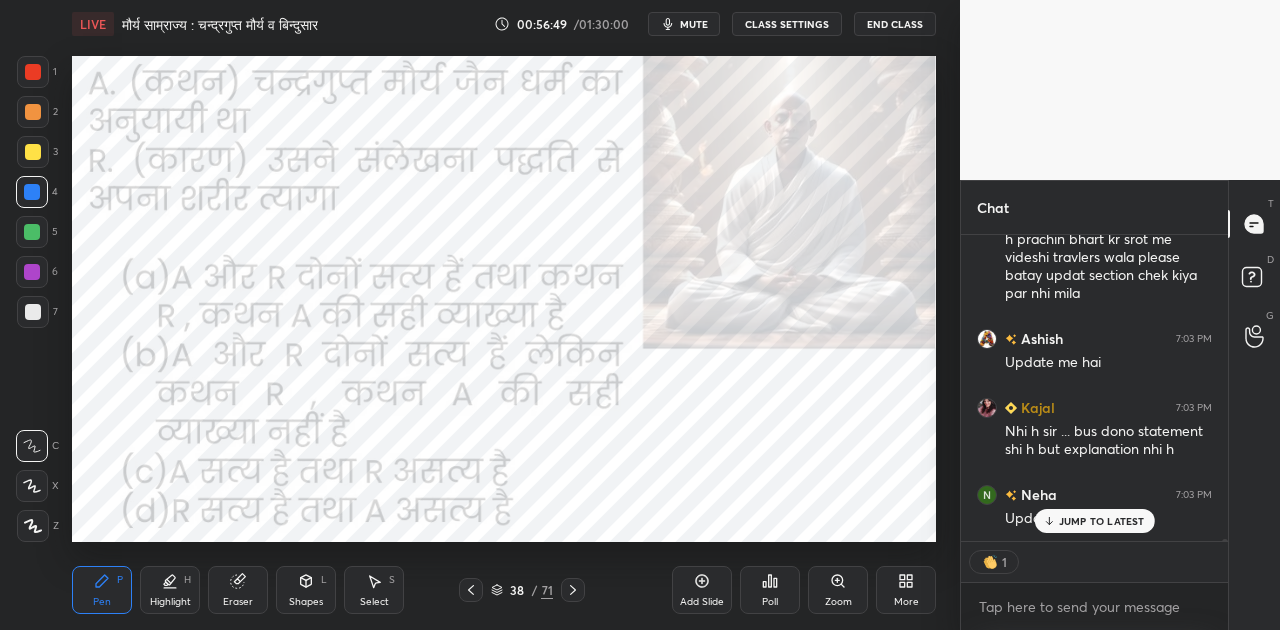 scroll, scrollTop: 40984, scrollLeft: 0, axis: vertical 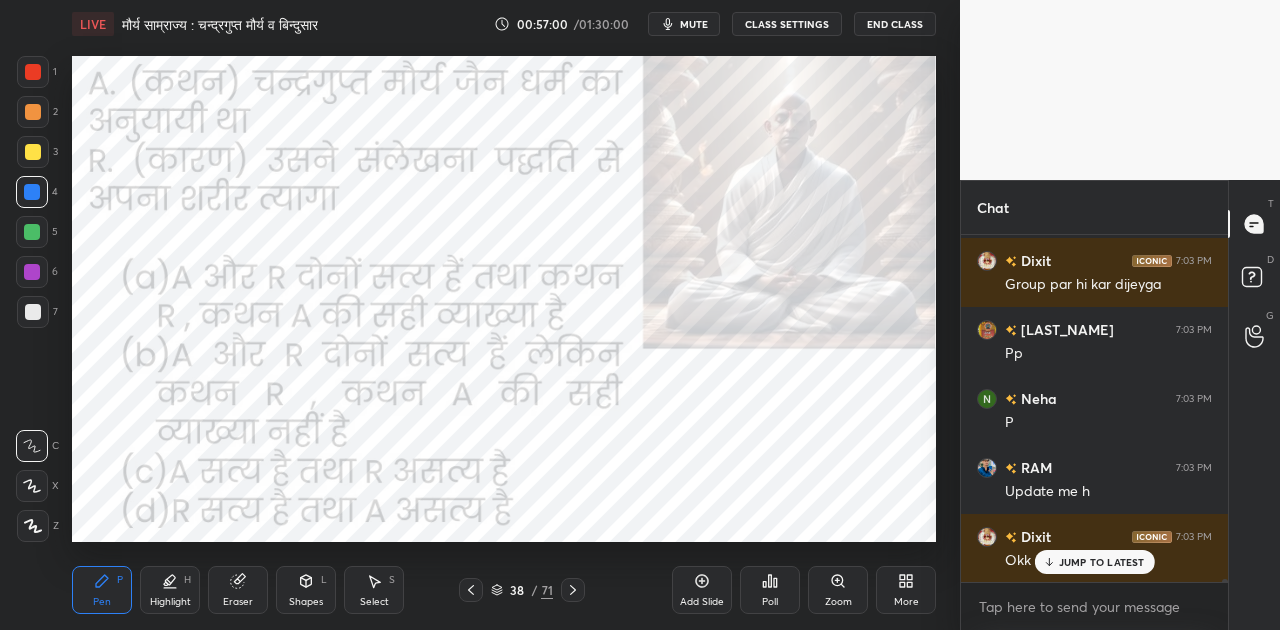 click on "Poll" at bounding box center [770, 590] 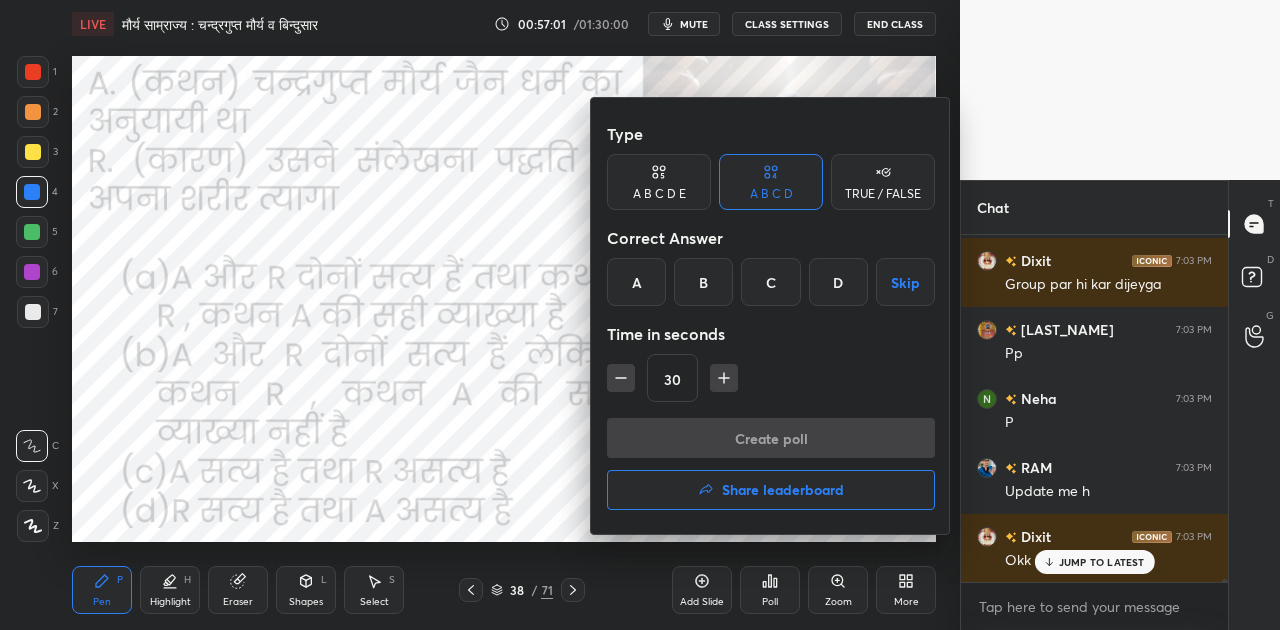 click on "A" at bounding box center (636, 282) 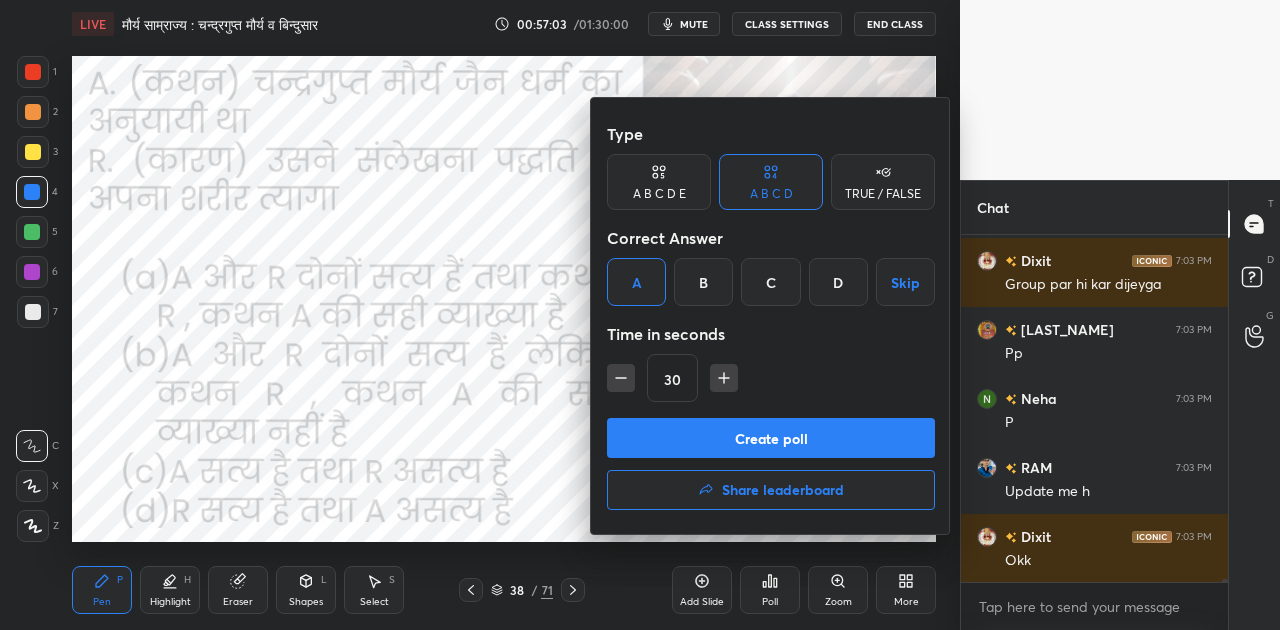 scroll, scrollTop: 41358, scrollLeft: 0, axis: vertical 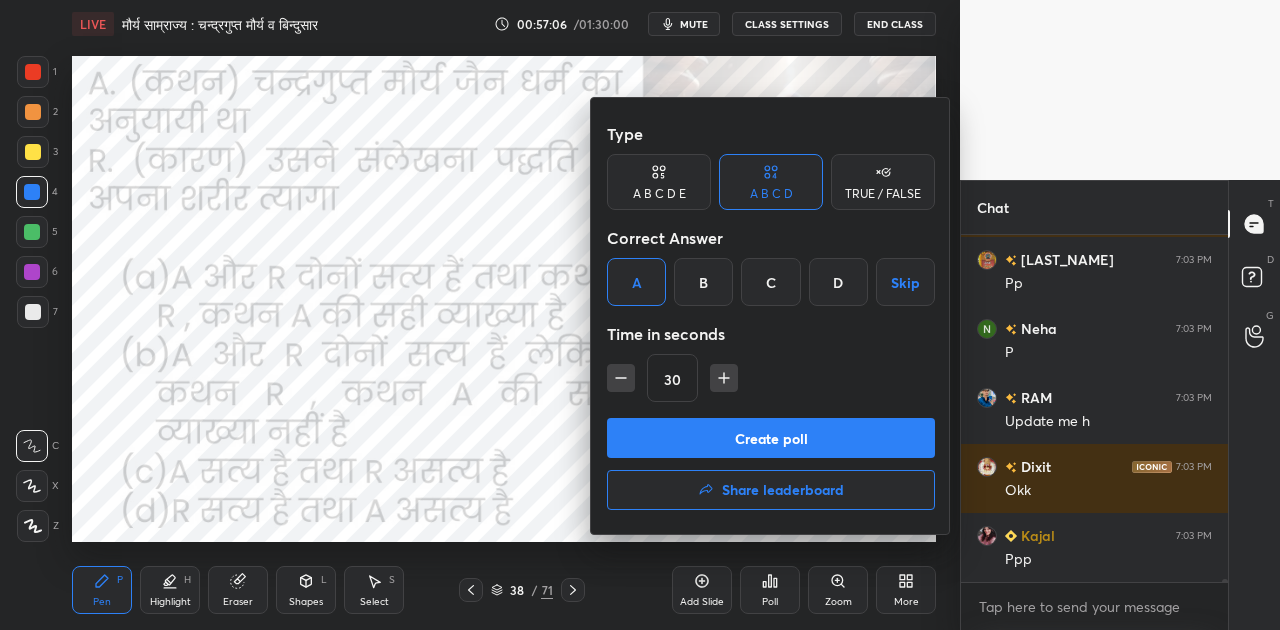 click on "Create poll" at bounding box center (771, 438) 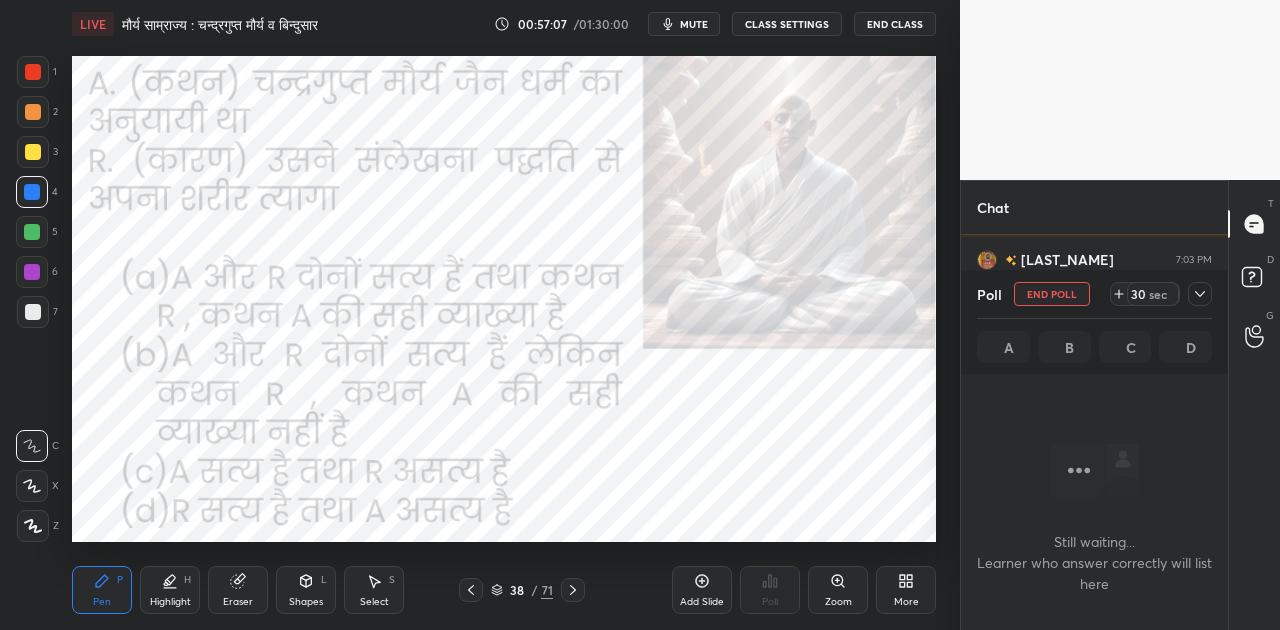 scroll, scrollTop: 242, scrollLeft: 261, axis: both 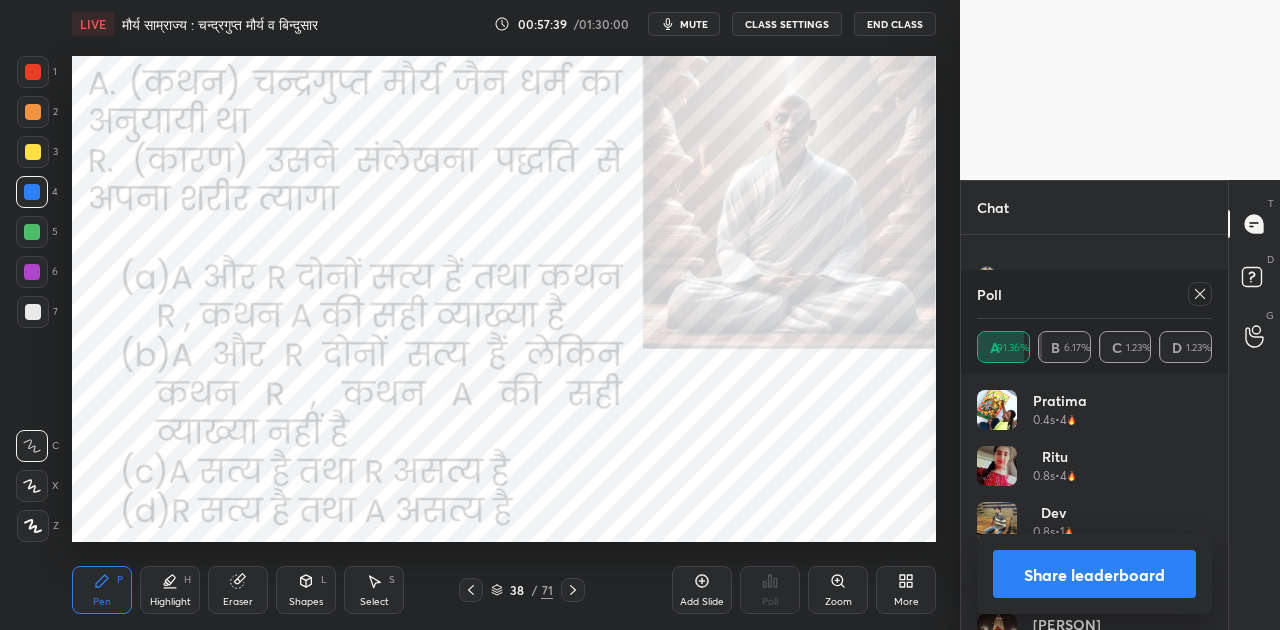 click on "Share leaderboard" at bounding box center [1094, 574] 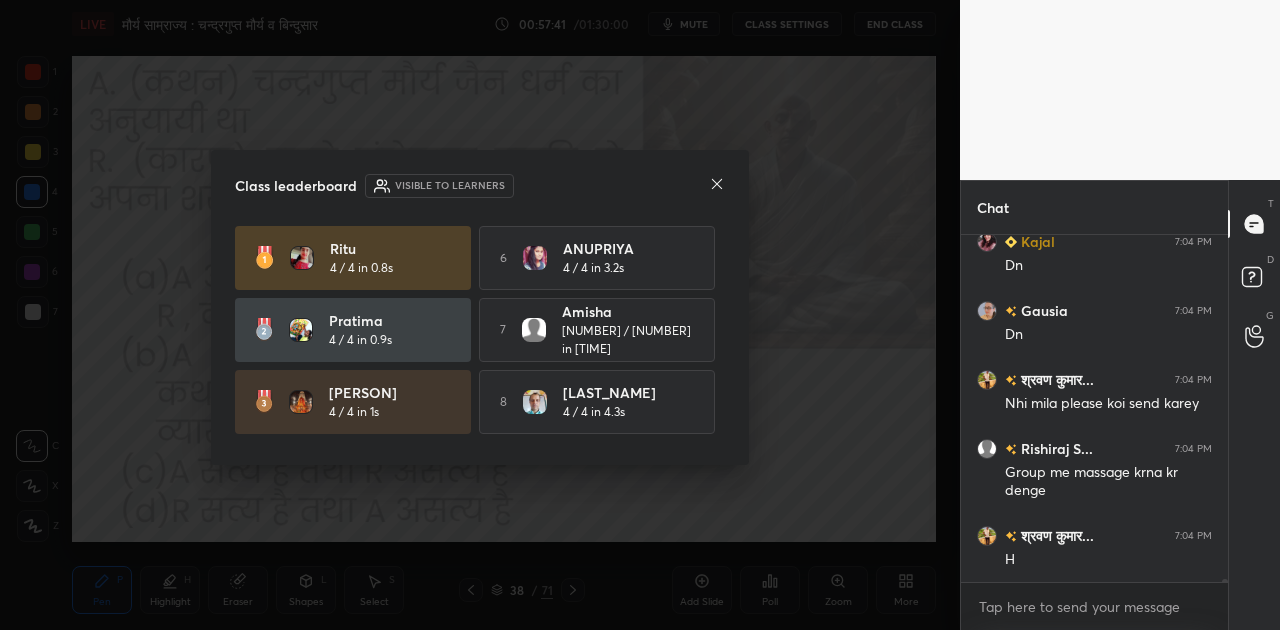 click 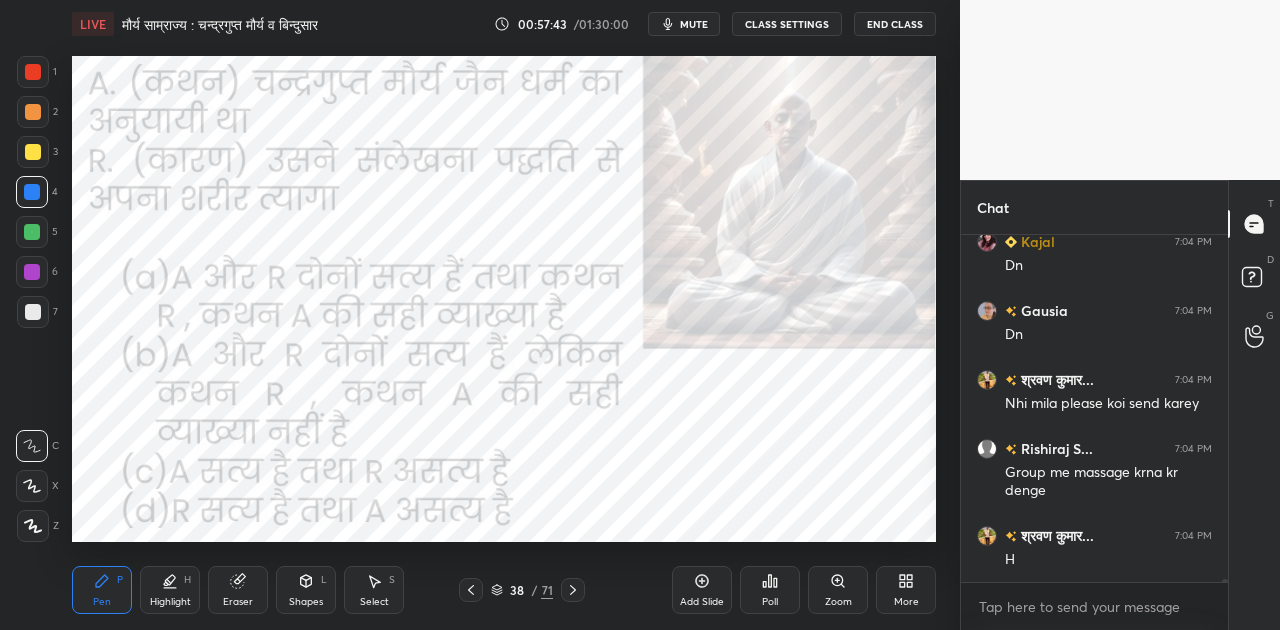 click 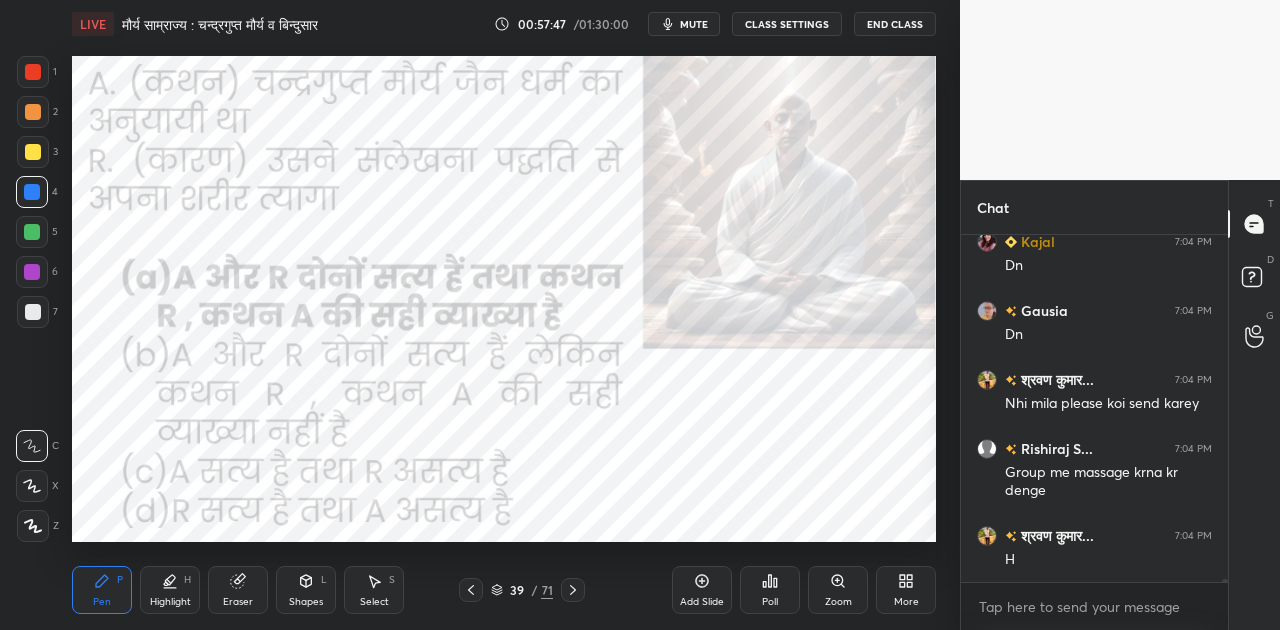 click 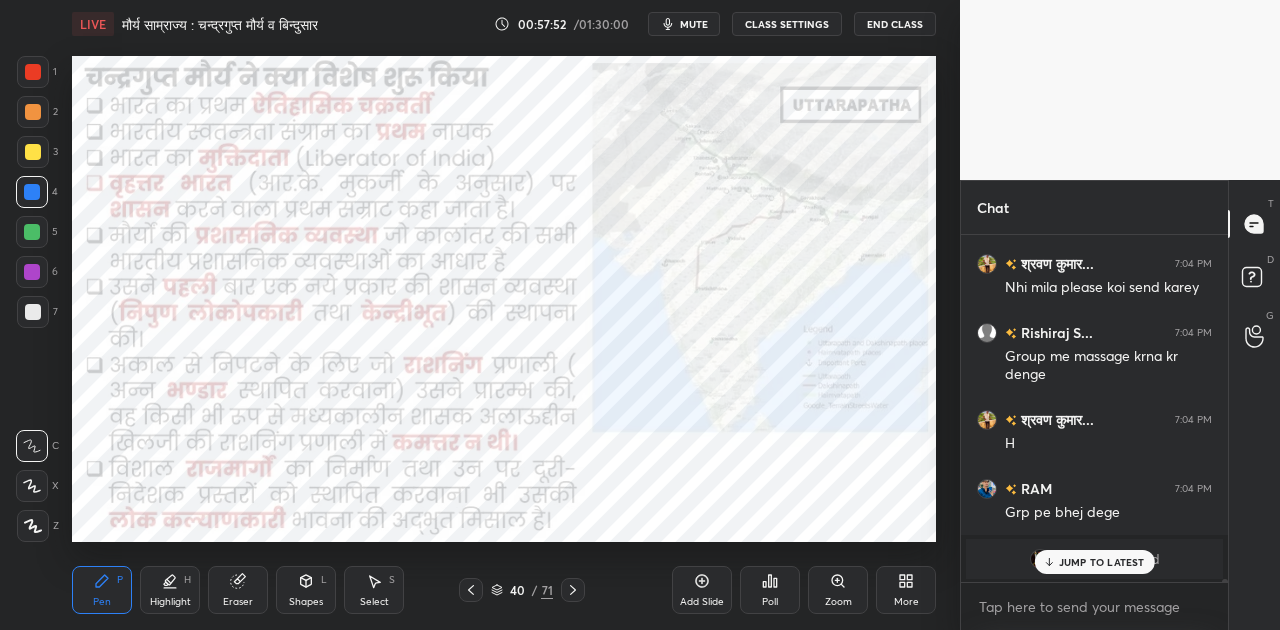 click on "JUMP TO LATEST" at bounding box center [1102, 562] 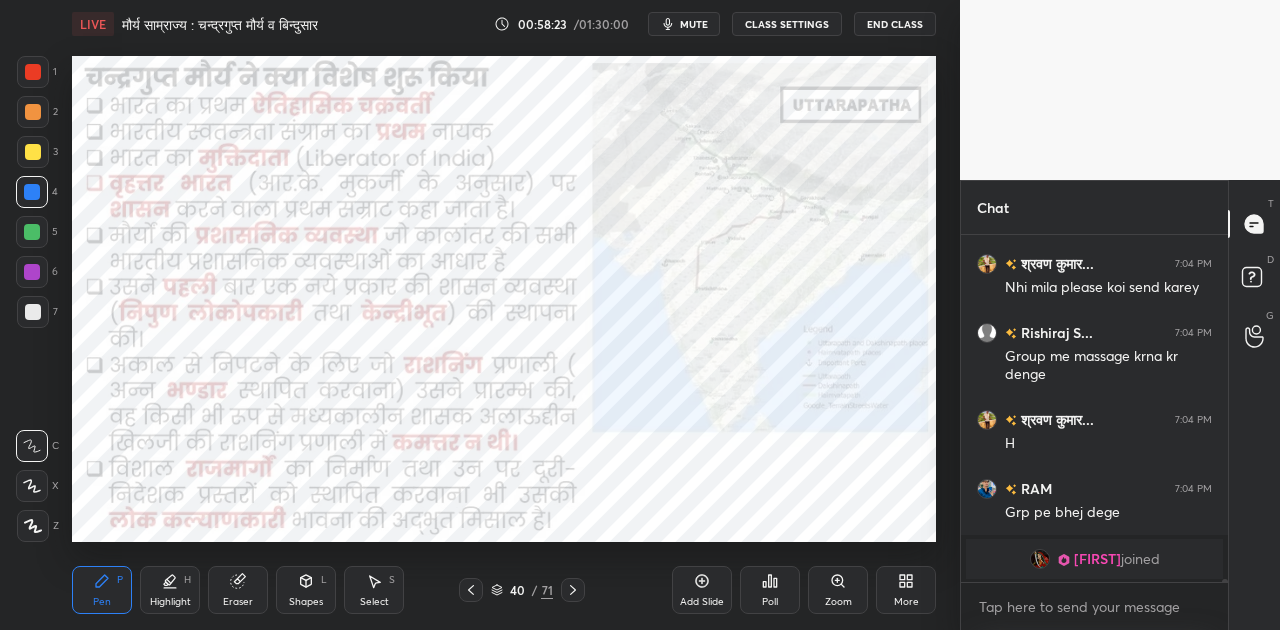 scroll, scrollTop: 42012, scrollLeft: 0, axis: vertical 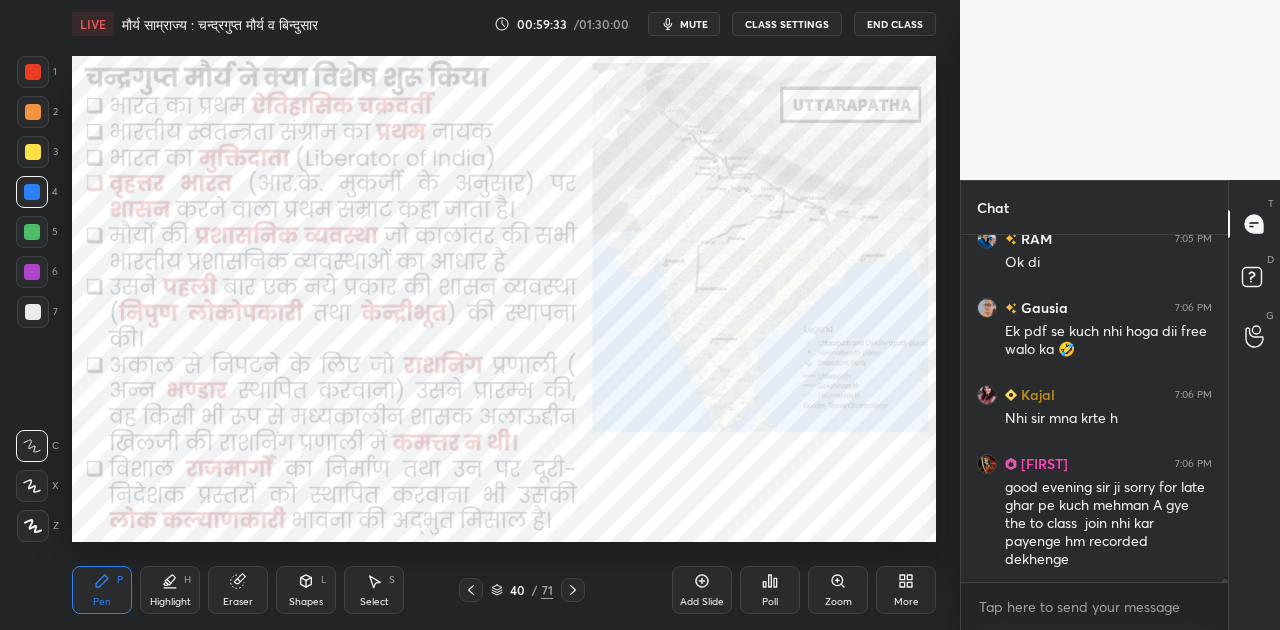 click on "mute" at bounding box center [684, 24] 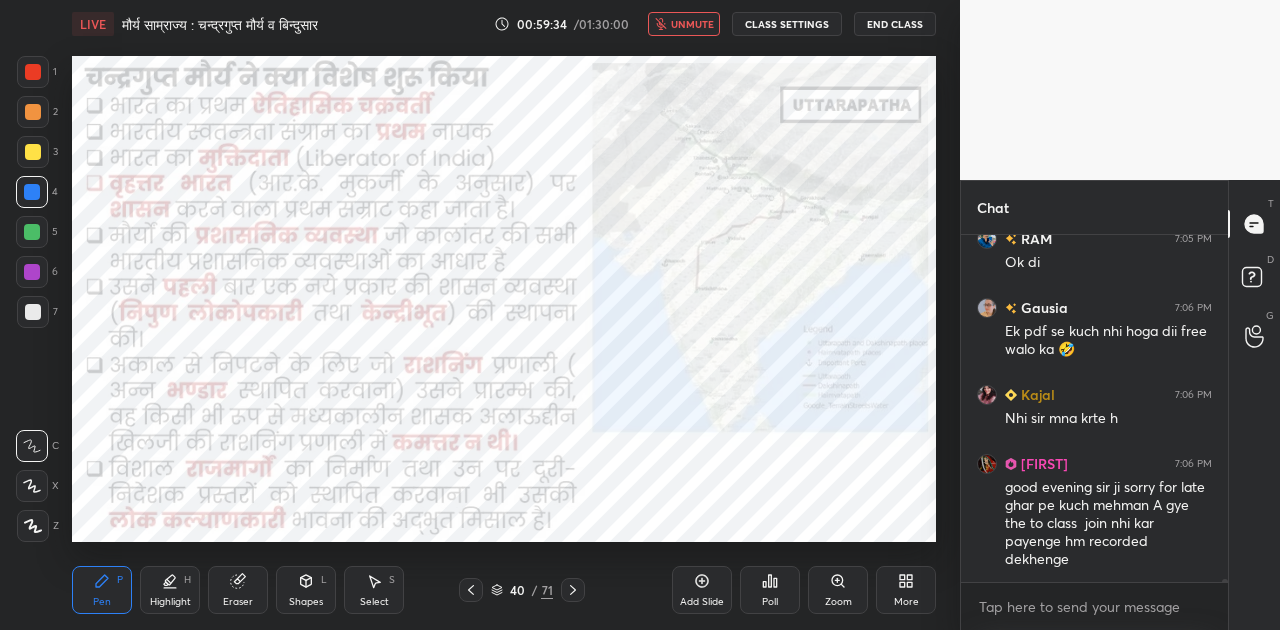scroll, scrollTop: 39524, scrollLeft: 0, axis: vertical 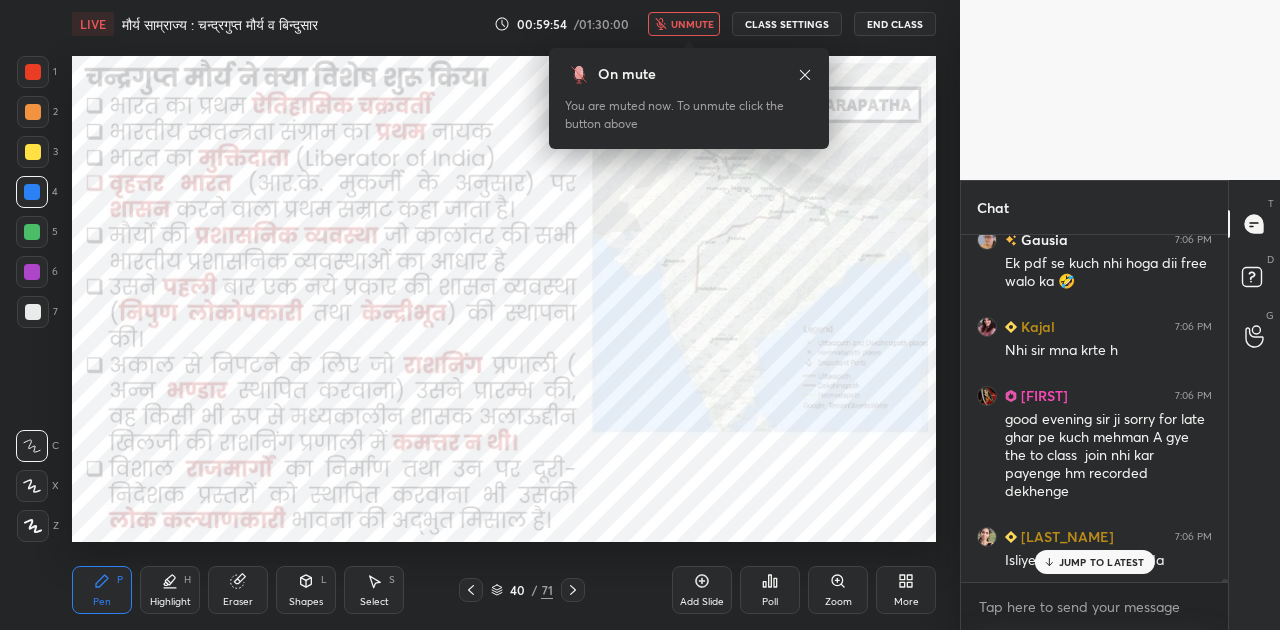 click on "unmute" at bounding box center (692, 24) 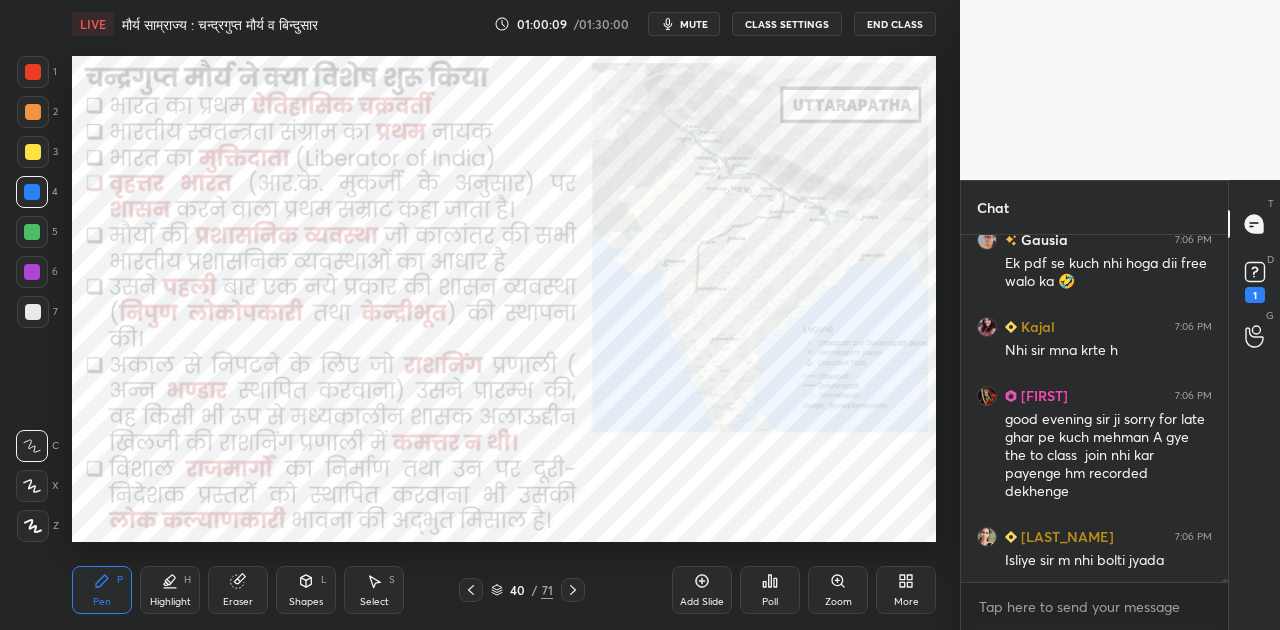 scroll, scrollTop: 39658, scrollLeft: 0, axis: vertical 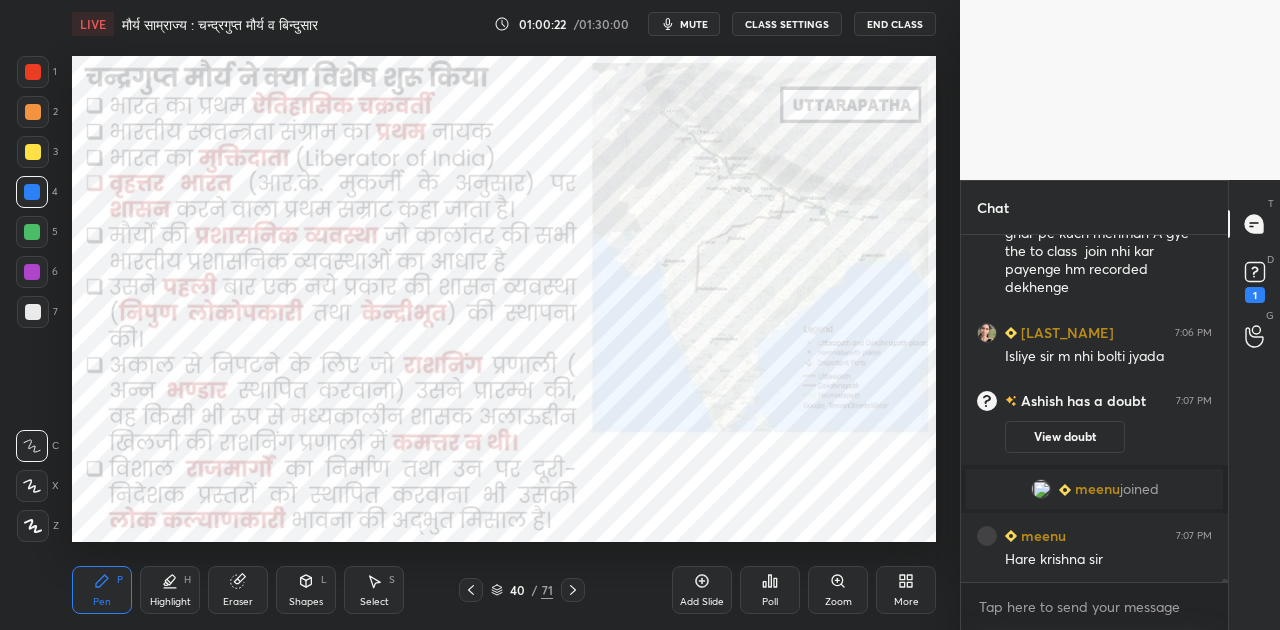 click on "[USER_NAME] 7:06 PM Nhi sir mna krte h [USER_NAME] 7:06 PM good evening sir ji sorry for late ghar pe kuch mehman A gye the to class  join nhi kar payenge hm recorded dekhenge [USER_NAME] 7:06 PM Isliye sir m nhi bolti jyada [USER_NAME]   has a doubt 7:07 PM View doubt [USER_NAME]  joined [USER_NAME] 7:07 PM Hare krishna sir" at bounding box center (1094, 408) 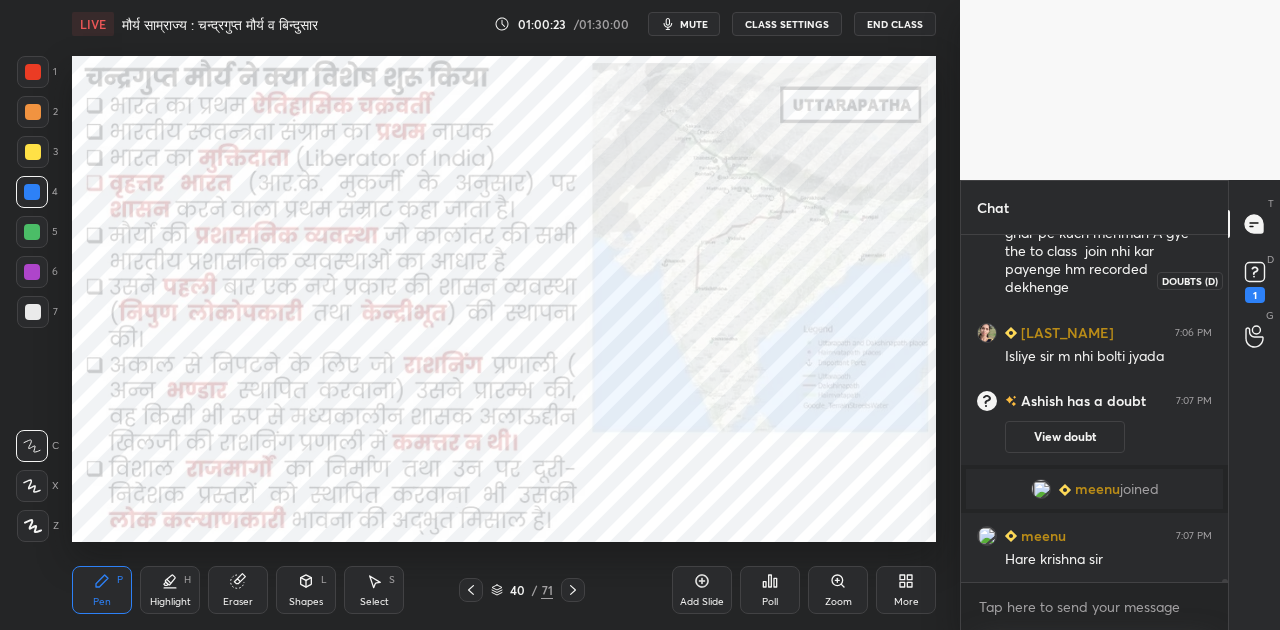click 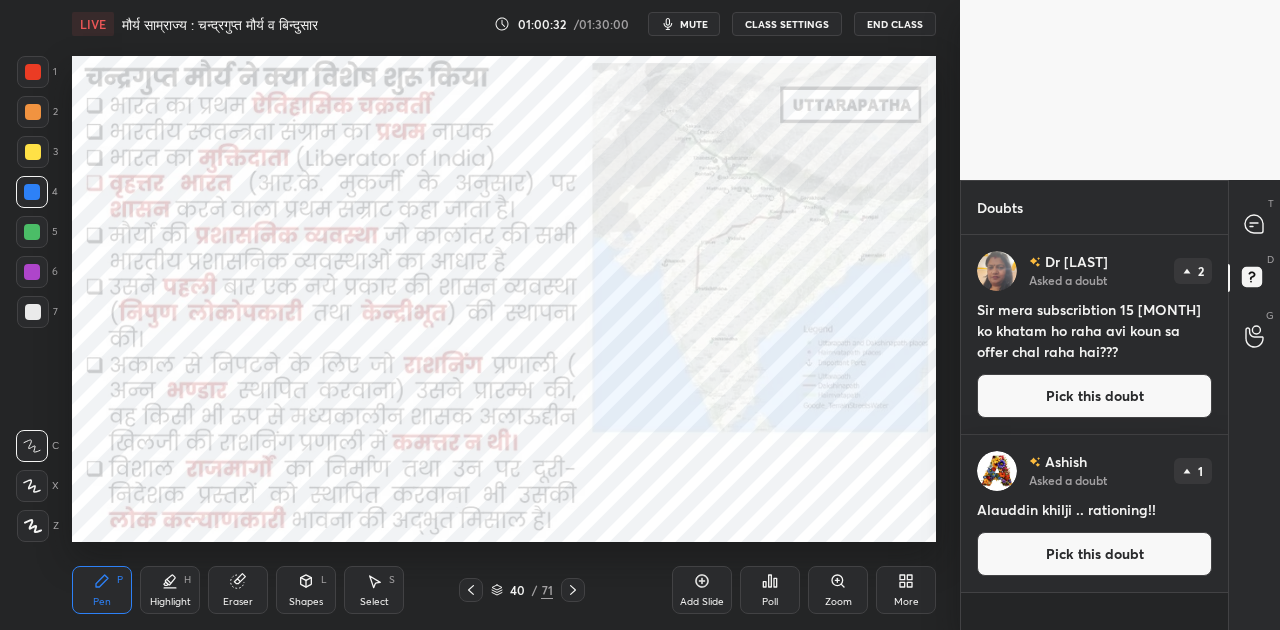 click on "Pick this doubt" at bounding box center [1094, 396] 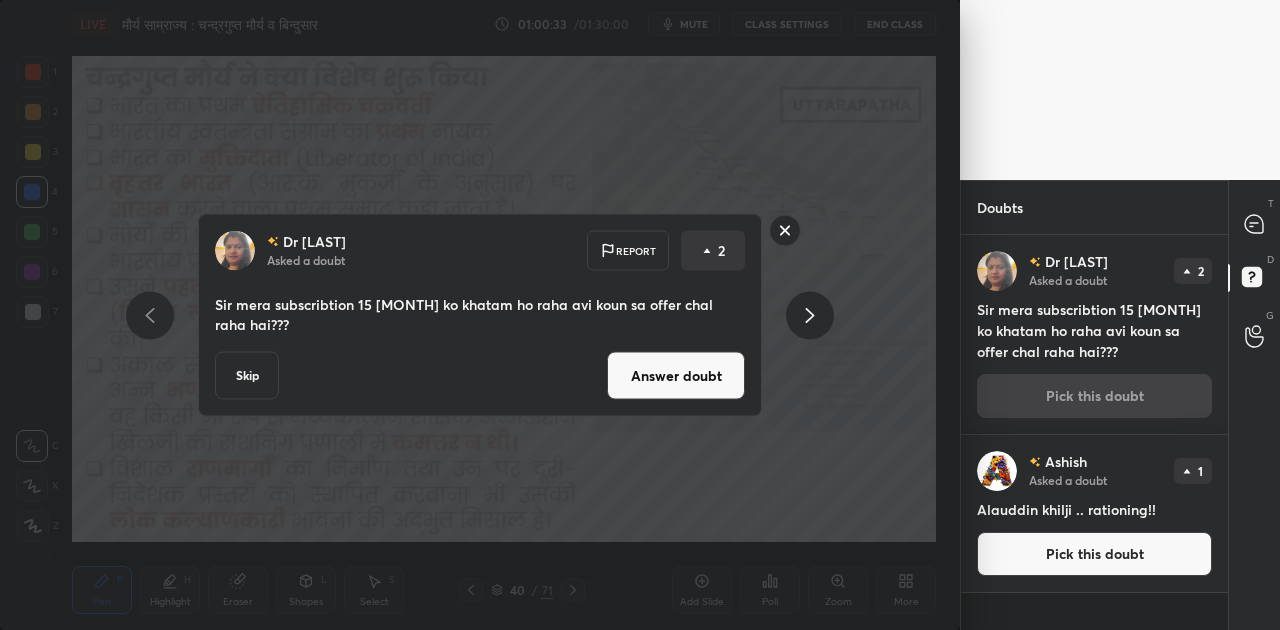 click on "Answer doubt" at bounding box center (676, 376) 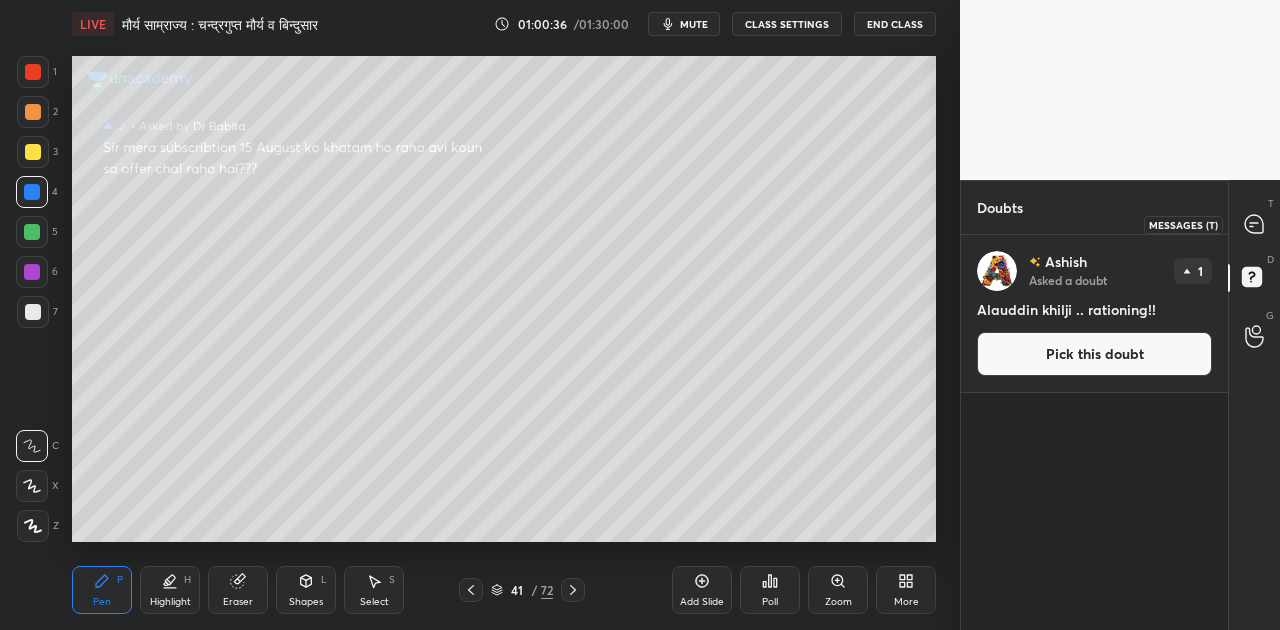 click 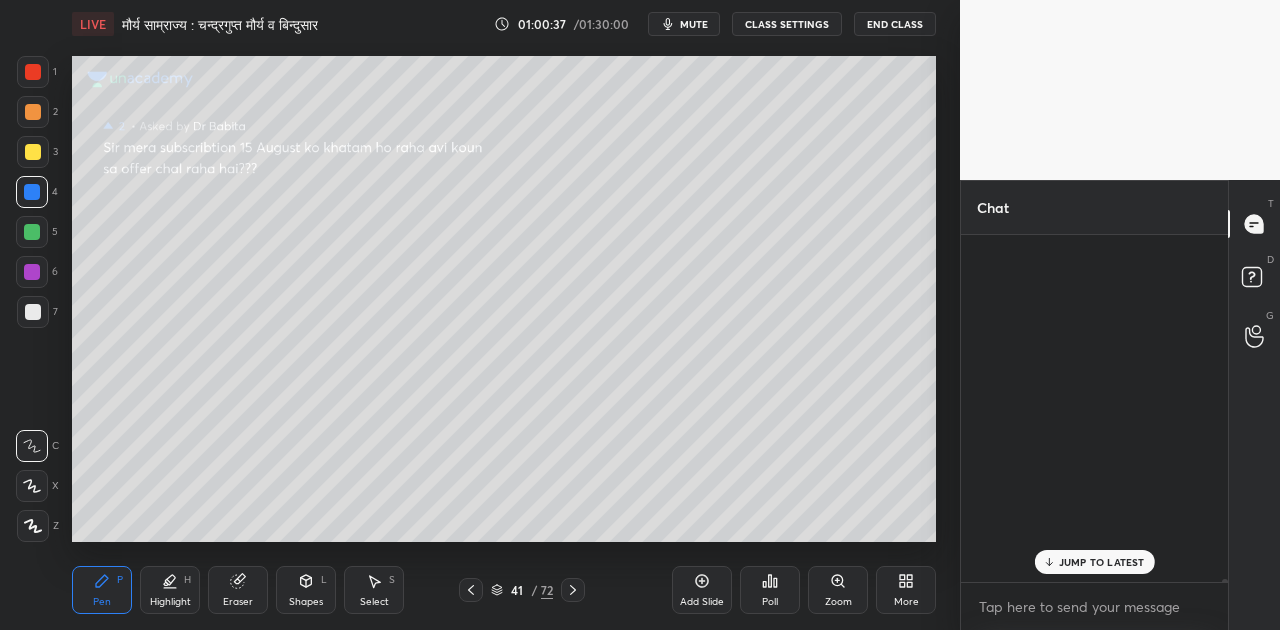 scroll, scrollTop: 39878, scrollLeft: 0, axis: vertical 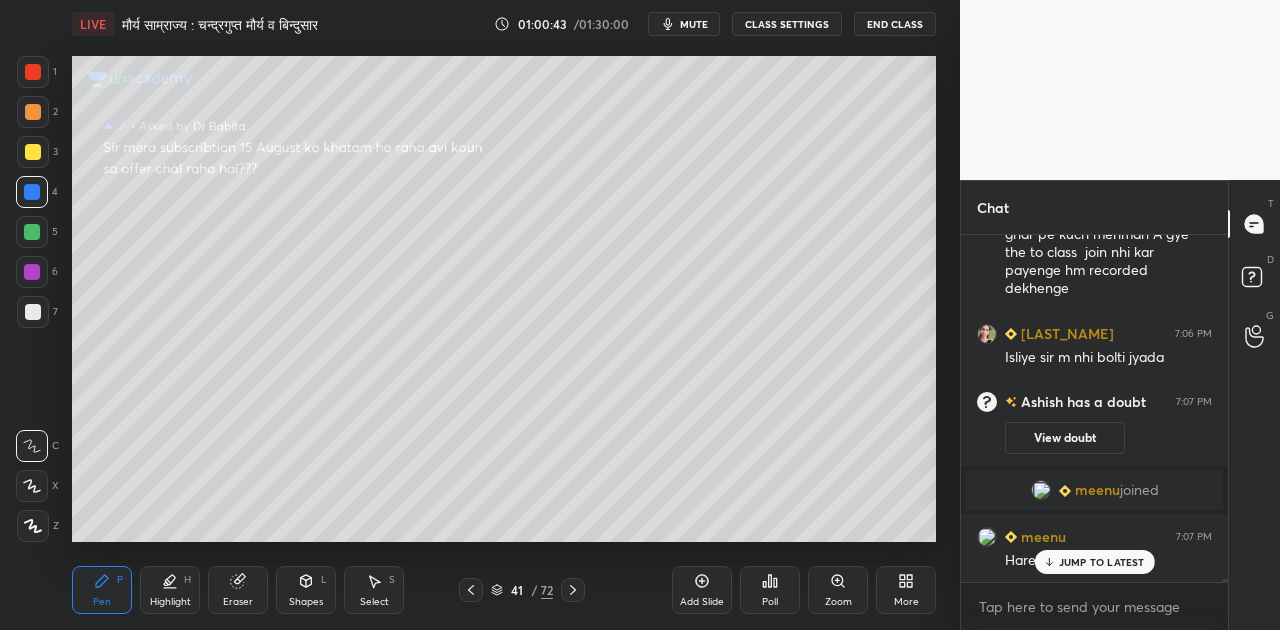 click at bounding box center (33, 312) 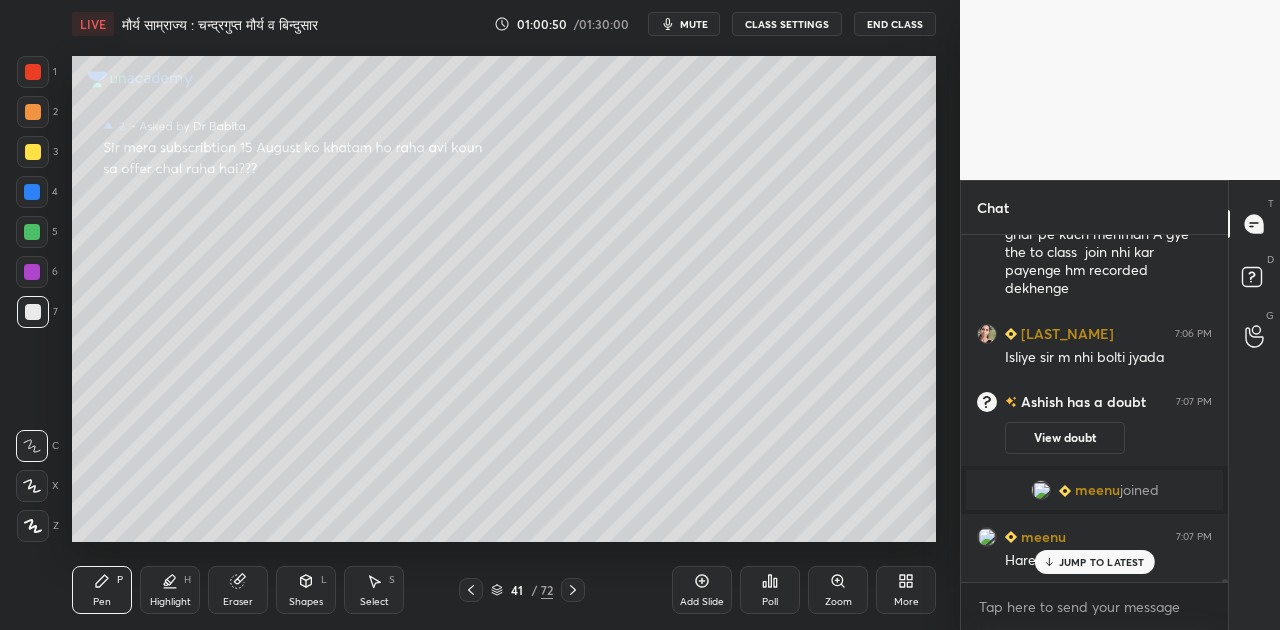 click on "JUMP TO LATEST" at bounding box center [1102, 562] 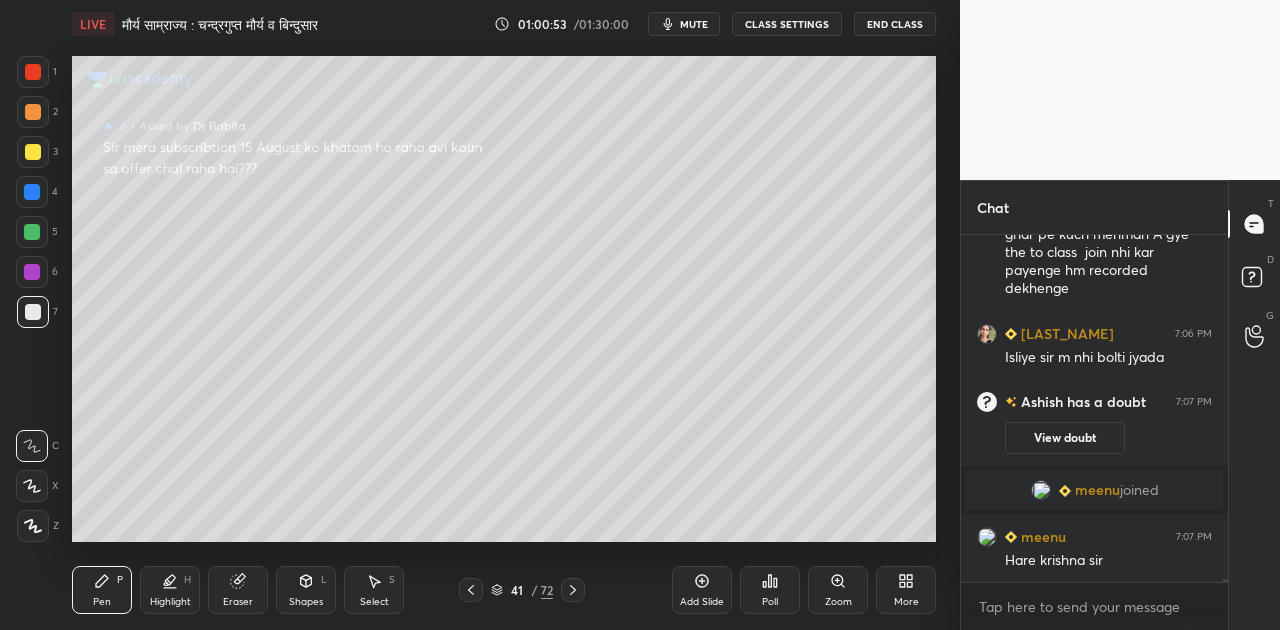 scroll, scrollTop: 300, scrollLeft: 261, axis: both 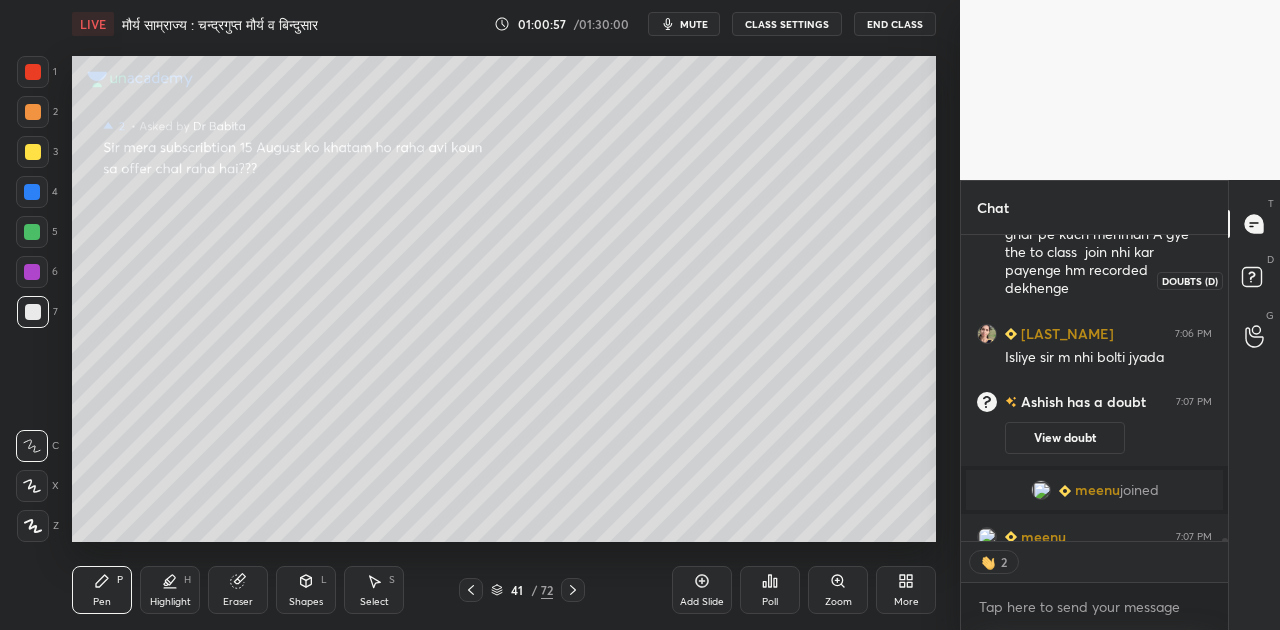 click 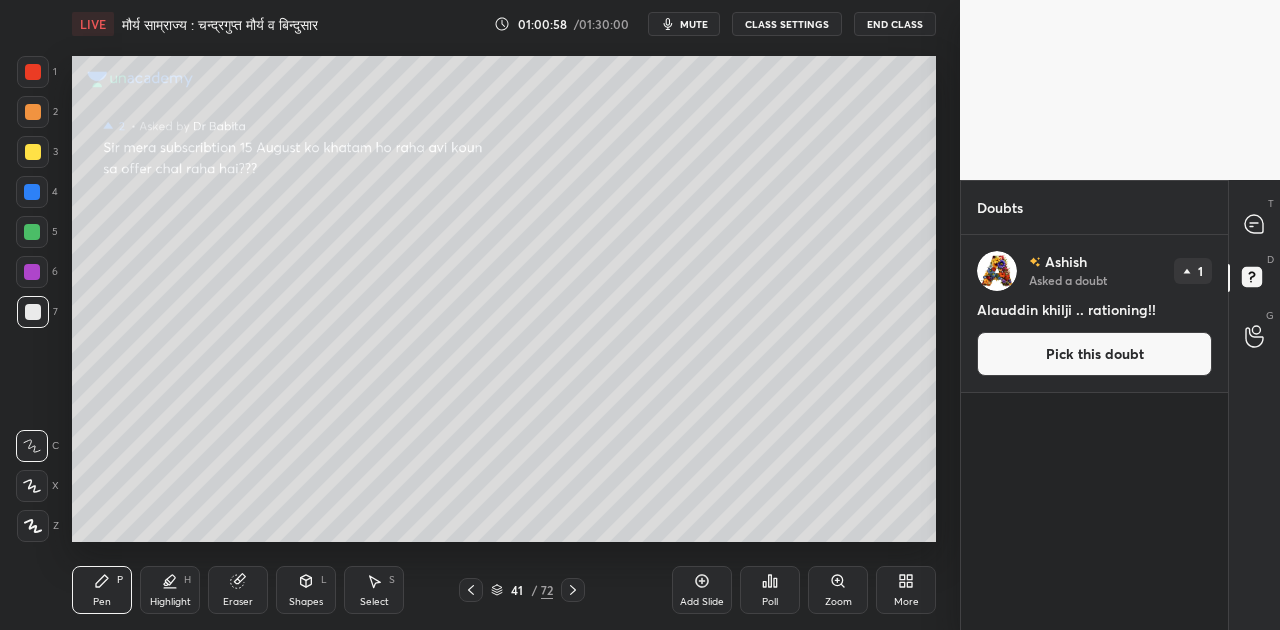 click on "Pick this doubt" at bounding box center [1094, 354] 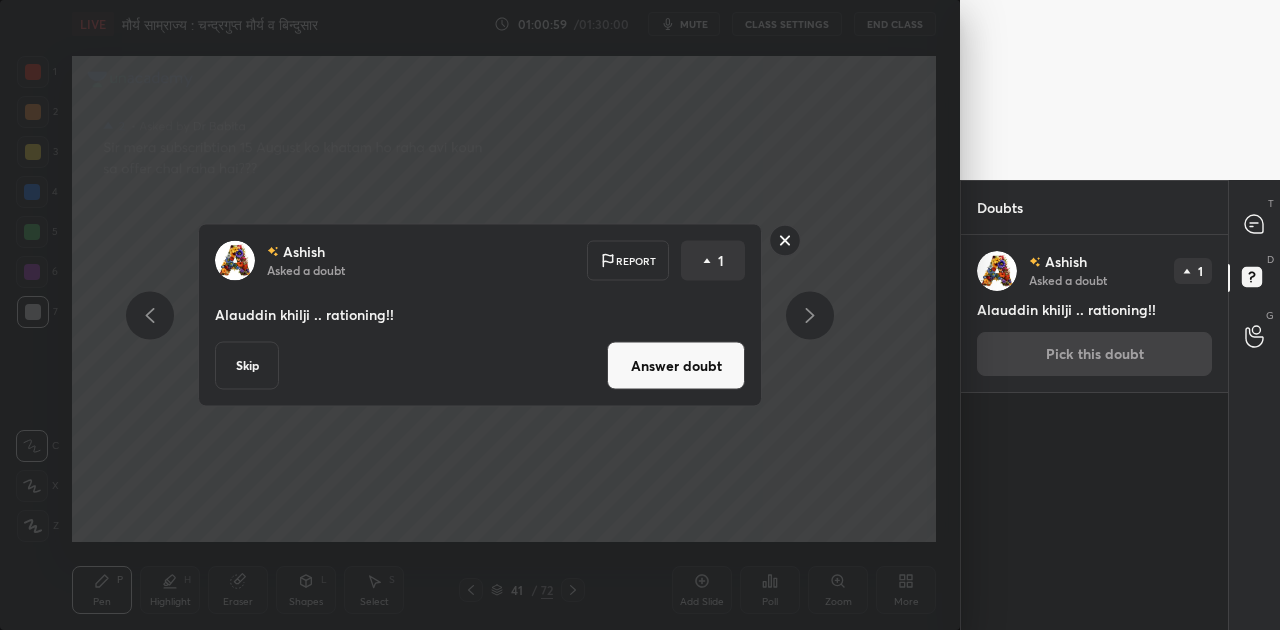 click on "Answer doubt" at bounding box center (676, 366) 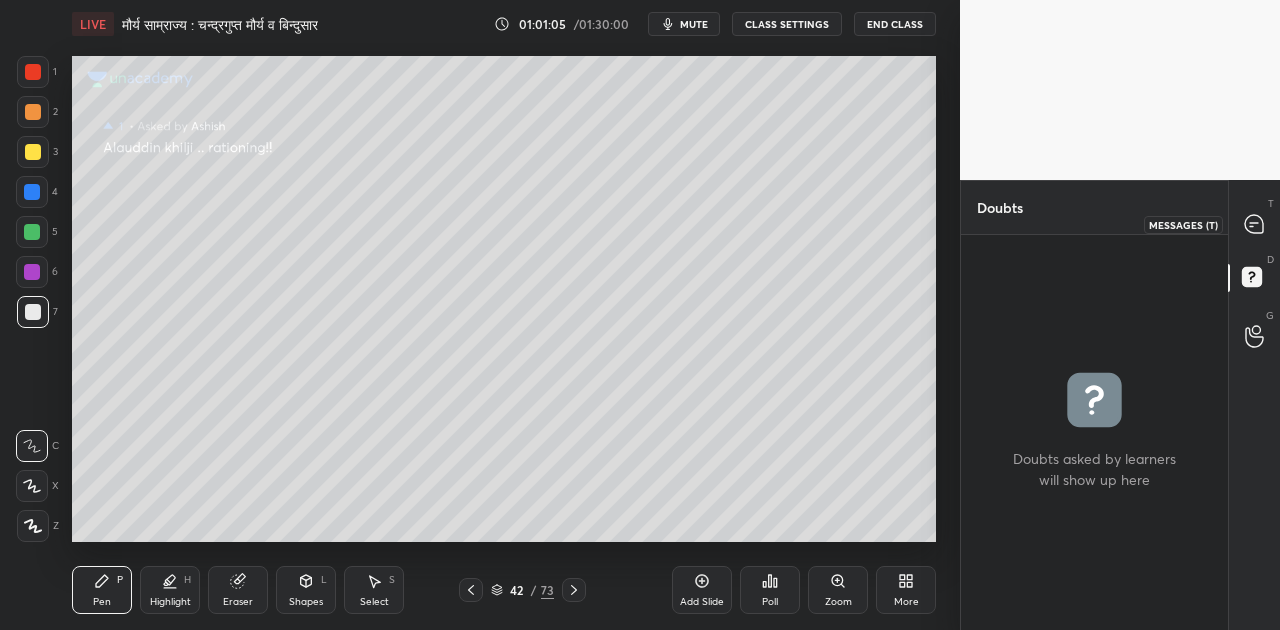 click at bounding box center [1255, 224] 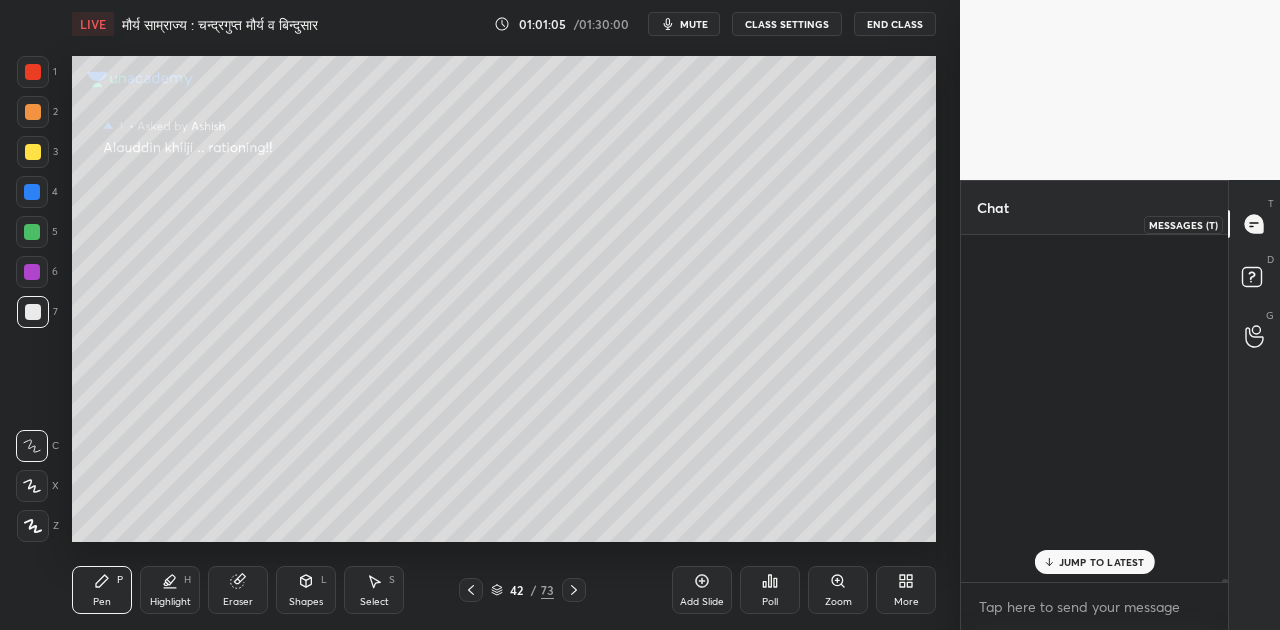 scroll, scrollTop: 39930, scrollLeft: 0, axis: vertical 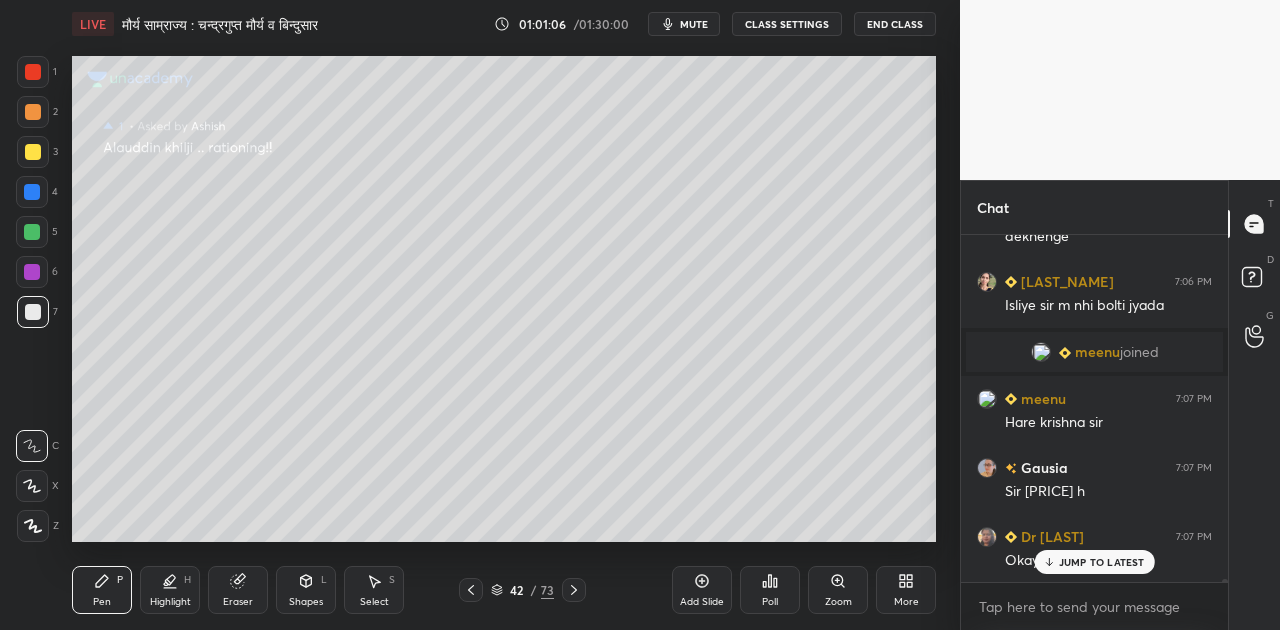 click on "[NAME] 7:04 PM Dn श्रवण कुमार... 7:04 PM Nhi mila please koi send karey [NAME] S... 7:04 PM Group me massage krna kr denge श्रवण कुमार... 7:04 PM H RAM 7:04 PM Grp pe bhej dege [NAME] joined [NAME] 7:05 PM Ram prsnl bhej dena inko ... grp pr free wale students bhi h RAM 7:05 PM Ok di [NAME] 7:06 PM Ek pdf se kuch nhi hoga dii free walo ka 🤣 [NAME] 7:06 PM Nhi sir mna krte h [NAME] 7:06 PM good evening sir ji sorry for late ghar pe kuch mehman A gye the to class  join nhi kar payenge hm recorded dekhenge [NAME] 7:06 PM Isliye sir m nhi bolti jyada [NAME]  joined [NAME] 7:07 PM Hare krishna sir [NAME] 7:07 PM Sir 4999 h [NAME] 7:07 PM Okay sir JUMP TO LATEST" at bounding box center [1094, 408] 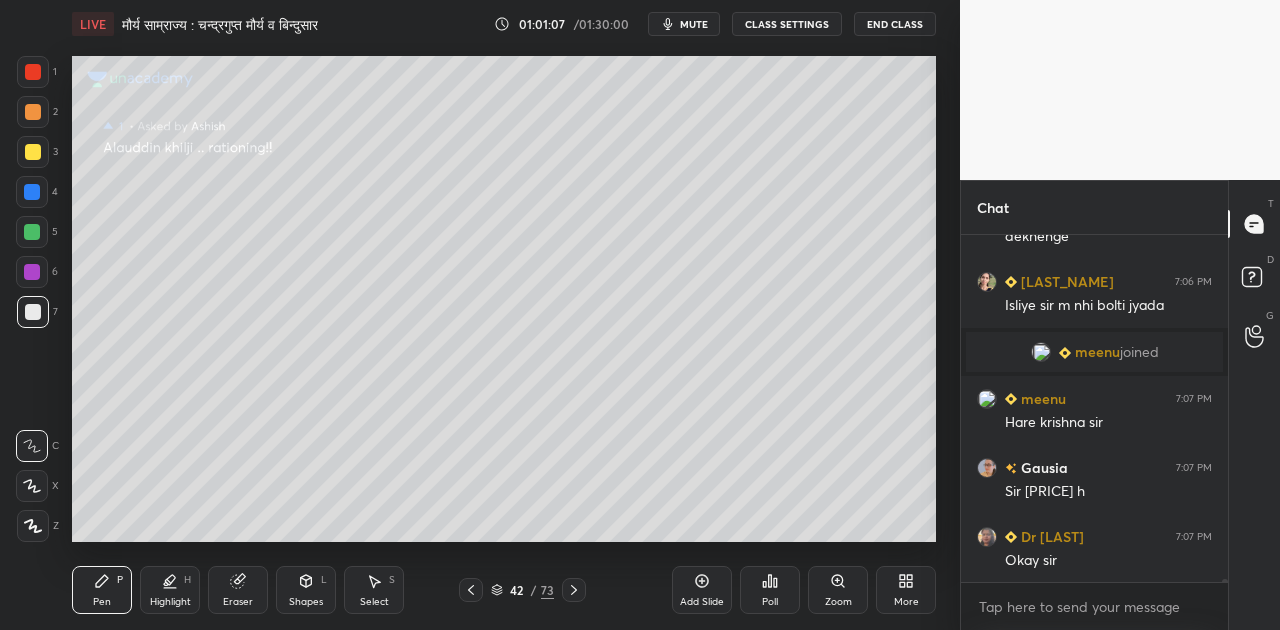 click 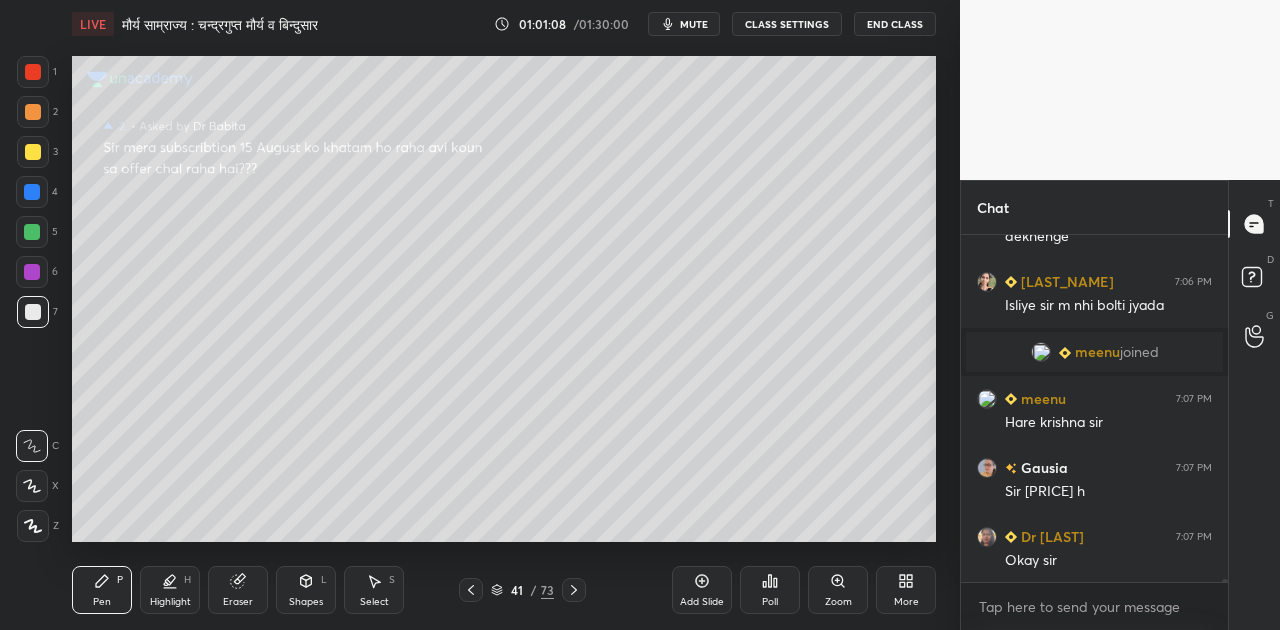 click 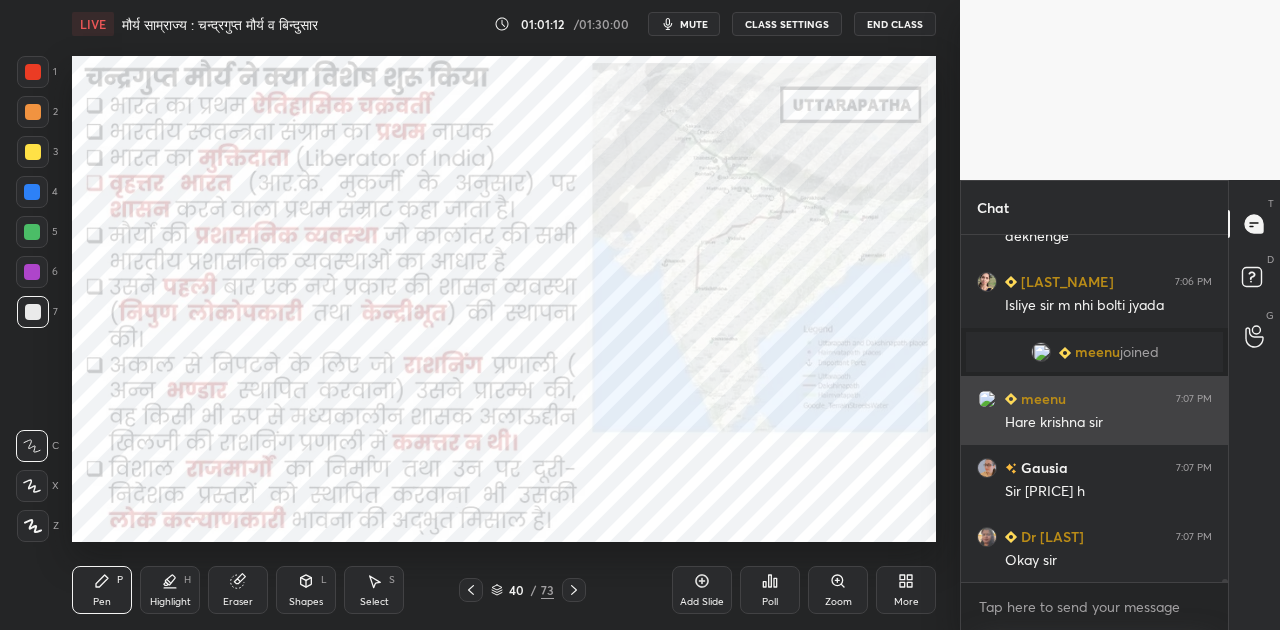 scroll, scrollTop: 40018, scrollLeft: 0, axis: vertical 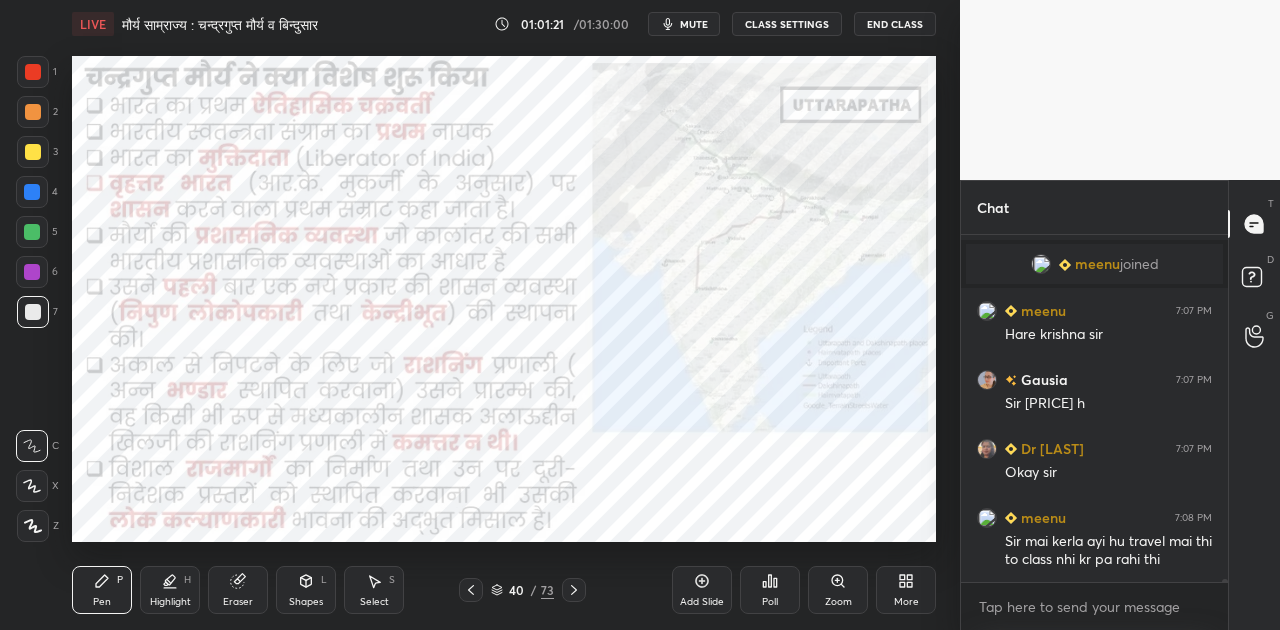 click 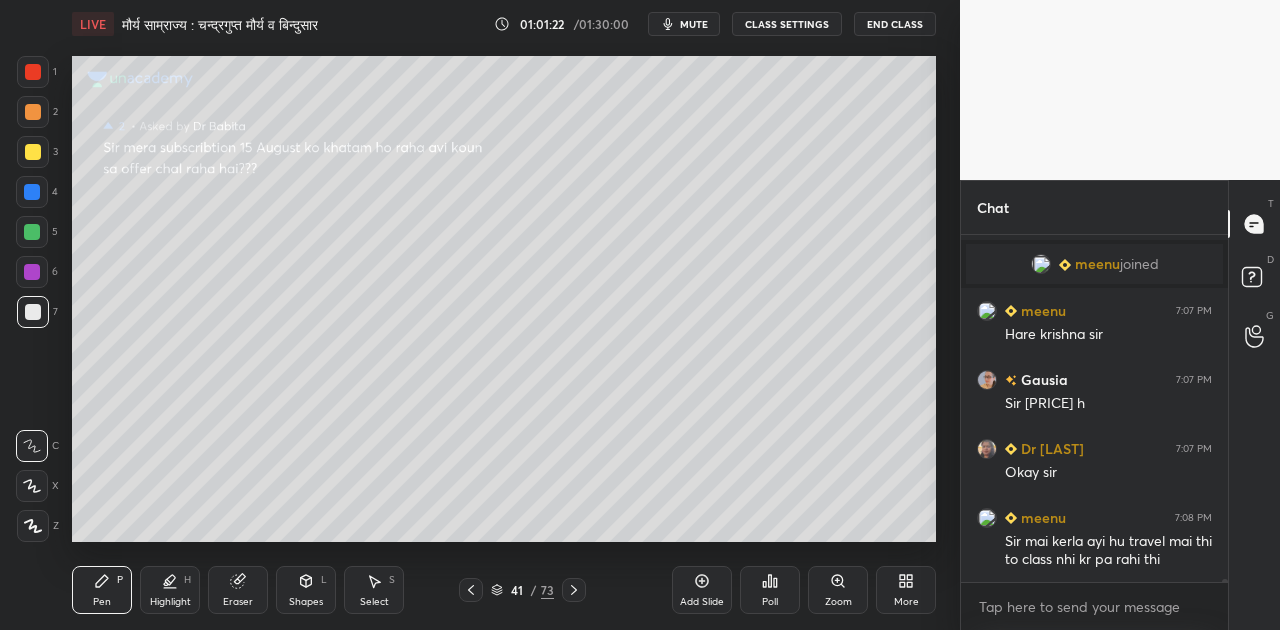 click 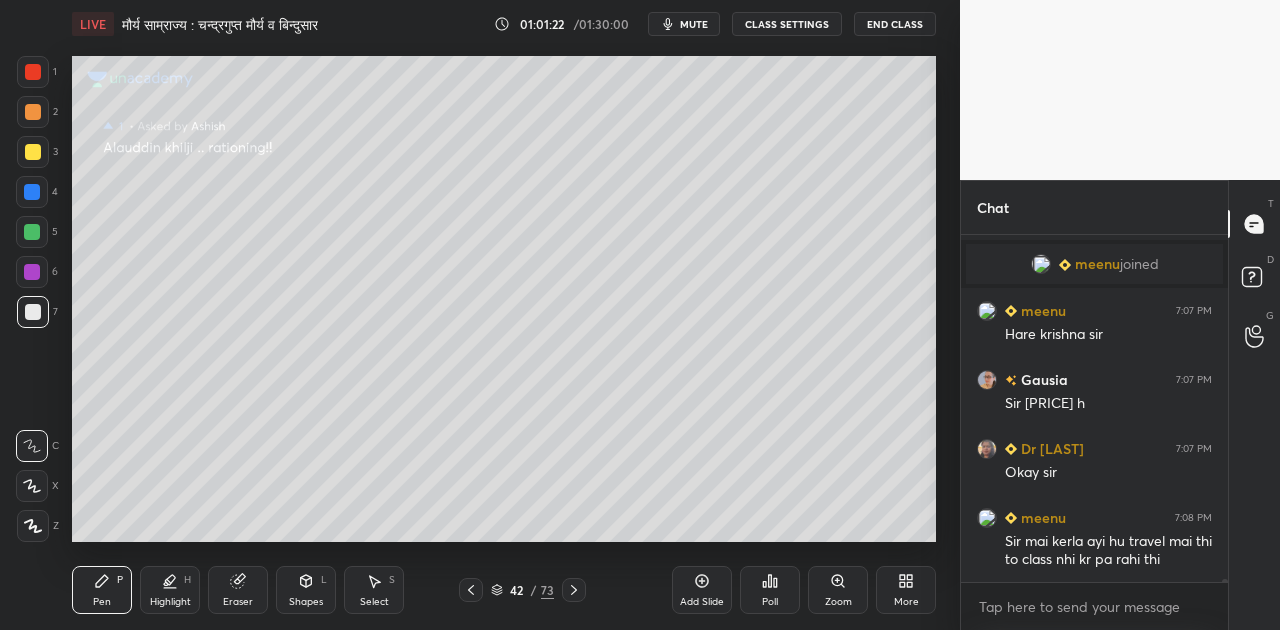 click 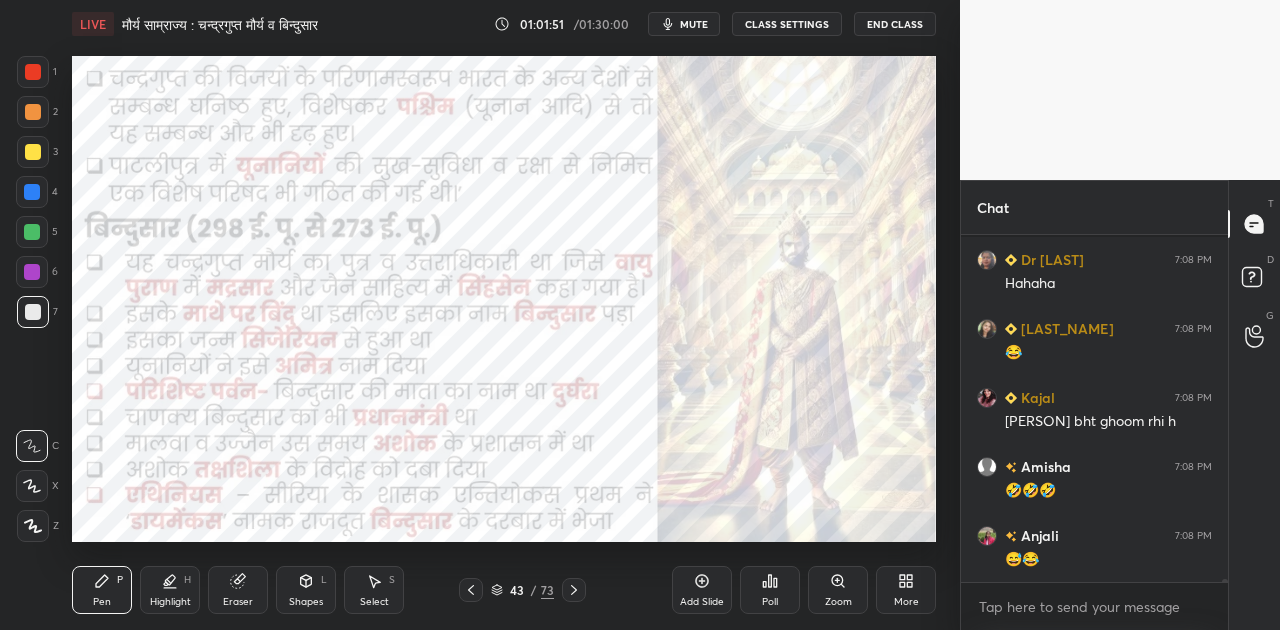 scroll, scrollTop: 40536, scrollLeft: 0, axis: vertical 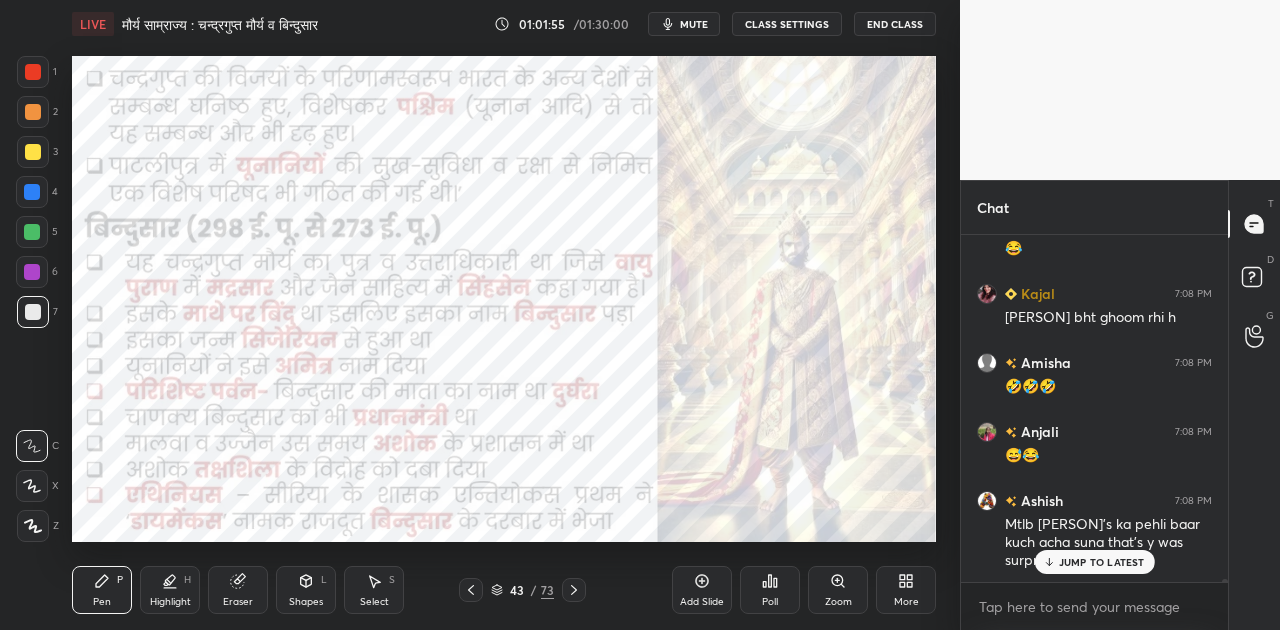 click on "JUMP TO LATEST" at bounding box center [1102, 562] 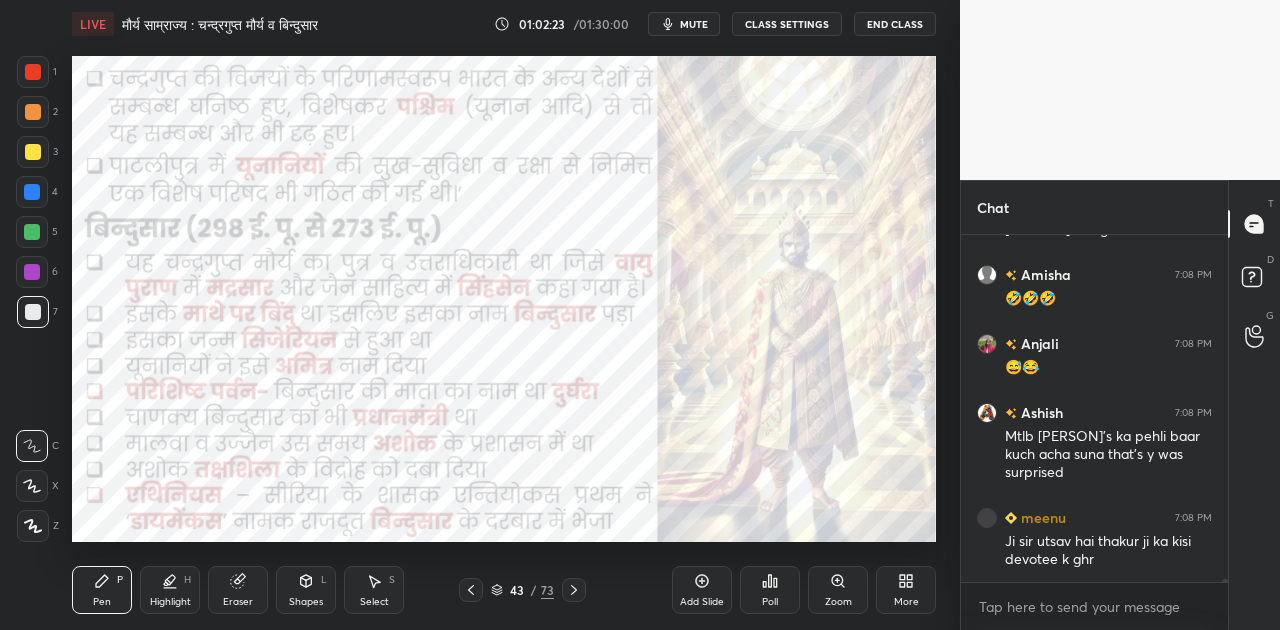 scroll, scrollTop: 40710, scrollLeft: 0, axis: vertical 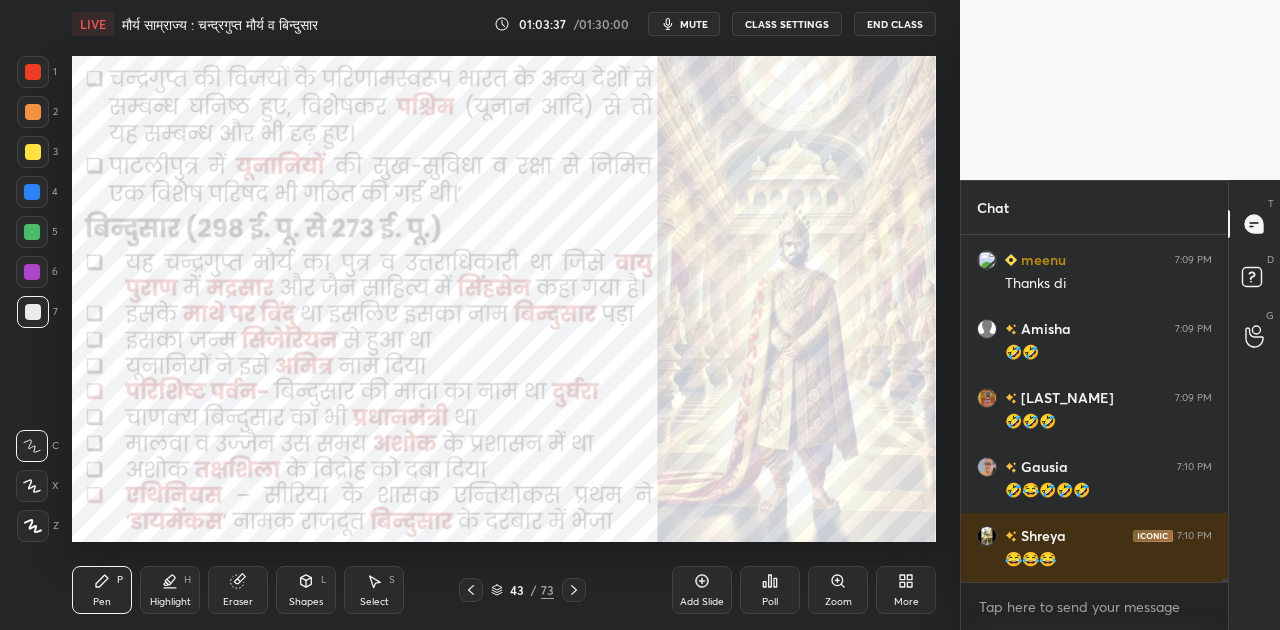 click at bounding box center [32, 192] 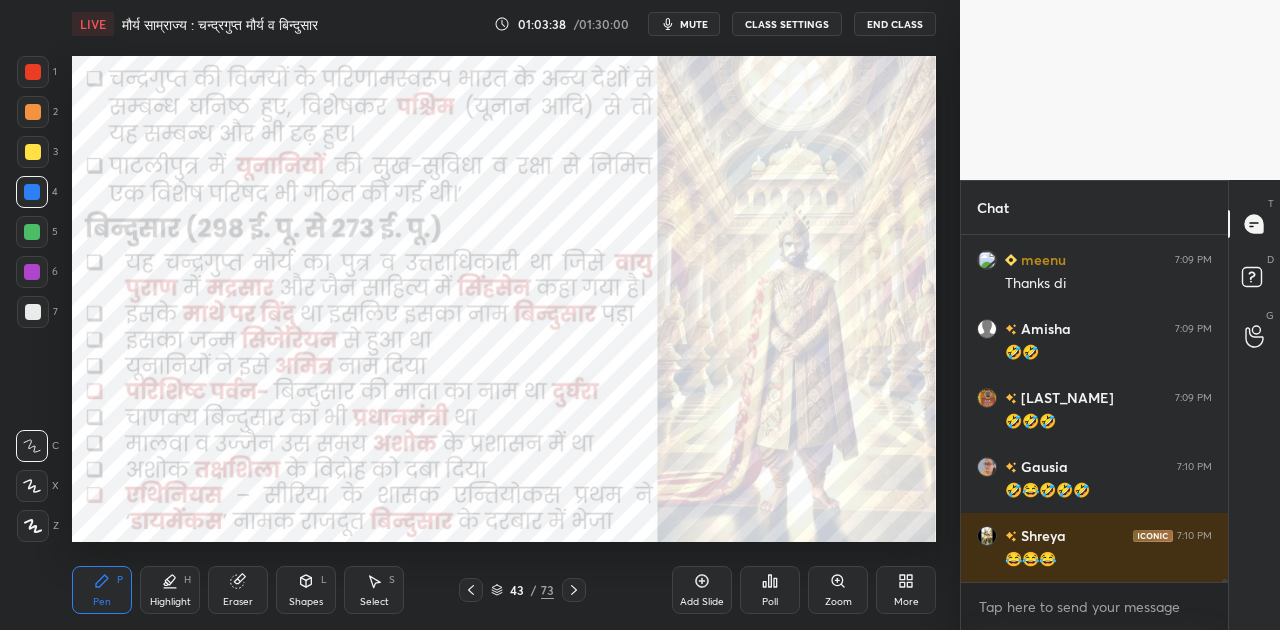 click on "Shapes L" at bounding box center (306, 590) 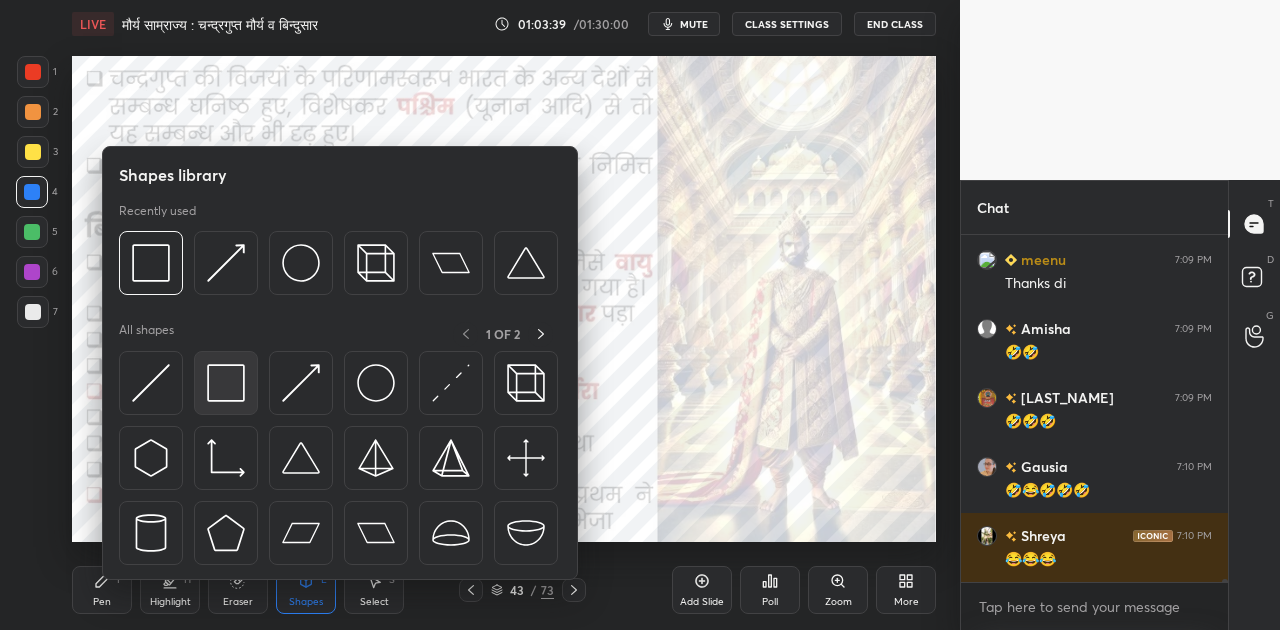 click at bounding box center [226, 383] 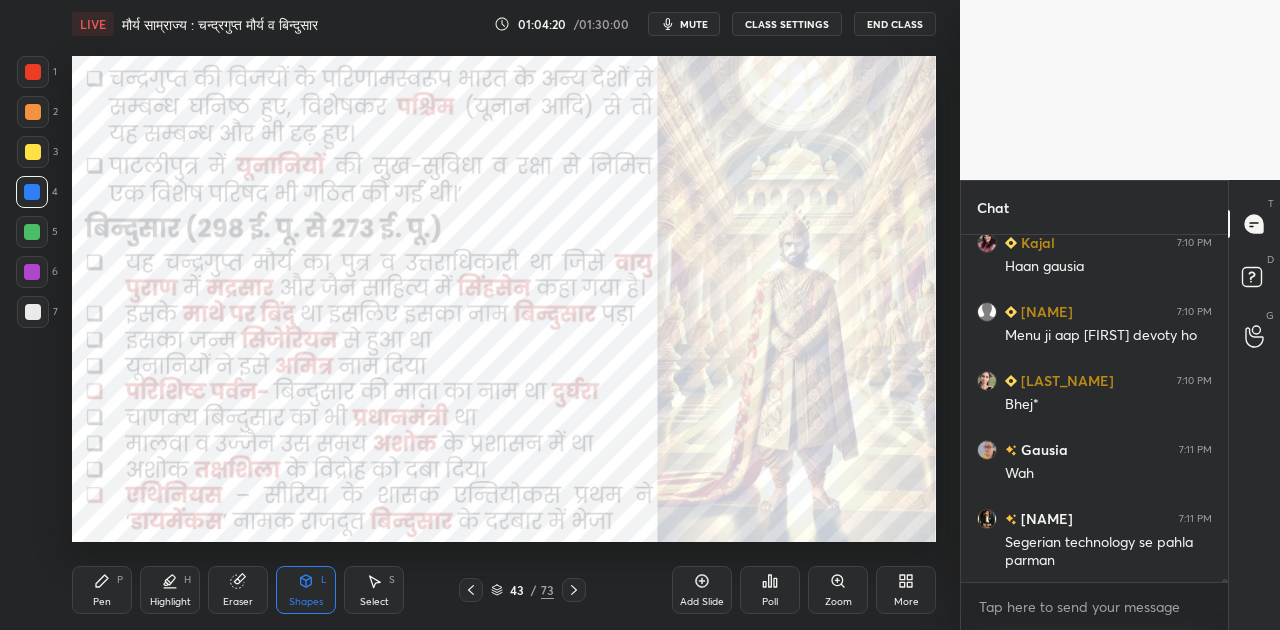 scroll, scrollTop: 41508, scrollLeft: 0, axis: vertical 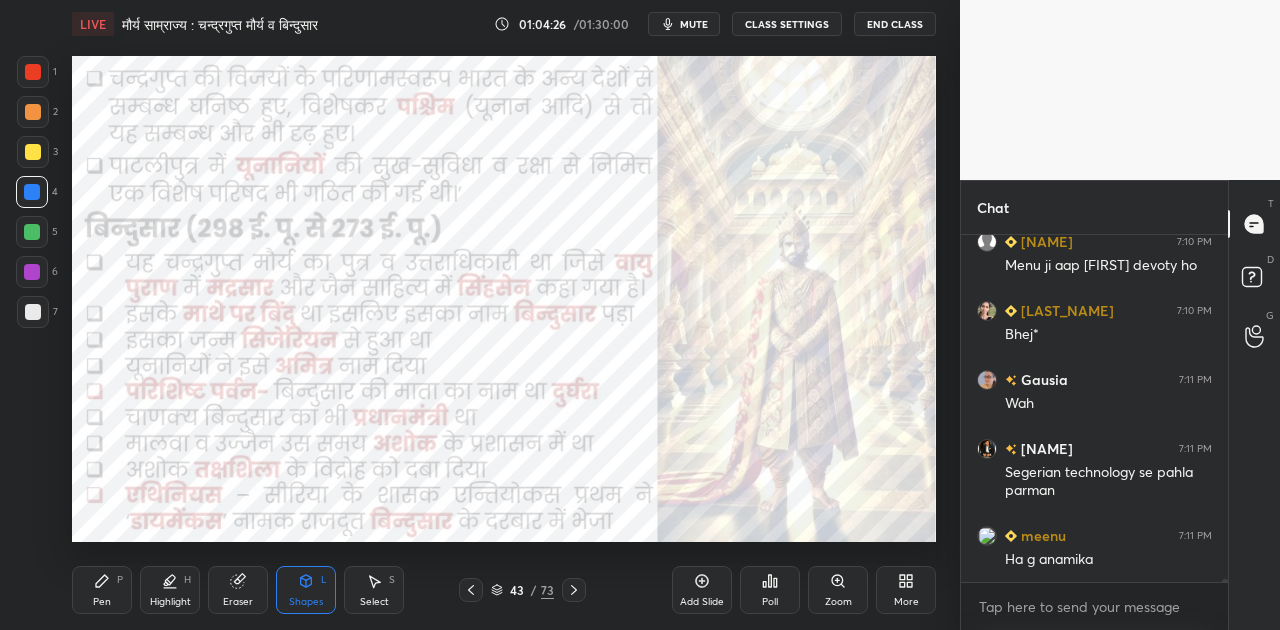 click 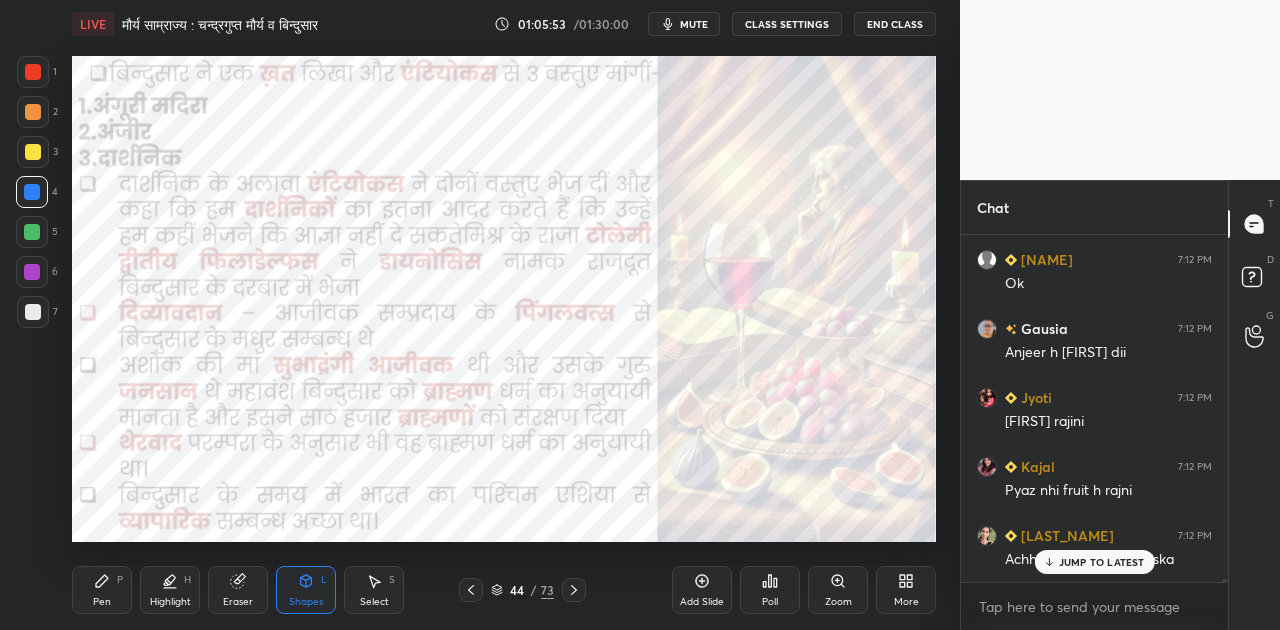 scroll, scrollTop: 42578, scrollLeft: 0, axis: vertical 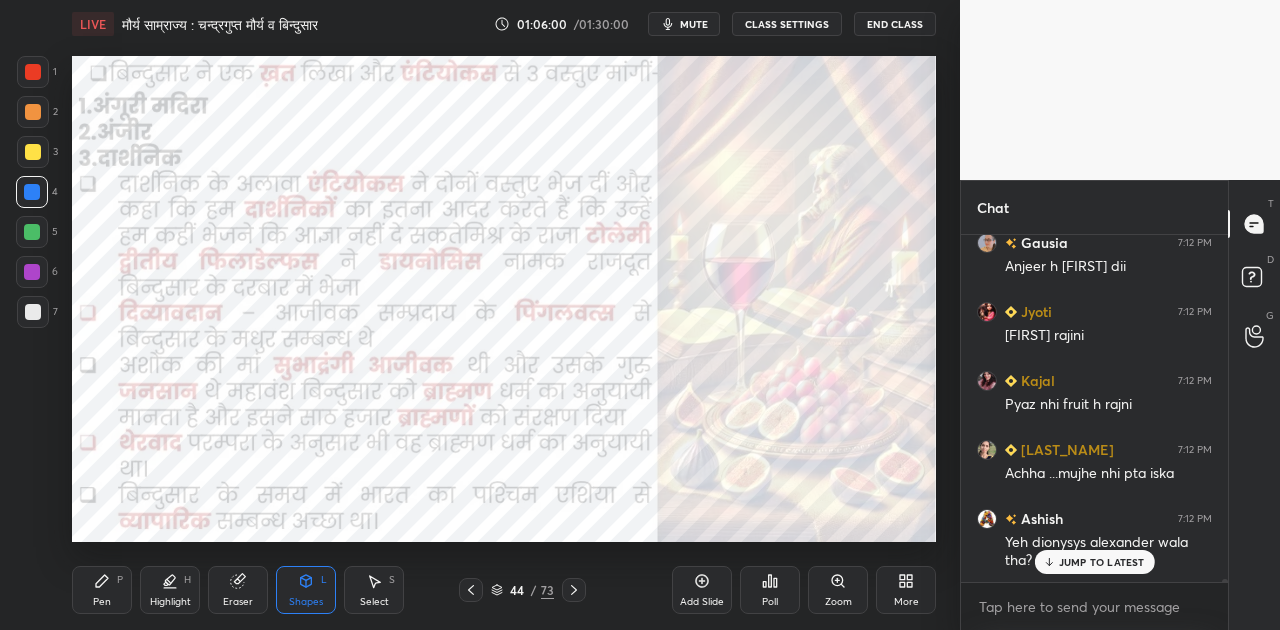 click 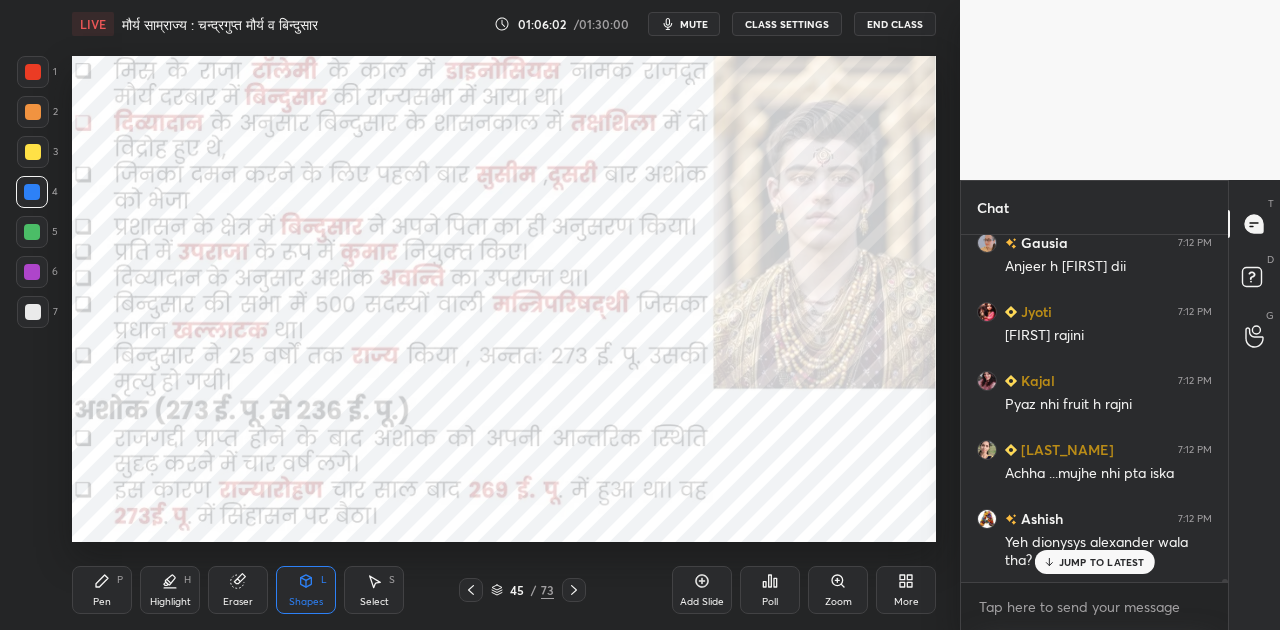 drag, startPoint x: 1085, startPoint y: 569, endPoint x: 1062, endPoint y: 550, distance: 29.832869 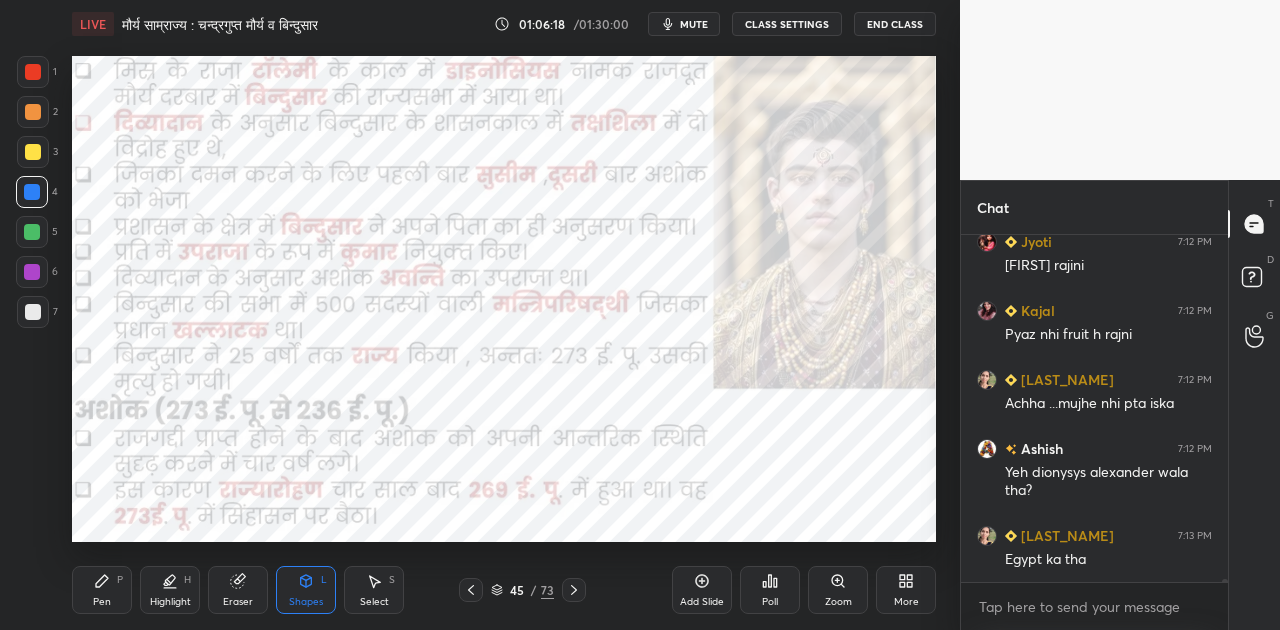scroll, scrollTop: 42716, scrollLeft: 0, axis: vertical 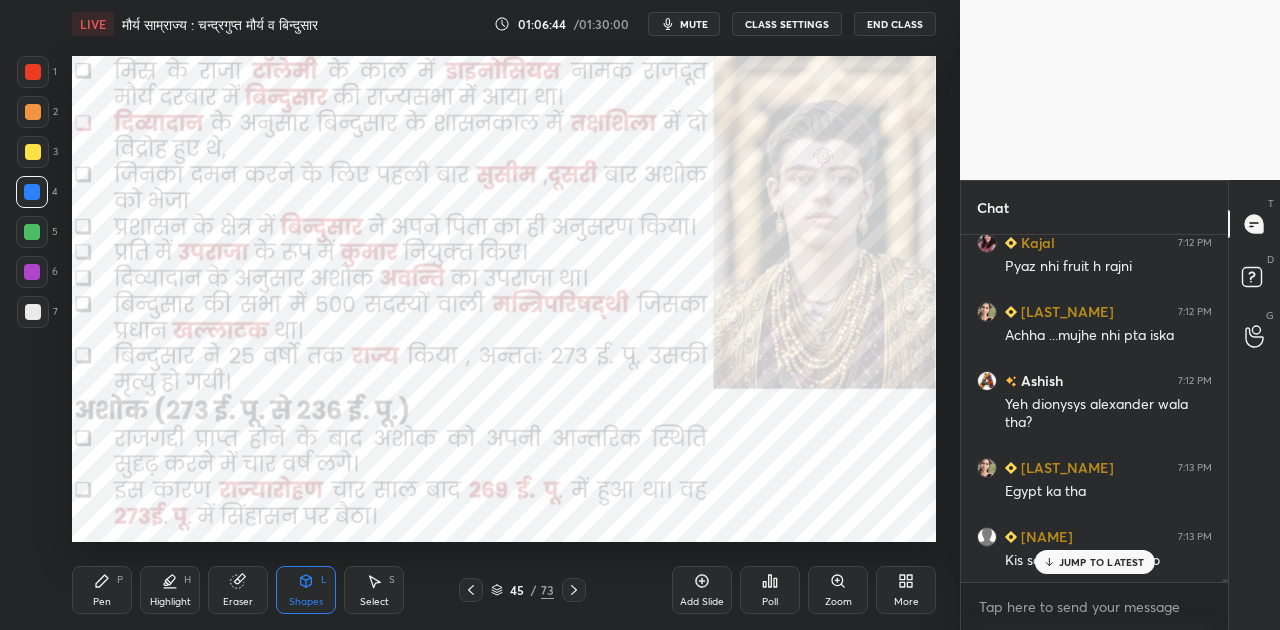 click on "JUMP TO LATEST" at bounding box center (1102, 562) 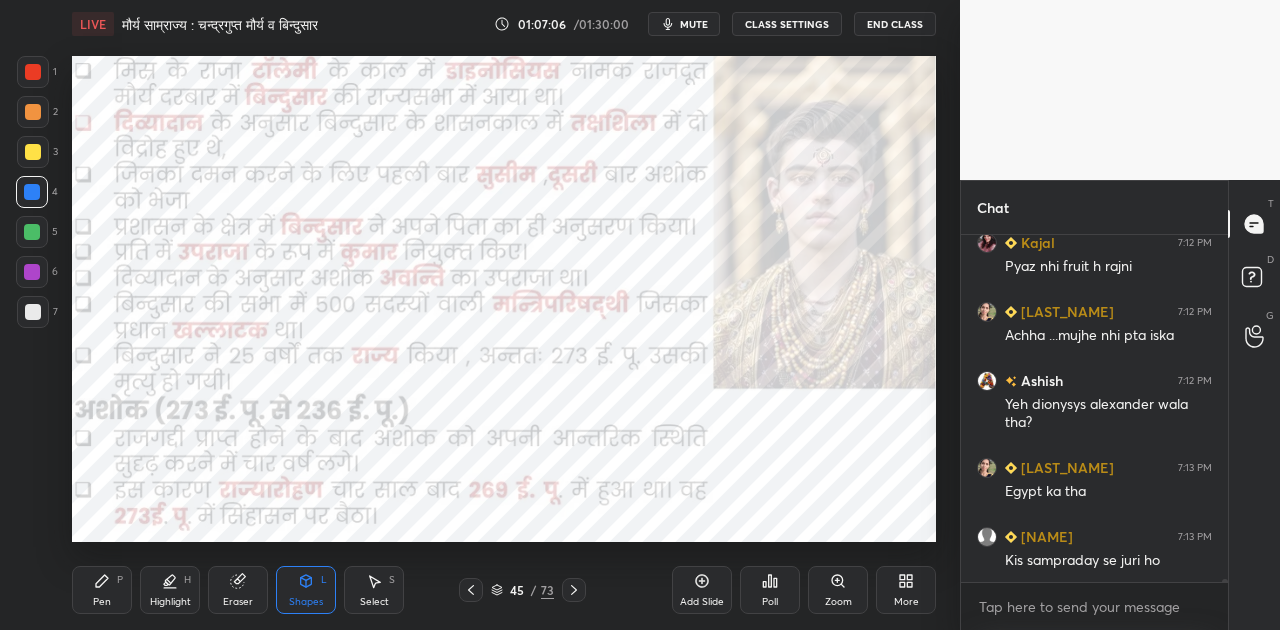 scroll, scrollTop: 42802, scrollLeft: 0, axis: vertical 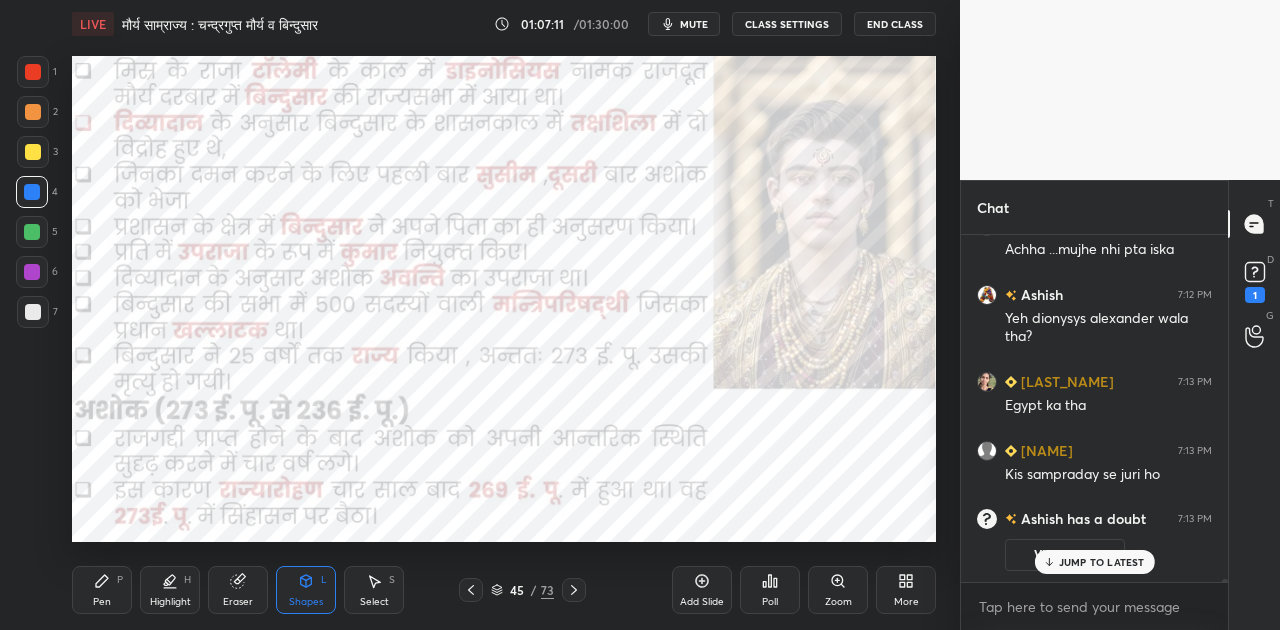 click 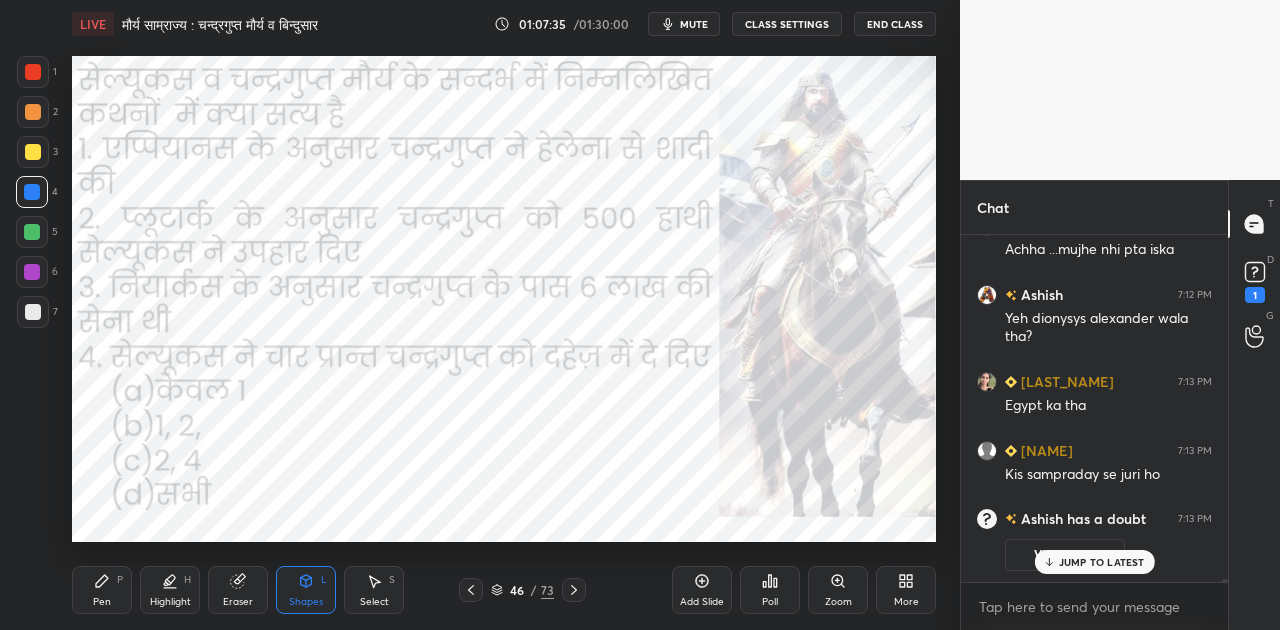 click on "JUMP TO LATEST" at bounding box center (1102, 562) 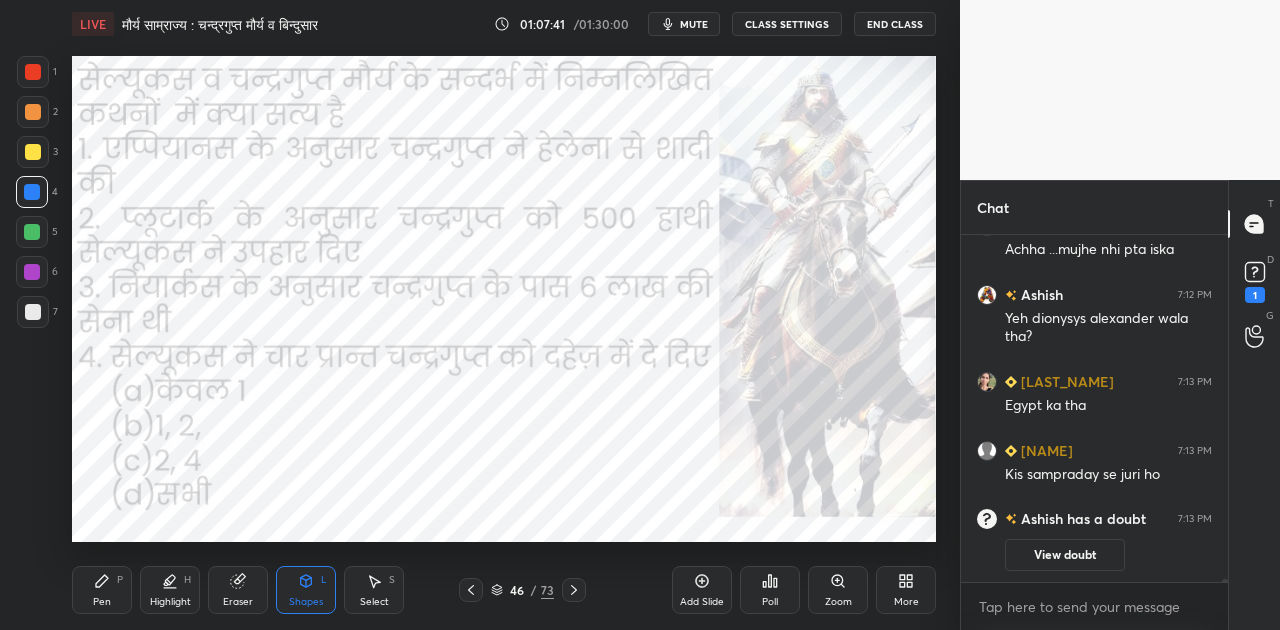 scroll, scrollTop: 41992, scrollLeft: 0, axis: vertical 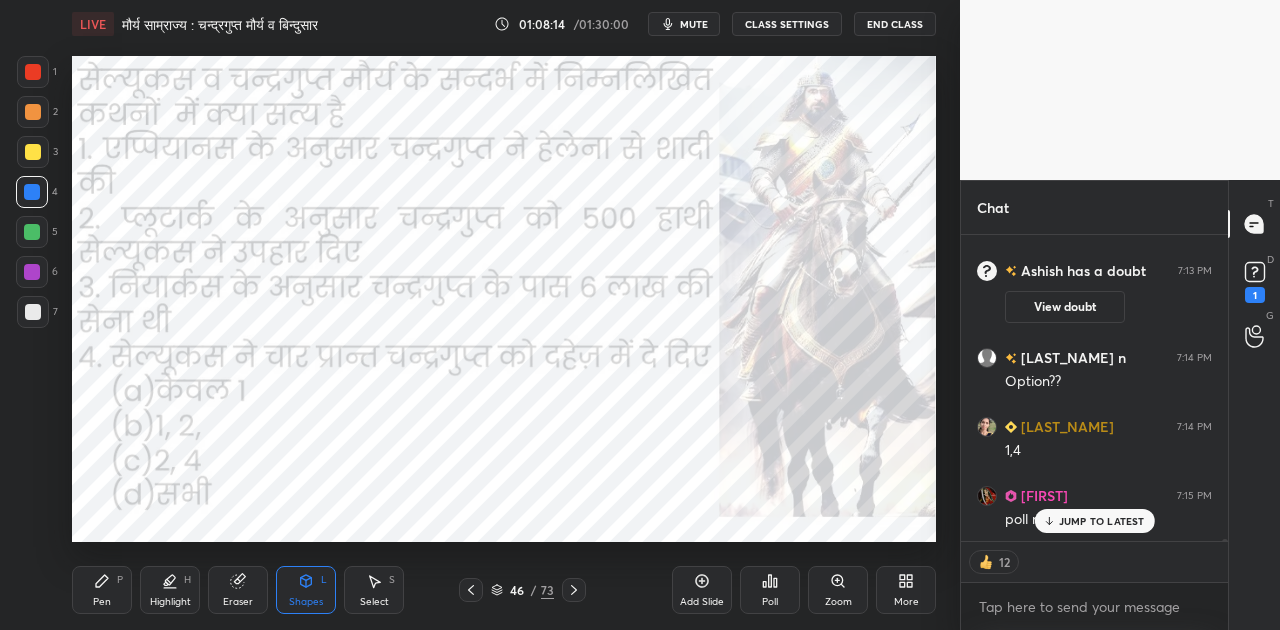 click on "JUMP TO LATEST" at bounding box center [1102, 521] 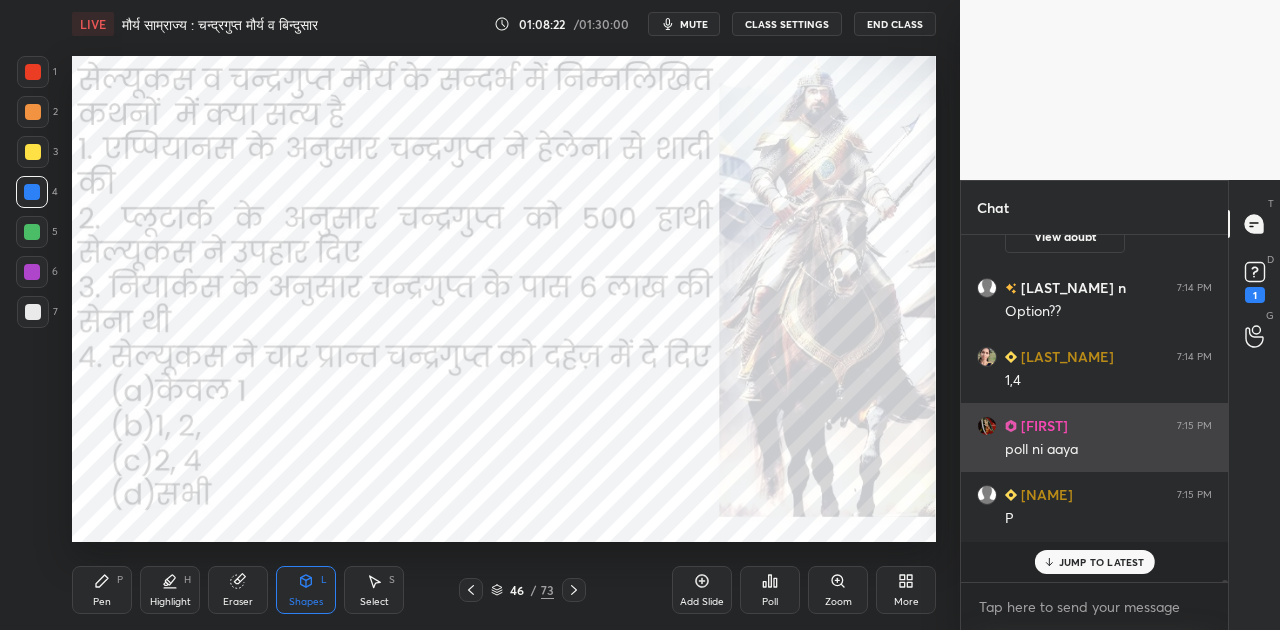 scroll, scrollTop: 42268, scrollLeft: 0, axis: vertical 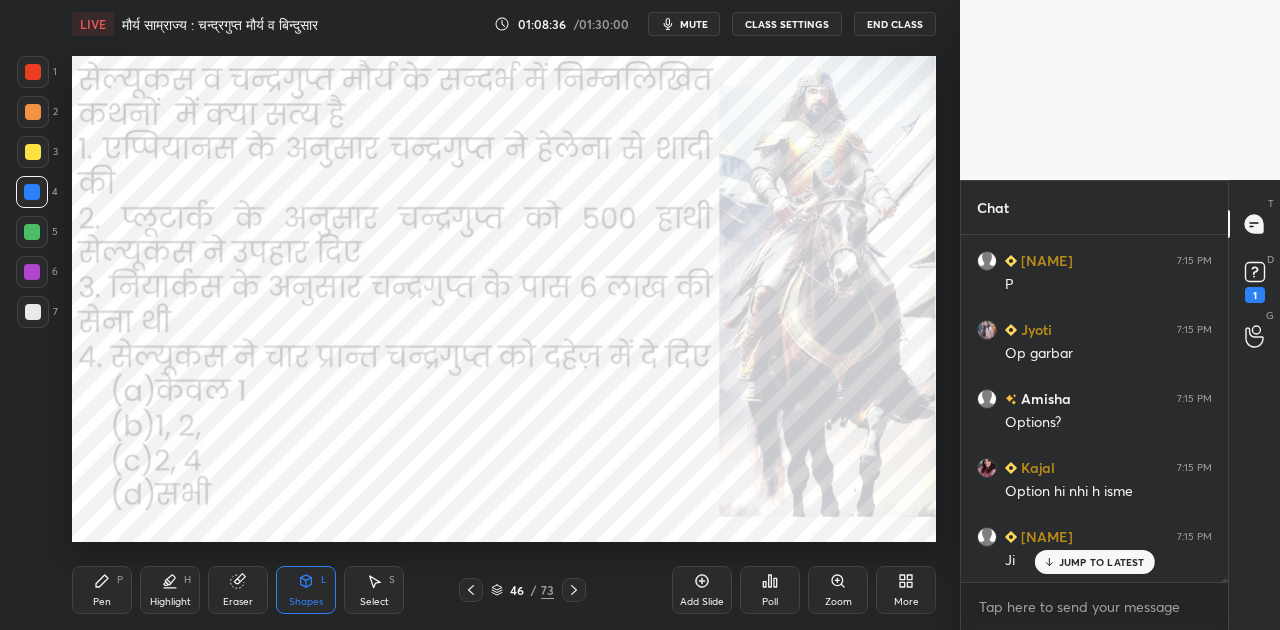 click 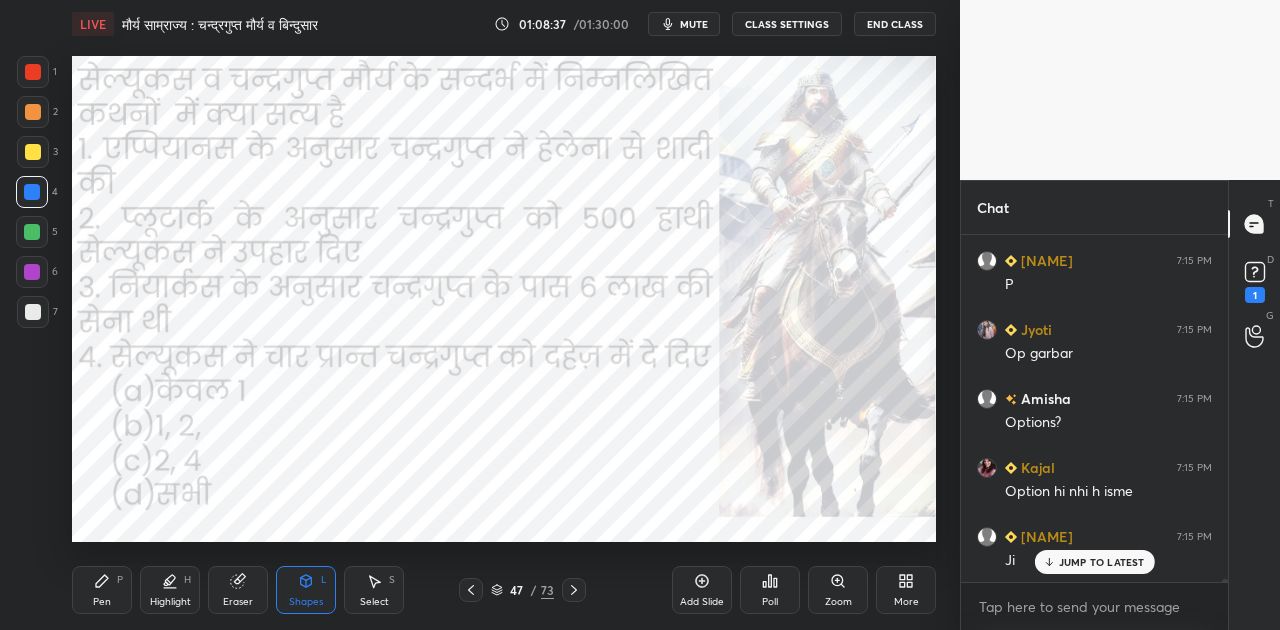 click 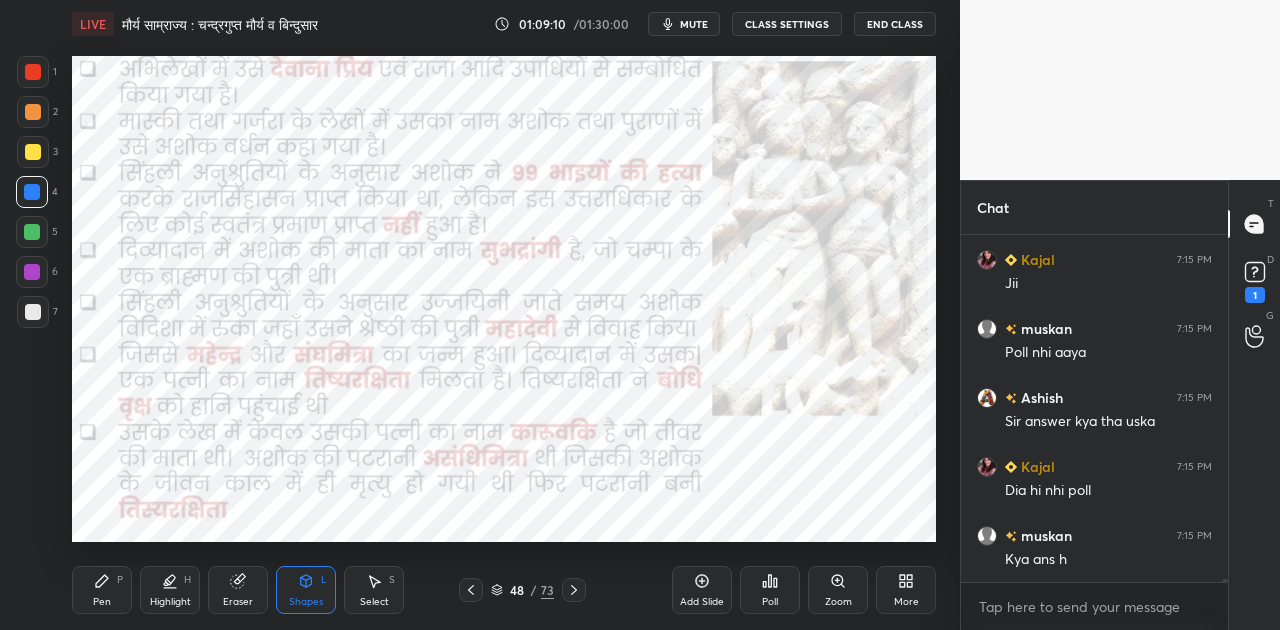 scroll, scrollTop: 43026, scrollLeft: 0, axis: vertical 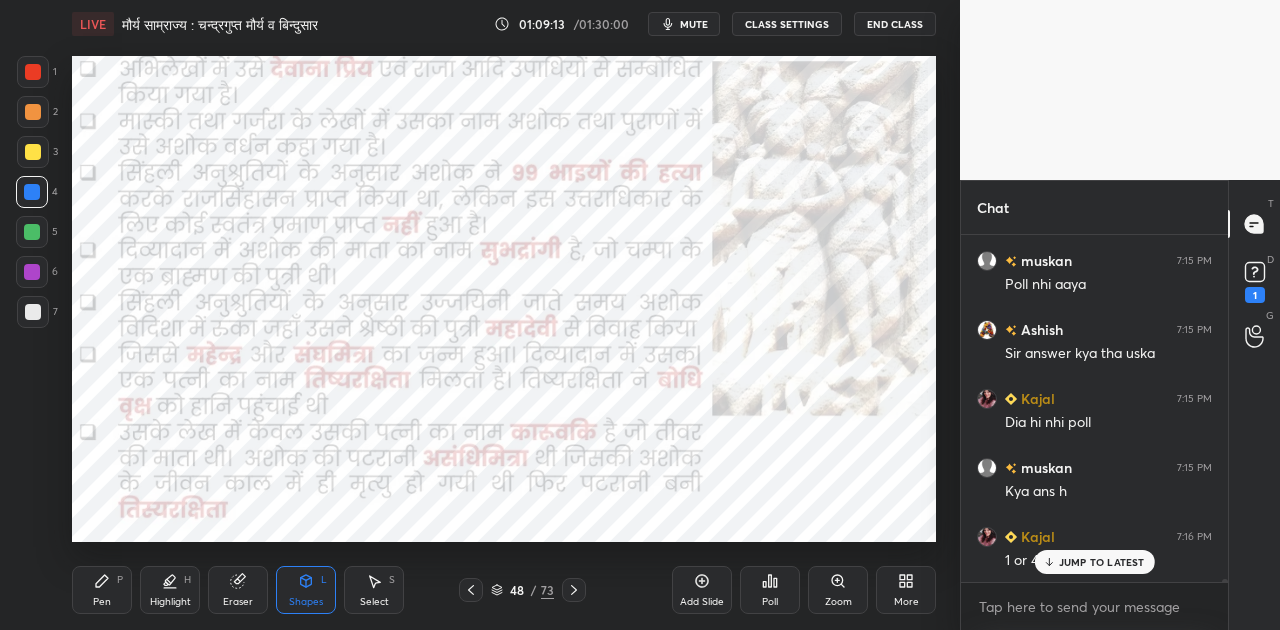 click 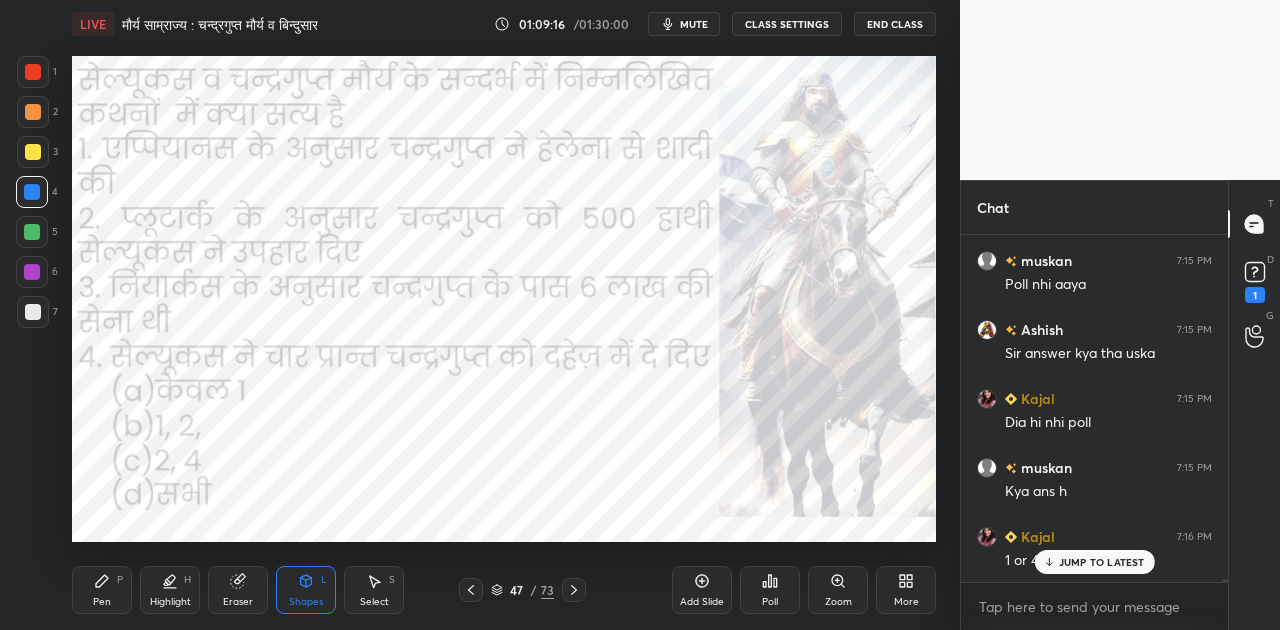 drag, startPoint x: 1092, startPoint y: 554, endPoint x: 1082, endPoint y: 542, distance: 15.6205 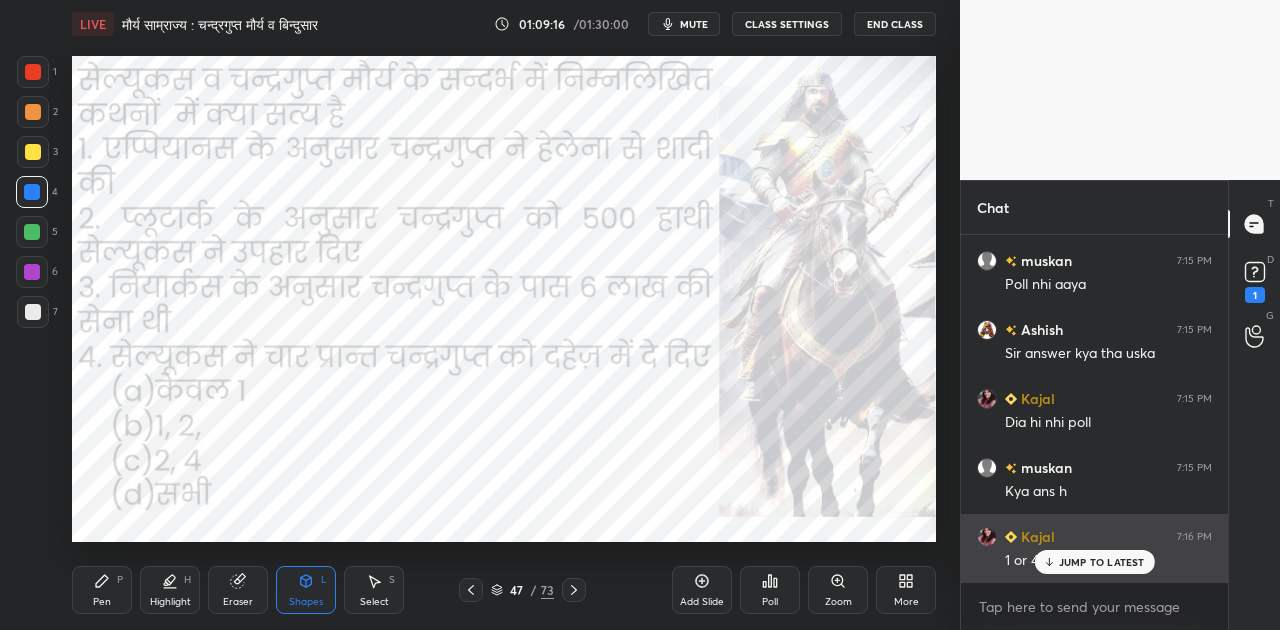 click on "JUMP TO LATEST" at bounding box center [1094, 562] 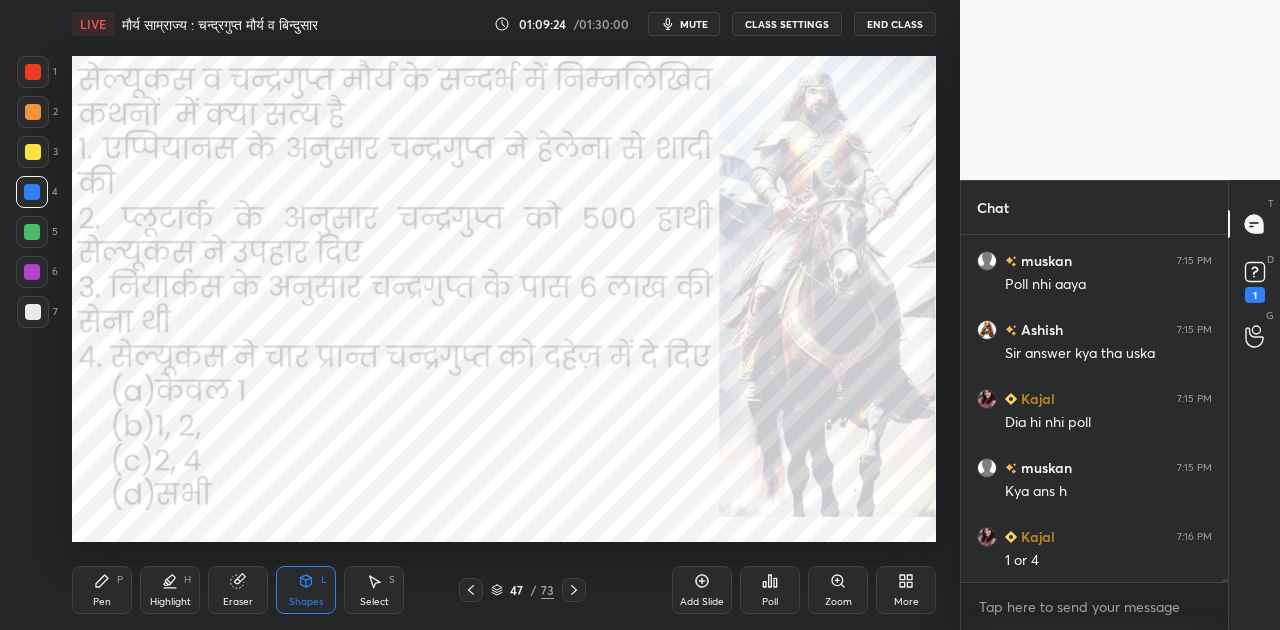 click 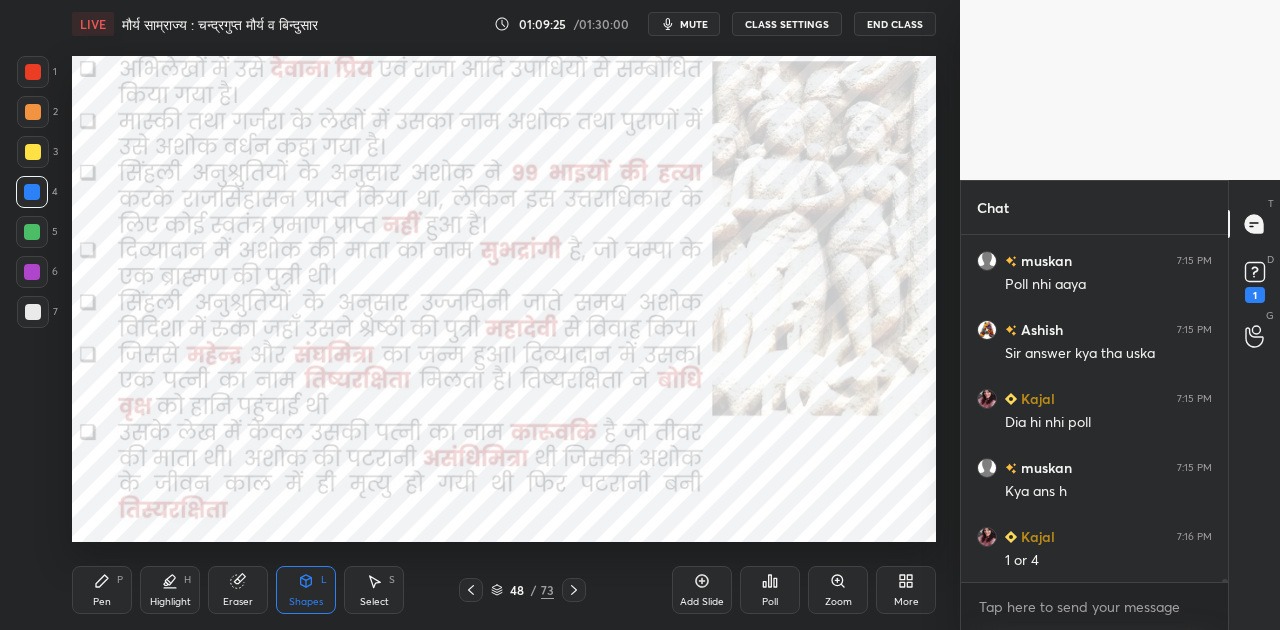 click 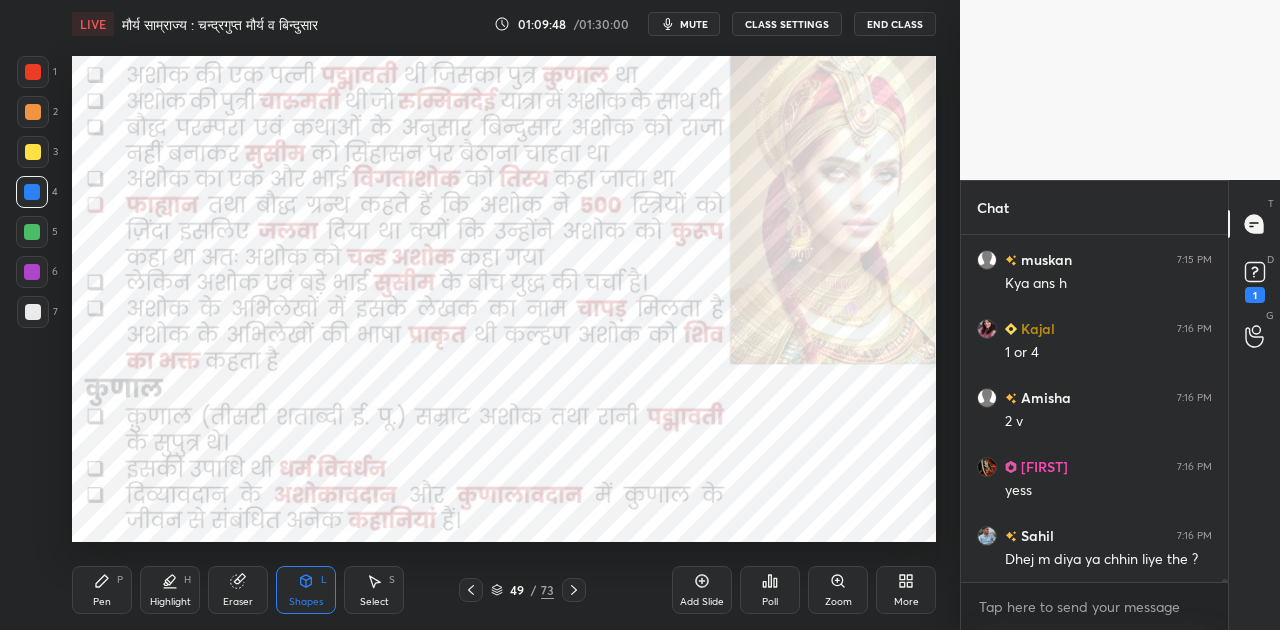 scroll, scrollTop: 43302, scrollLeft: 0, axis: vertical 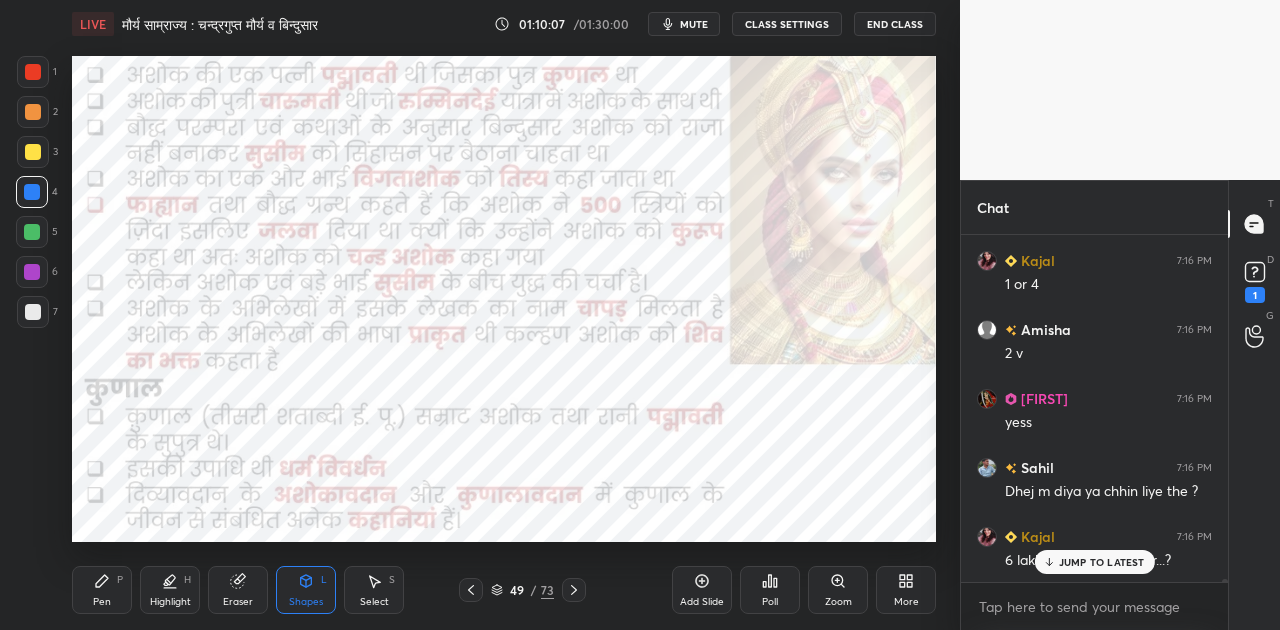 click on "JUMP TO LATEST" at bounding box center (1102, 562) 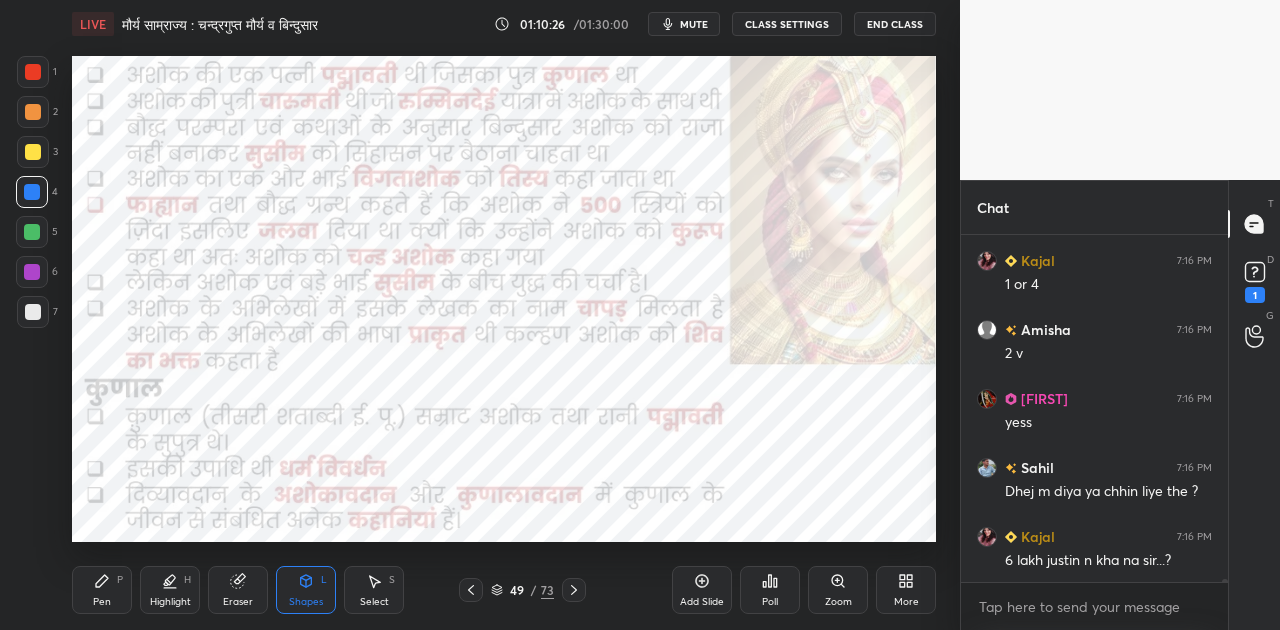 scroll, scrollTop: 43372, scrollLeft: 0, axis: vertical 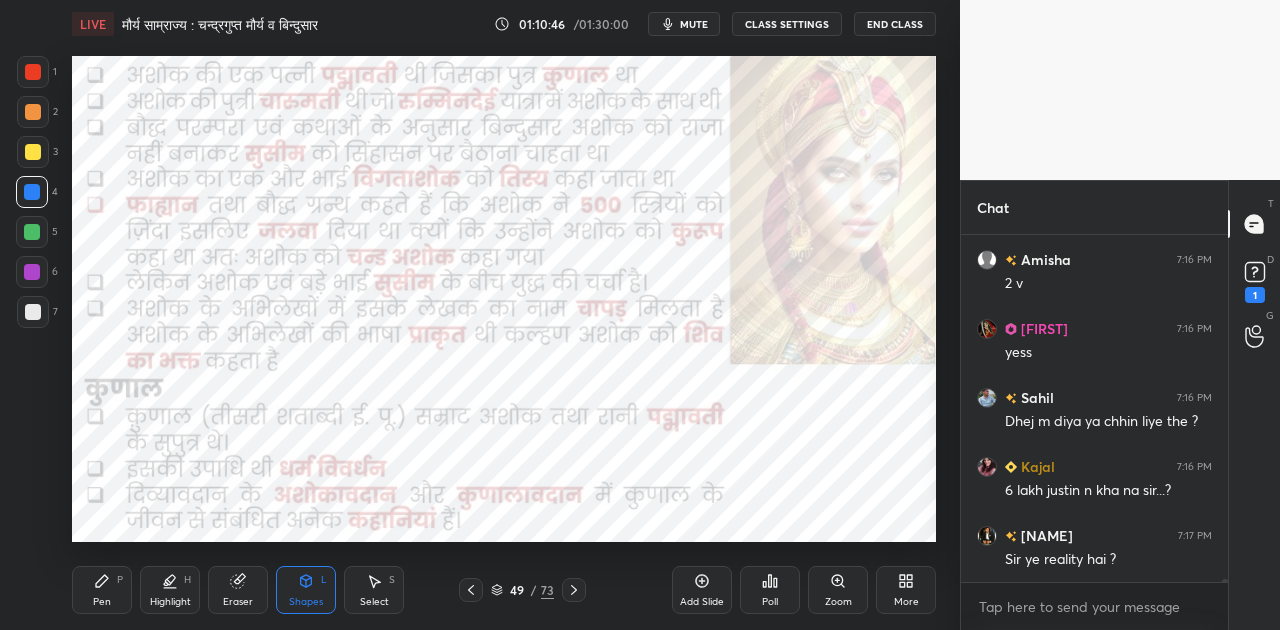 click 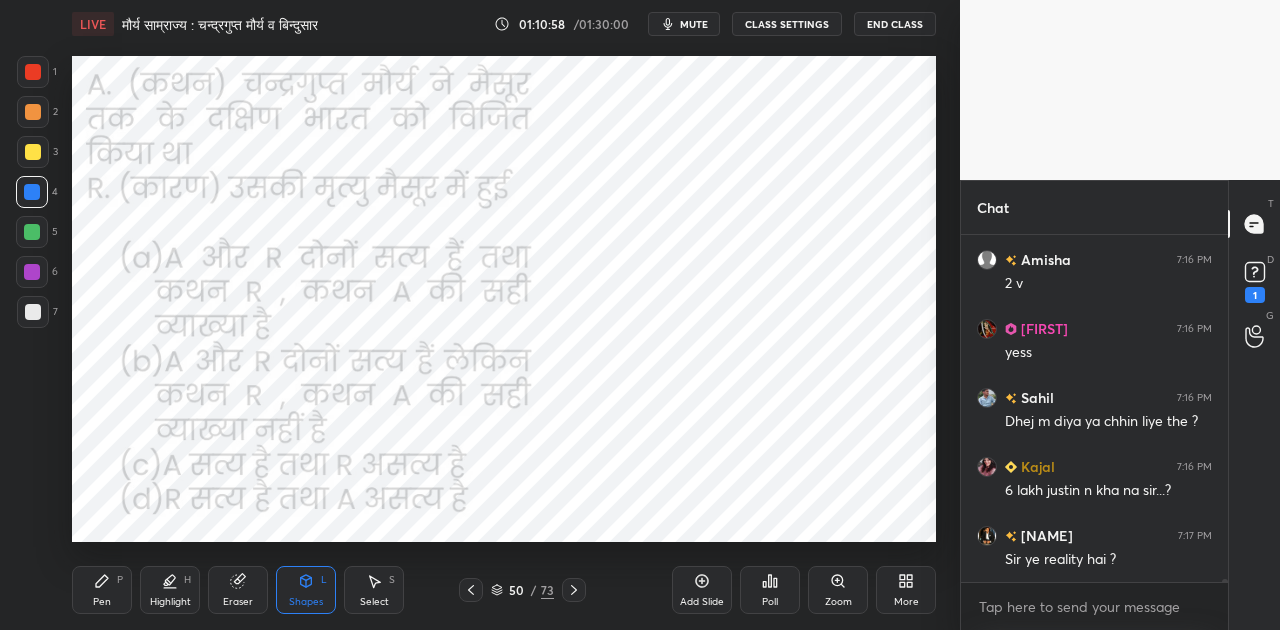click 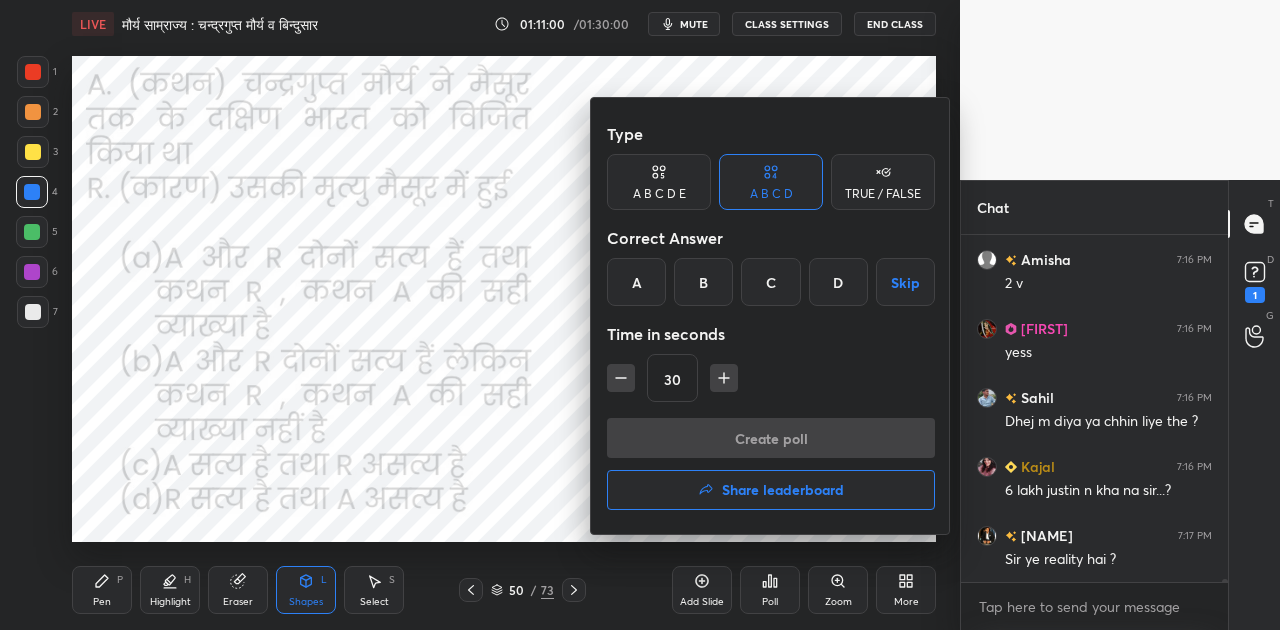 click on "A" at bounding box center (636, 282) 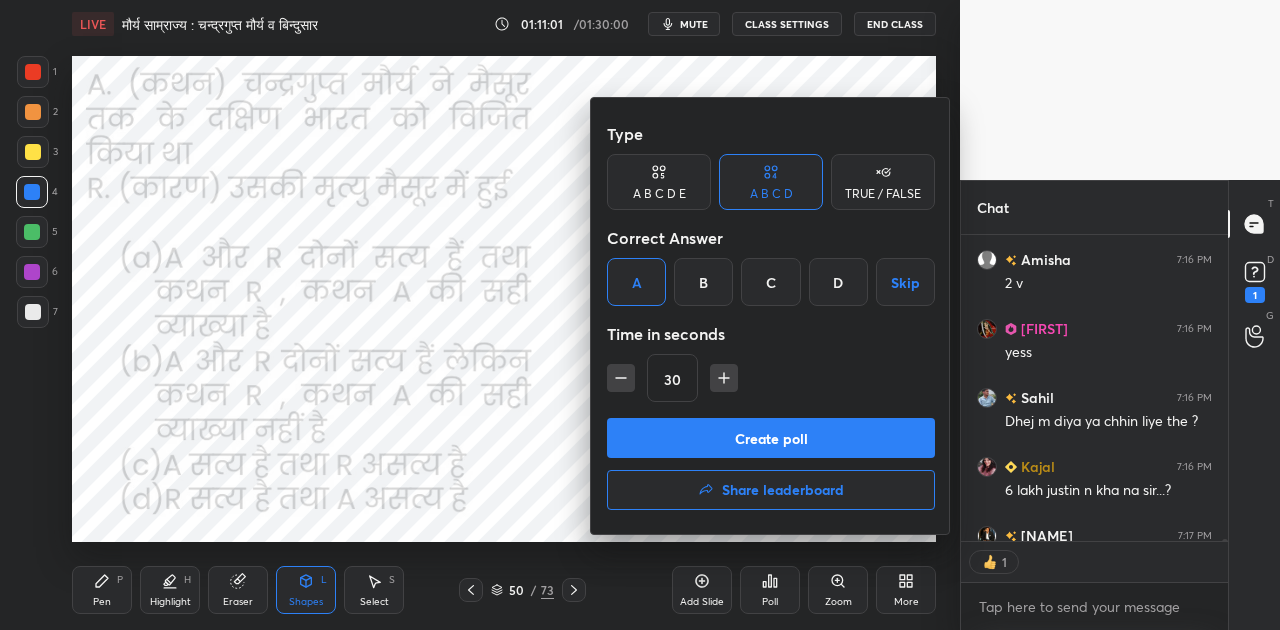 scroll, scrollTop: 327, scrollLeft: 261, axis: both 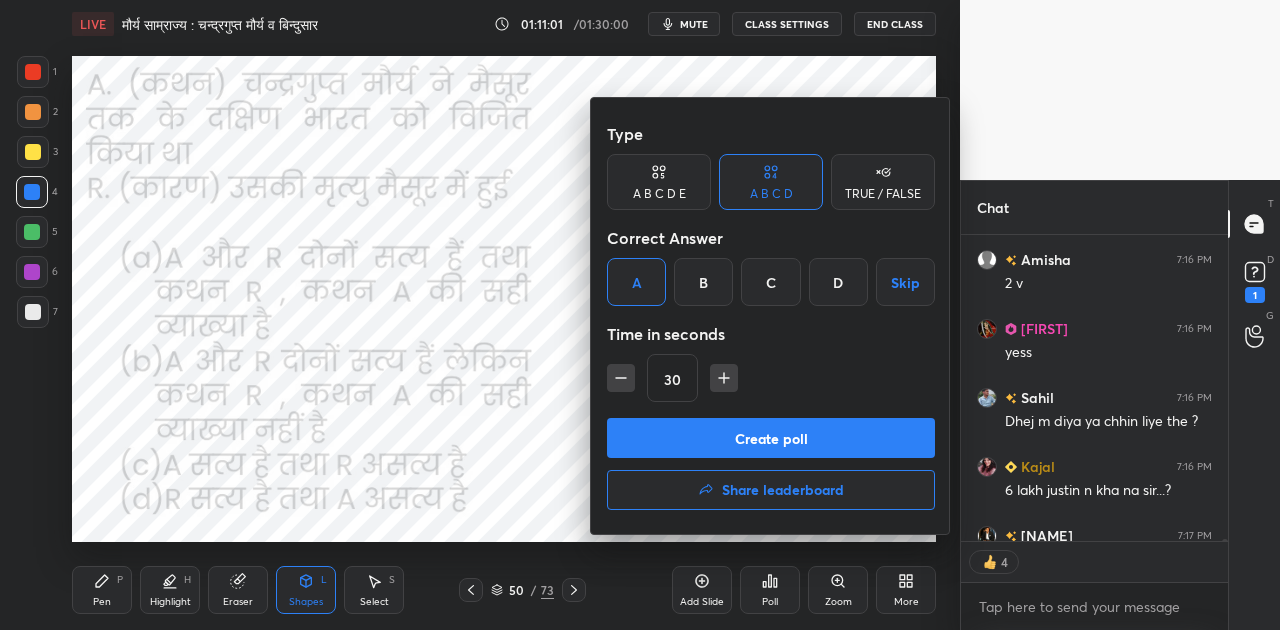 click on "Create poll" at bounding box center (771, 438) 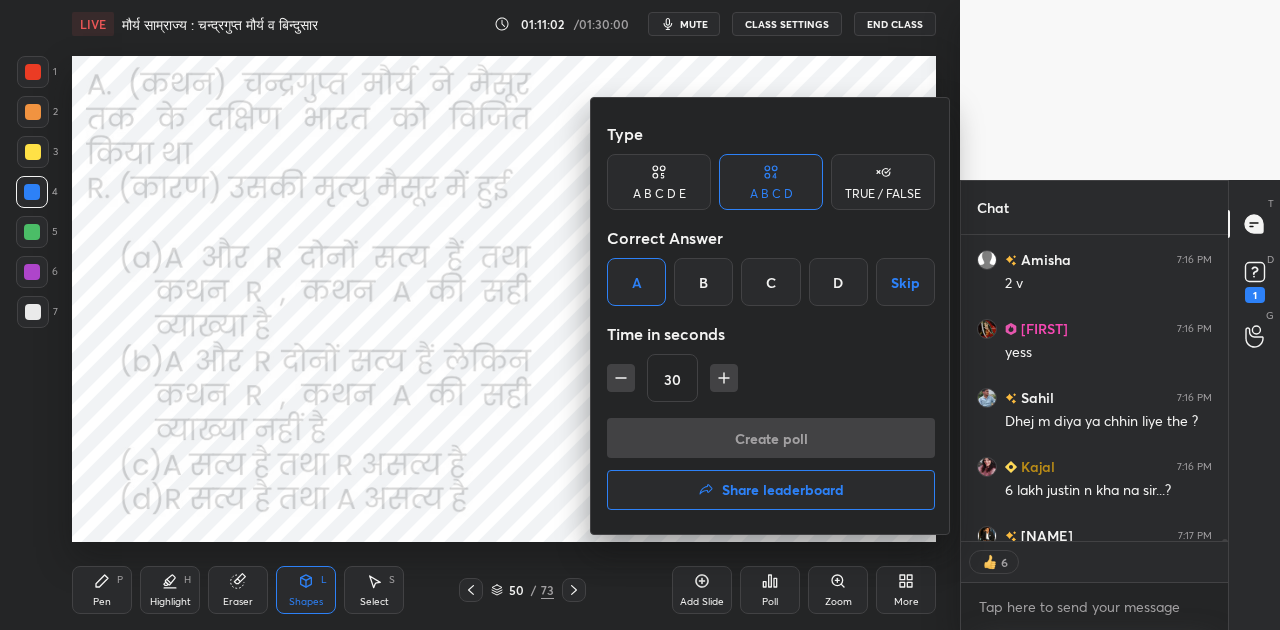 scroll, scrollTop: 268, scrollLeft: 261, axis: both 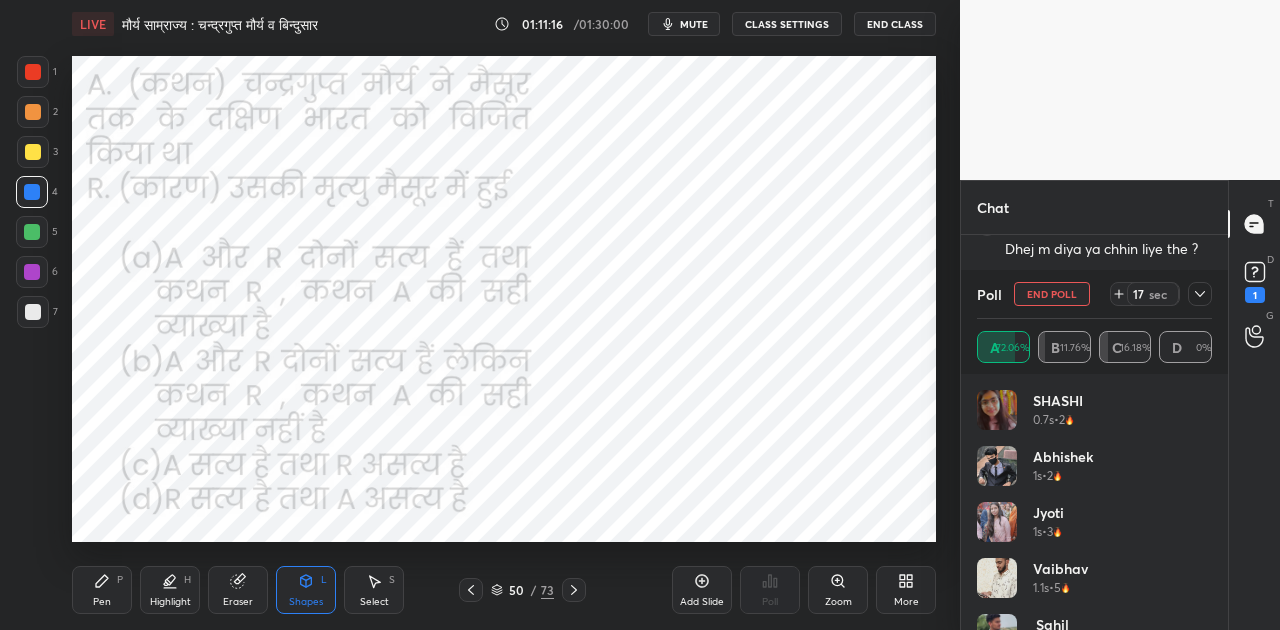 click 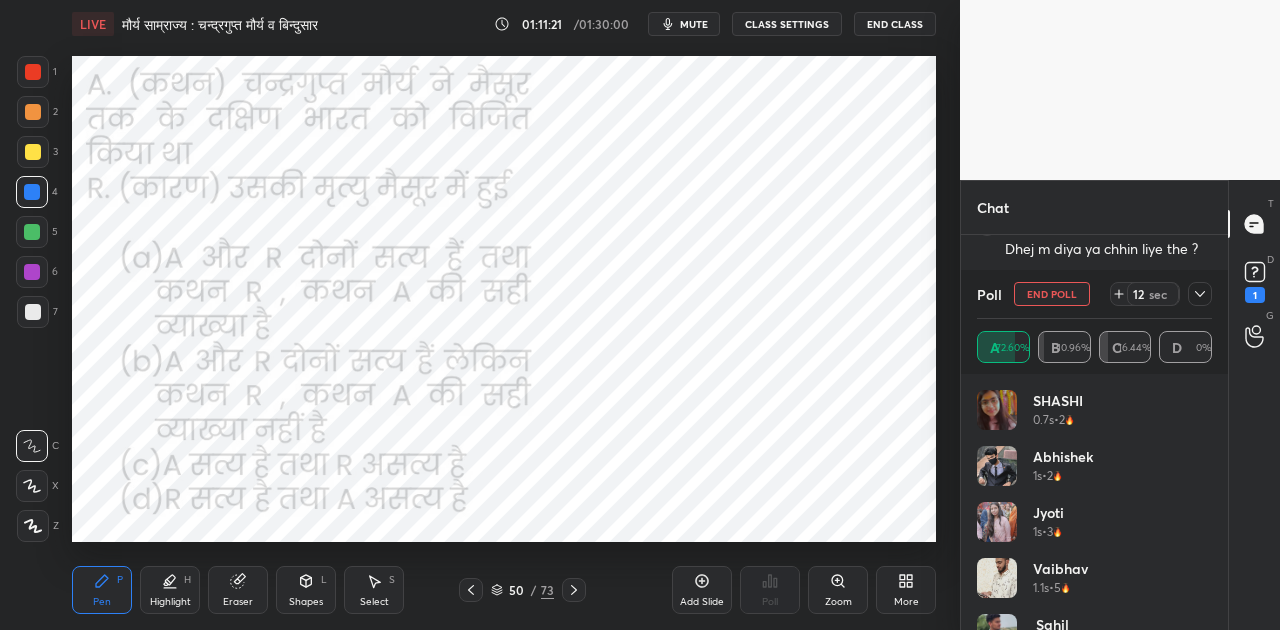 scroll, scrollTop: 43614, scrollLeft: 0, axis: vertical 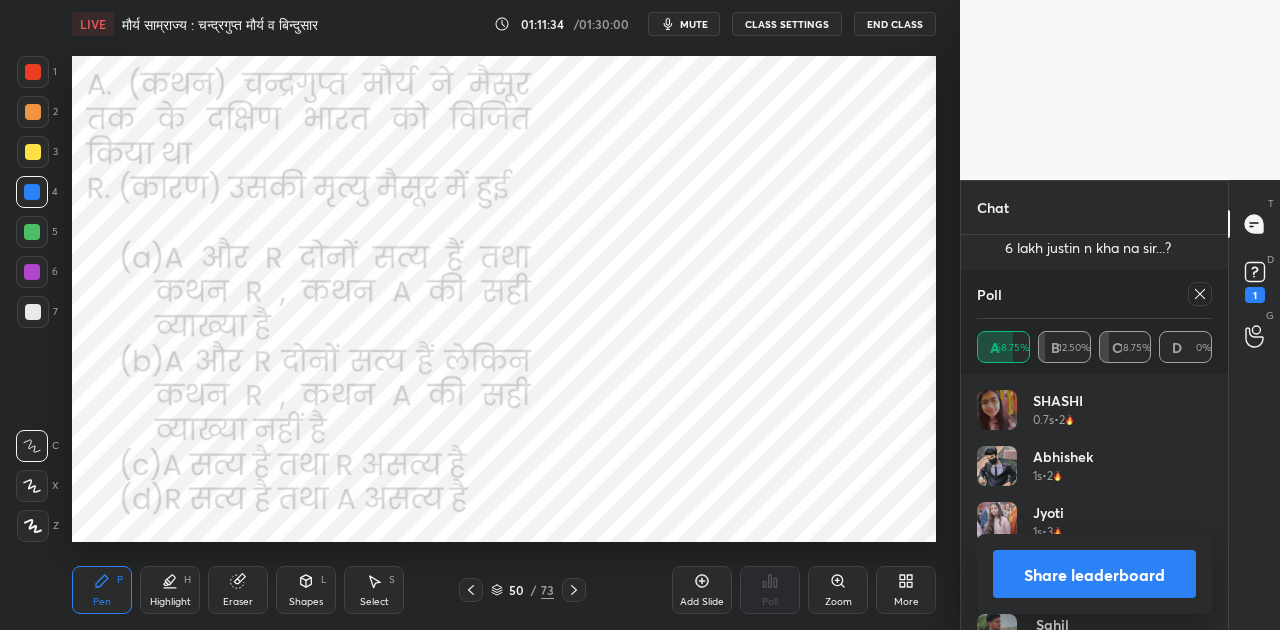 click on "Share leaderboard" at bounding box center [1094, 574] 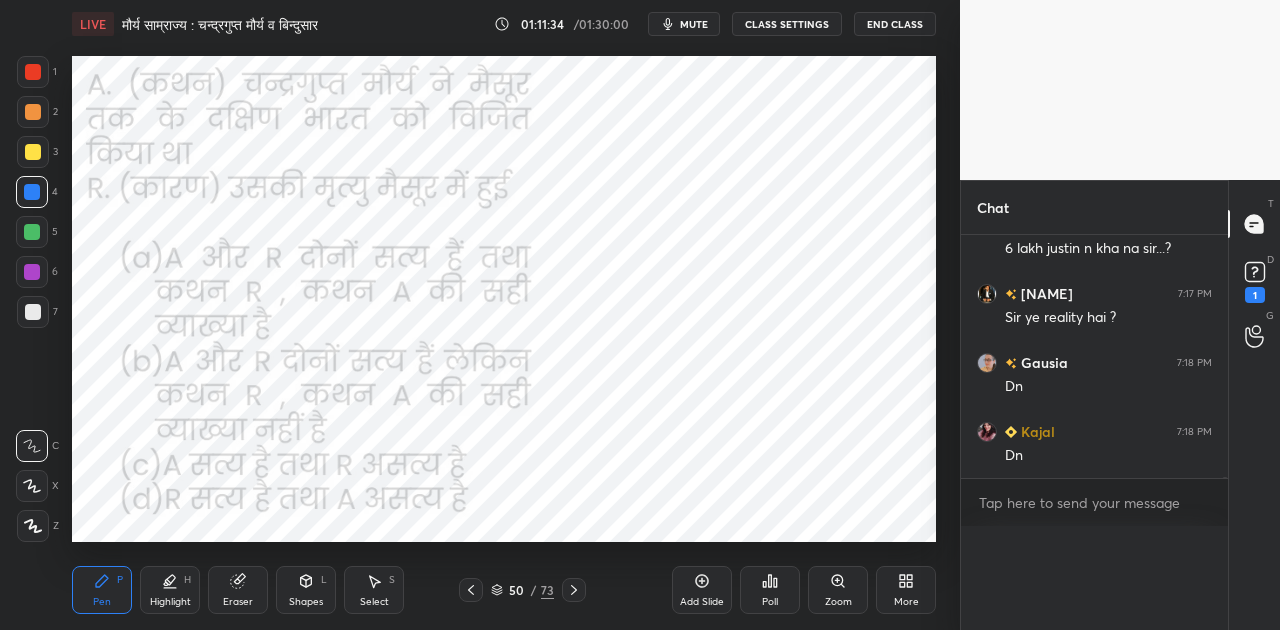 scroll, scrollTop: 0, scrollLeft: 0, axis: both 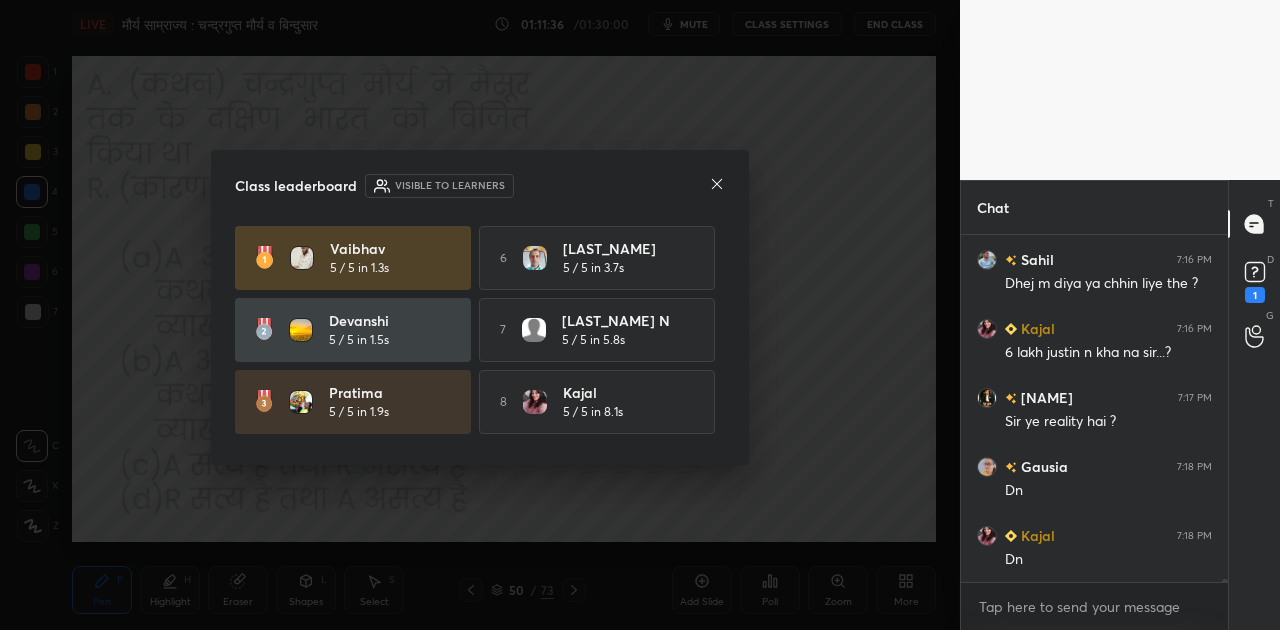 click 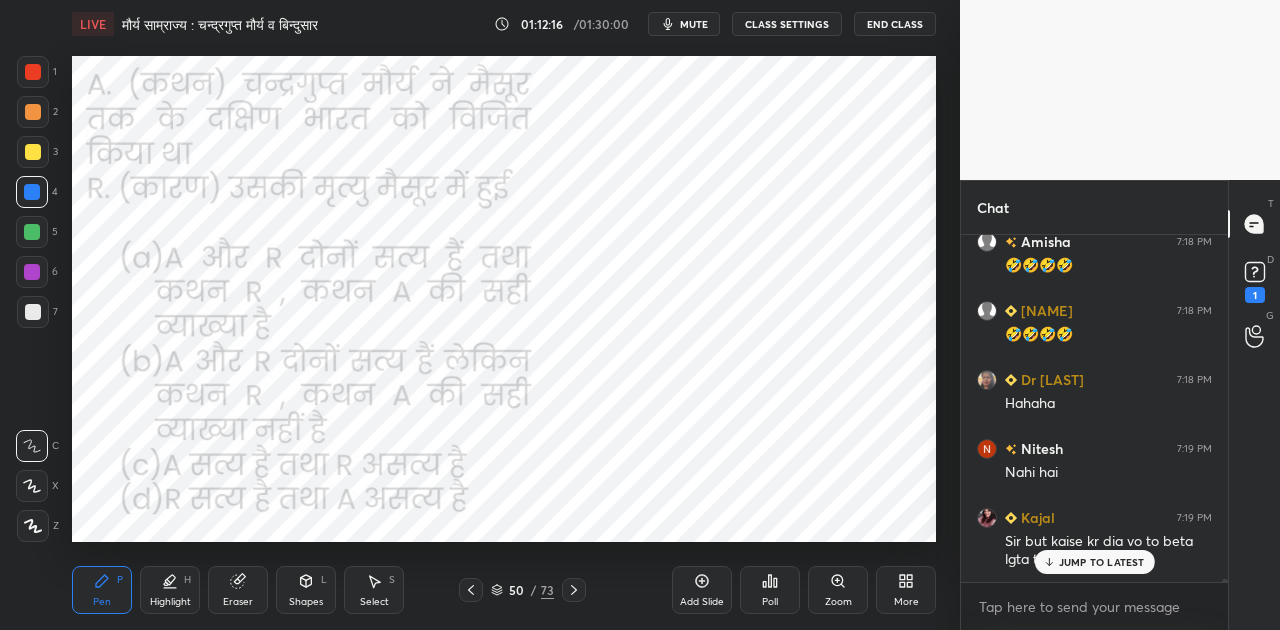 scroll, scrollTop: 44010, scrollLeft: 0, axis: vertical 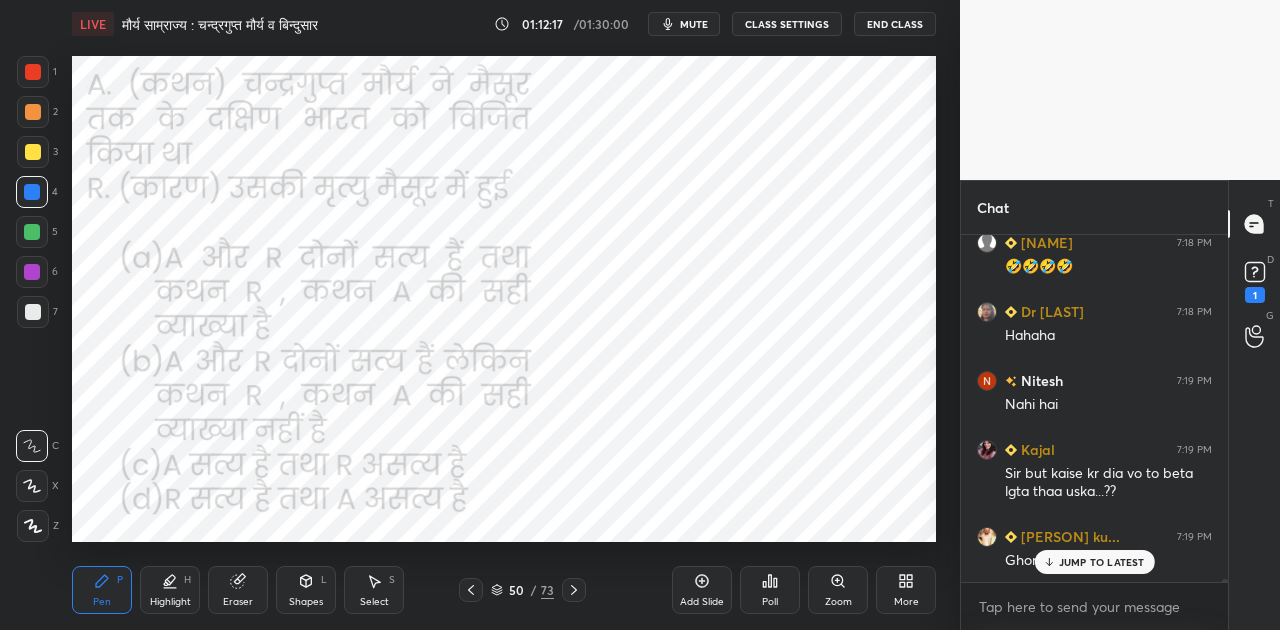 click on "mute" at bounding box center [694, 24] 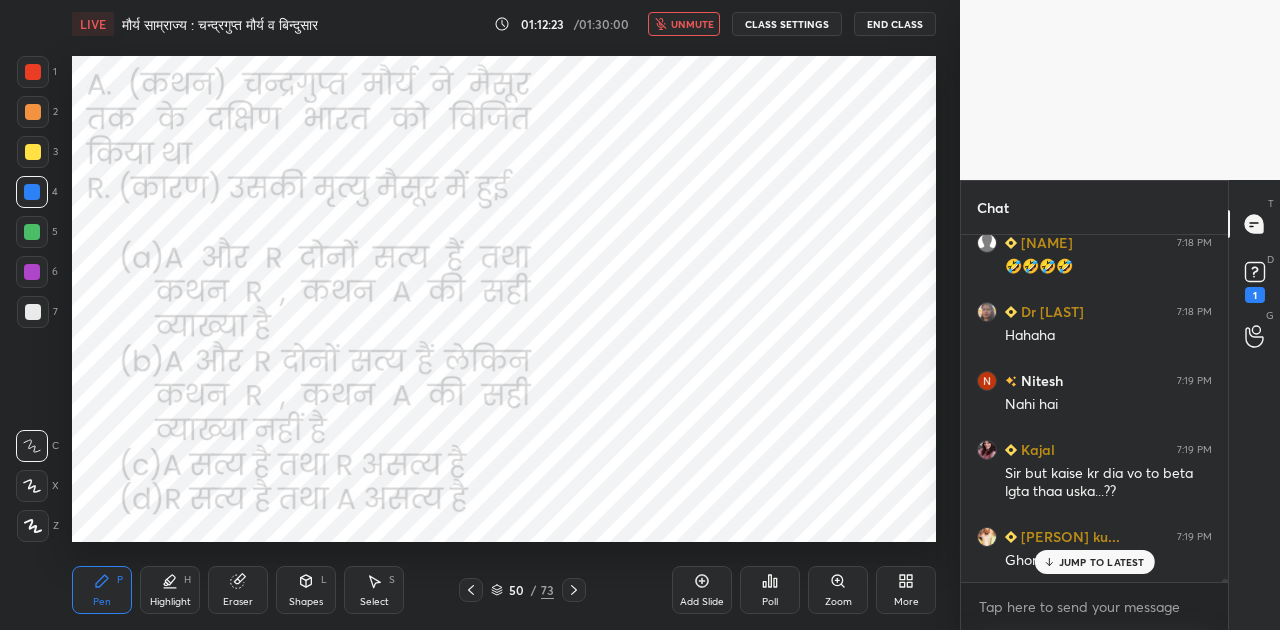 scroll, scrollTop: 44080, scrollLeft: 0, axis: vertical 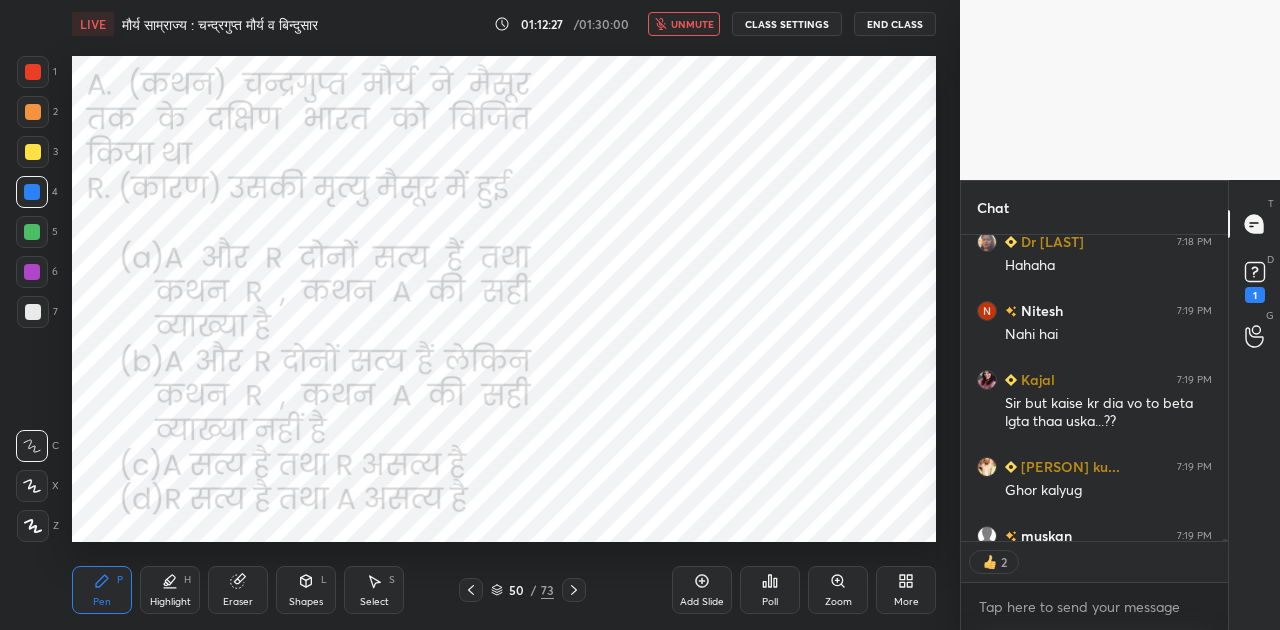 click on "unmute" at bounding box center (692, 24) 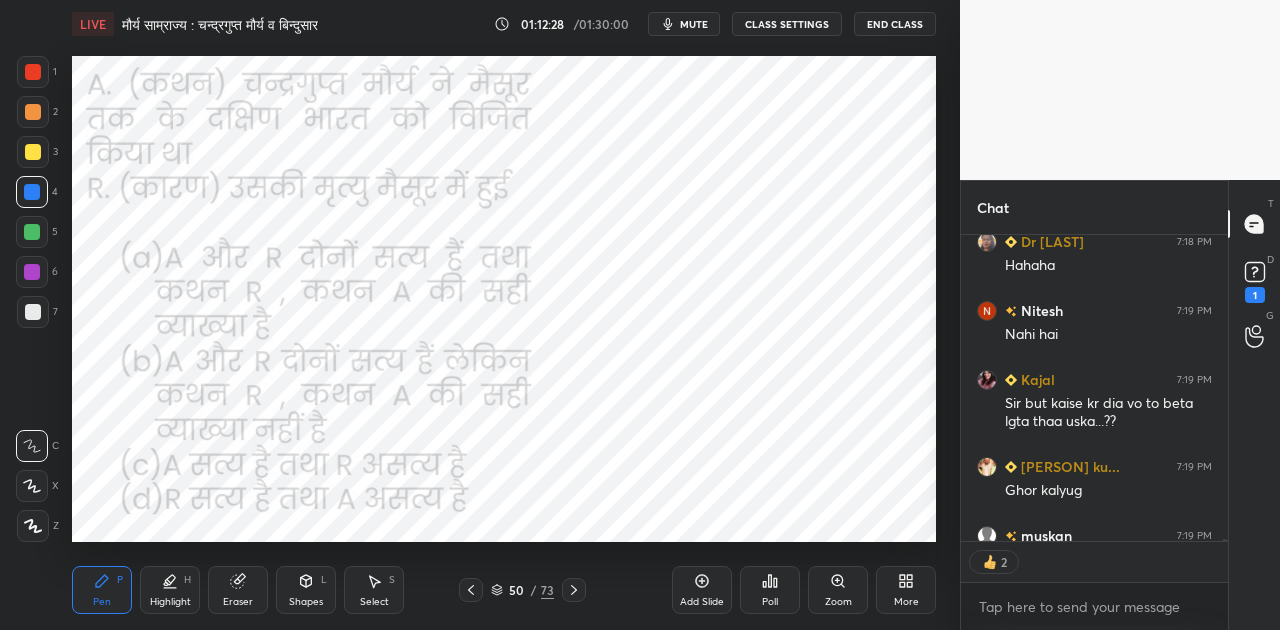 scroll, scrollTop: 44190, scrollLeft: 0, axis: vertical 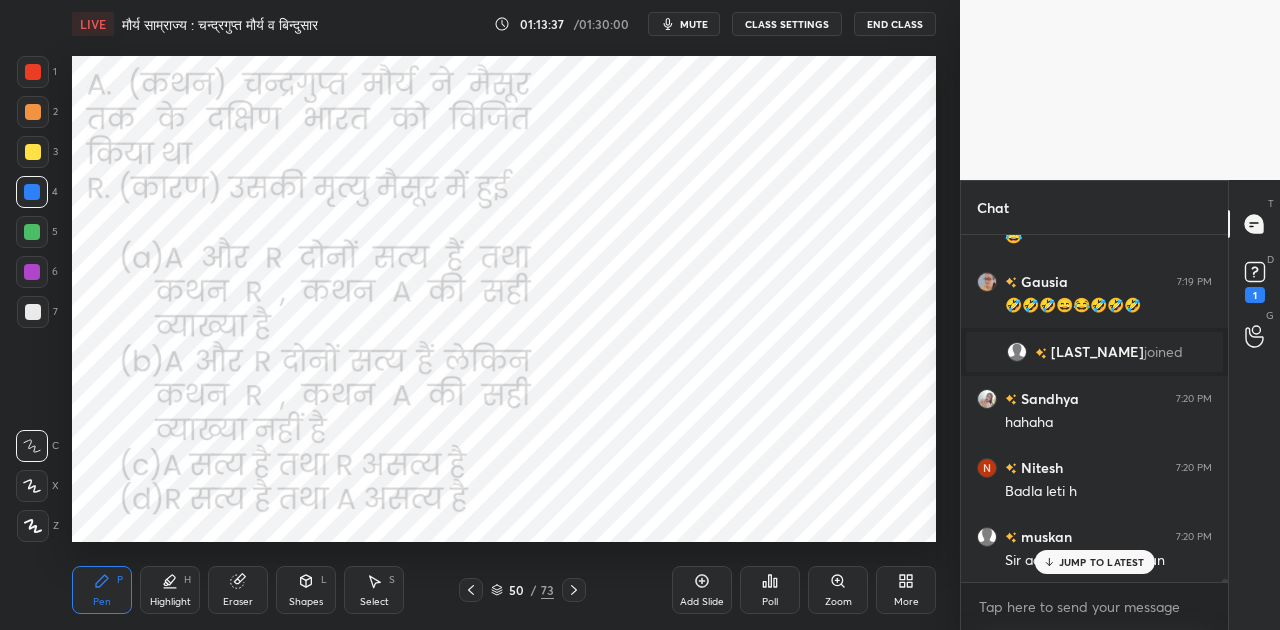 click on "JUMP TO LATEST" at bounding box center (1102, 562) 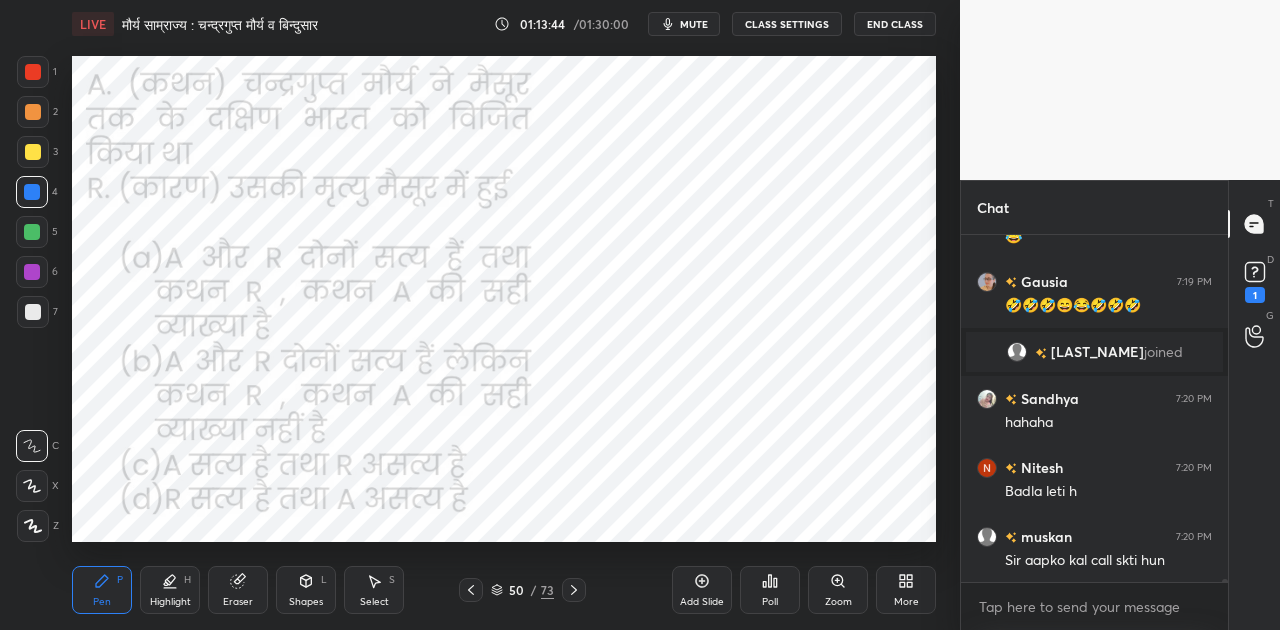 click on "mute" at bounding box center [684, 24] 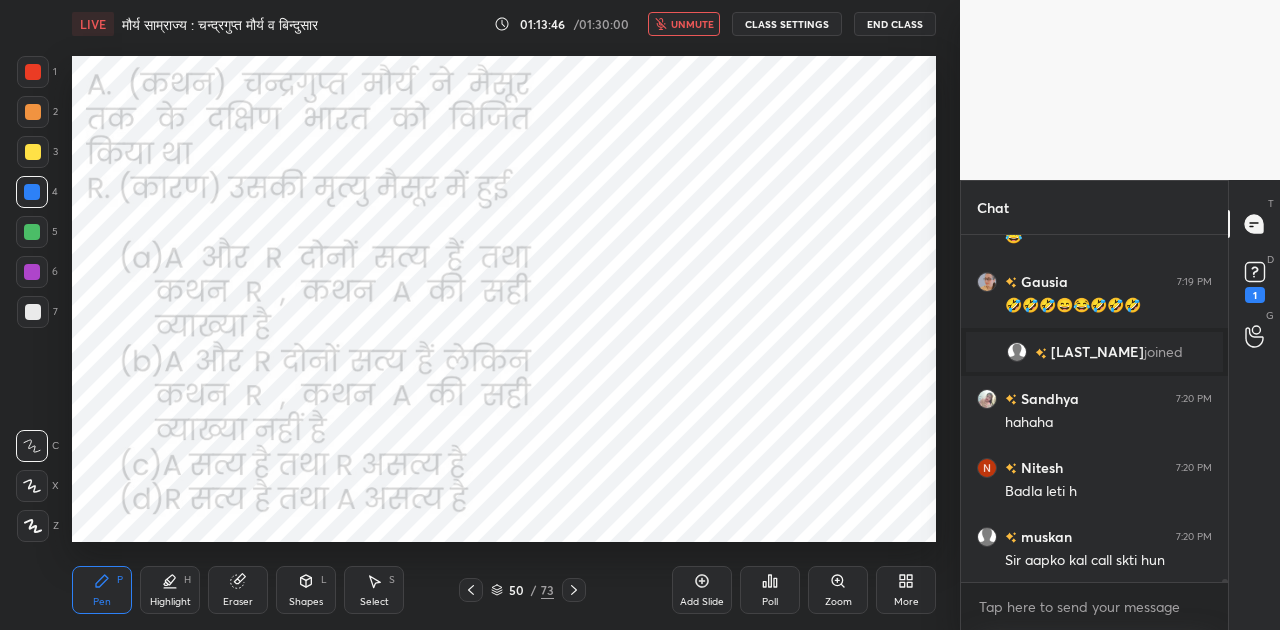 click on "unmute" at bounding box center (684, 24) 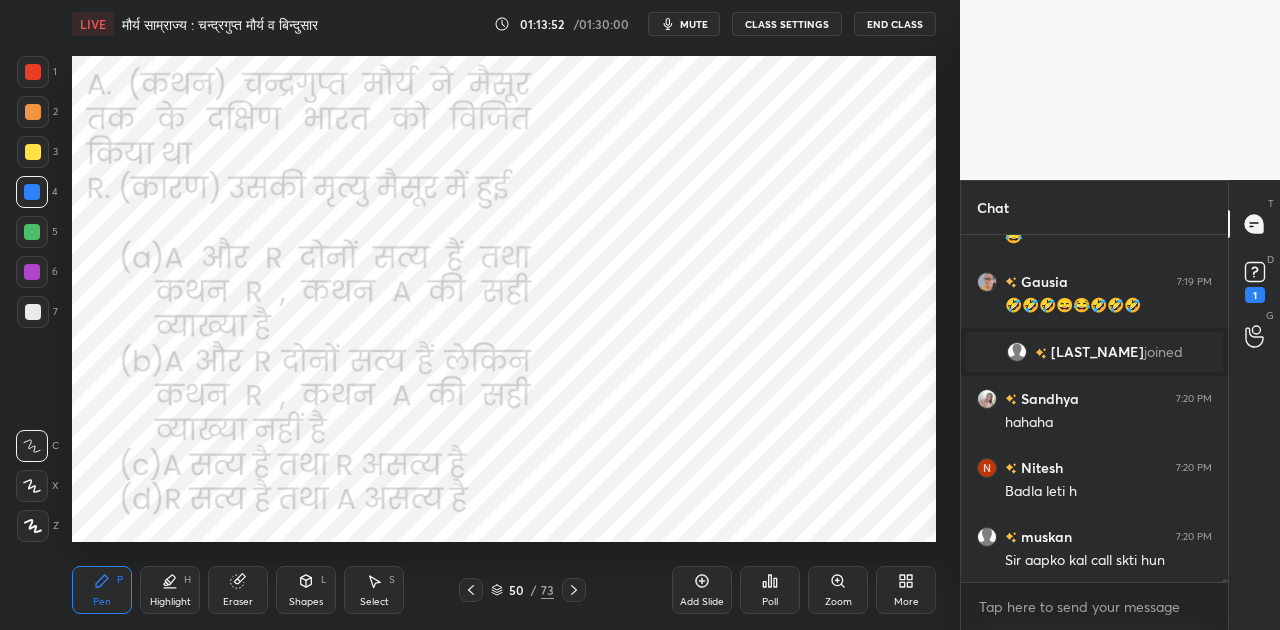 click 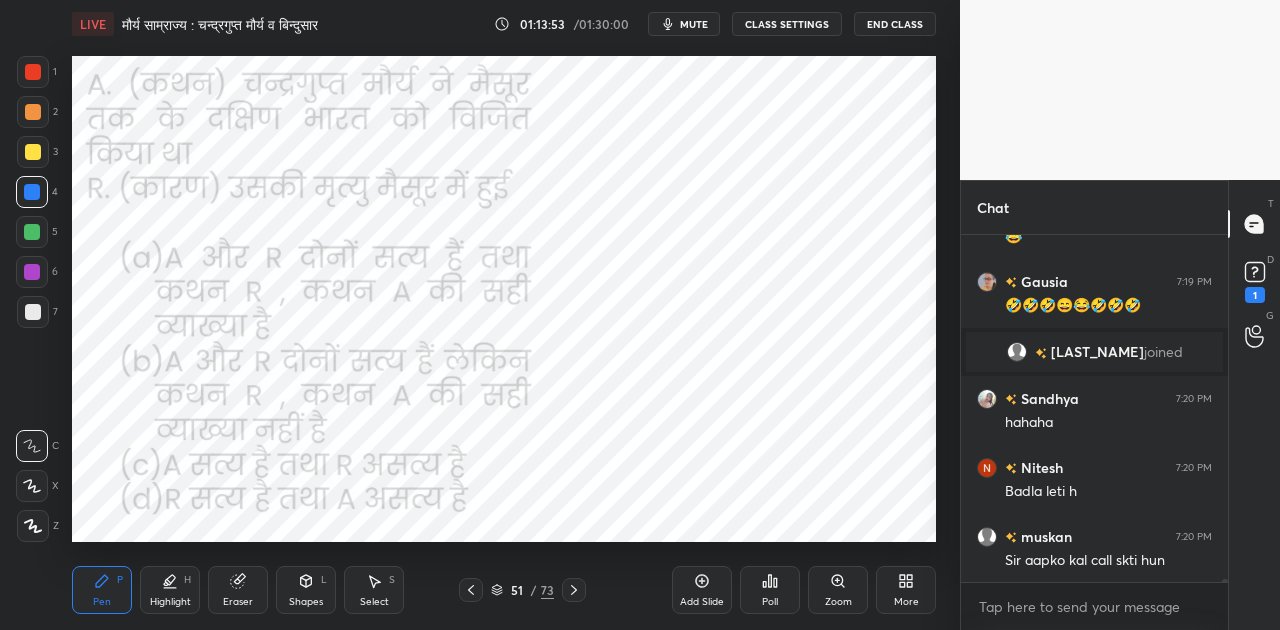 click 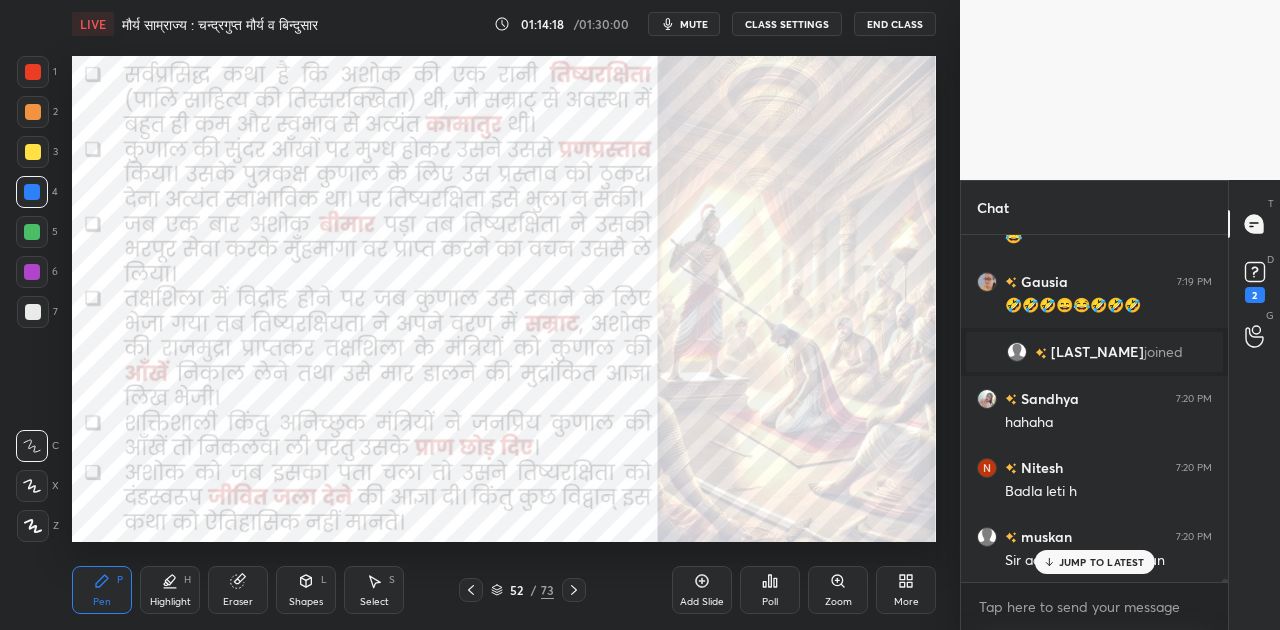 scroll, scrollTop: 44152, scrollLeft: 0, axis: vertical 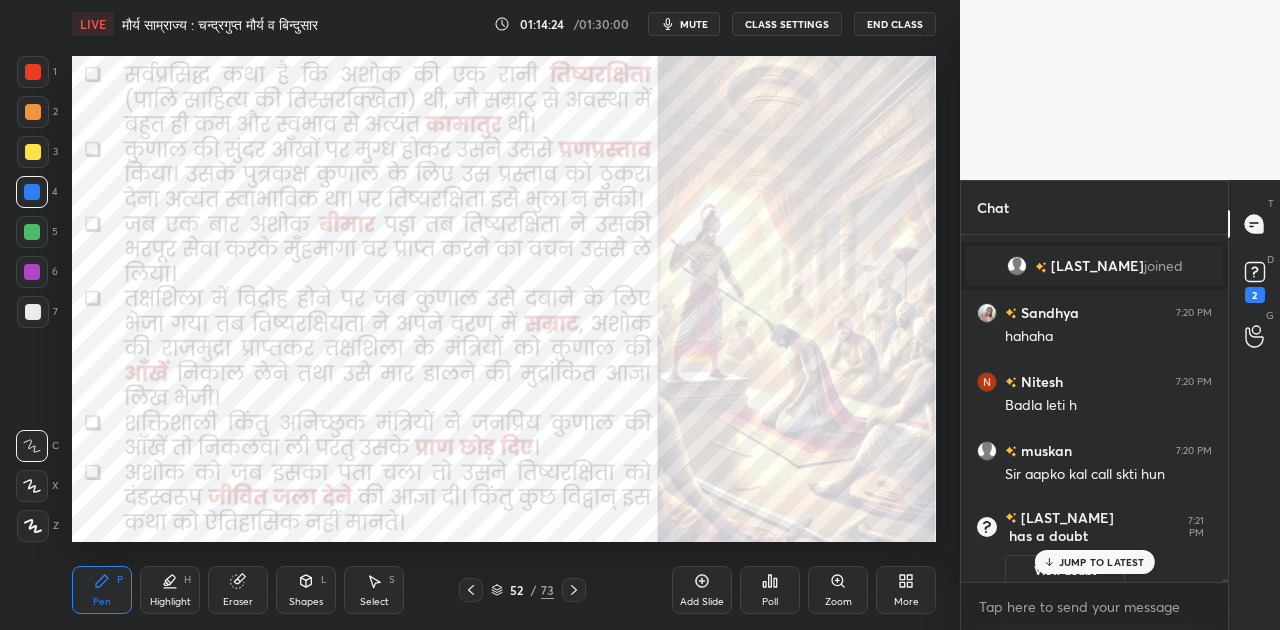 click 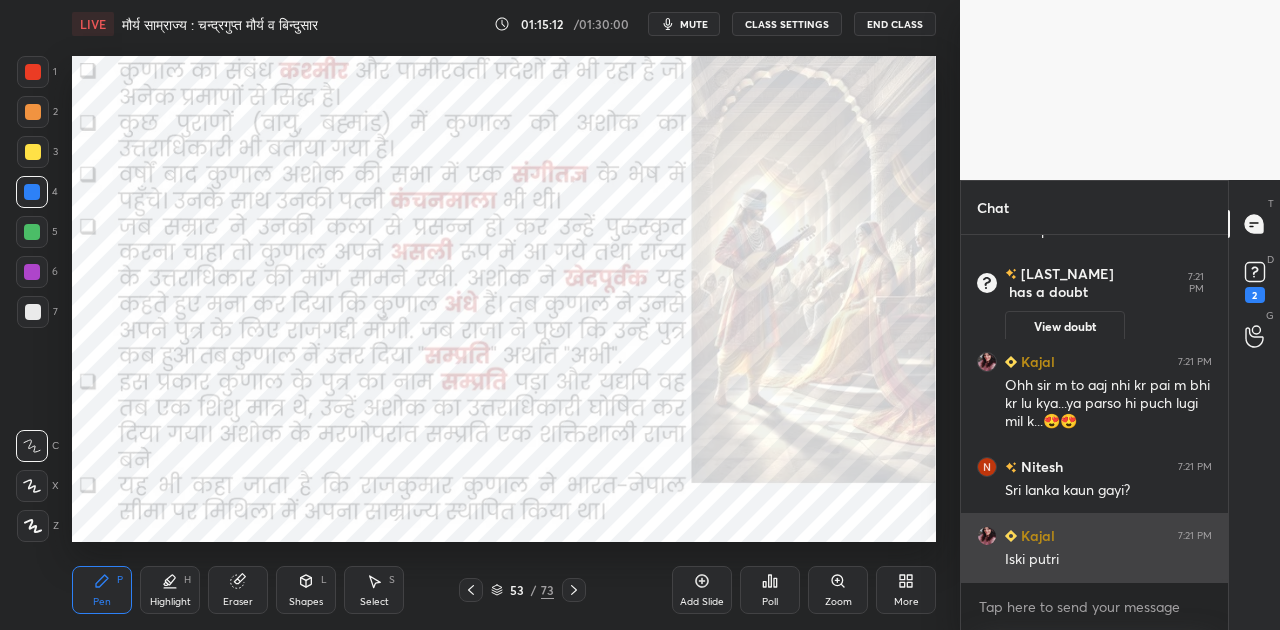 scroll, scrollTop: 44368, scrollLeft: 0, axis: vertical 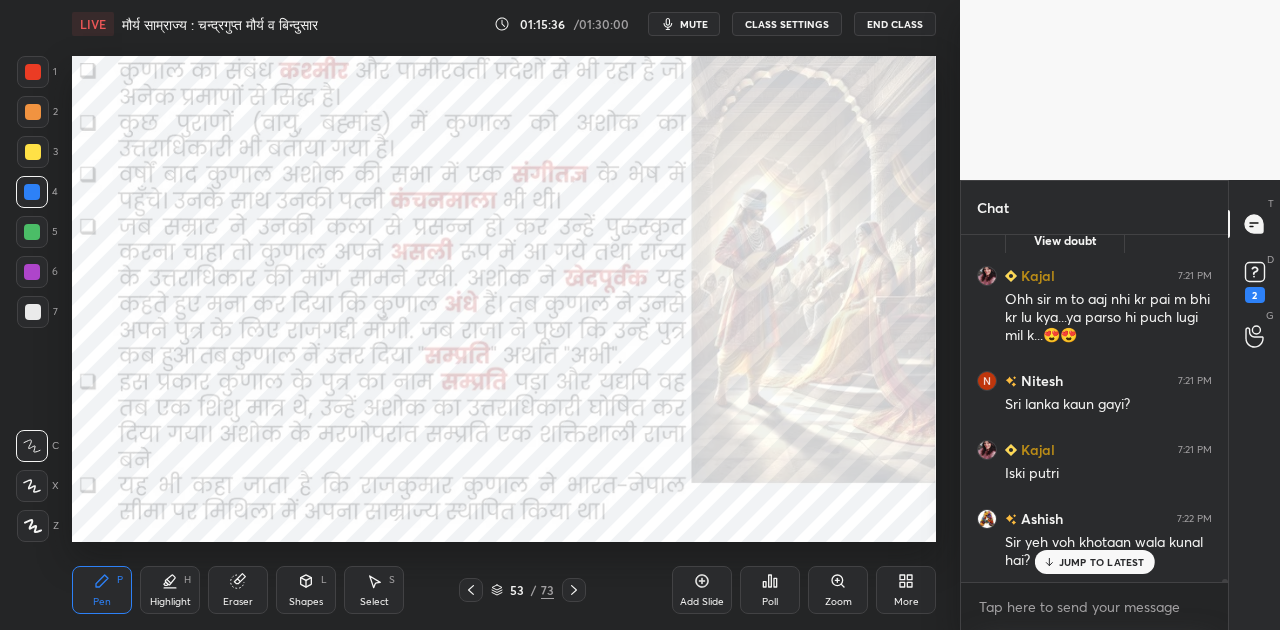 click on "JUMP TO LATEST" at bounding box center [1102, 562] 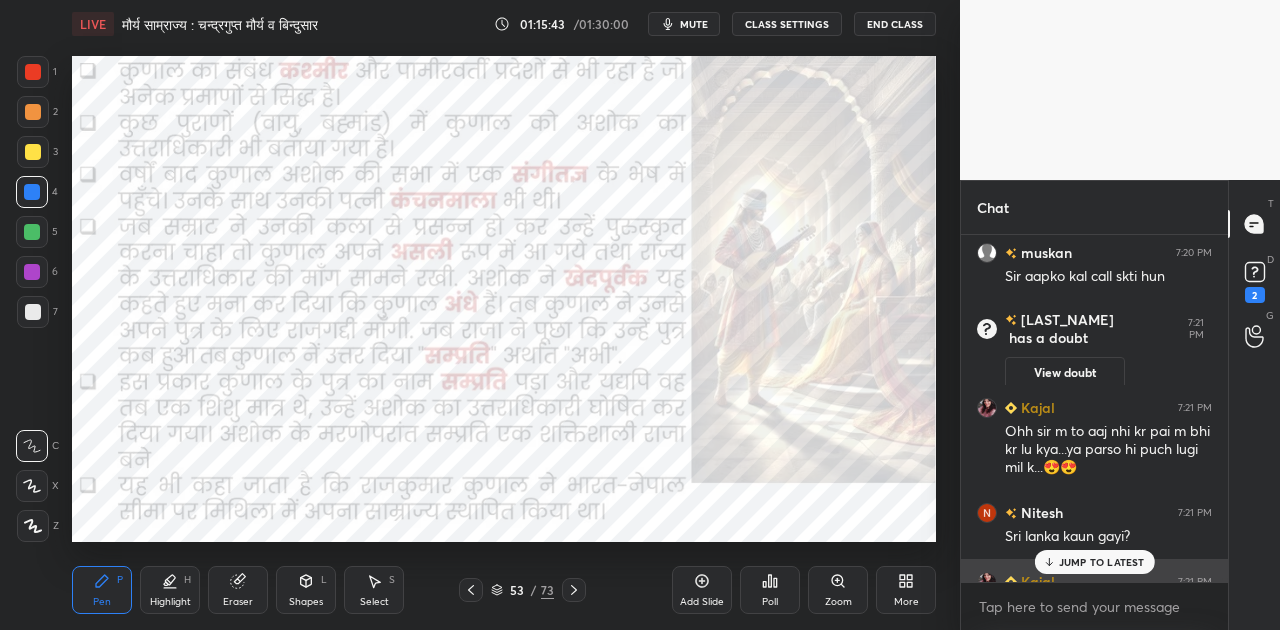 scroll, scrollTop: 44235, scrollLeft: 0, axis: vertical 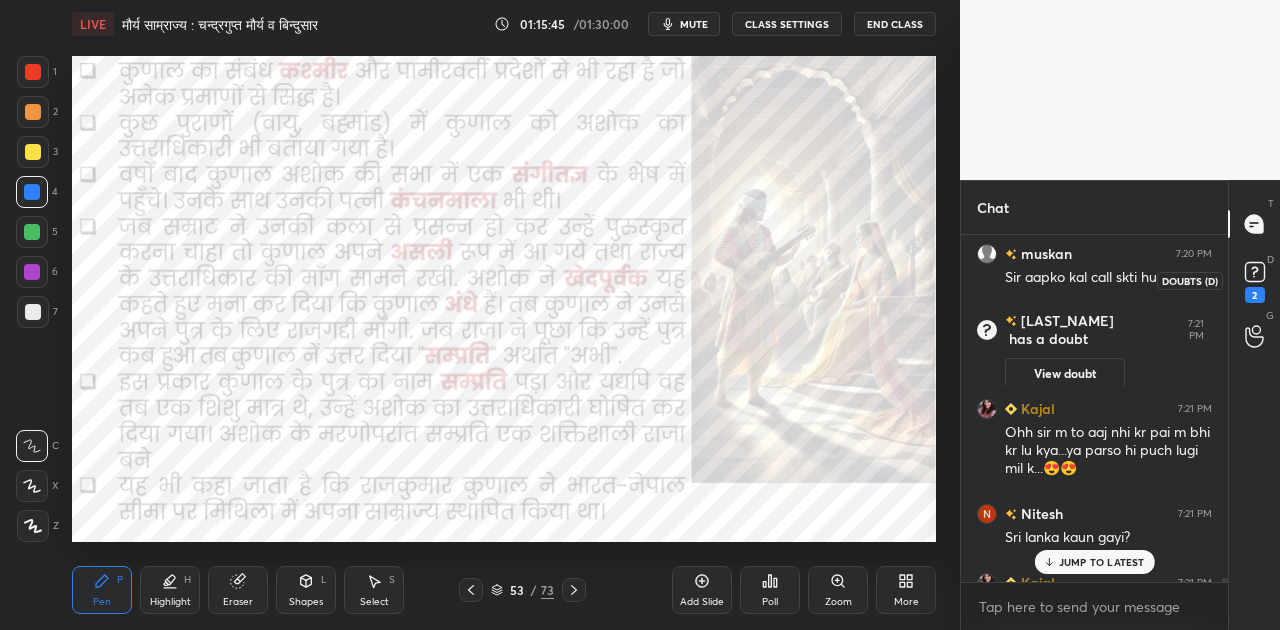 click 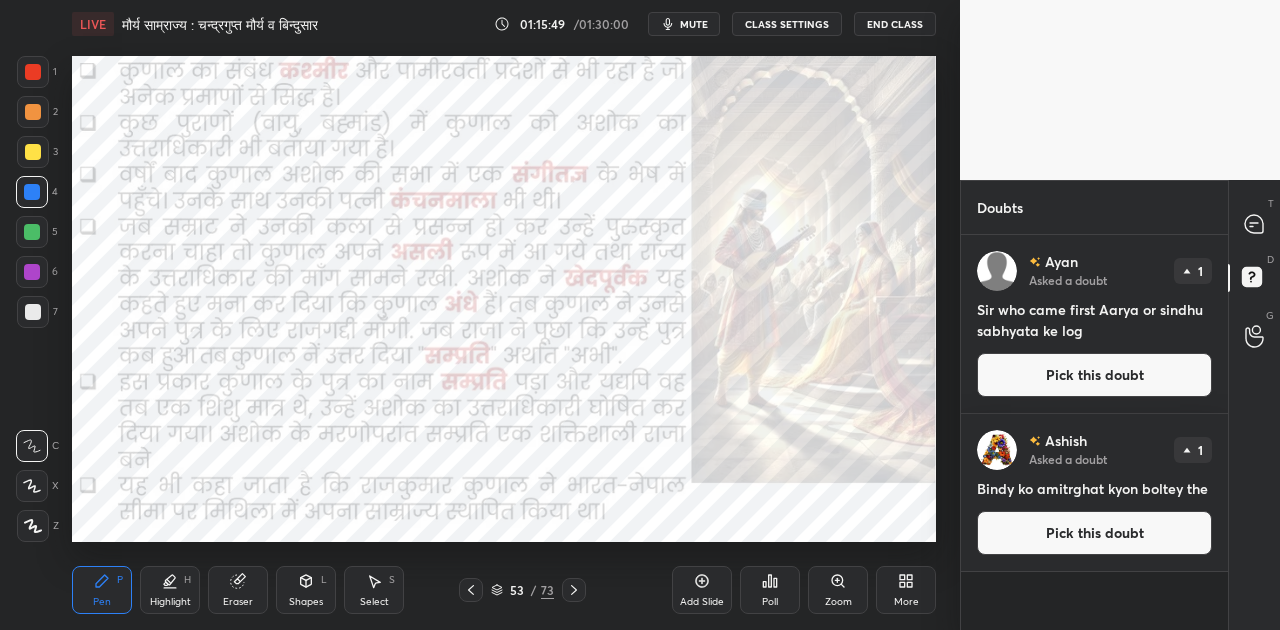 click on "Pick this doubt" at bounding box center [1094, 375] 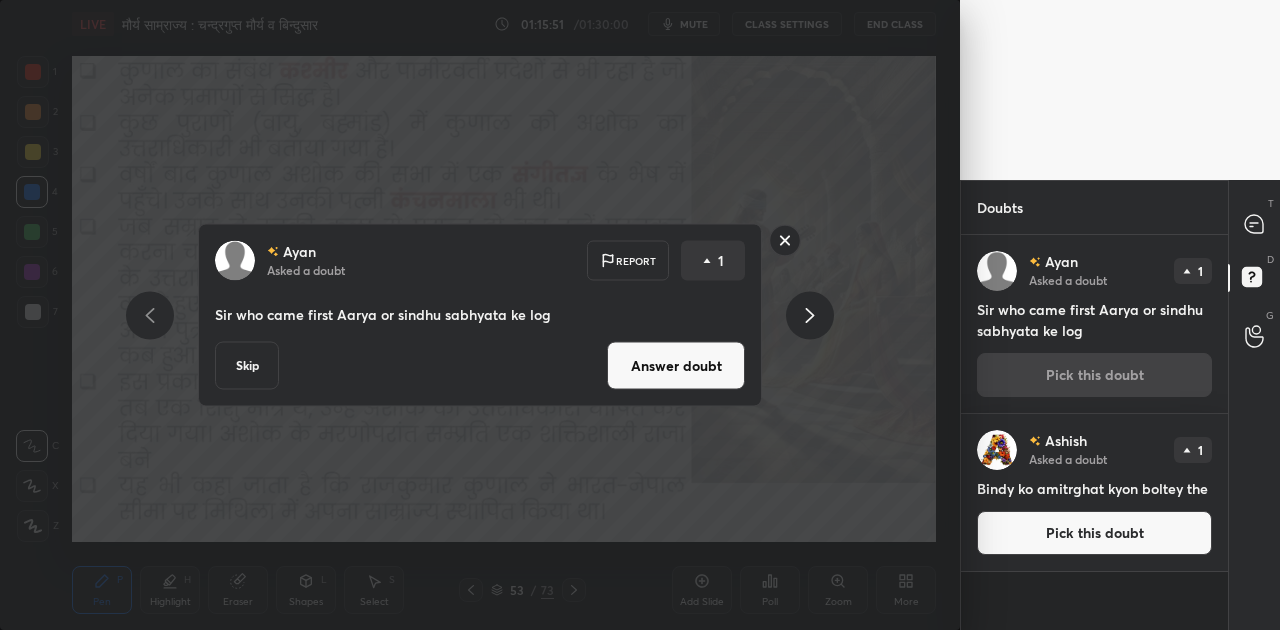 click on "Answer doubt" at bounding box center (676, 366) 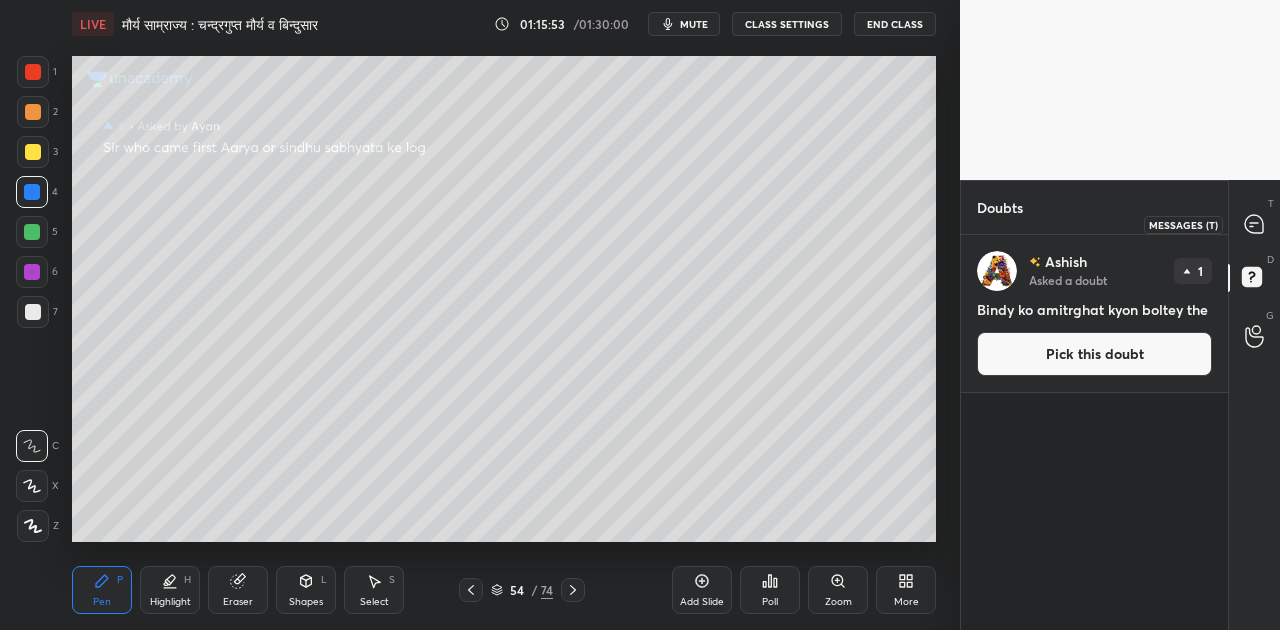 click 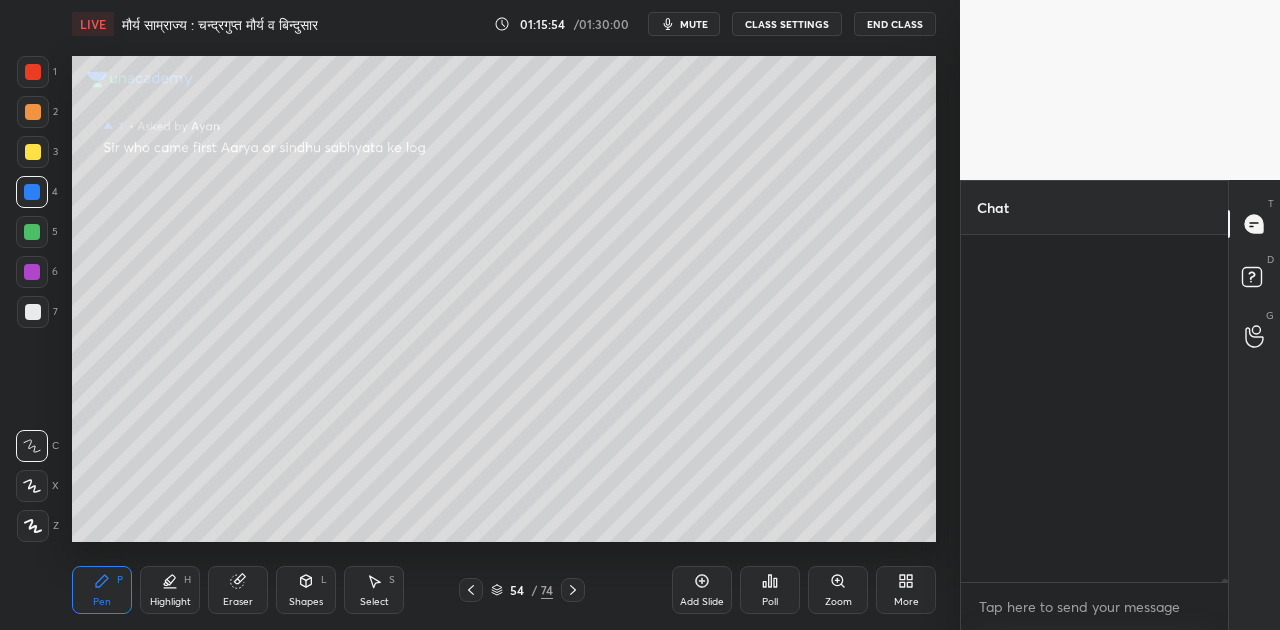 scroll, scrollTop: 44654, scrollLeft: 0, axis: vertical 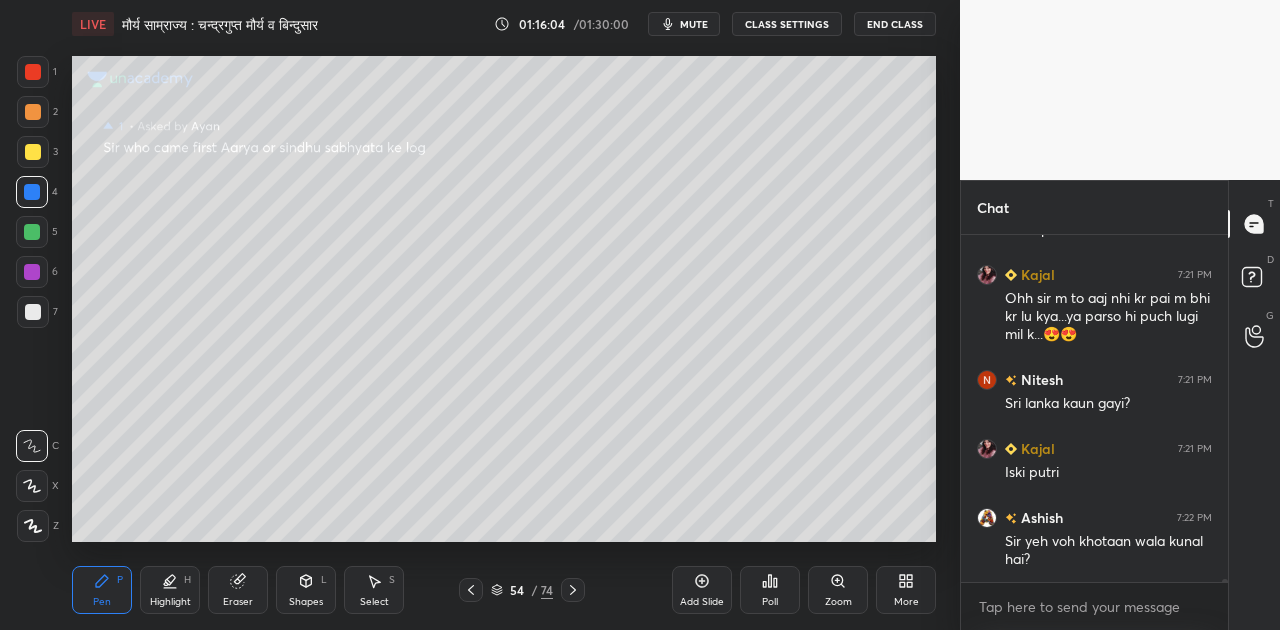click on "mute" at bounding box center (694, 24) 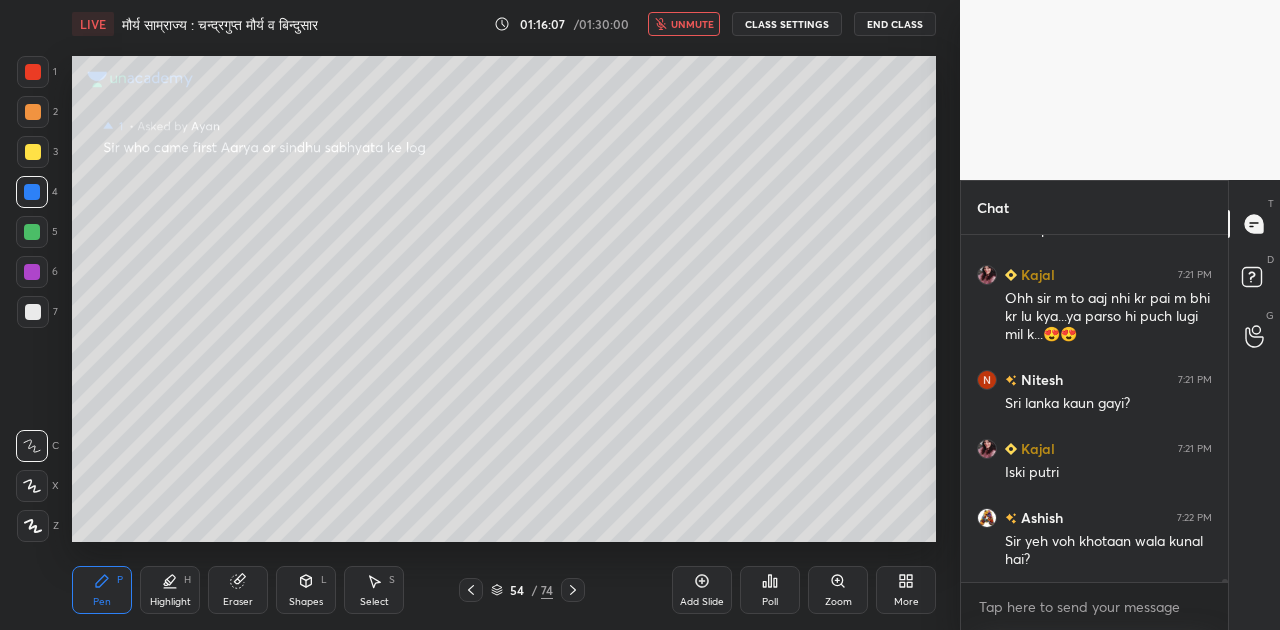 scroll, scrollTop: 300, scrollLeft: 261, axis: both 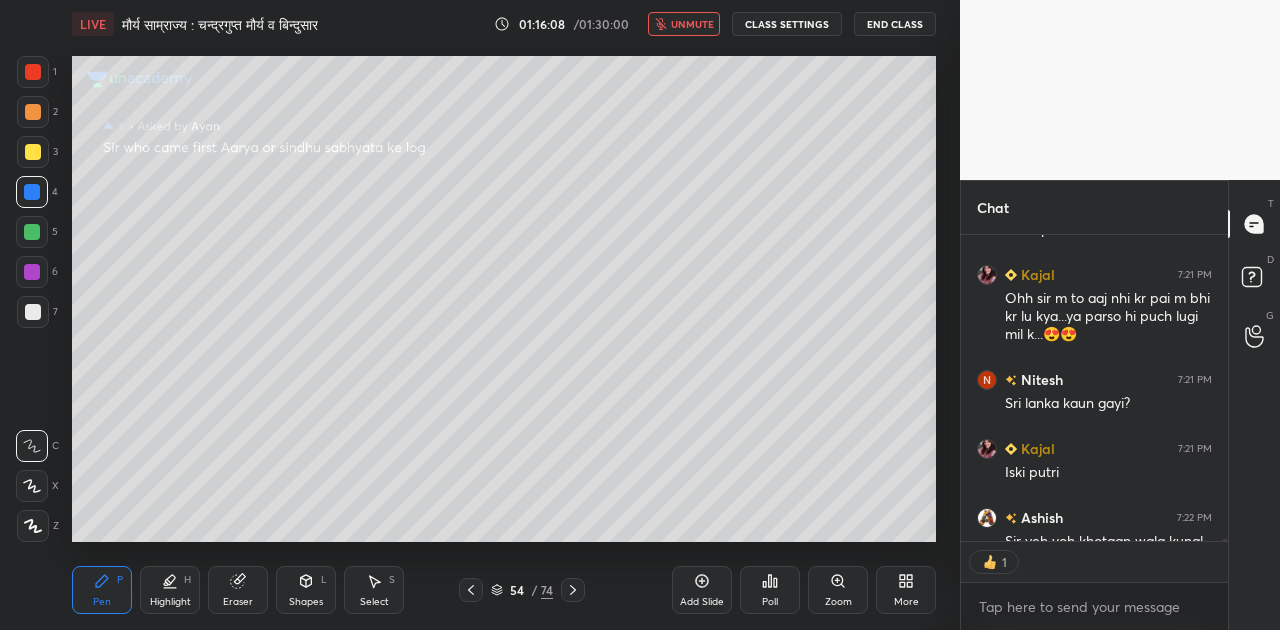 click on "unmute" at bounding box center [692, 24] 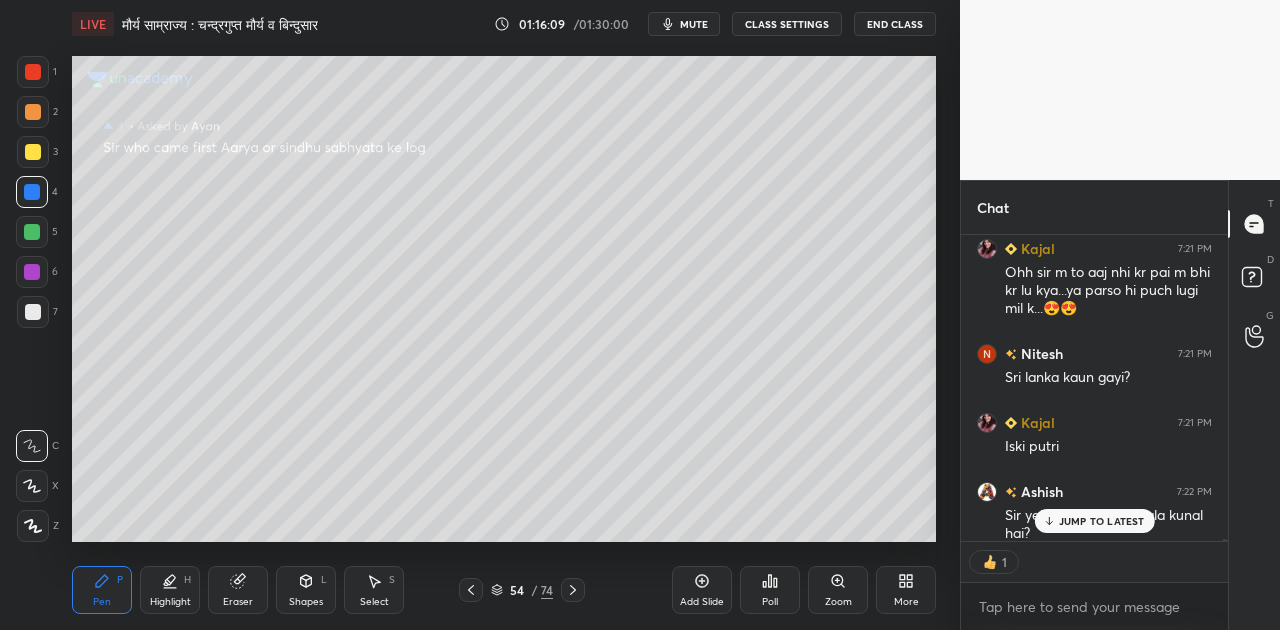 scroll, scrollTop: 44695, scrollLeft: 0, axis: vertical 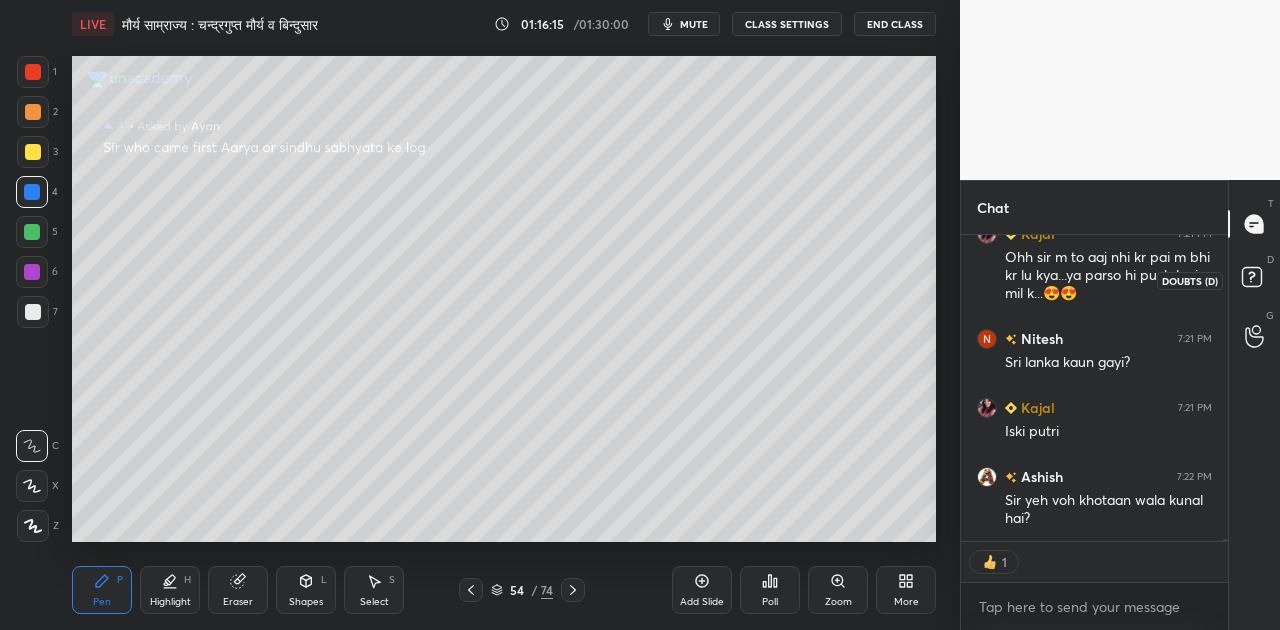 click 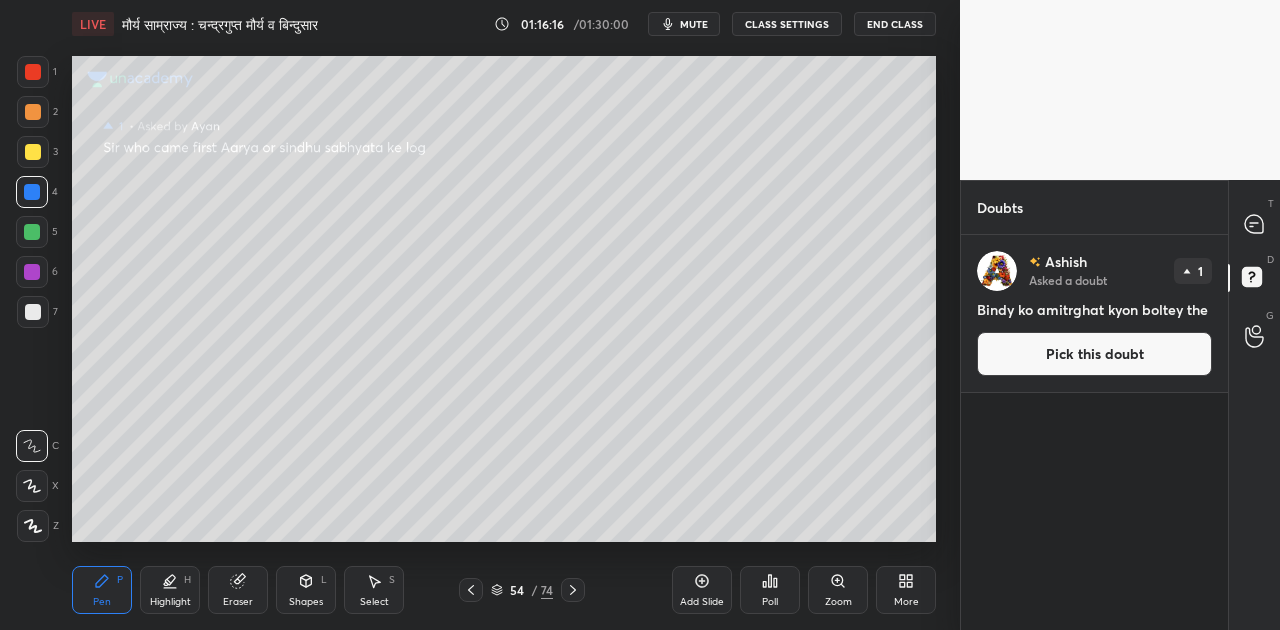 click on "Pick this doubt" at bounding box center (1094, 354) 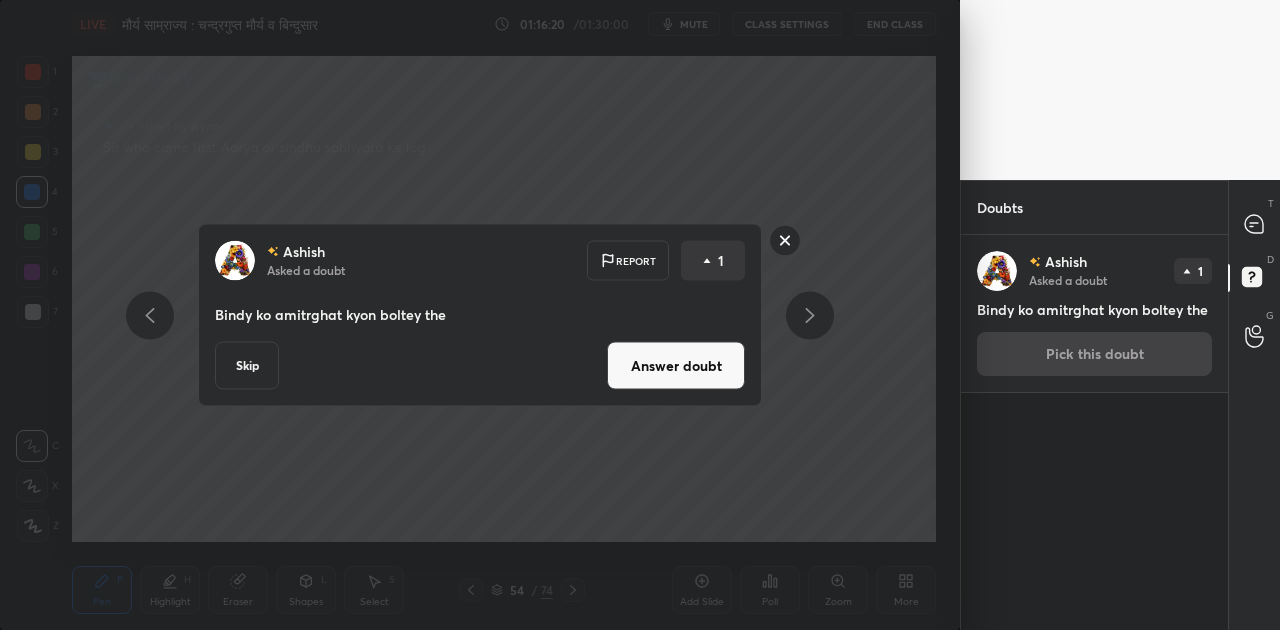 click on "Answer doubt" at bounding box center [676, 366] 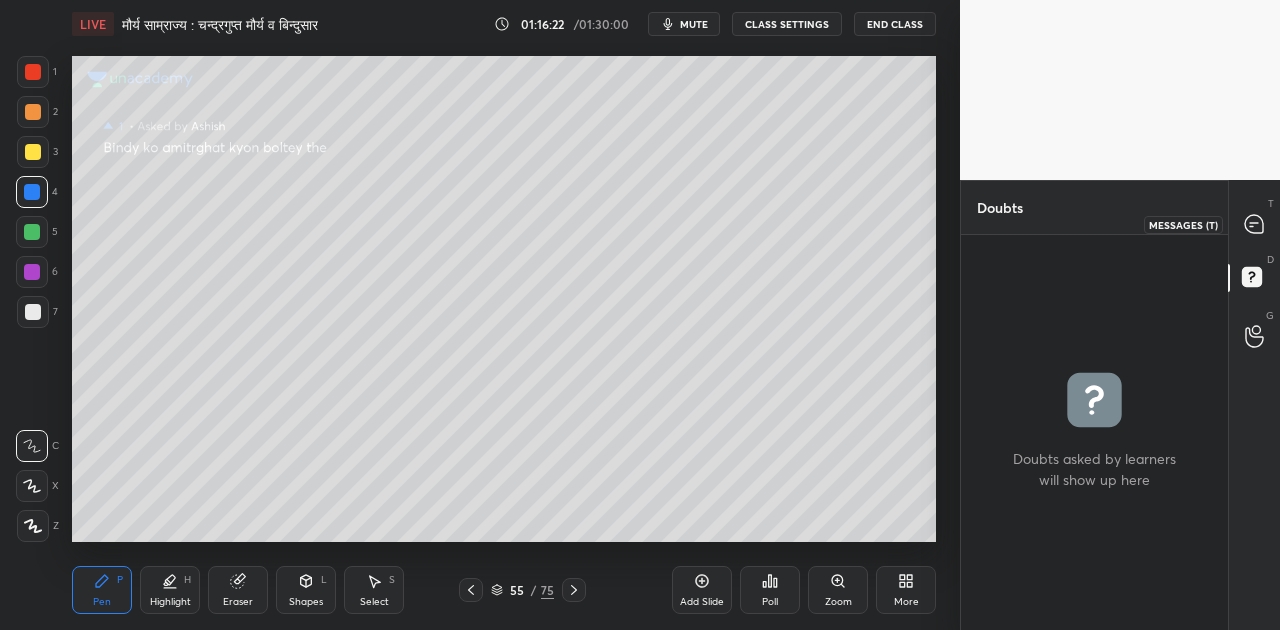 click 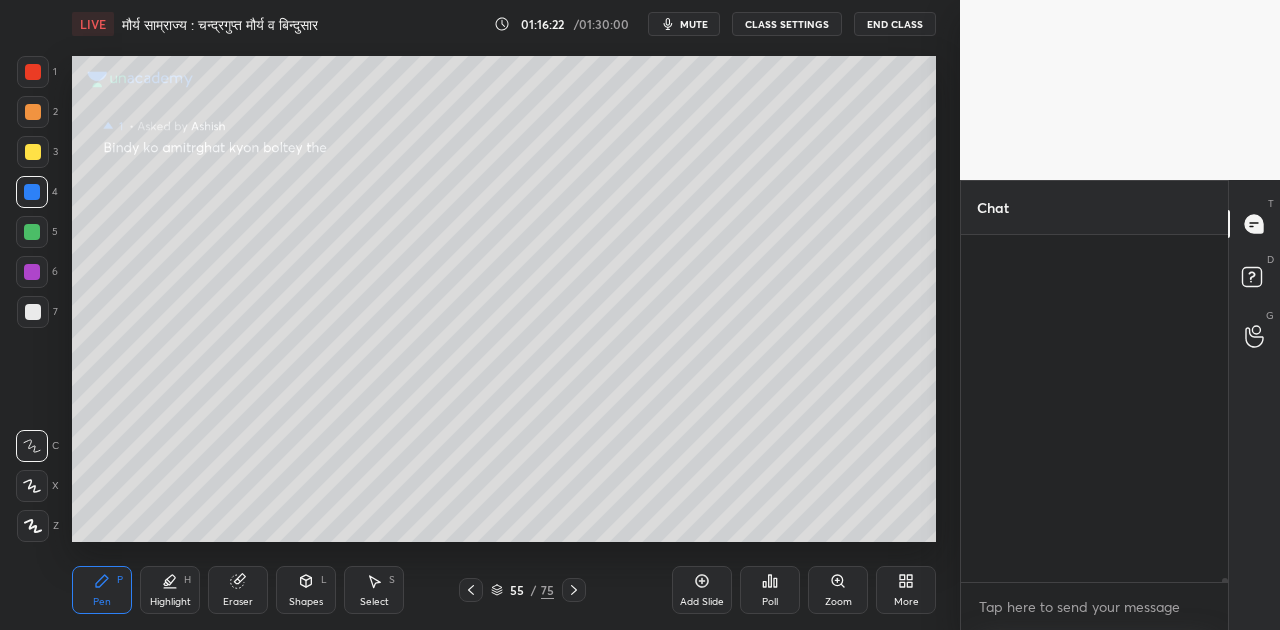 scroll, scrollTop: 44656, scrollLeft: 0, axis: vertical 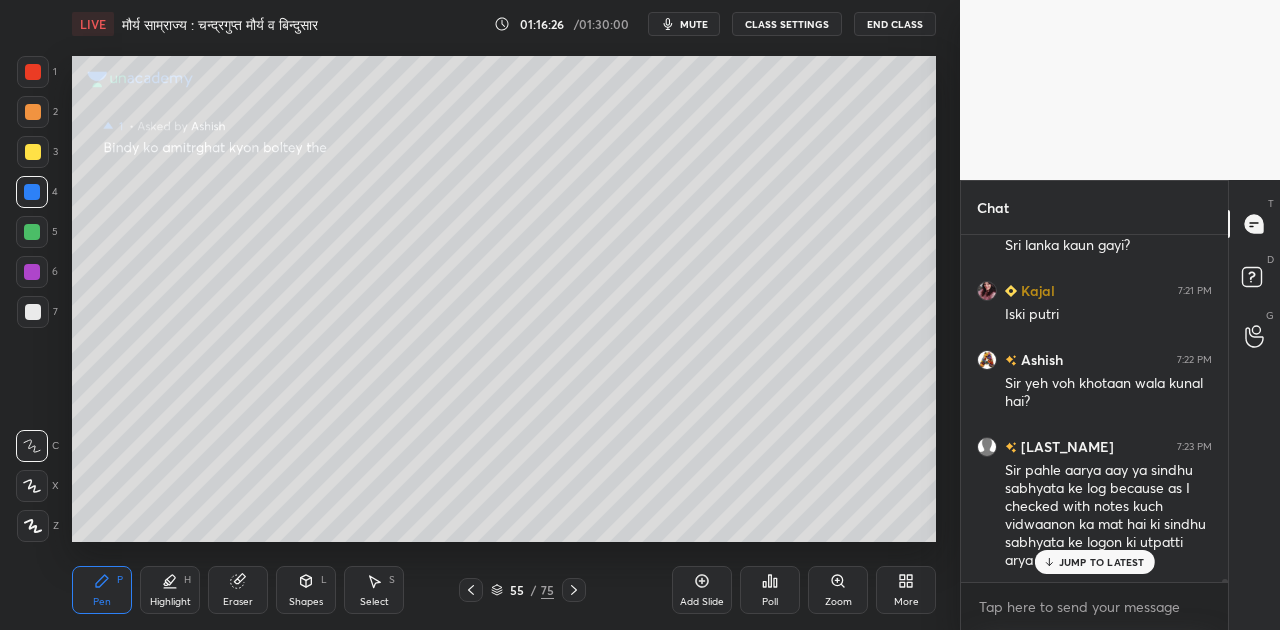click on "JUMP TO LATEST" at bounding box center [1102, 562] 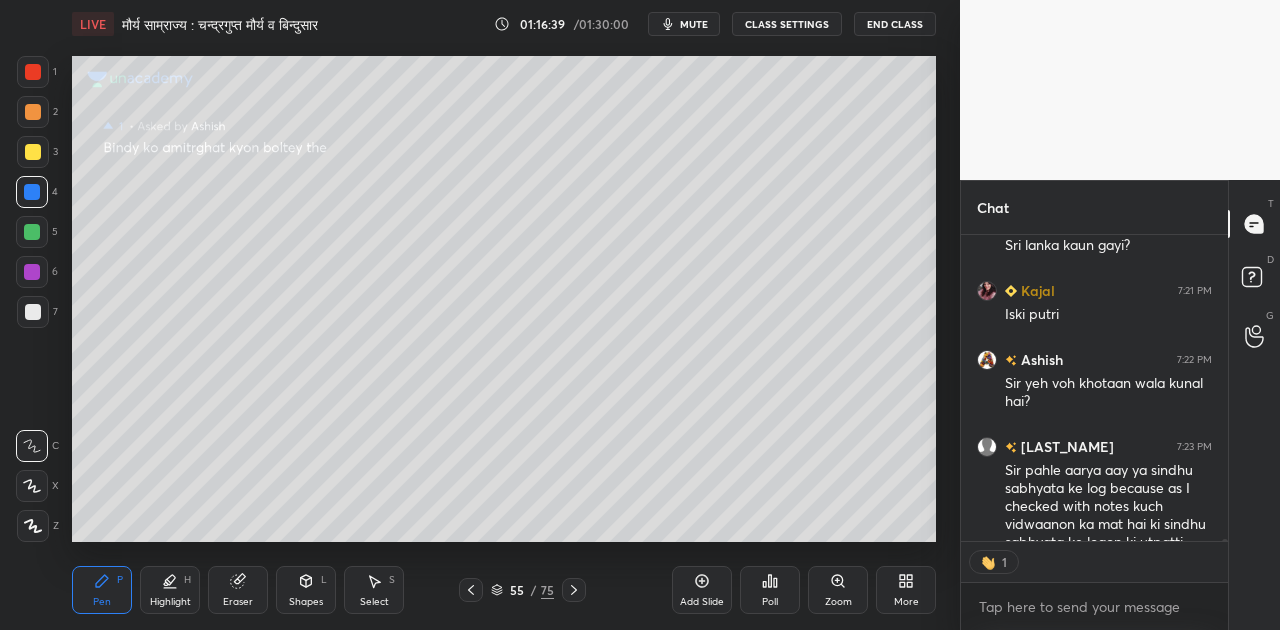 scroll, scrollTop: 300, scrollLeft: 261, axis: both 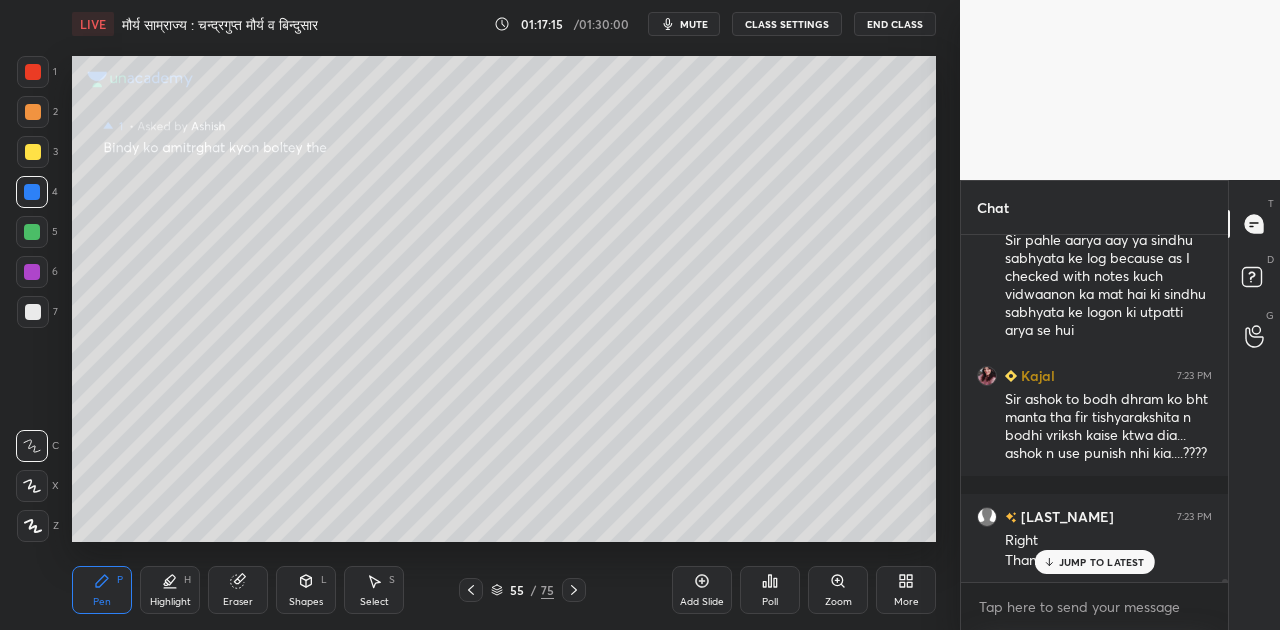 click at bounding box center (33, 312) 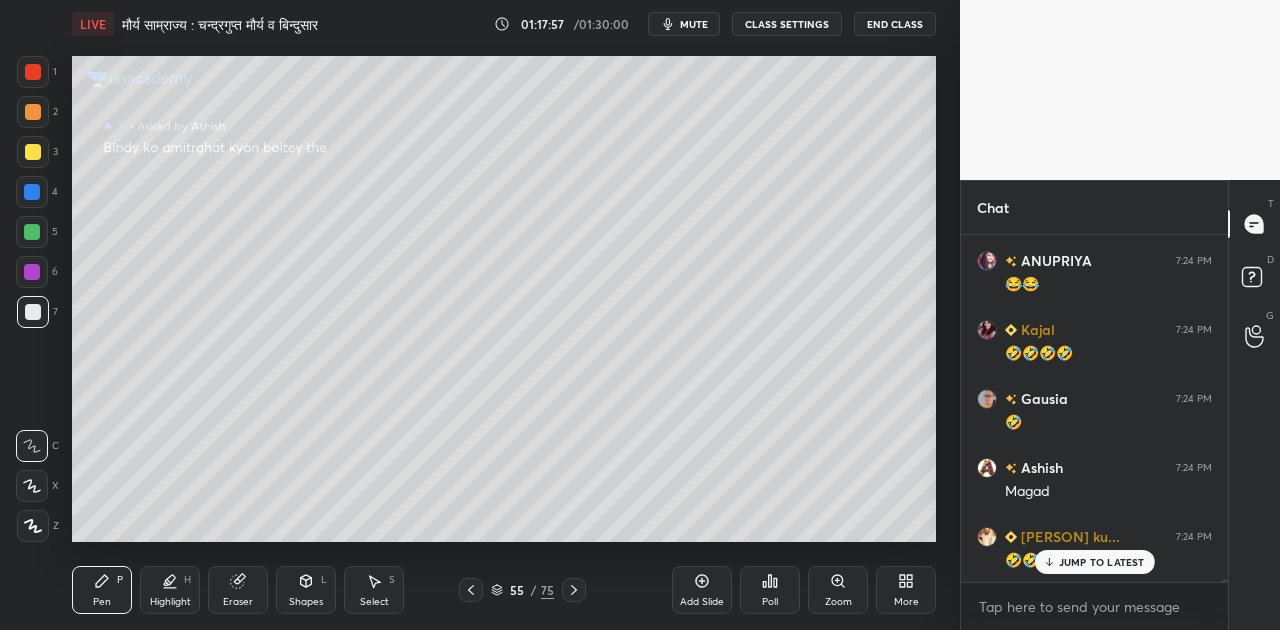 scroll, scrollTop: 45476, scrollLeft: 0, axis: vertical 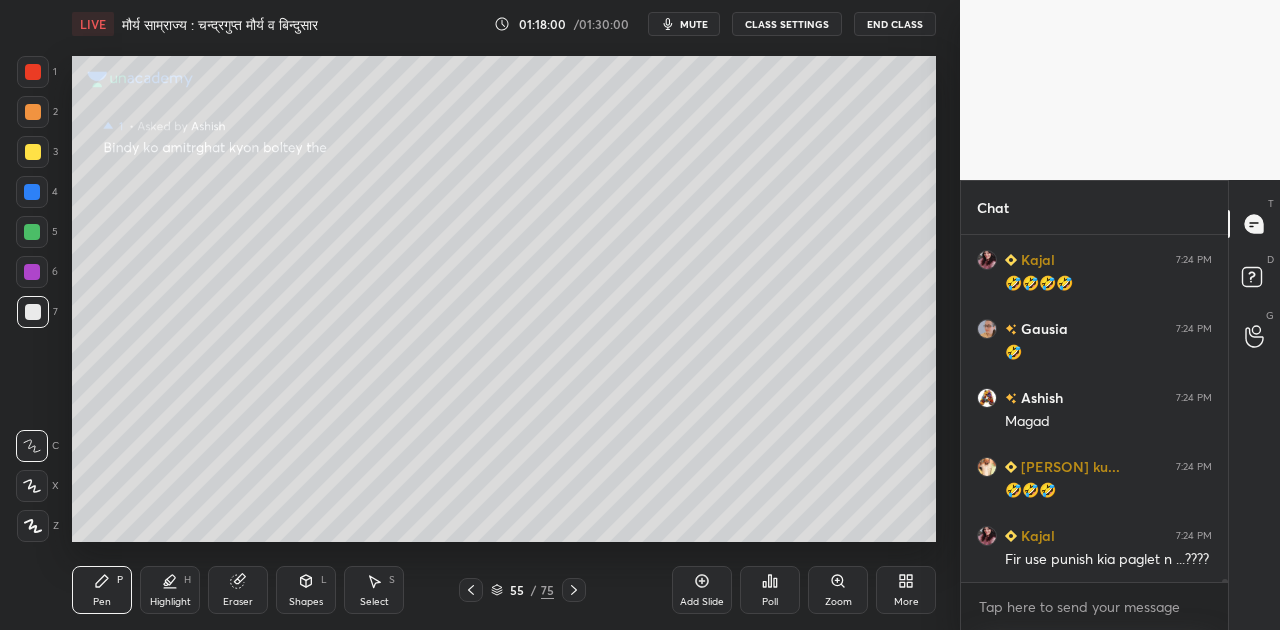 click on "LIVE मौर्य साम्राज्य : चन्द्रगुप्त मौर्य व बिन्दुसार 01:18:00 /  01:30:00 mute CLASS SETTINGS End Class" at bounding box center (504, 24) 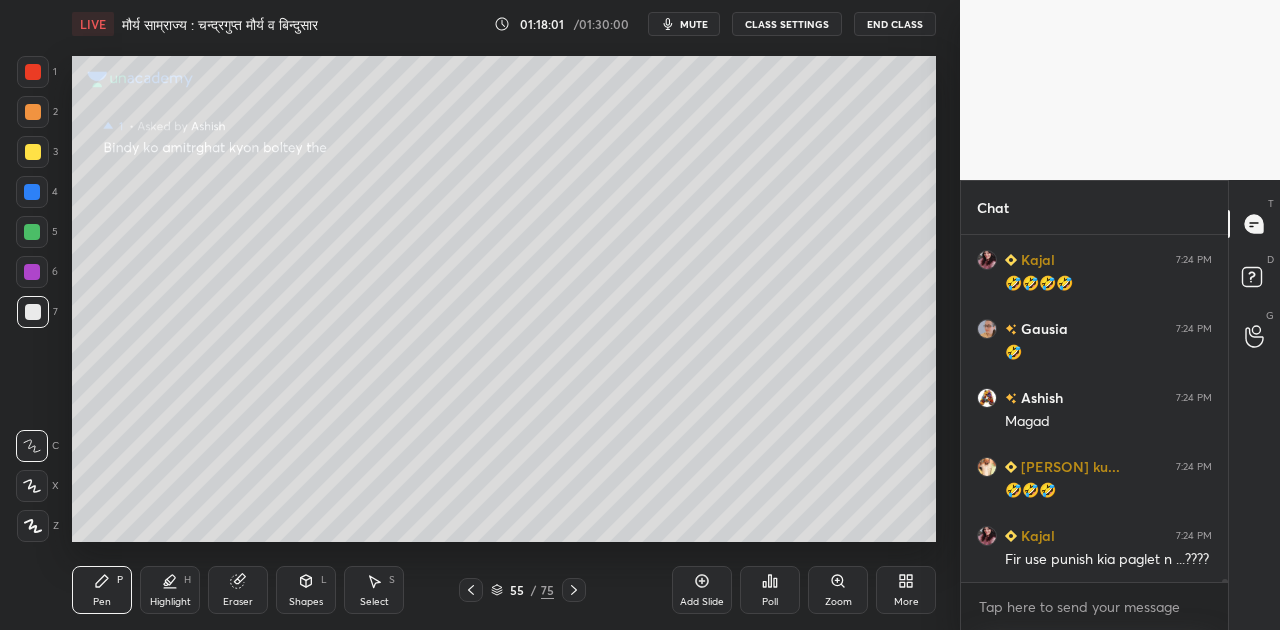 click on "mute" at bounding box center [694, 24] 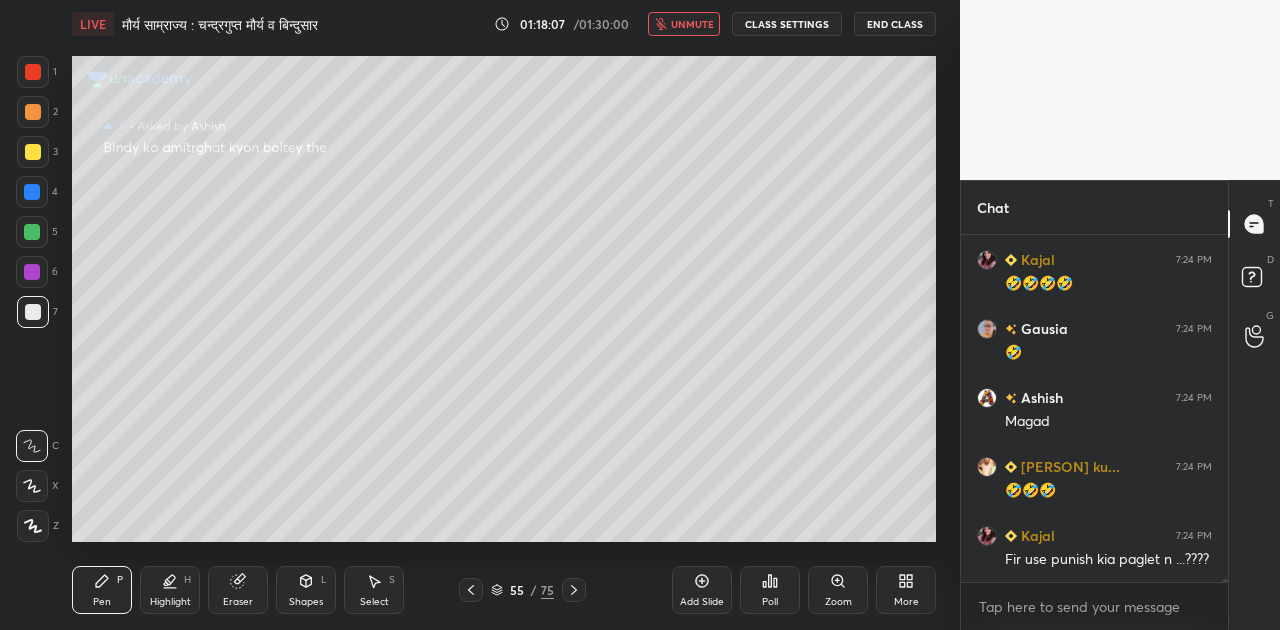 click on "unmute" at bounding box center [692, 24] 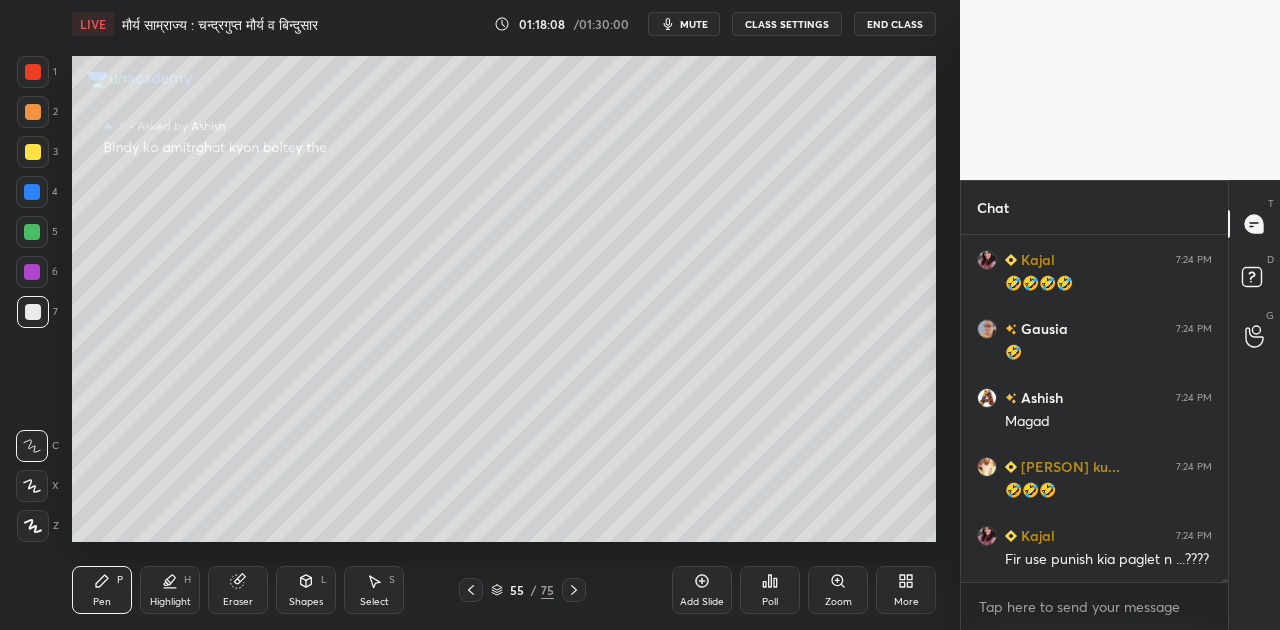 scroll, scrollTop: 300, scrollLeft: 261, axis: both 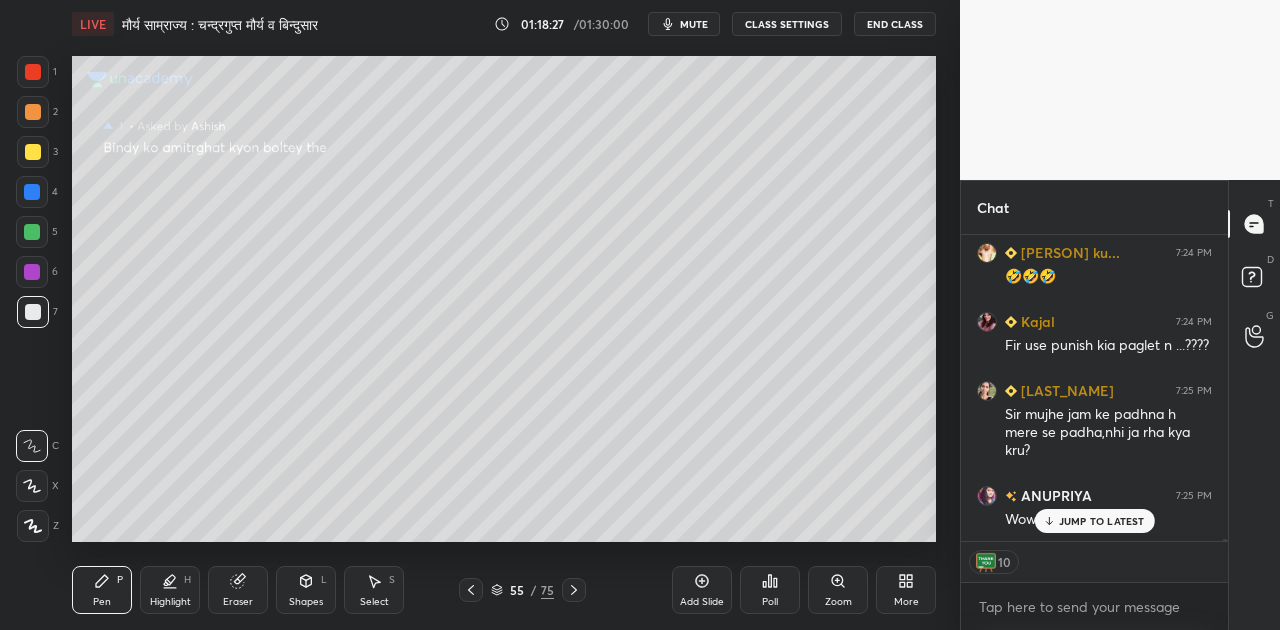 click on "JUMP TO LATEST" at bounding box center [1094, 521] 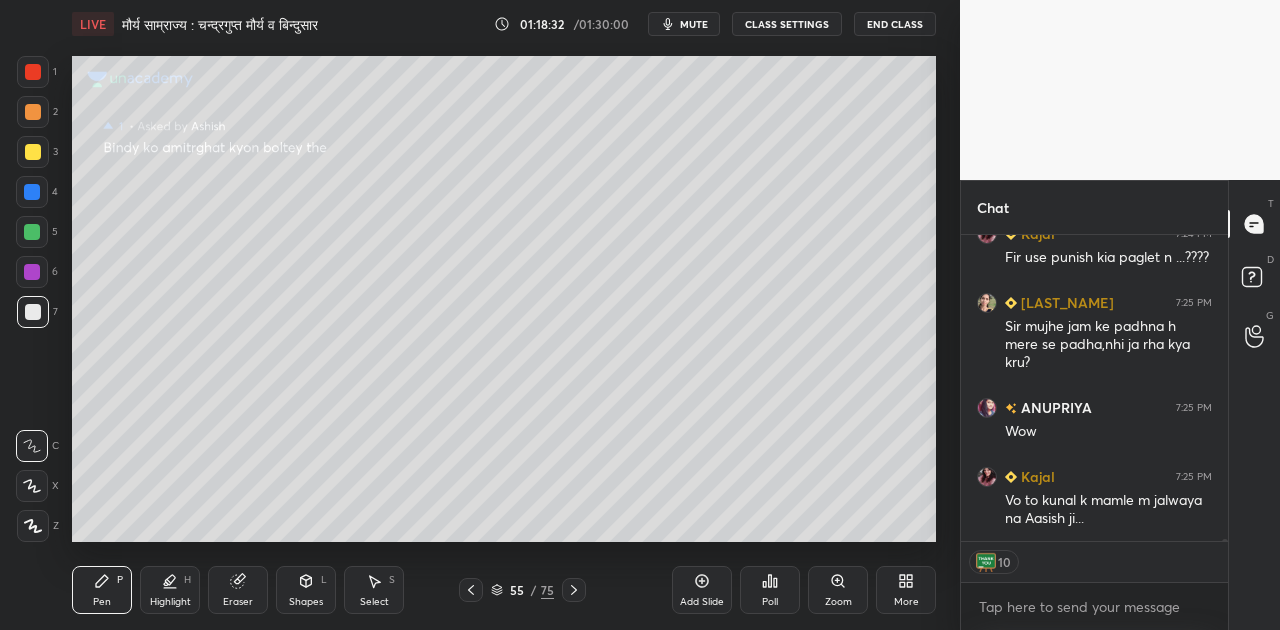 scroll, scrollTop: 45846, scrollLeft: 0, axis: vertical 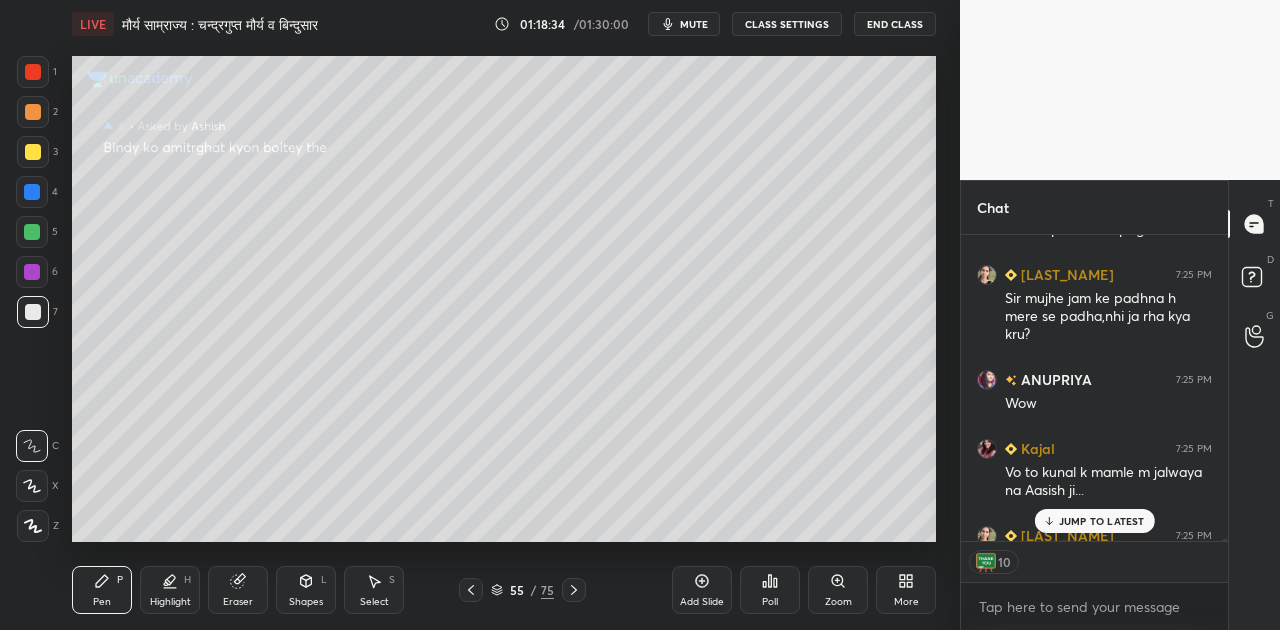 click on "[NAME] 7:23 PM Sir pahle aarya aay ya sindhu sabhyata ke log because as I checked with notes kuch vidwaanon ka mat hai ki sindhu sabhyata ke logon ki utpatti arya se hui [NAME] 7:23 PM Sir ashok to bodh dhram ko bht manta tha fir tishyarakshita n bodhi vriksh kaise ktwa dia... ashok n use punish nhi kia....??????? [NAME] 7:23 PM Right Thanks dear sir [NAME] 7:24 PM Ok sorted [NAME] 7:24 PM 😂😂 [NAME] 7:24 PM 🤣🤣🤣🤣 [NAME] 7:24 PM 🤣 [NAME] 7:24 PM Jinda jlwa diya tha..[NAME] ji.. [NAME] ku... 7:24 PM 🤣🤣🤣 [NAME] 7:24 PM Fir use punish kia paglet n ...???? [NAME] 7:25 PM Sir mujhe jam ke padhna h mere se padha,nhi ja rha kya kru? [NAME] 7:25 PM Wow [NAME] 7:25 PM Vo to [NAME] k mamle m jalwaya na [NAME] ji... [NAME] 7:25 PM Ji sir JUMP TO LATEST" at bounding box center [1094, 388] 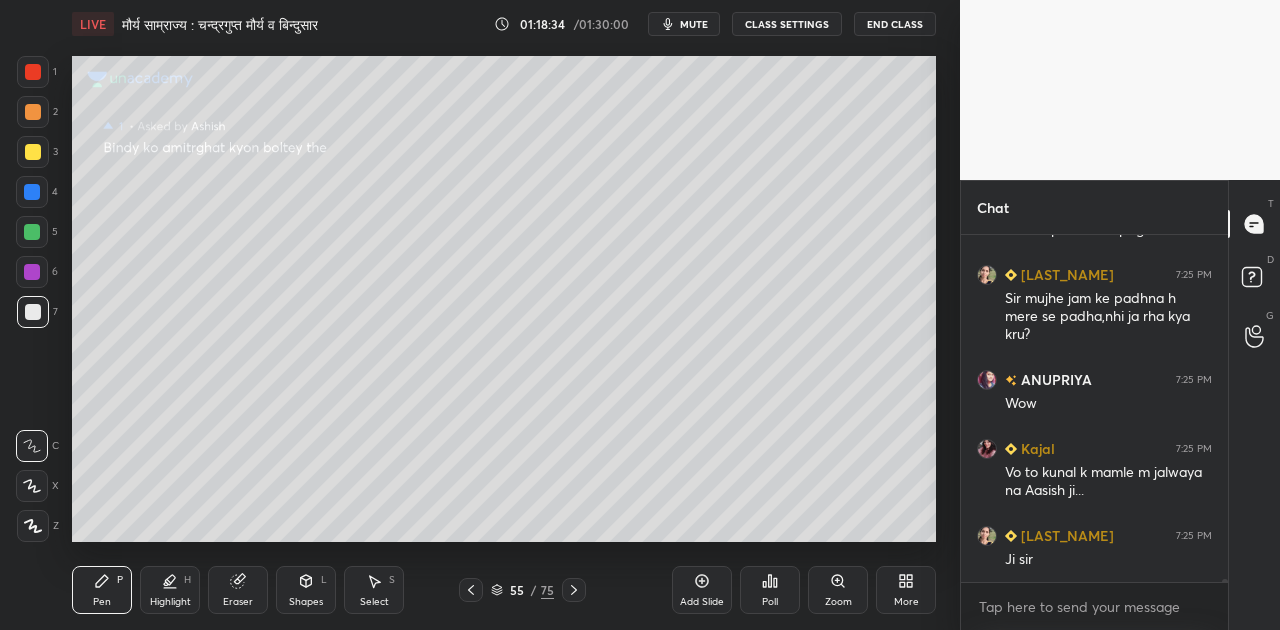 scroll, scrollTop: 341, scrollLeft: 261, axis: both 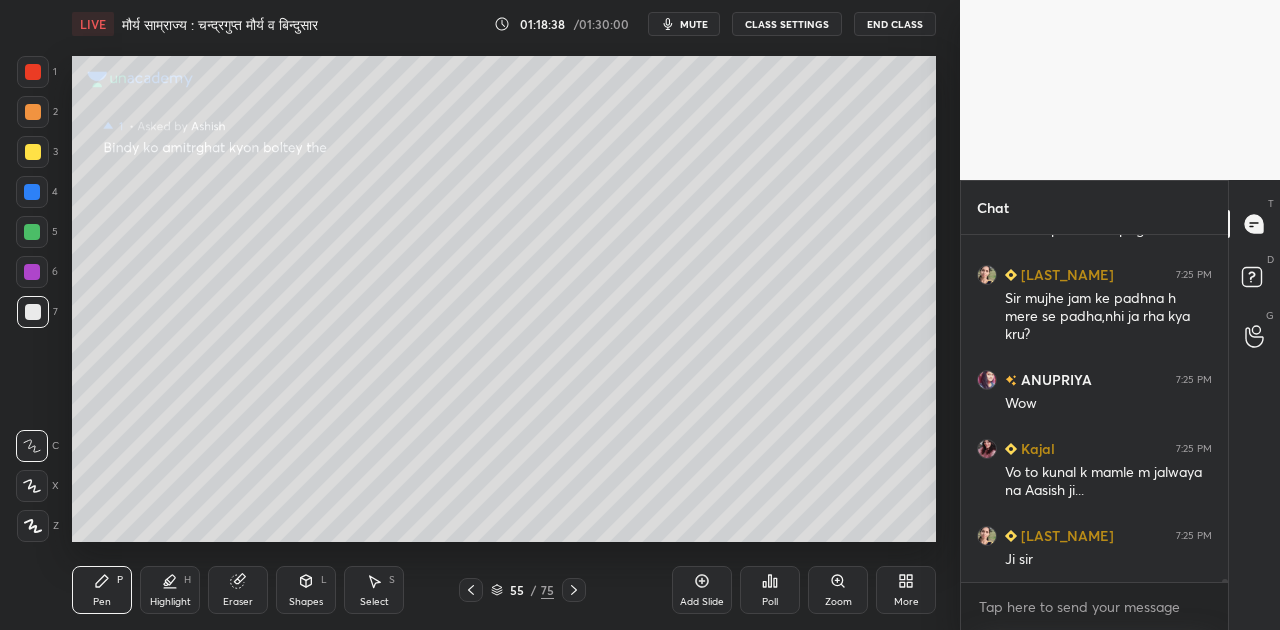 click 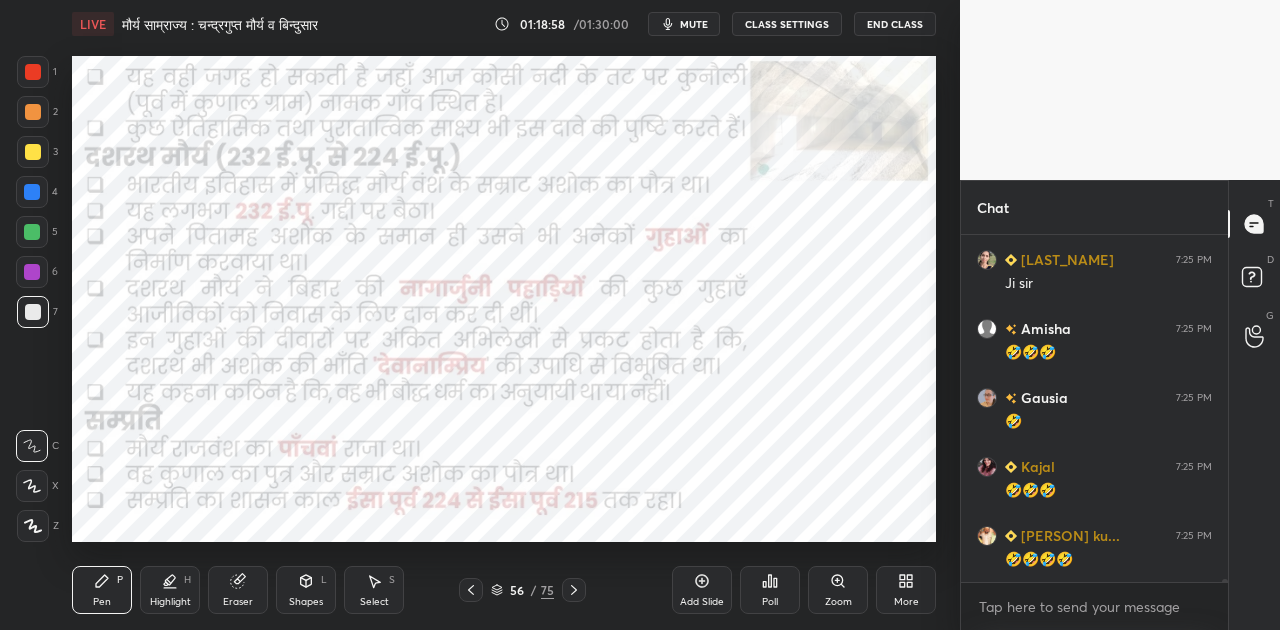 scroll, scrollTop: 46150, scrollLeft: 0, axis: vertical 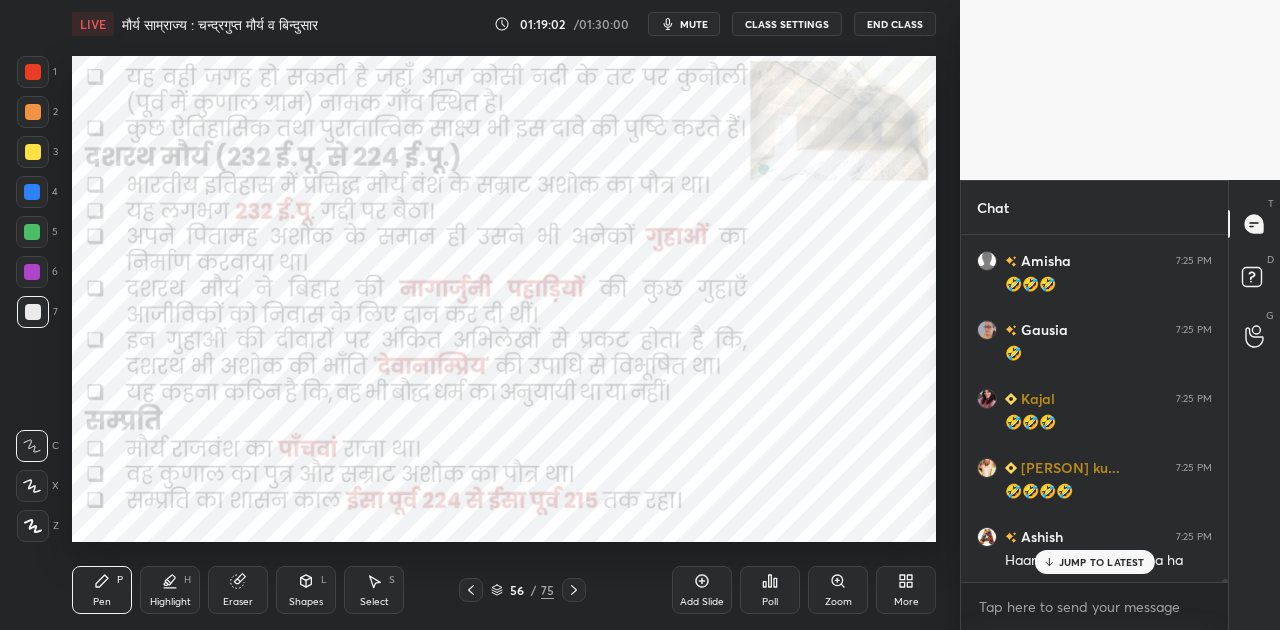 click on "JUMP TO LATEST" at bounding box center (1094, 562) 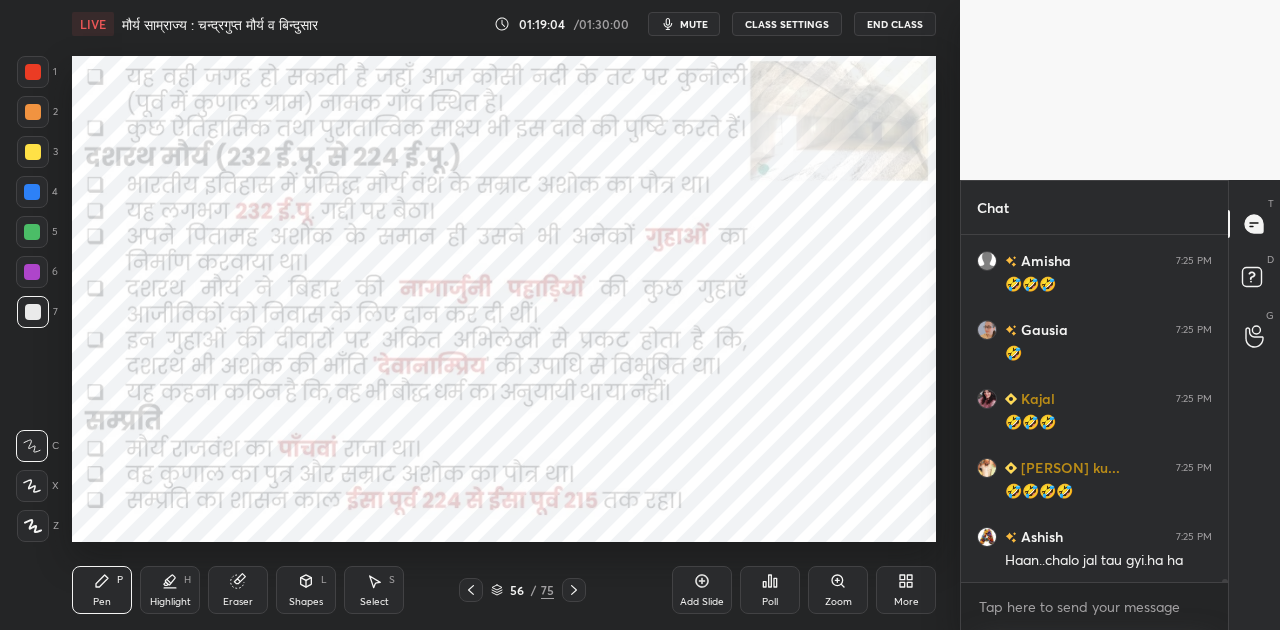 scroll, scrollTop: 46238, scrollLeft: 0, axis: vertical 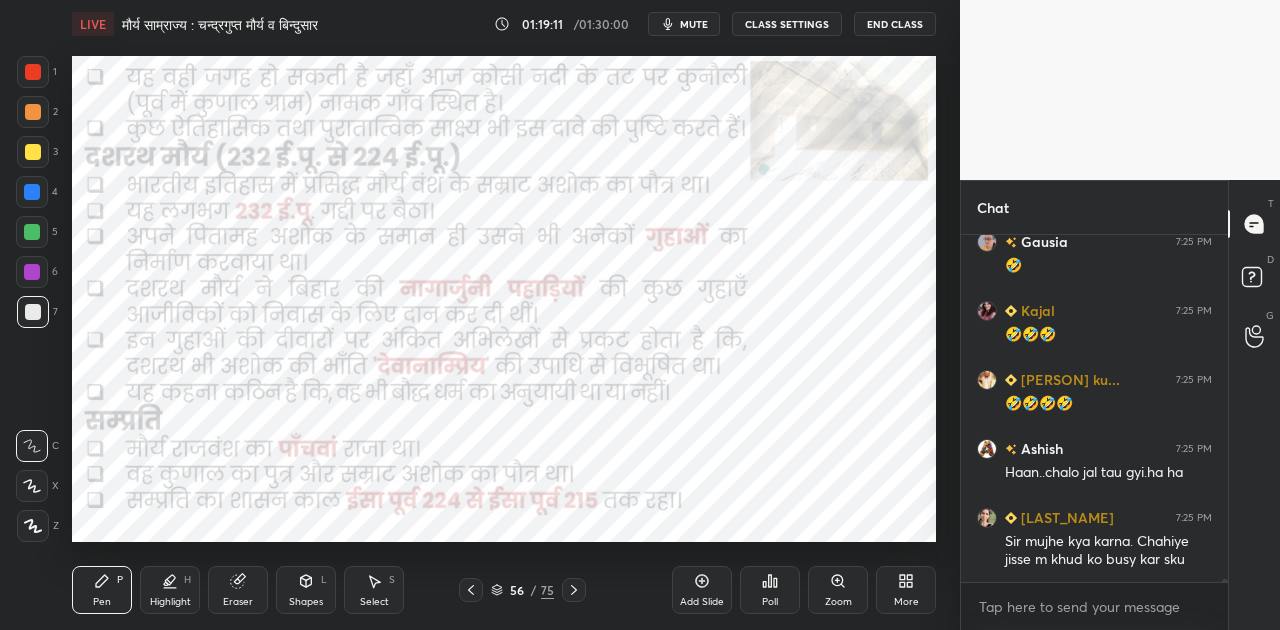 click at bounding box center (574, 590) 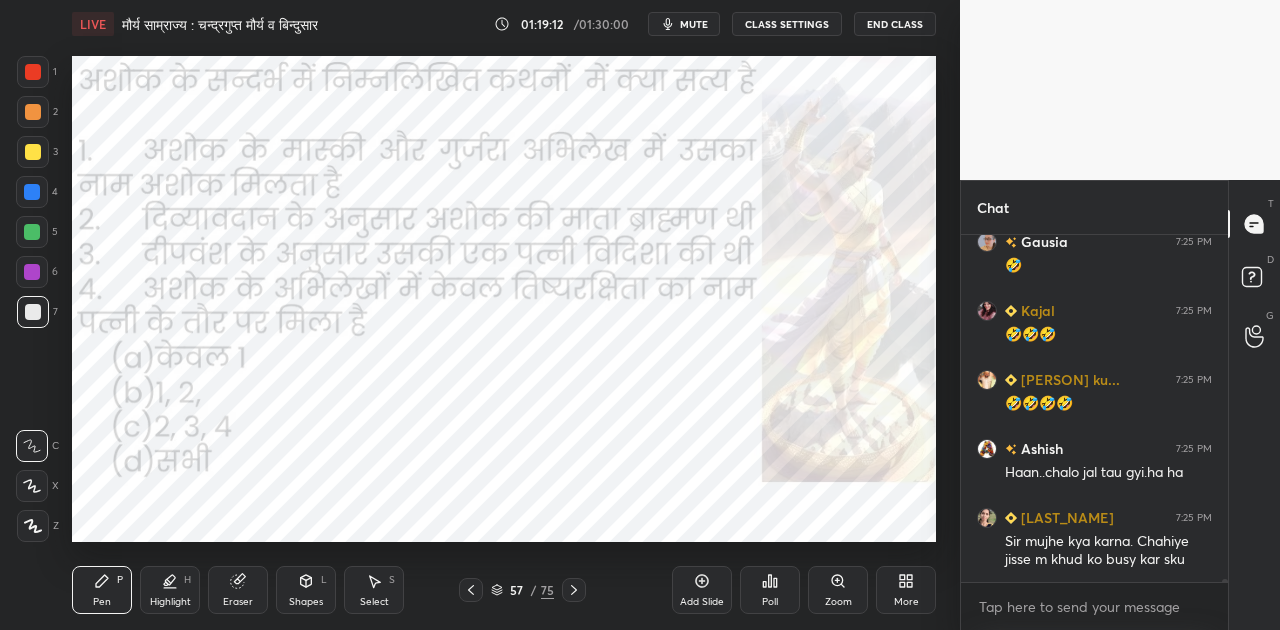 click at bounding box center [574, 590] 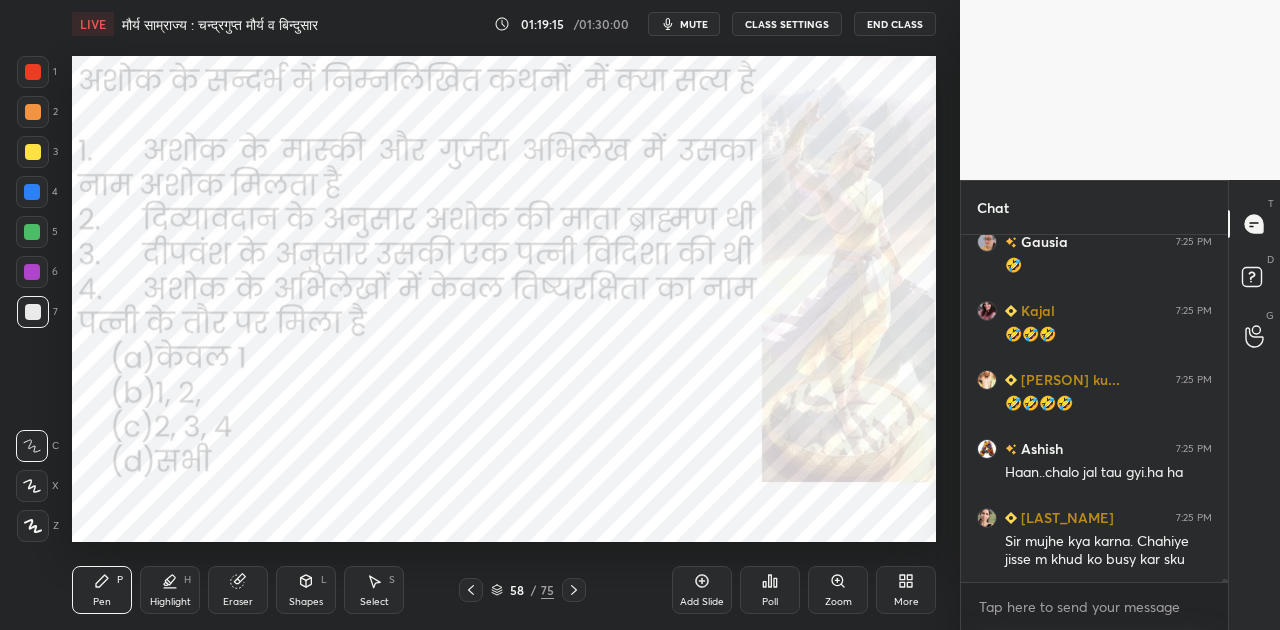 click 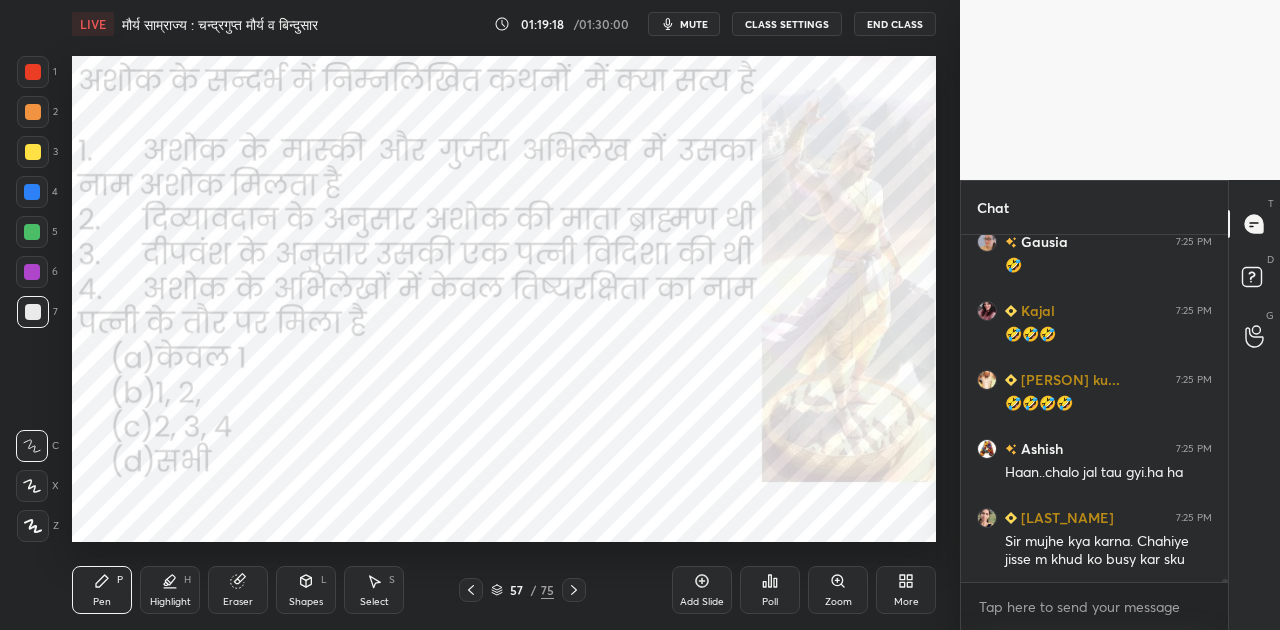 click 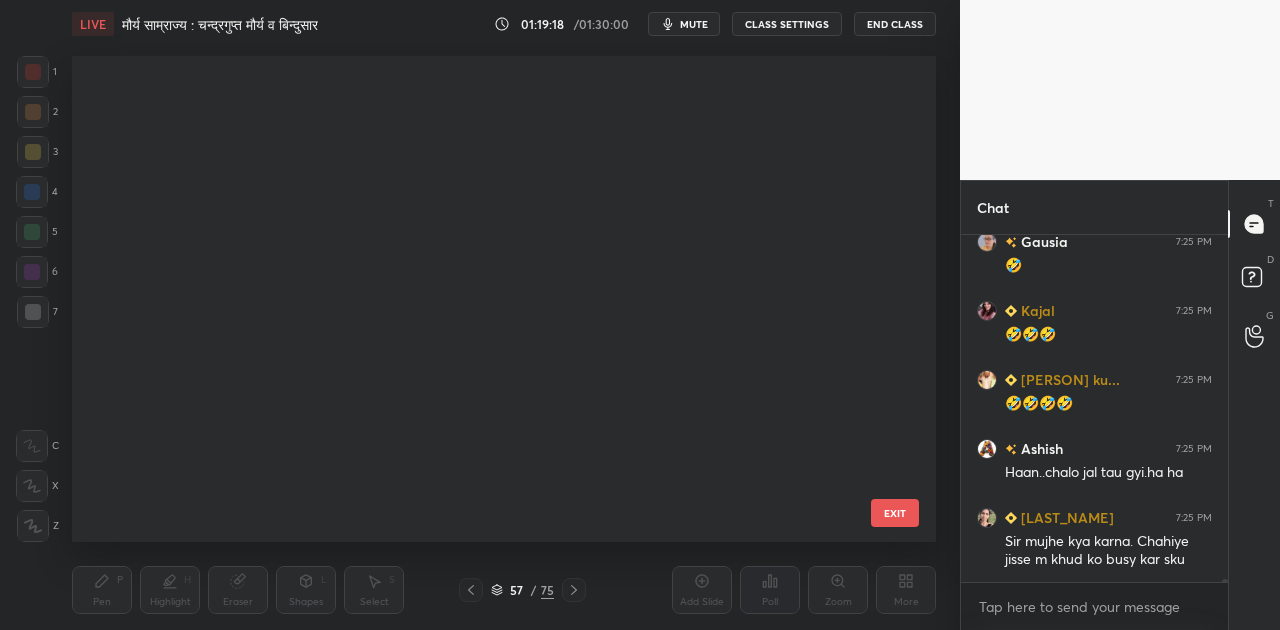 scroll, scrollTop: 2306, scrollLeft: 0, axis: vertical 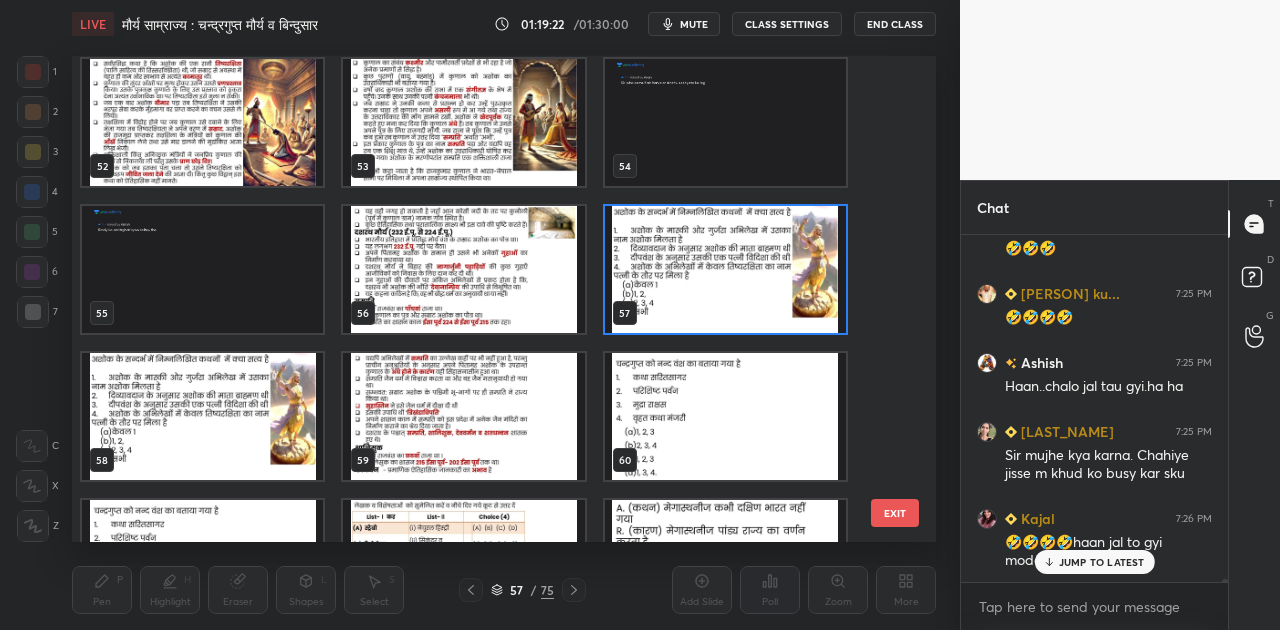 click at bounding box center (463, 416) 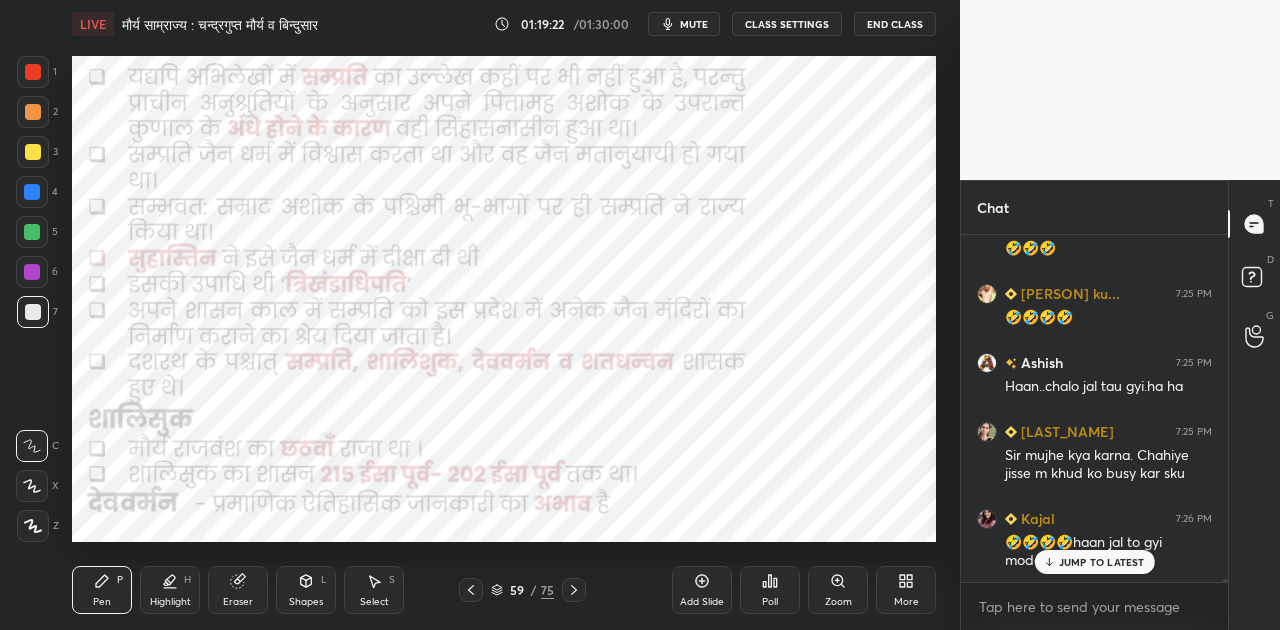 click at bounding box center [463, 416] 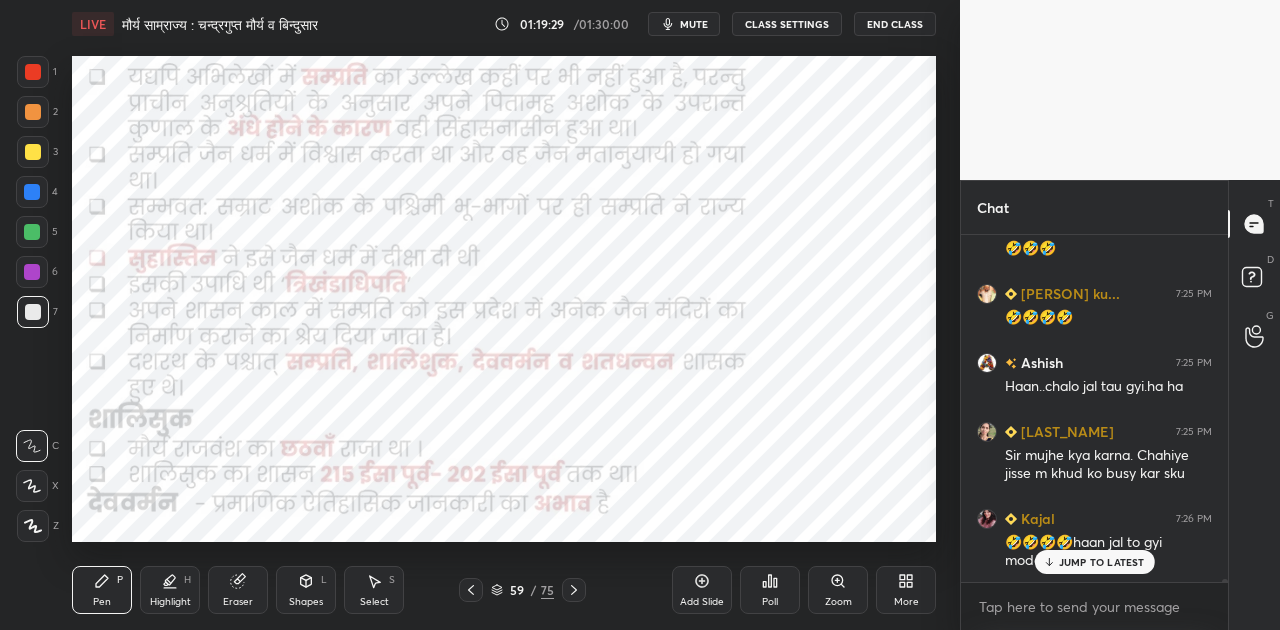 scroll, scrollTop: 300, scrollLeft: 261, axis: both 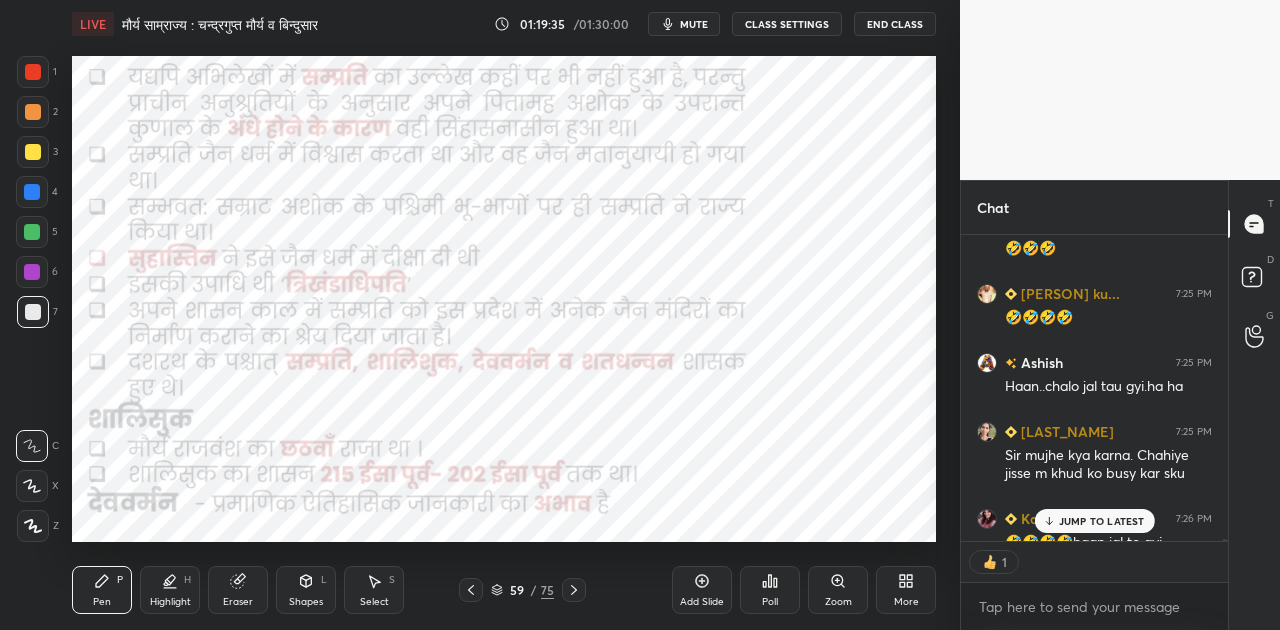 click on "JUMP TO LATEST" at bounding box center (1102, 521) 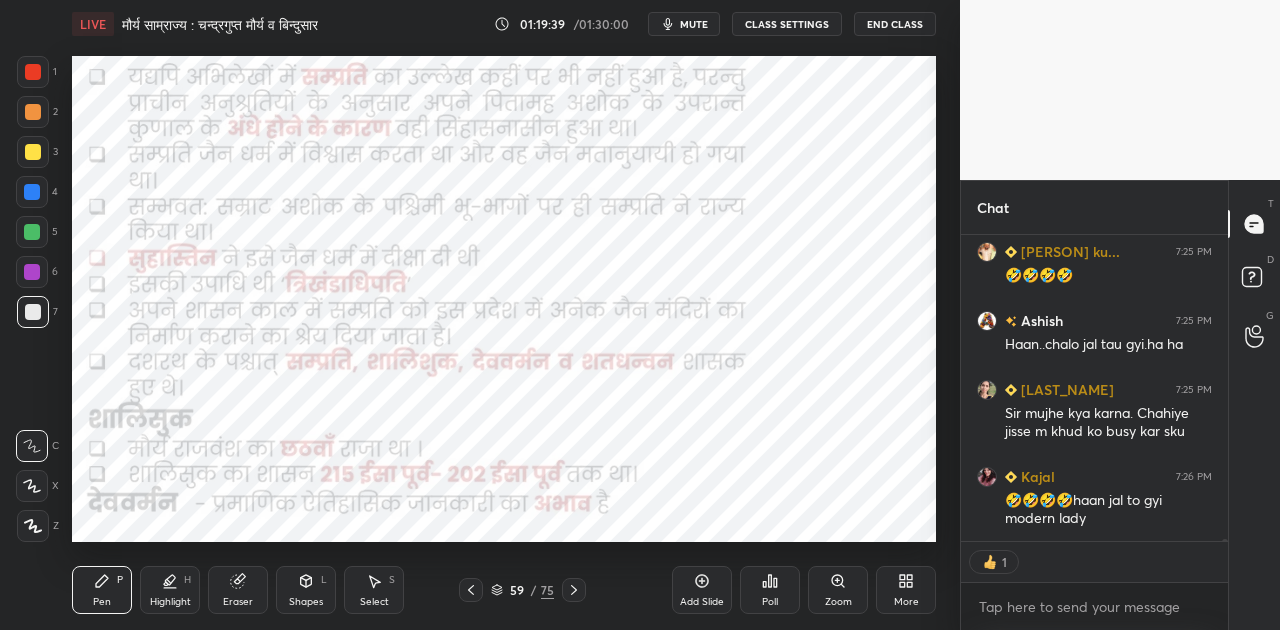 scroll, scrollTop: 7, scrollLeft: 6, axis: both 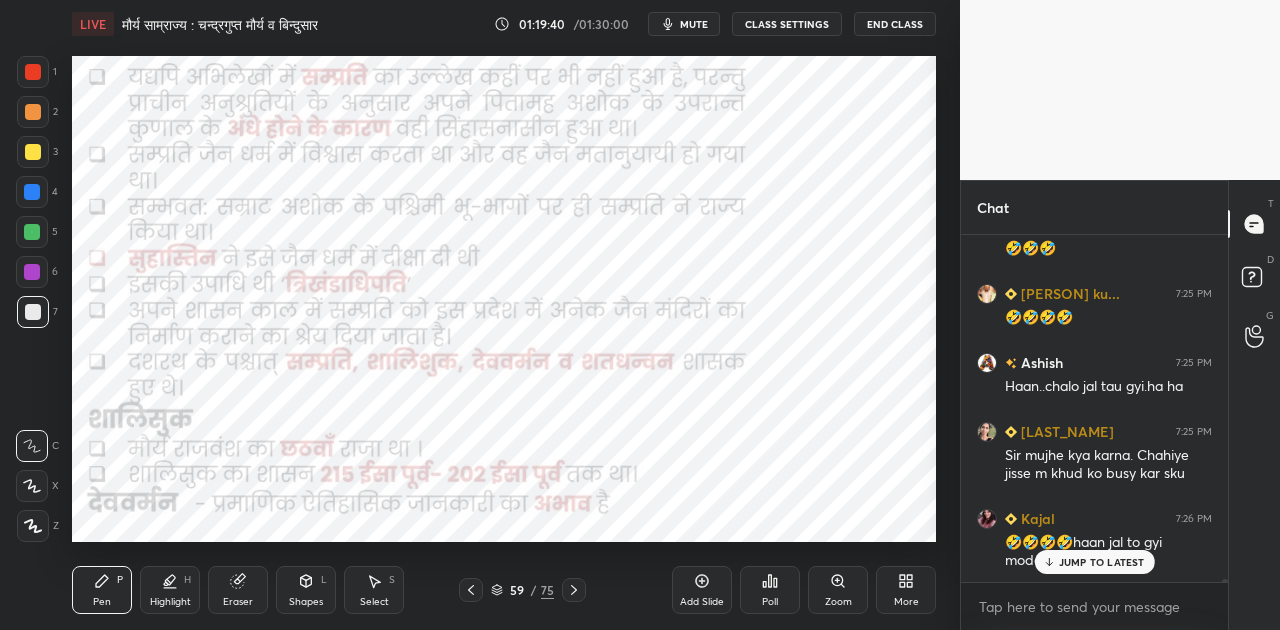 click on "mute" at bounding box center (694, 24) 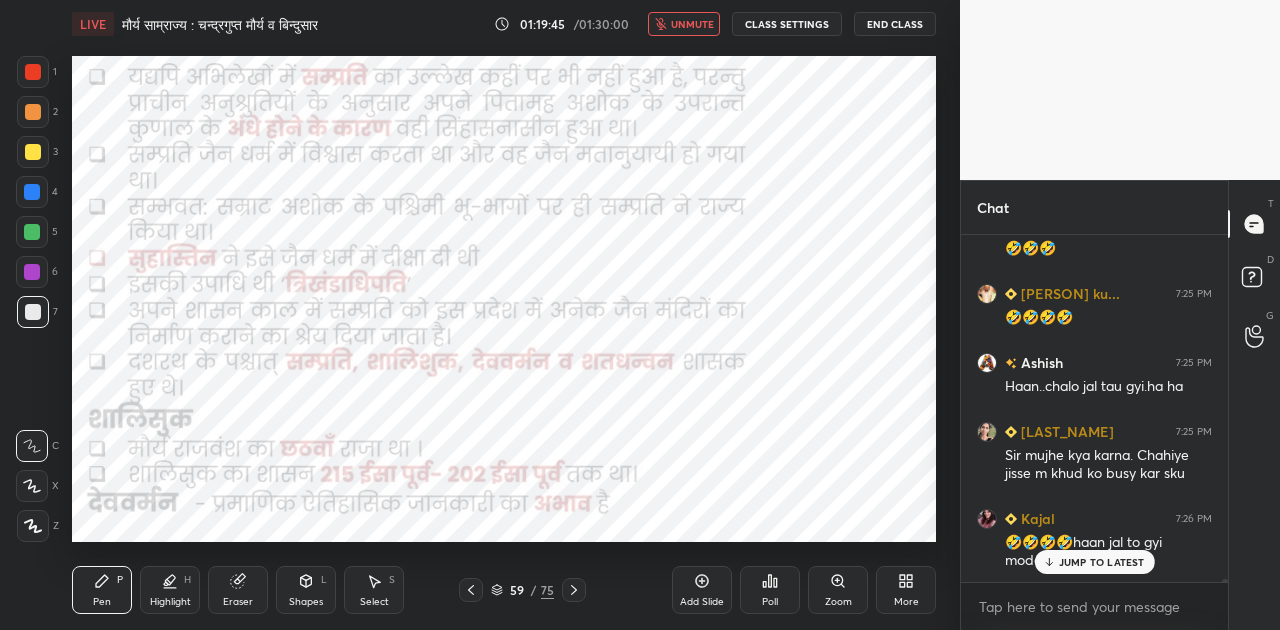 click on "unmute" at bounding box center (692, 24) 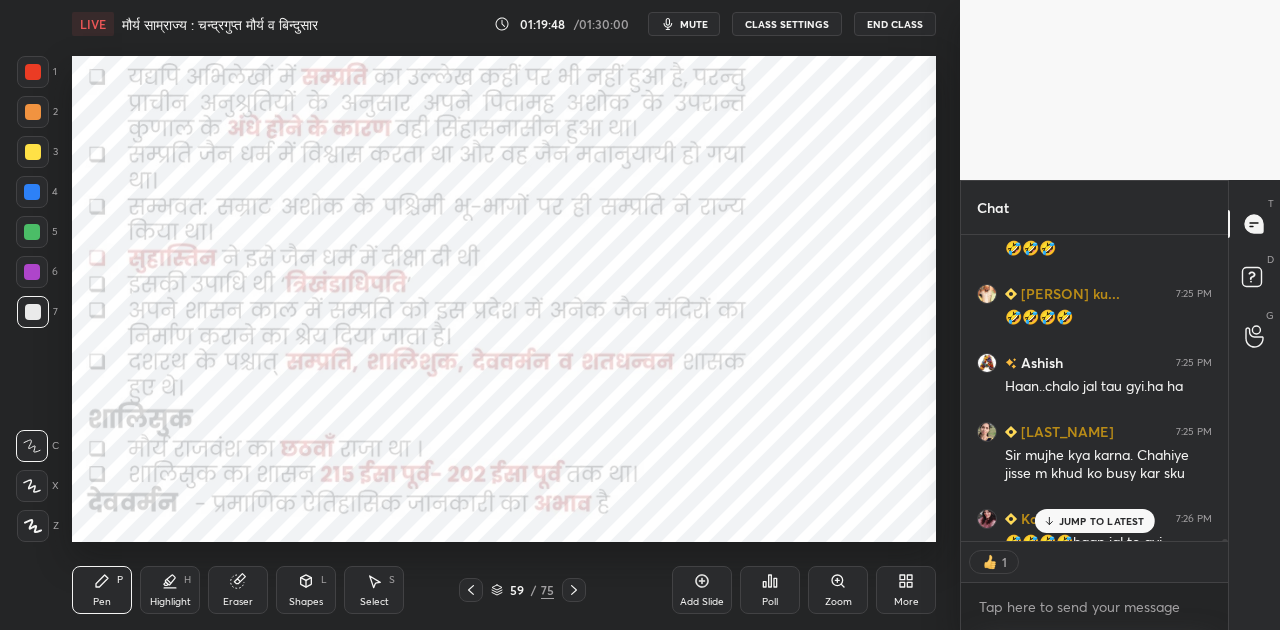 scroll, scrollTop: 300, scrollLeft: 261, axis: both 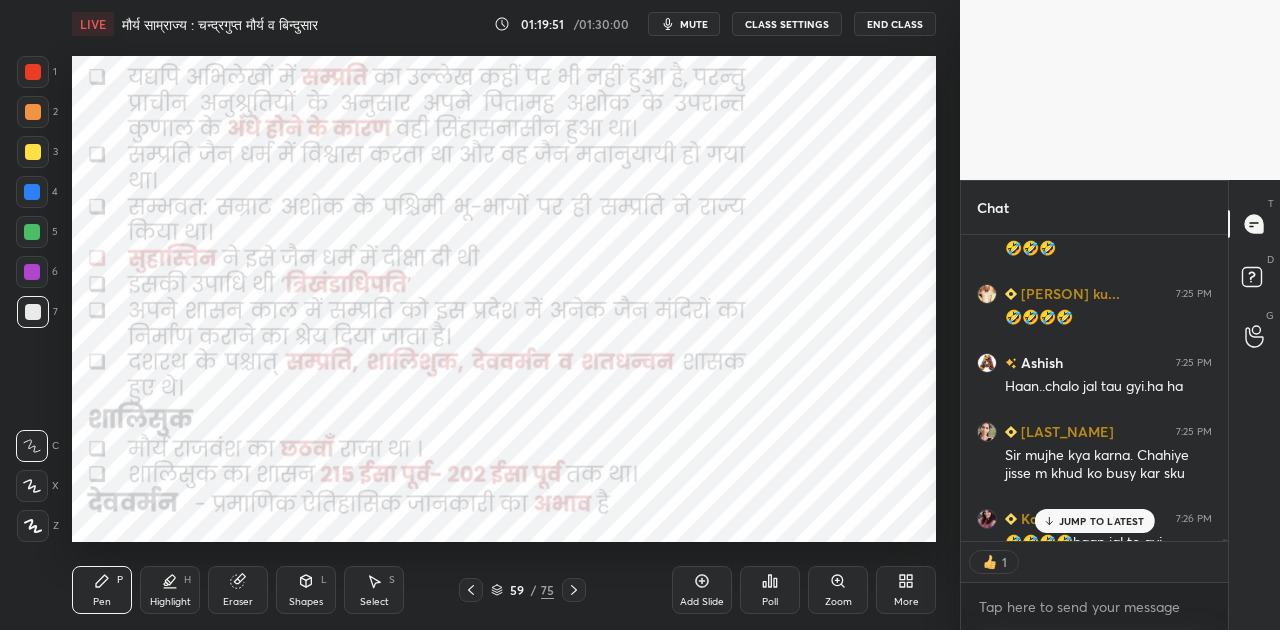 click on "JUMP TO LATEST" at bounding box center (1094, 521) 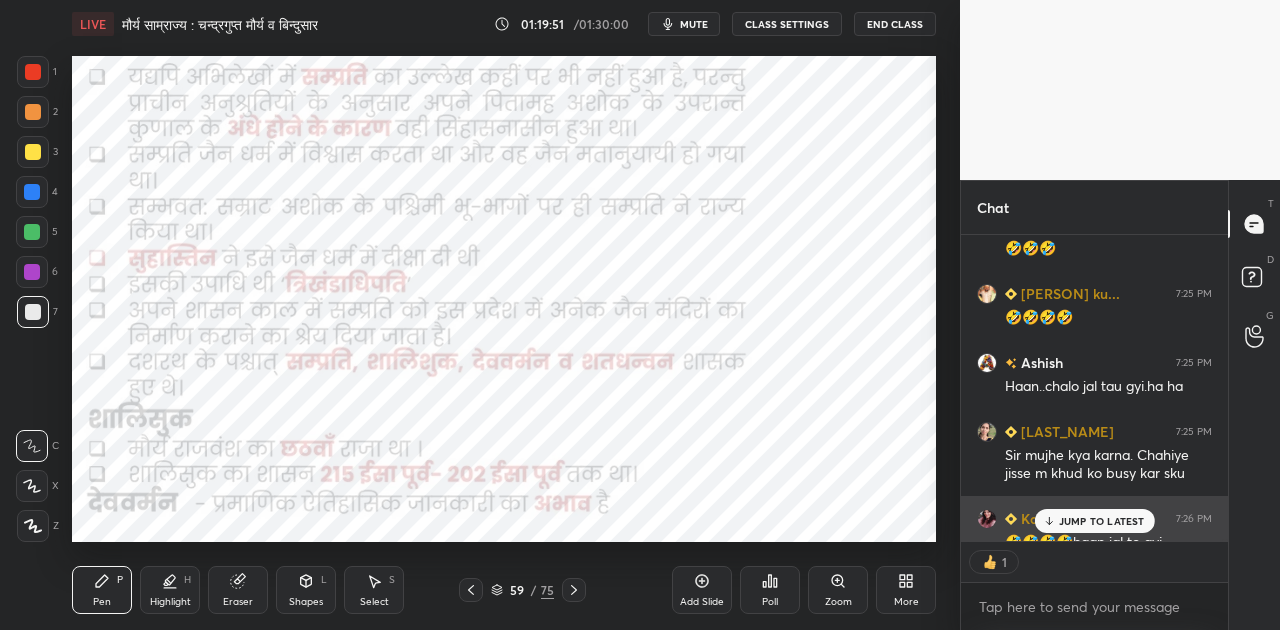 scroll, scrollTop: 46366, scrollLeft: 0, axis: vertical 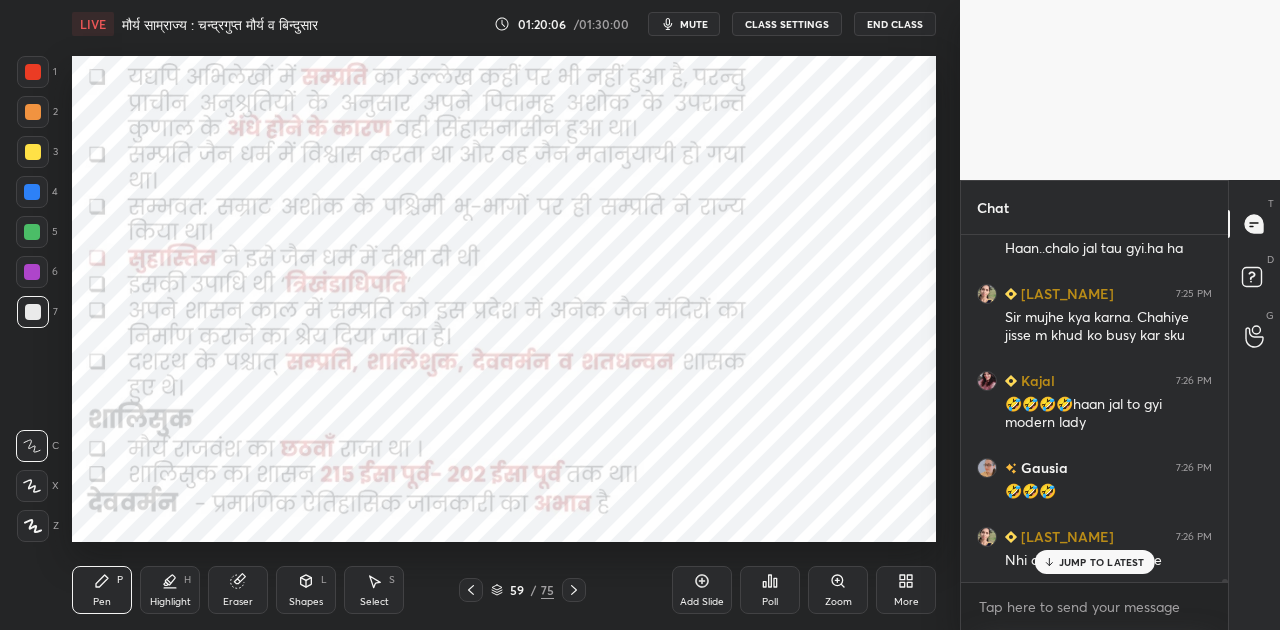 click on "JUMP TO LATEST" at bounding box center (1102, 562) 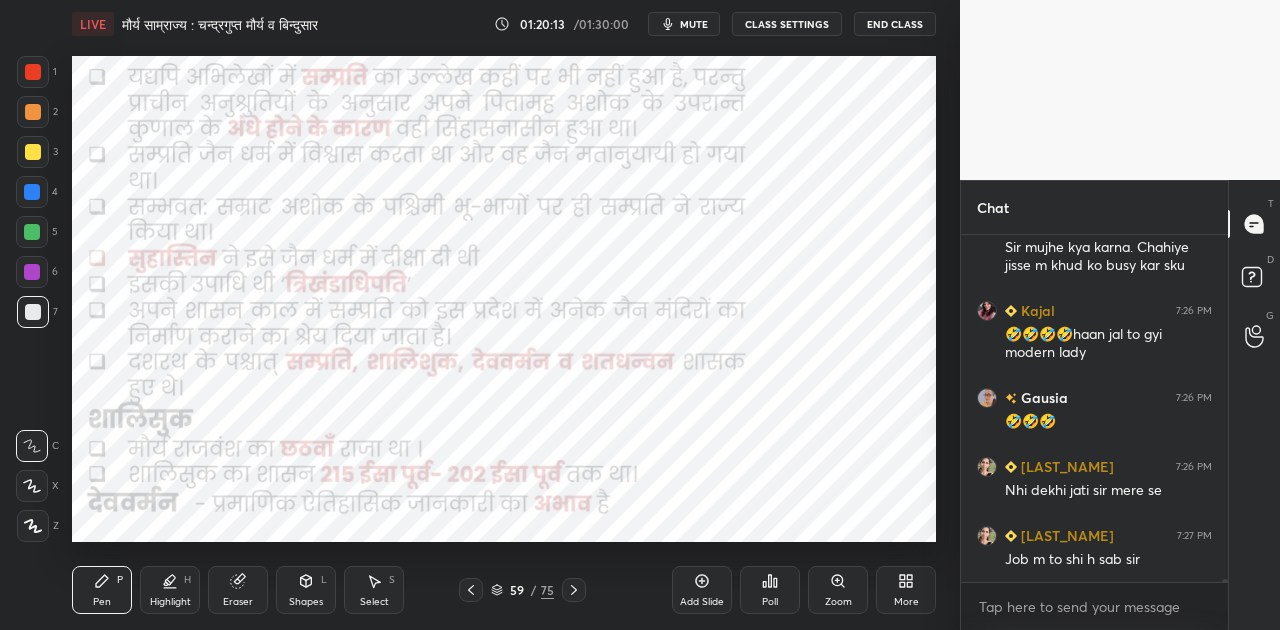 scroll, scrollTop: 46618, scrollLeft: 0, axis: vertical 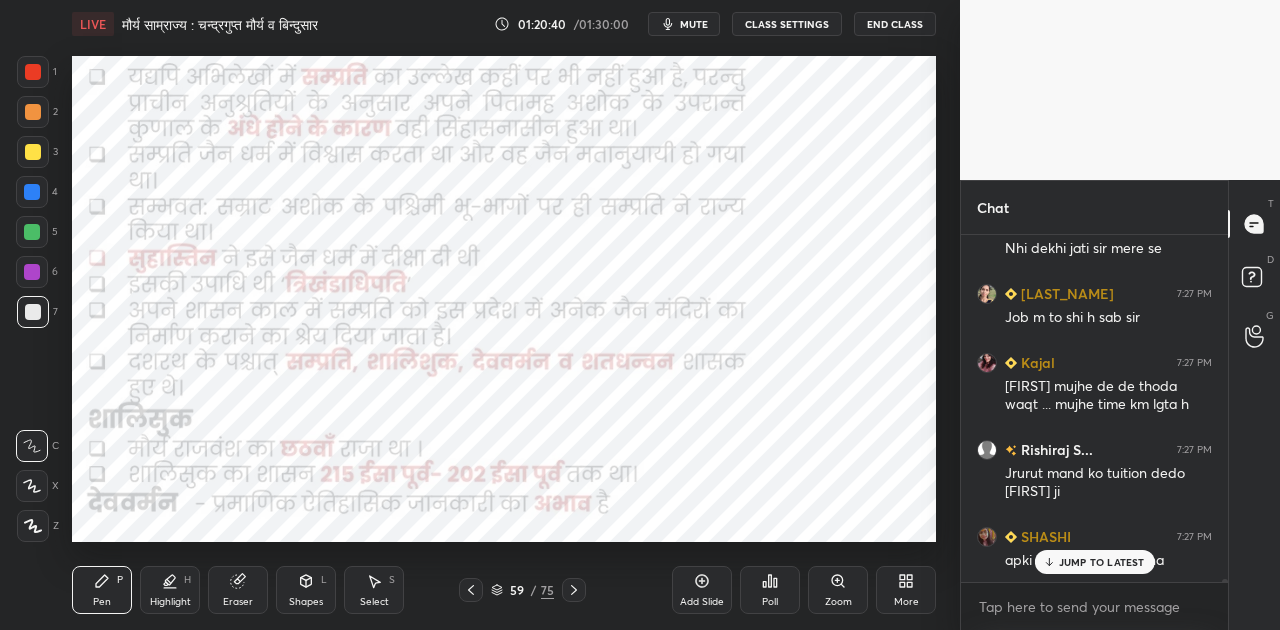 click at bounding box center (32, 192) 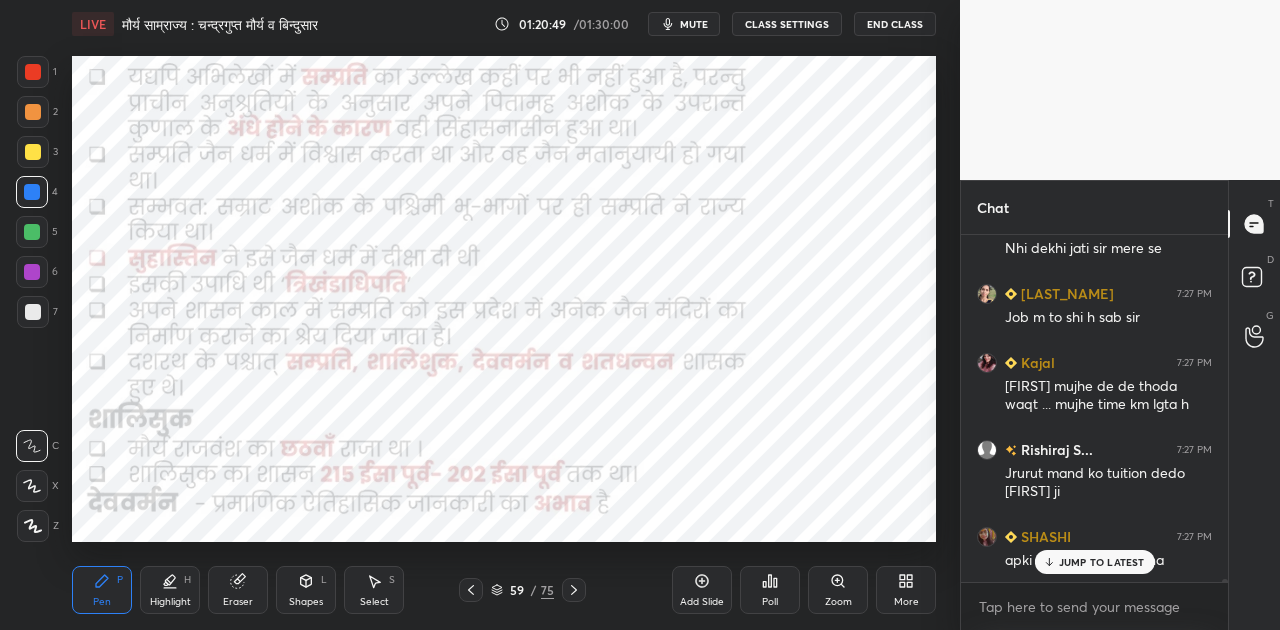 click 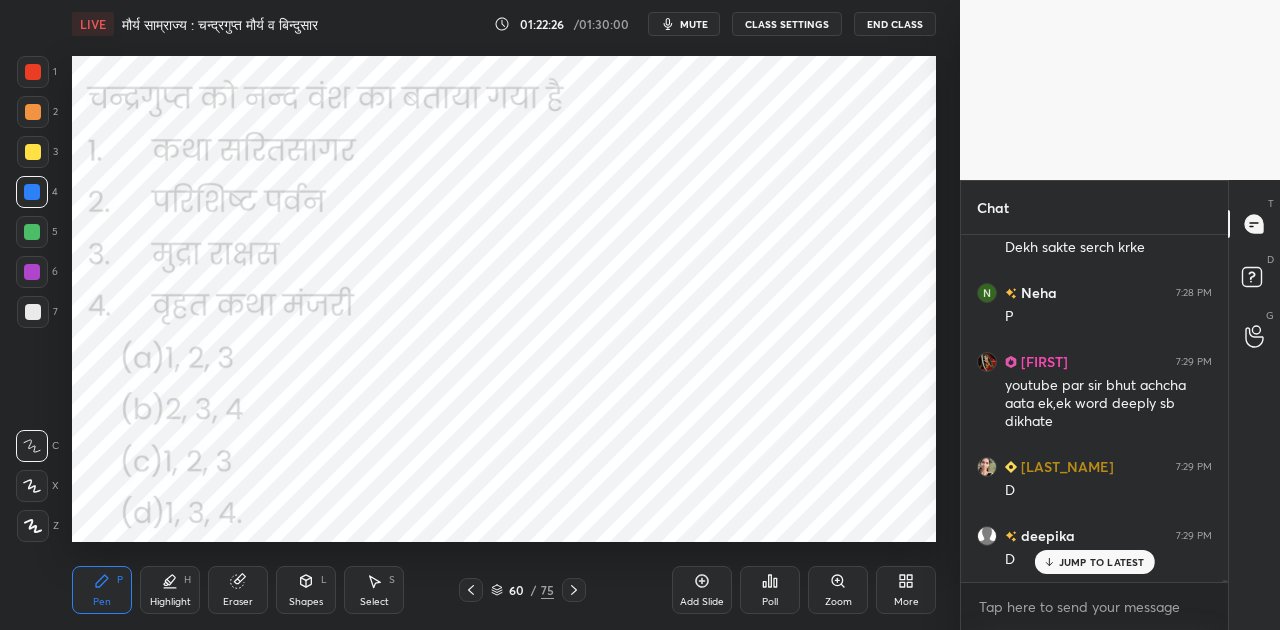 scroll, scrollTop: 48280, scrollLeft: 0, axis: vertical 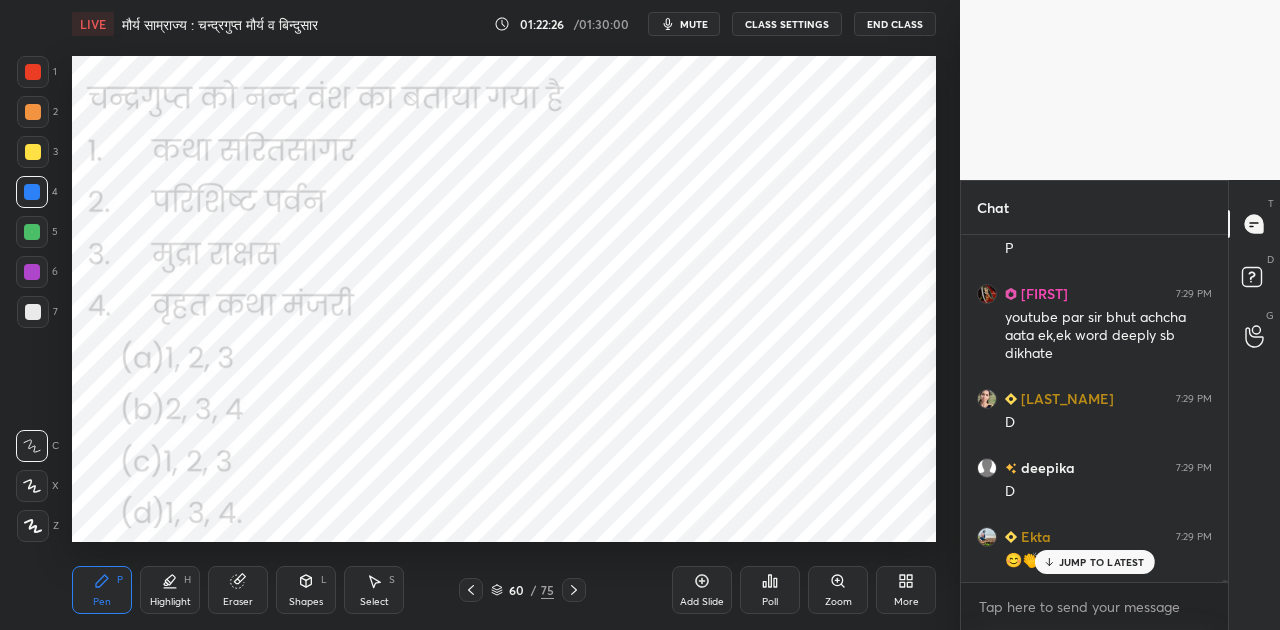 click on "Poll" at bounding box center (770, 590) 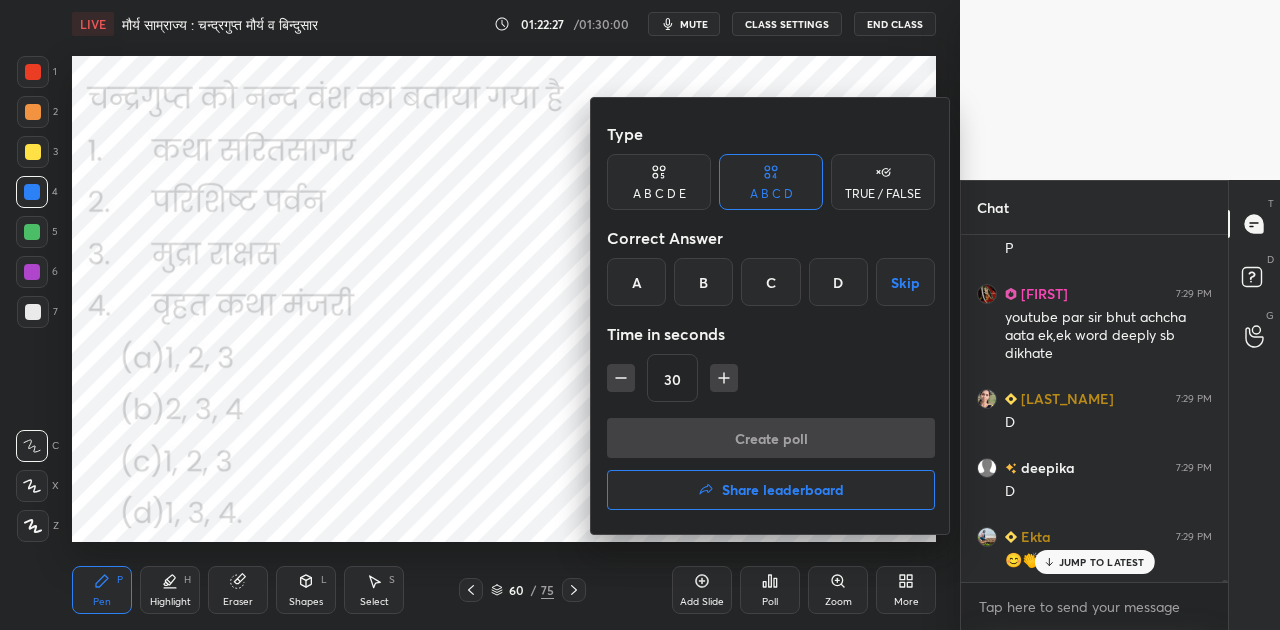 scroll, scrollTop: 48418, scrollLeft: 0, axis: vertical 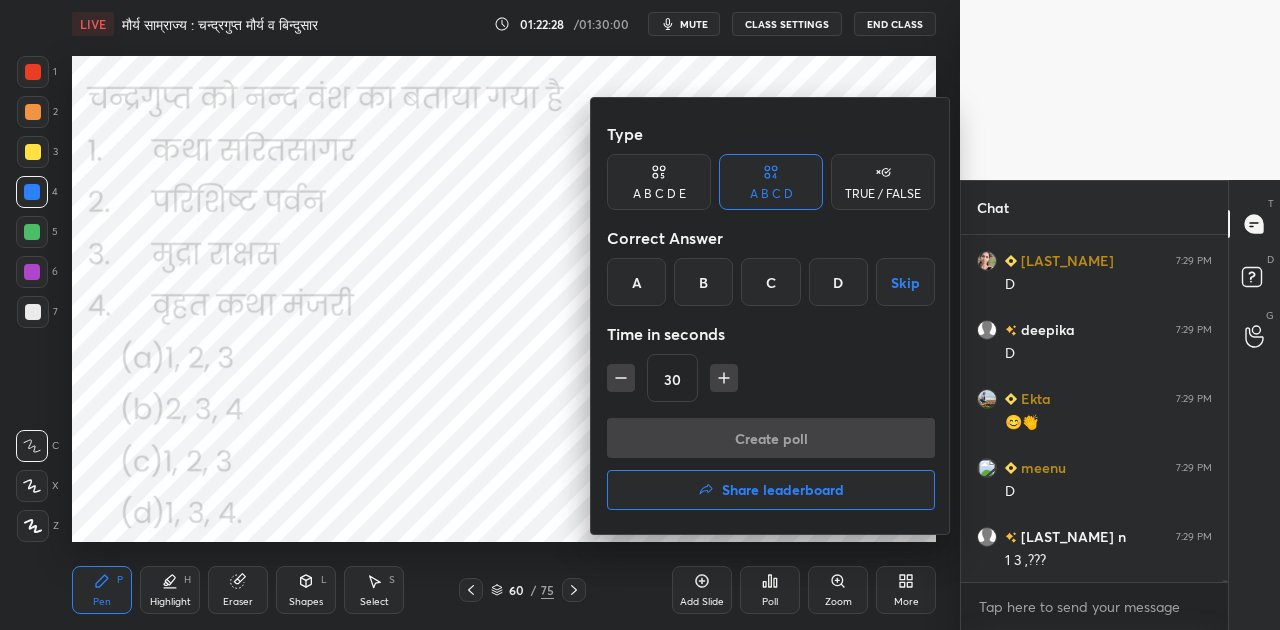 click on "D" at bounding box center (838, 282) 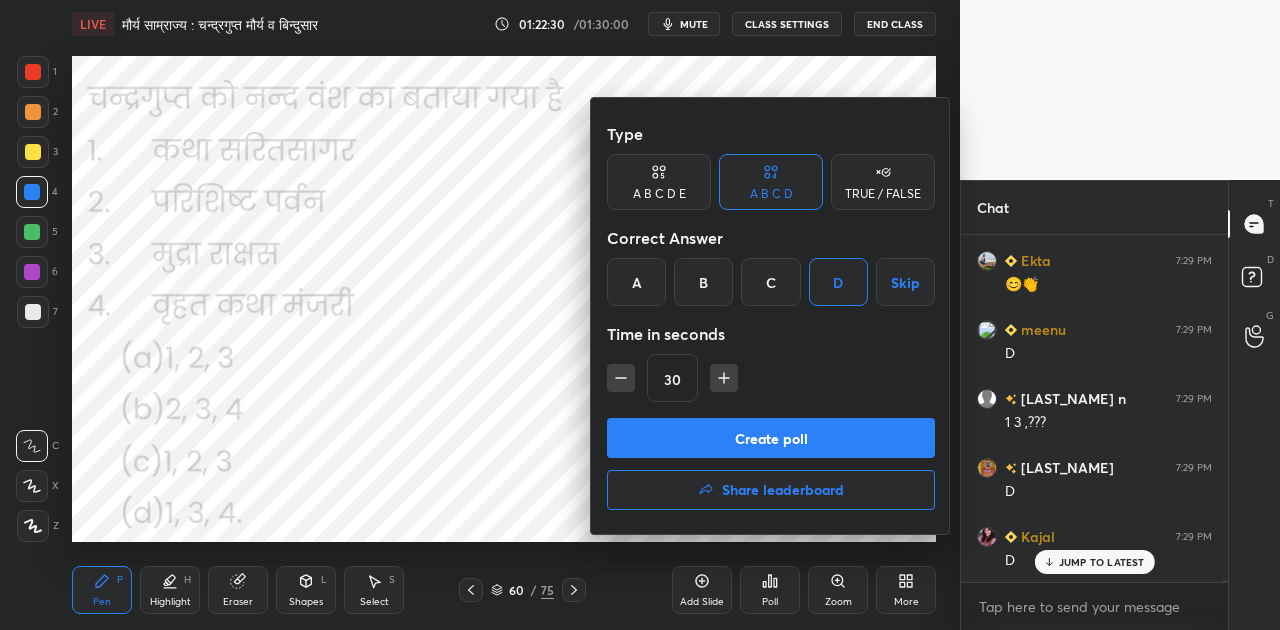 click on "Create poll" at bounding box center [771, 438] 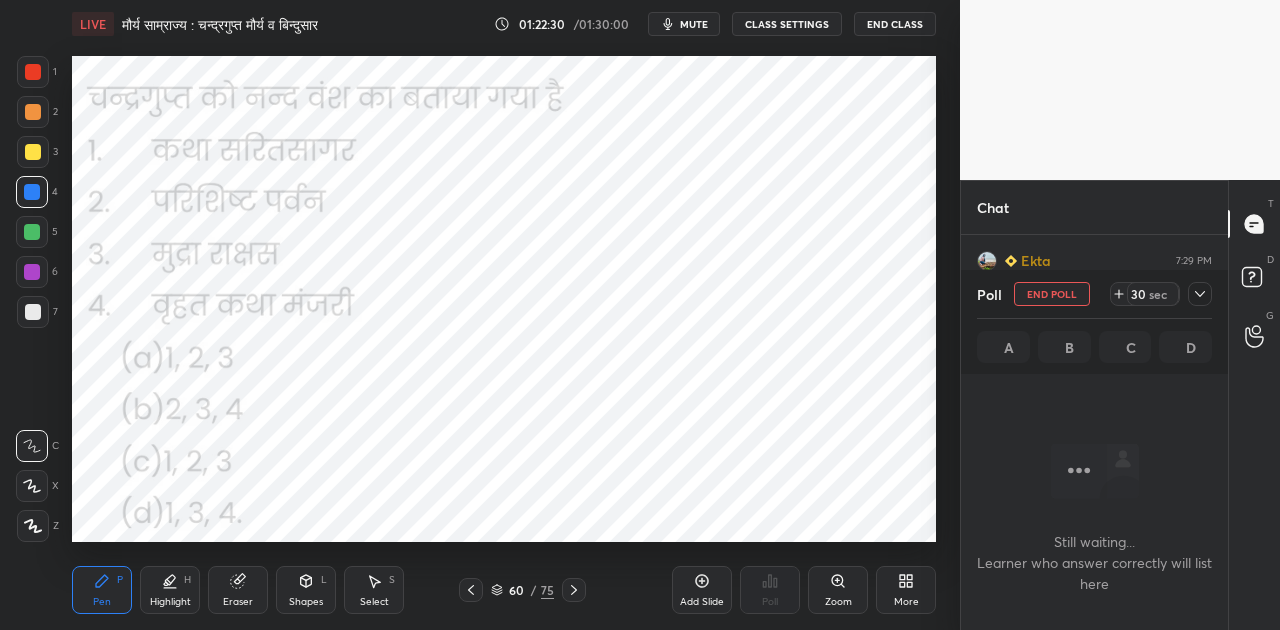 scroll, scrollTop: 298, scrollLeft: 261, axis: both 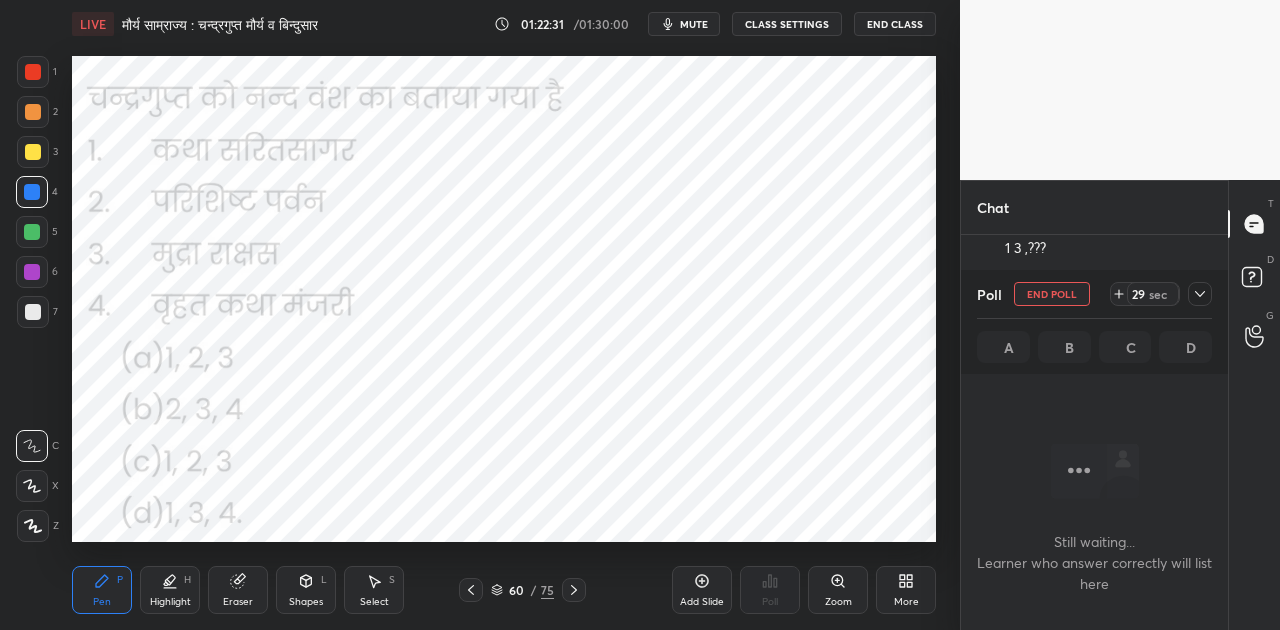 click on "mute" at bounding box center (684, 24) 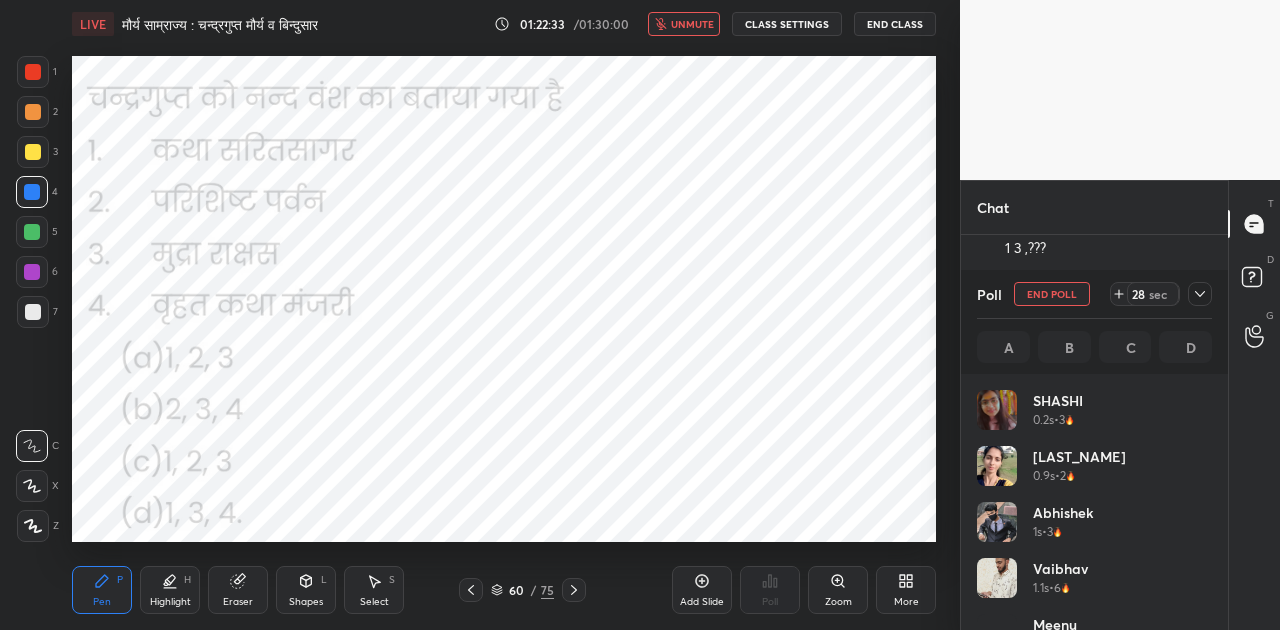 scroll, scrollTop: 7, scrollLeft: 6, axis: both 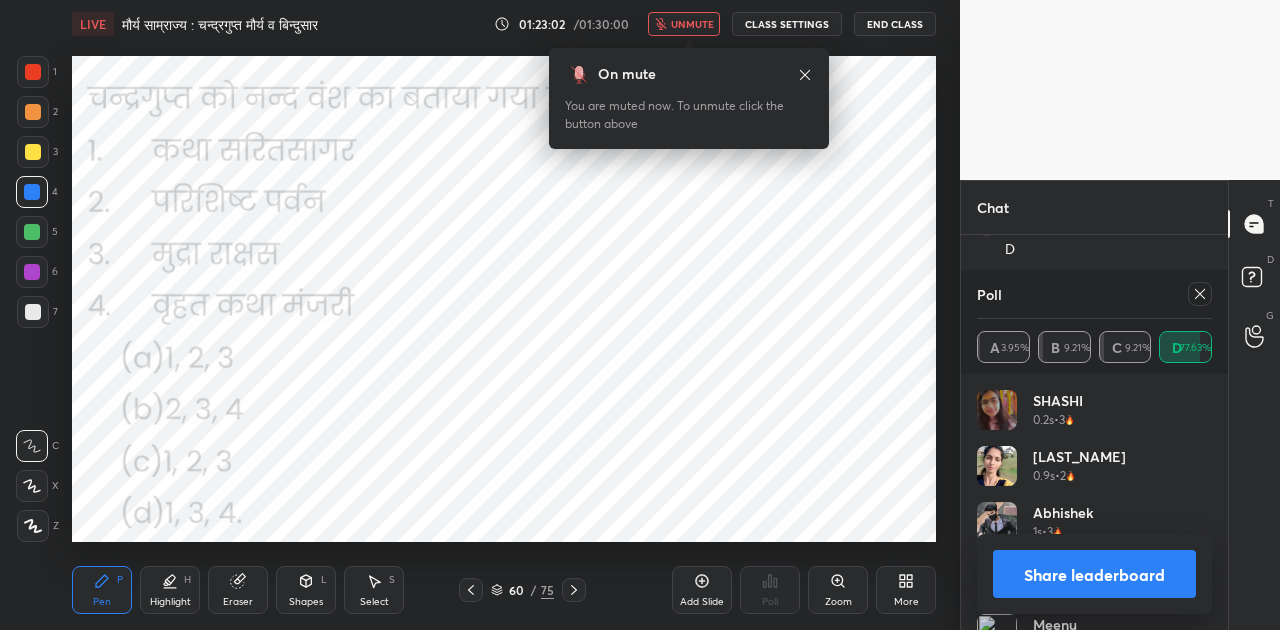 click on "unmute" at bounding box center (692, 24) 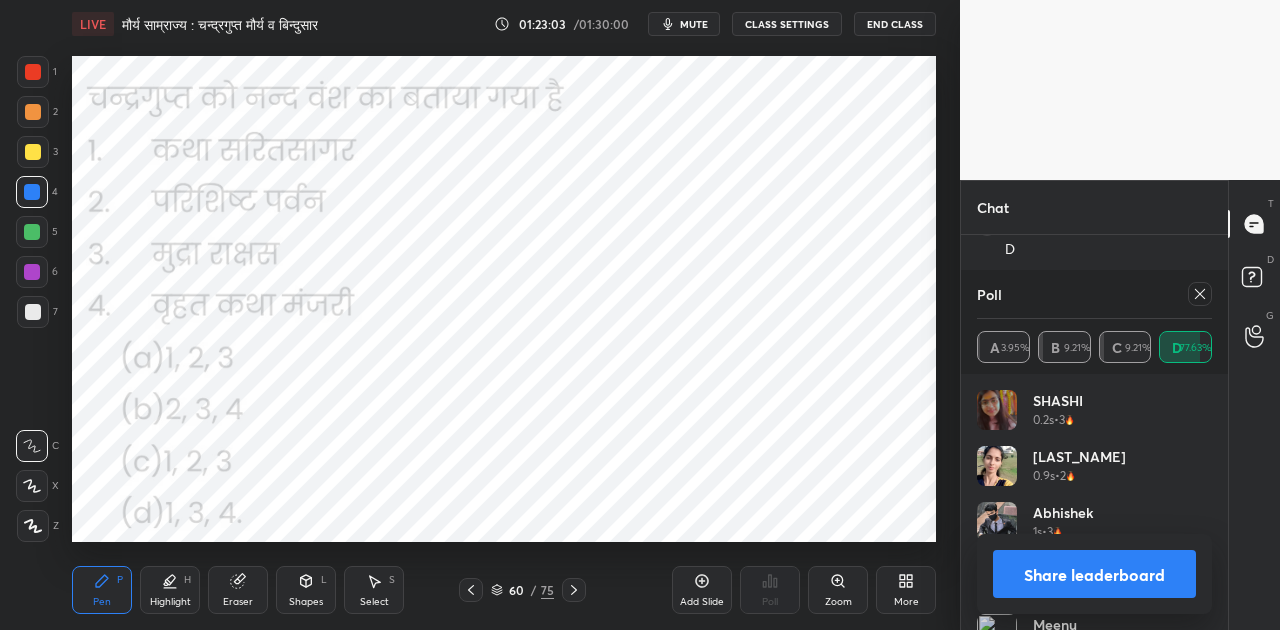 click on "Share leaderboard" at bounding box center [1094, 574] 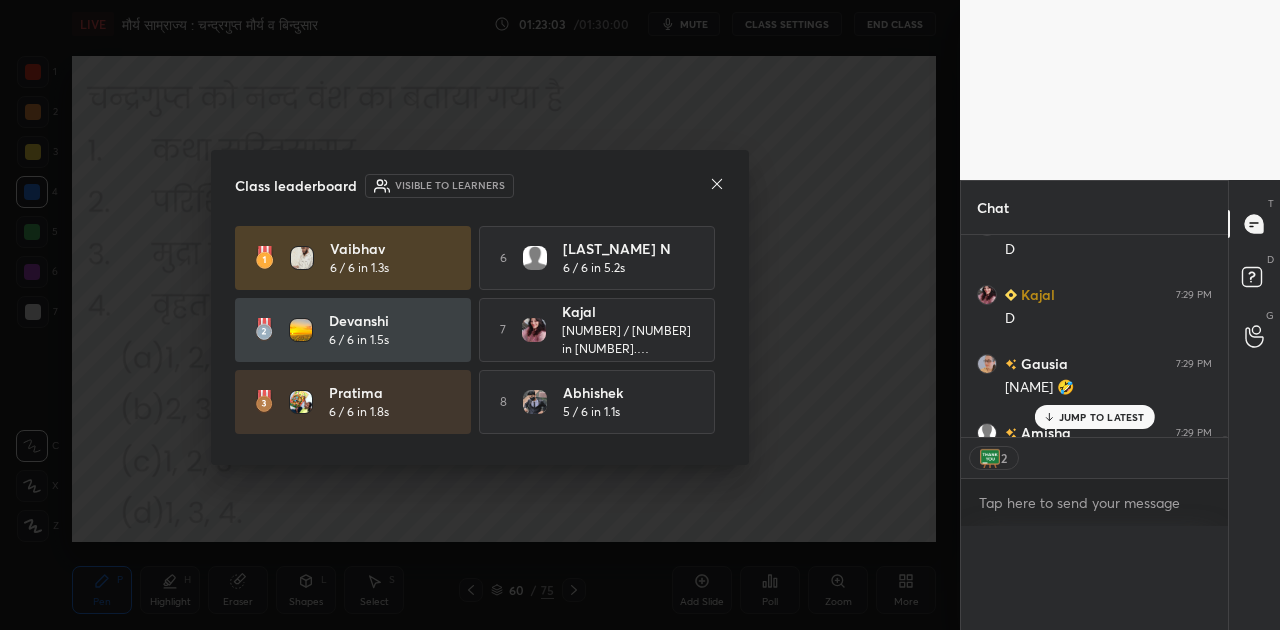 scroll, scrollTop: 20, scrollLeft: 229, axis: both 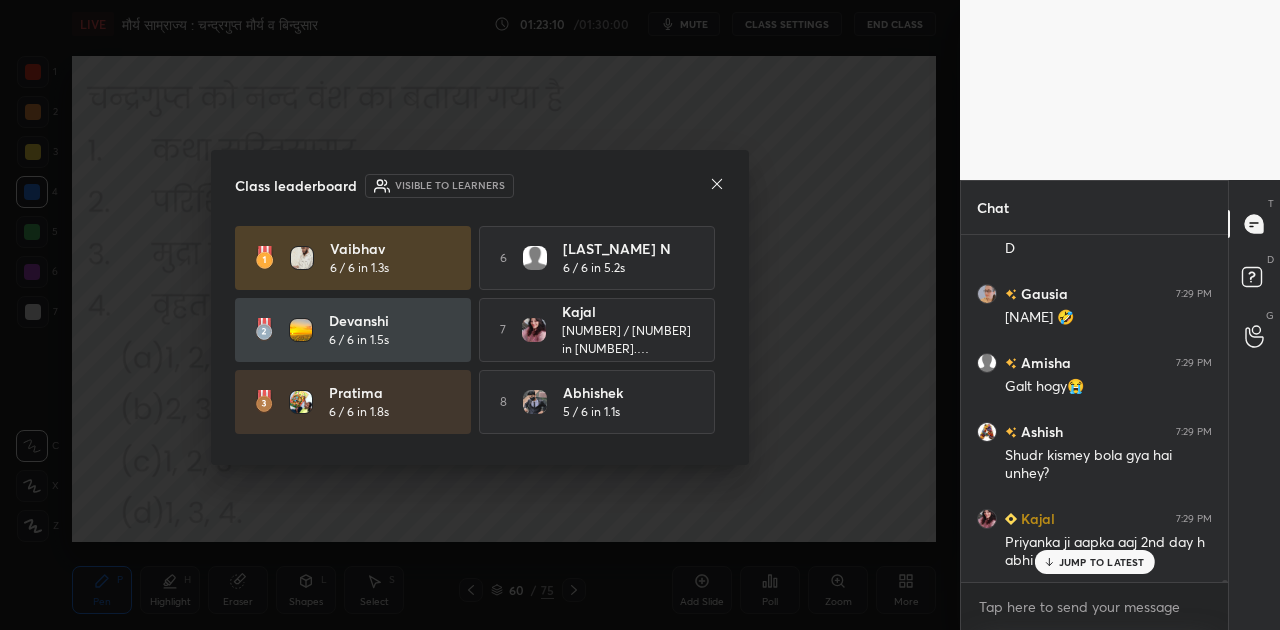 click 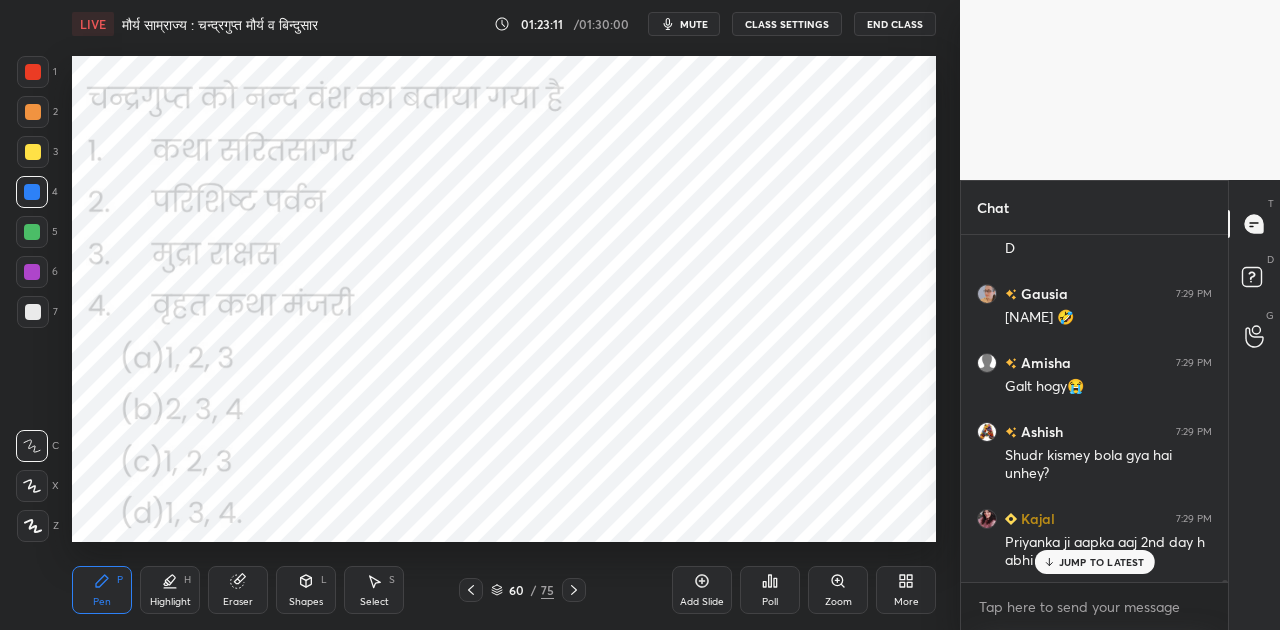 click on "JUMP TO LATEST" at bounding box center [1102, 562] 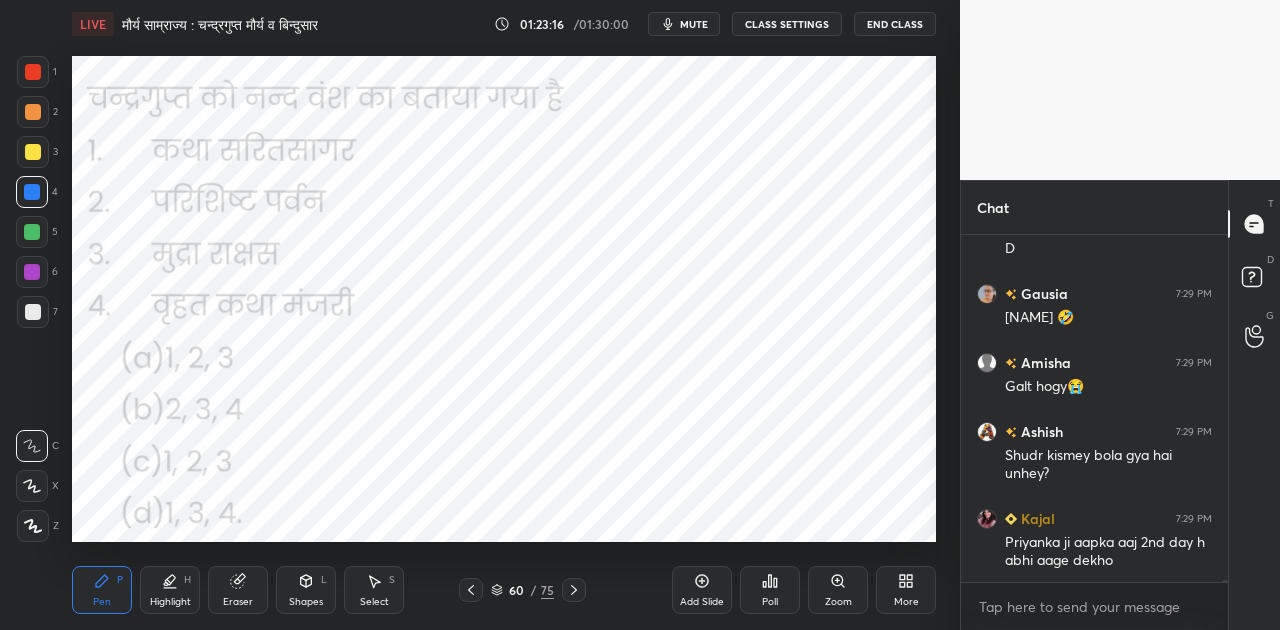 click 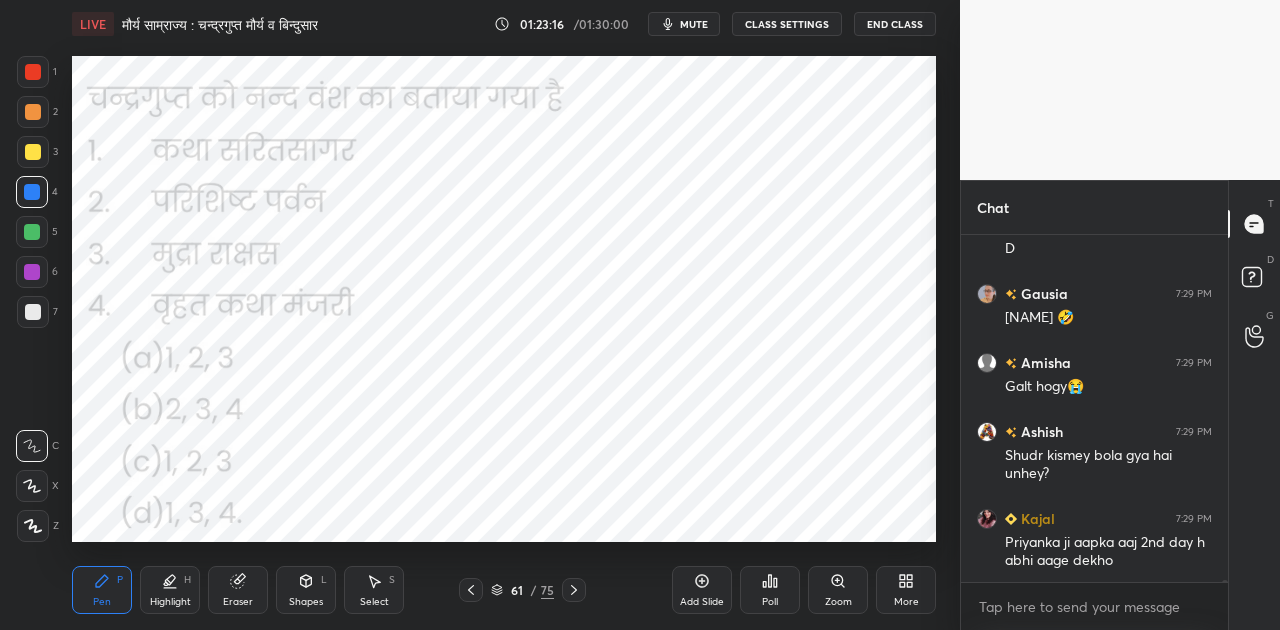 click 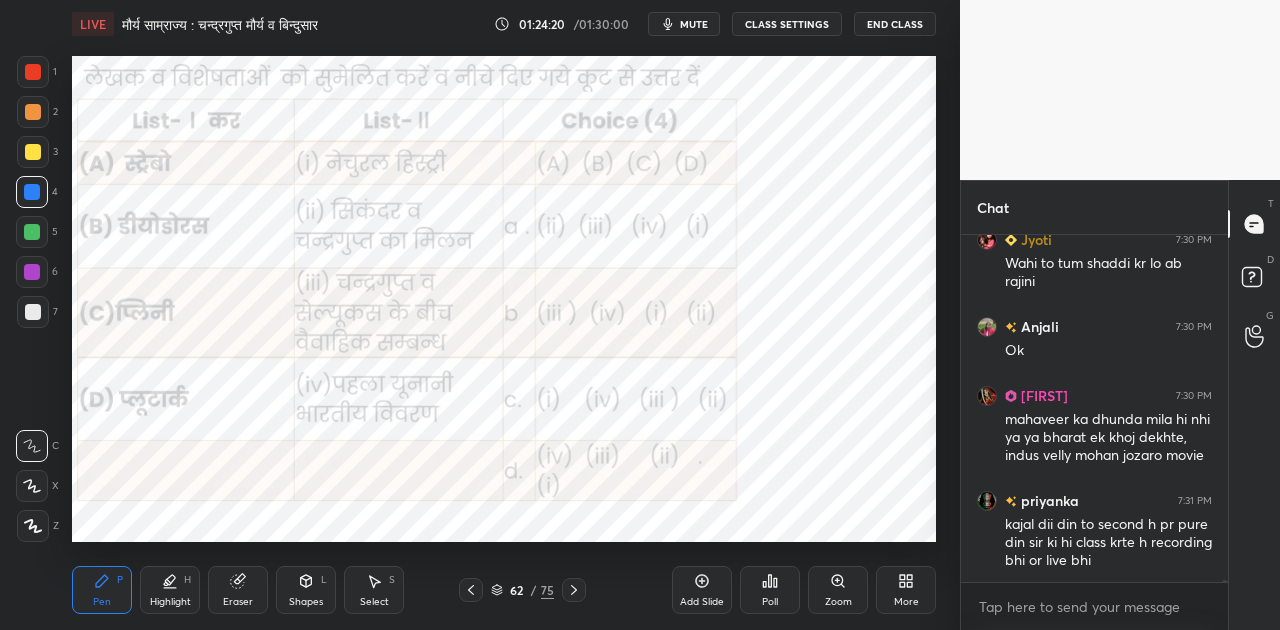 scroll, scrollTop: 49754, scrollLeft: 0, axis: vertical 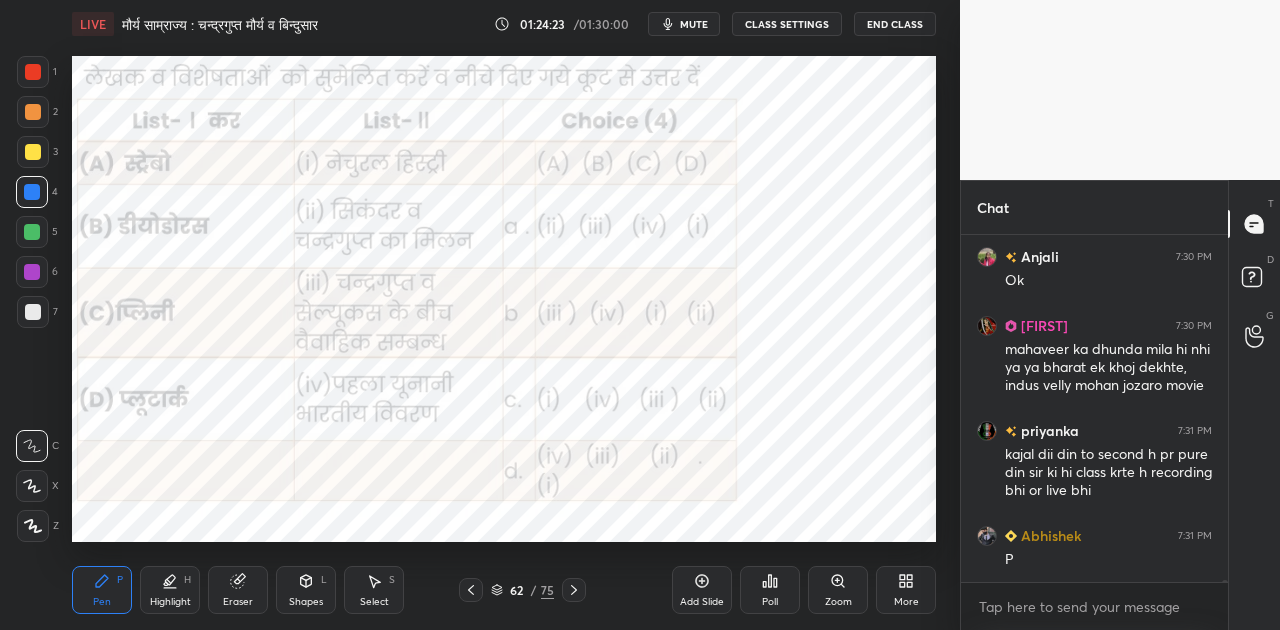 click 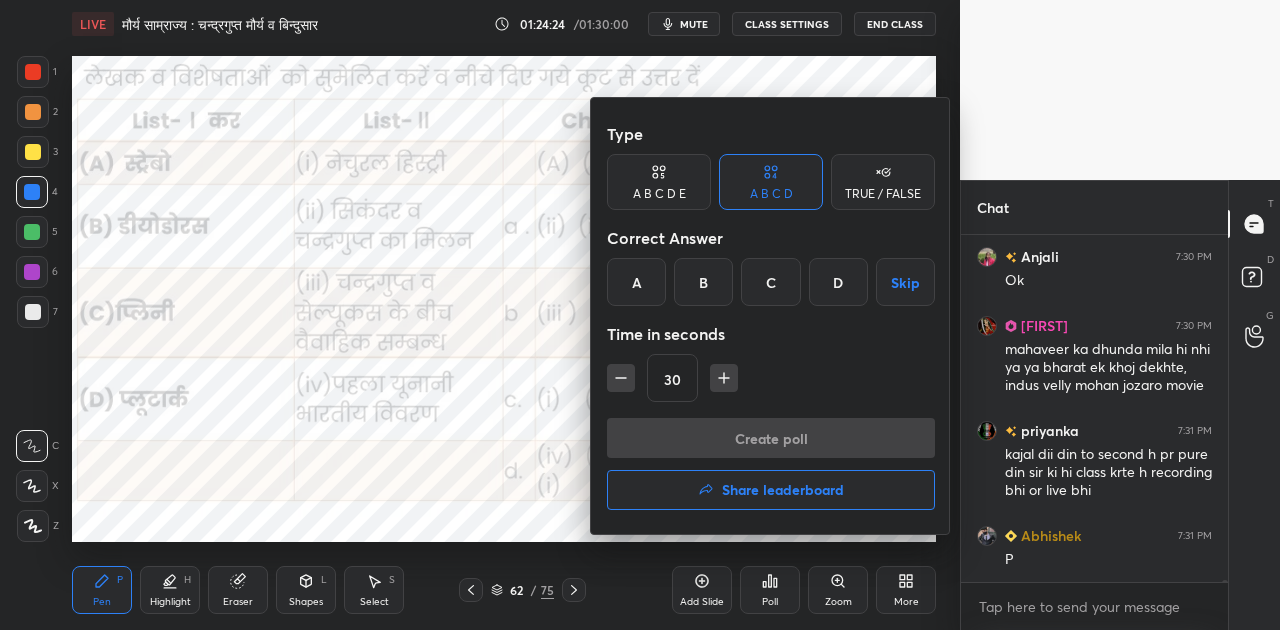 click on "B" at bounding box center [703, 282] 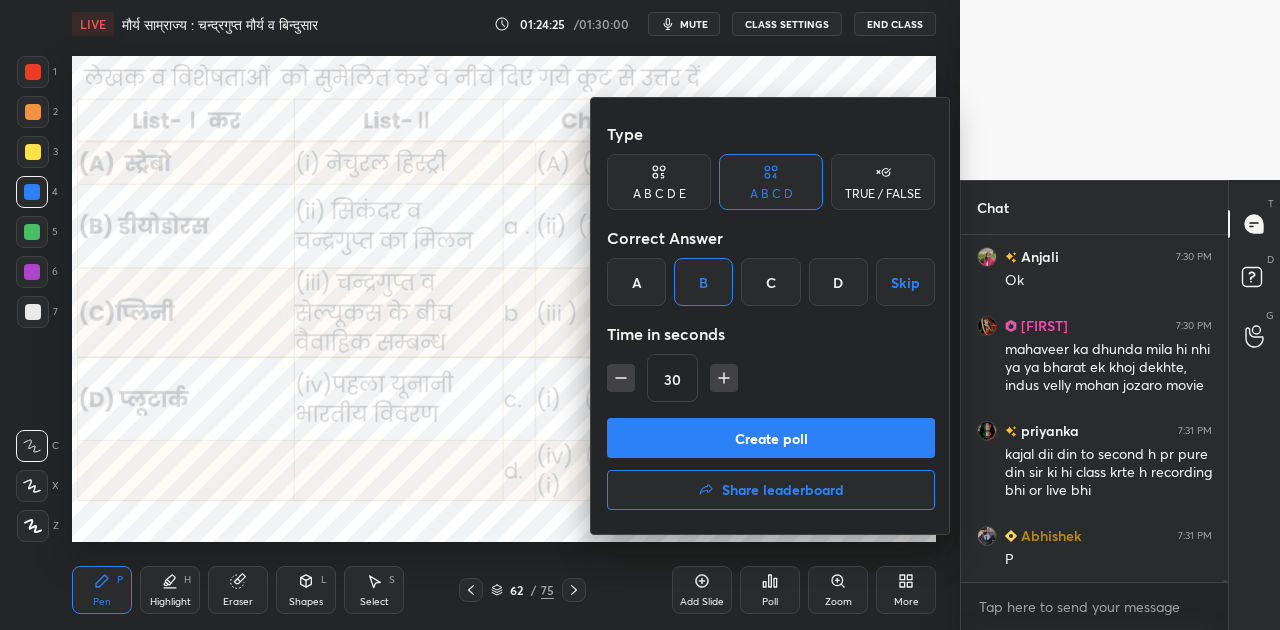 click on "Create poll" at bounding box center (771, 438) 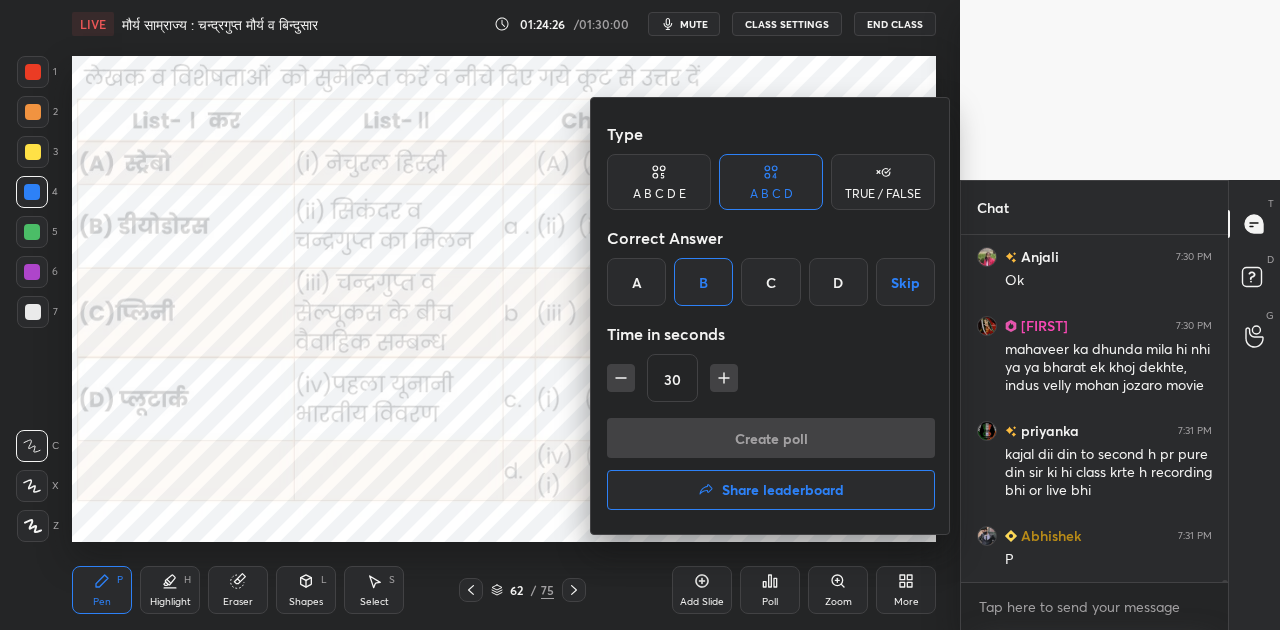 scroll, scrollTop: 299, scrollLeft: 261, axis: both 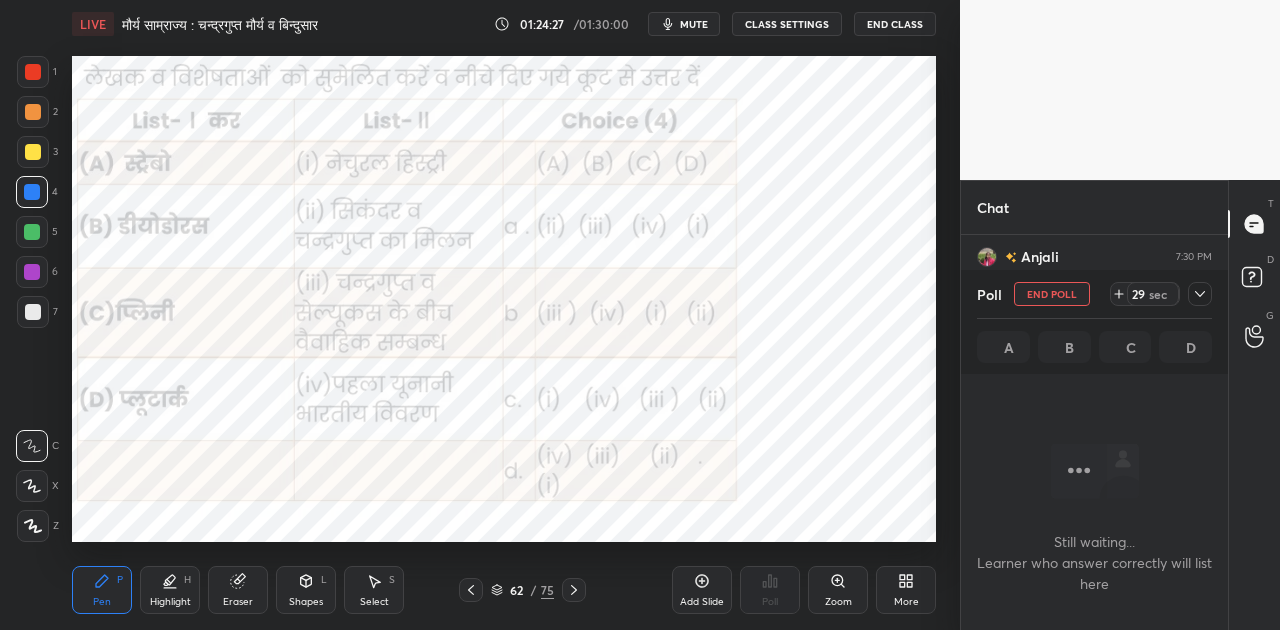 click on "mute" at bounding box center [694, 24] 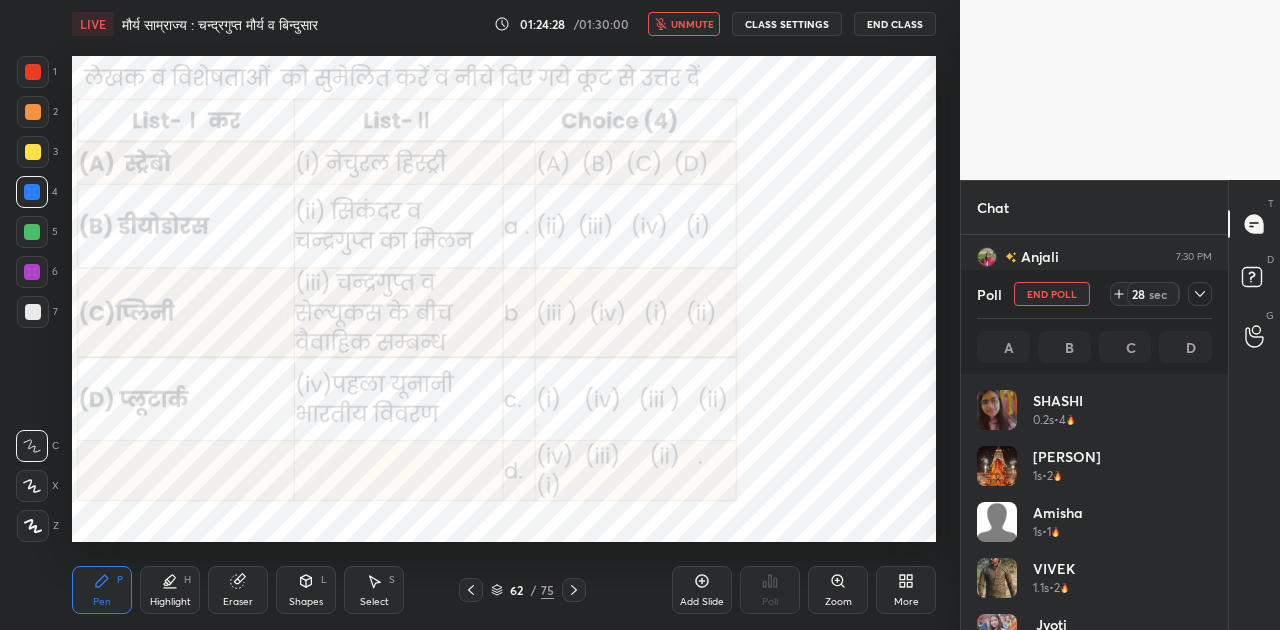 scroll, scrollTop: 7, scrollLeft: 6, axis: both 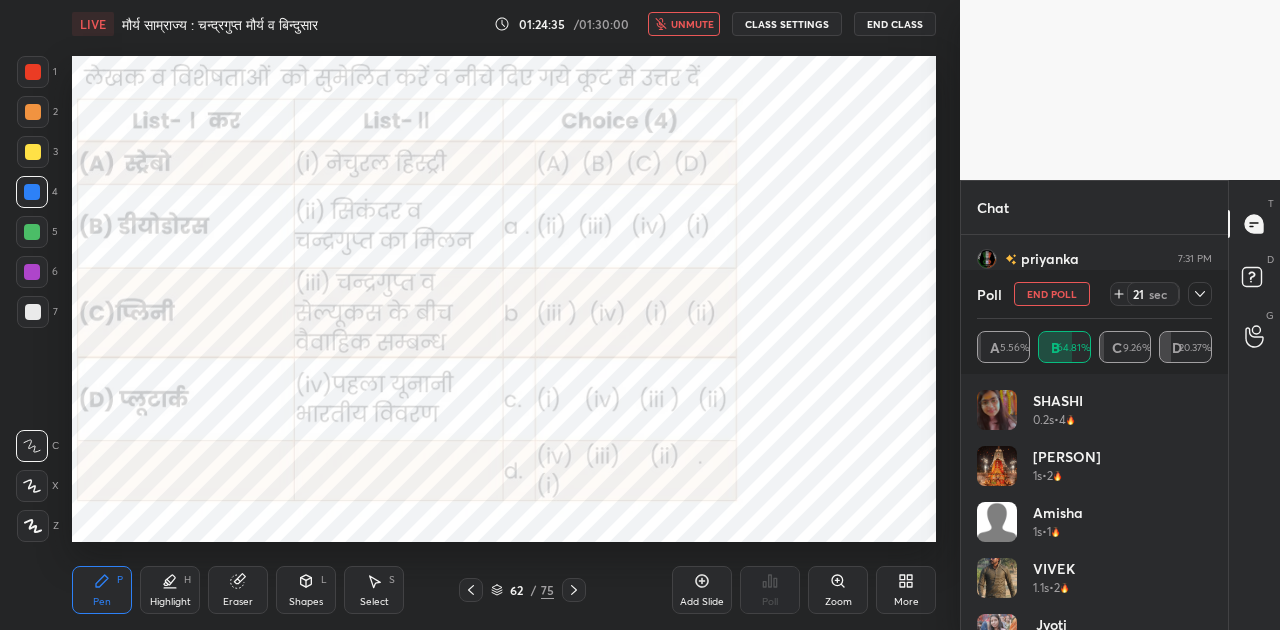 click on "LIVE मौर्य साम्राज्य : चन्द्रगुप्त मौर्य व बिन्दुसार 01:24:35 /  01:30:00 unmute CLASS SETTINGS End Class" at bounding box center (504, 24) 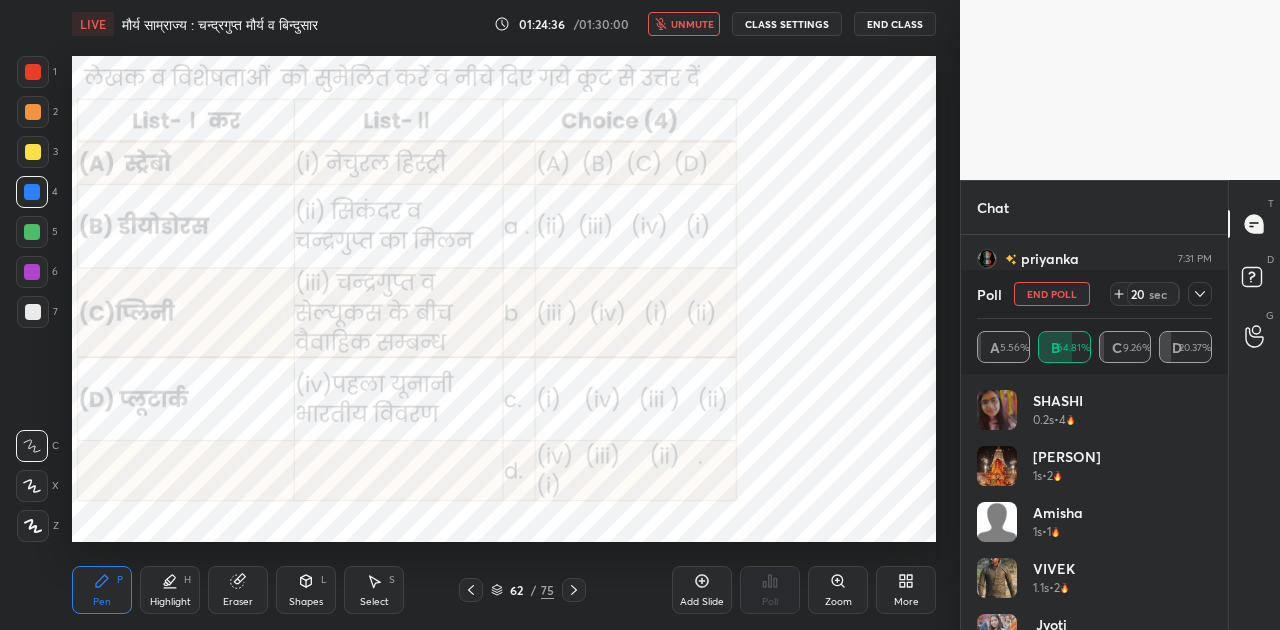 click on "unmute" at bounding box center (692, 24) 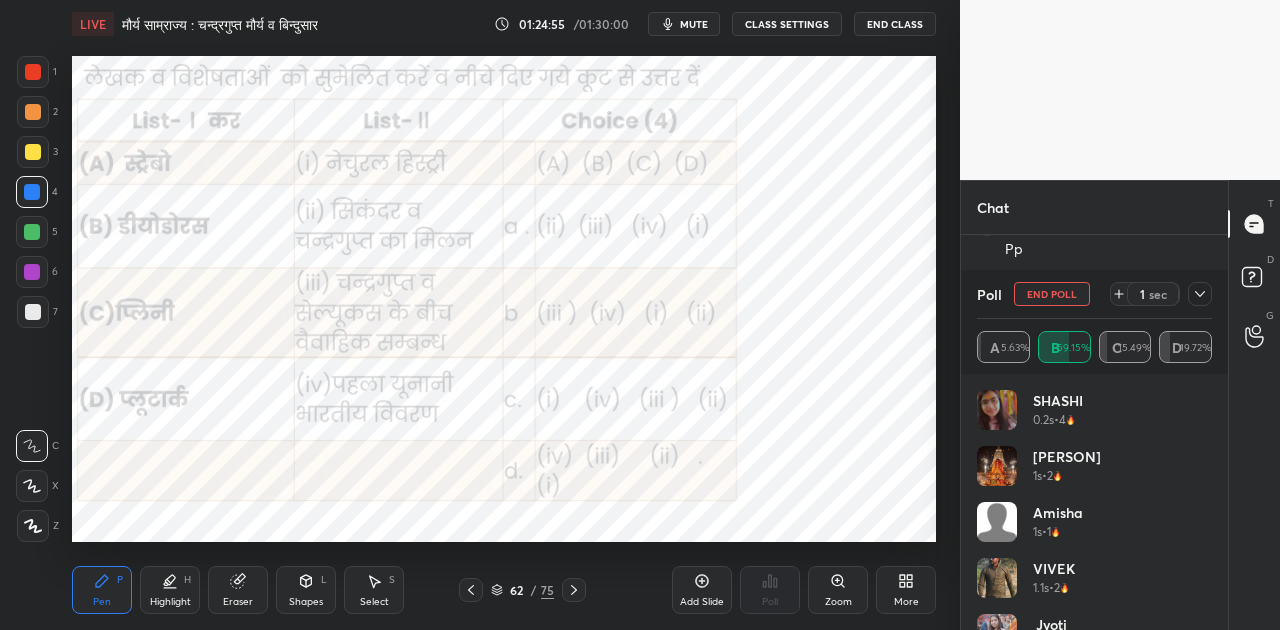 scroll, scrollTop: 50272, scrollLeft: 0, axis: vertical 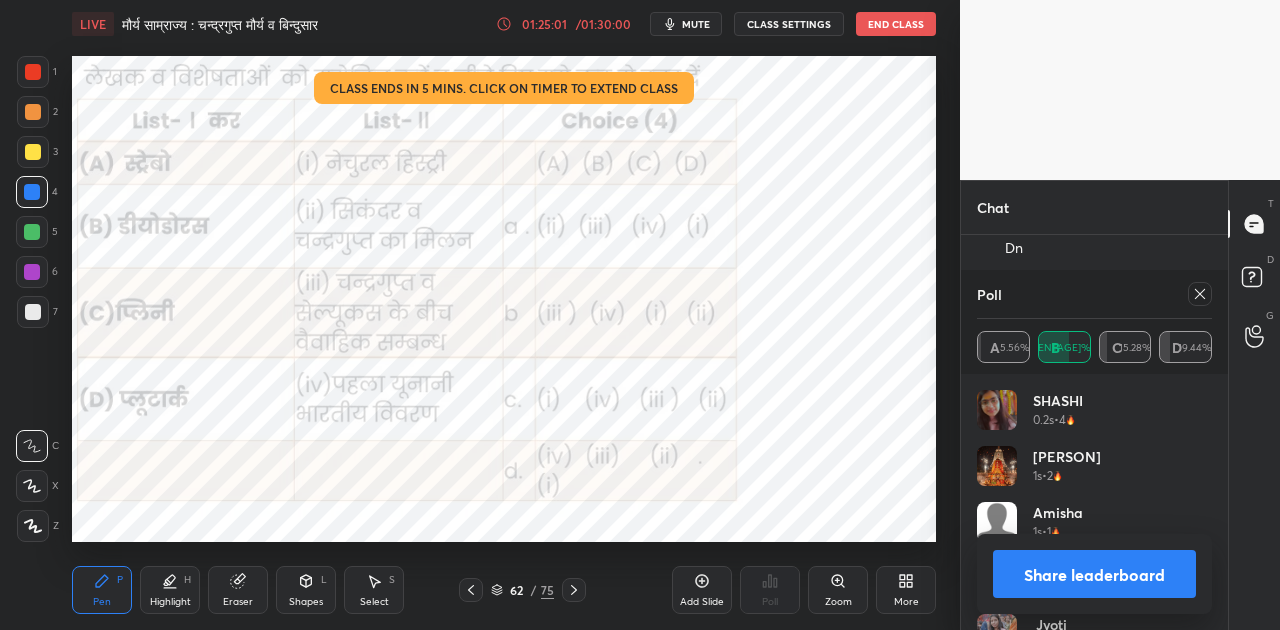 click on "Share leaderboard" at bounding box center [1094, 574] 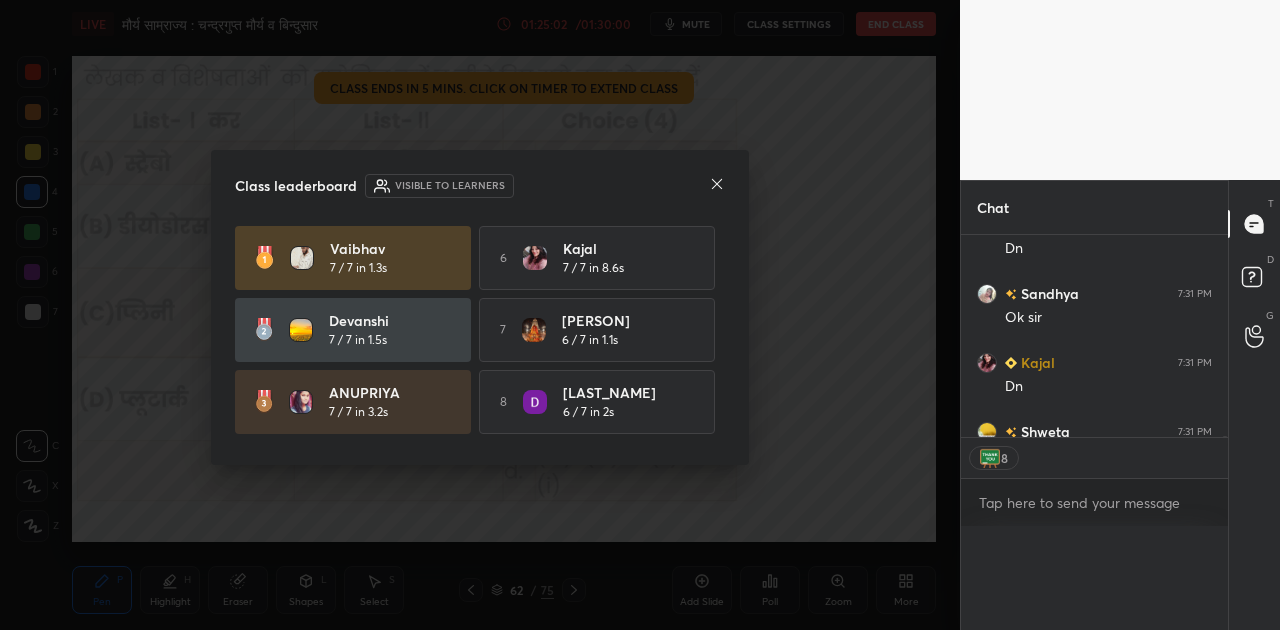 scroll, scrollTop: 0, scrollLeft: 0, axis: both 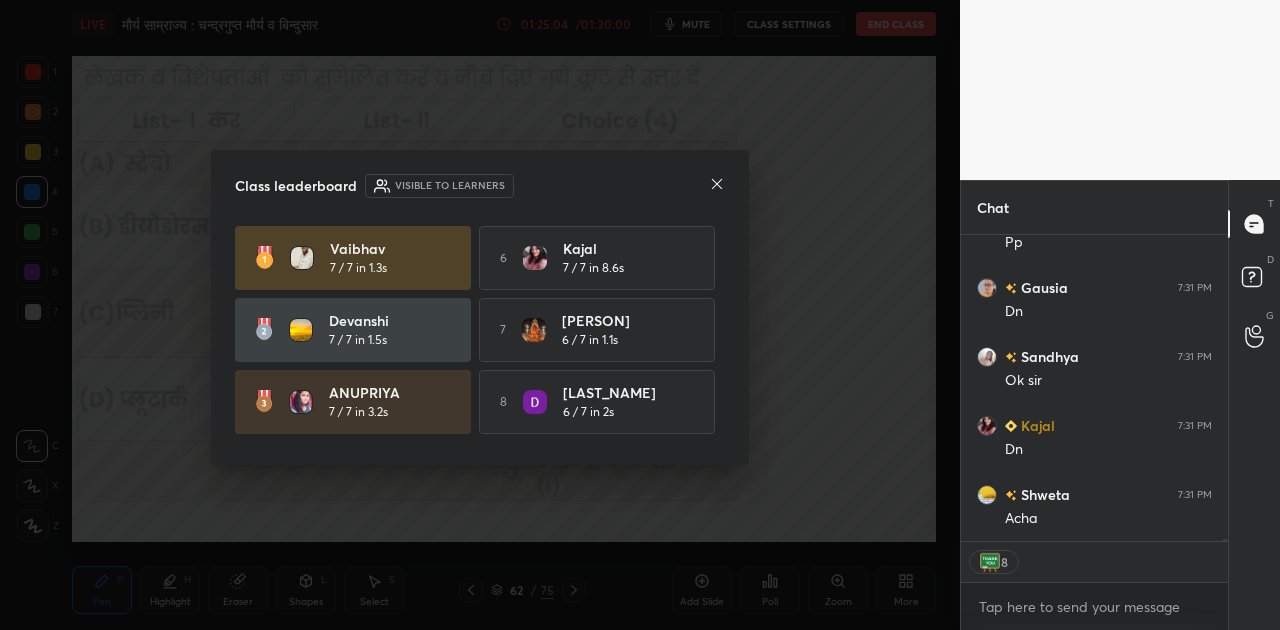 click 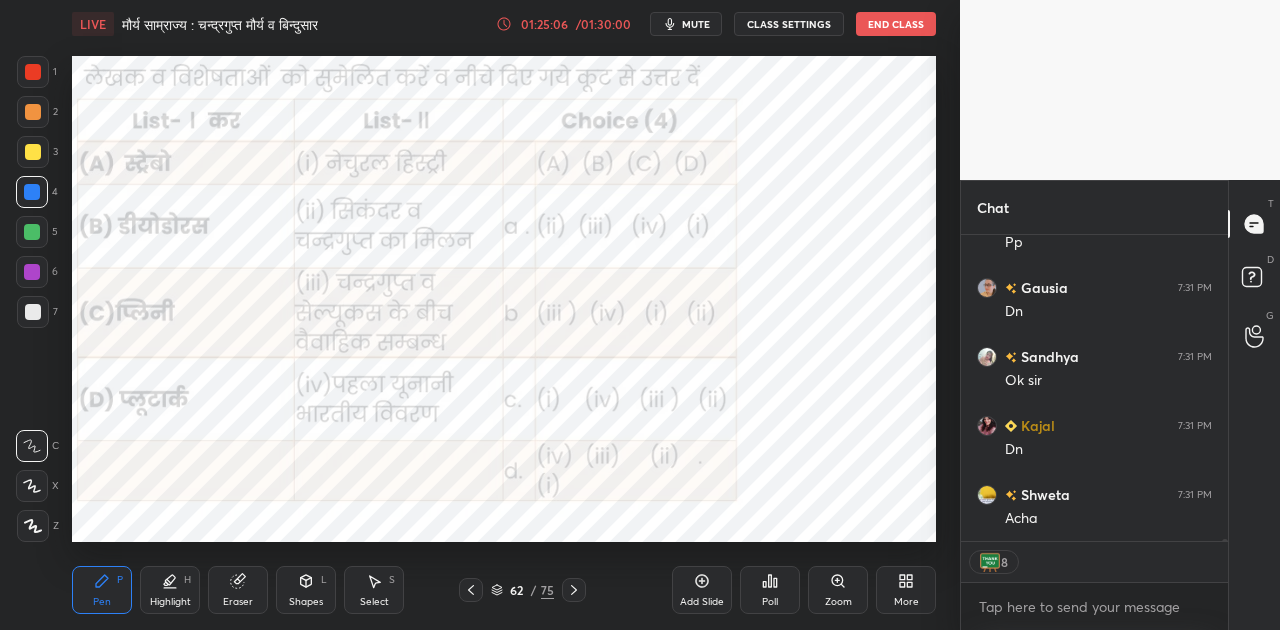 click 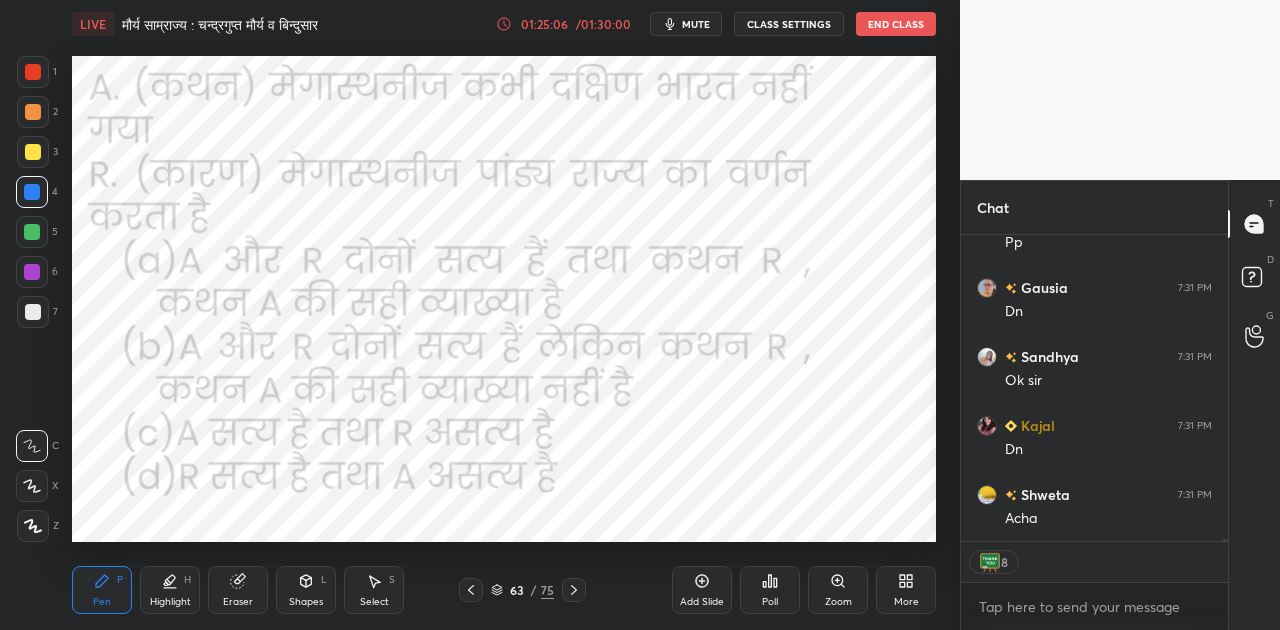 click 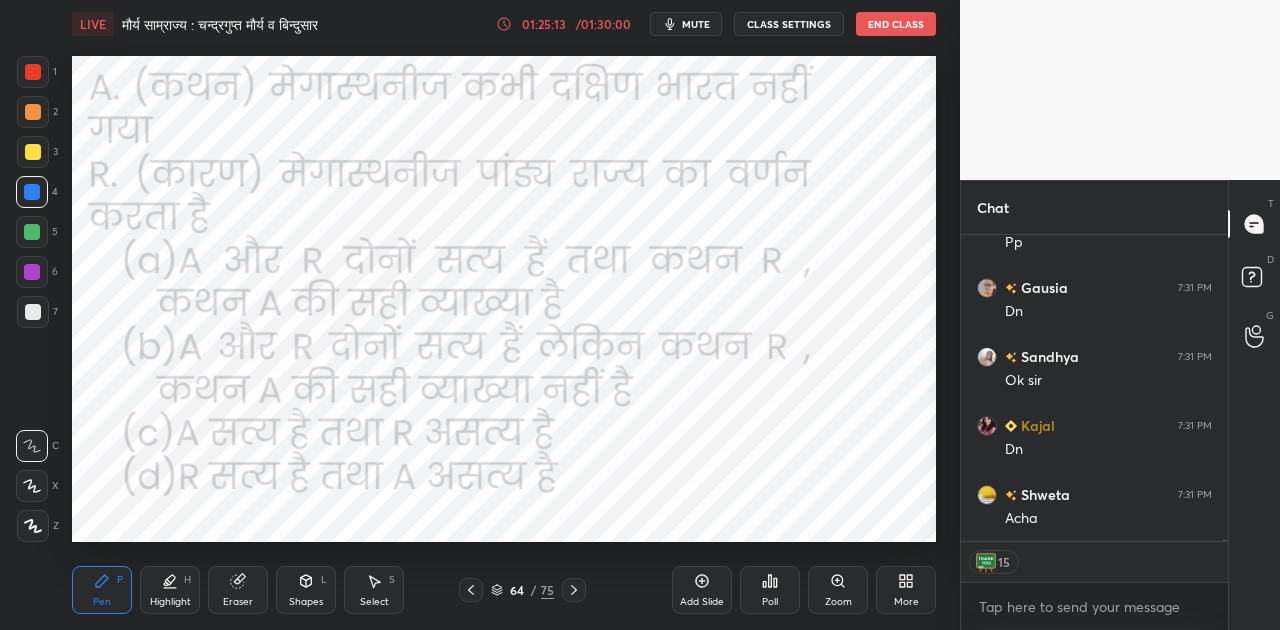 click 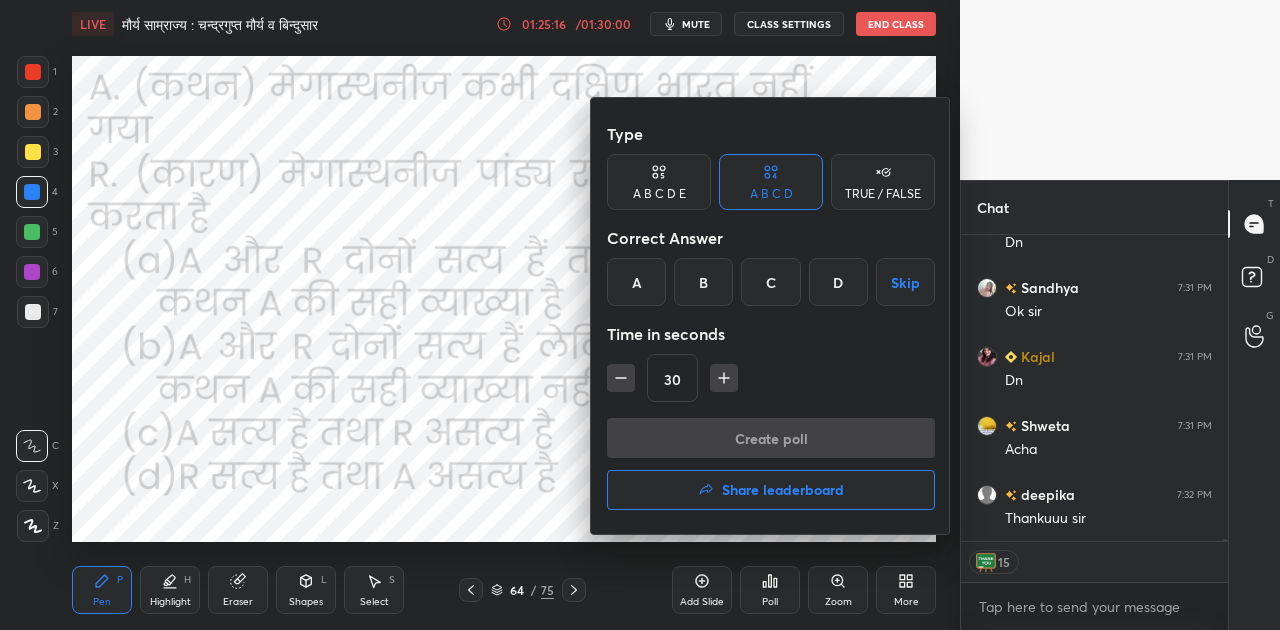 click on "B" at bounding box center [703, 282] 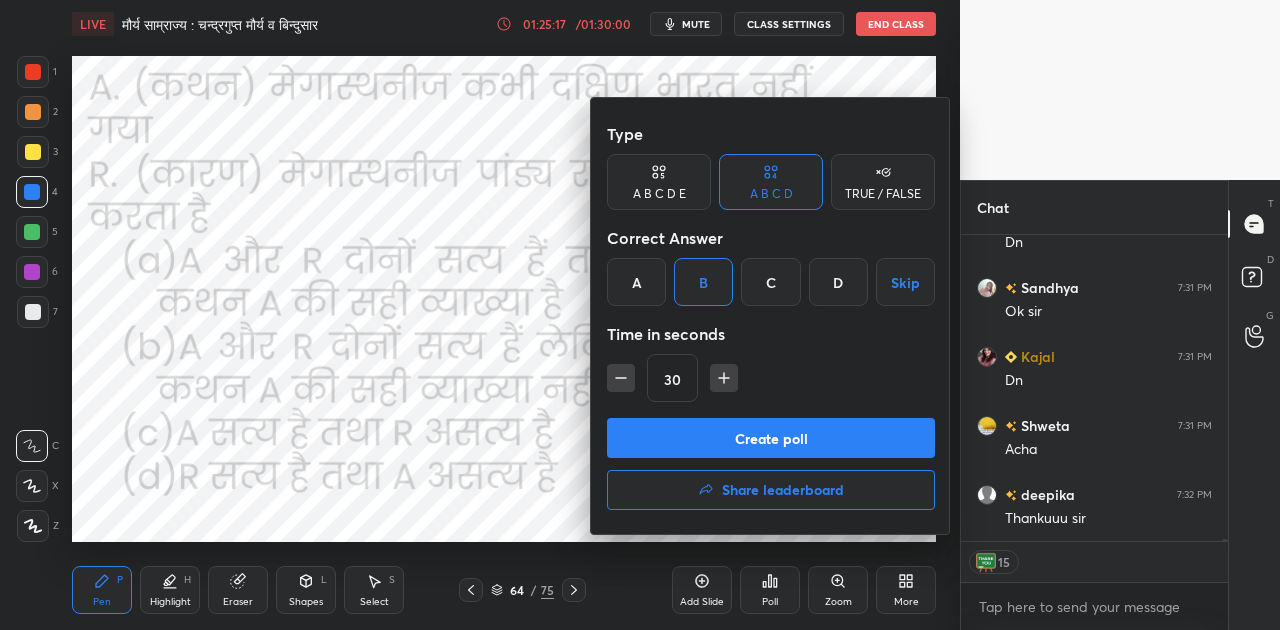click on "Create poll" at bounding box center (771, 438) 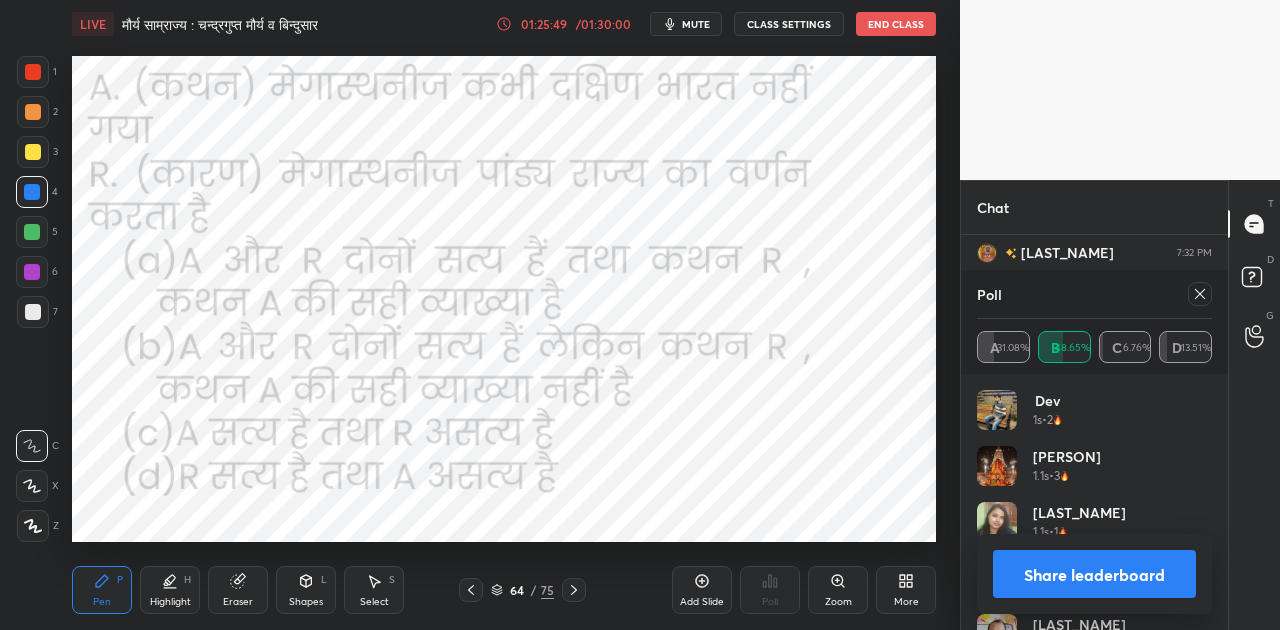 click on "Share leaderboard" at bounding box center (1094, 574) 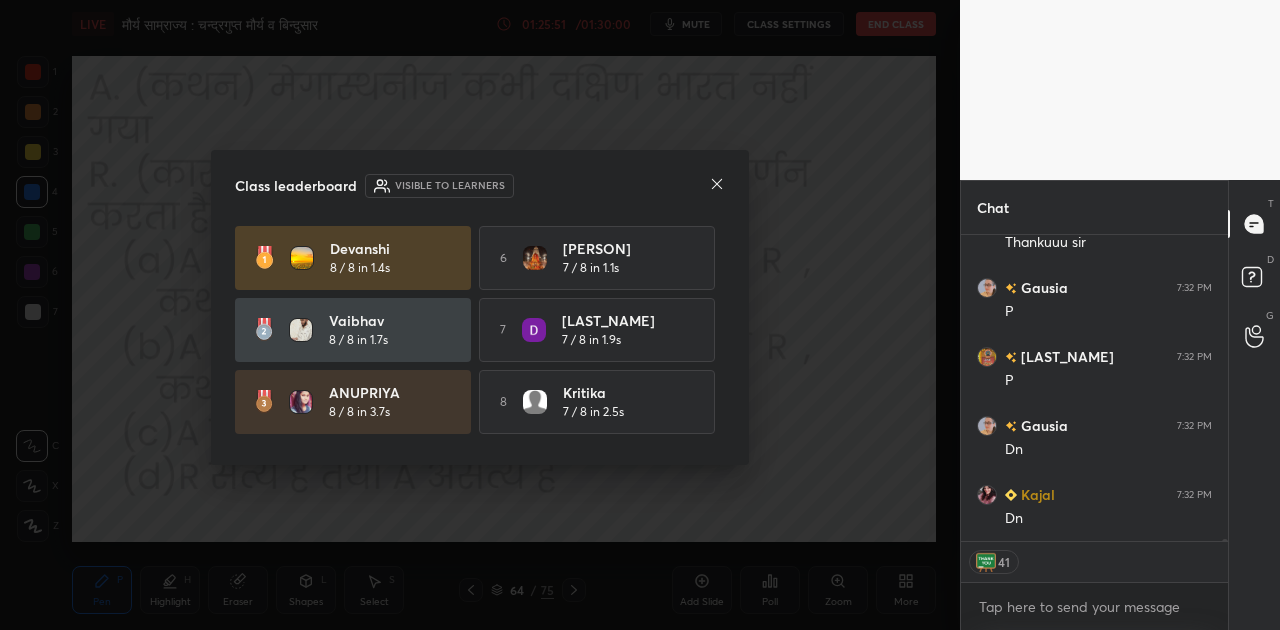 click 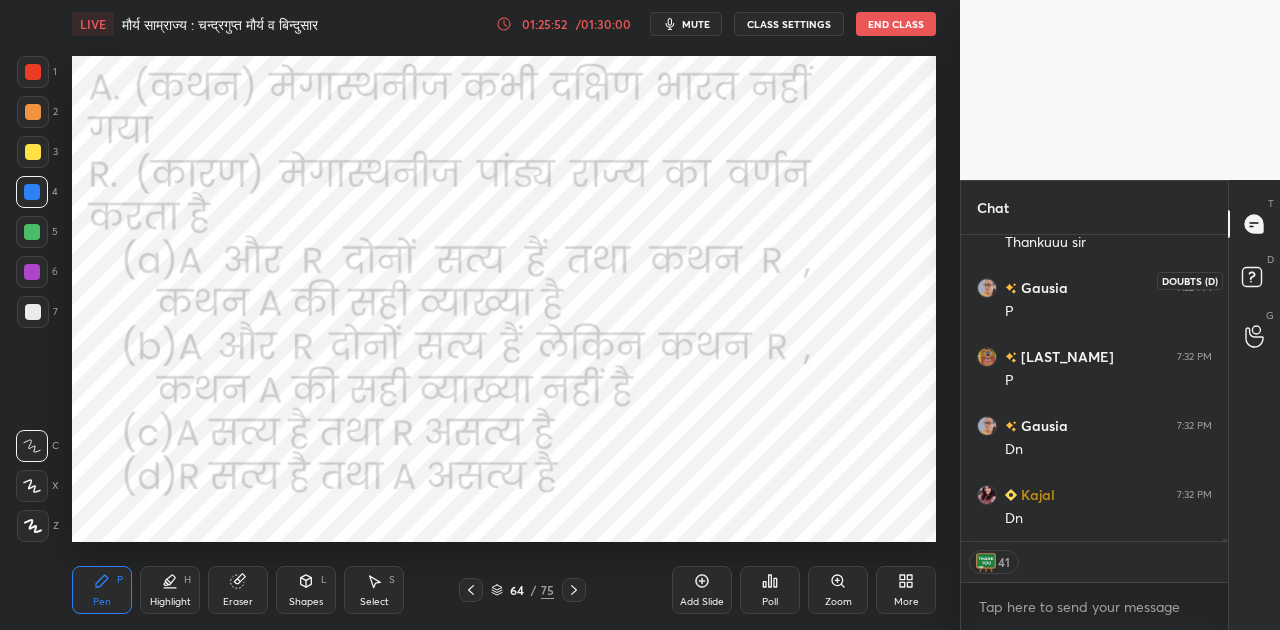 click 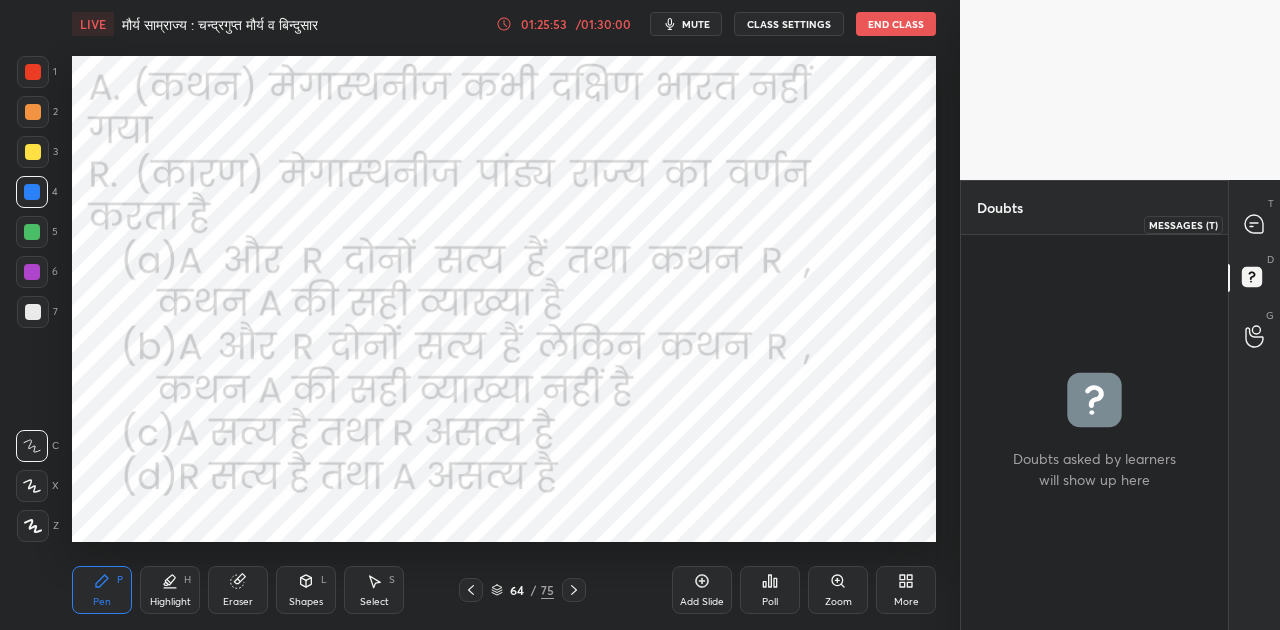click at bounding box center [1255, 224] 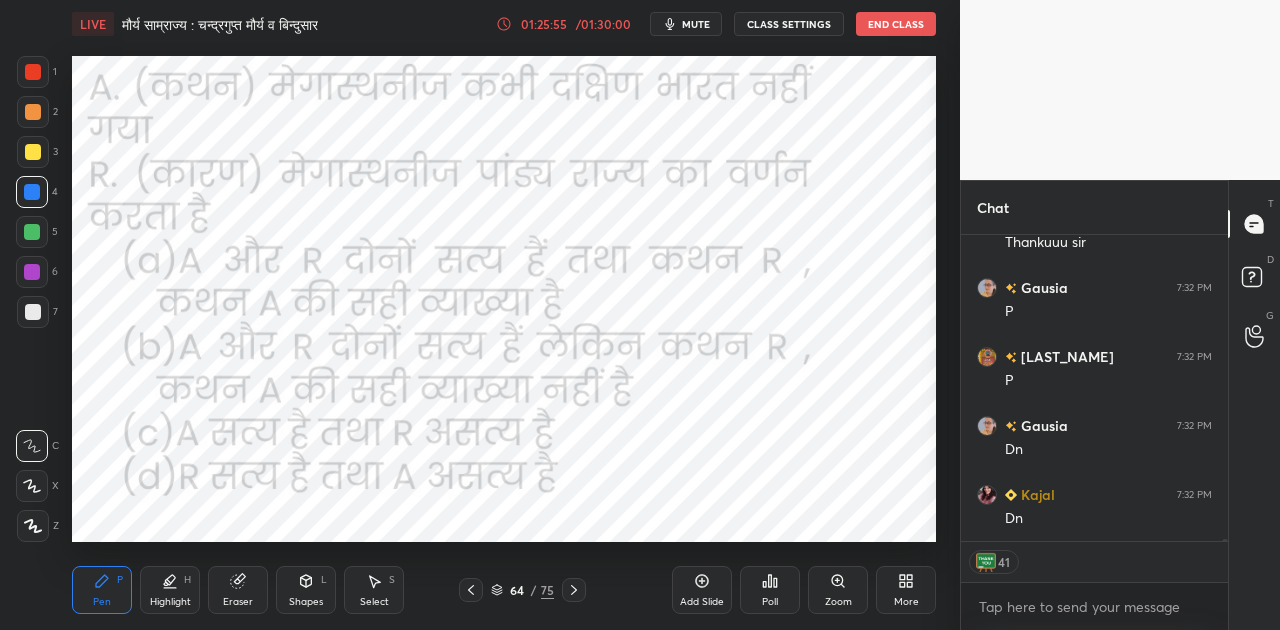 click 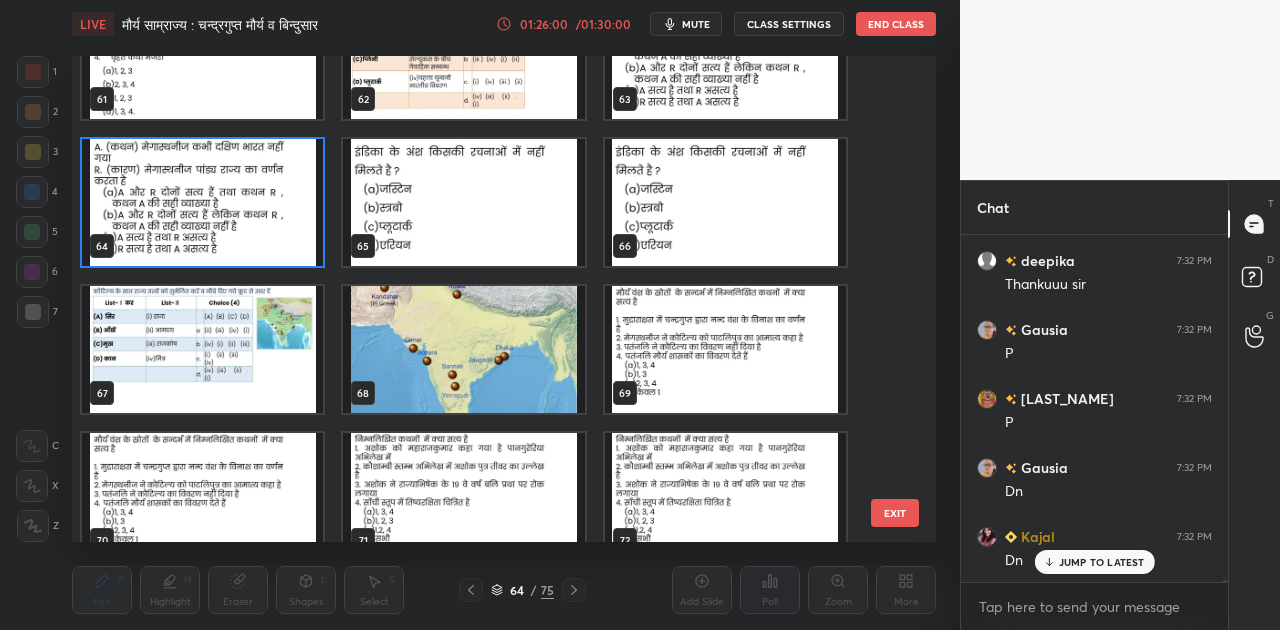 click at bounding box center [202, 349] 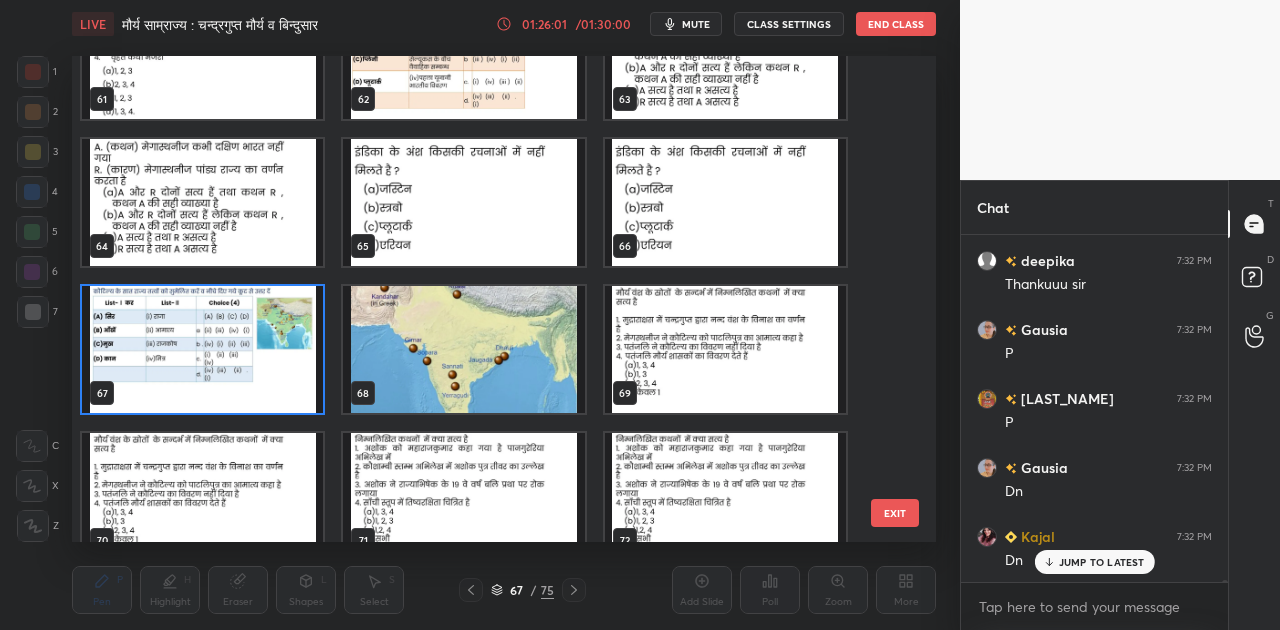 click at bounding box center (202, 349) 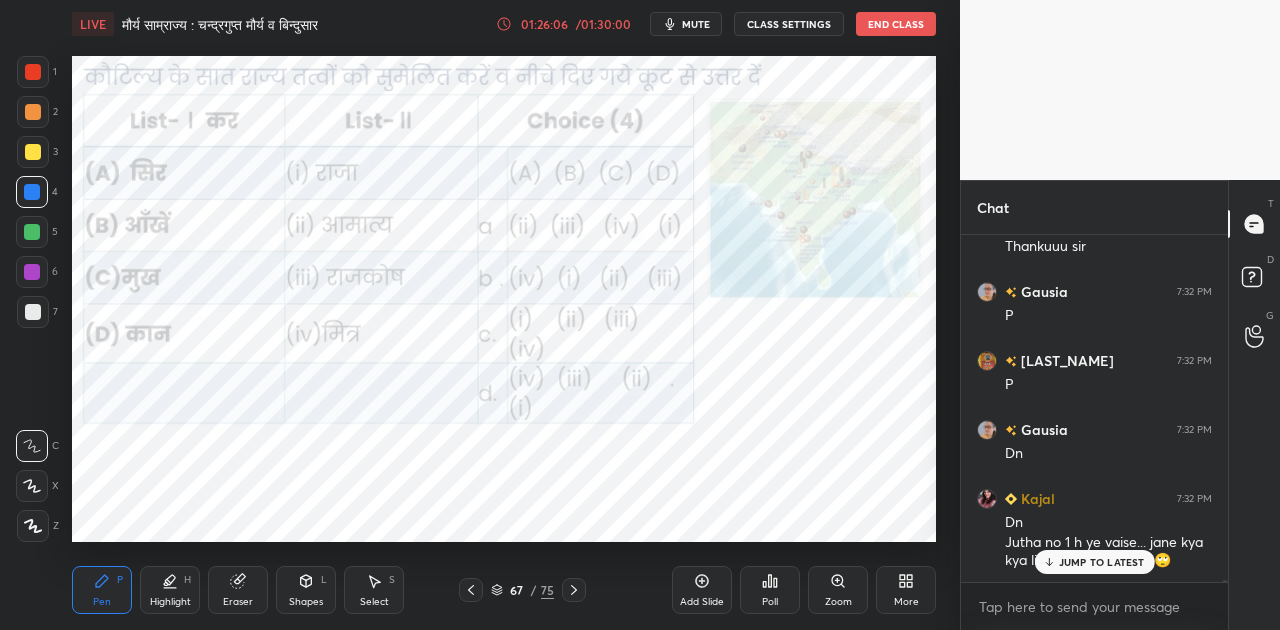 click on "JUMP TO LATEST" at bounding box center (1102, 562) 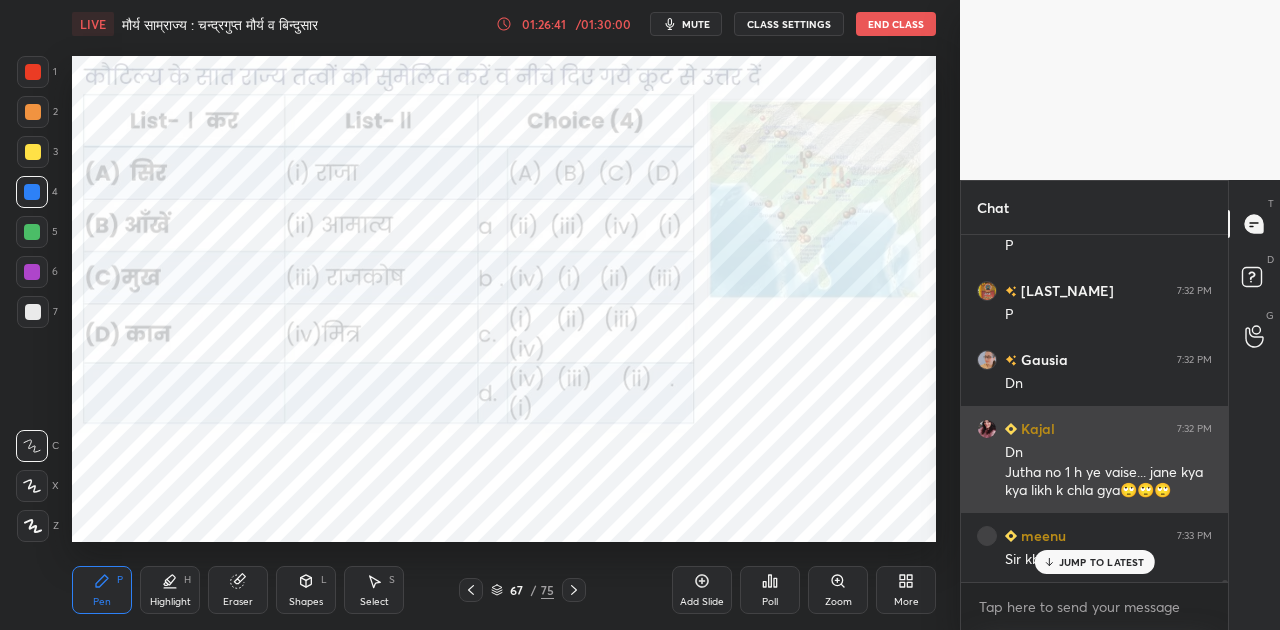 scroll, scrollTop: 50688, scrollLeft: 0, axis: vertical 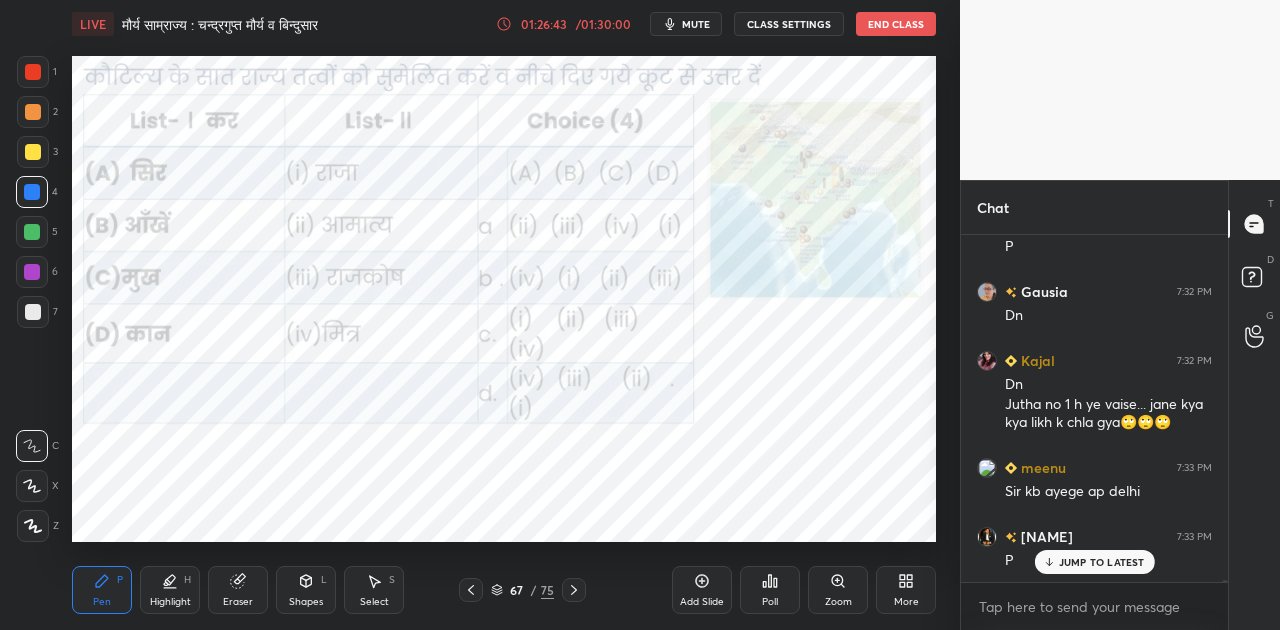 click on "Poll" at bounding box center [770, 602] 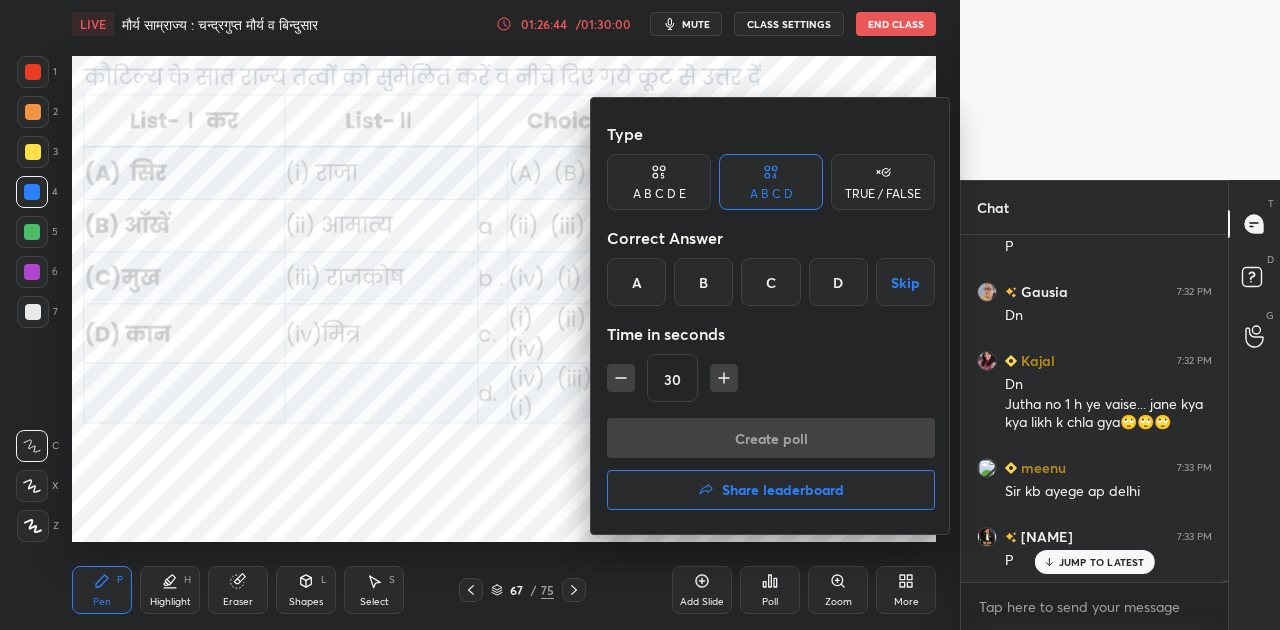 click on "C" at bounding box center [770, 282] 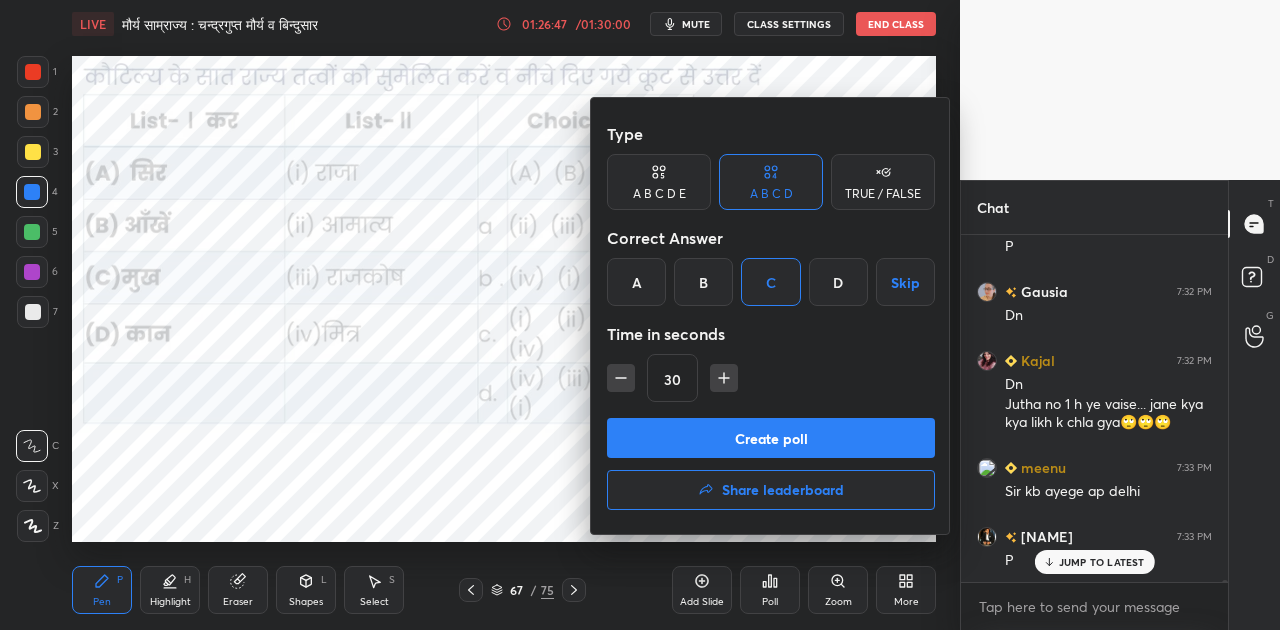 click on "Create poll" at bounding box center (771, 438) 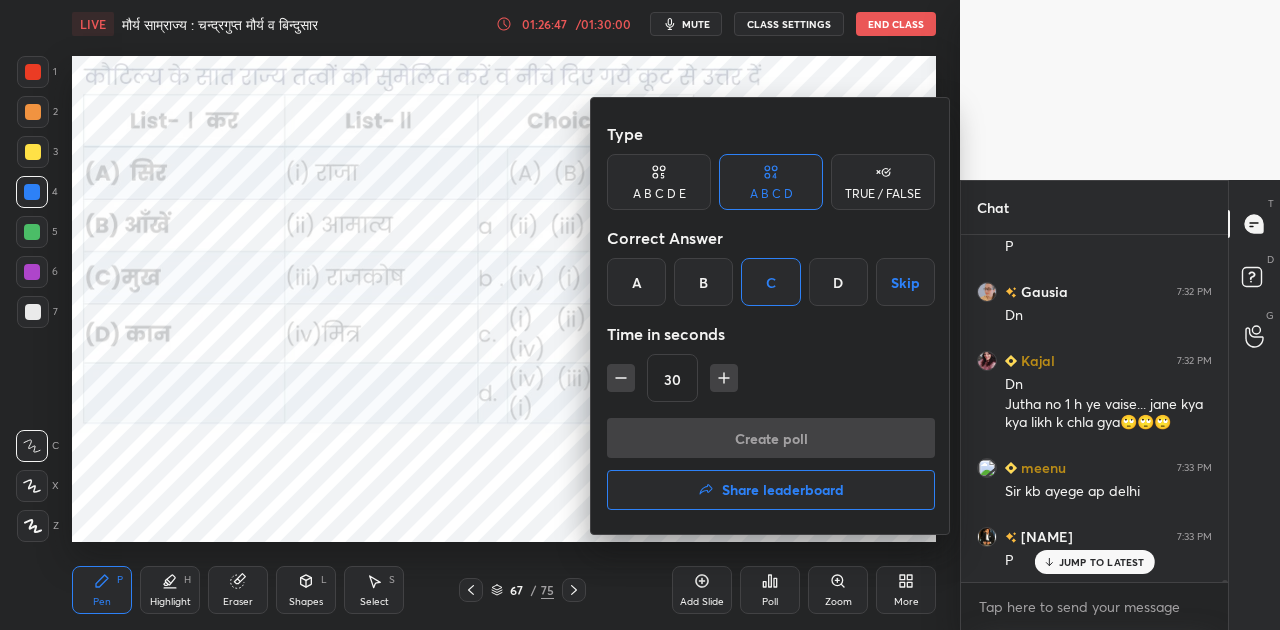 scroll, scrollTop: 299, scrollLeft: 261, axis: both 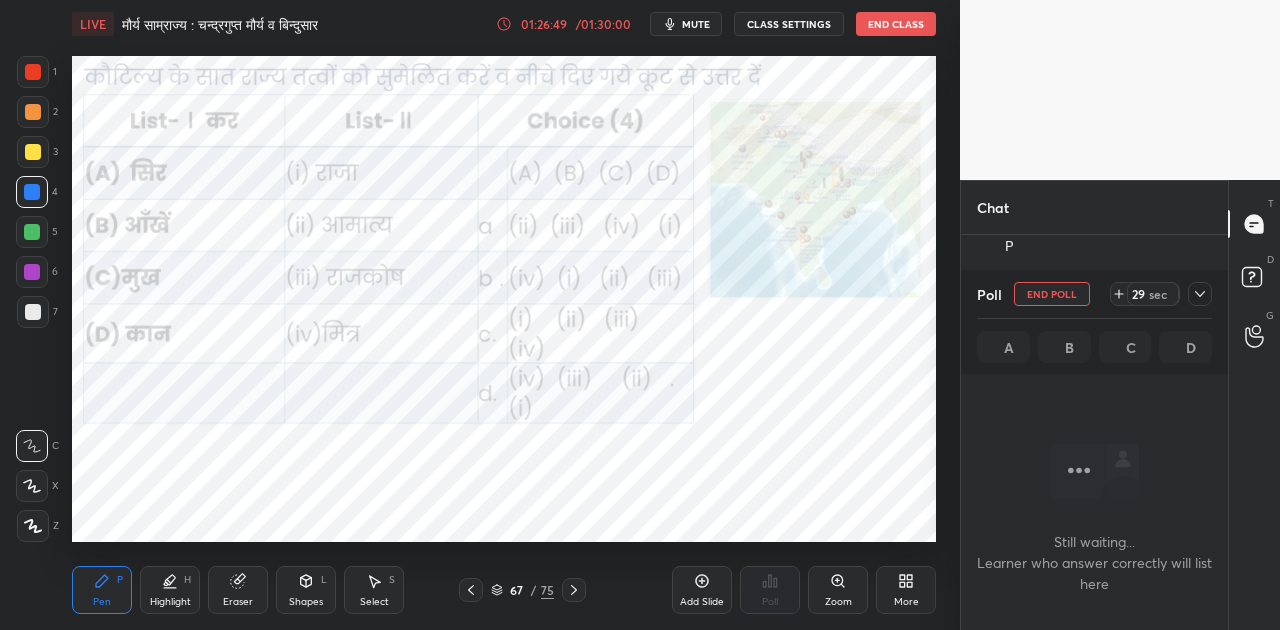 click on "mute" at bounding box center [696, 24] 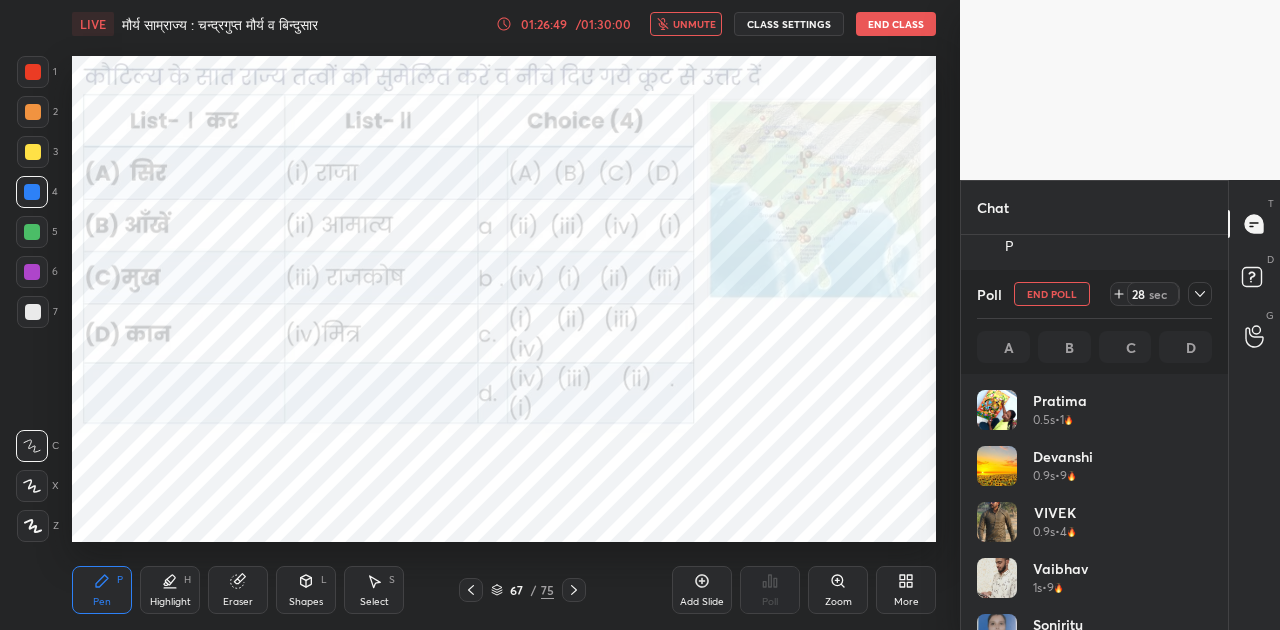 scroll, scrollTop: 7, scrollLeft: 6, axis: both 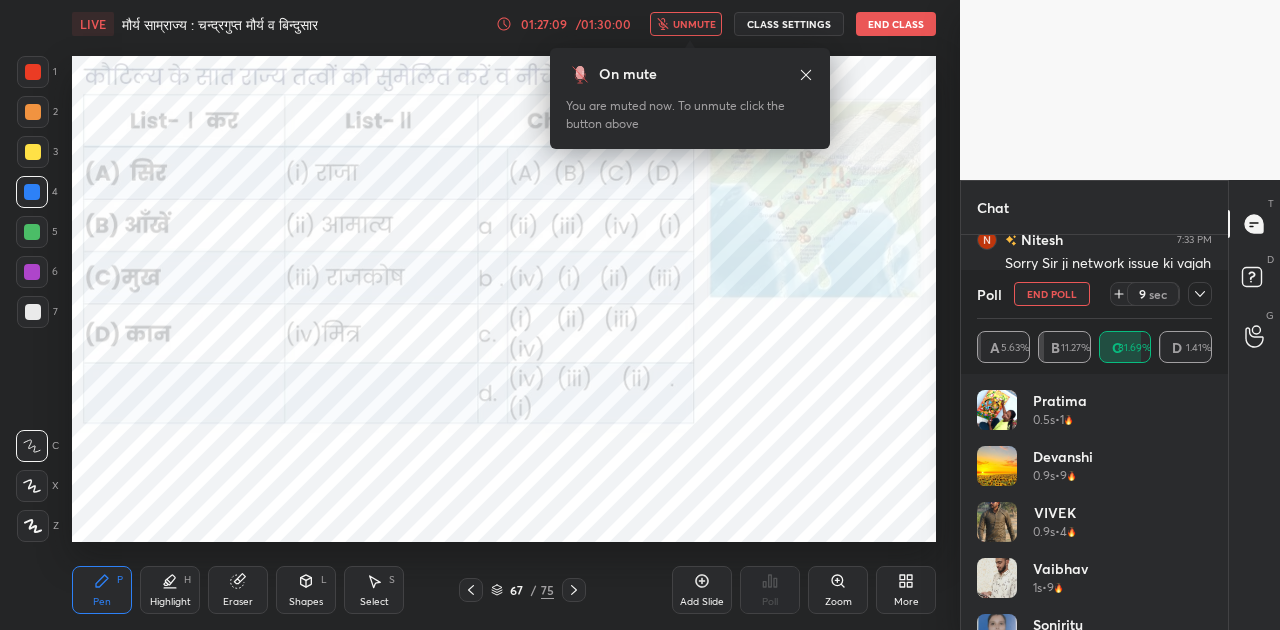 click 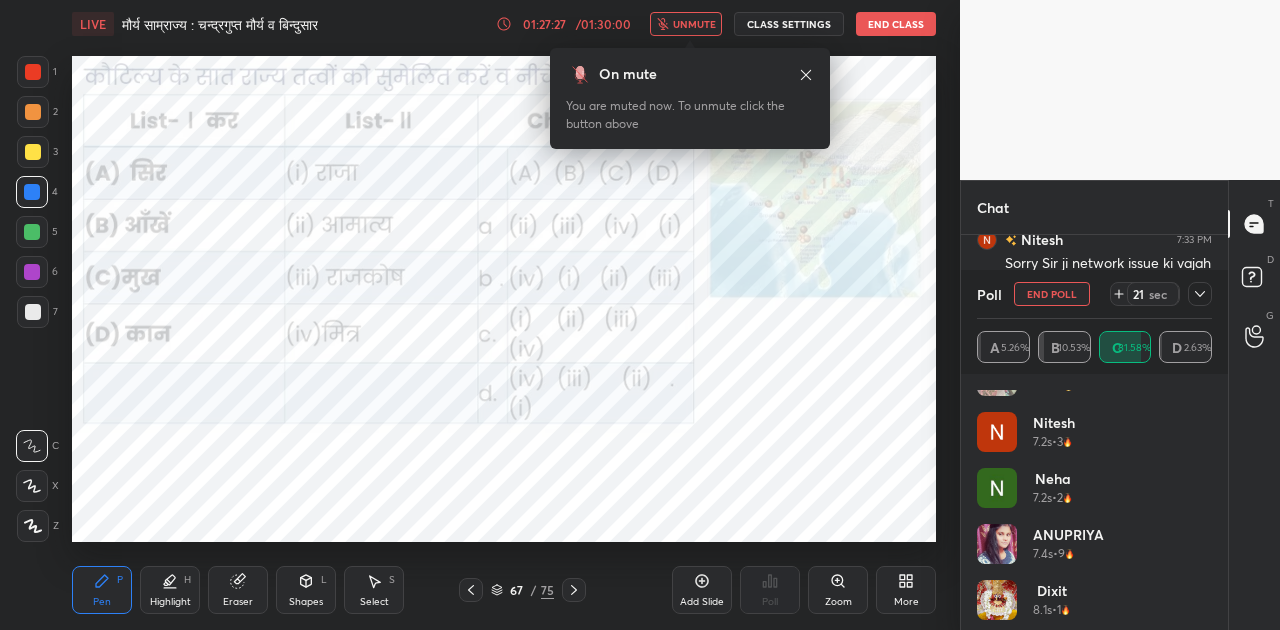 scroll, scrollTop: 2800, scrollLeft: 0, axis: vertical 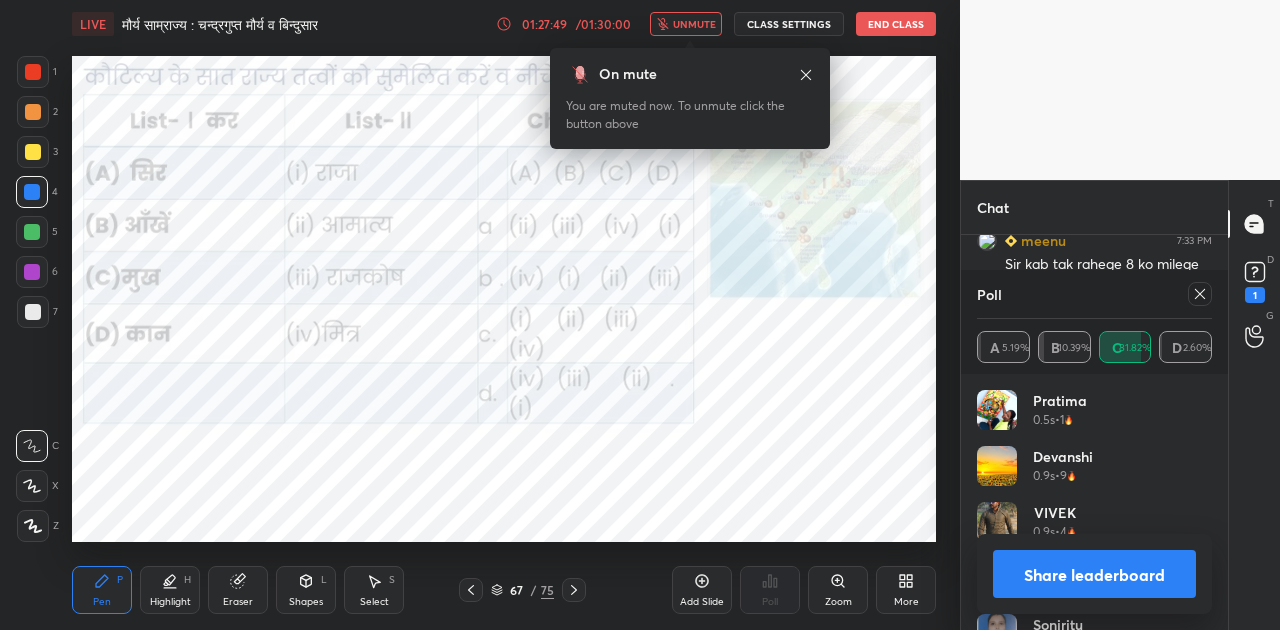click on "Share leaderboard" at bounding box center [1094, 574] 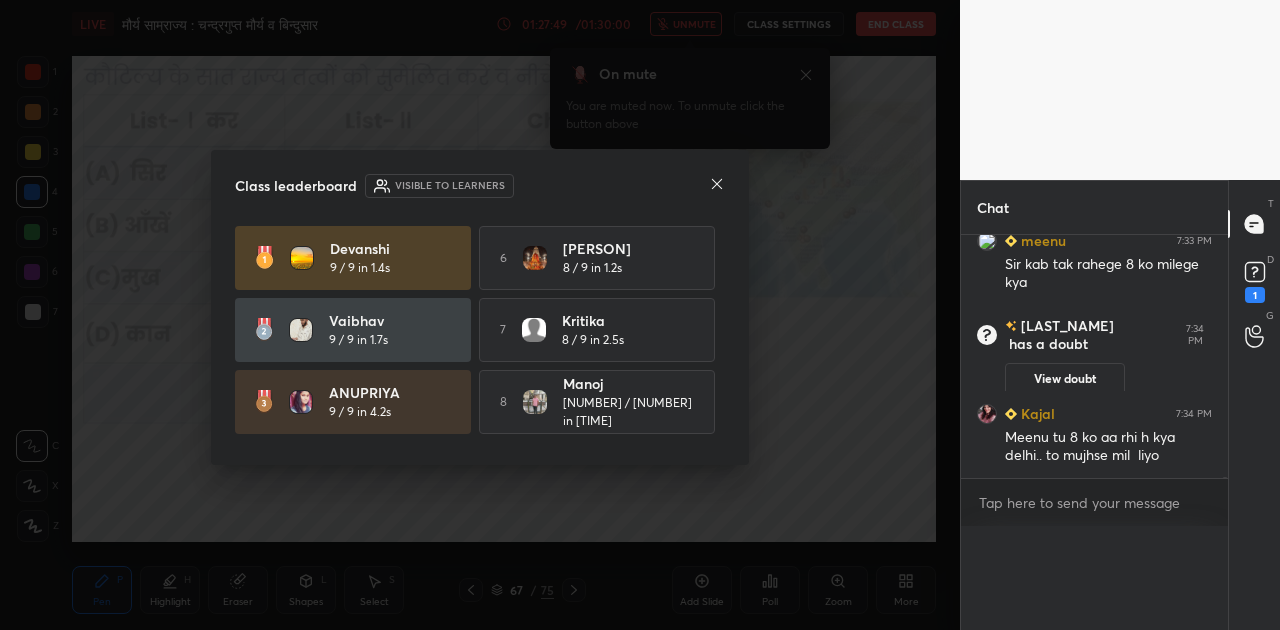scroll, scrollTop: 0, scrollLeft: 0, axis: both 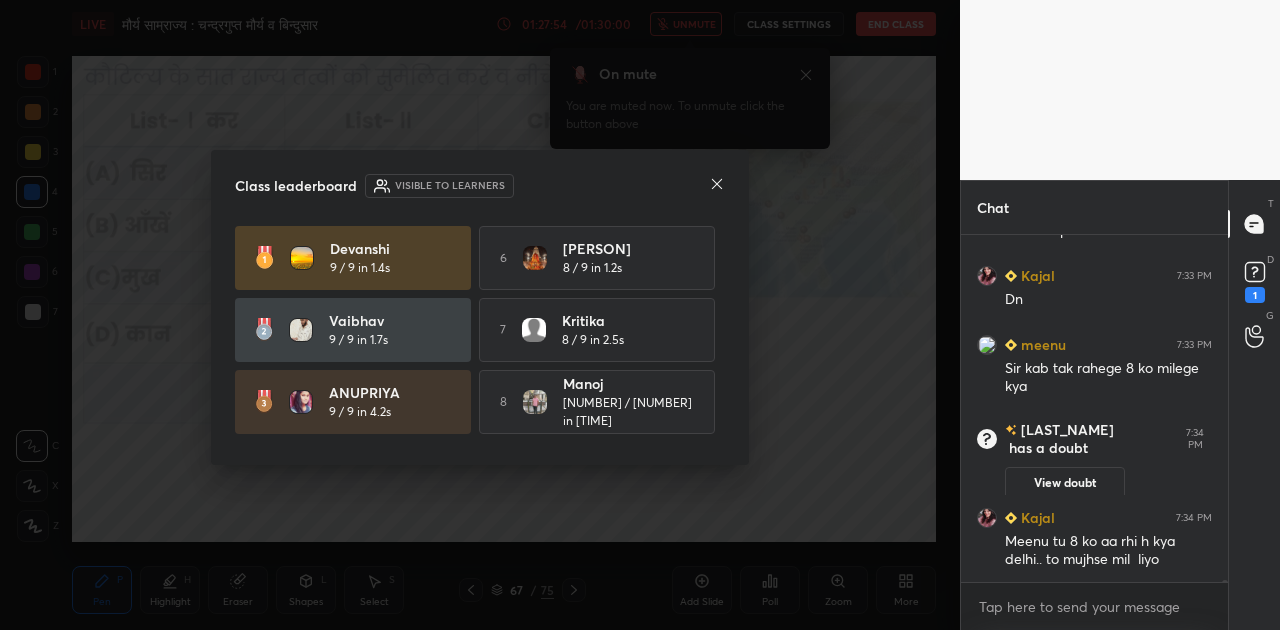 click 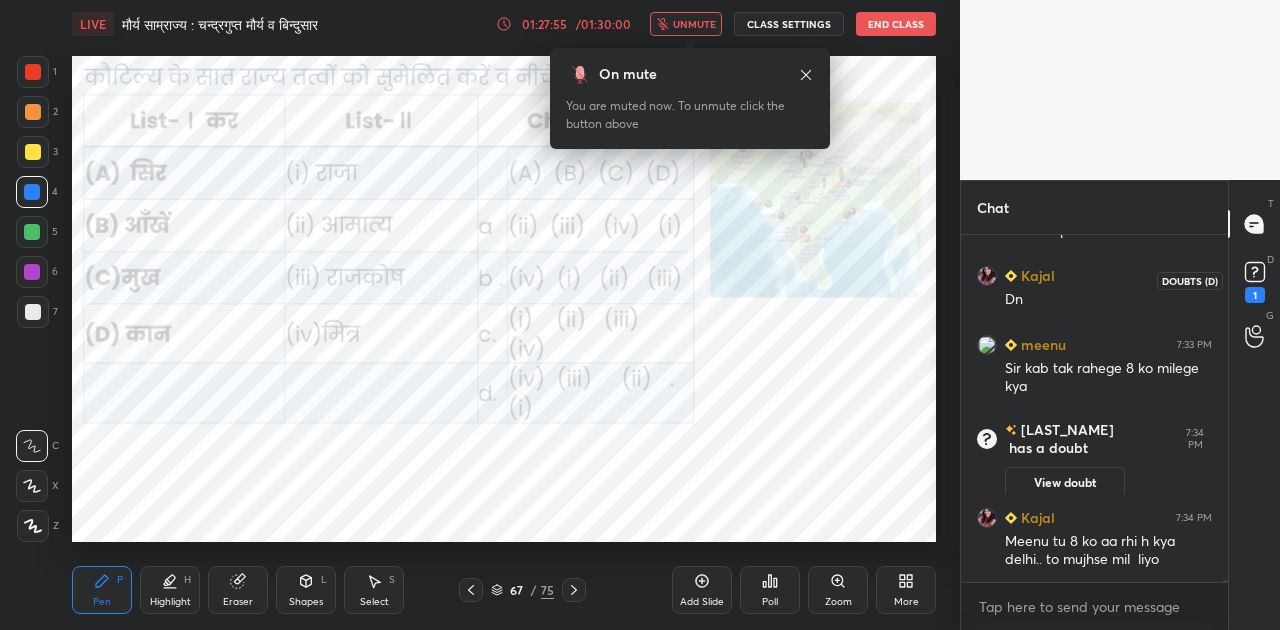 click 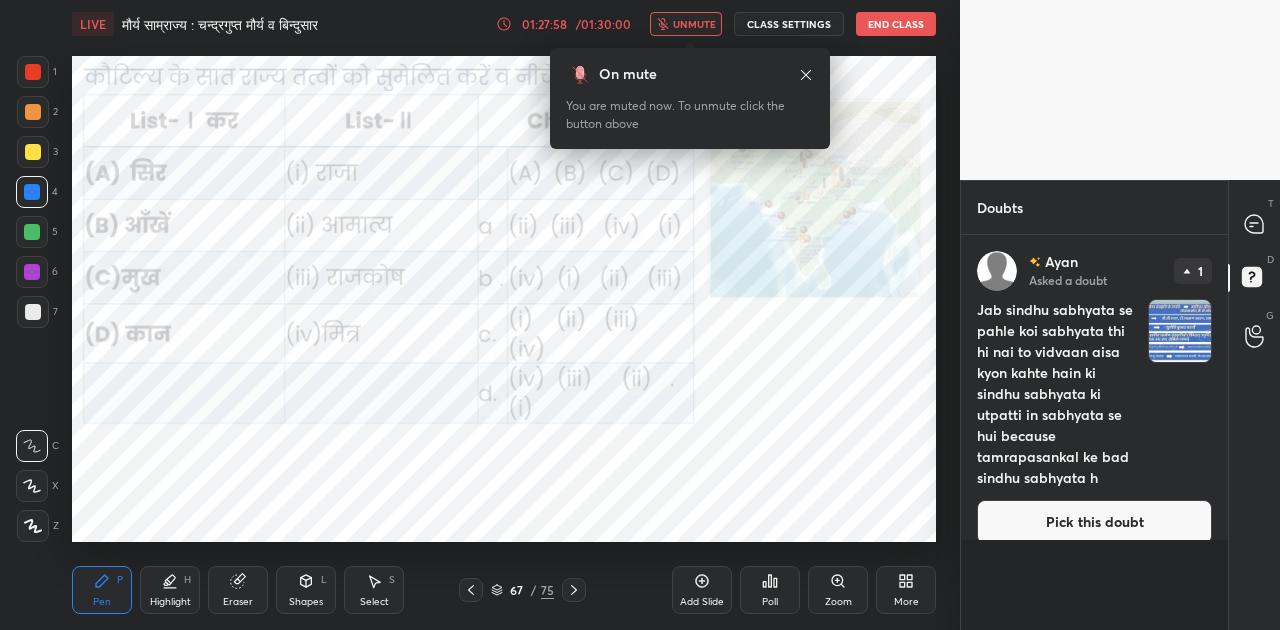 click on "Pick this doubt" at bounding box center (1094, 522) 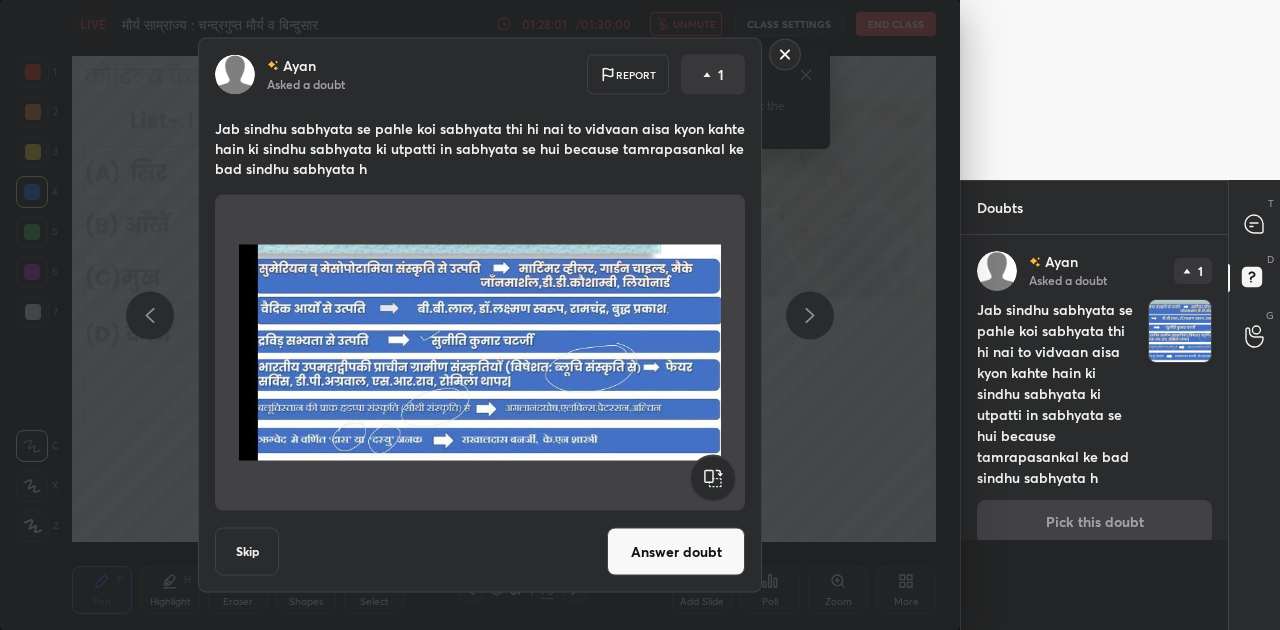 click on "Answer doubt" at bounding box center (676, 552) 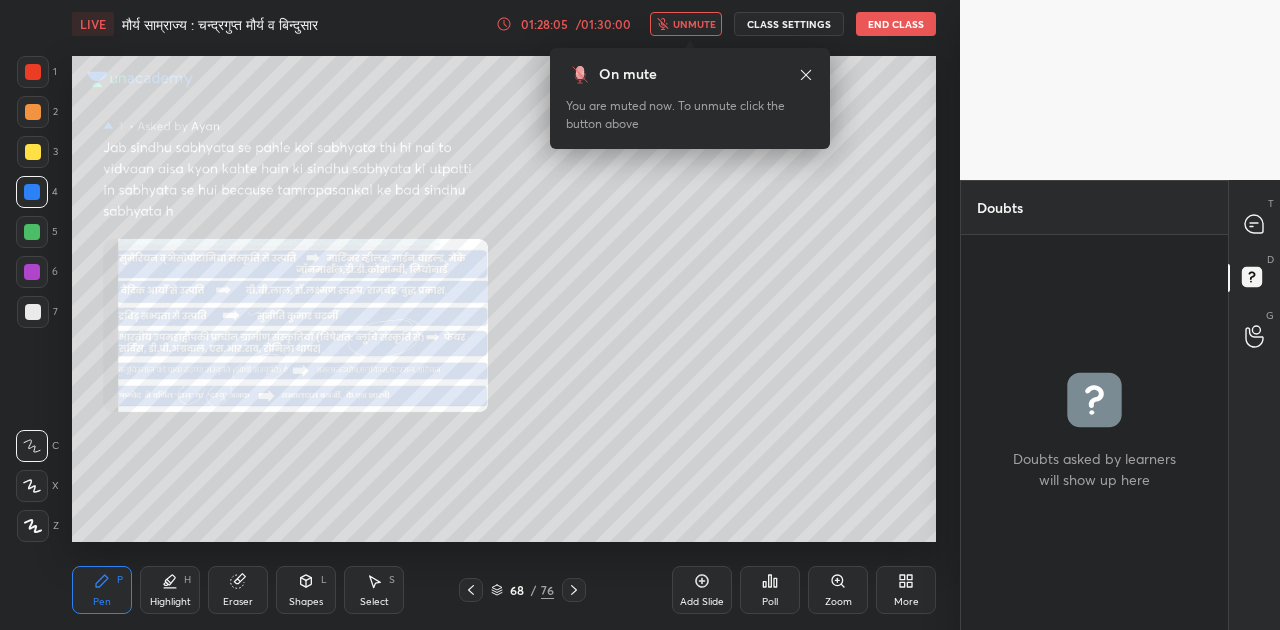 click on "unmute" at bounding box center (694, 24) 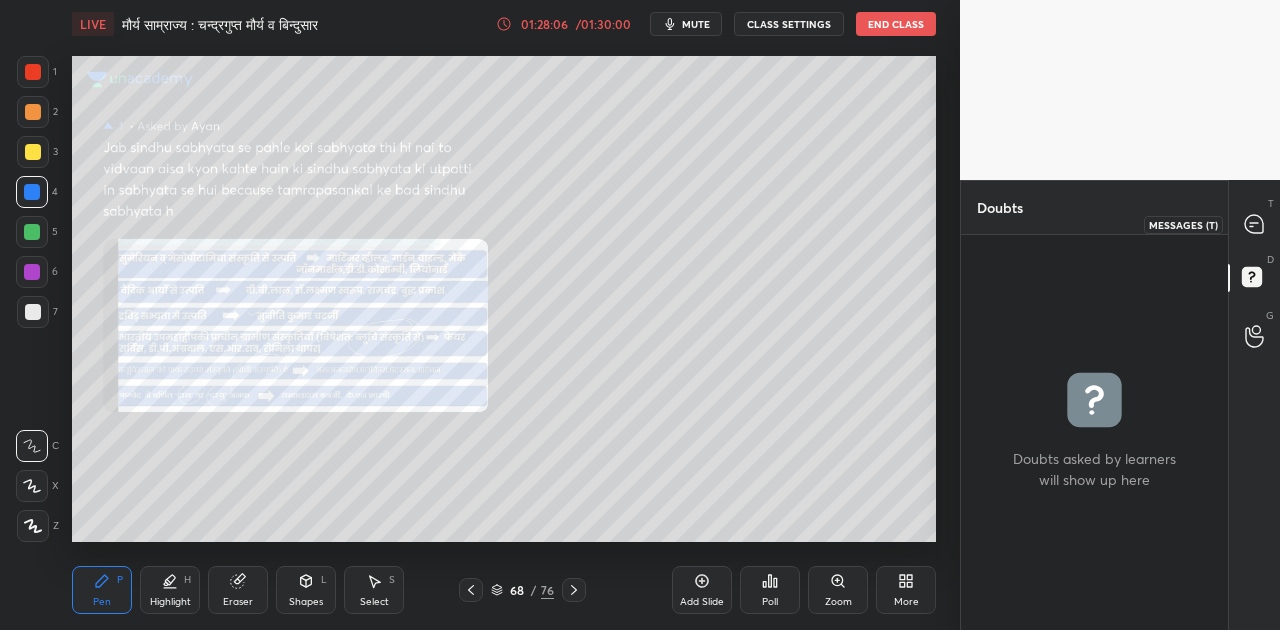 click 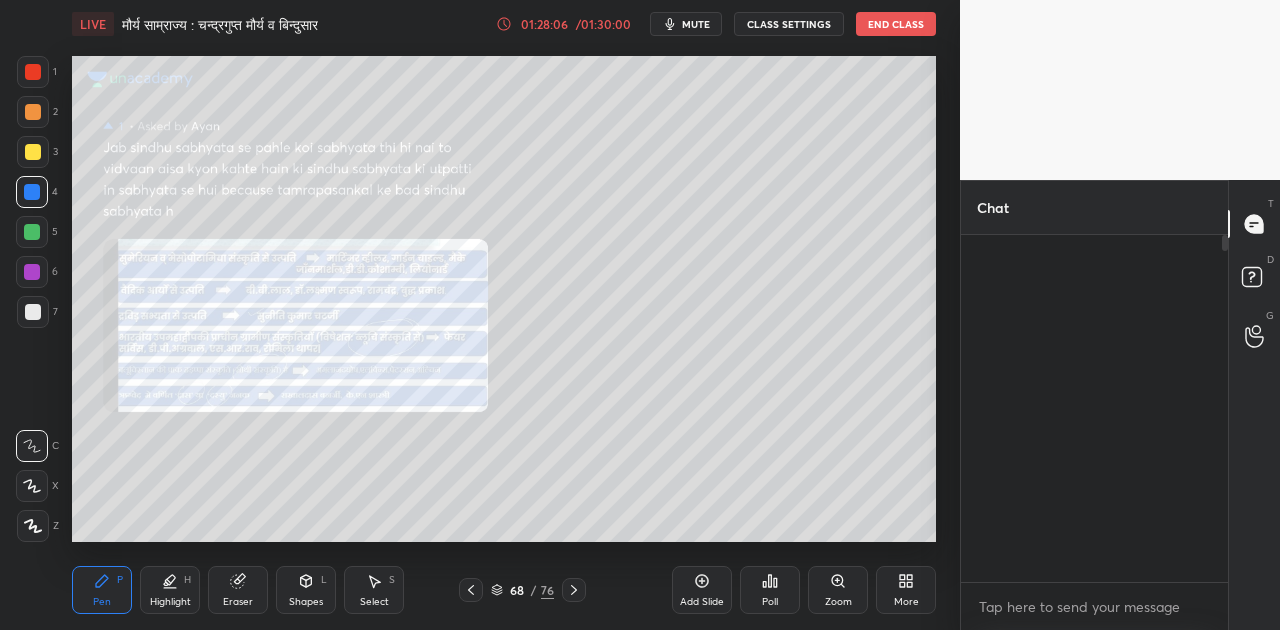 scroll, scrollTop: 48886, scrollLeft: 0, axis: vertical 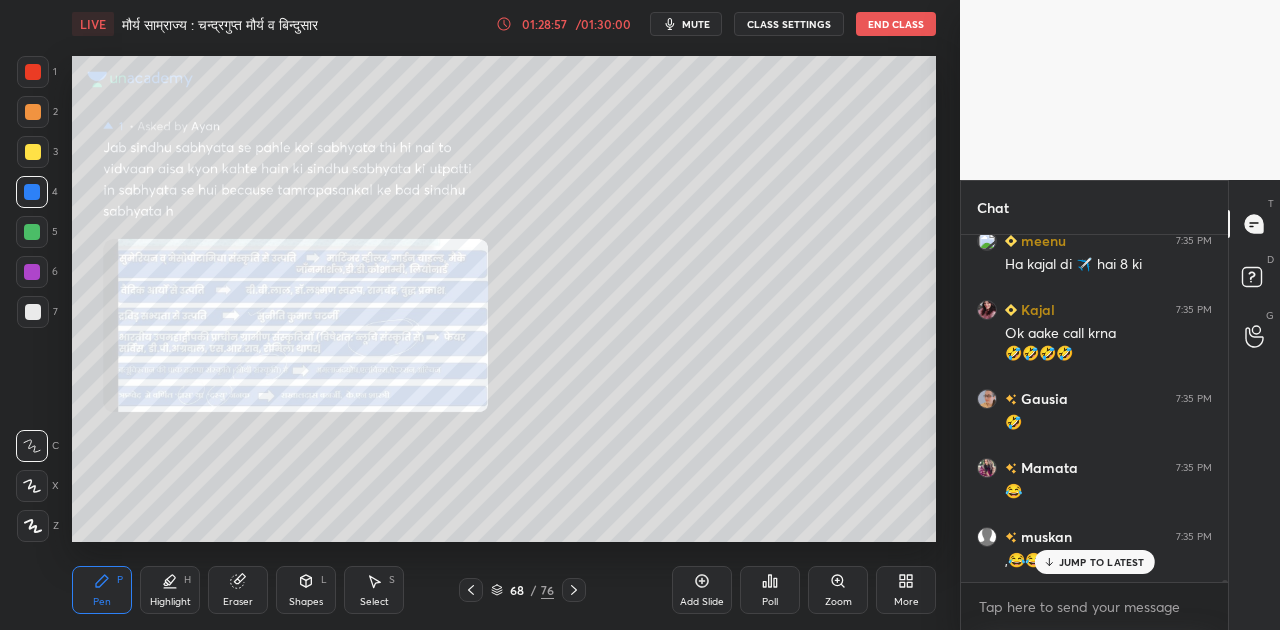 click on "JUMP TO LATEST" at bounding box center (1102, 562) 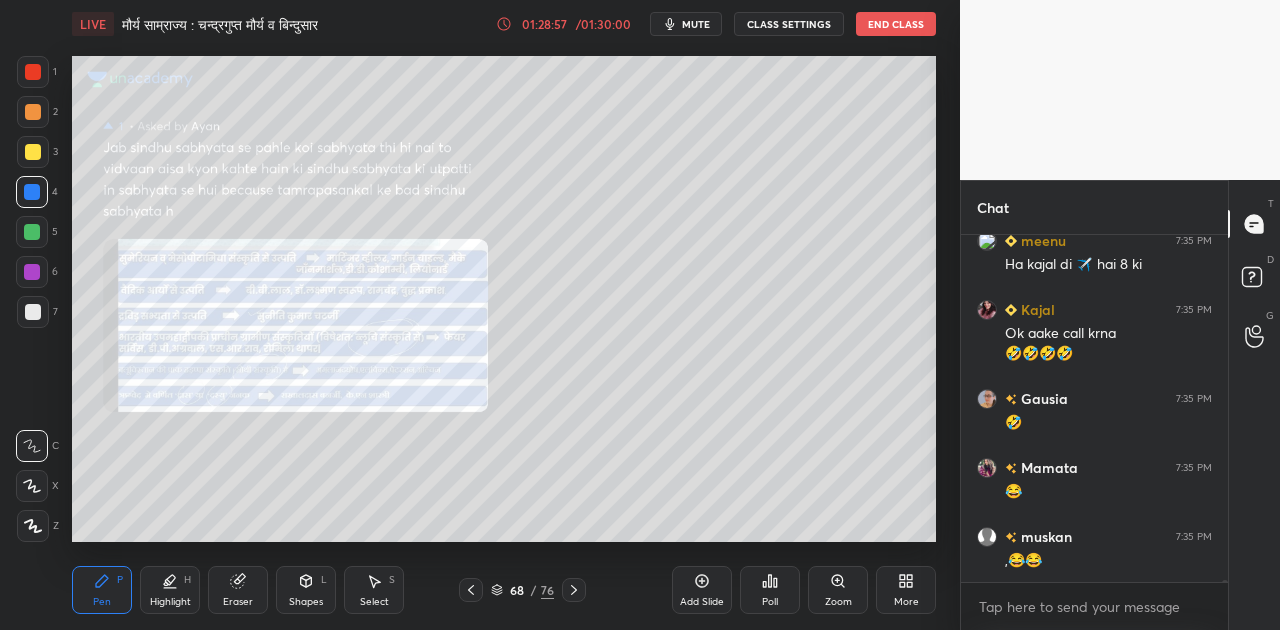 scroll, scrollTop: 49340, scrollLeft: 0, axis: vertical 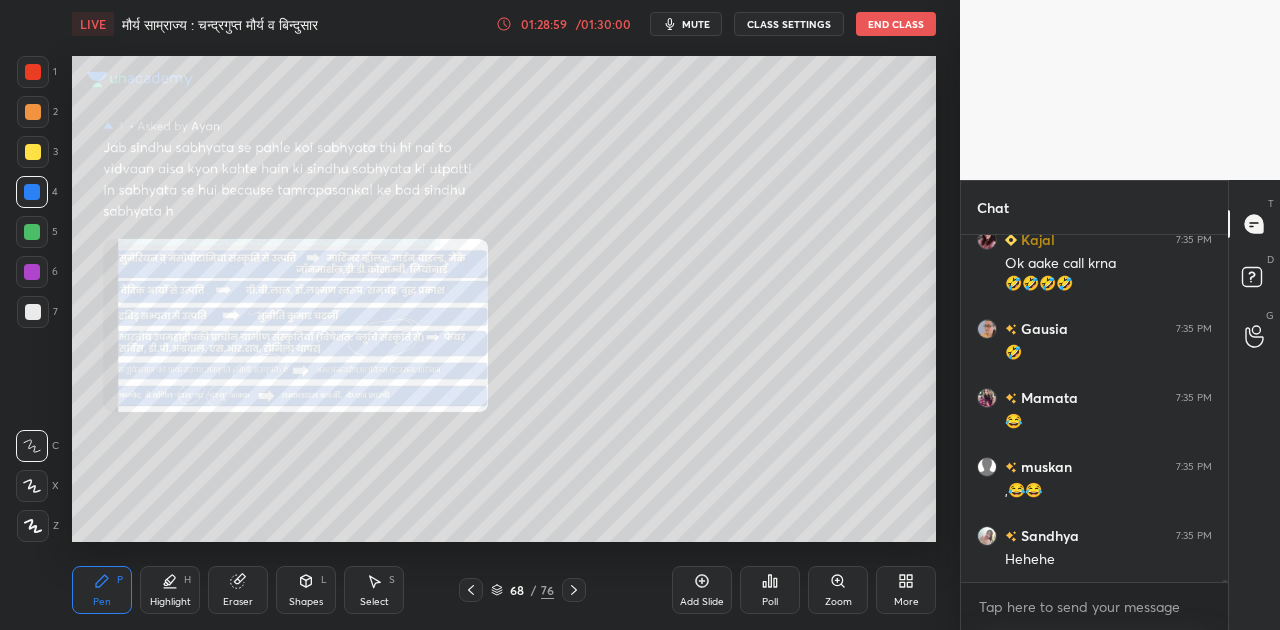 click 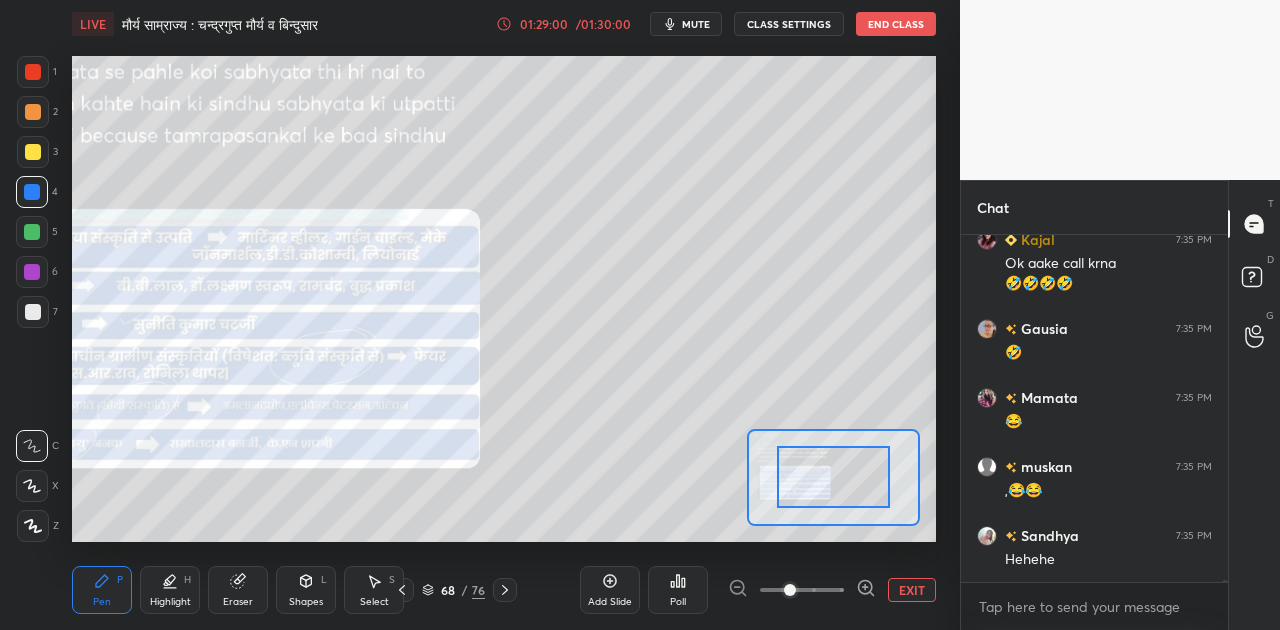 click at bounding box center [802, 590] 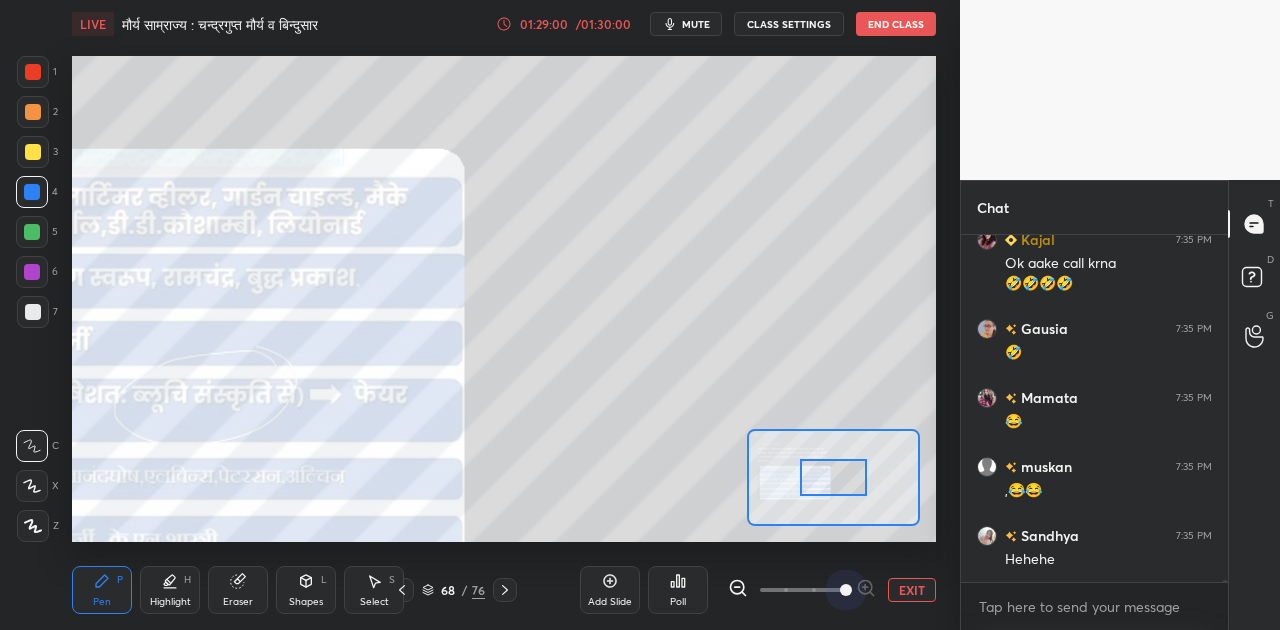 click at bounding box center [846, 590] 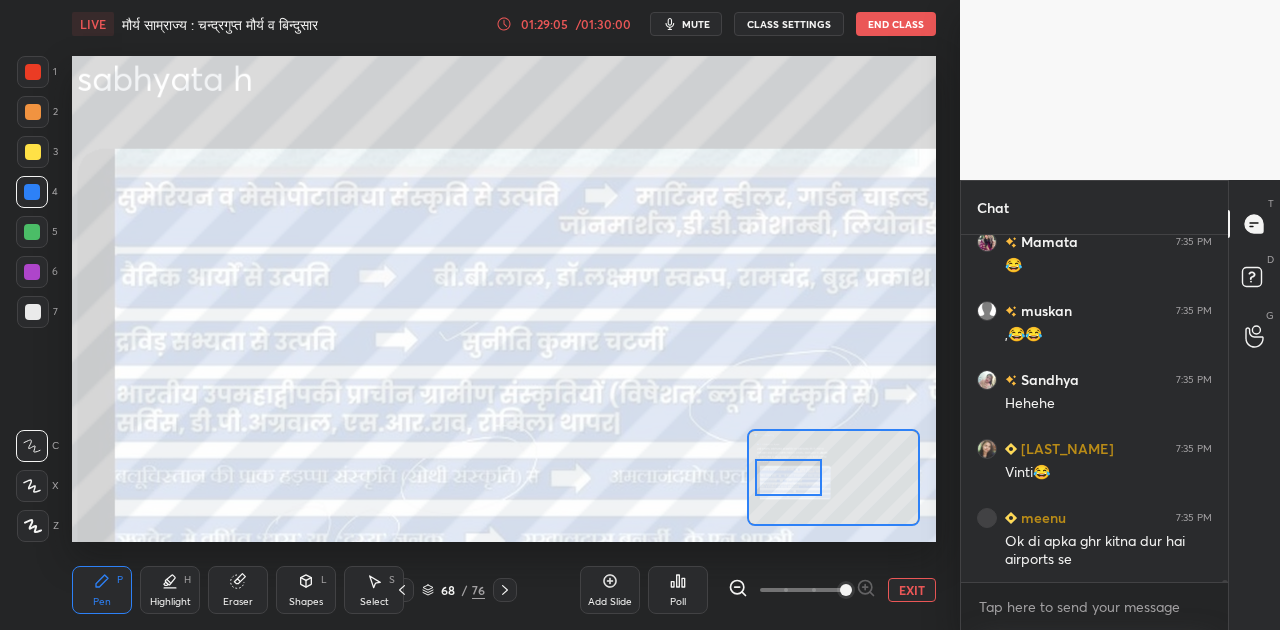 scroll, scrollTop: 49582, scrollLeft: 0, axis: vertical 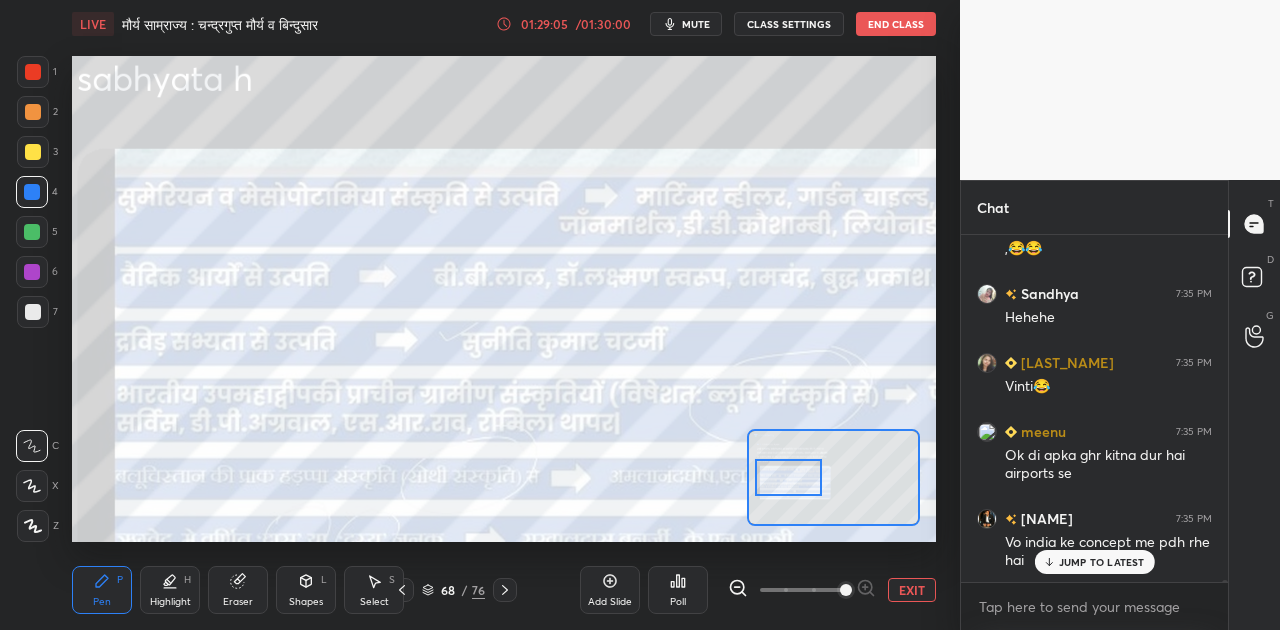 drag, startPoint x: 829, startPoint y: 480, endPoint x: 784, endPoint y: 480, distance: 45 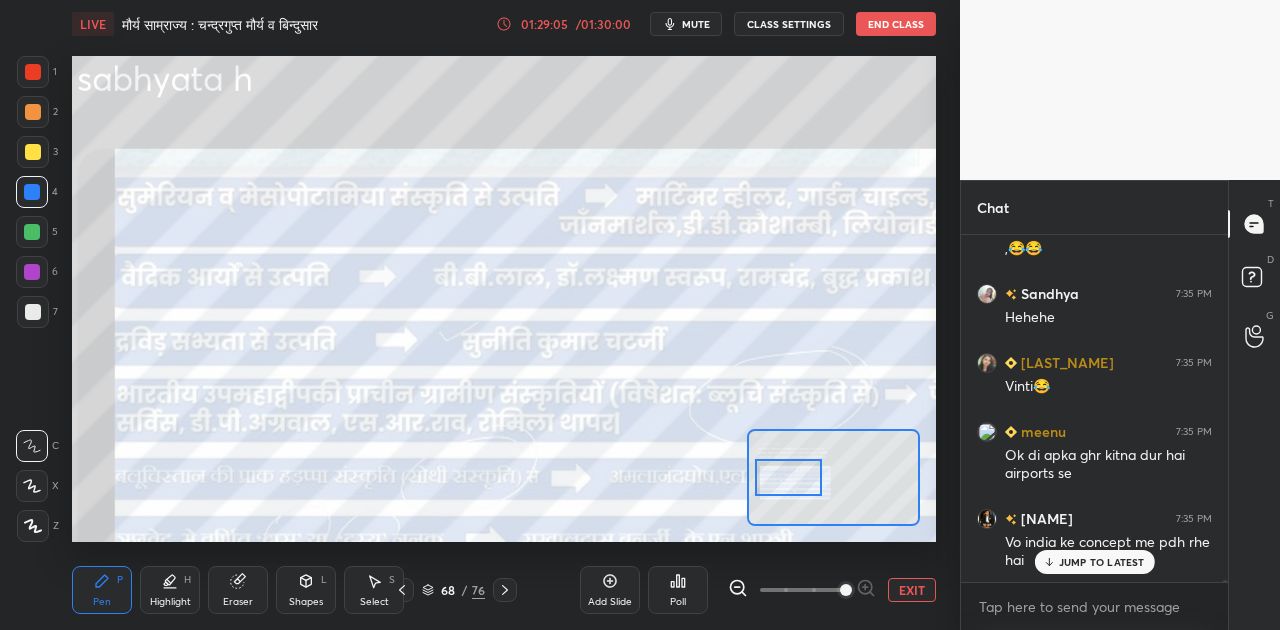 click at bounding box center (789, 477) 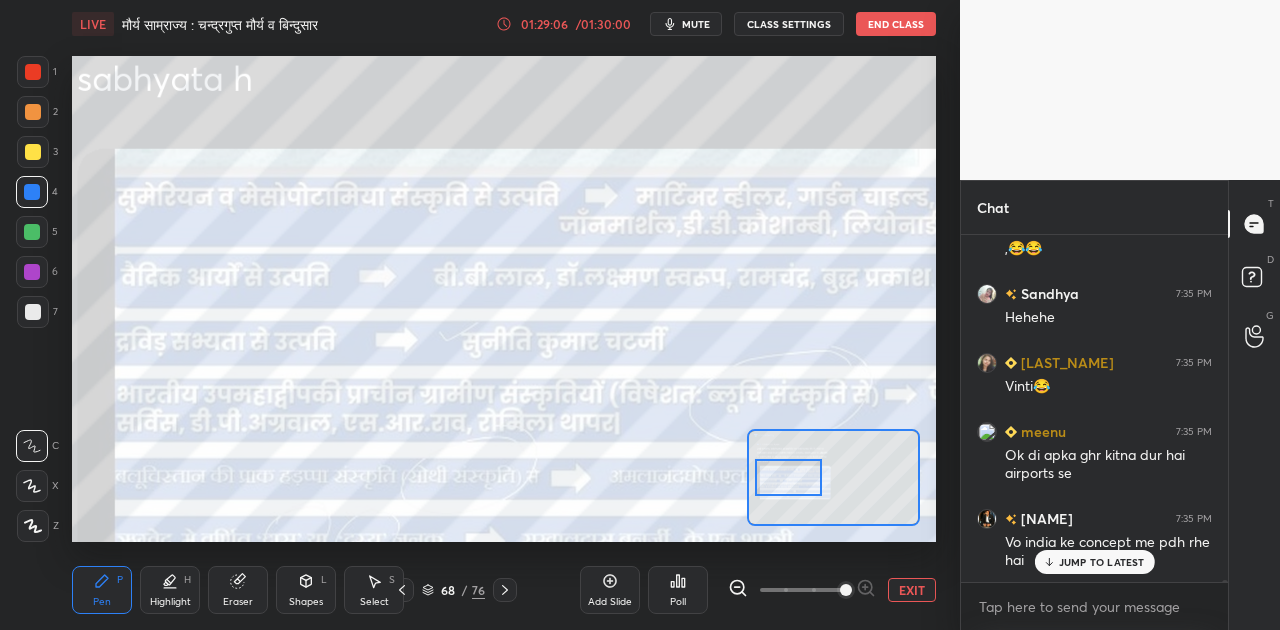click on "EXIT" at bounding box center [912, 590] 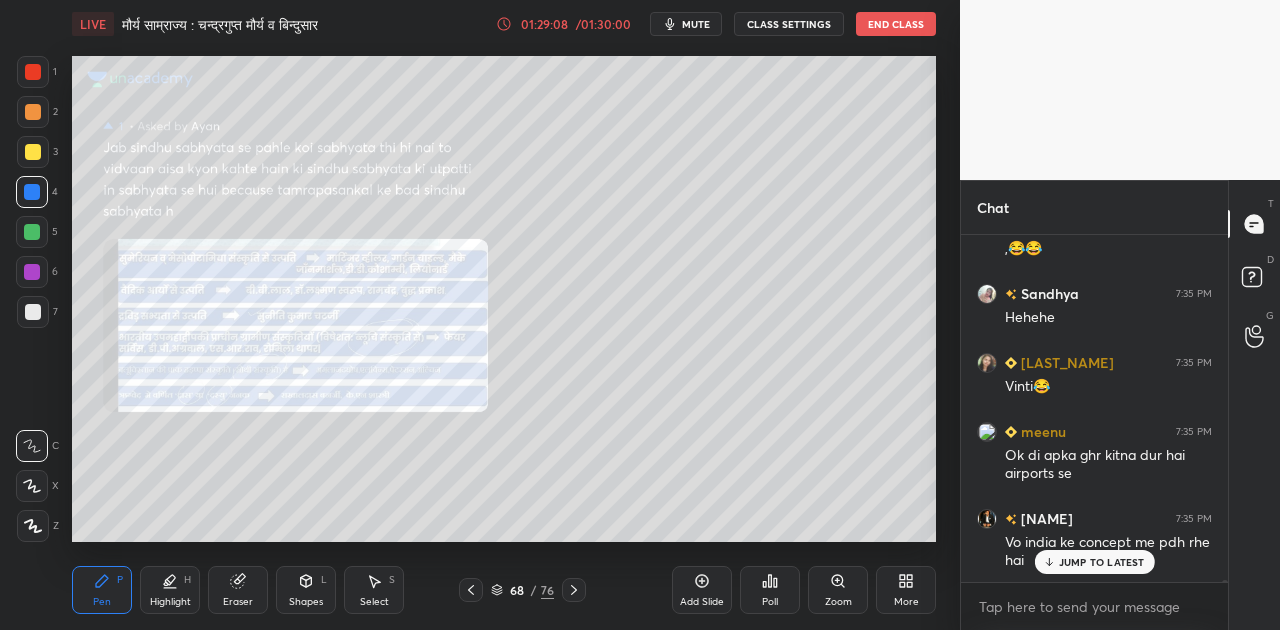click on "JUMP TO LATEST" at bounding box center [1102, 562] 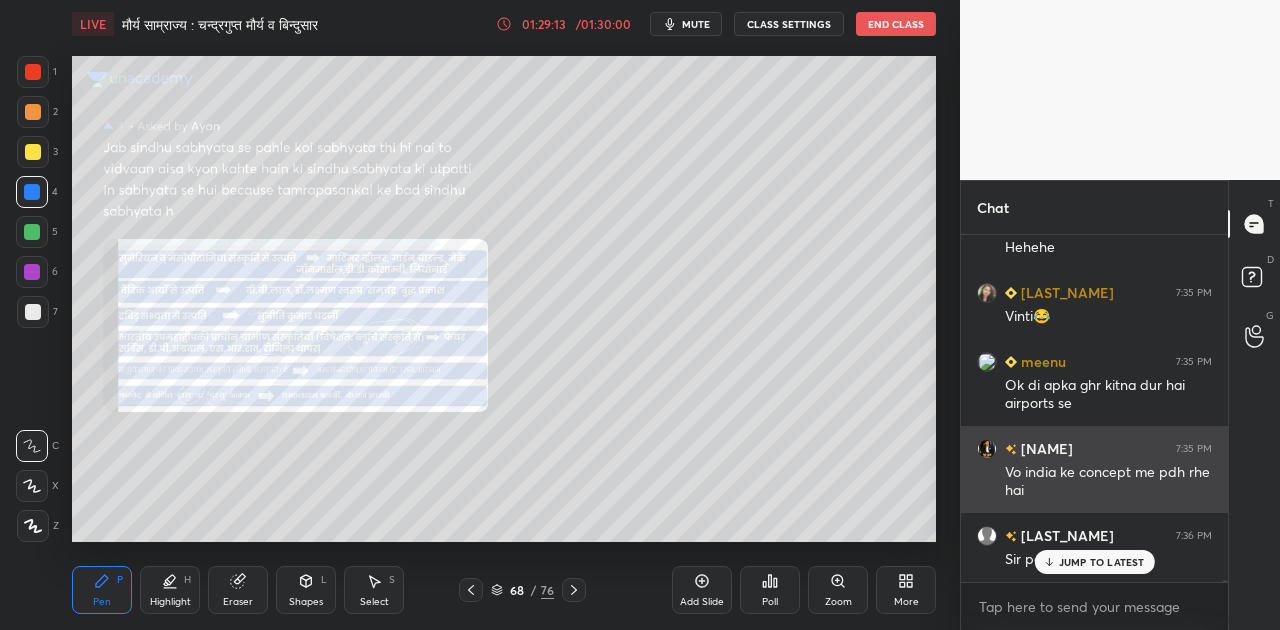 scroll, scrollTop: 49720, scrollLeft: 0, axis: vertical 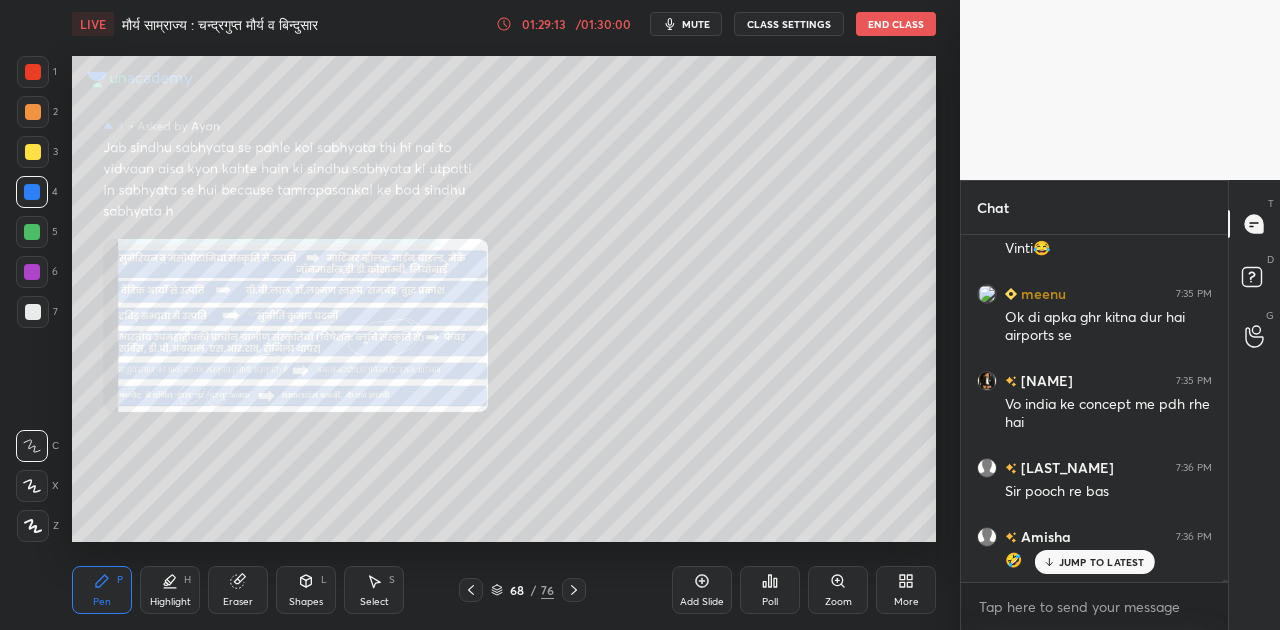 click 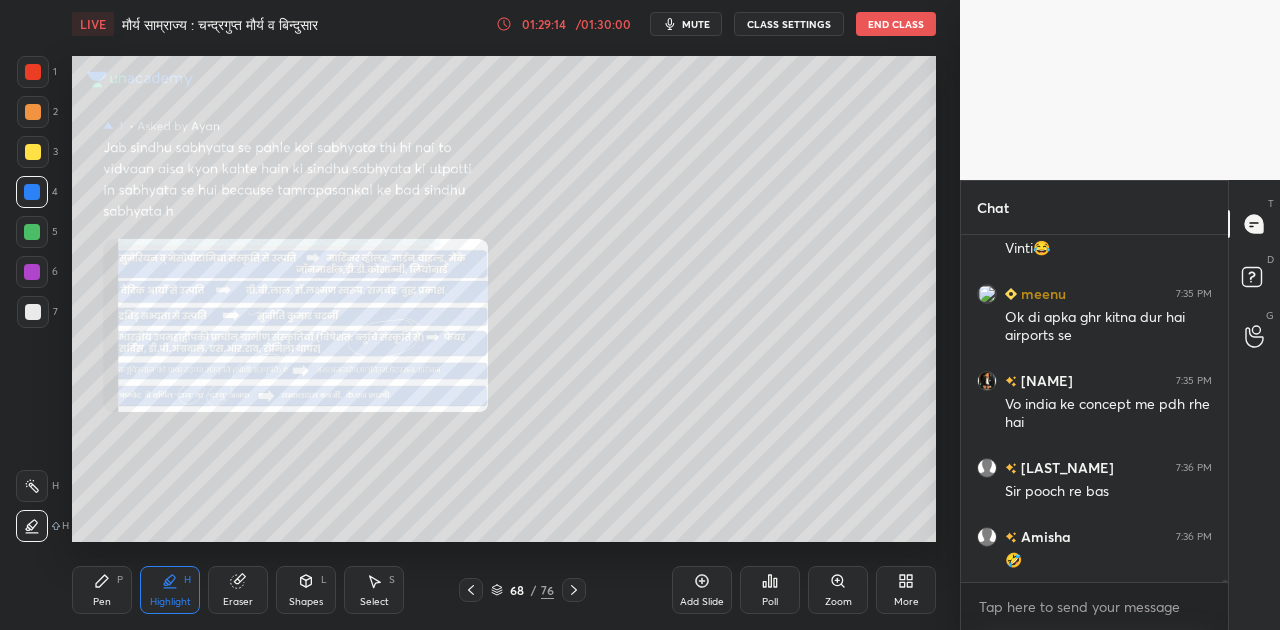 scroll, scrollTop: 49790, scrollLeft: 0, axis: vertical 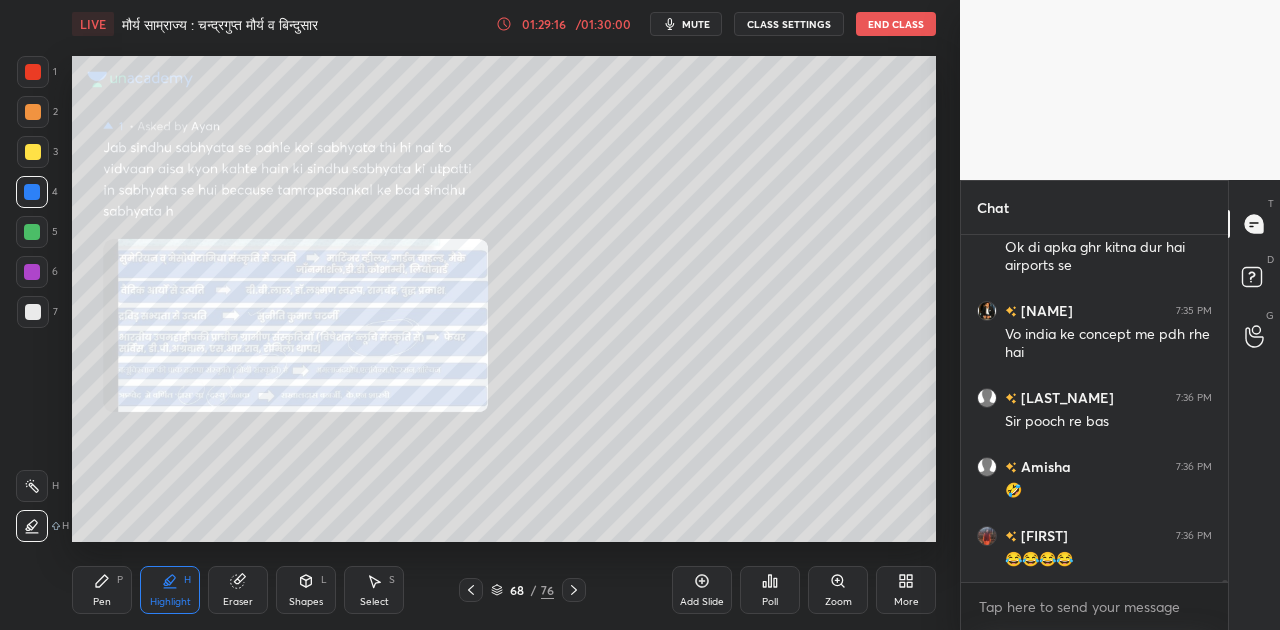 click at bounding box center [33, 312] 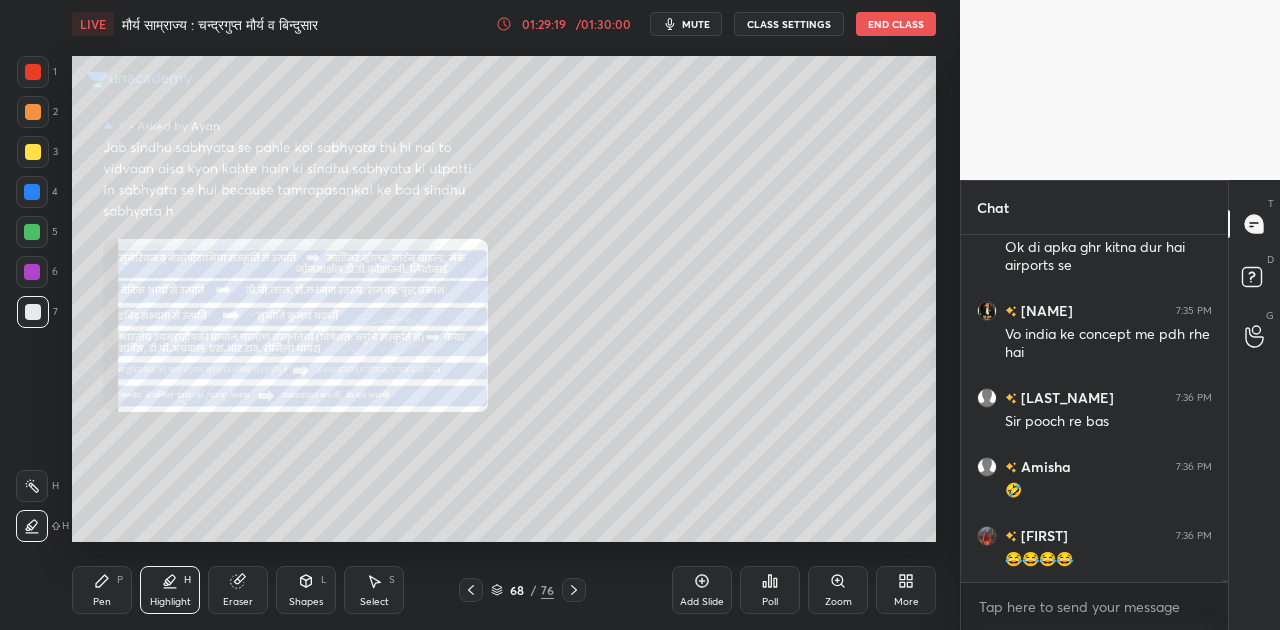 click 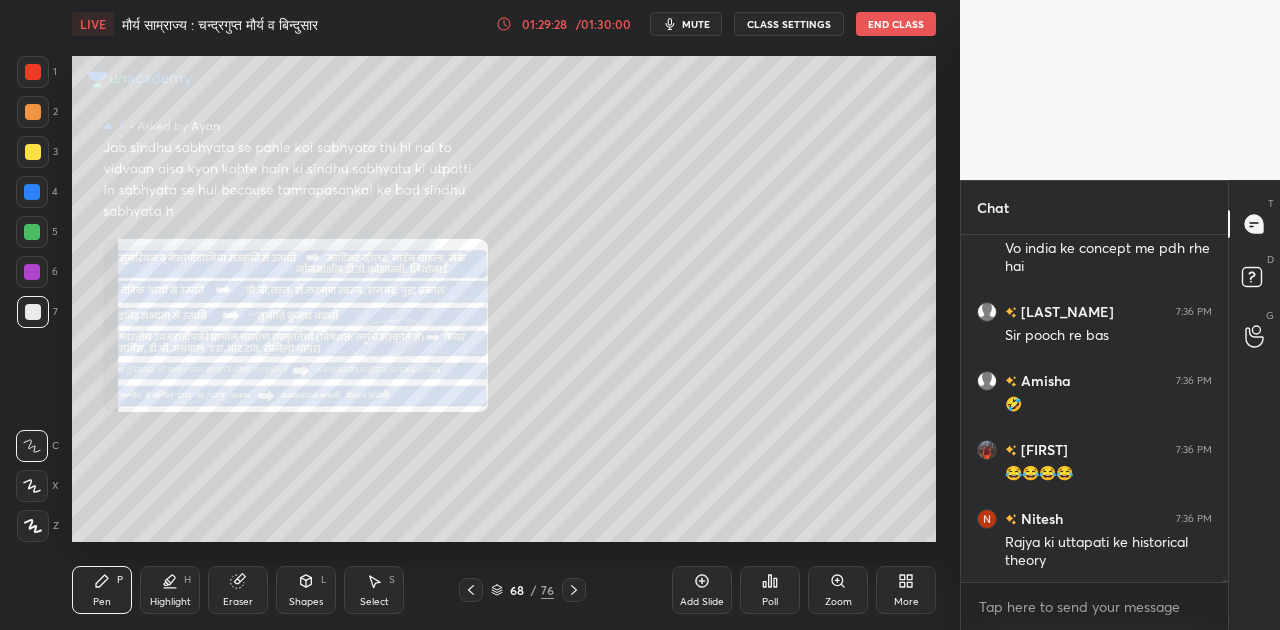 scroll, scrollTop: 49946, scrollLeft: 0, axis: vertical 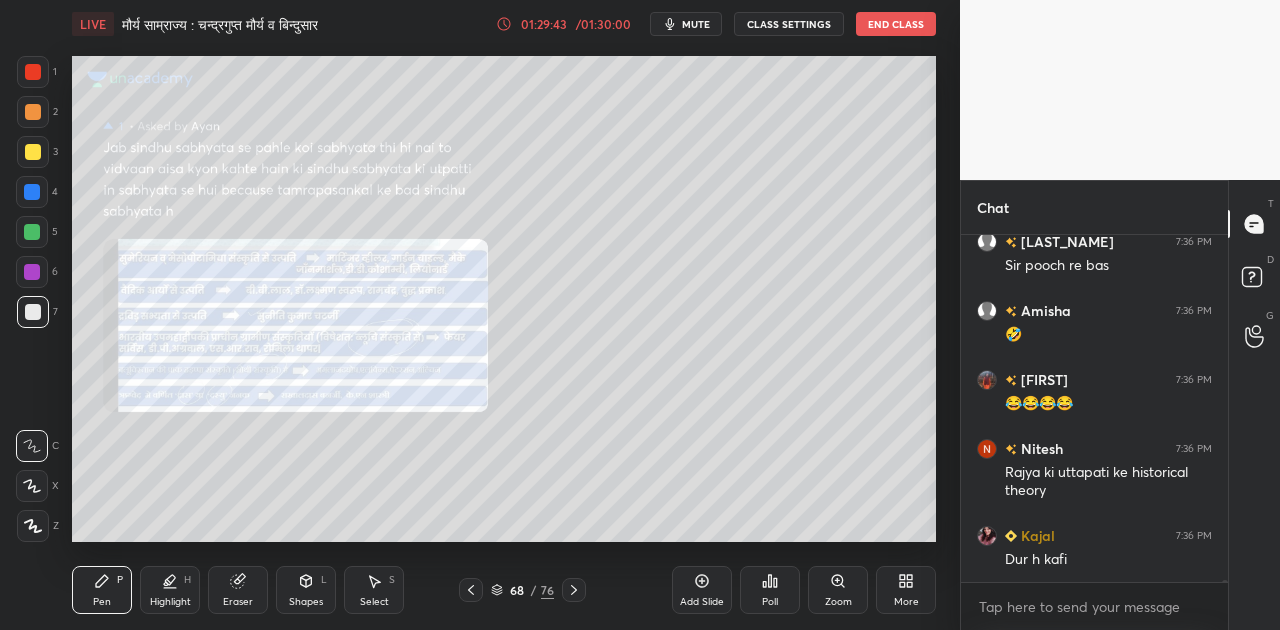 click 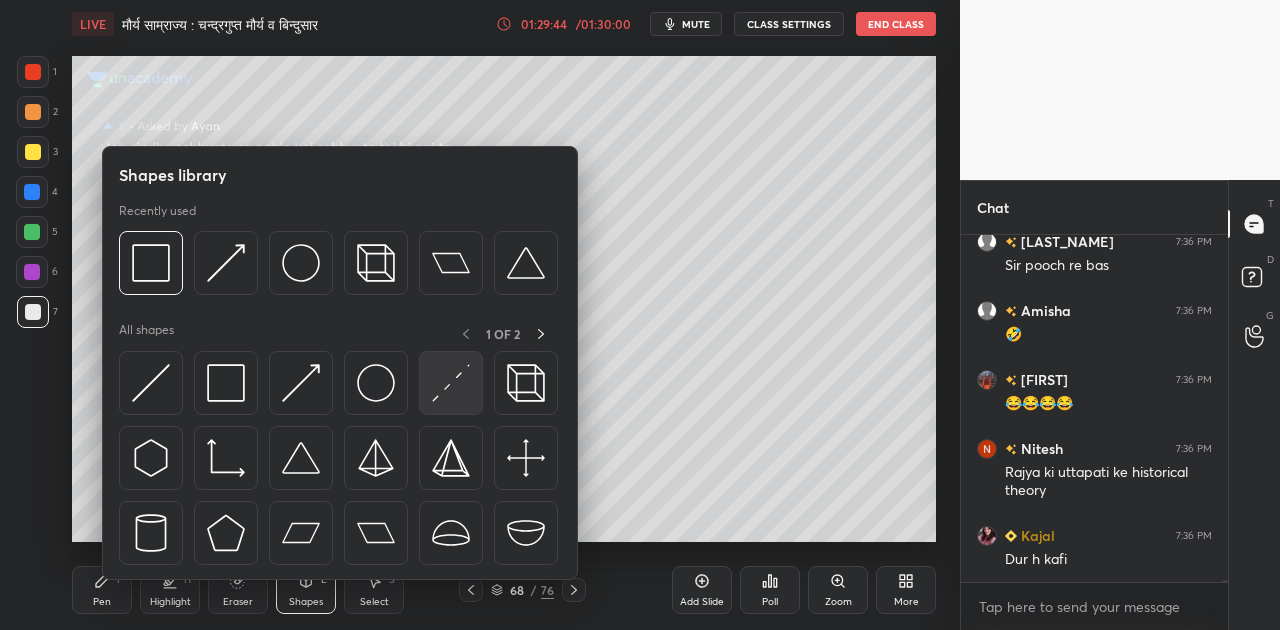 click at bounding box center (451, 383) 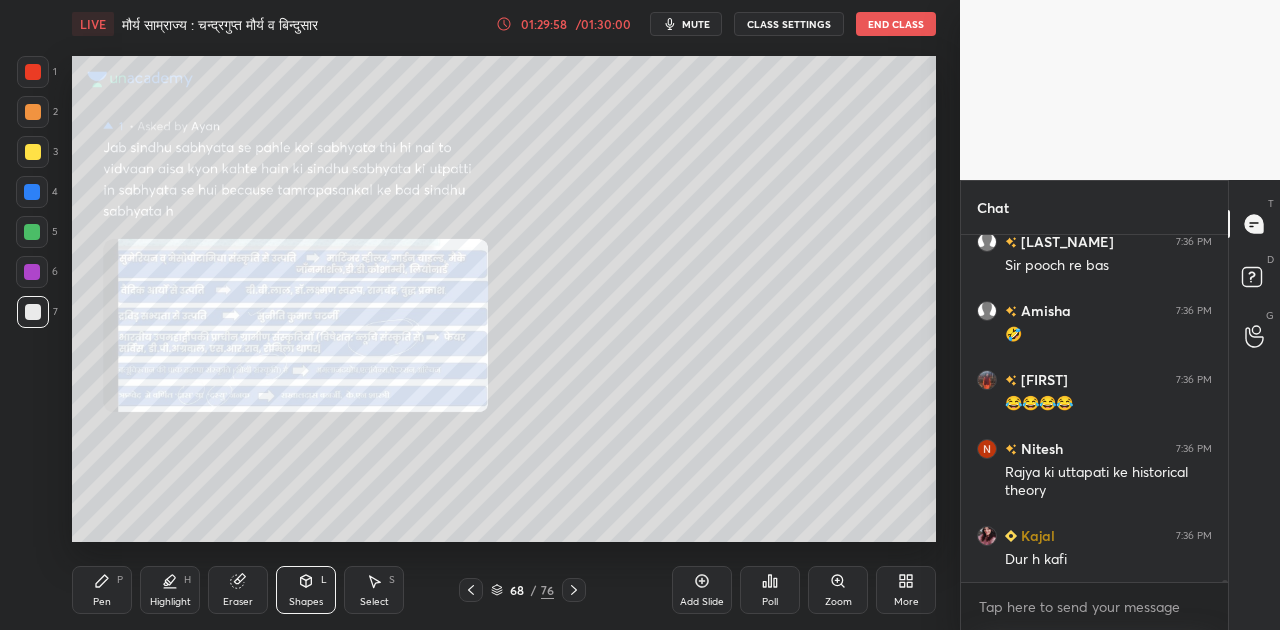 click on "Shapes L" at bounding box center [306, 590] 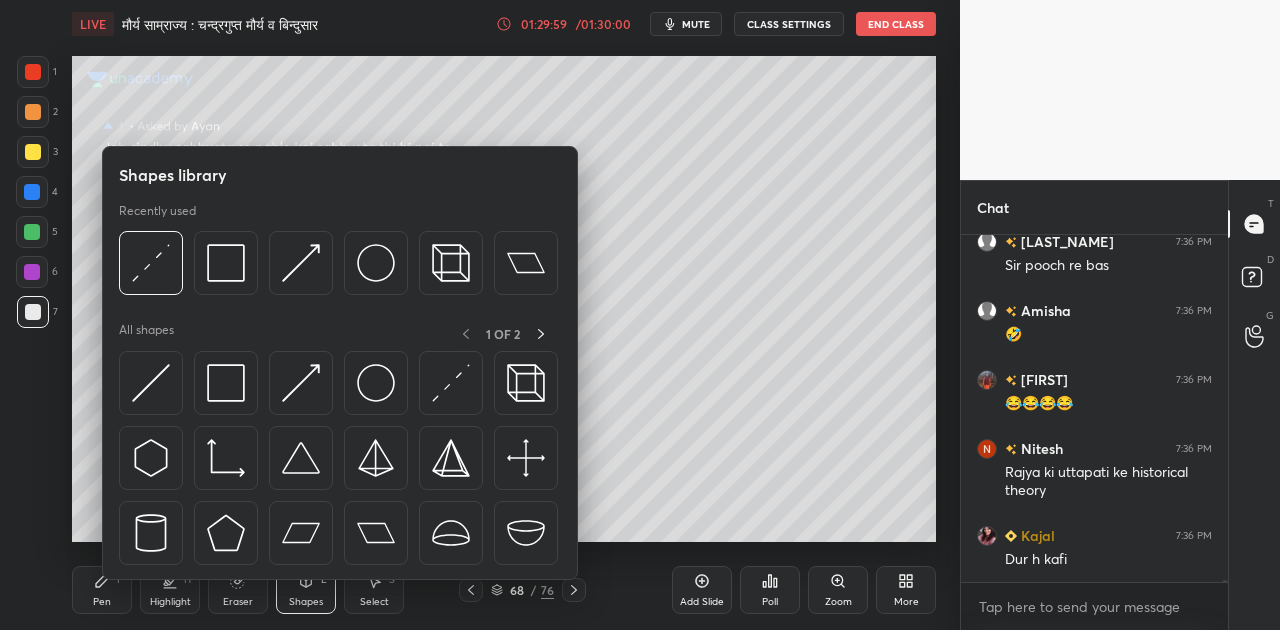 click at bounding box center [32, 232] 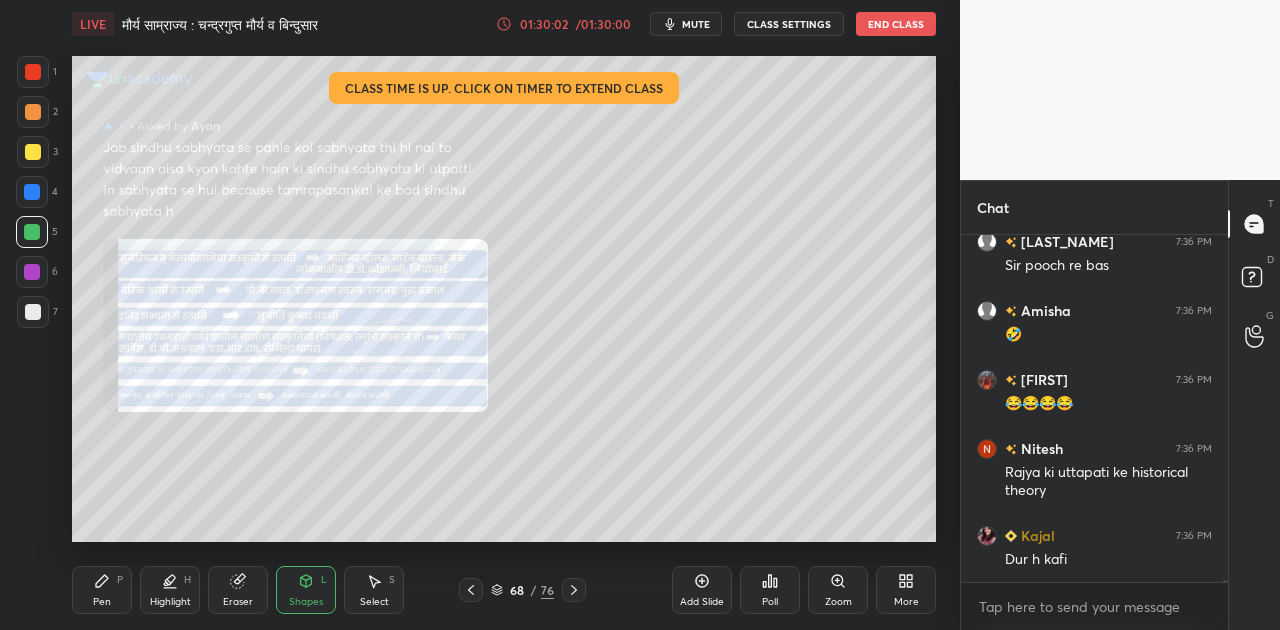 click 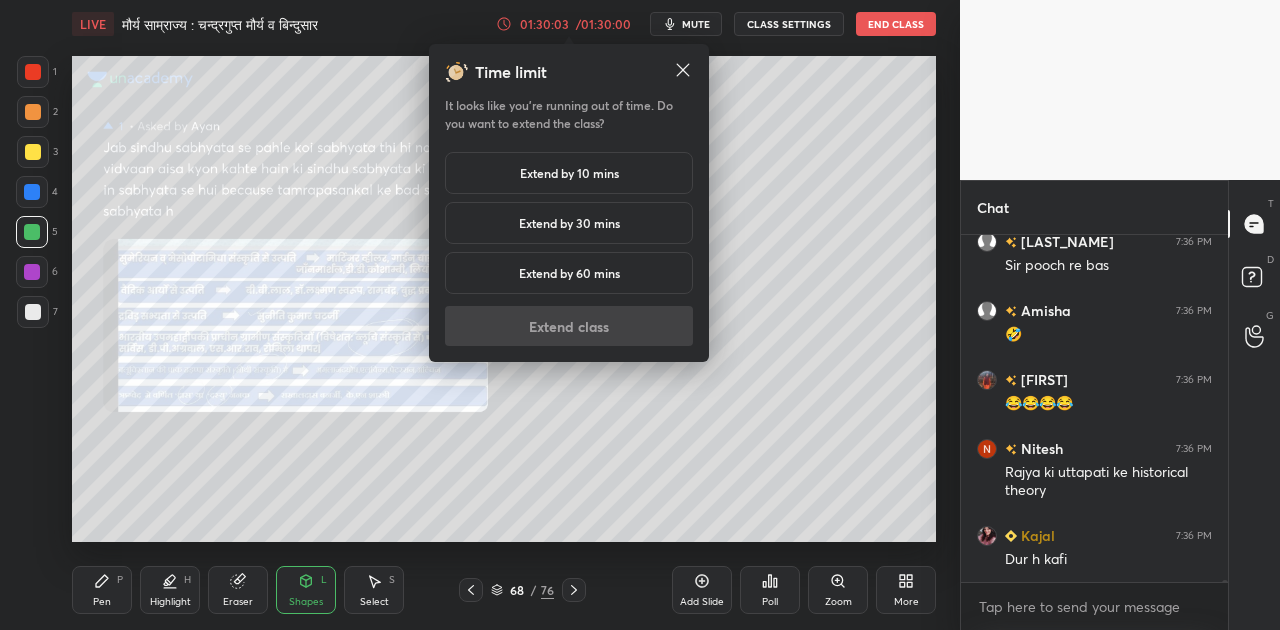 click on "Extend by 10 mins" at bounding box center [569, 173] 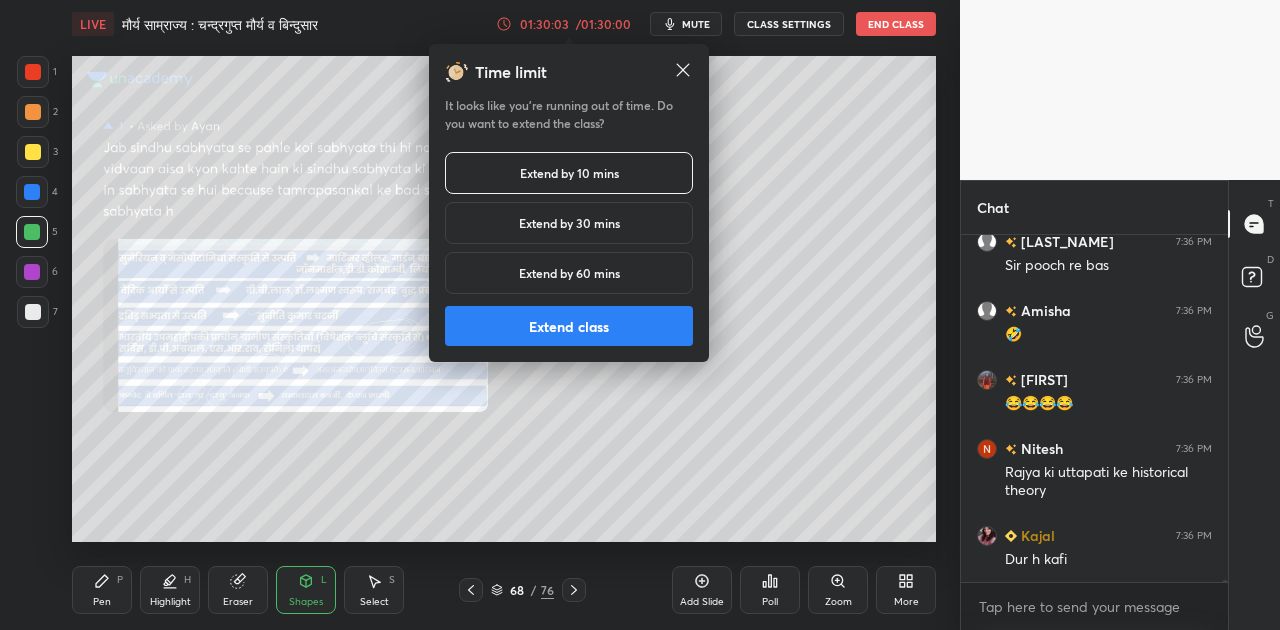 scroll, scrollTop: 50014, scrollLeft: 0, axis: vertical 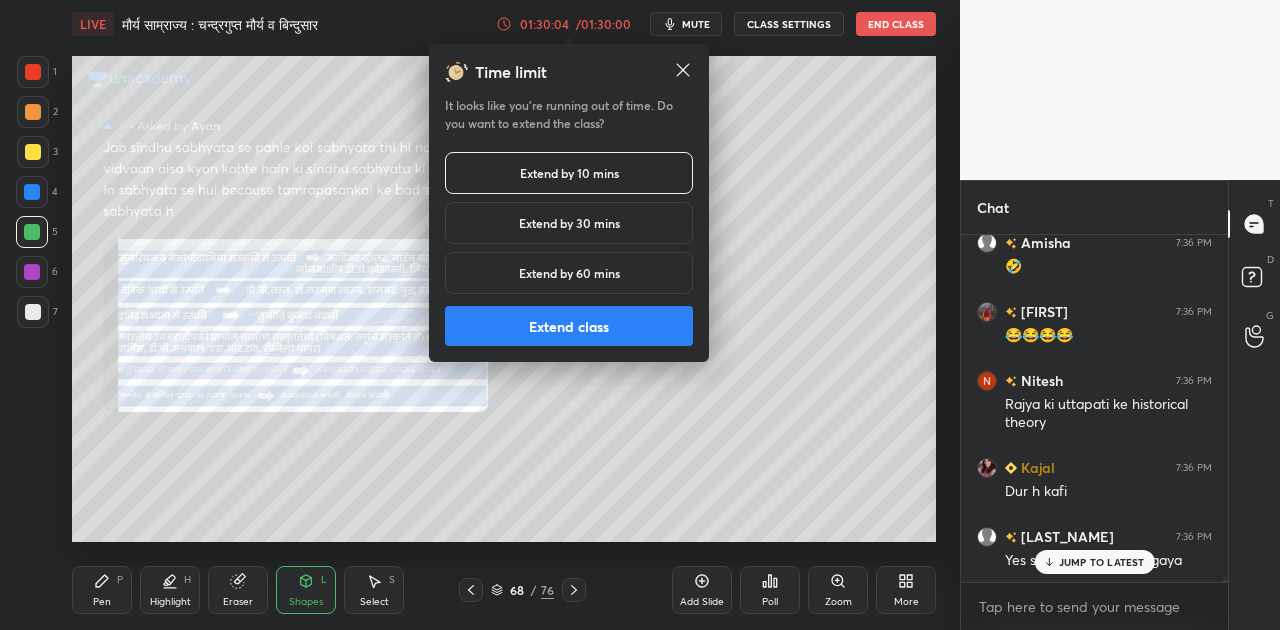 click on "Extend class" at bounding box center [569, 326] 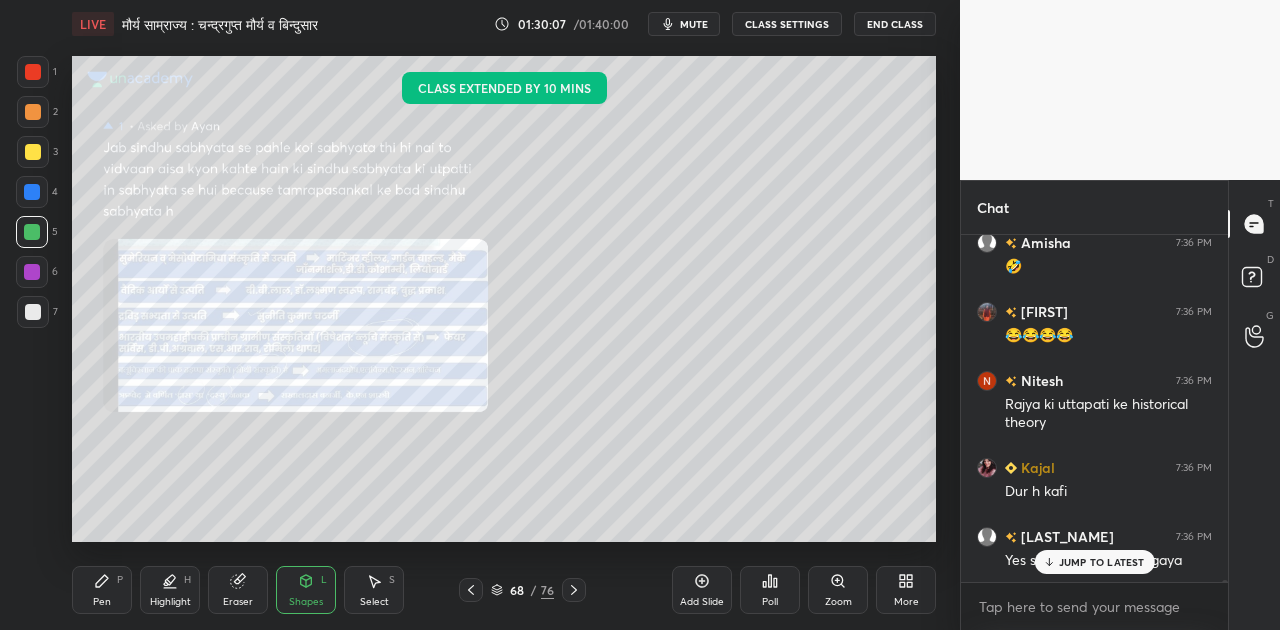 click on "JUMP TO LATEST" at bounding box center (1102, 562) 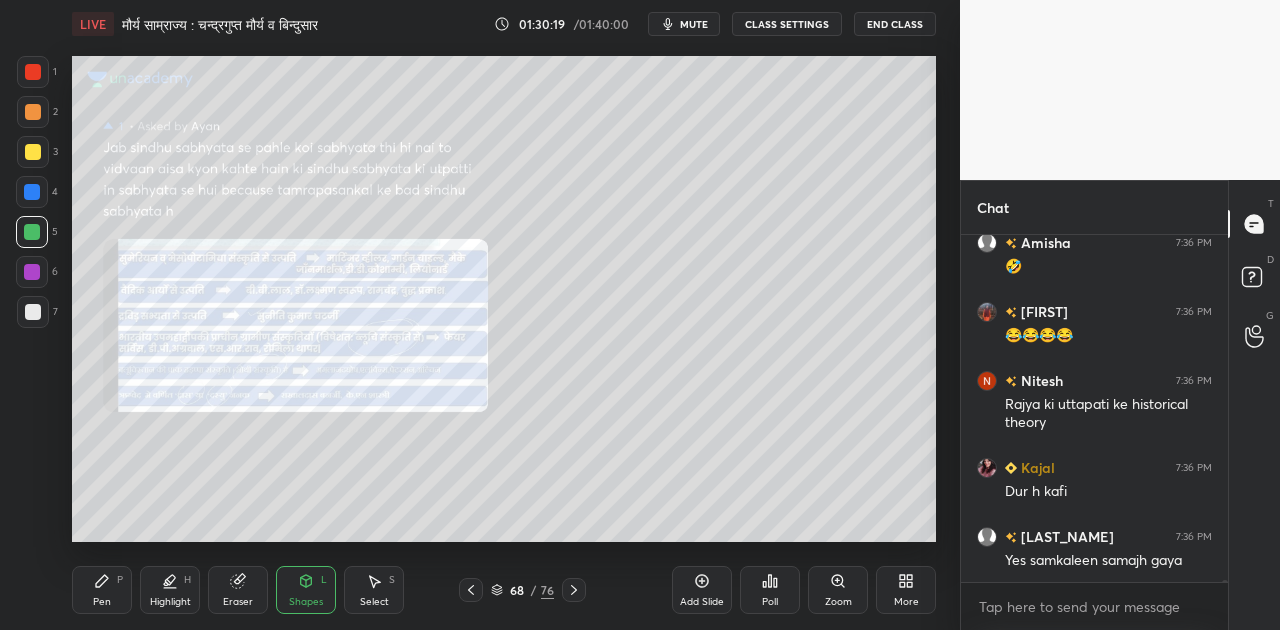 click at bounding box center (33, 312) 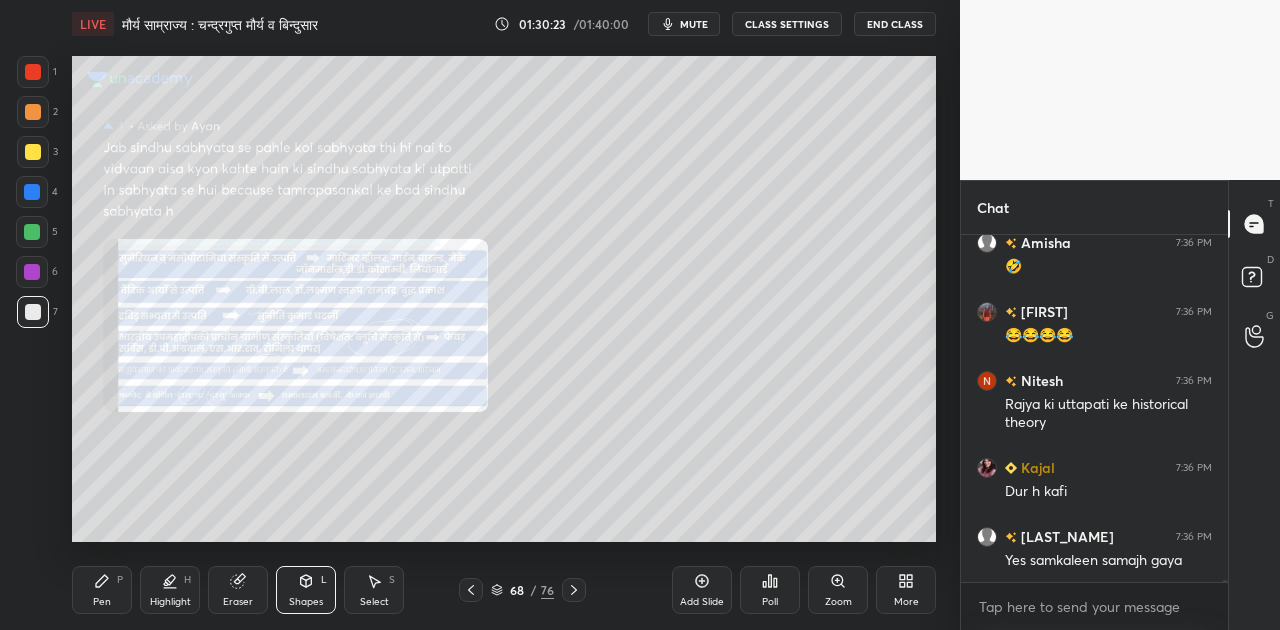 click 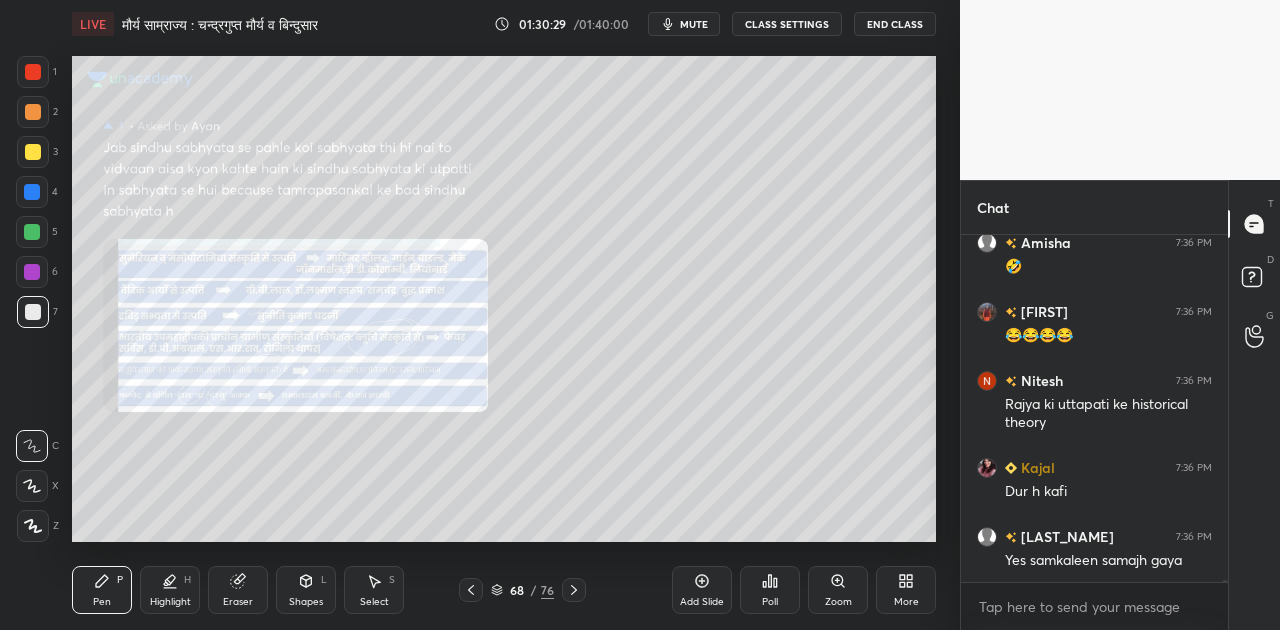 scroll, scrollTop: 50084, scrollLeft: 0, axis: vertical 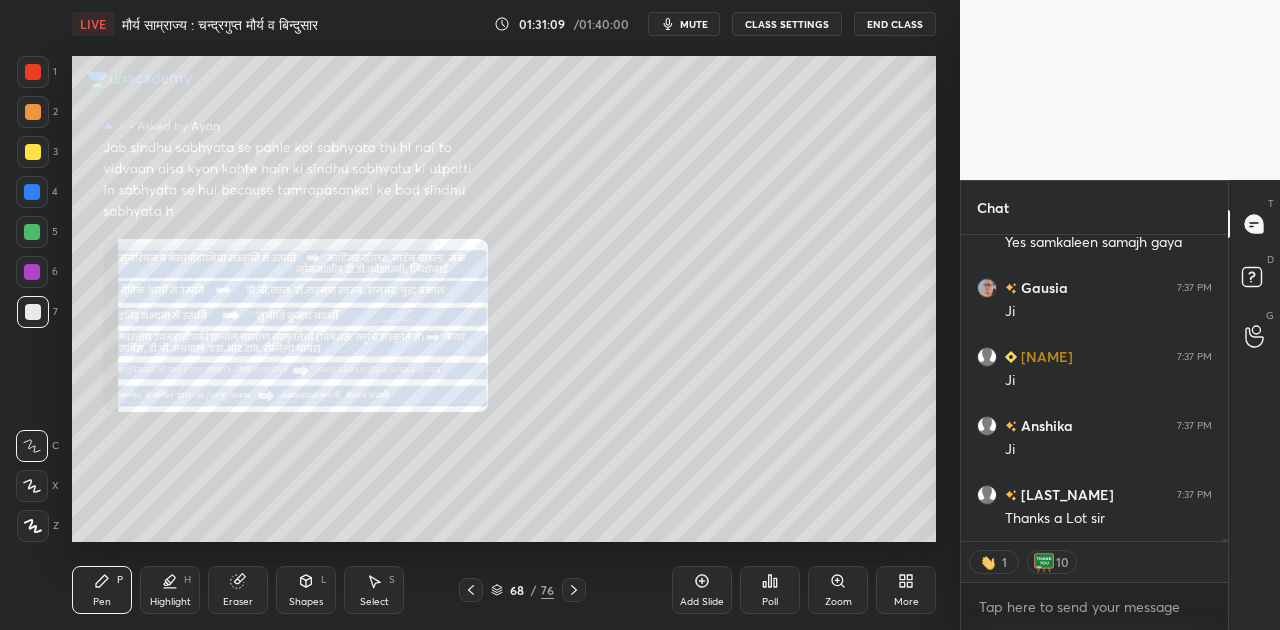 click 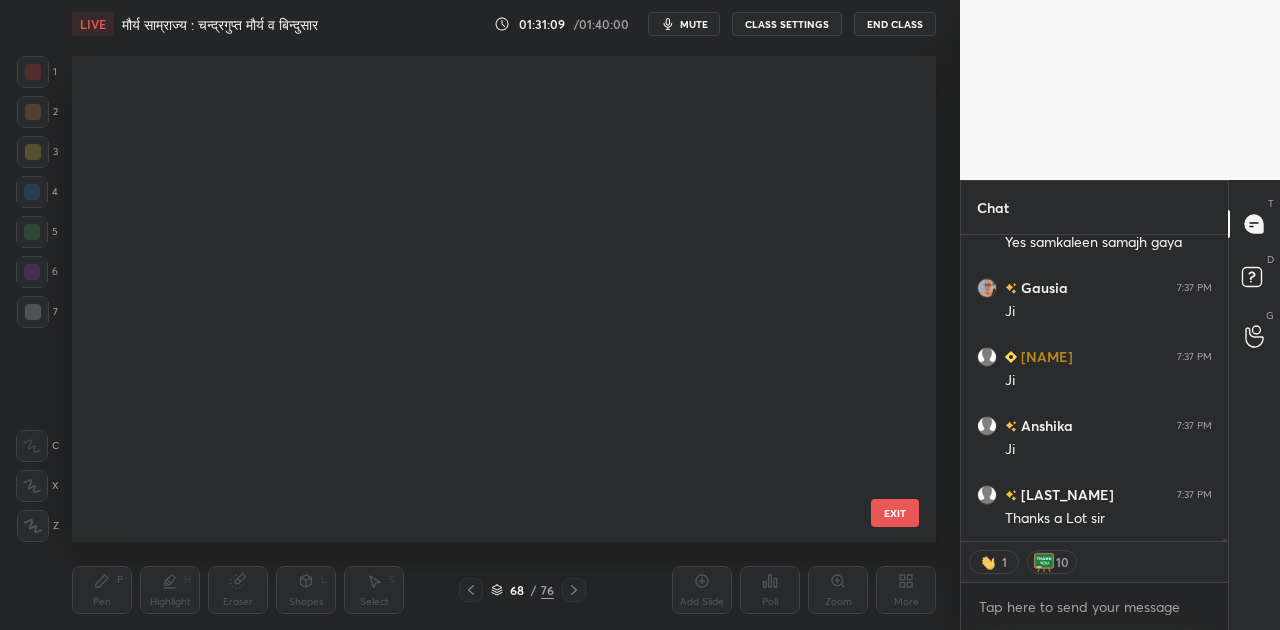 scroll, scrollTop: 2894, scrollLeft: 0, axis: vertical 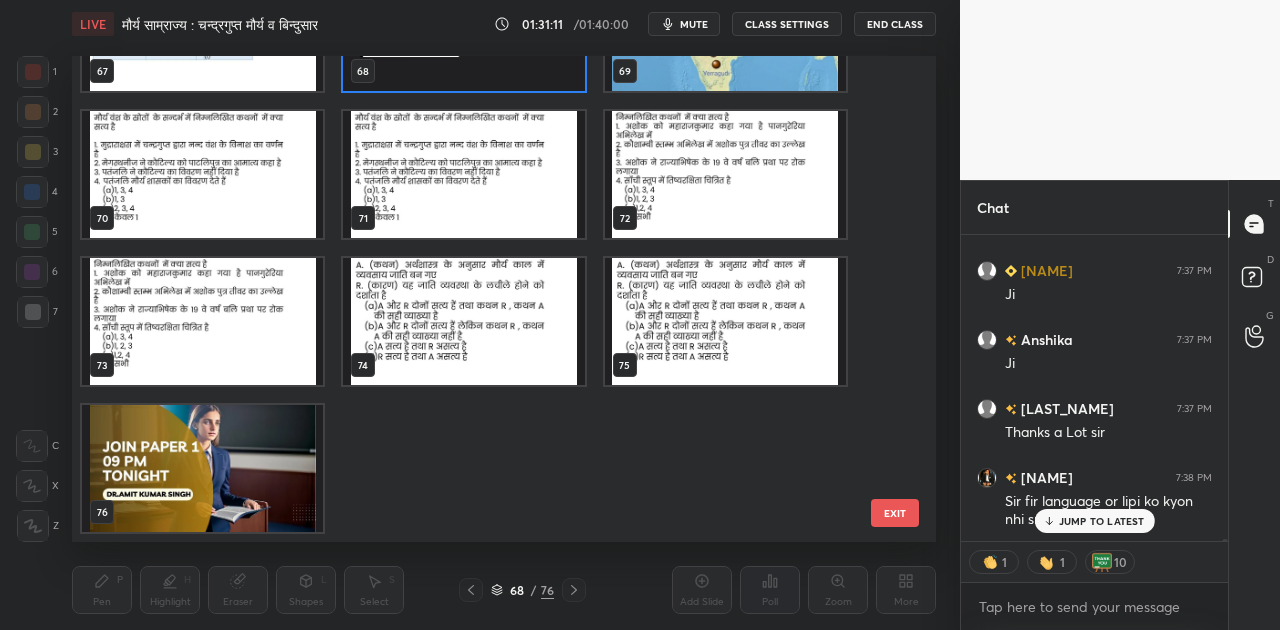click at bounding box center [202, 468] 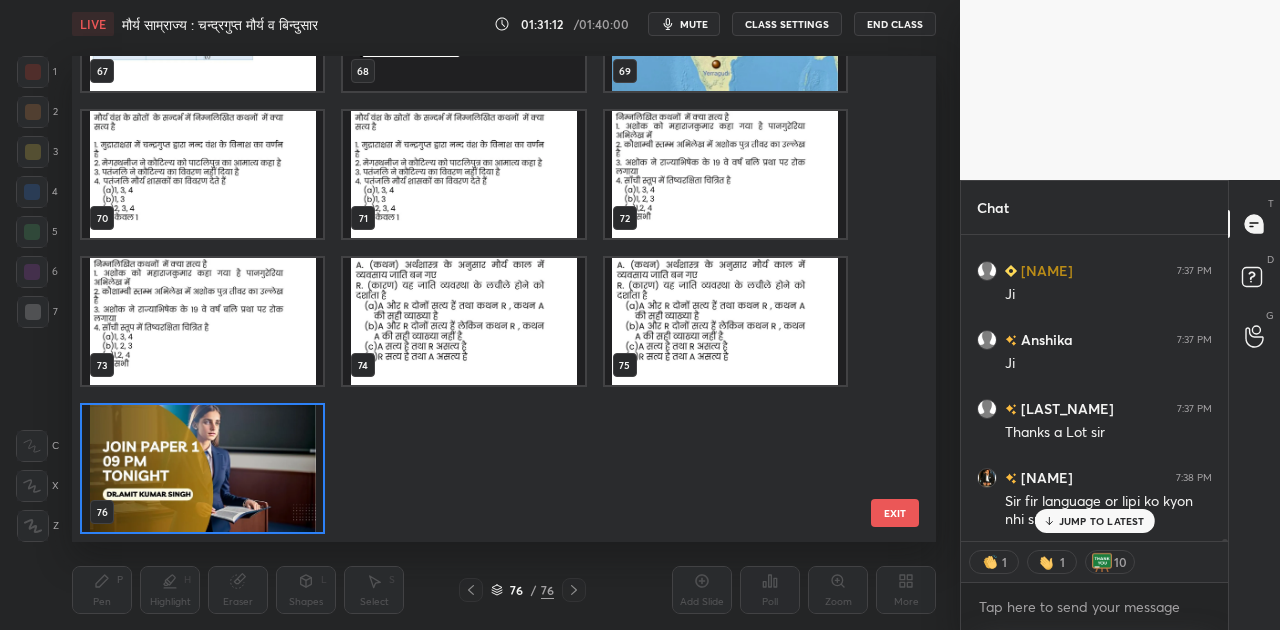 click at bounding box center [202, 468] 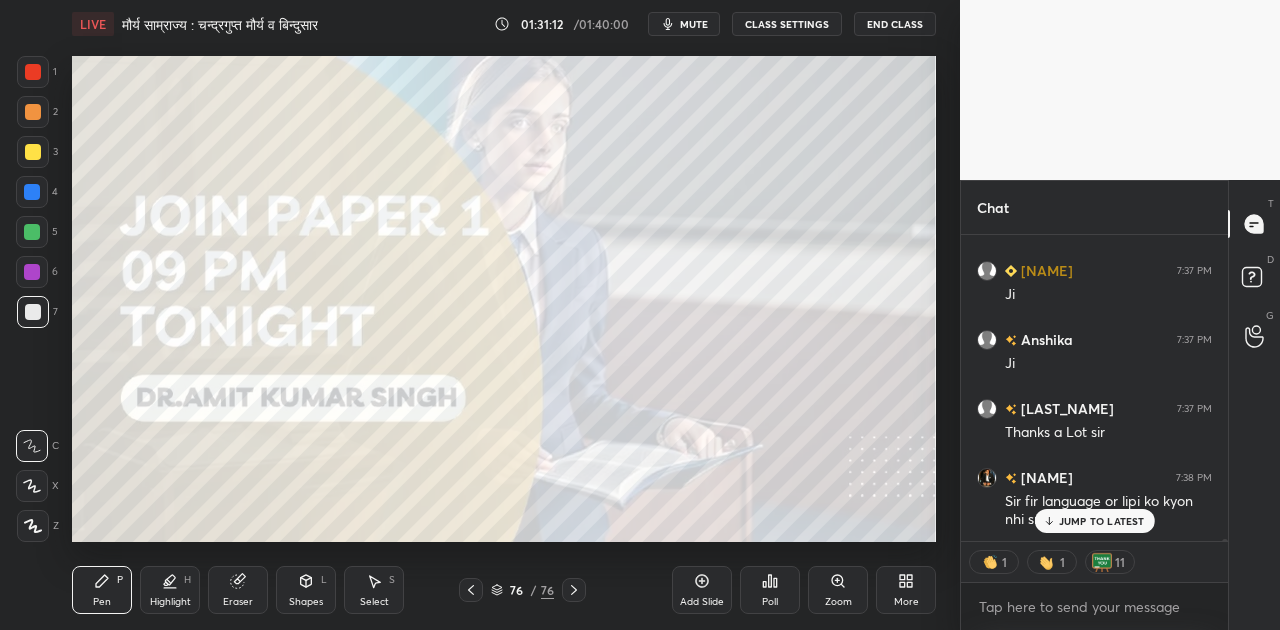click at bounding box center (202, 468) 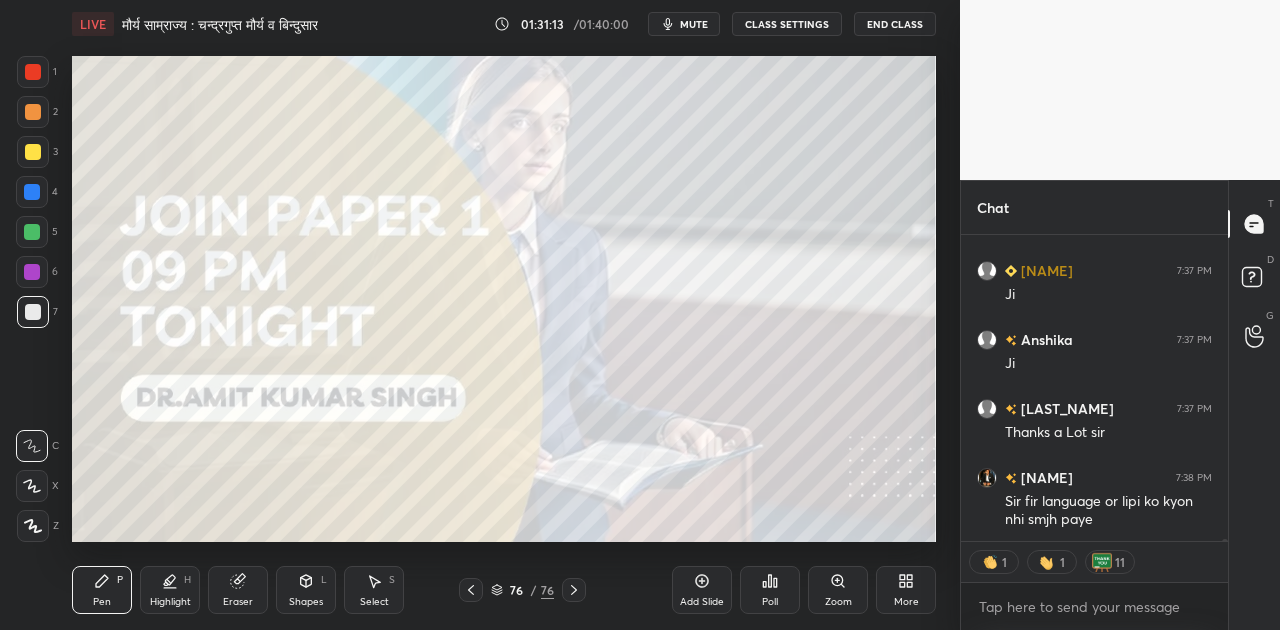 scroll, scrollTop: 50488, scrollLeft: 0, axis: vertical 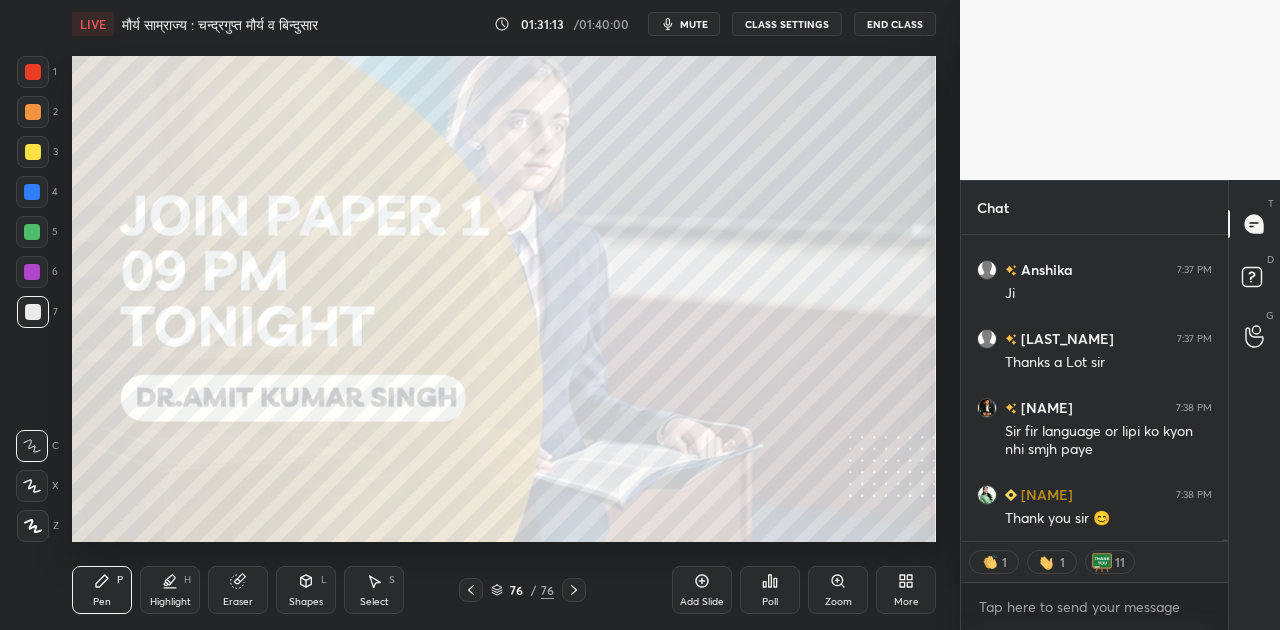 click on "Thank you sir 😊" at bounding box center [1108, 519] 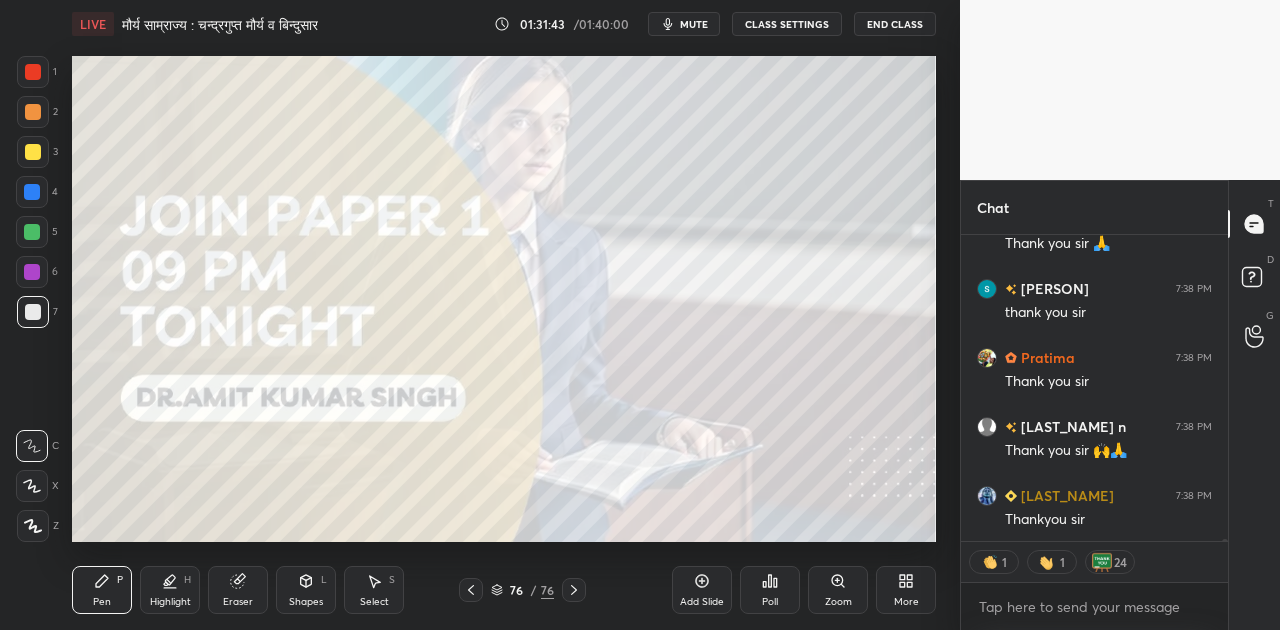 scroll, scrollTop: 52282, scrollLeft: 0, axis: vertical 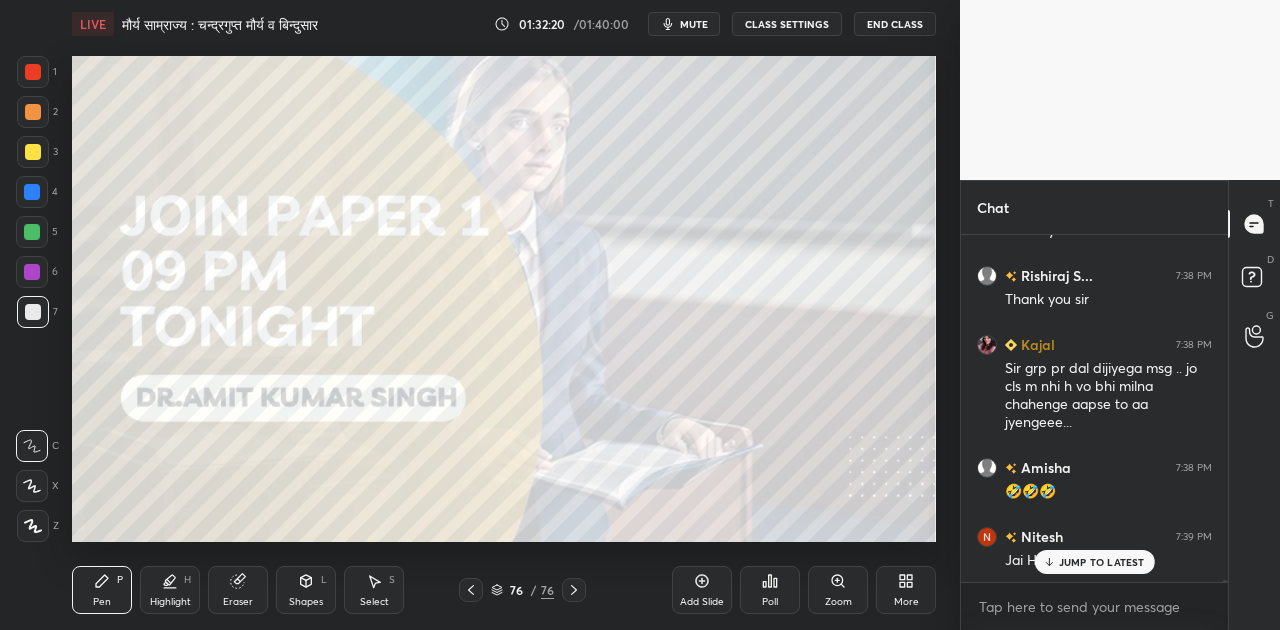 click on "JUMP TO LATEST" at bounding box center (1102, 562) 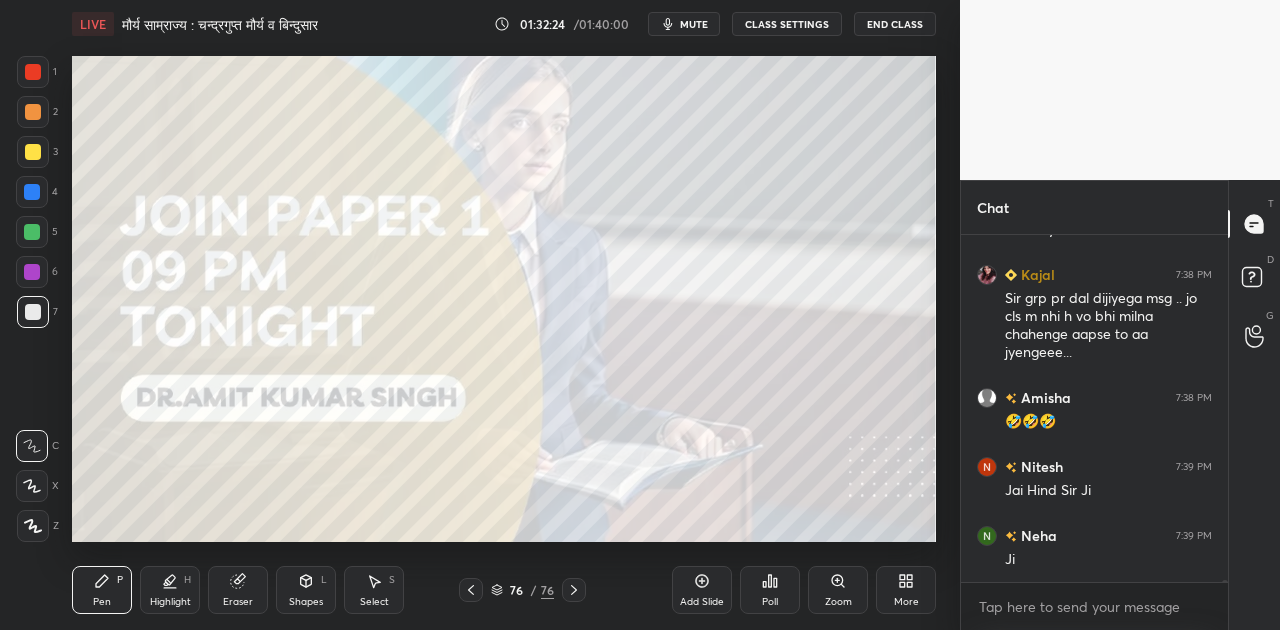 click on "Poll" at bounding box center [770, 590] 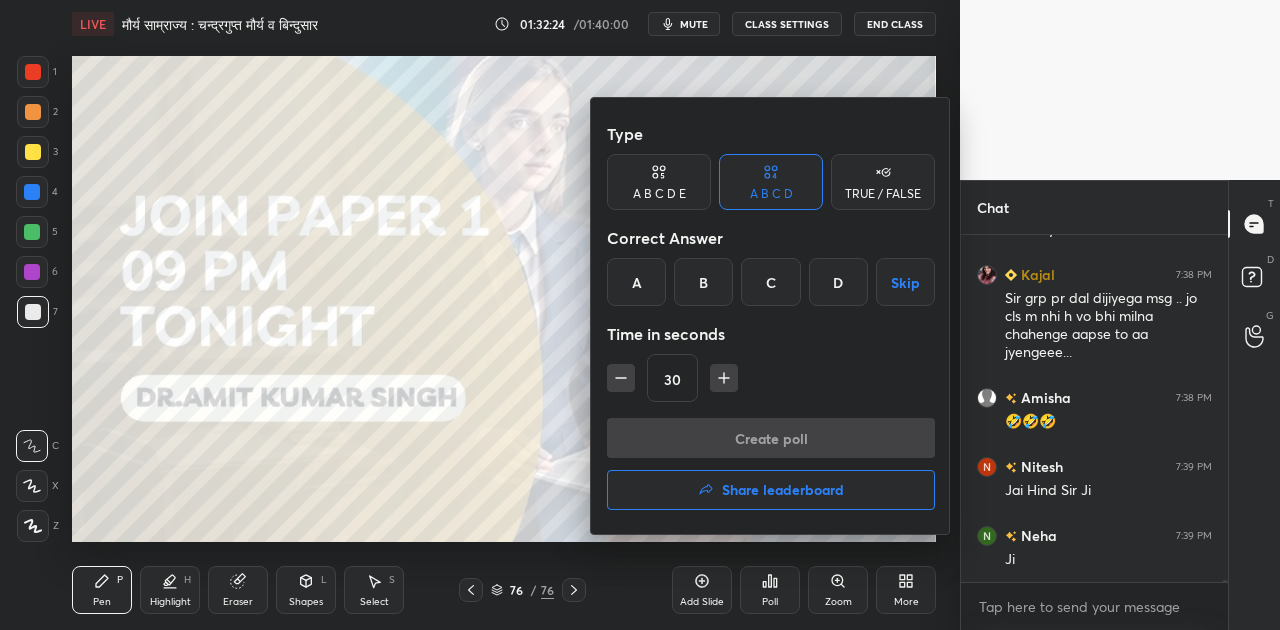 scroll, scrollTop: 52726, scrollLeft: 0, axis: vertical 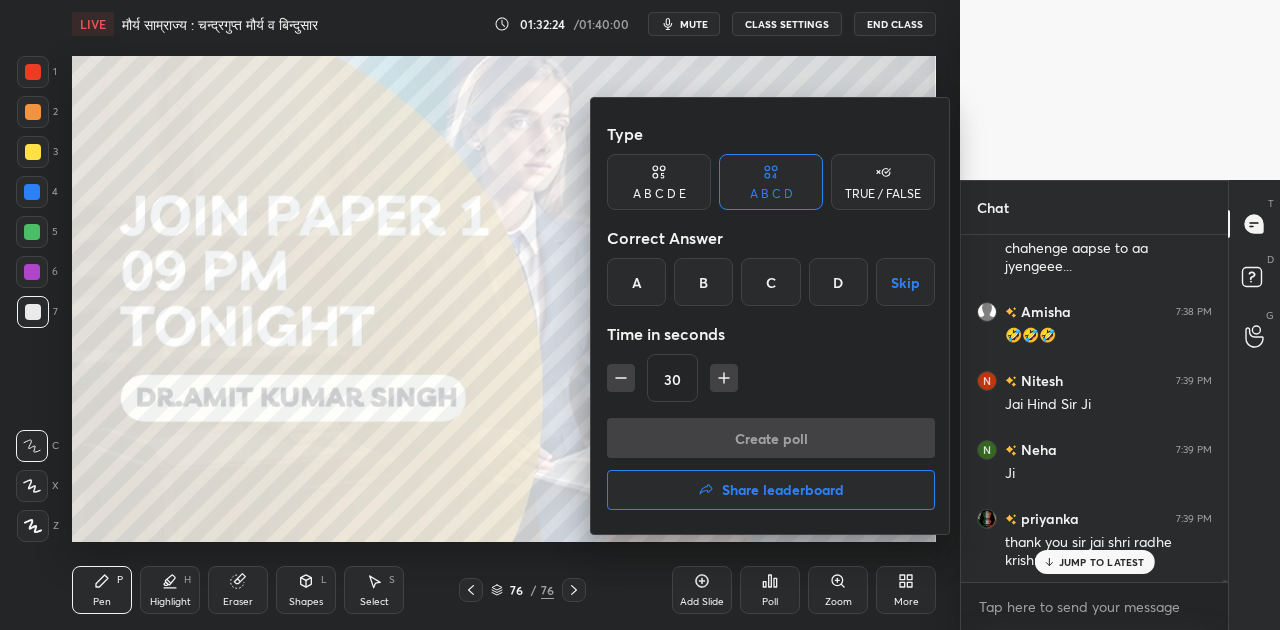 click on "Share leaderboard" at bounding box center (783, 490) 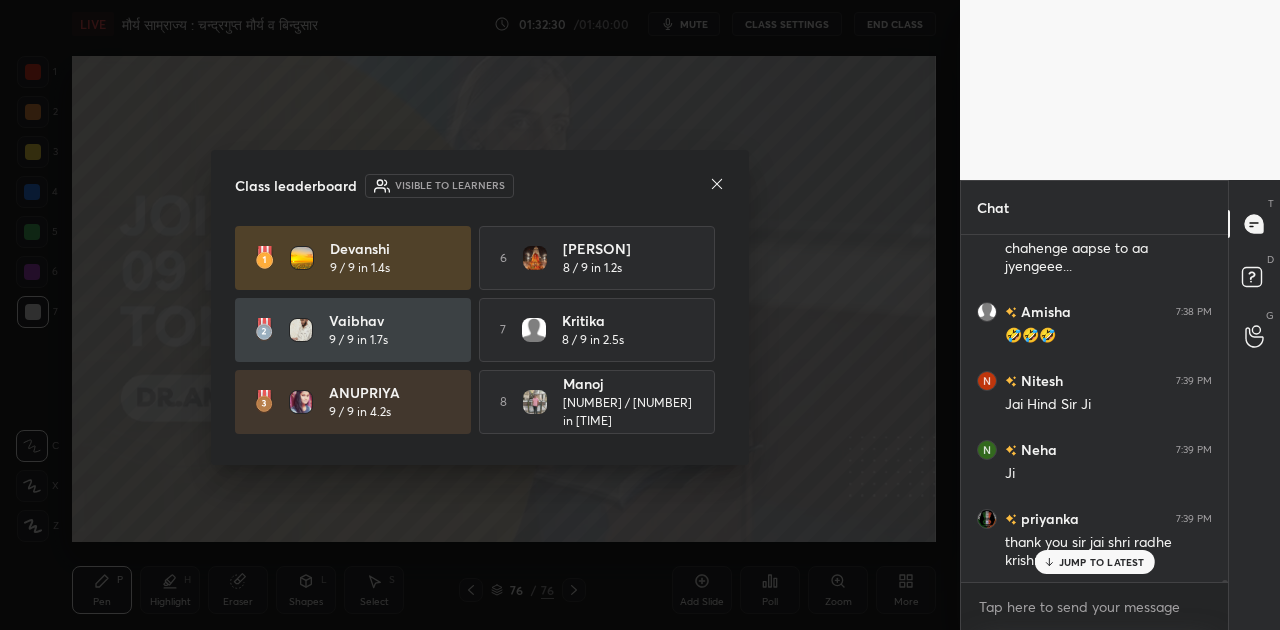 scroll, scrollTop: 52796, scrollLeft: 0, axis: vertical 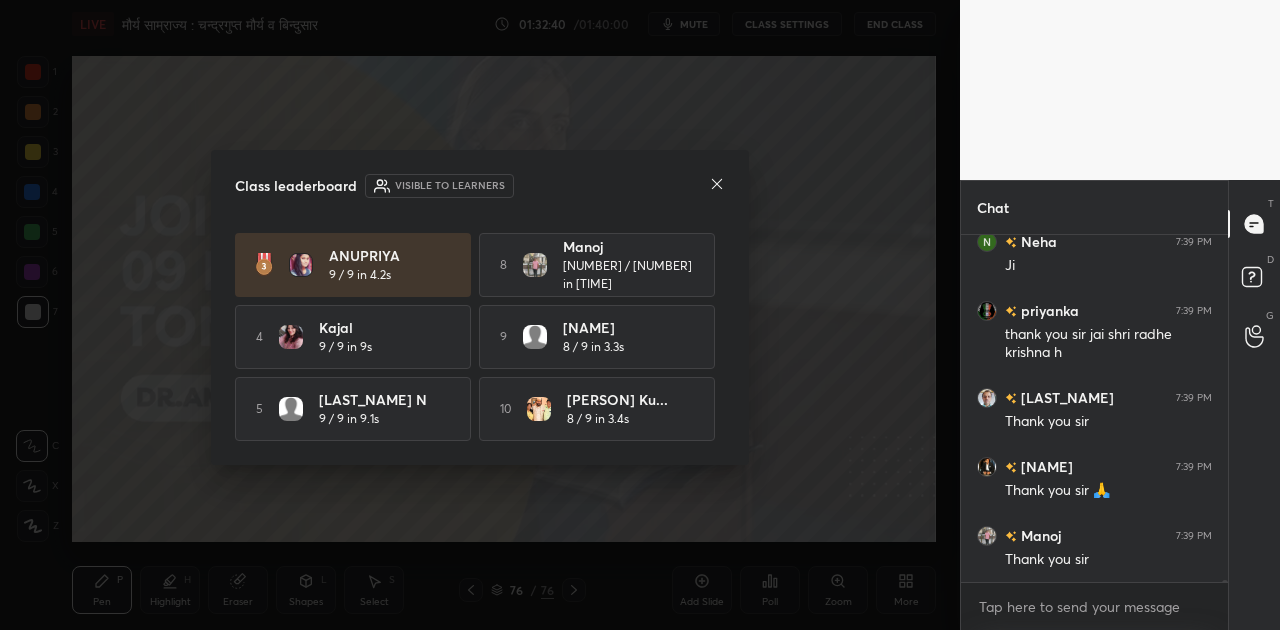 click 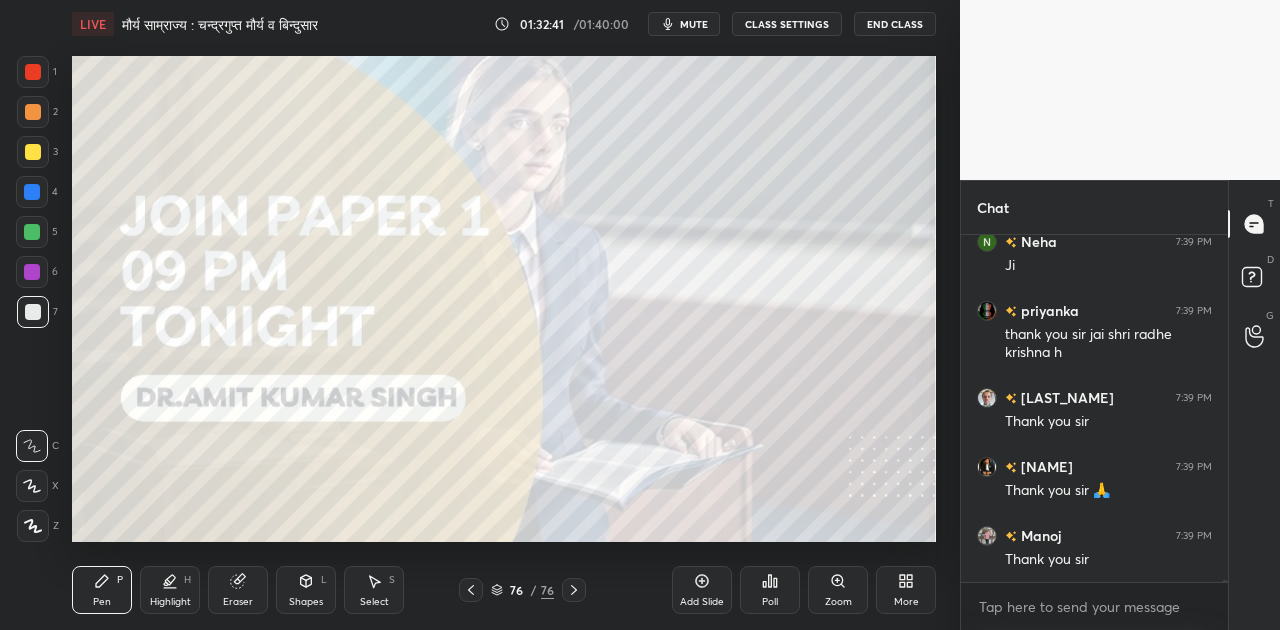 scroll, scrollTop: 53002, scrollLeft: 0, axis: vertical 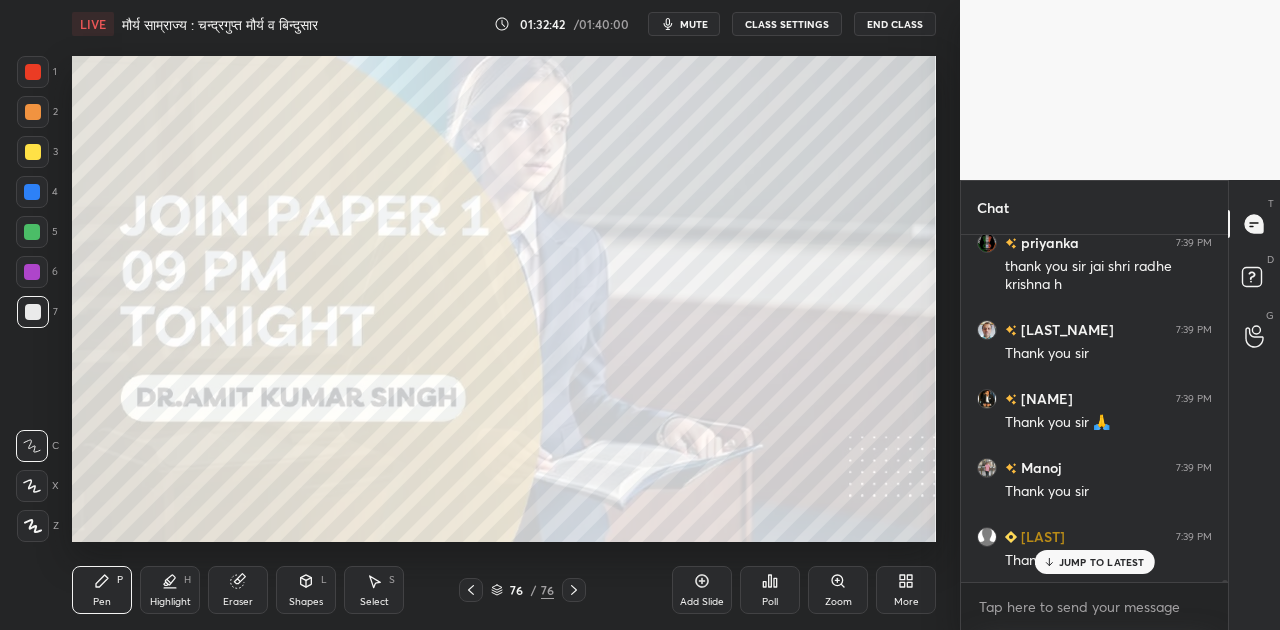 click on "JUMP TO LATEST" at bounding box center (1102, 562) 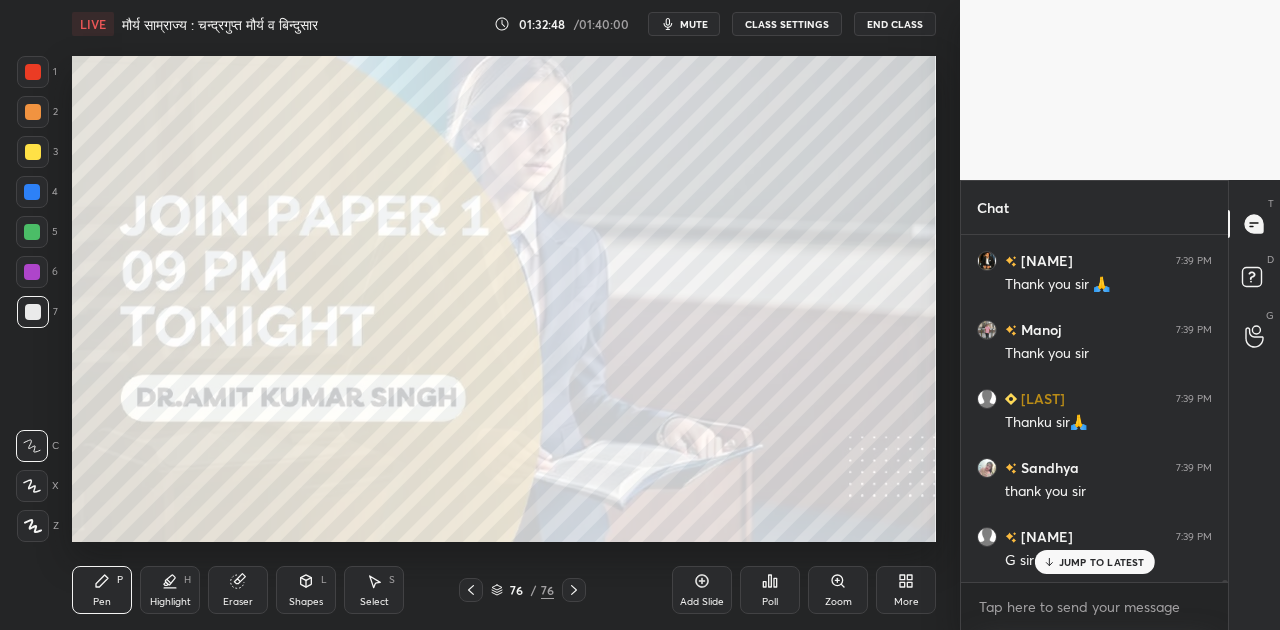 scroll, scrollTop: 53210, scrollLeft: 0, axis: vertical 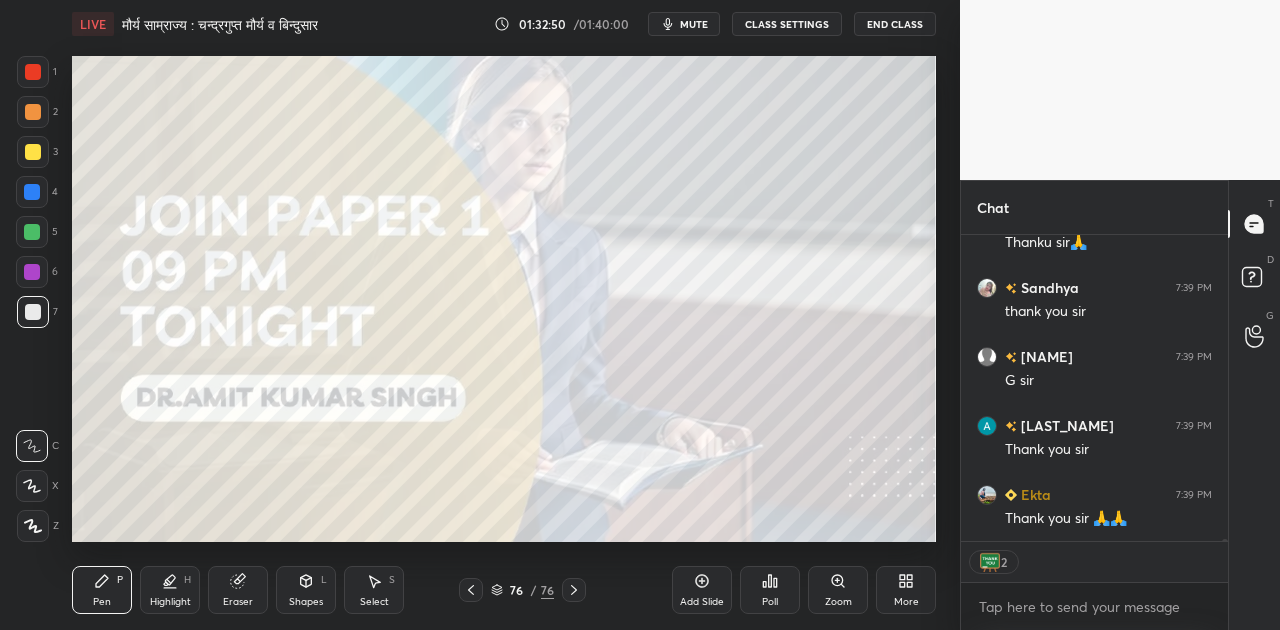 click on "End Class" at bounding box center (895, 24) 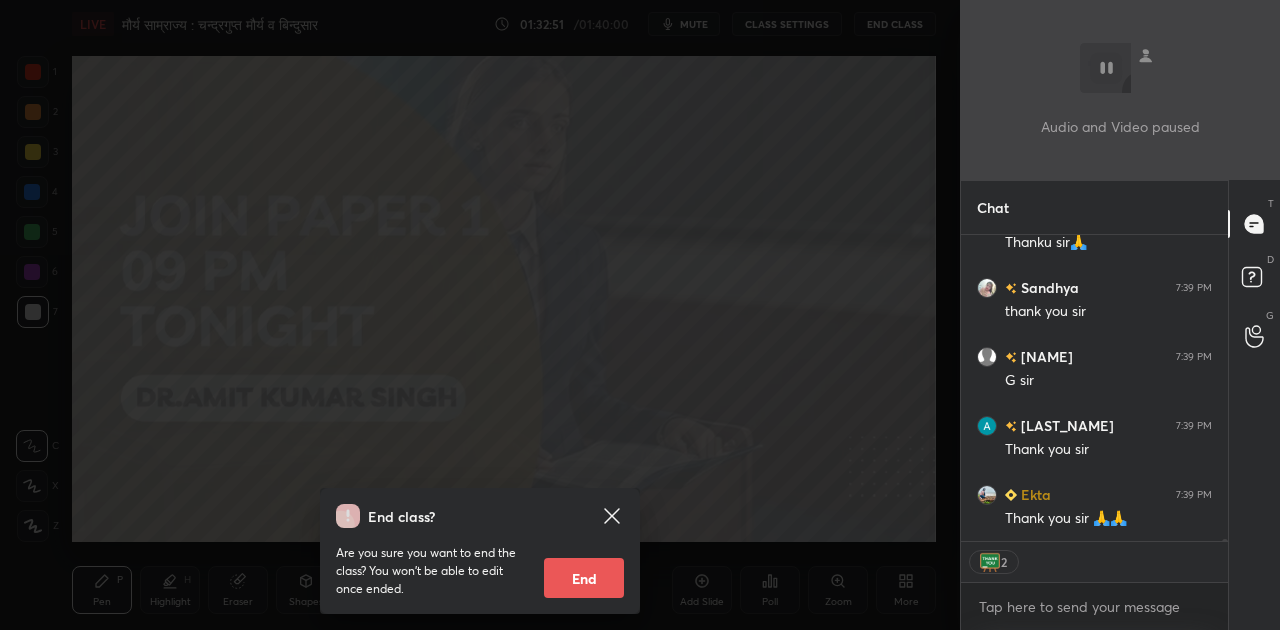 scroll, scrollTop: 53388, scrollLeft: 0, axis: vertical 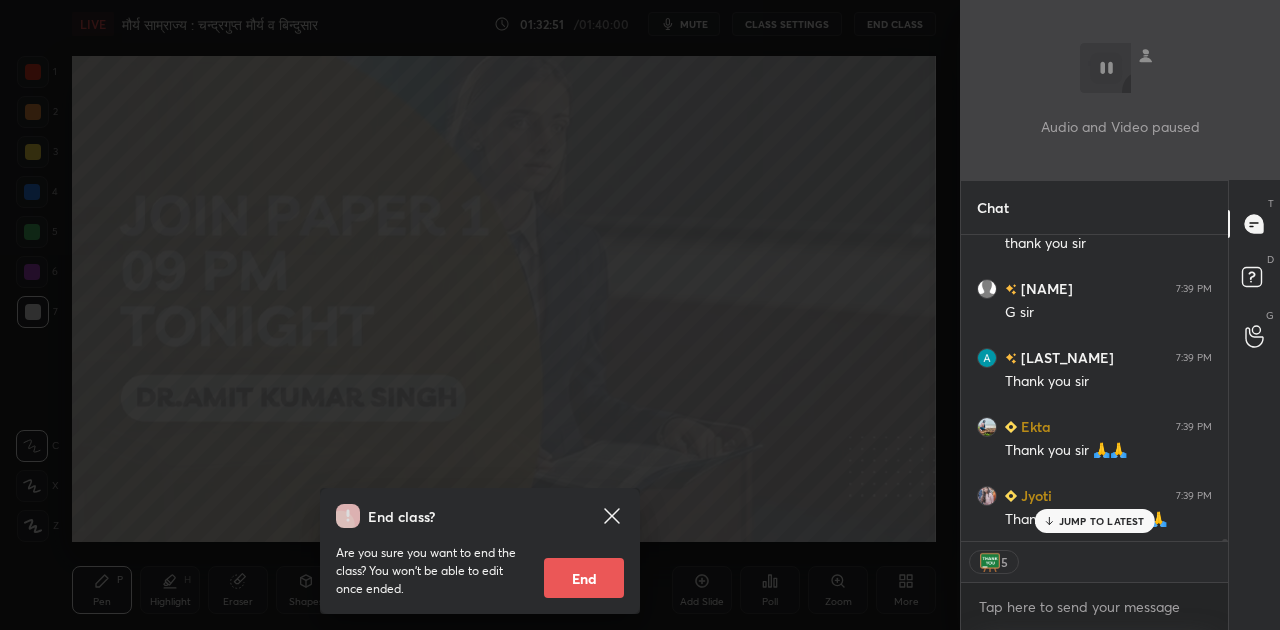 click on "End" at bounding box center [584, 578] 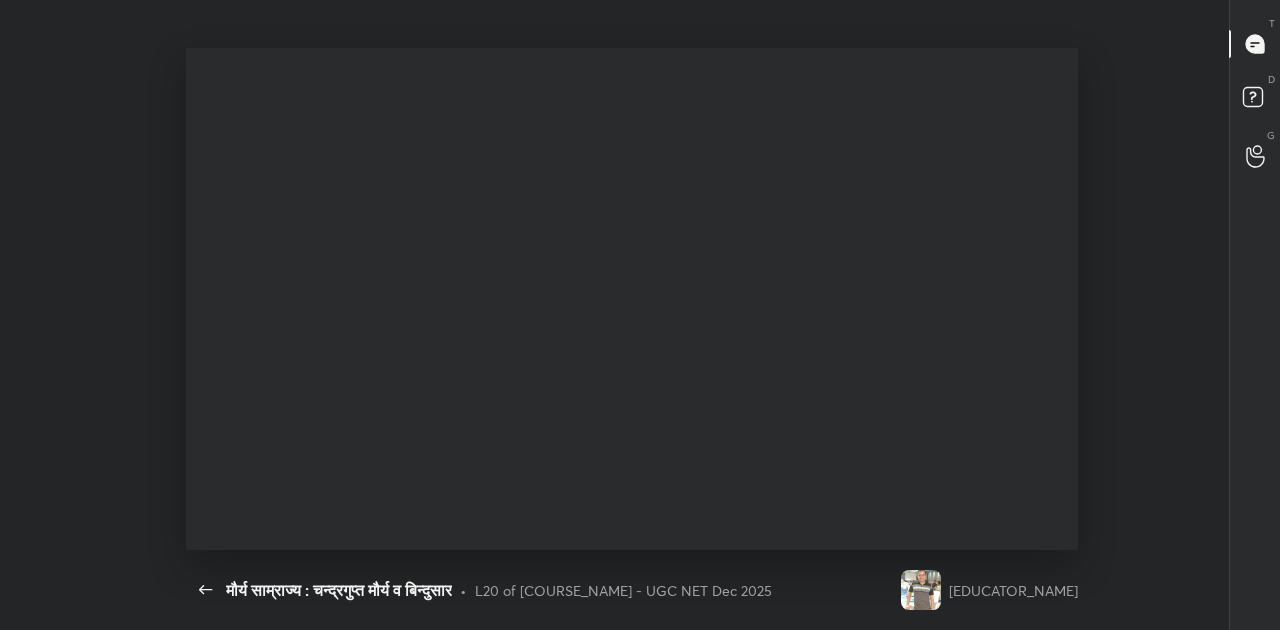 scroll, scrollTop: 99498, scrollLeft: 98932, axis: both 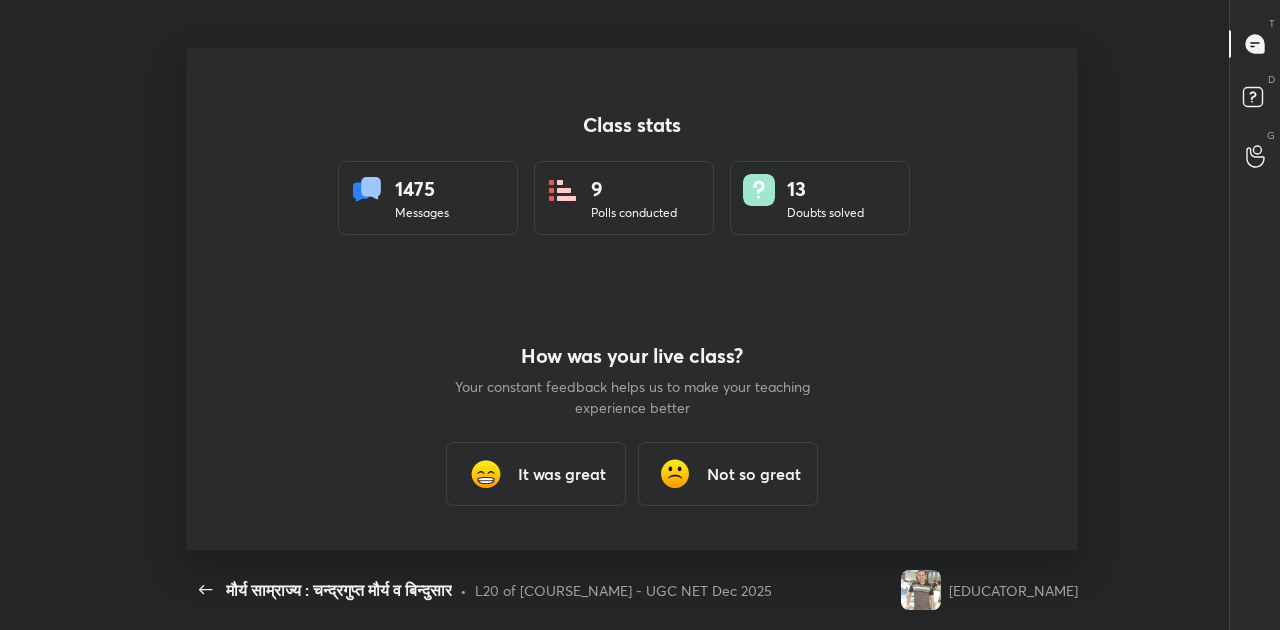 click on "It was great" at bounding box center [562, 474] 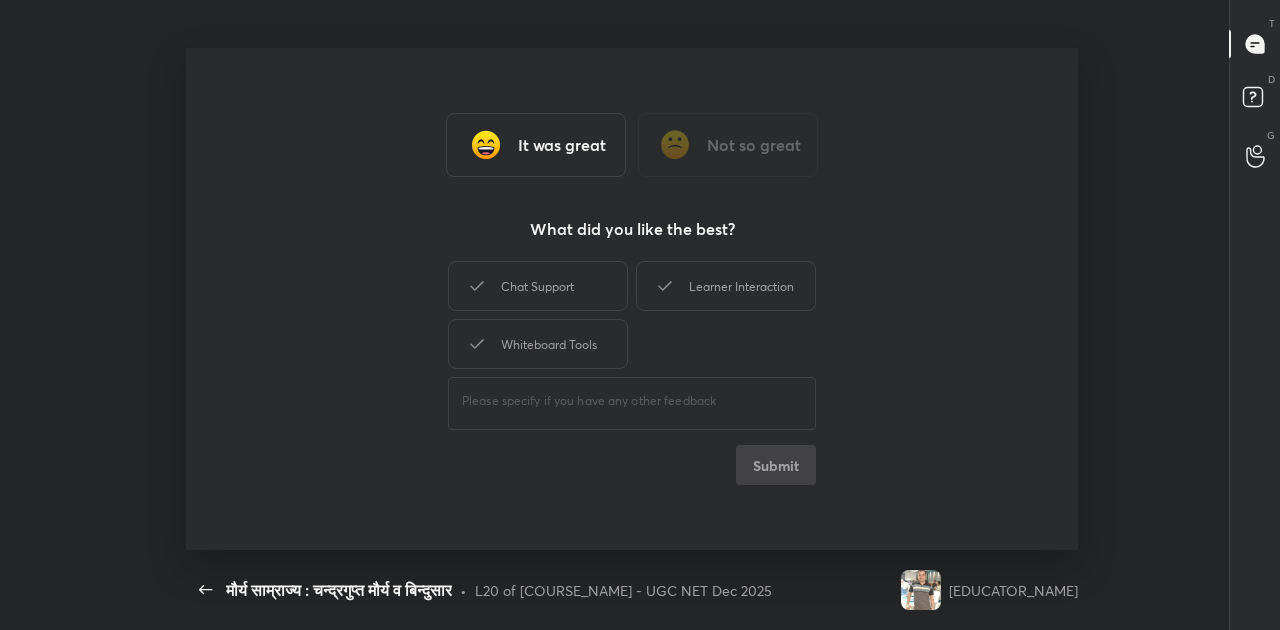 type on "x" 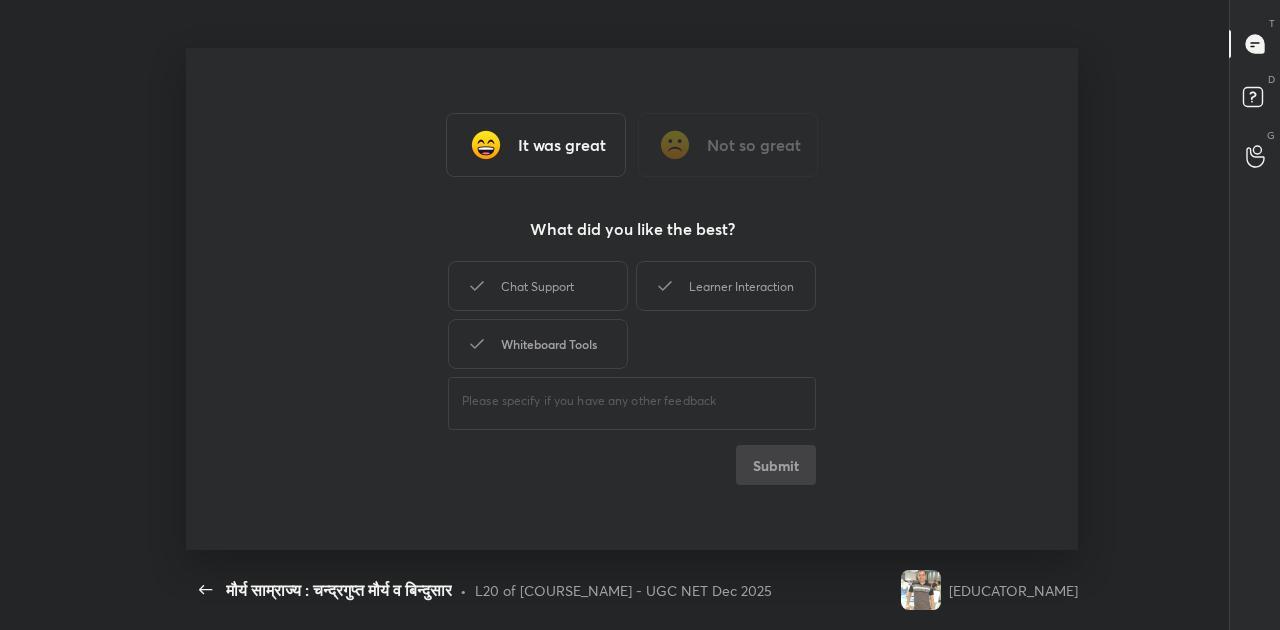click on "Whiteboard Tools" at bounding box center [538, 344] 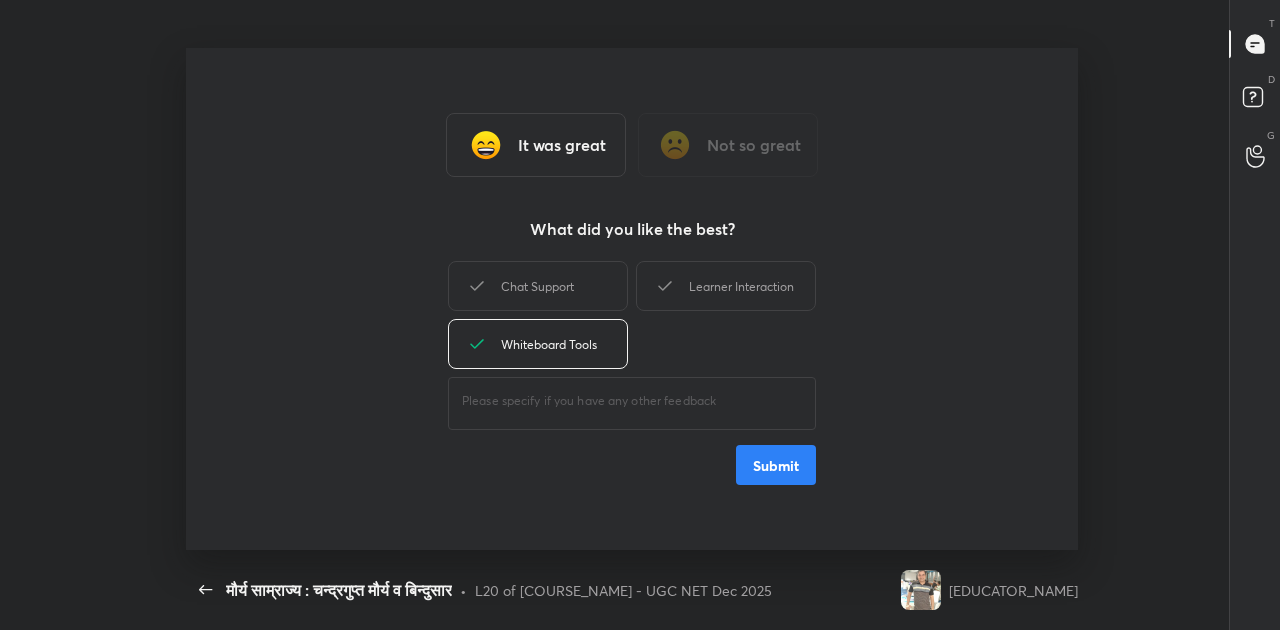click on "Submit" at bounding box center (776, 465) 